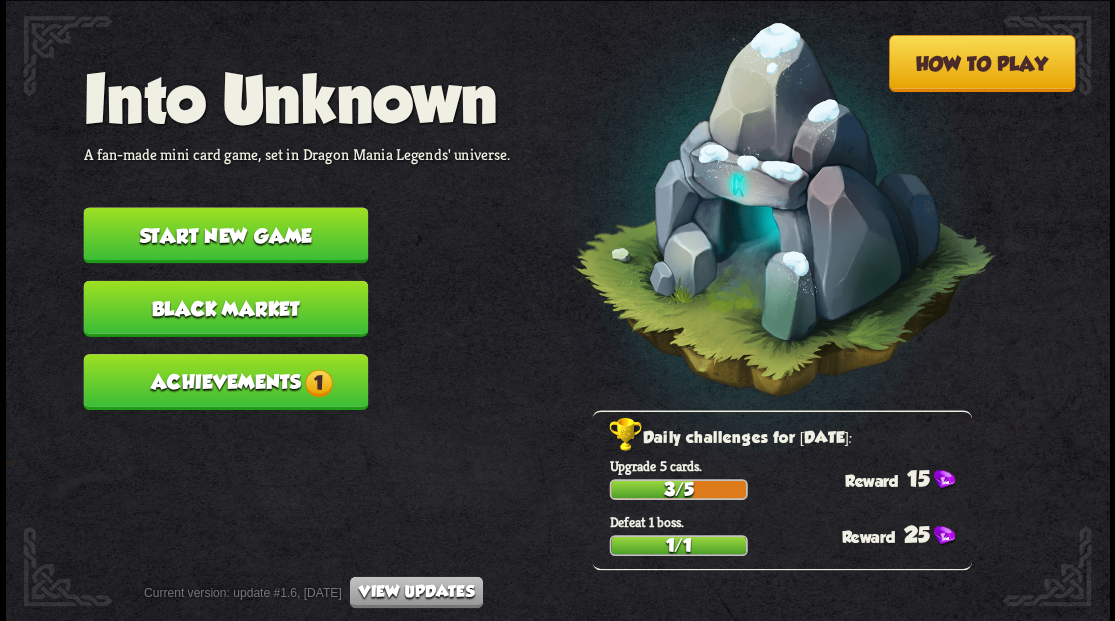 scroll, scrollTop: 0, scrollLeft: 0, axis: both 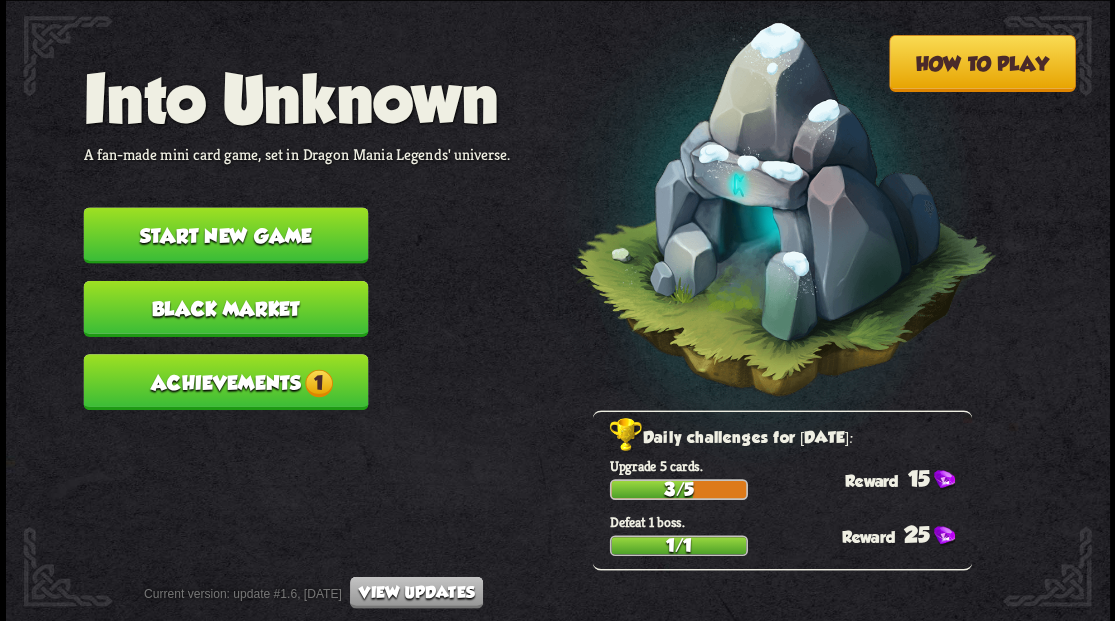 click on "Start new game" at bounding box center (225, 235) 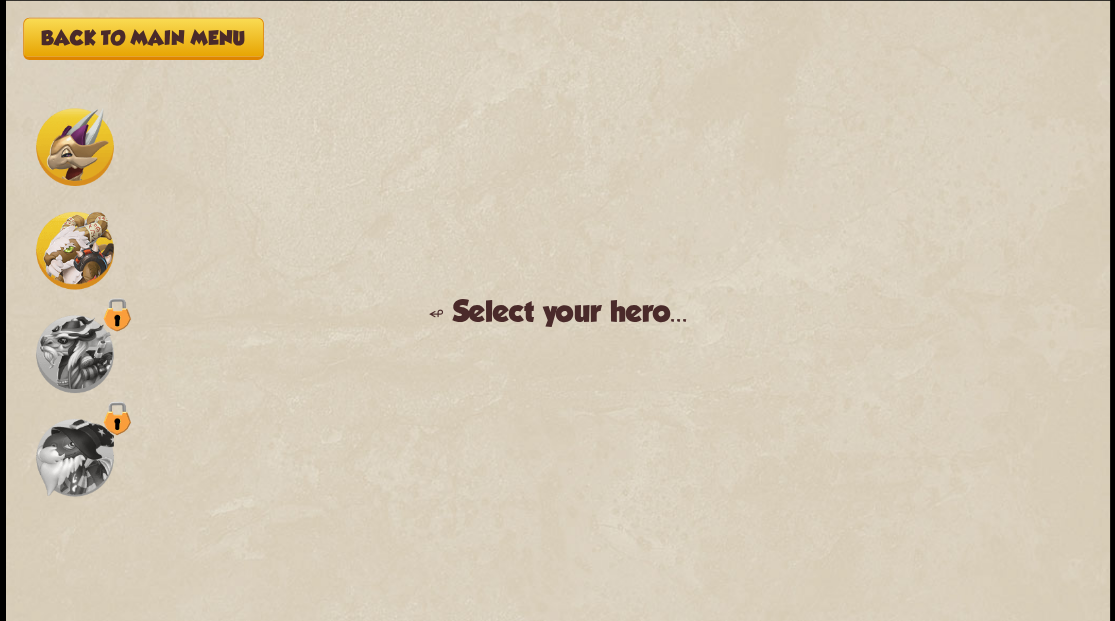 click at bounding box center (75, 250) 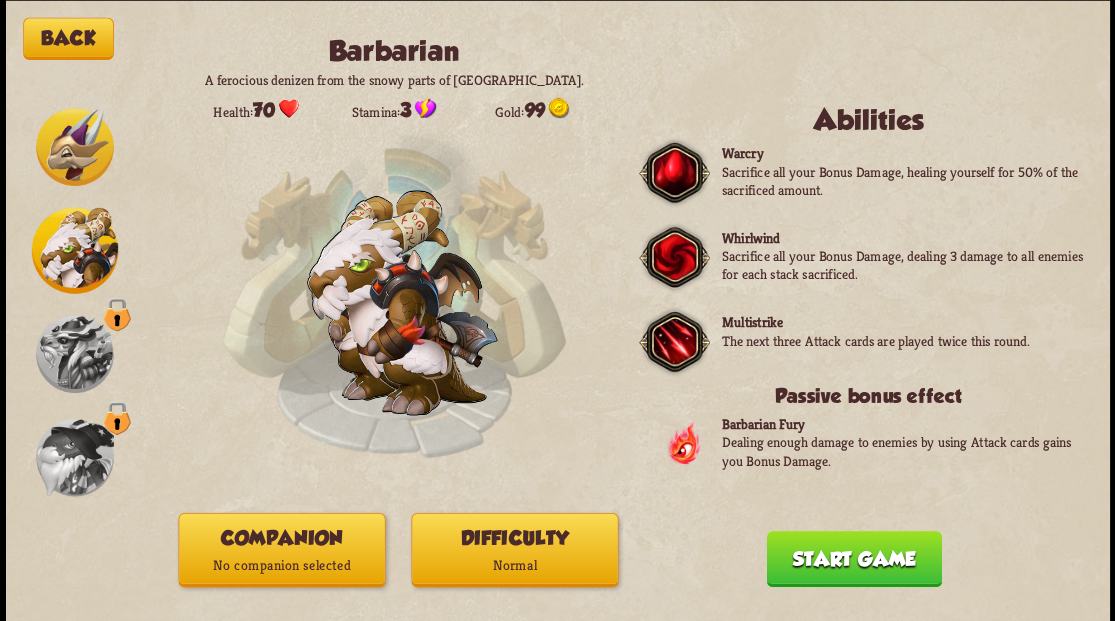 click at bounding box center (74, 250) 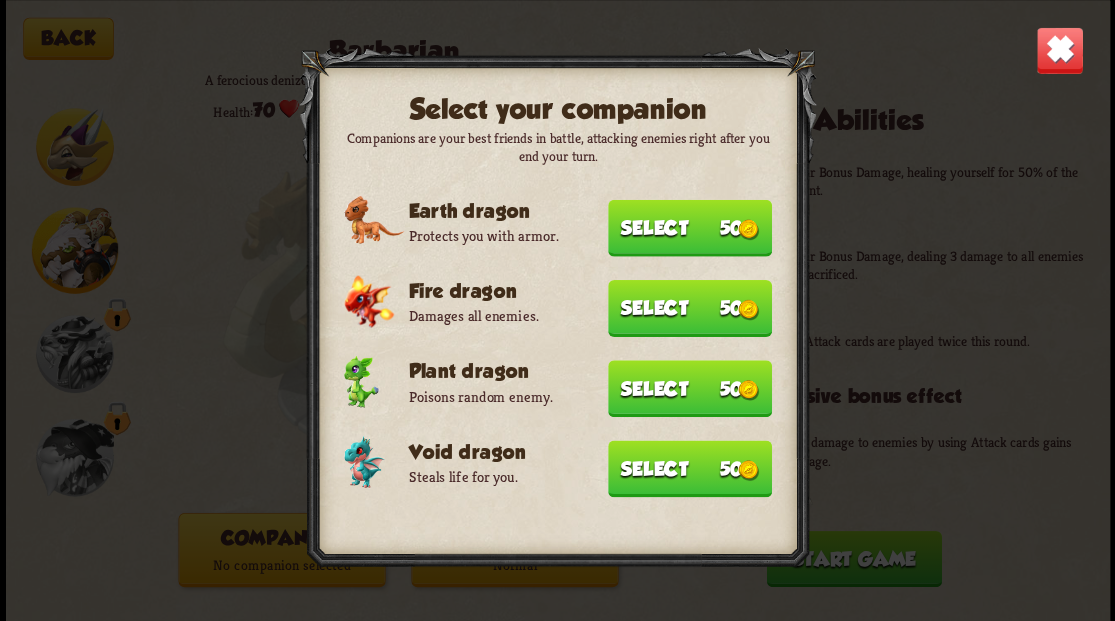 click on "Select
50" at bounding box center (690, 227) 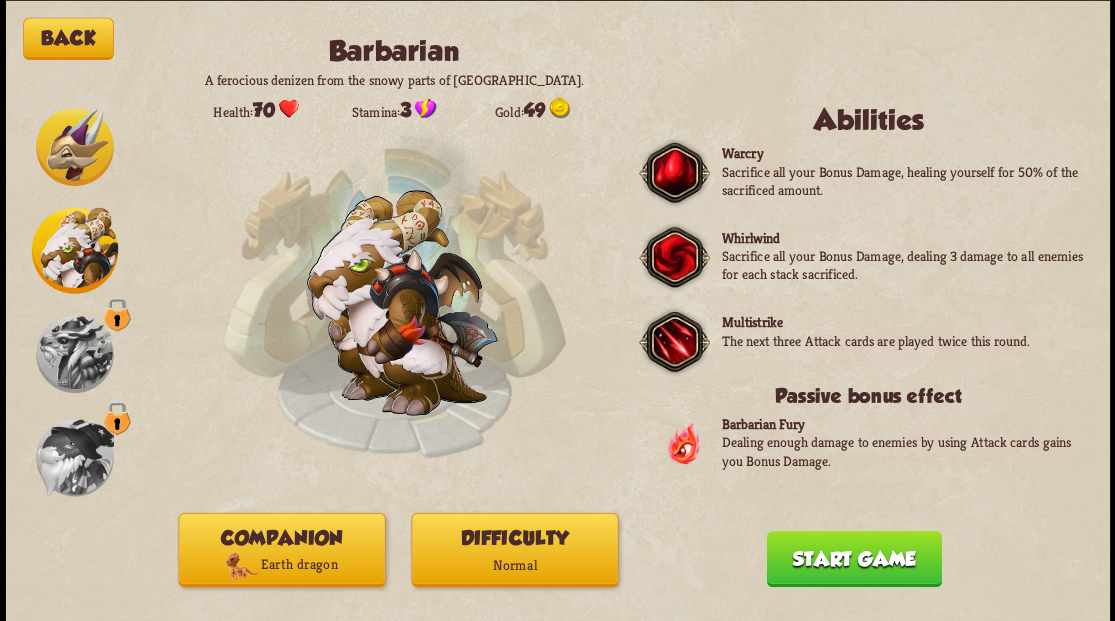 click on "Companion
Earth dragon" at bounding box center [281, 549] 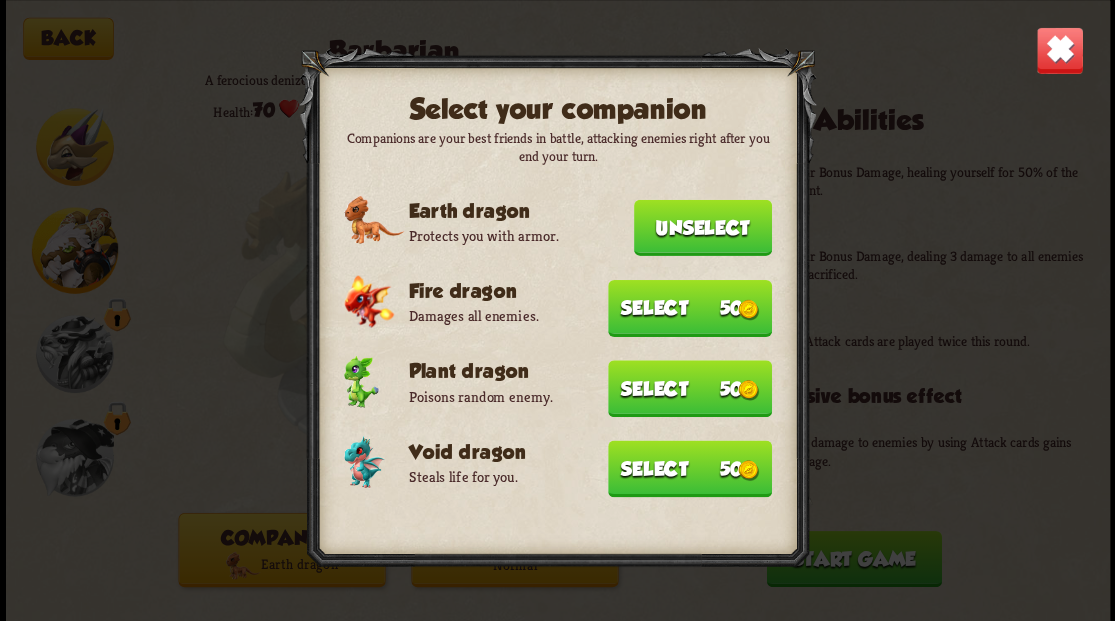 click on "Select
50" at bounding box center (690, 307) 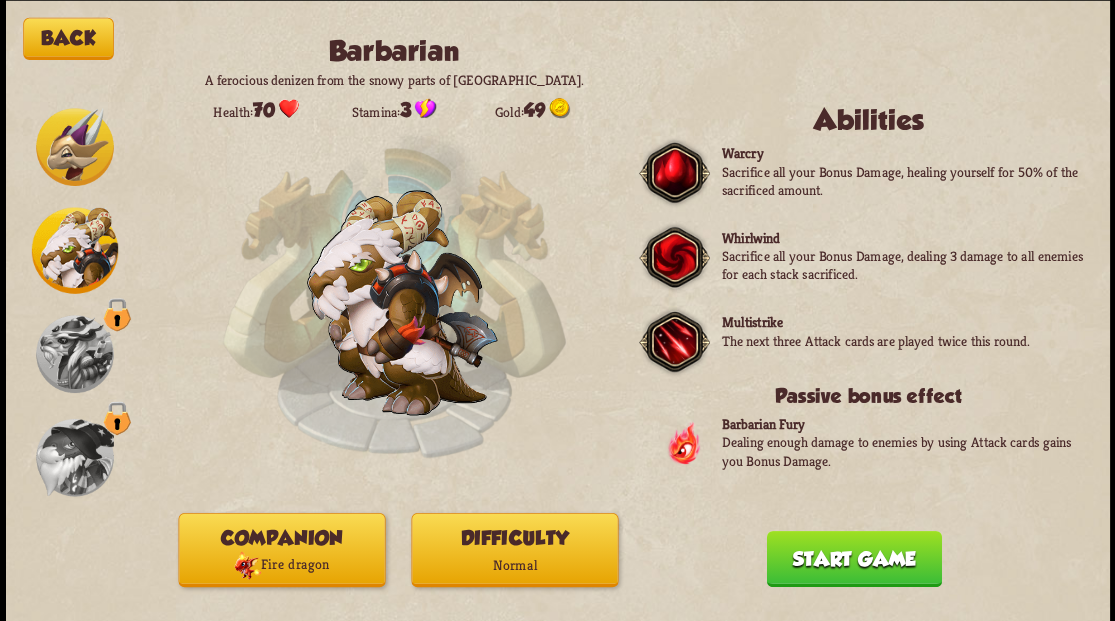 click at bounding box center (674, 341) 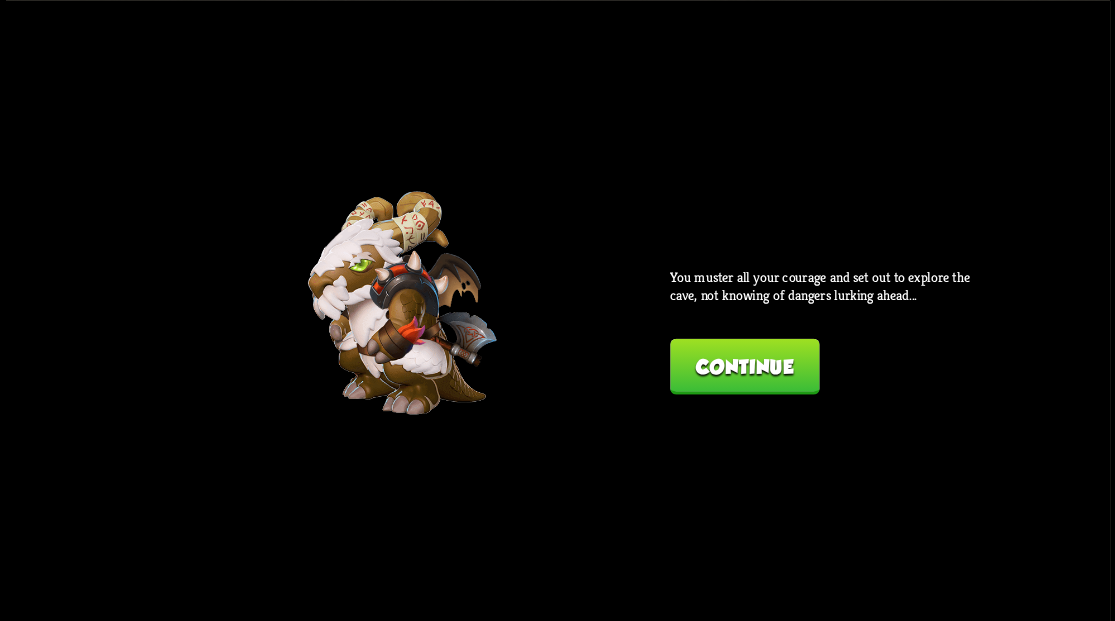 click on "Continue" at bounding box center [744, 366] 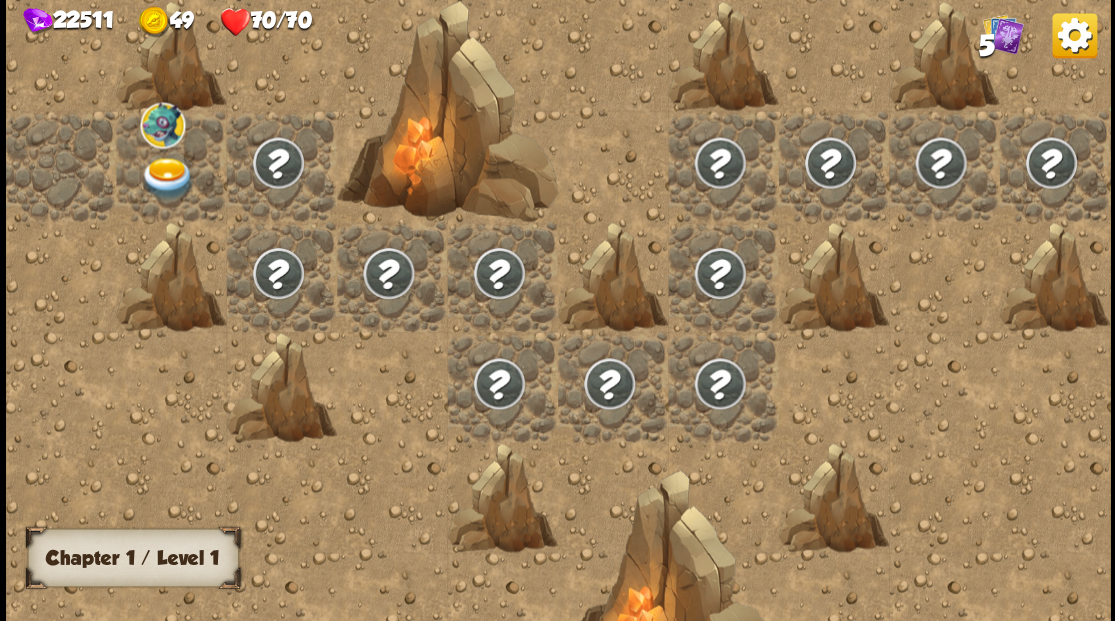 click at bounding box center (167, 178) 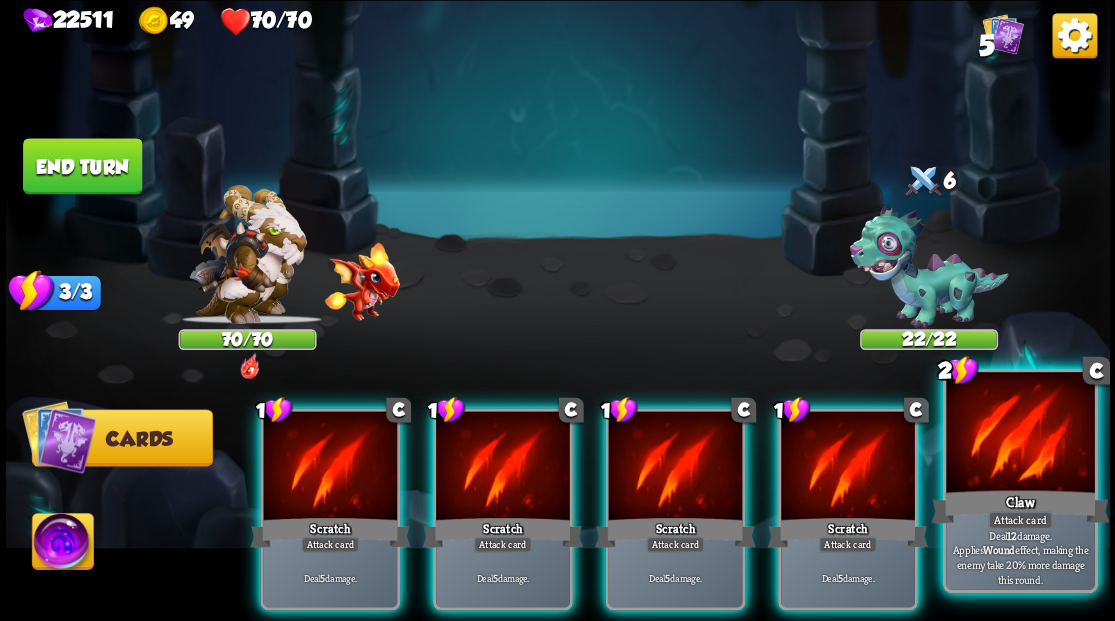click at bounding box center [1020, 434] 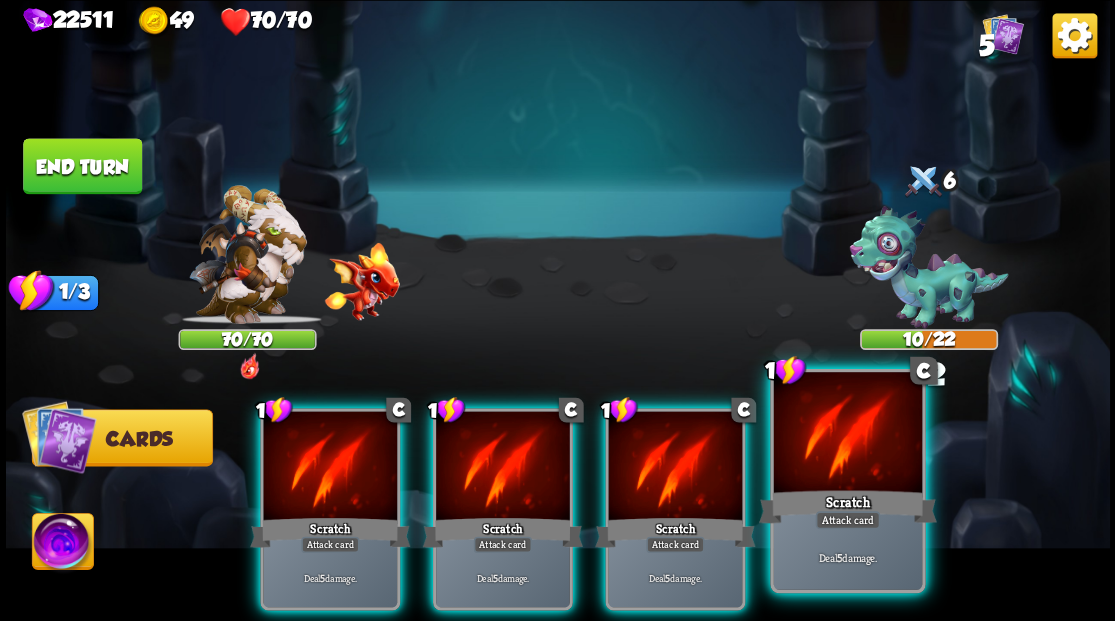 click at bounding box center (847, 434) 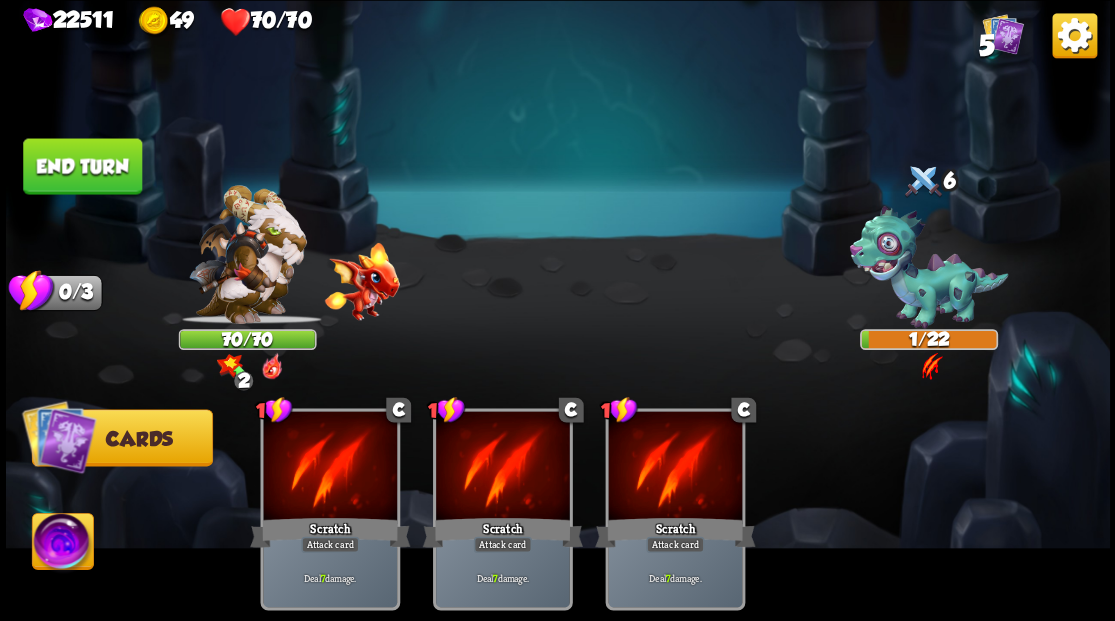click on "End turn" at bounding box center [82, 166] 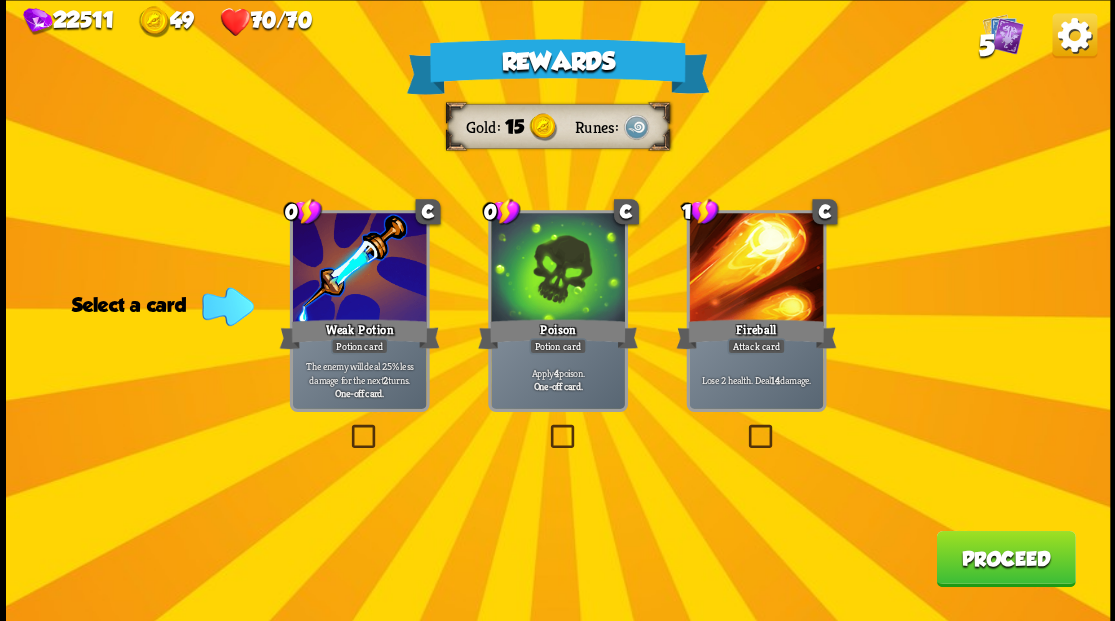 click at bounding box center (347, 427) 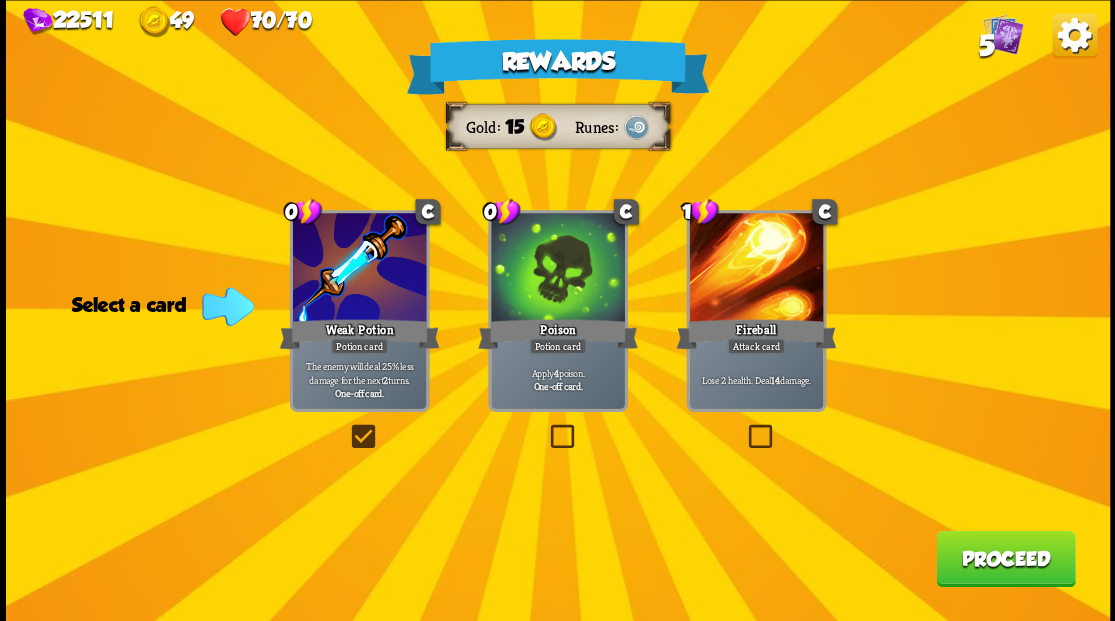 click at bounding box center (347, 427) 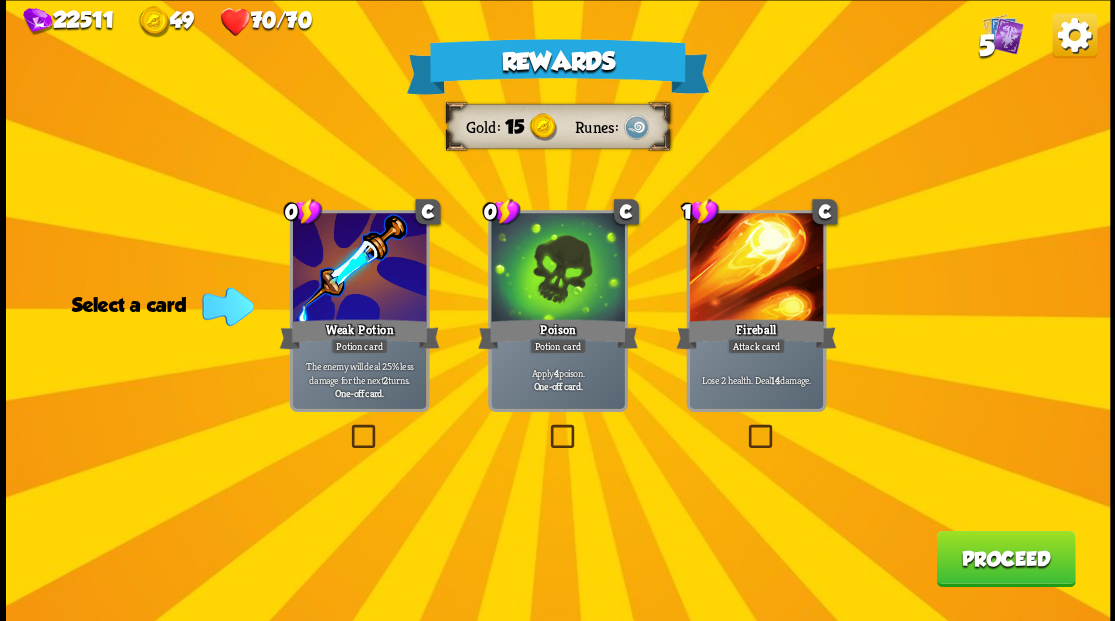 click on "Proceed" at bounding box center [1005, 558] 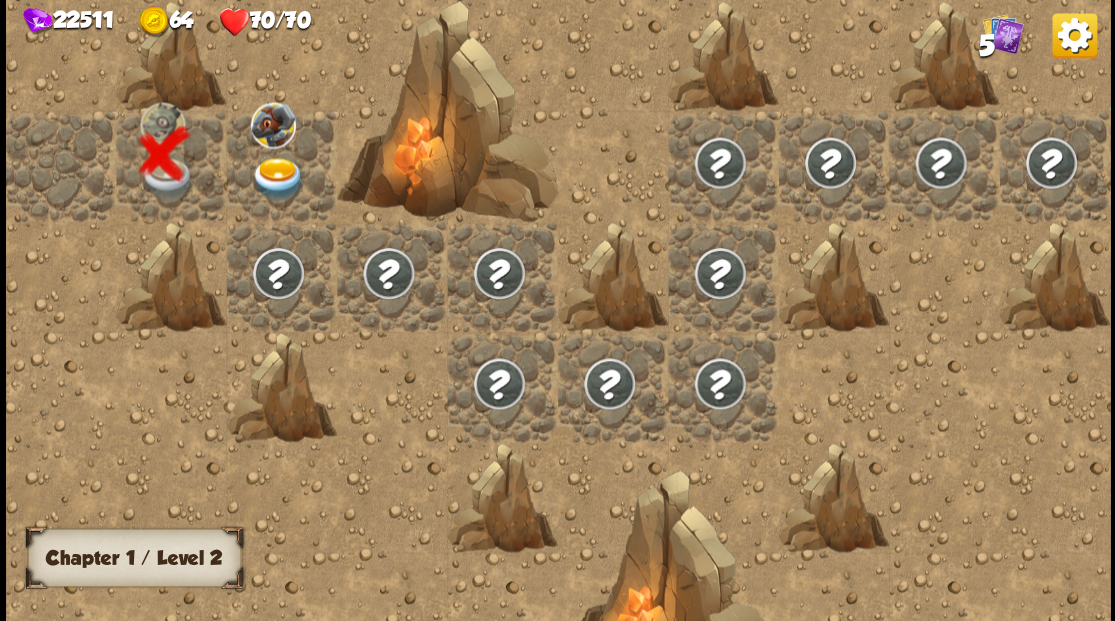 click at bounding box center [277, 178] 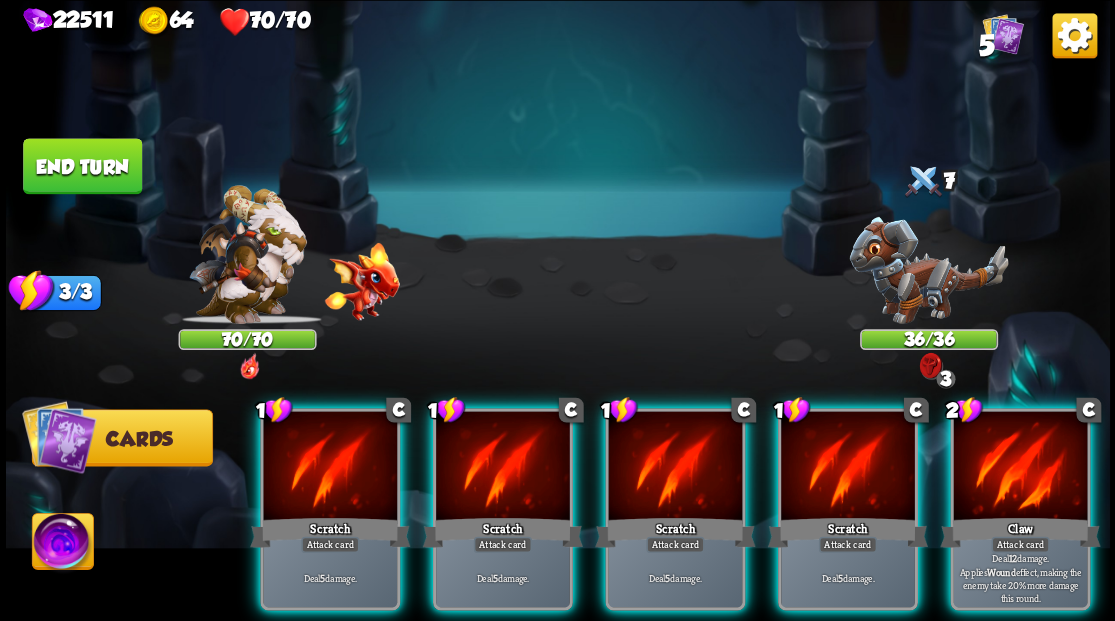 click at bounding box center [1020, 467] 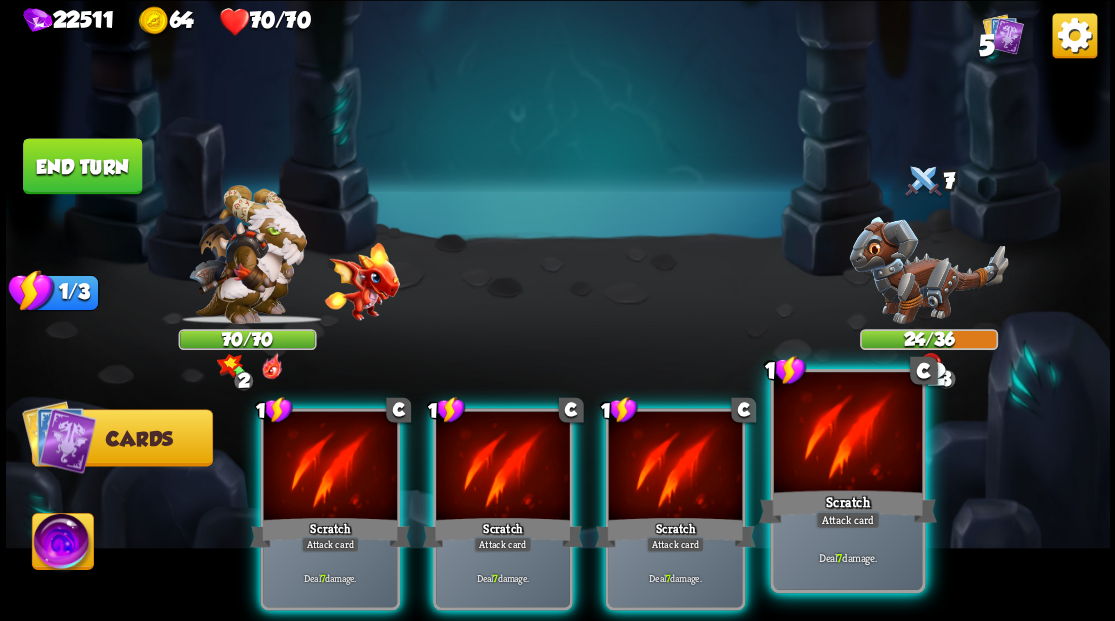 click at bounding box center (847, 434) 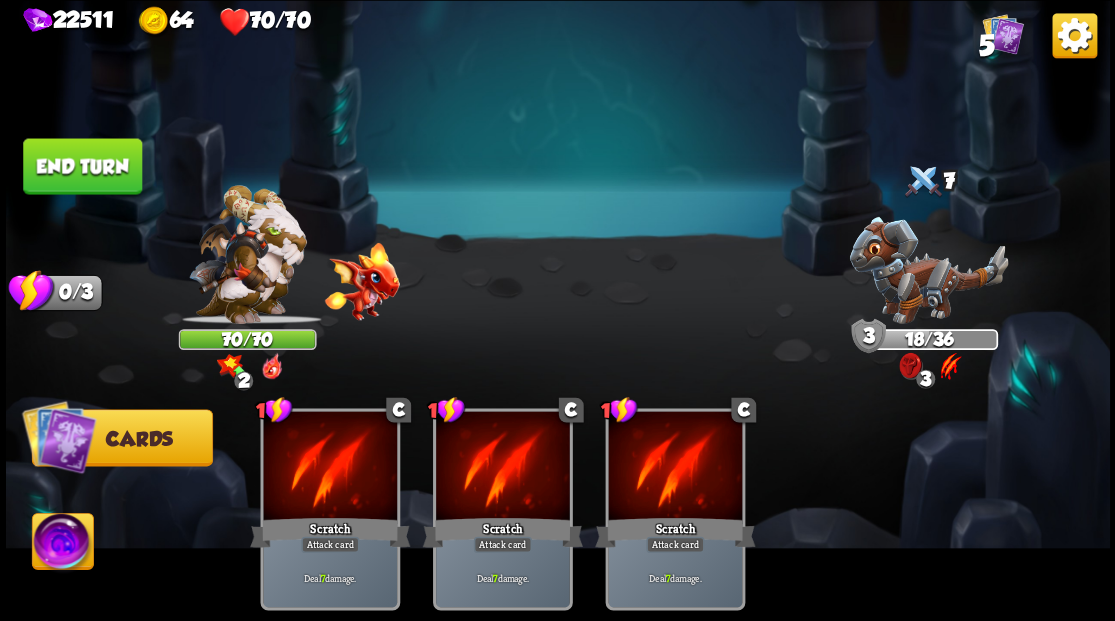 click on "End turn" at bounding box center (82, 166) 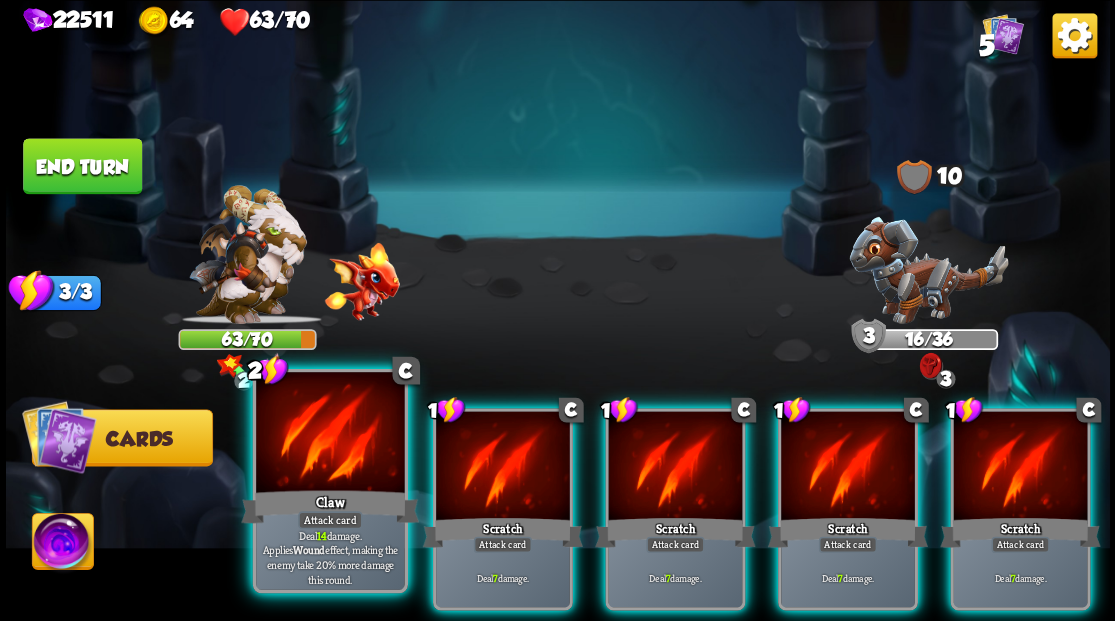 click at bounding box center [330, 434] 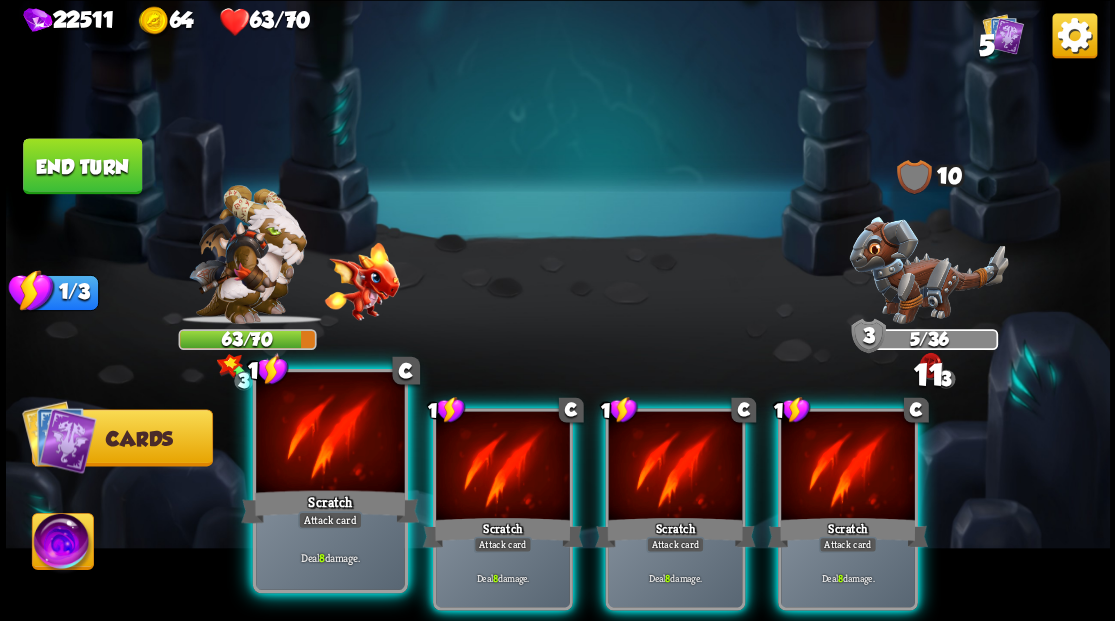 click at bounding box center [330, 434] 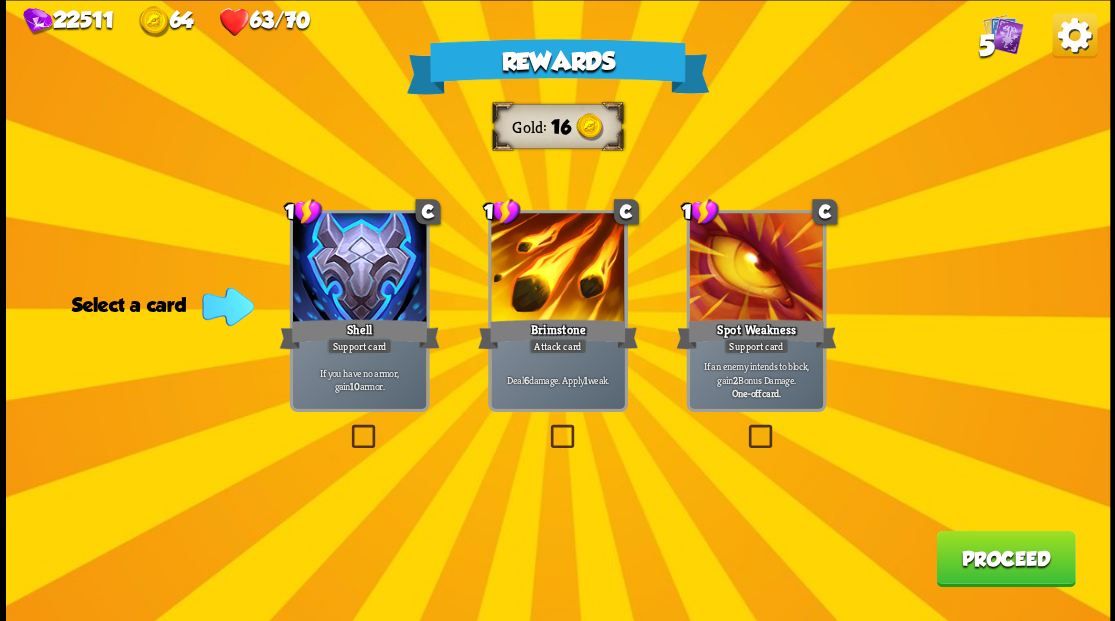 click at bounding box center (546, 427) 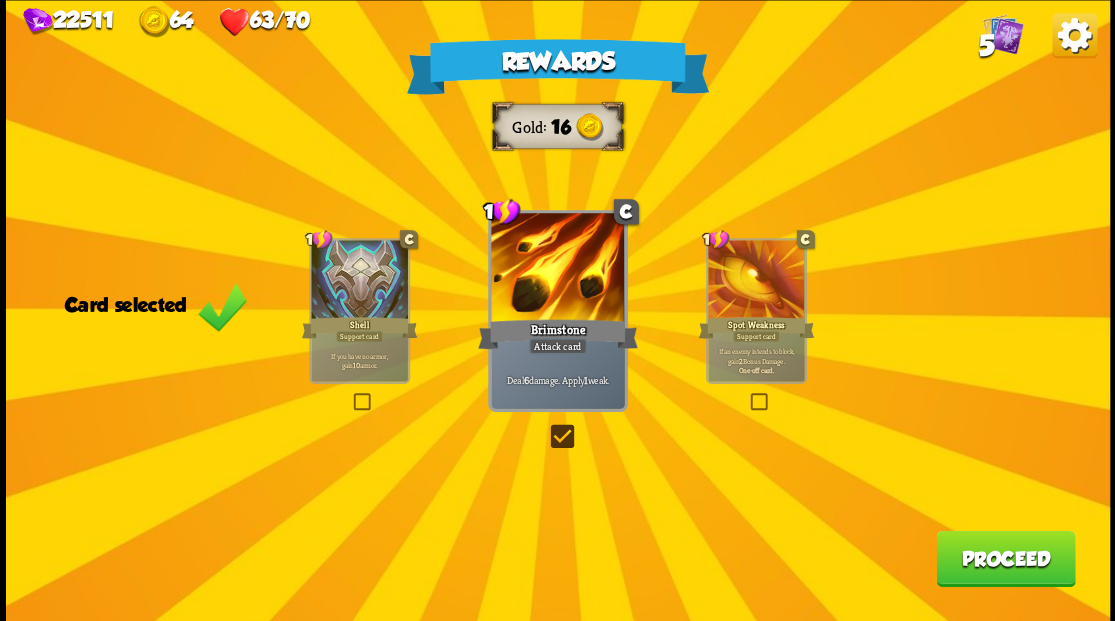 click on "Proceed" at bounding box center [1005, 558] 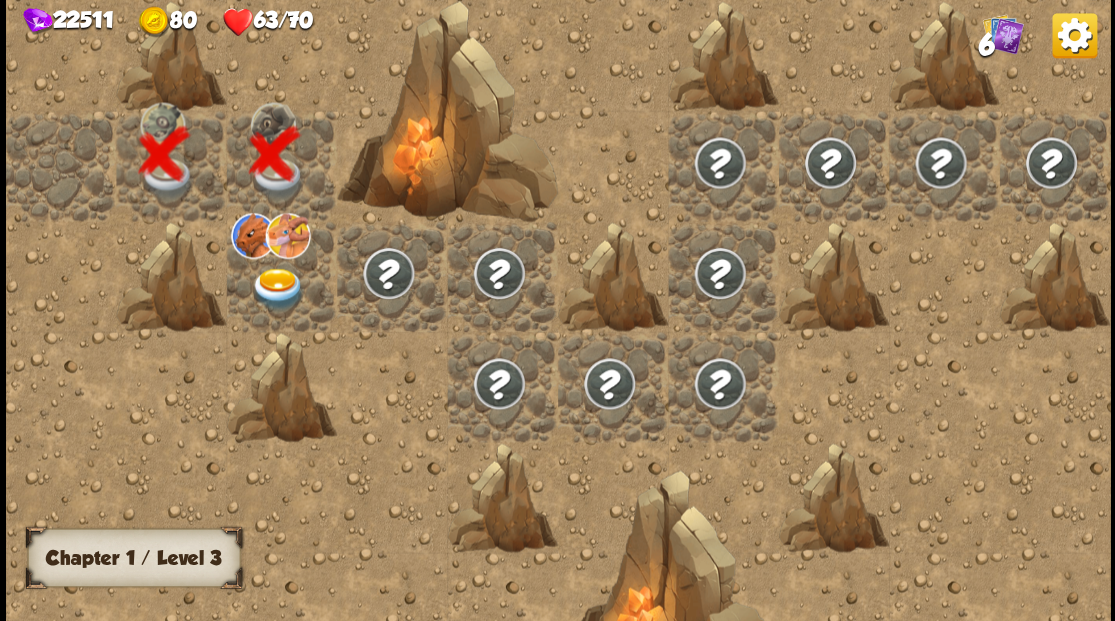 click at bounding box center (277, 288) 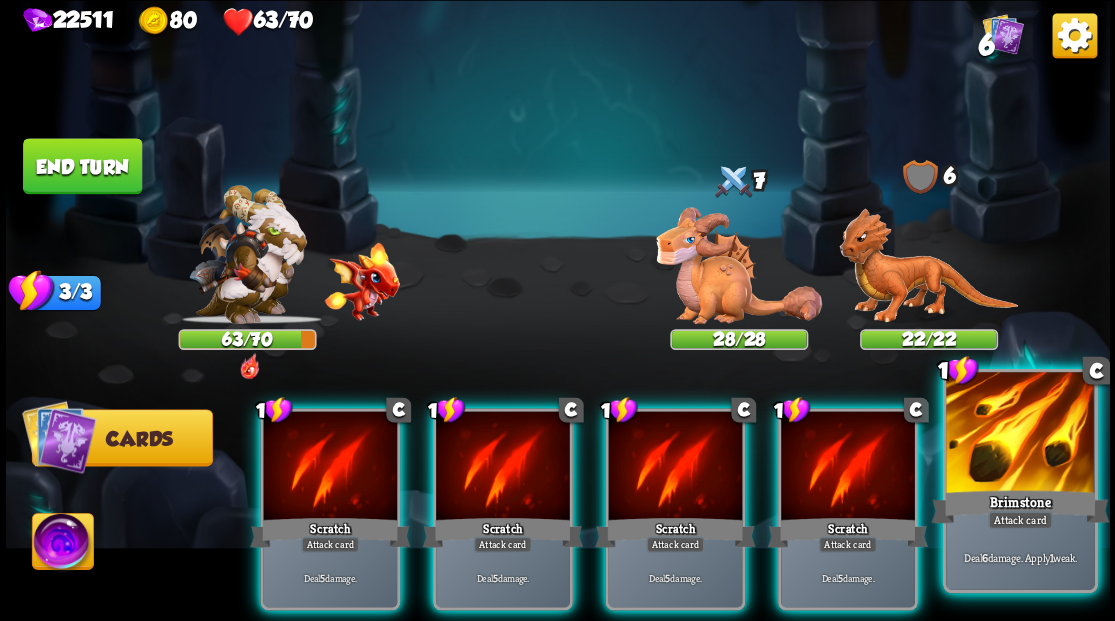 click at bounding box center (1020, 434) 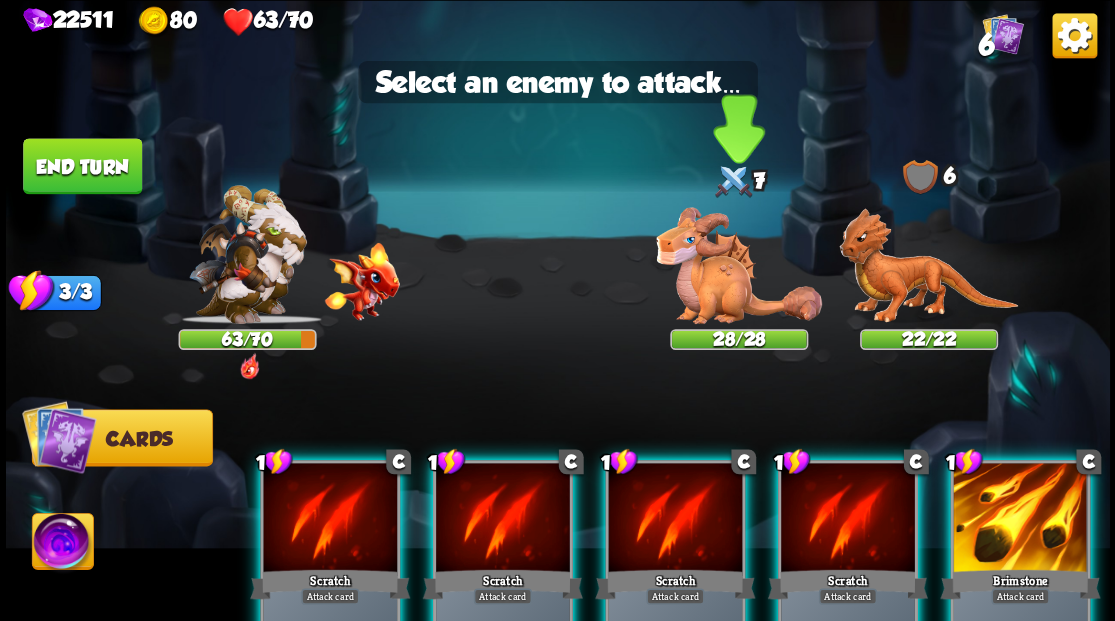 click at bounding box center (739, 265) 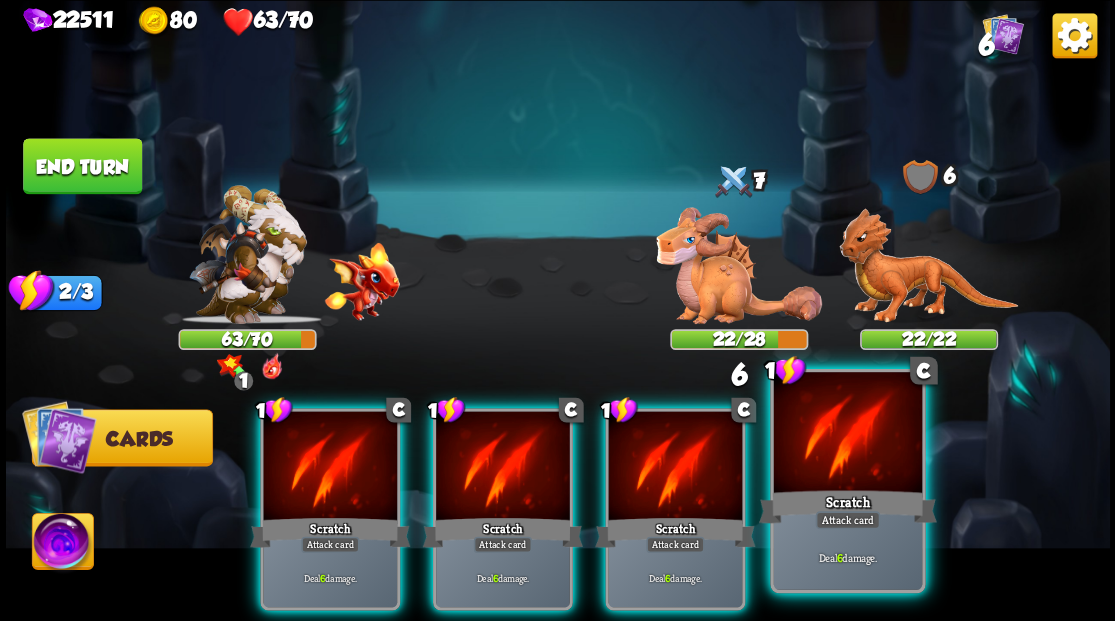 click at bounding box center [847, 434] 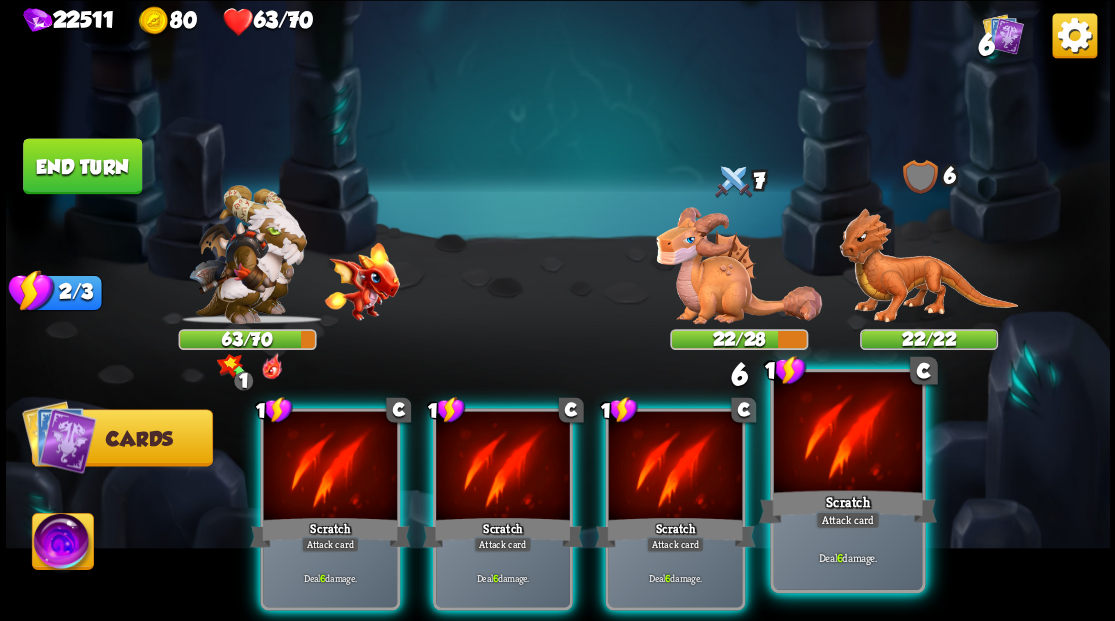 click at bounding box center [847, 434] 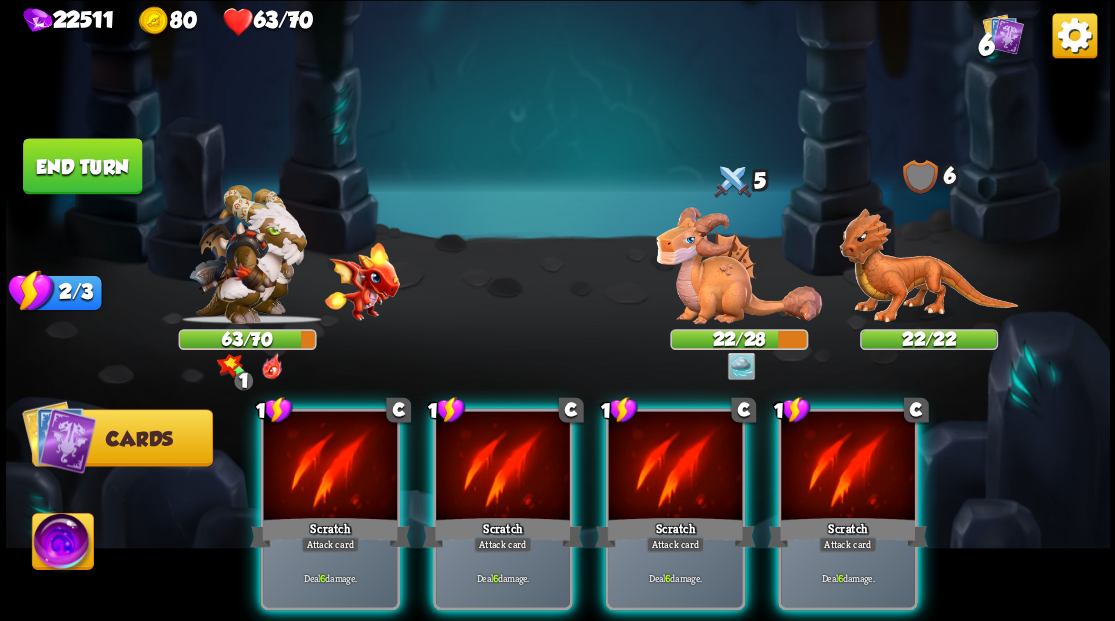 click at bounding box center [739, 265] 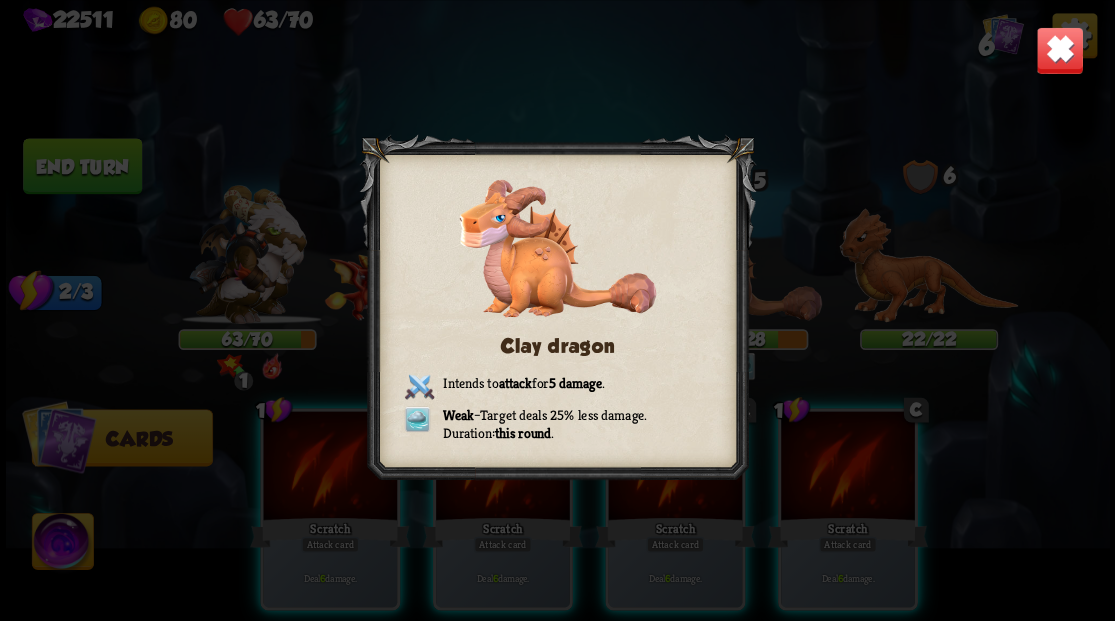 drag, startPoint x: 1065, startPoint y: 62, endPoint x: 1030, endPoint y: 119, distance: 66.88796 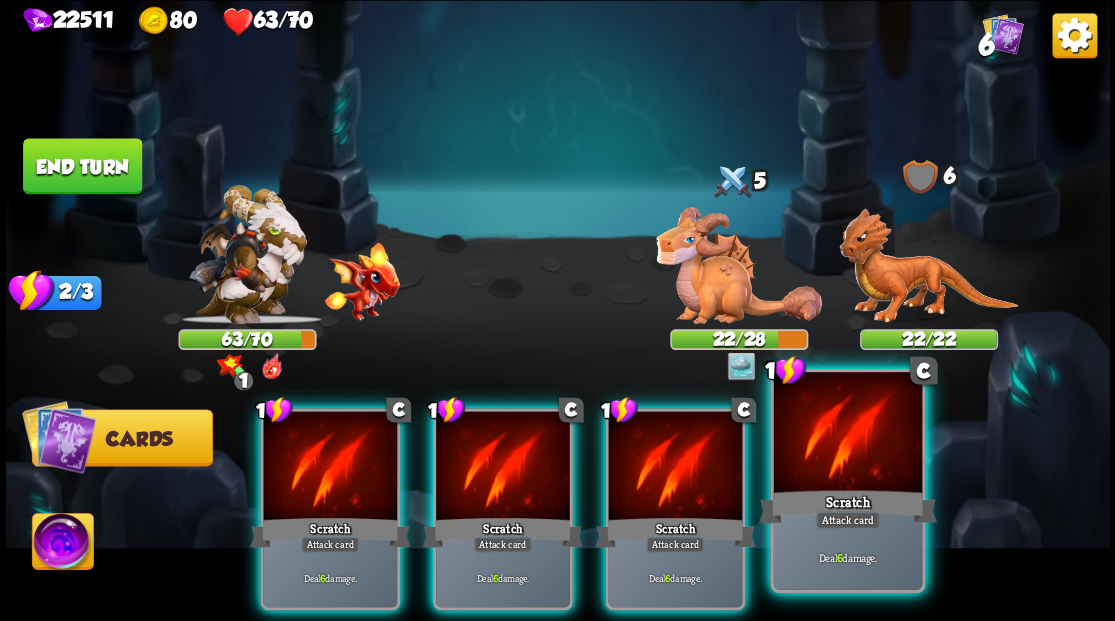click at bounding box center (847, 434) 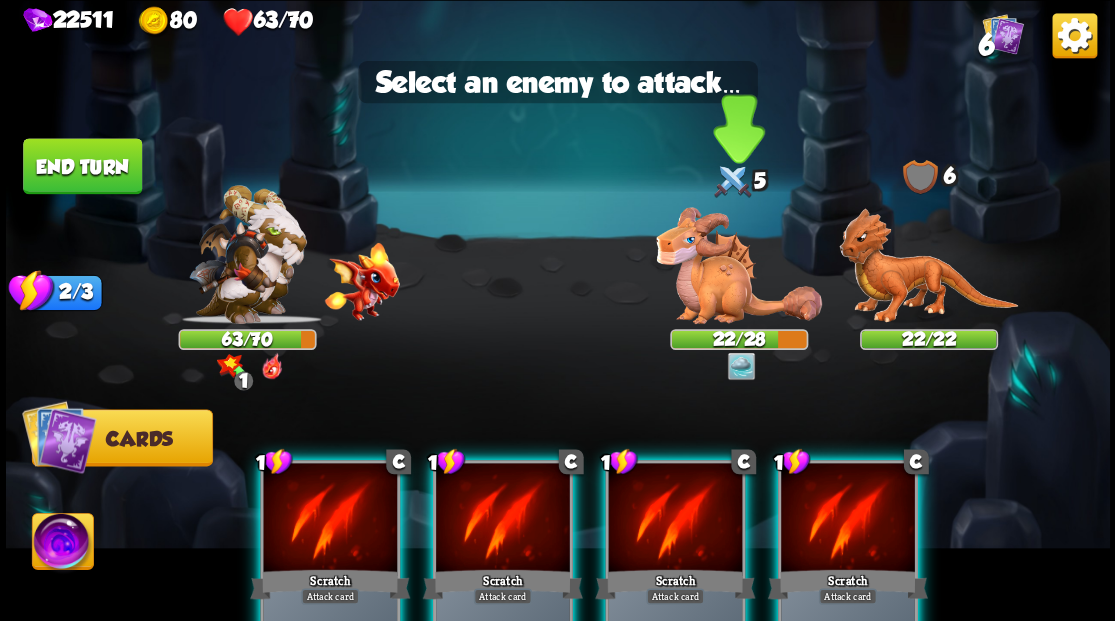 click at bounding box center (739, 265) 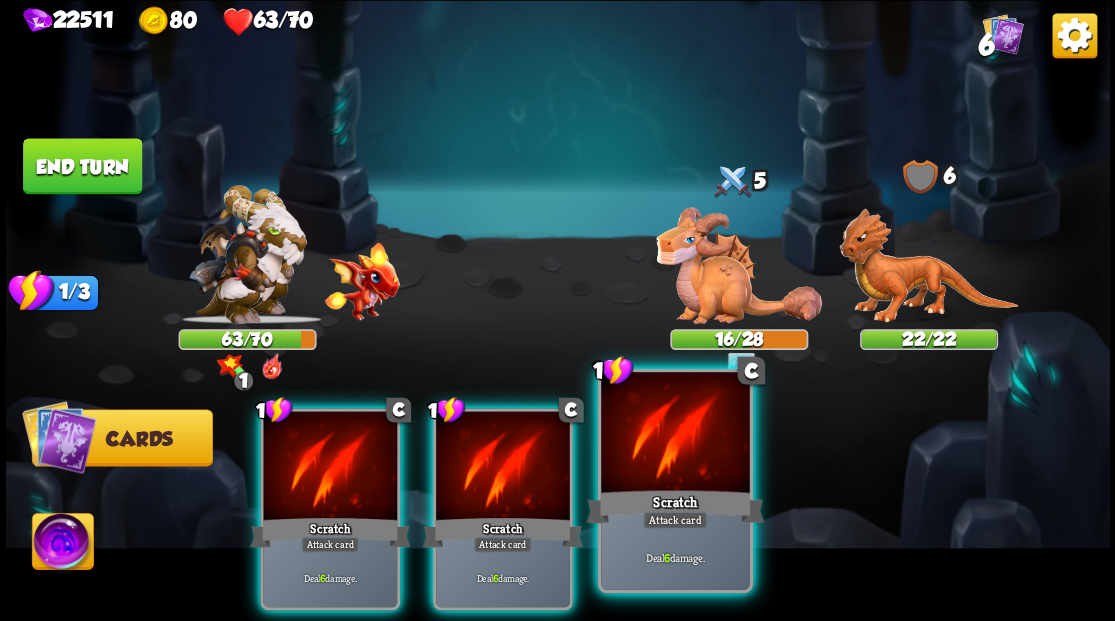 click at bounding box center (675, 434) 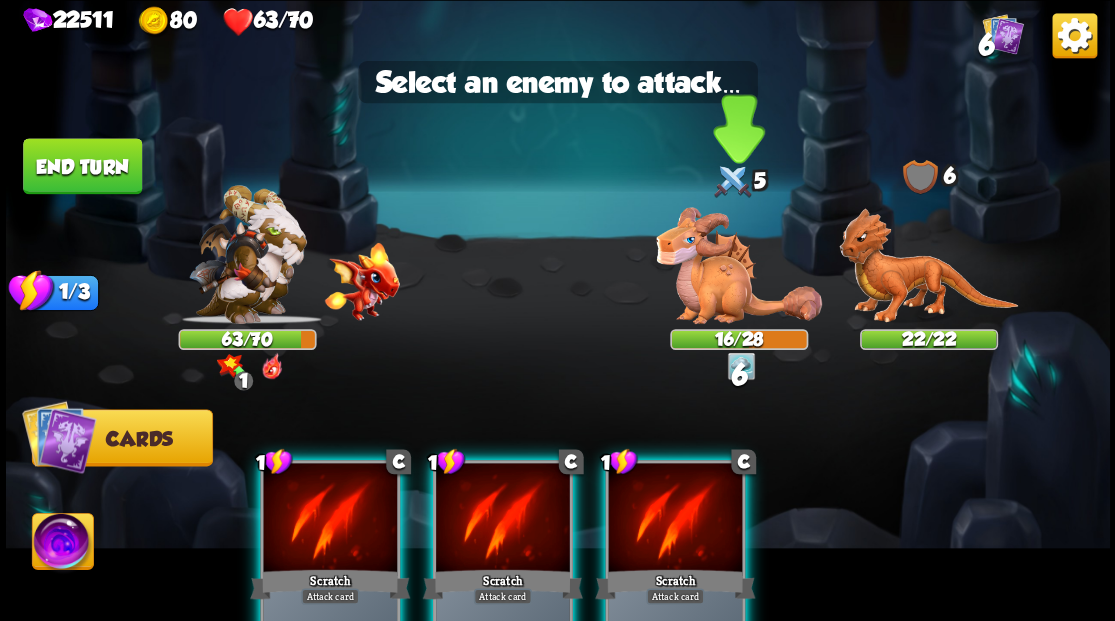 click at bounding box center [739, 265] 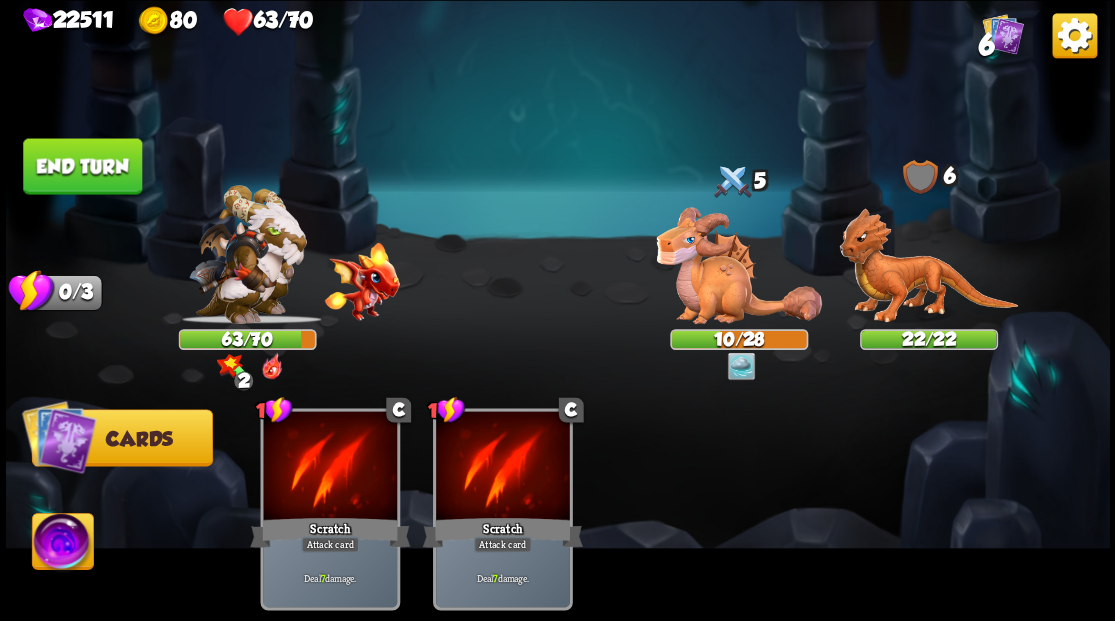click on "End turn" at bounding box center [82, 166] 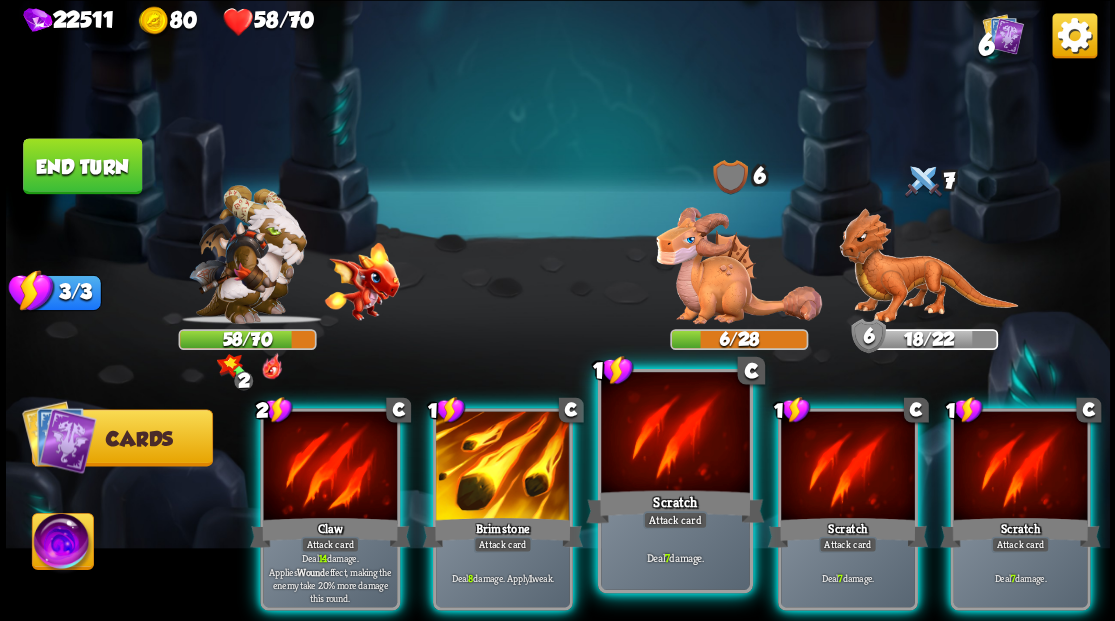 click on "Scratch" at bounding box center [675, 506] 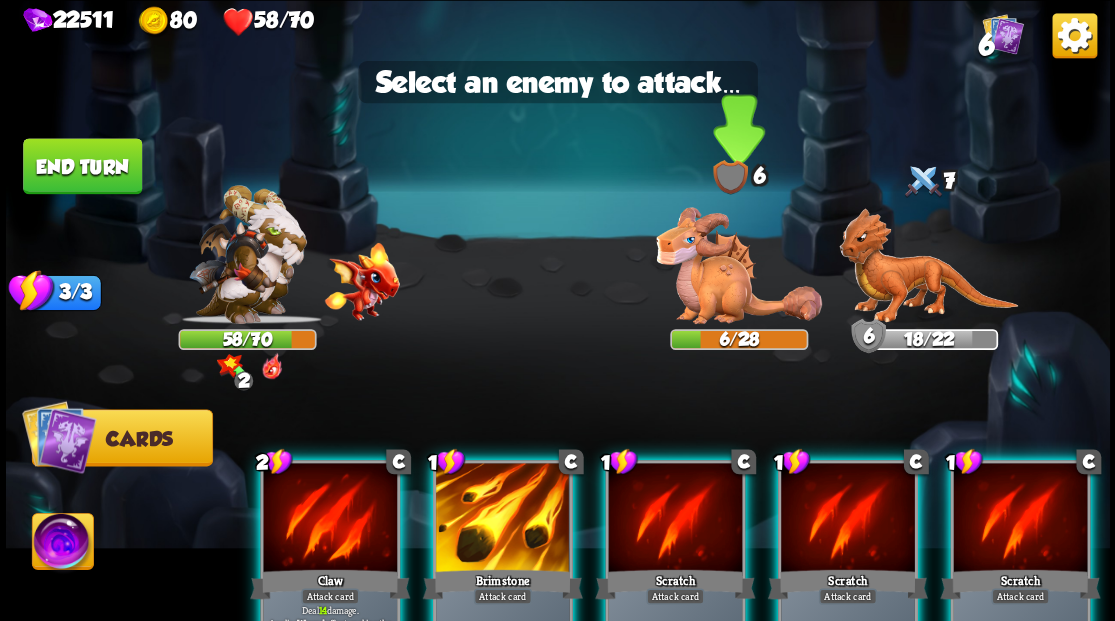 click at bounding box center [739, 265] 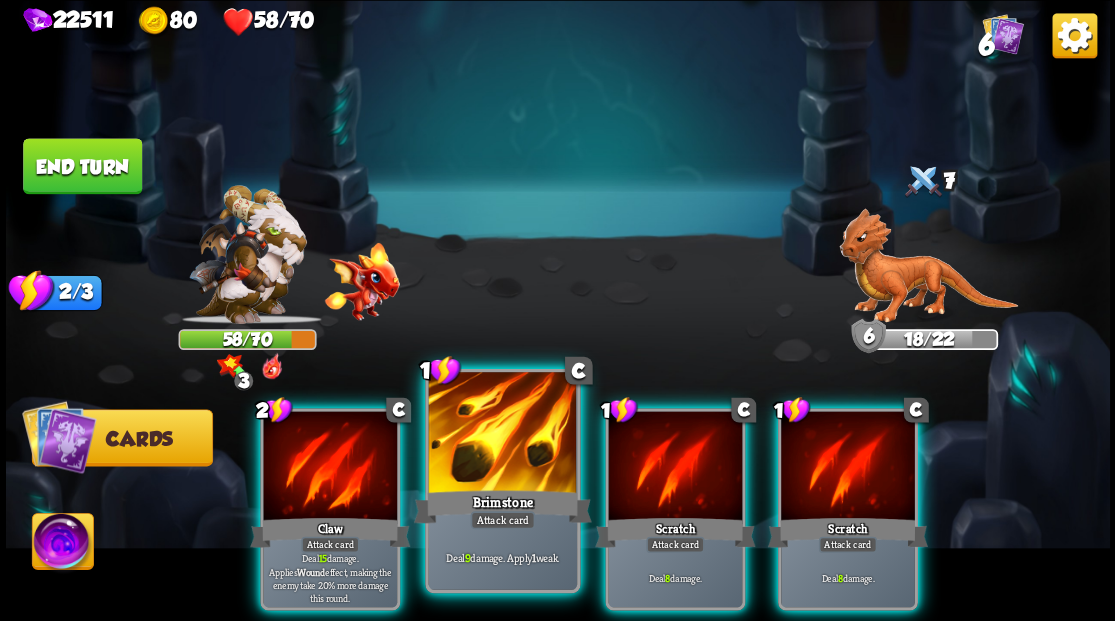 click at bounding box center [502, 434] 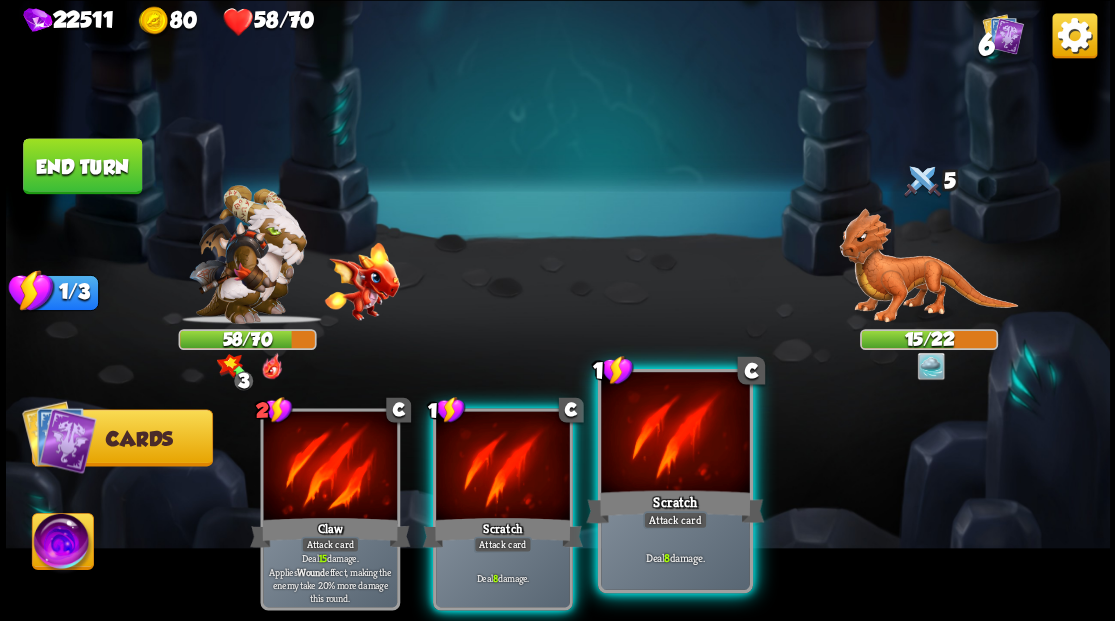 click at bounding box center (675, 434) 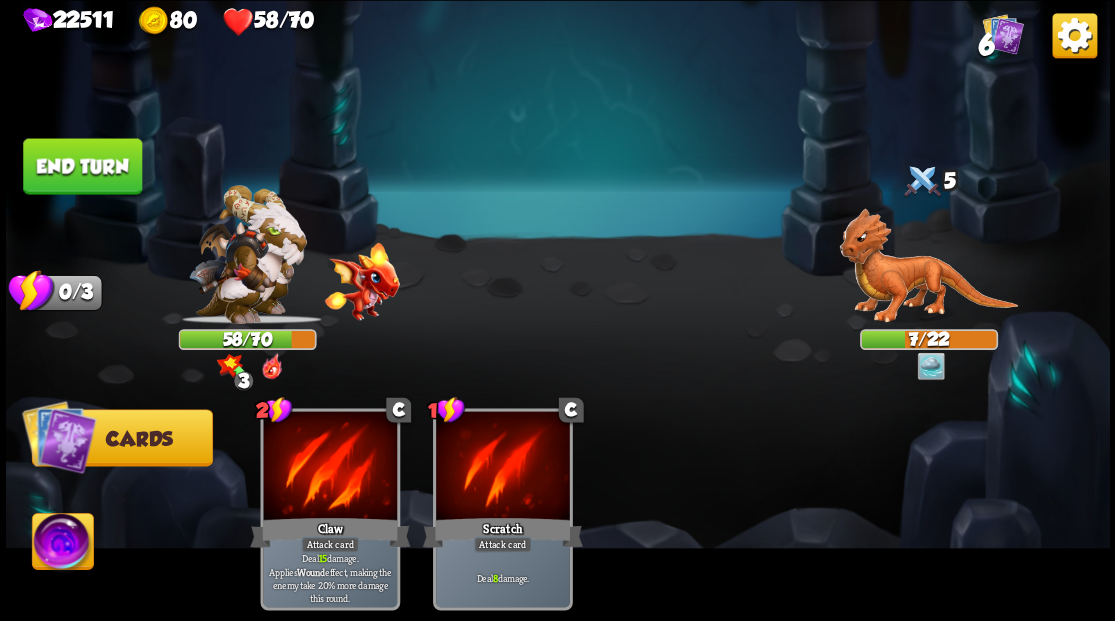 click at bounding box center (62, 544) 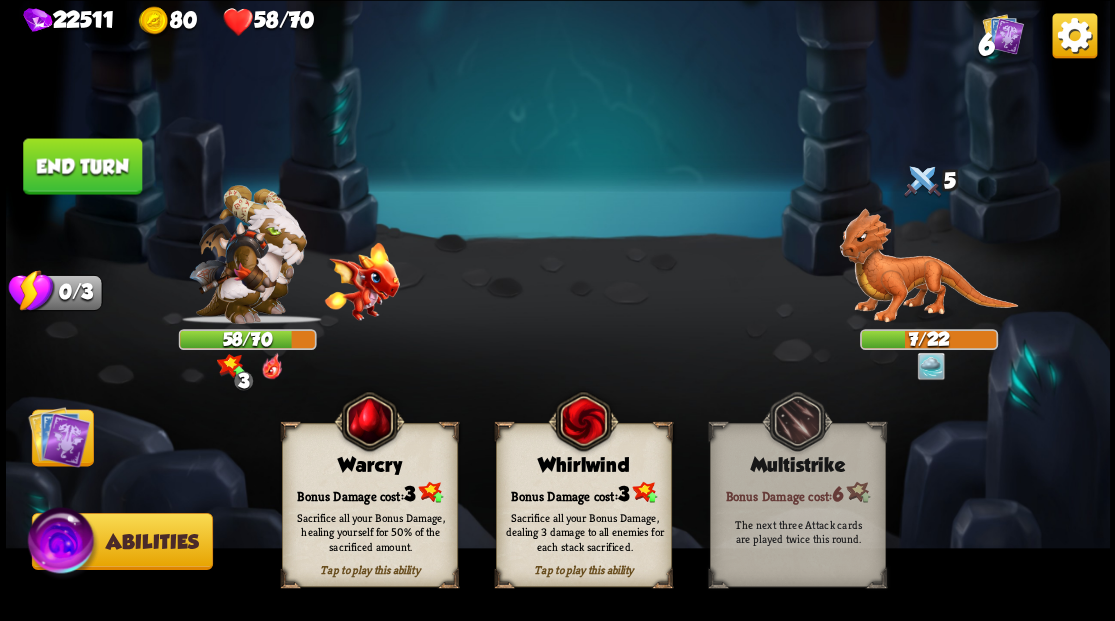 click on "Bonus Damage cost:  3" at bounding box center (369, 492) 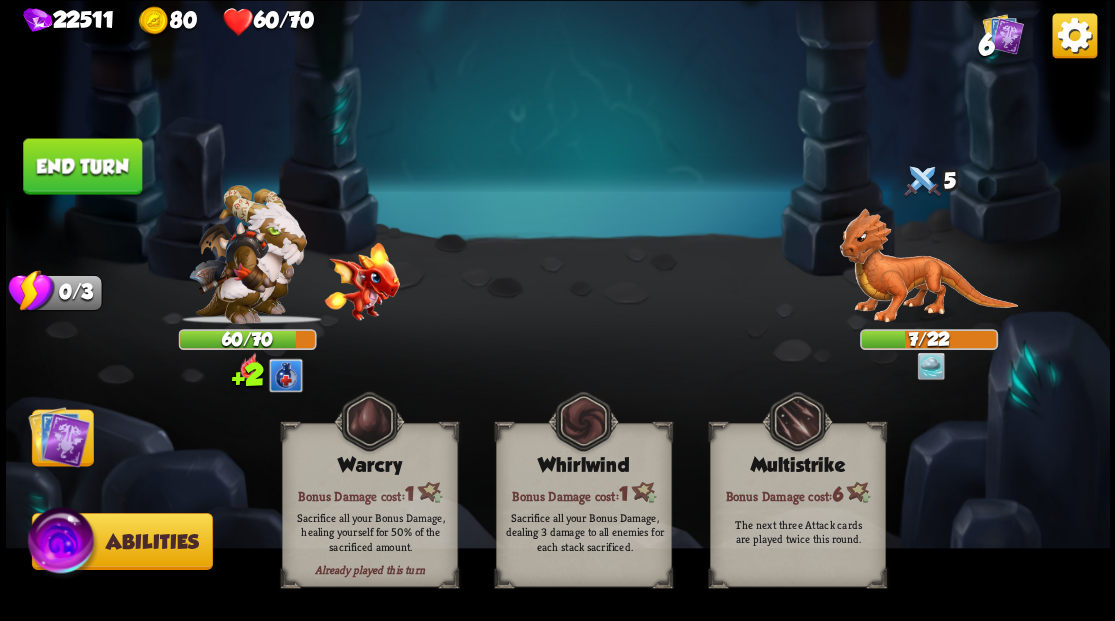 click at bounding box center [59, 436] 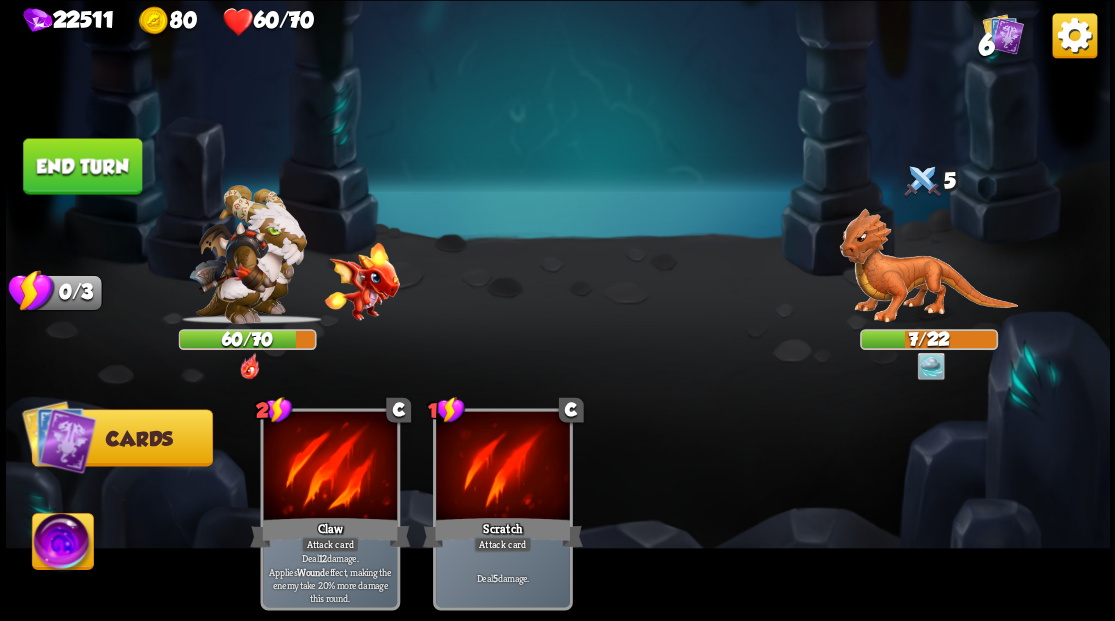 click on "End turn" at bounding box center [82, 166] 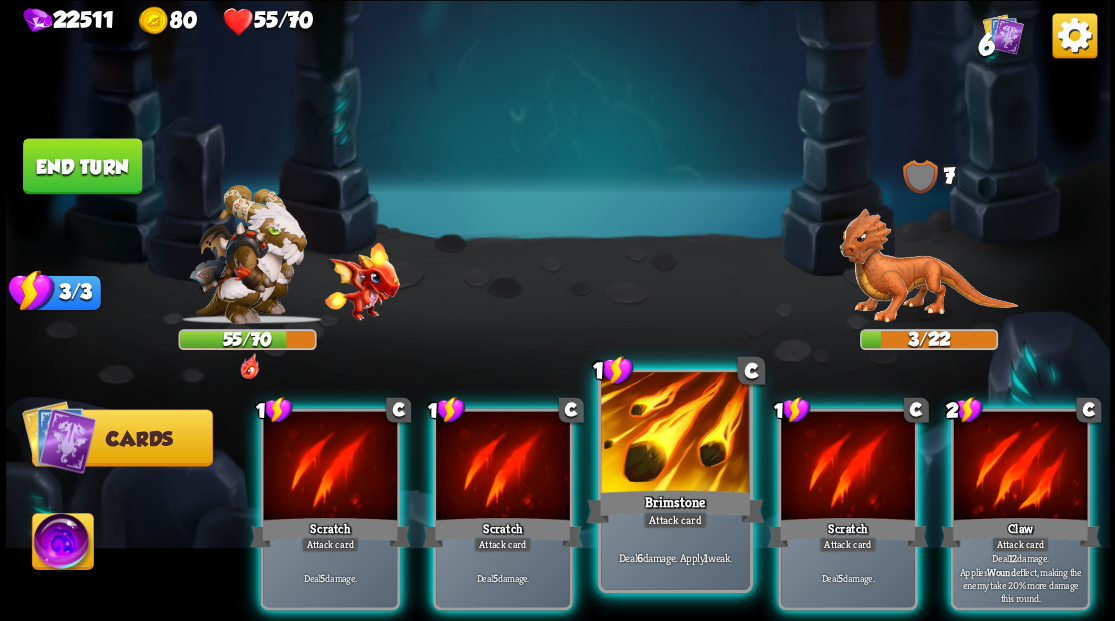 click at bounding box center [675, 434] 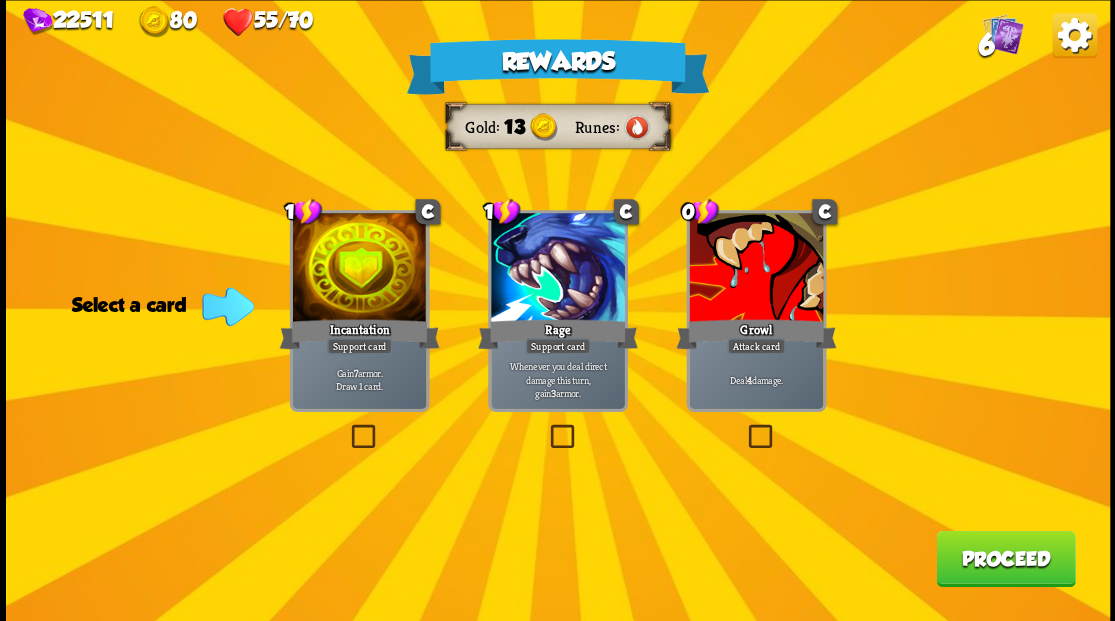 click at bounding box center (347, 427) 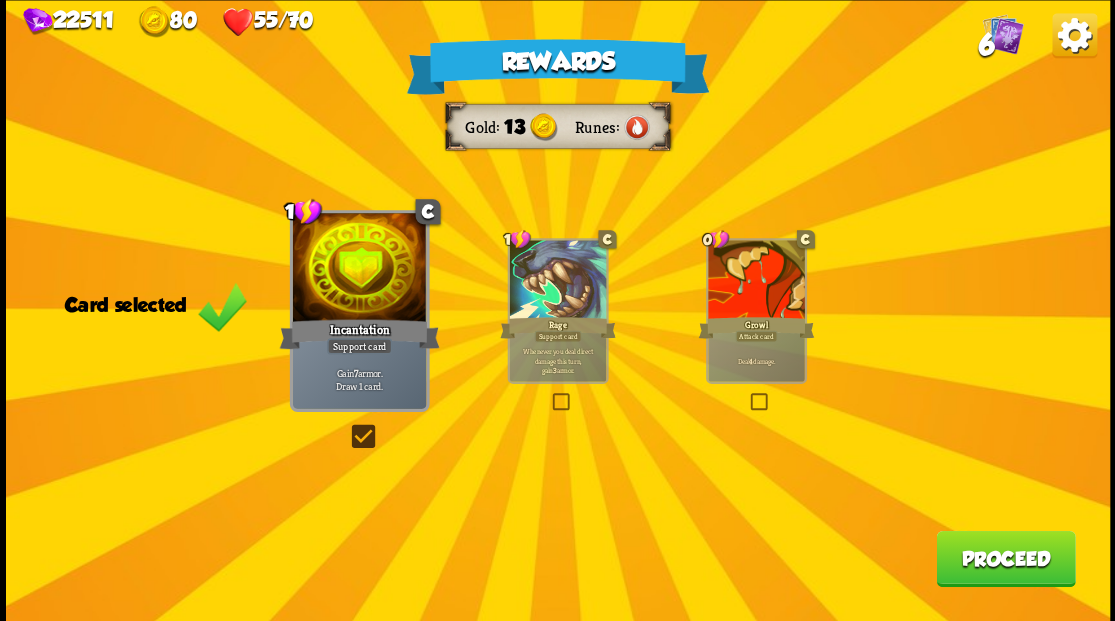 click on "Proceed" at bounding box center [1005, 558] 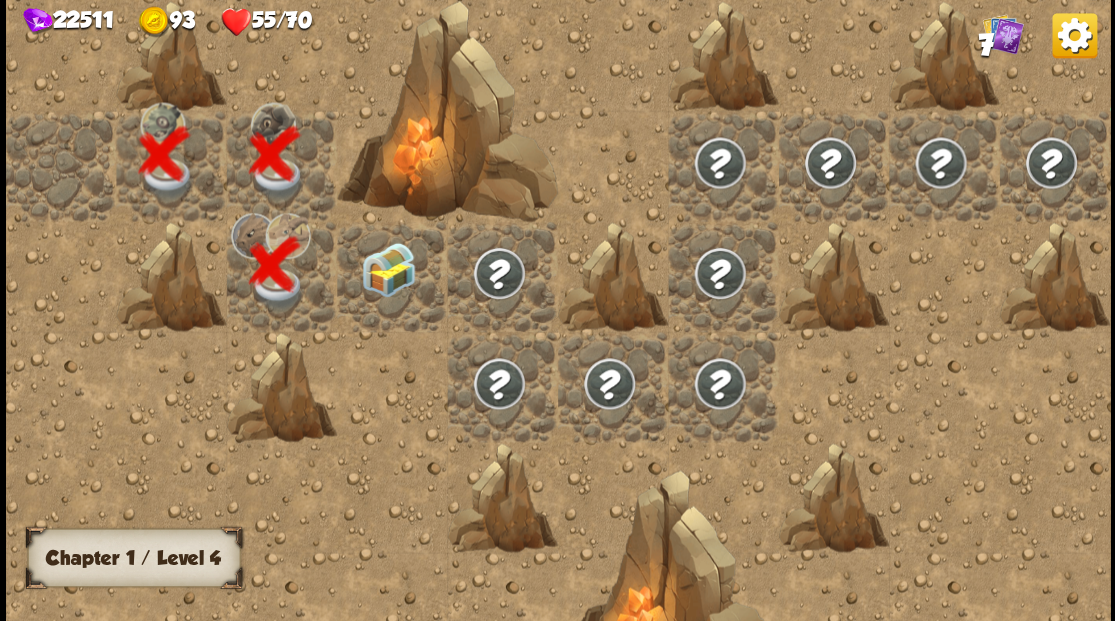 click at bounding box center [388, 269] 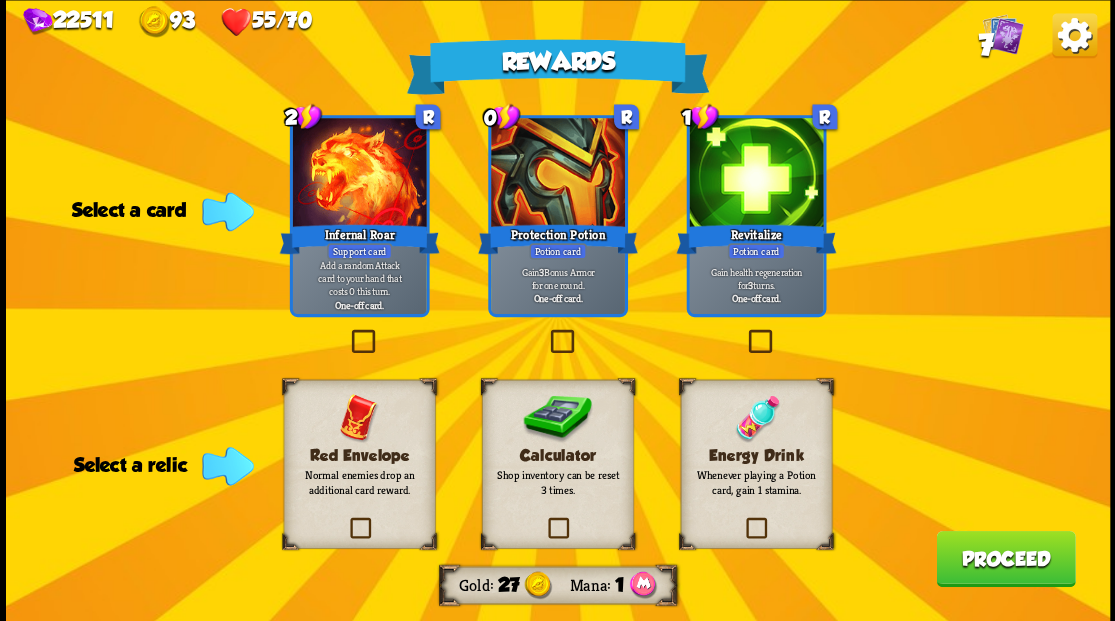click at bounding box center [544, 520] 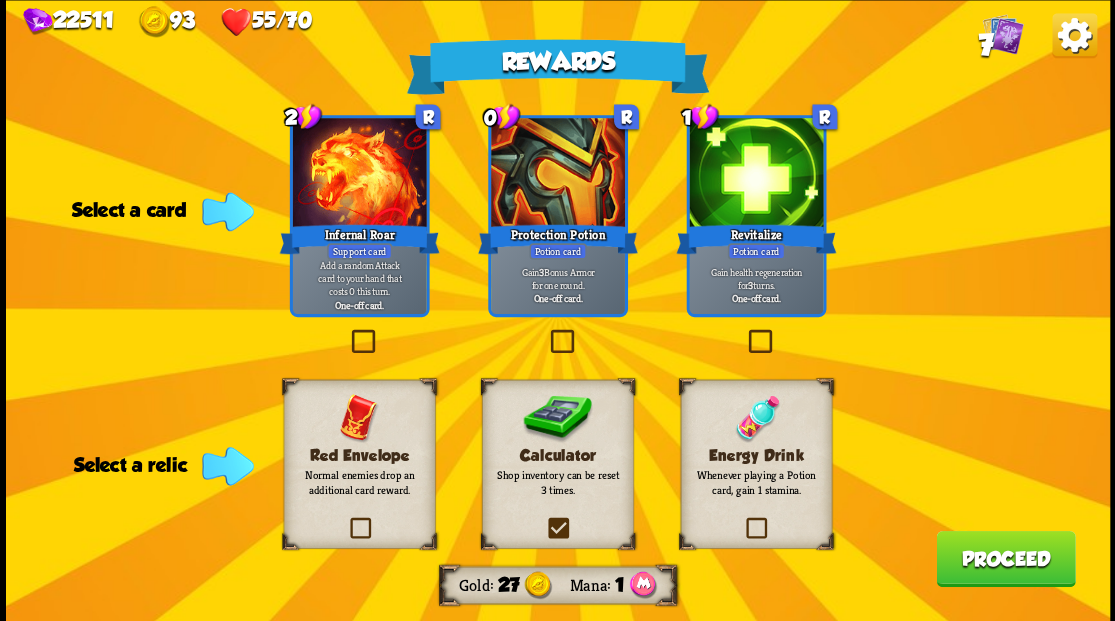 click at bounding box center [0, 0] 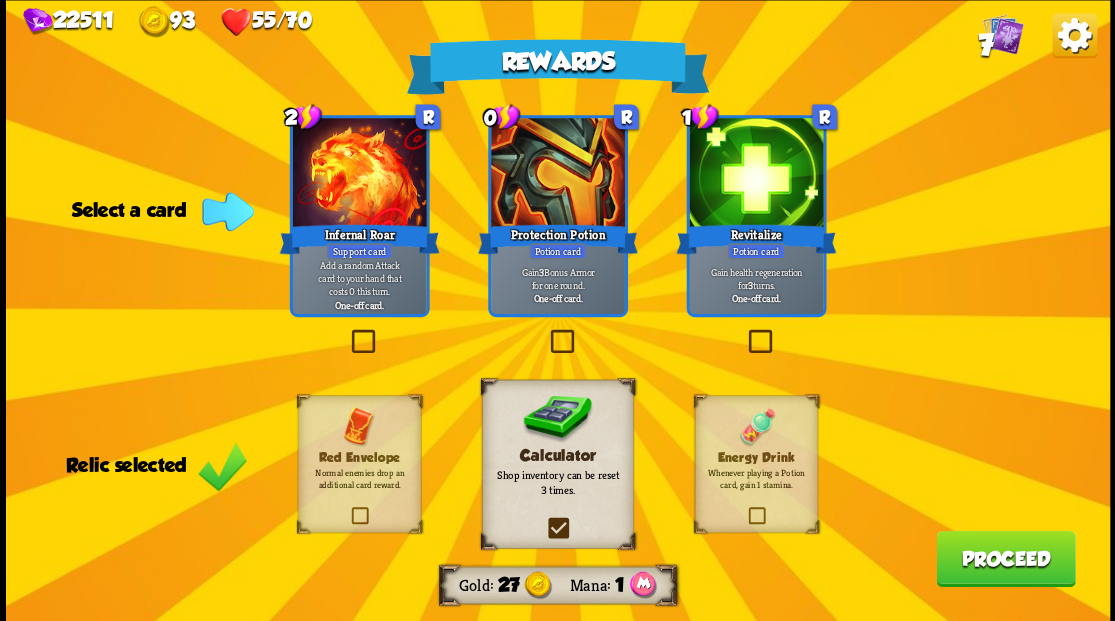 click at bounding box center (546, 332) 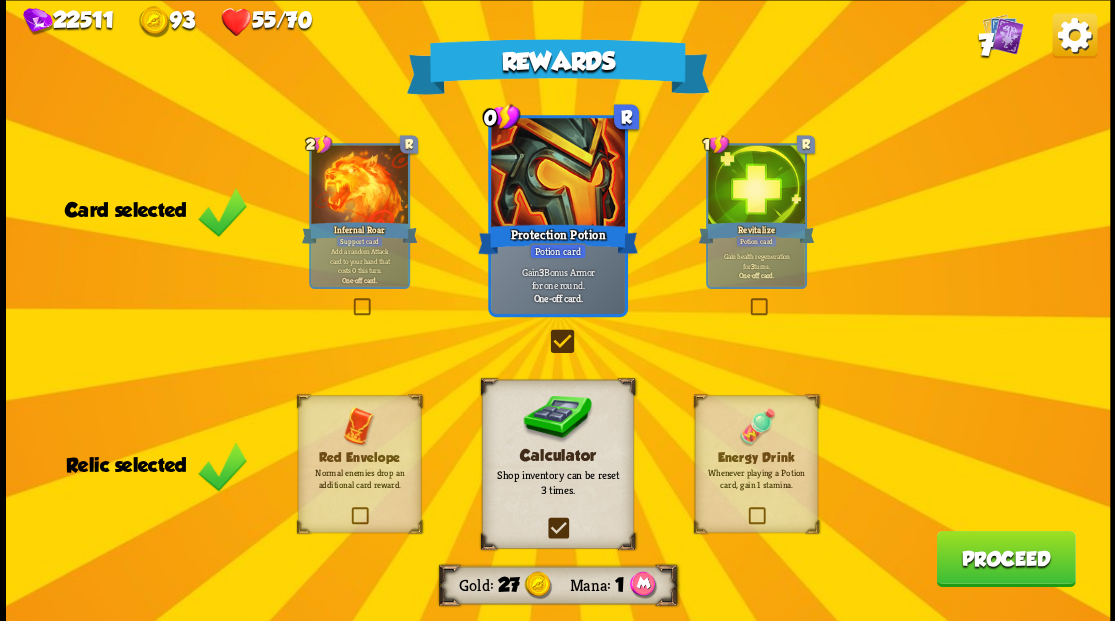 click on "Proceed" at bounding box center [1005, 558] 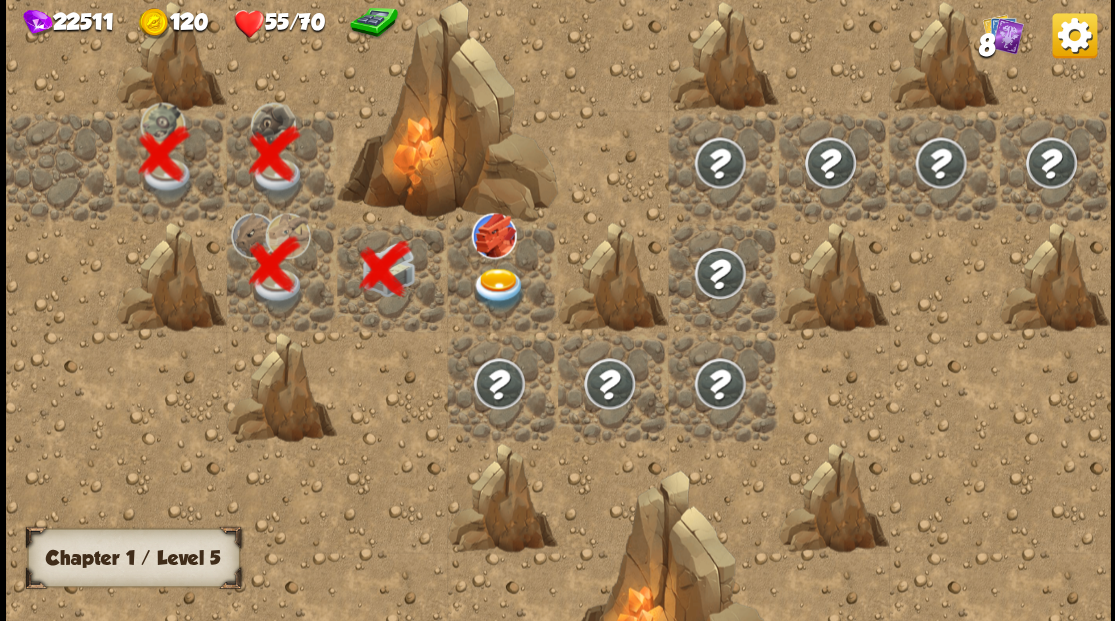 click at bounding box center [498, 288] 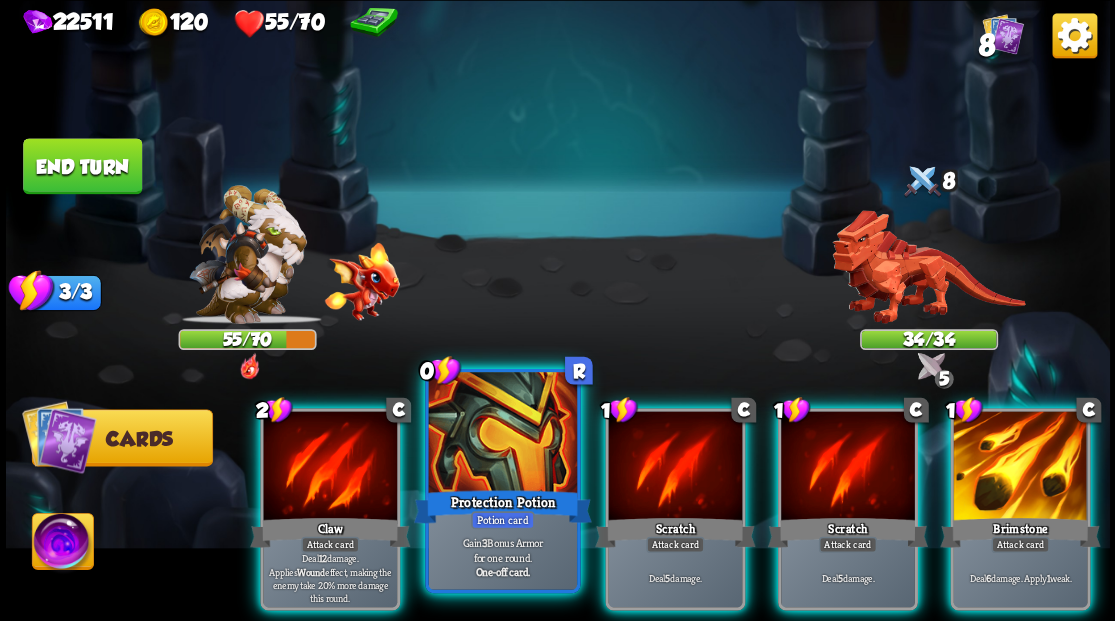 click at bounding box center [502, 434] 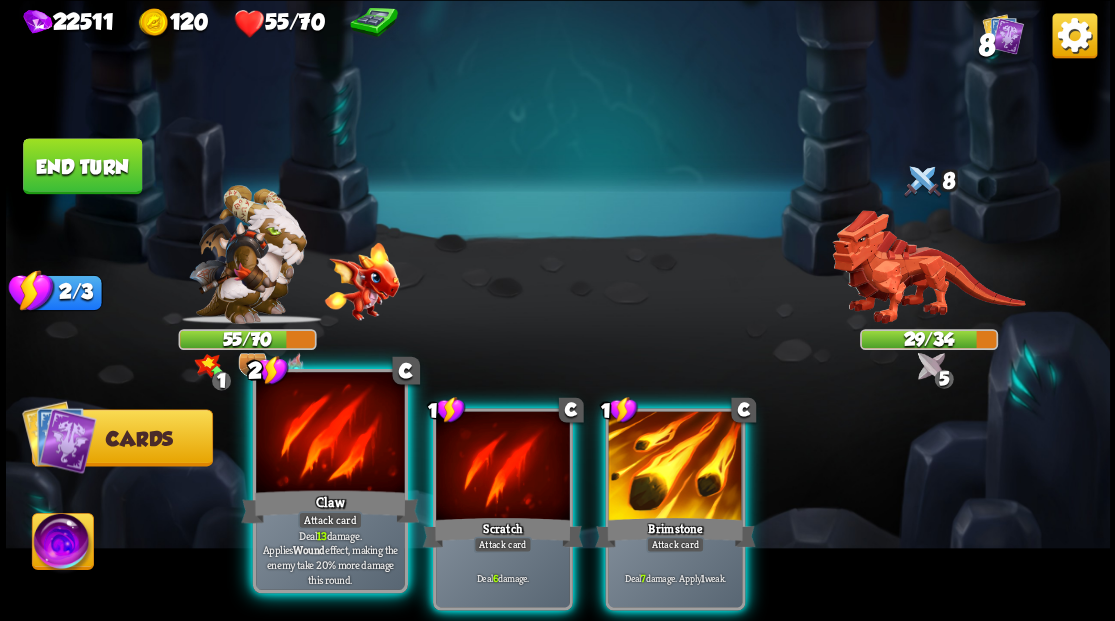 click at bounding box center (330, 434) 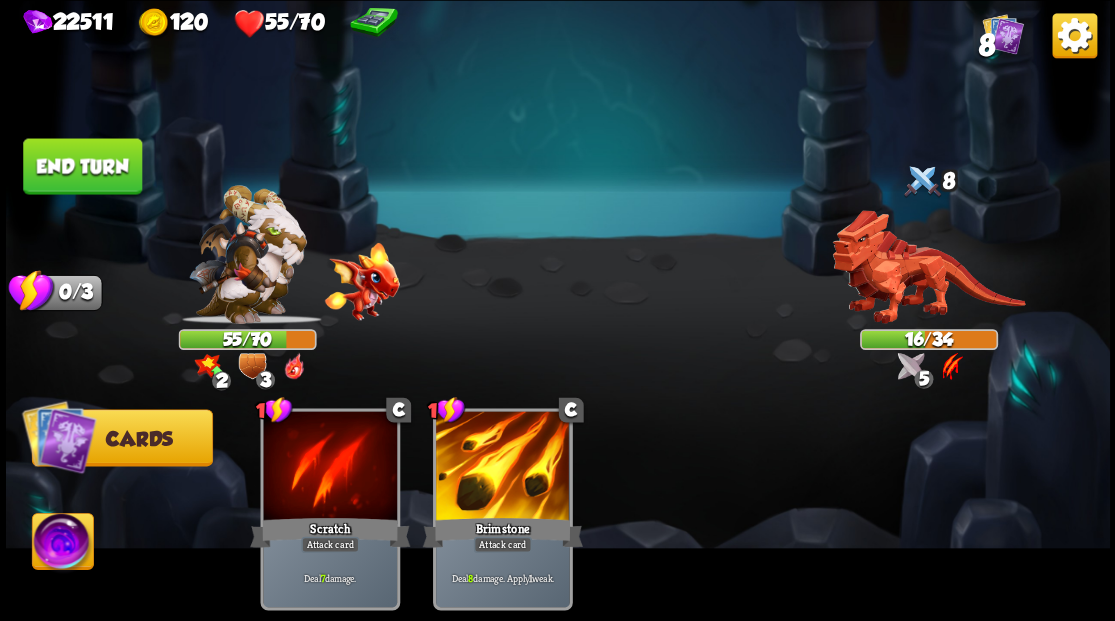 click on "End turn" at bounding box center [82, 166] 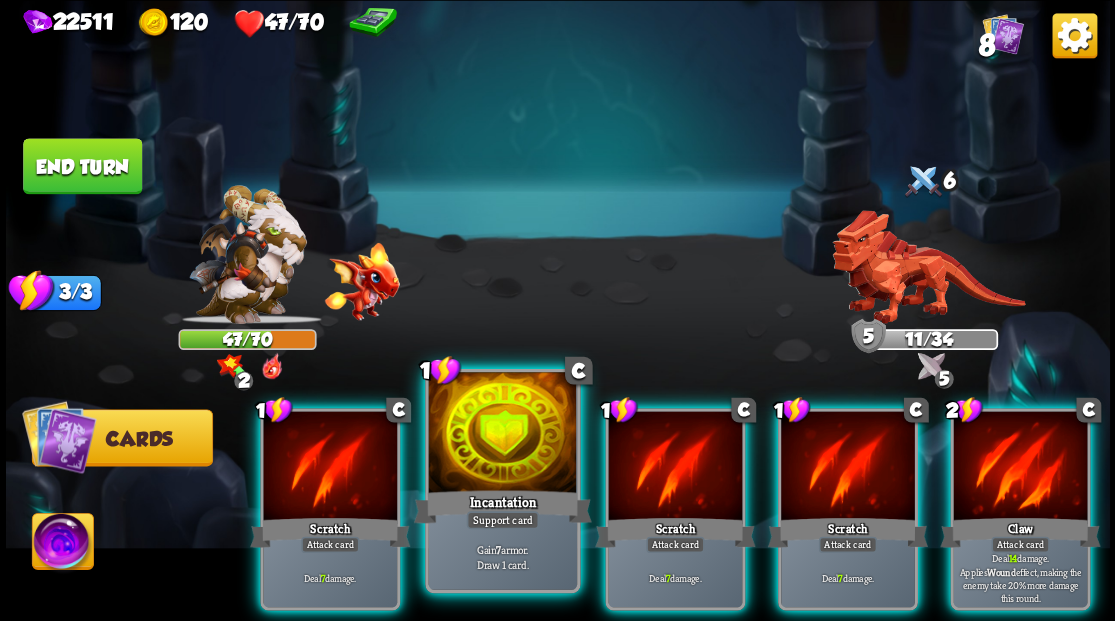 click at bounding box center [502, 434] 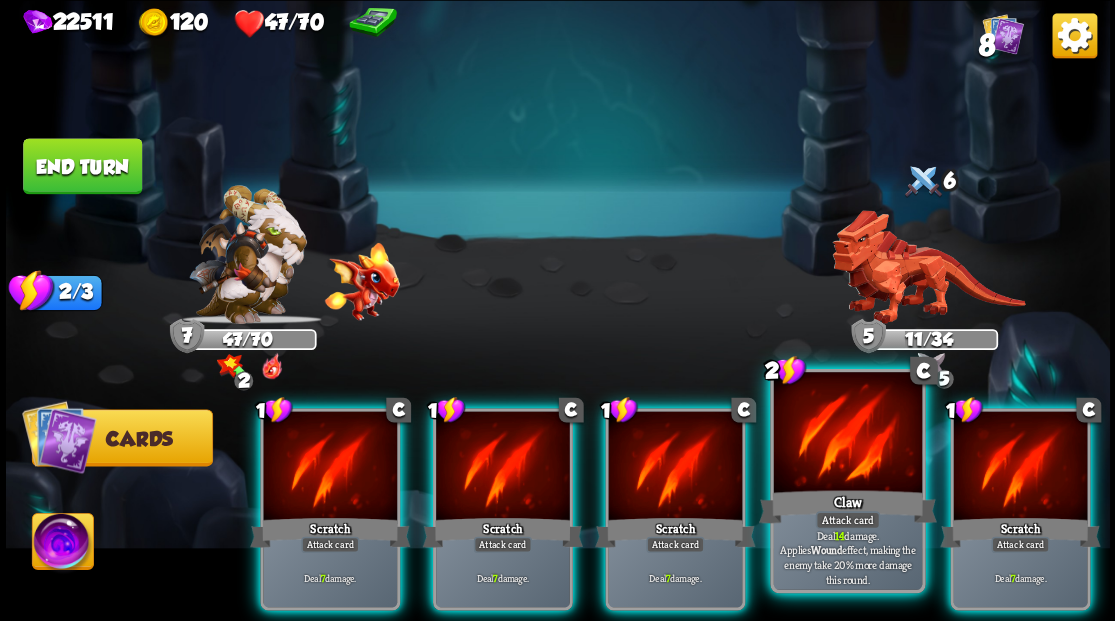 click at bounding box center [847, 434] 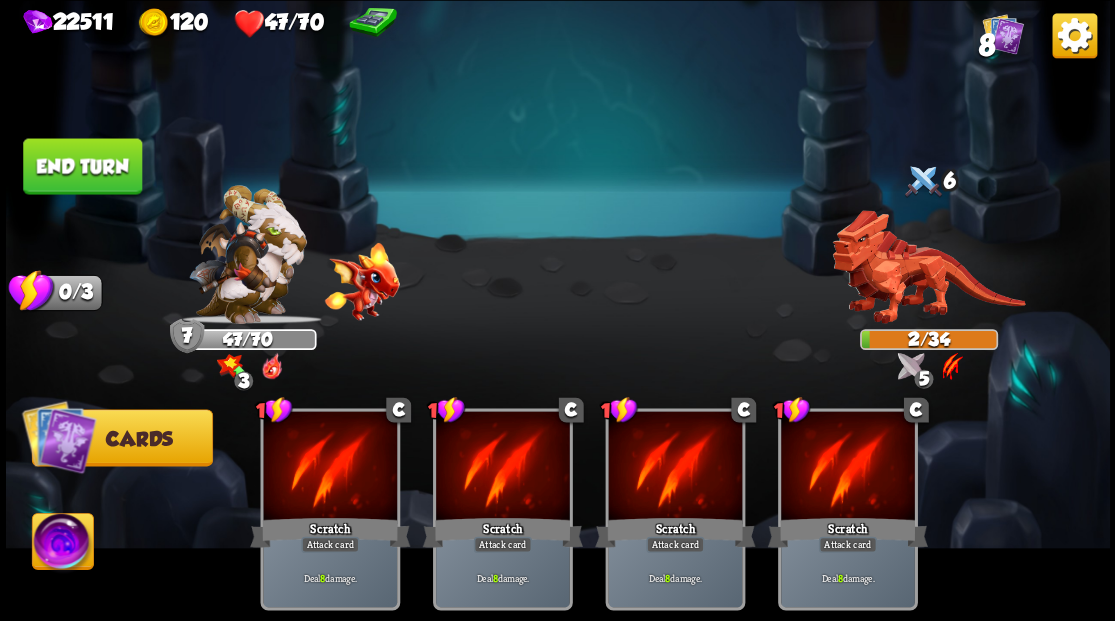 click at bounding box center [62, 544] 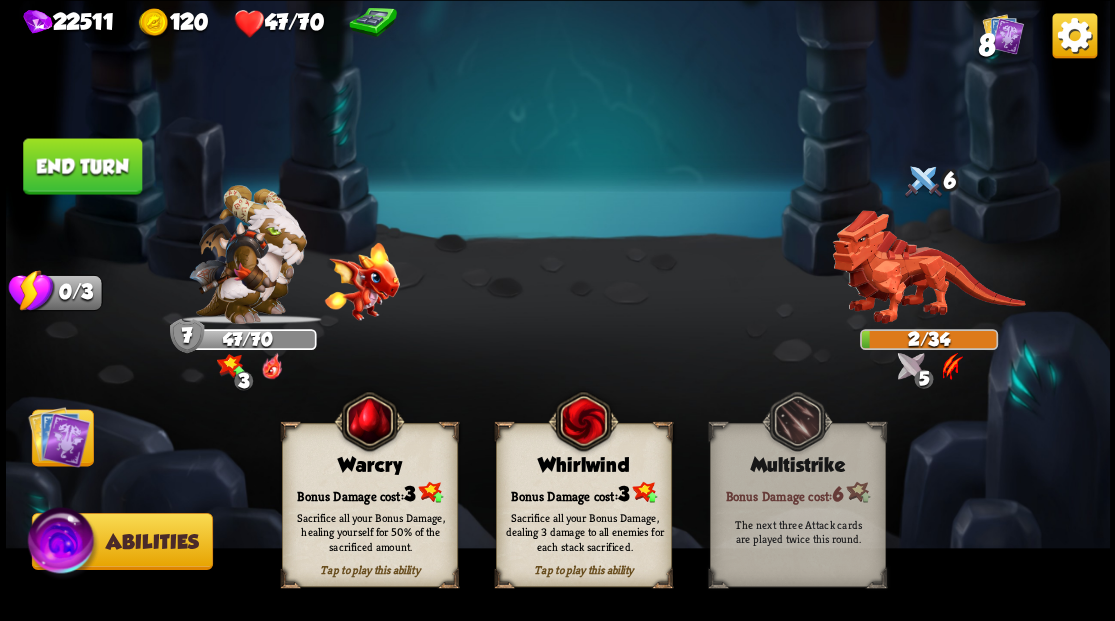 click at bounding box center (63, 544) 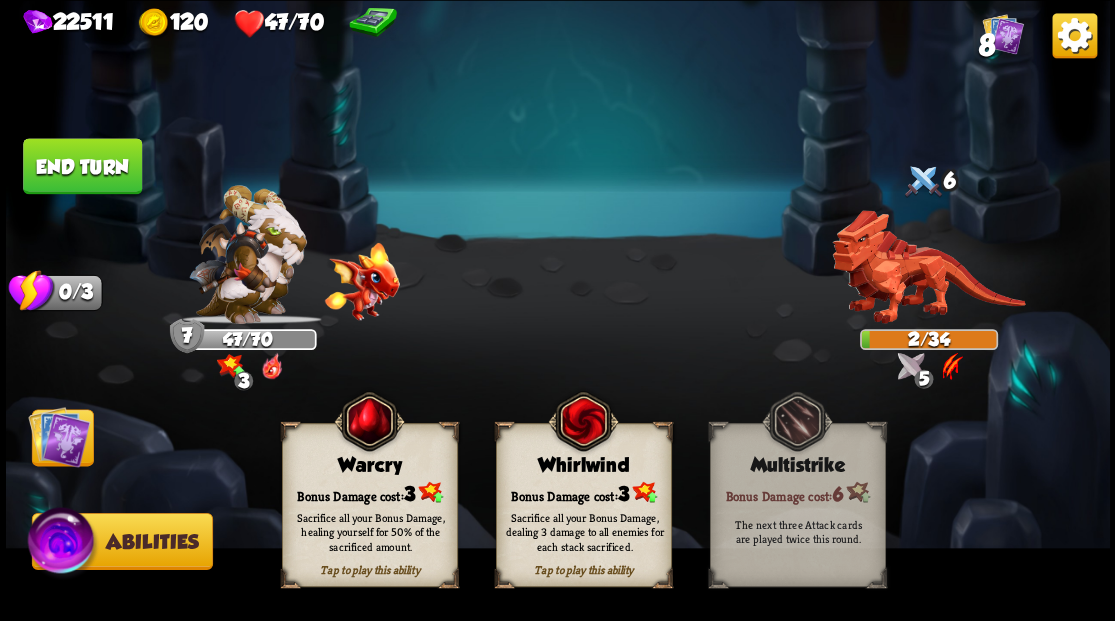 click at bounding box center [63, 544] 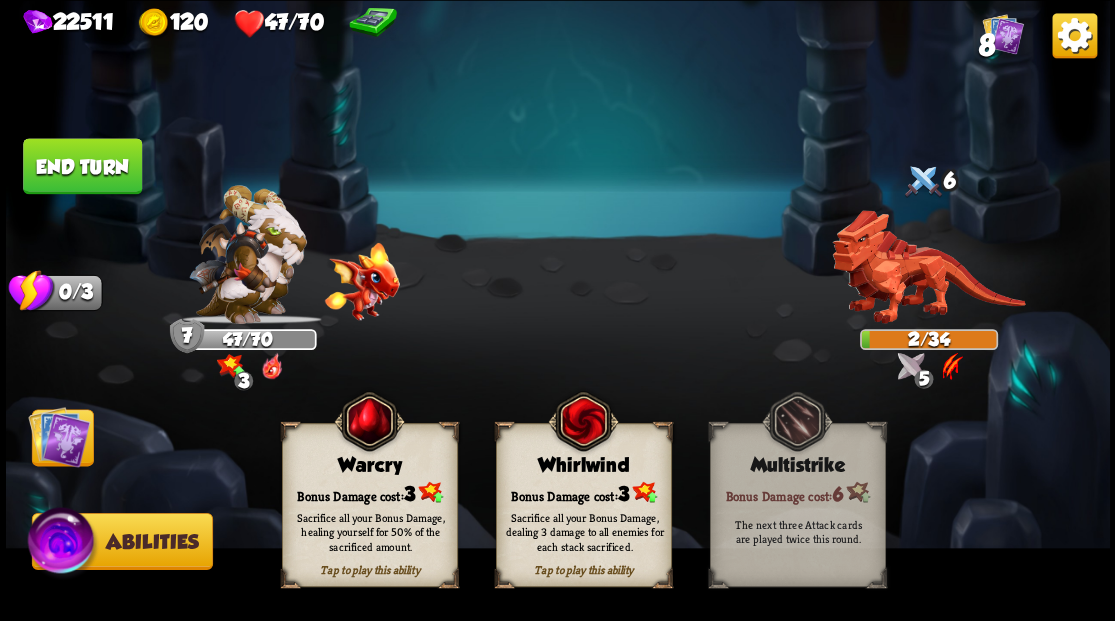 drag, startPoint x: 376, startPoint y: 485, endPoint x: 363, endPoint y: 473, distance: 17.691807 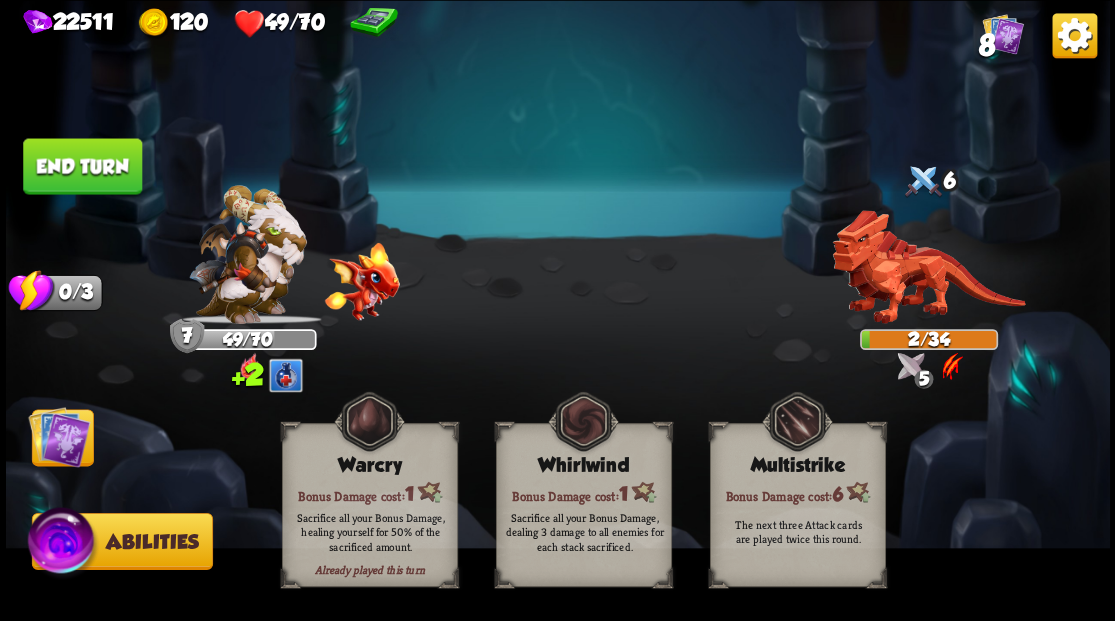 click on "End turn" at bounding box center [82, 166] 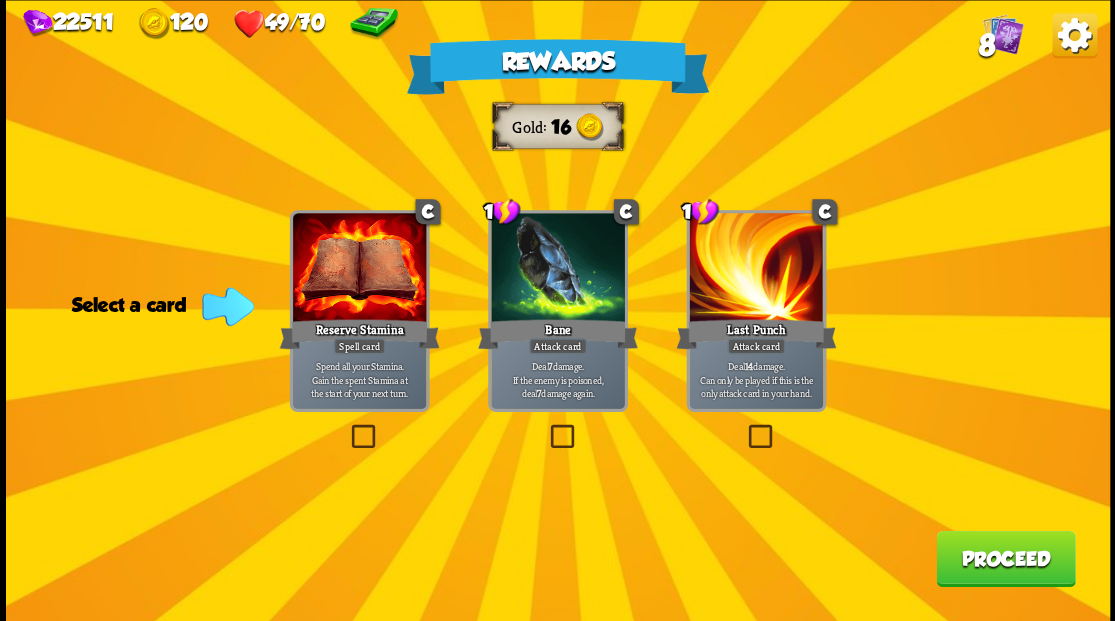 click at bounding box center (546, 427) 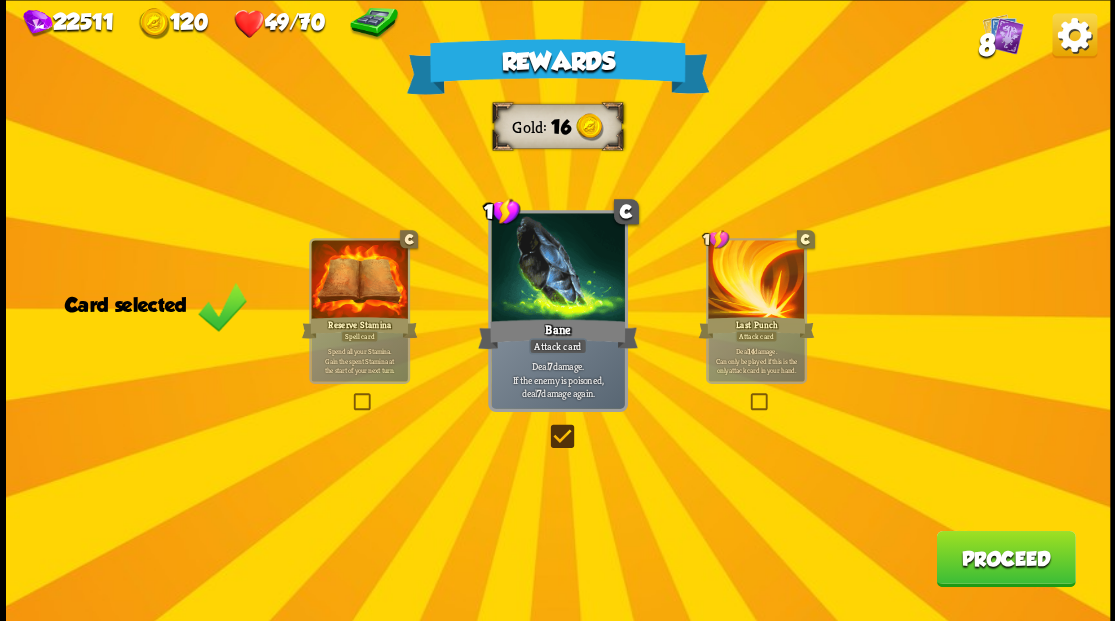 click on "Proceed" at bounding box center (1005, 558) 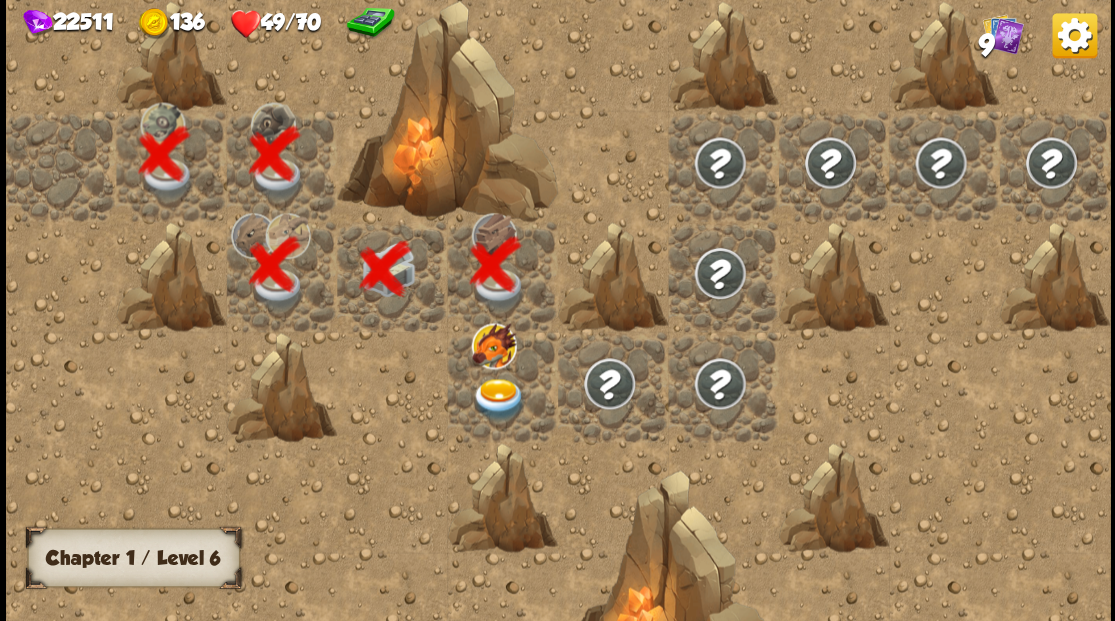 click at bounding box center [498, 399] 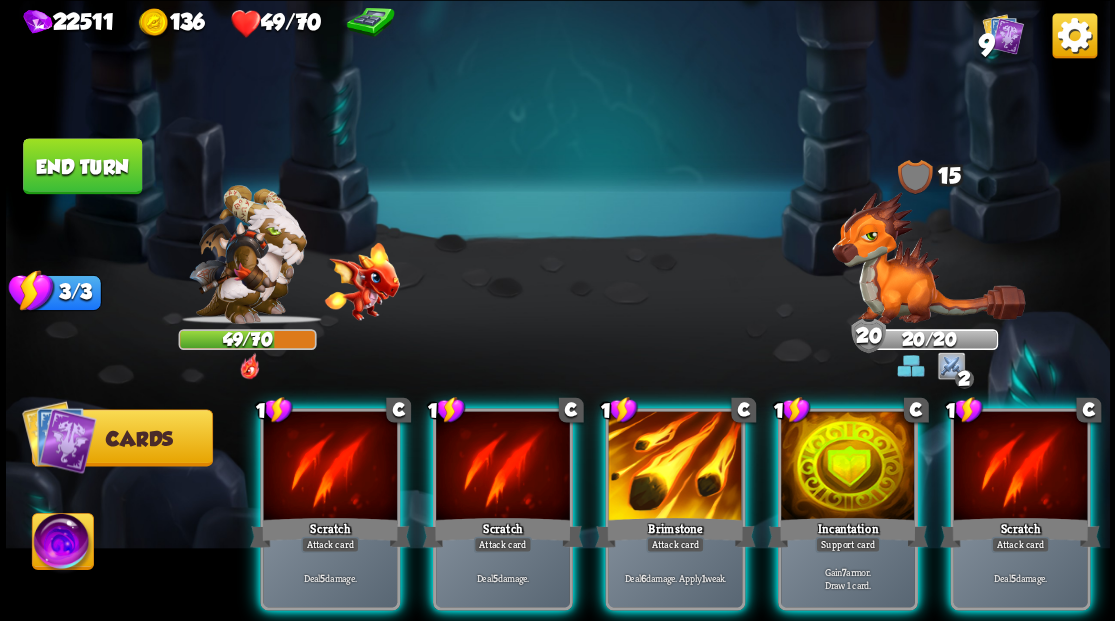drag, startPoint x: 806, startPoint y: 420, endPoint x: 770, endPoint y: 351, distance: 77.82673 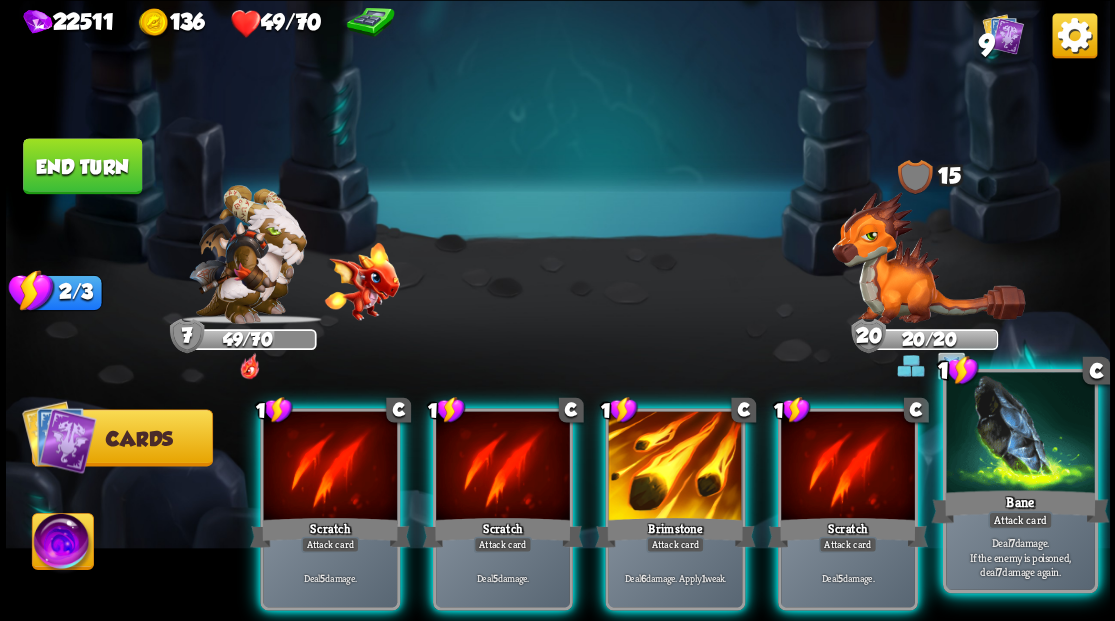 click at bounding box center (1020, 434) 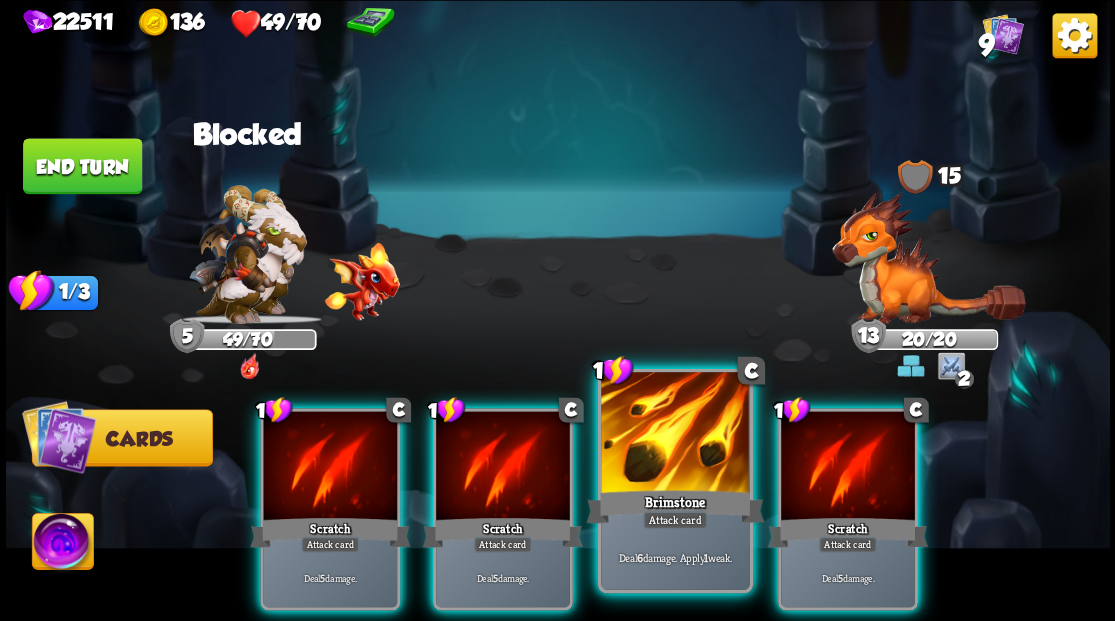 click on "Brimstone" at bounding box center (675, 506) 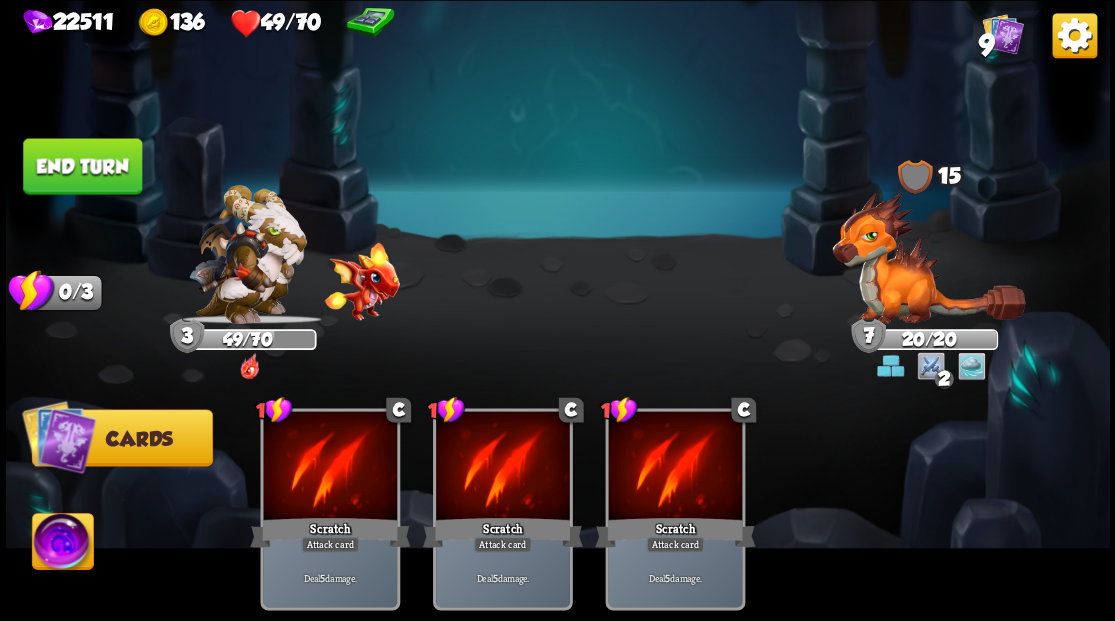 click at bounding box center (62, 544) 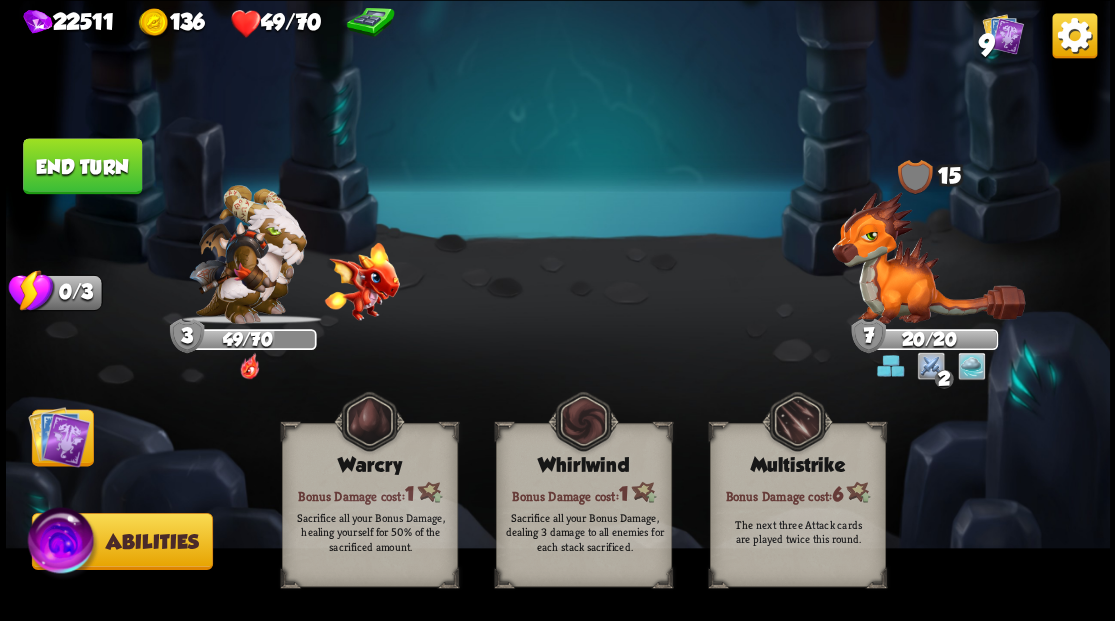 click at bounding box center (59, 436) 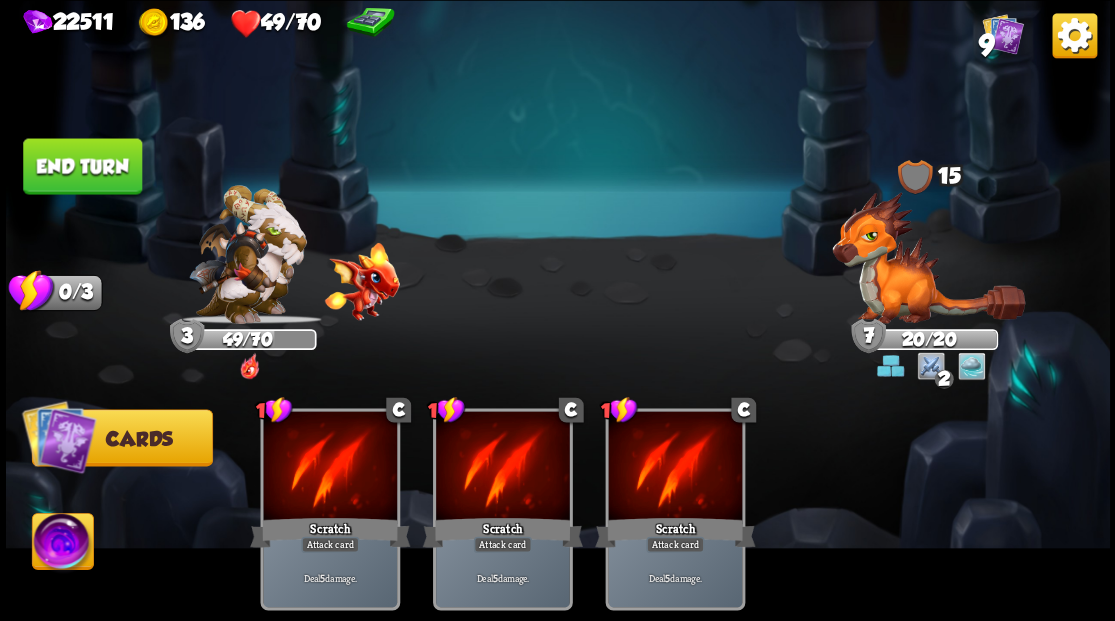 click on "End turn" at bounding box center (82, 166) 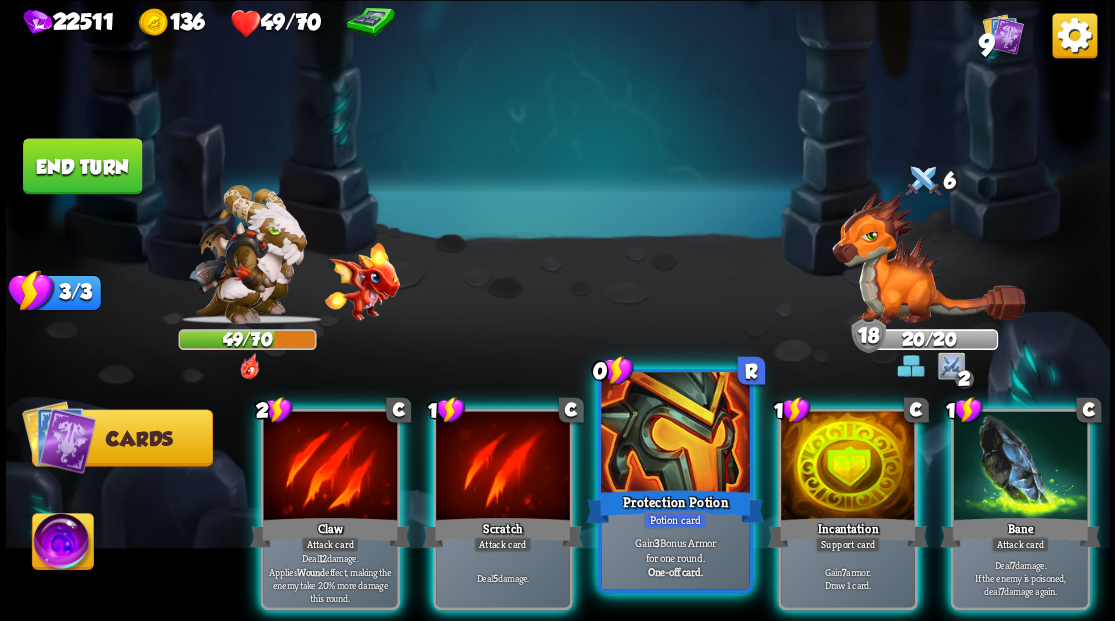 click at bounding box center [675, 434] 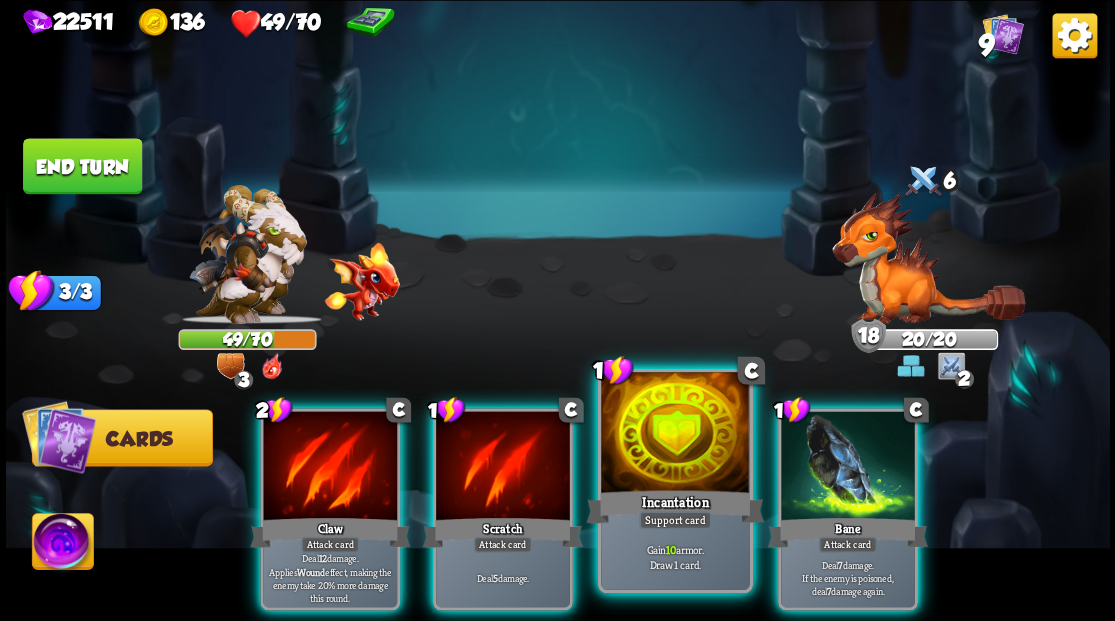click at bounding box center [675, 434] 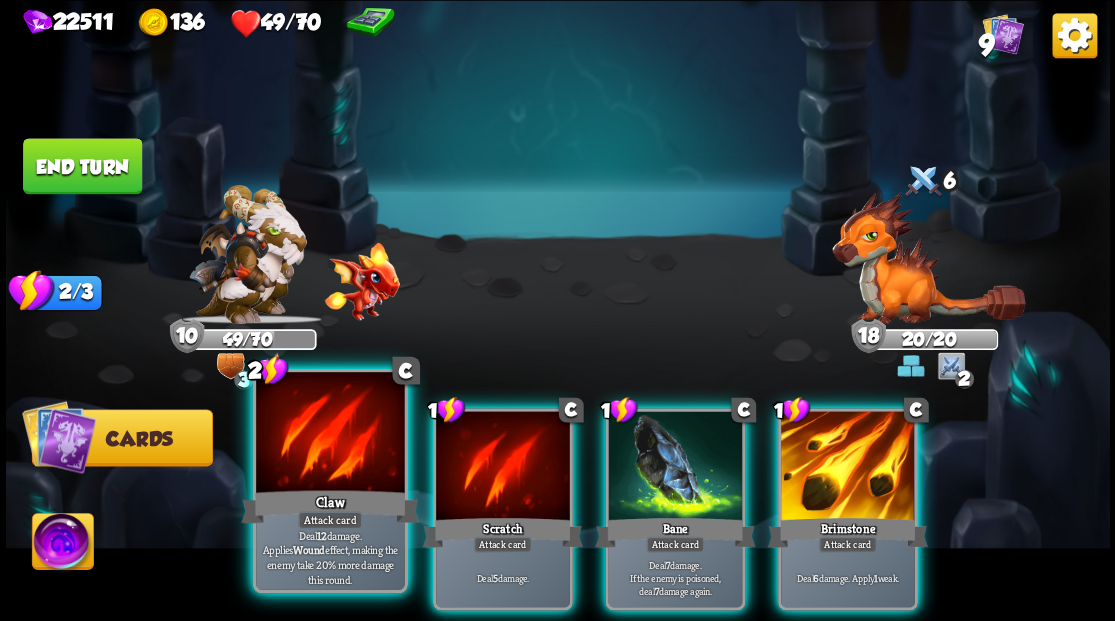 click at bounding box center [330, 434] 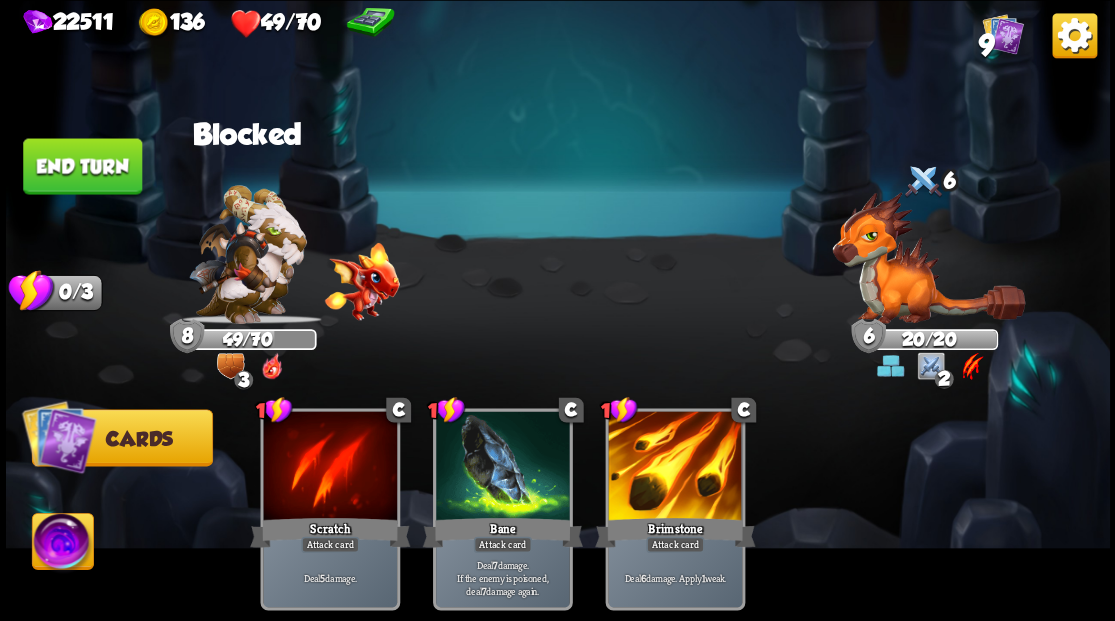click on "End turn" at bounding box center (82, 166) 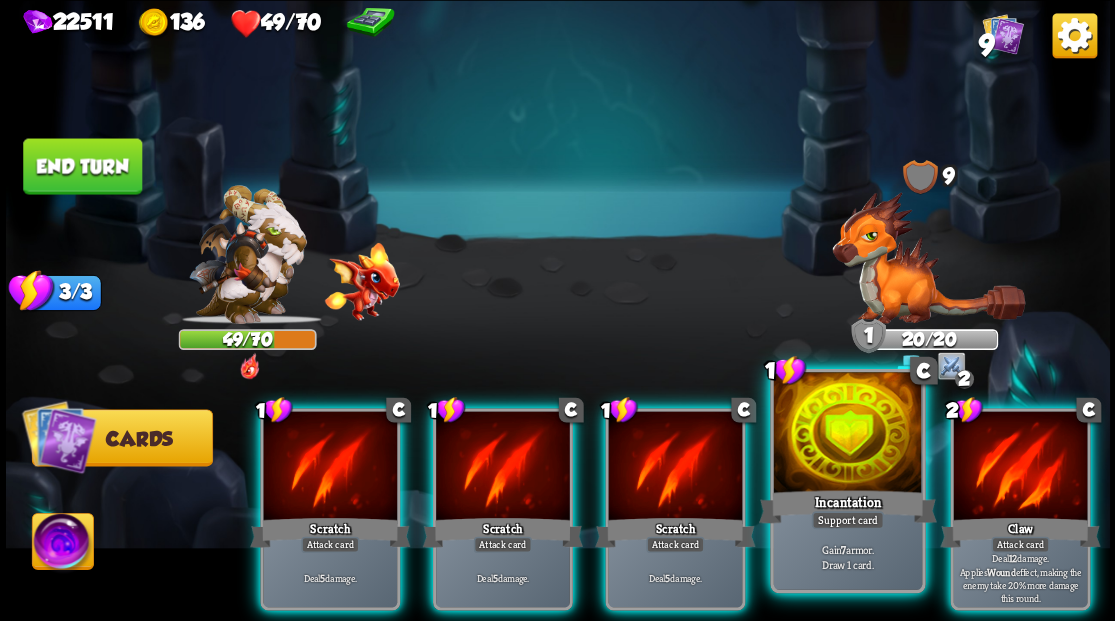 click at bounding box center [847, 434] 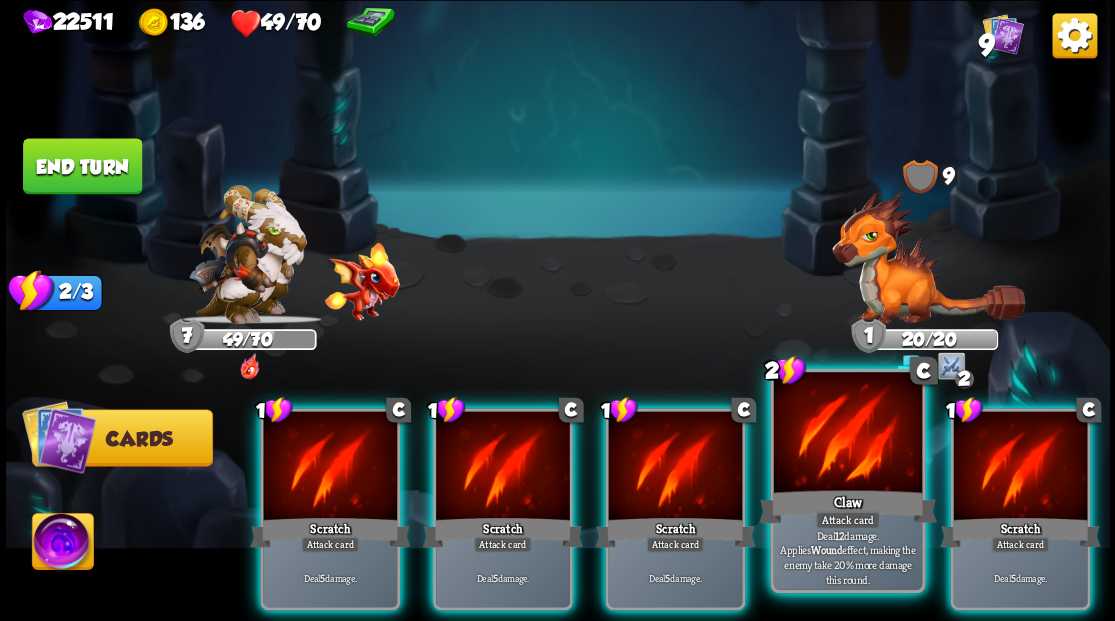 click at bounding box center (847, 434) 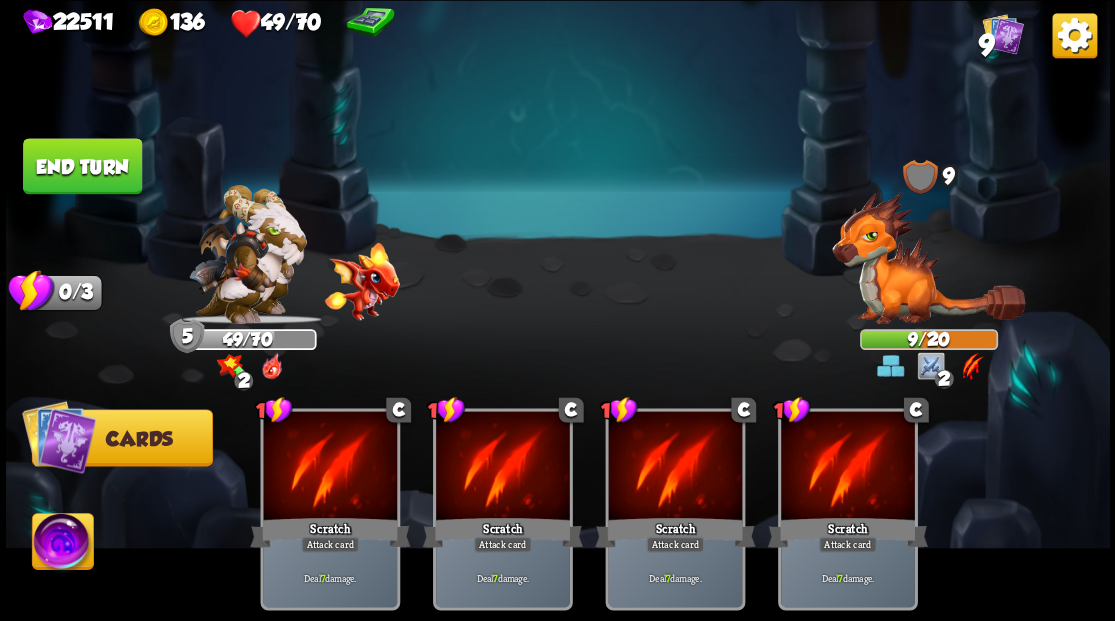 click at bounding box center (62, 544) 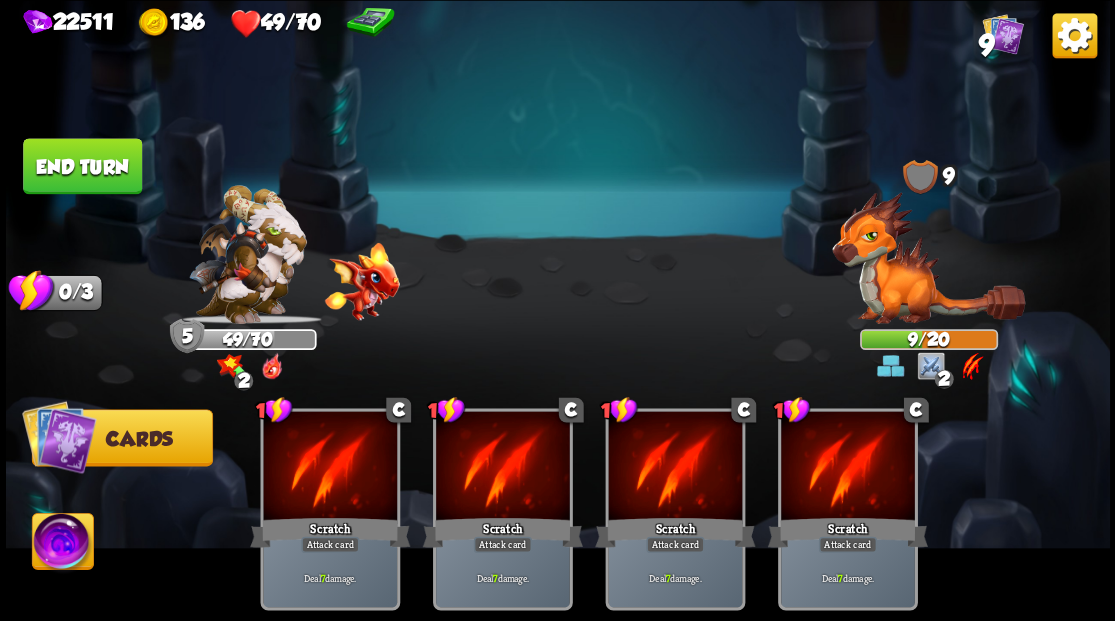 click at bounding box center (62, 544) 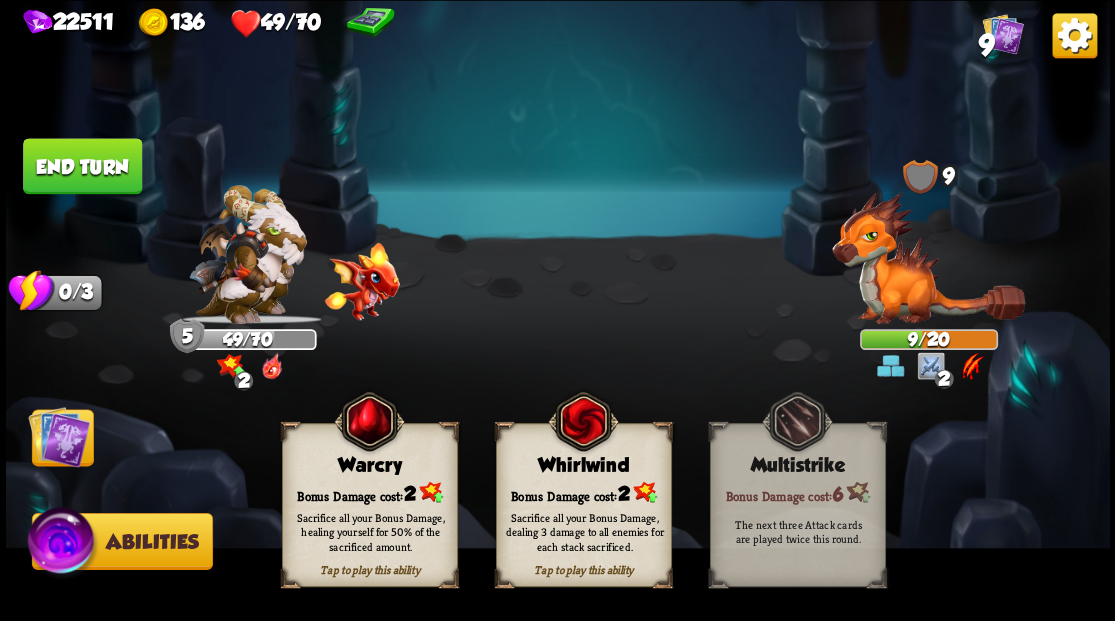 click at bounding box center [63, 544] 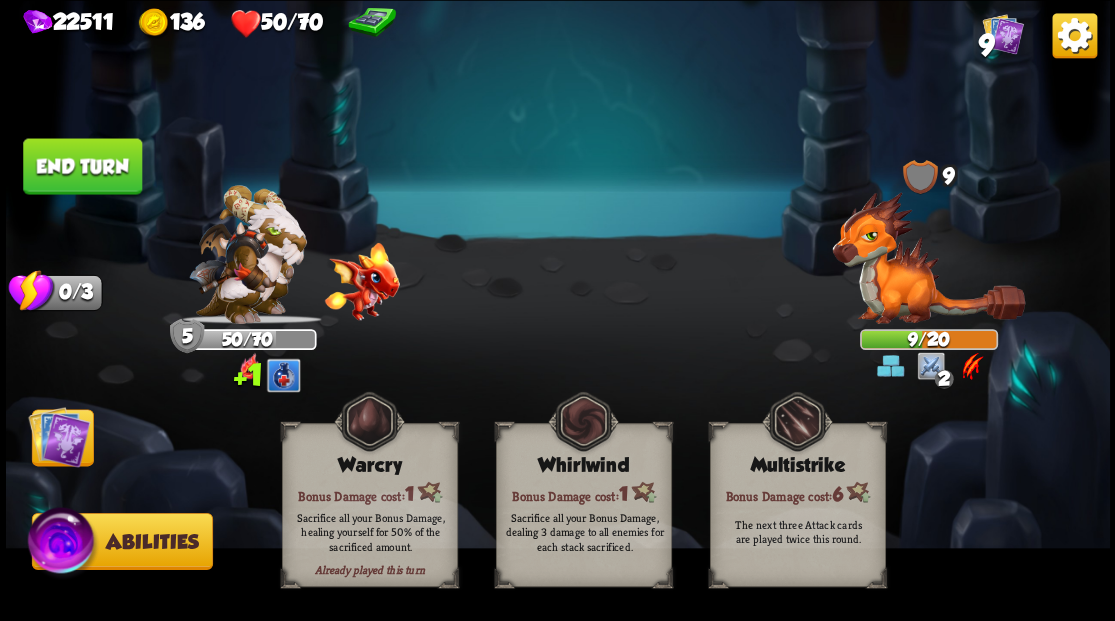 click on "End turn" at bounding box center [82, 166] 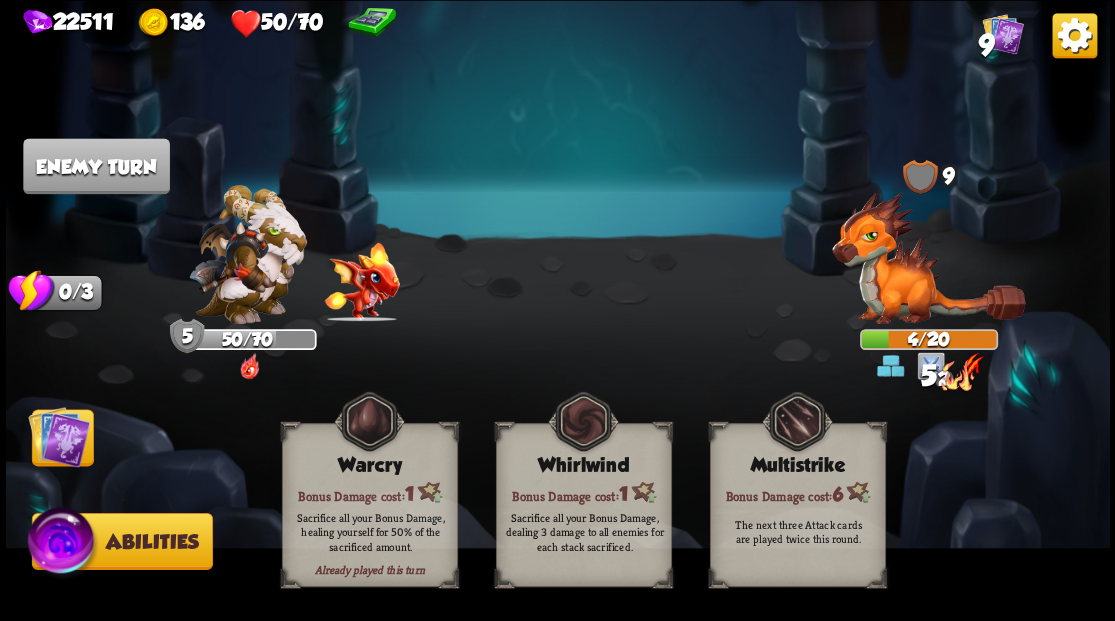 click at bounding box center [59, 436] 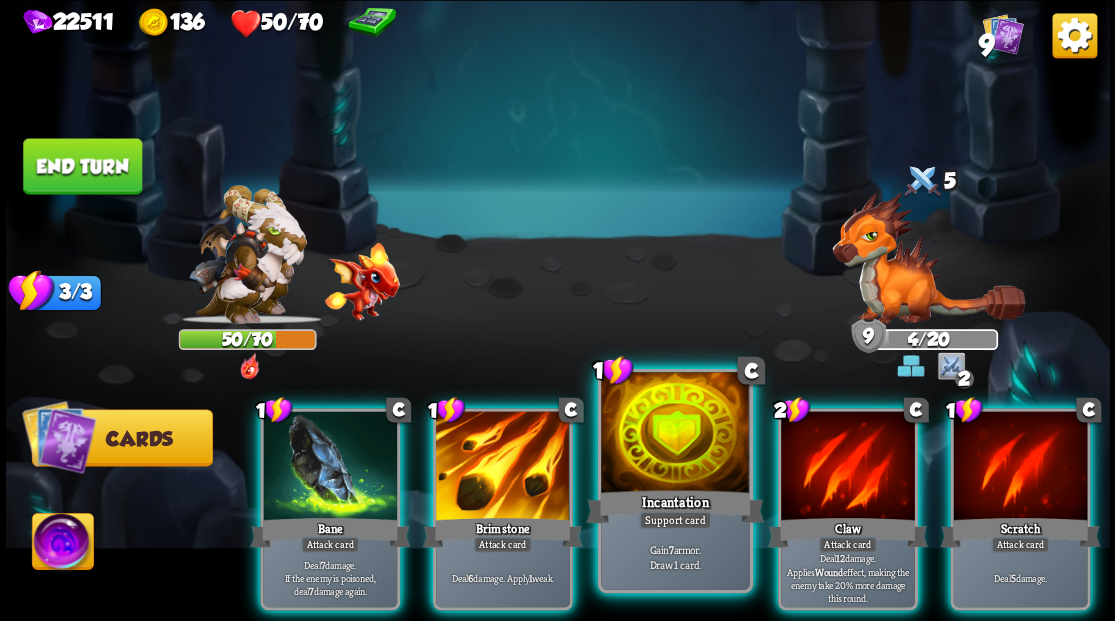 click at bounding box center (675, 434) 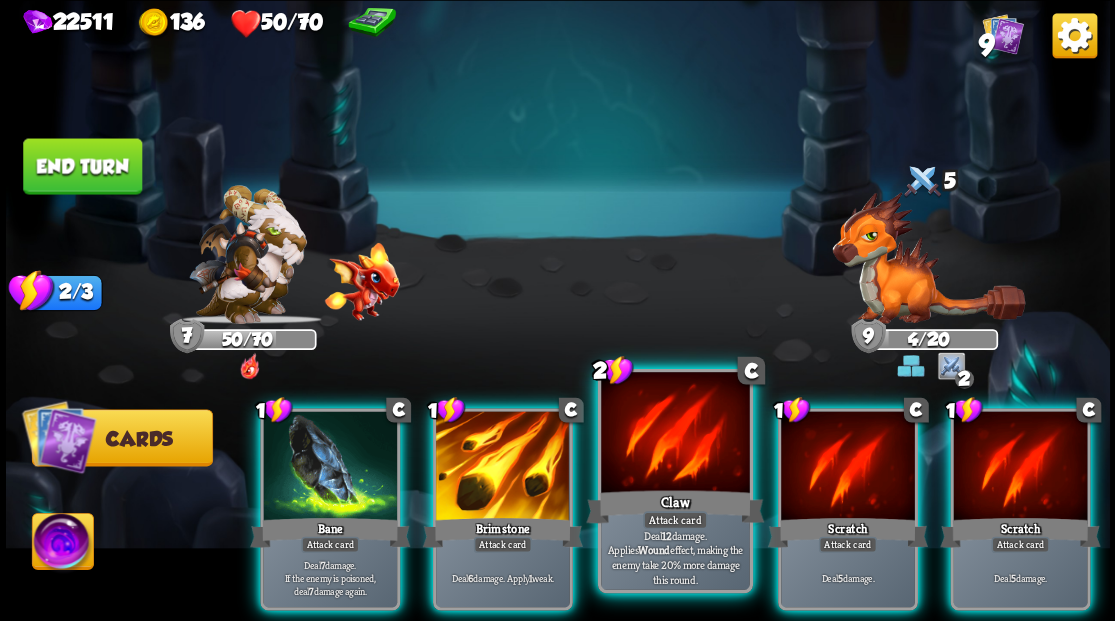 click at bounding box center (675, 434) 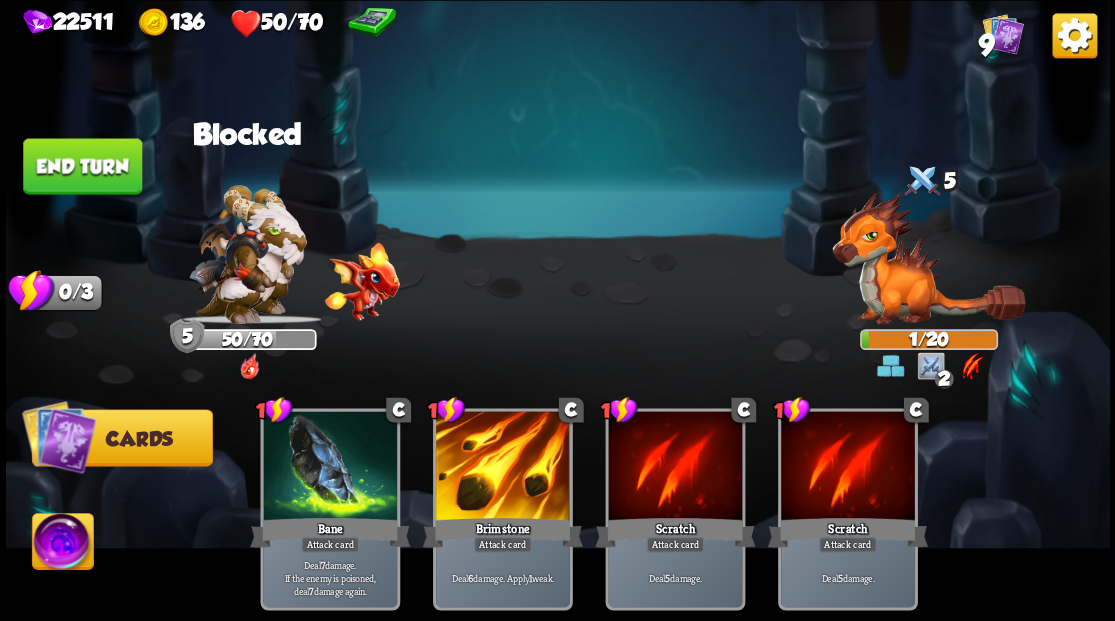click on "End turn" at bounding box center [82, 166] 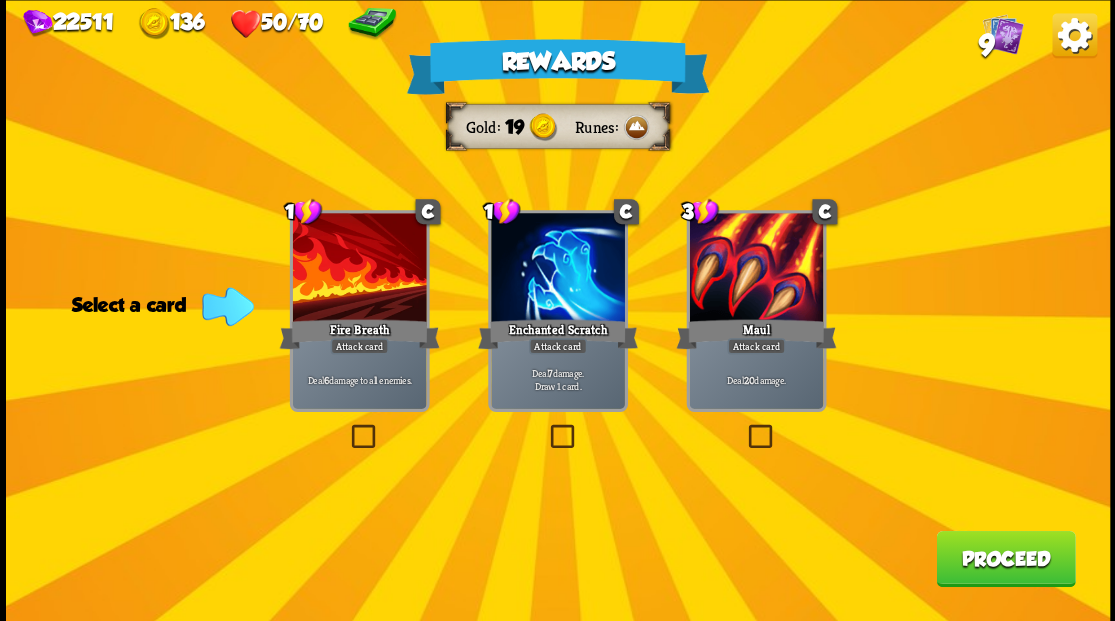 click at bounding box center (546, 427) 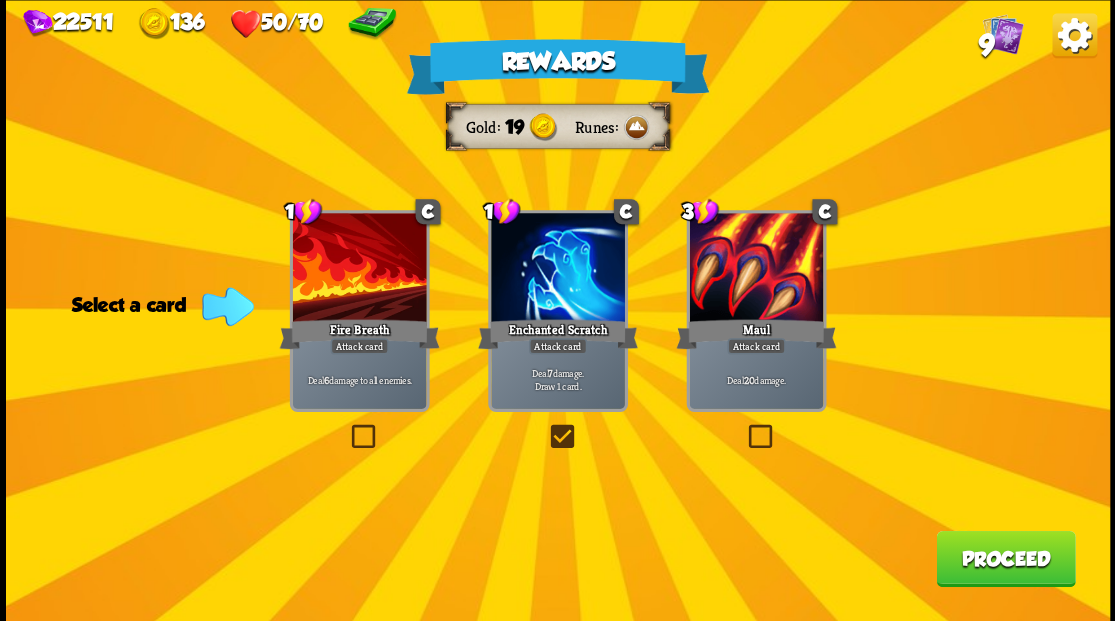 click at bounding box center [546, 427] 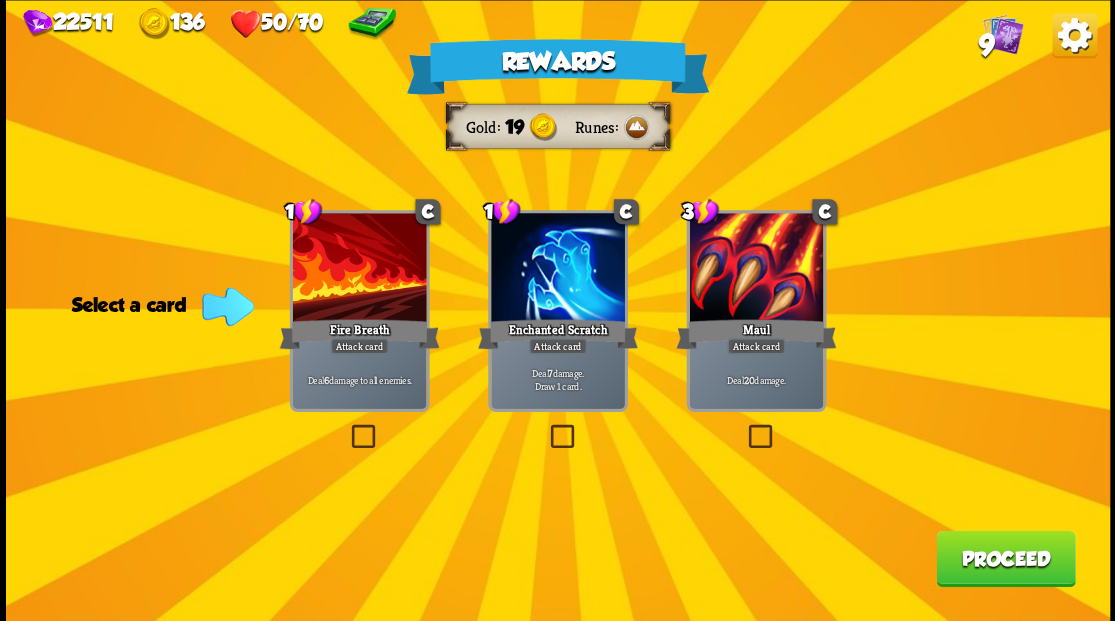 click at bounding box center [546, 427] 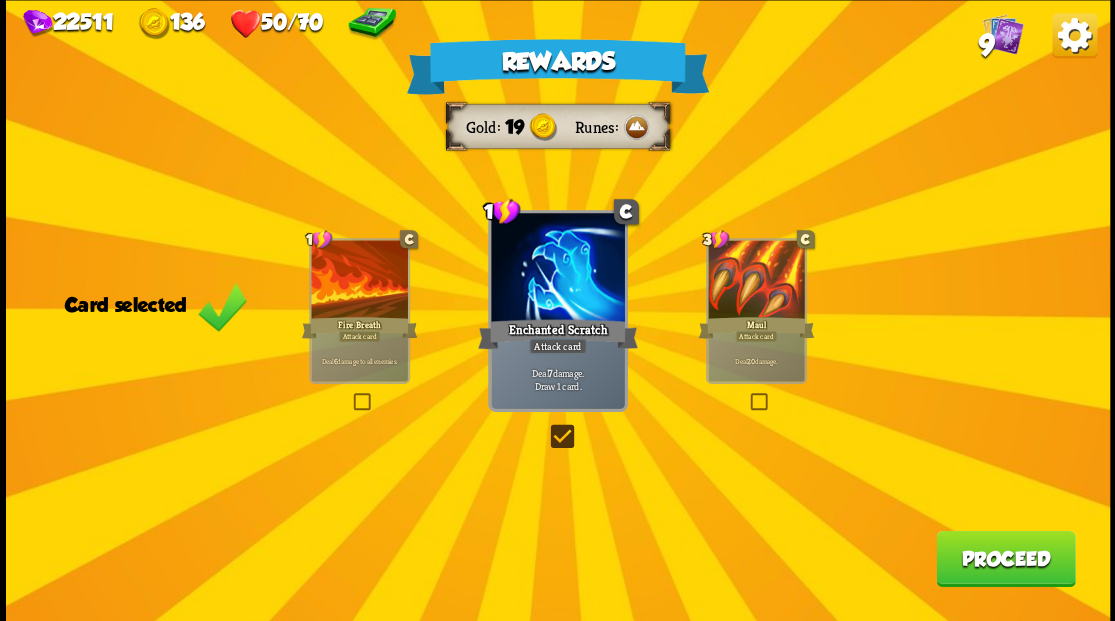 click on "Proceed" at bounding box center (1005, 558) 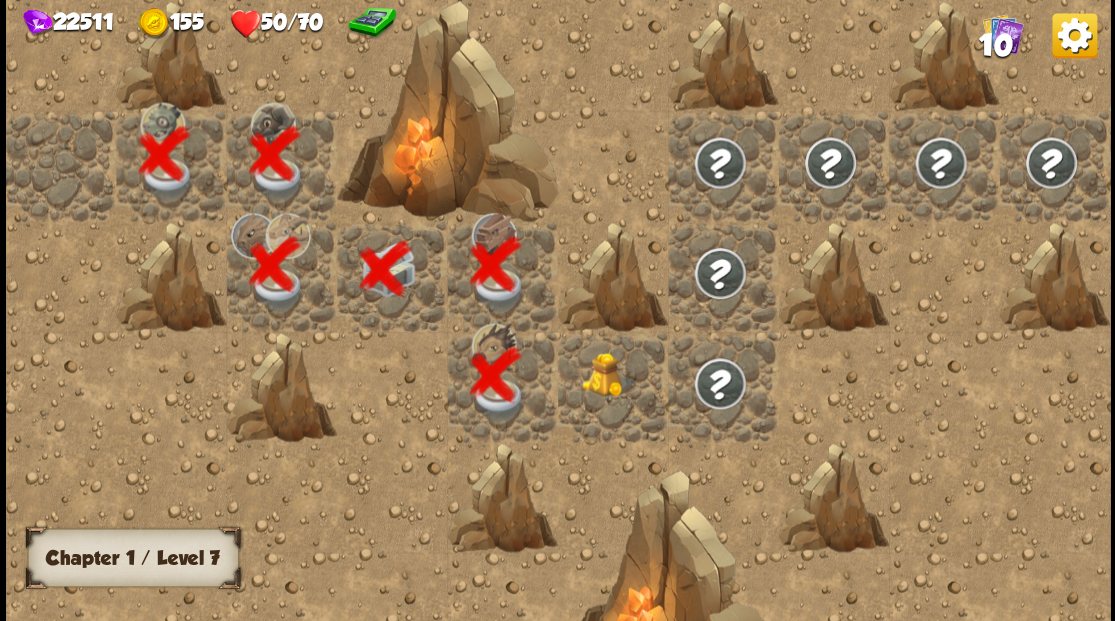 click at bounding box center (613, 386) 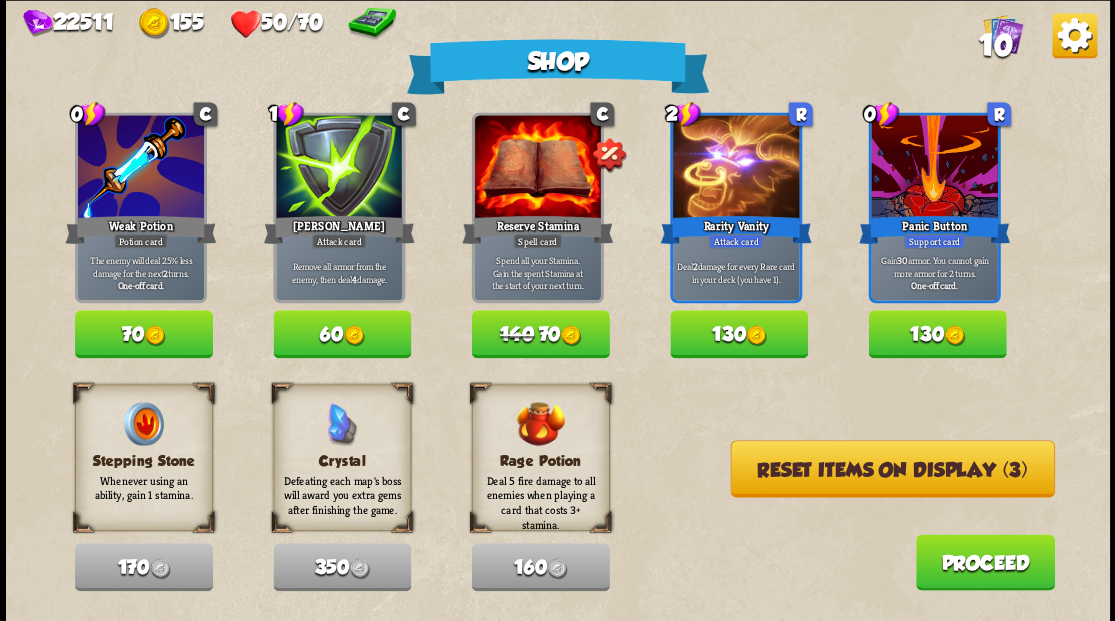 click on "Reset items on display (3)" at bounding box center (892, 468) 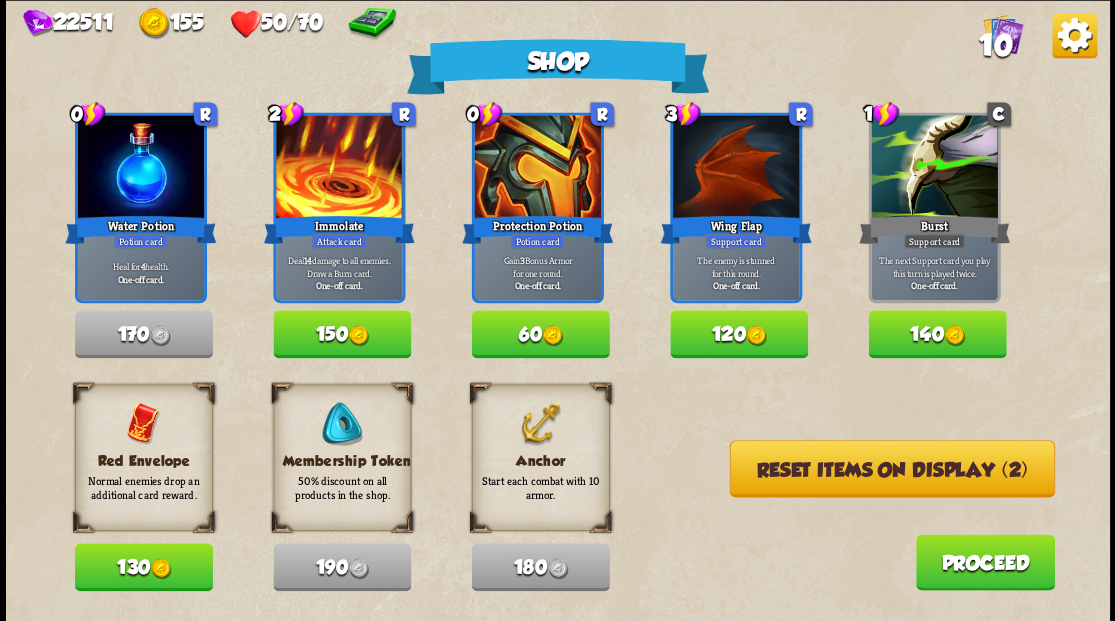 click on "Reset items on display (2)" at bounding box center [891, 468] 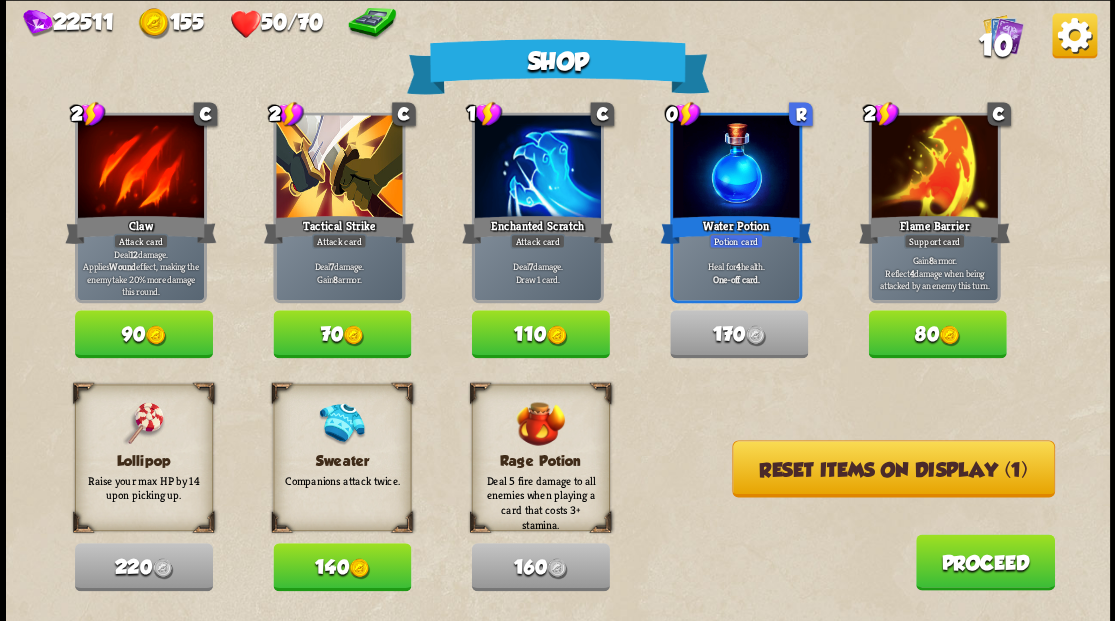 click on "140" at bounding box center (342, 567) 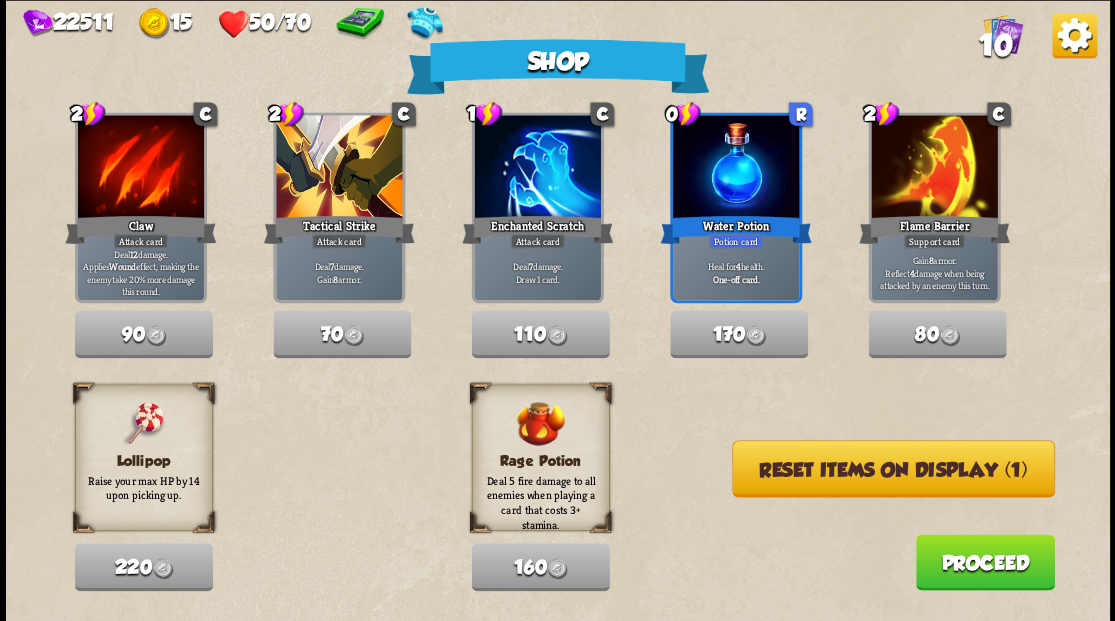 click on "Reset items on display (1)" at bounding box center [893, 468] 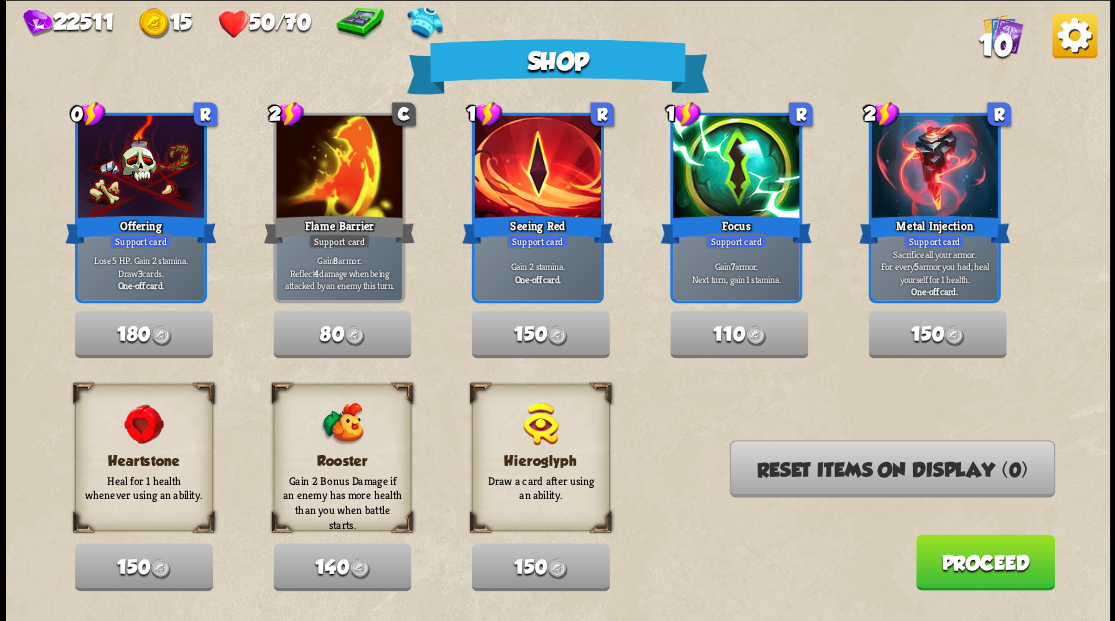 click on "Proceed" at bounding box center [984, 562] 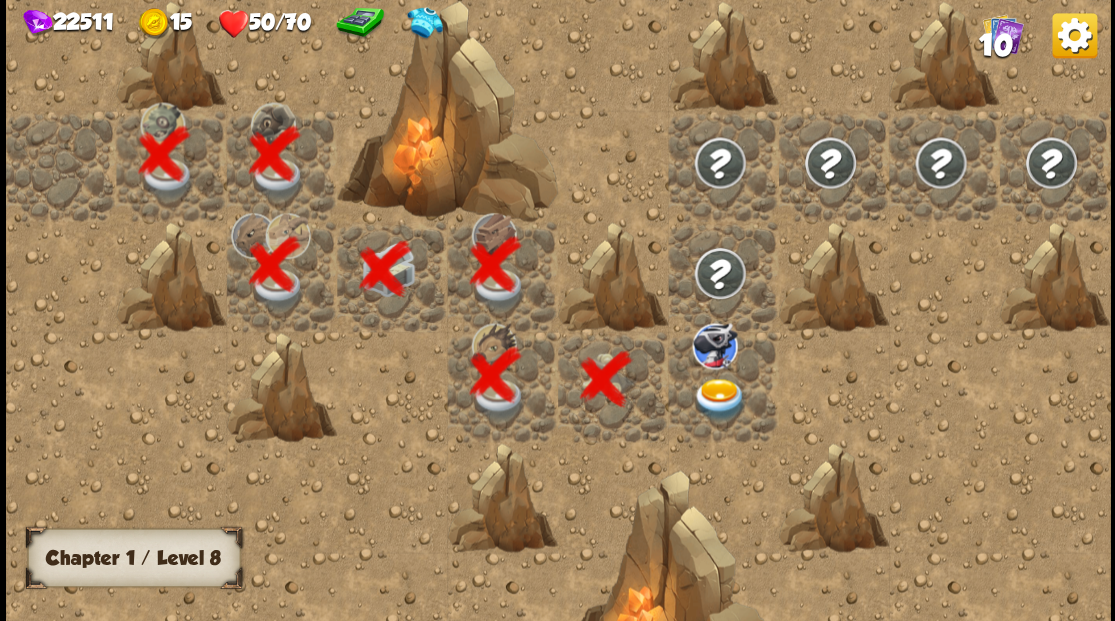 click at bounding box center (719, 399) 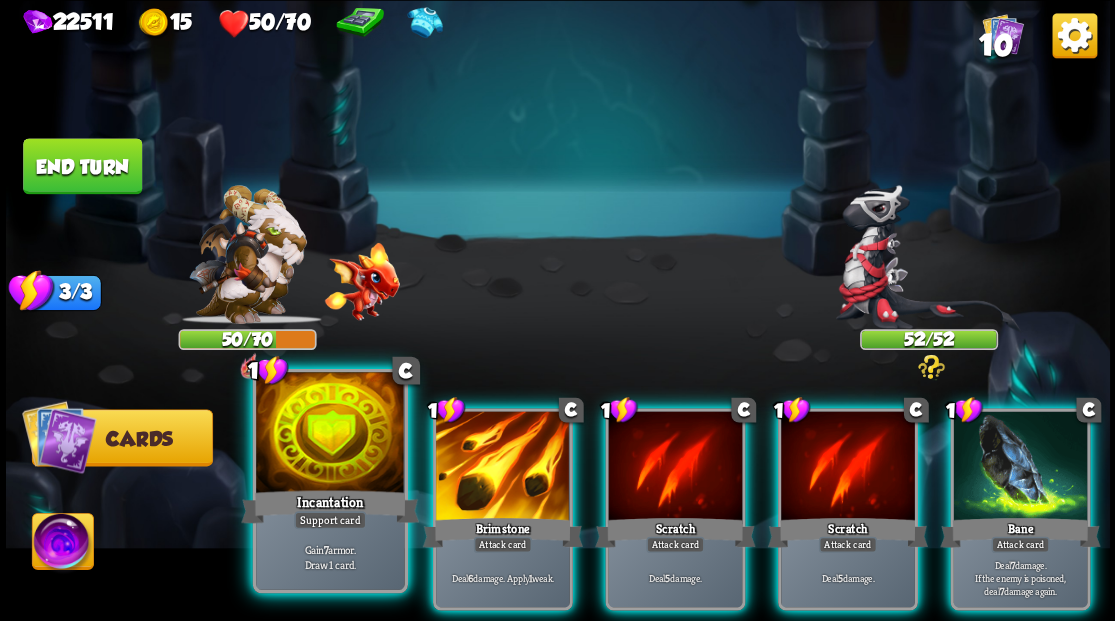 click at bounding box center [330, 434] 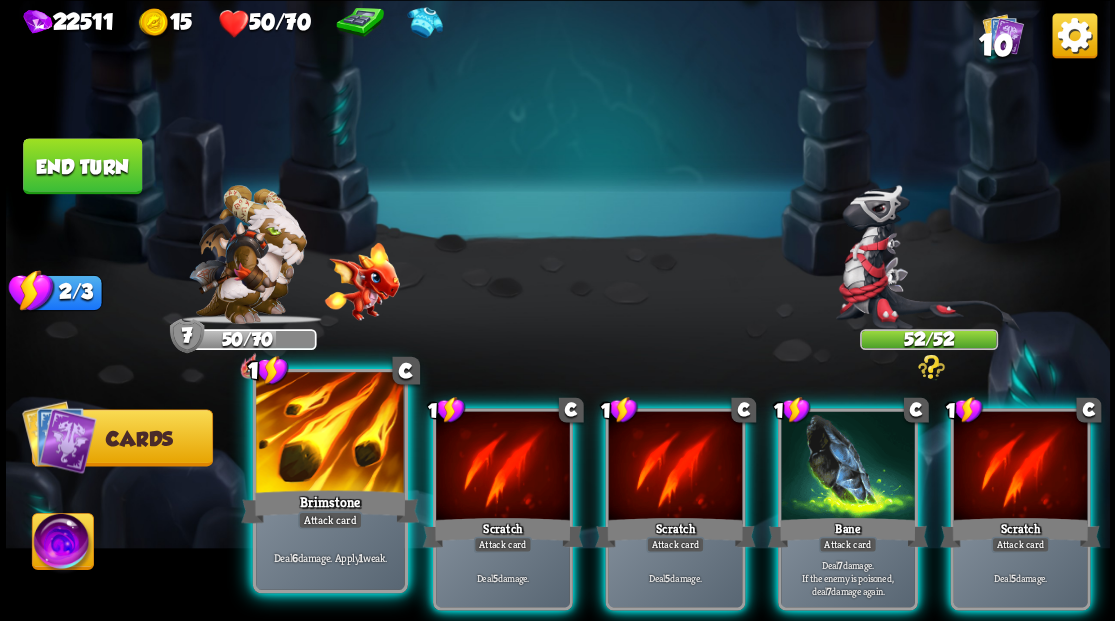 click at bounding box center [330, 434] 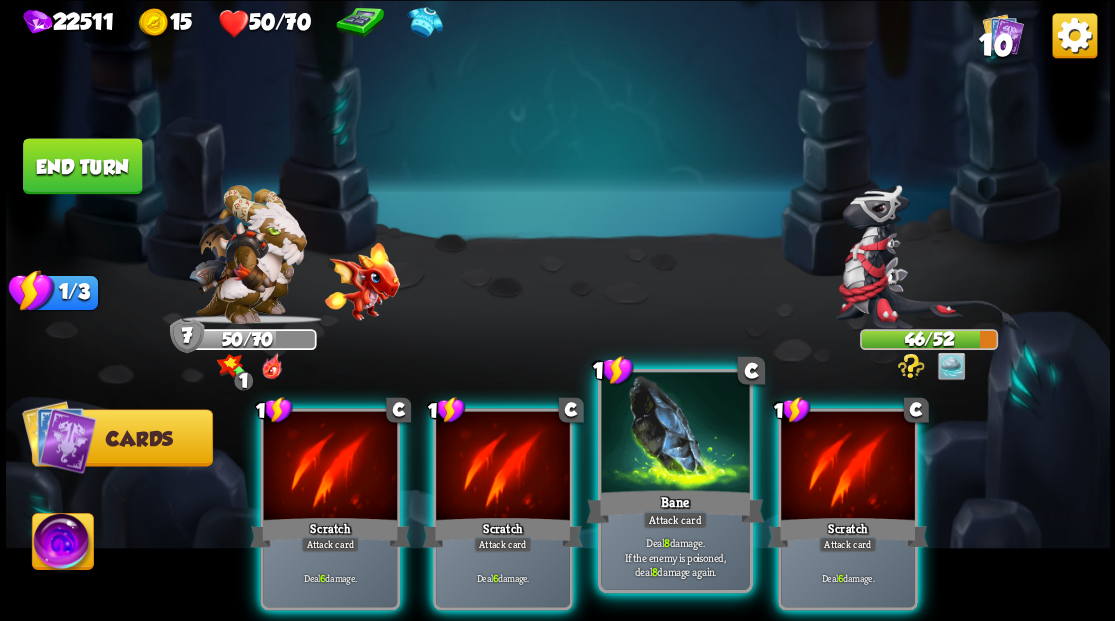 click at bounding box center (675, 434) 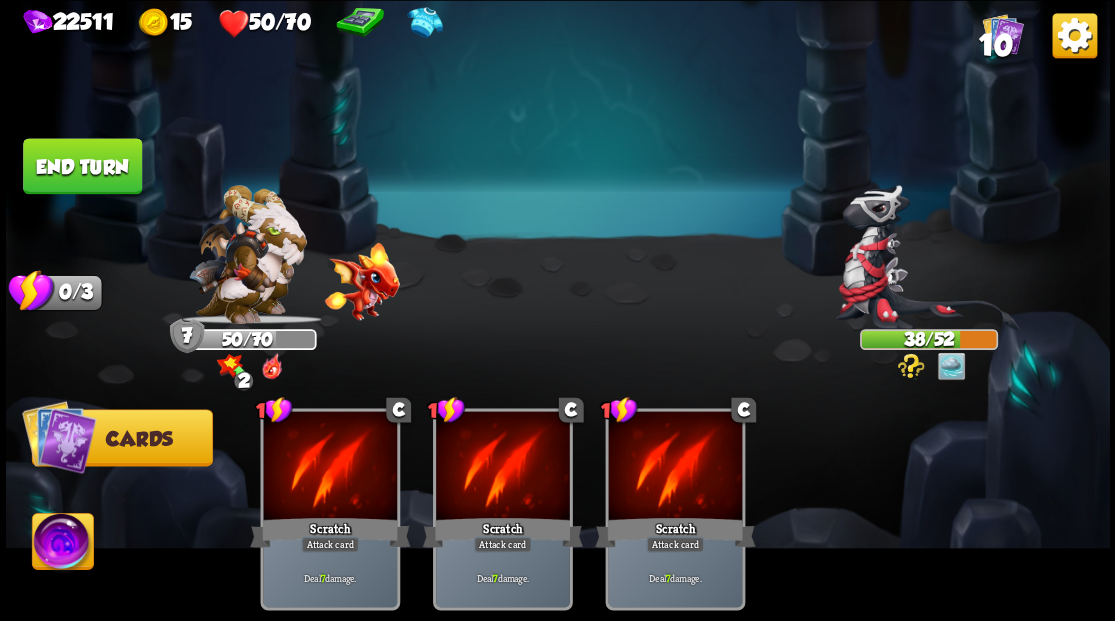 click on "End turn" at bounding box center [82, 166] 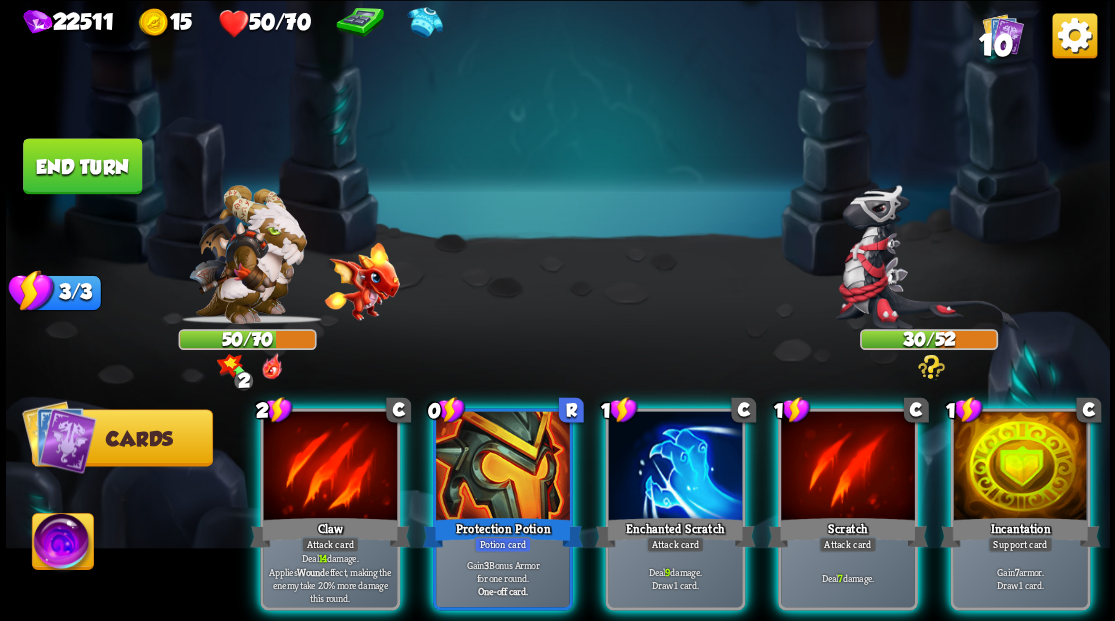 drag, startPoint x: 1043, startPoint y: 453, endPoint x: 1095, endPoint y: 408, distance: 68.76772 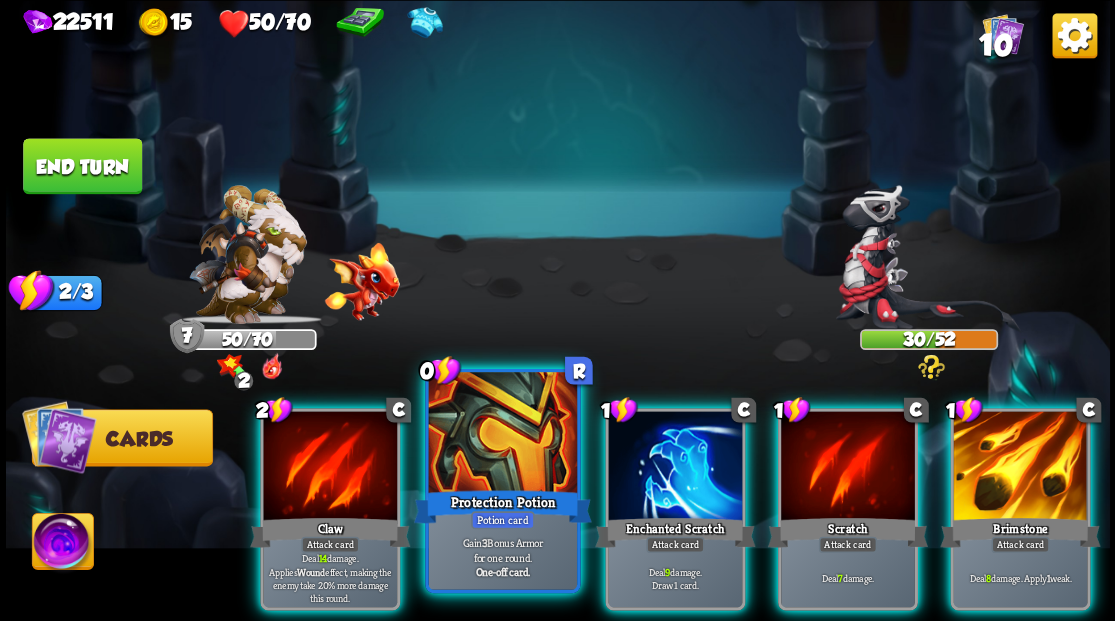 drag, startPoint x: 458, startPoint y: 411, endPoint x: 446, endPoint y: 288, distance: 123.58398 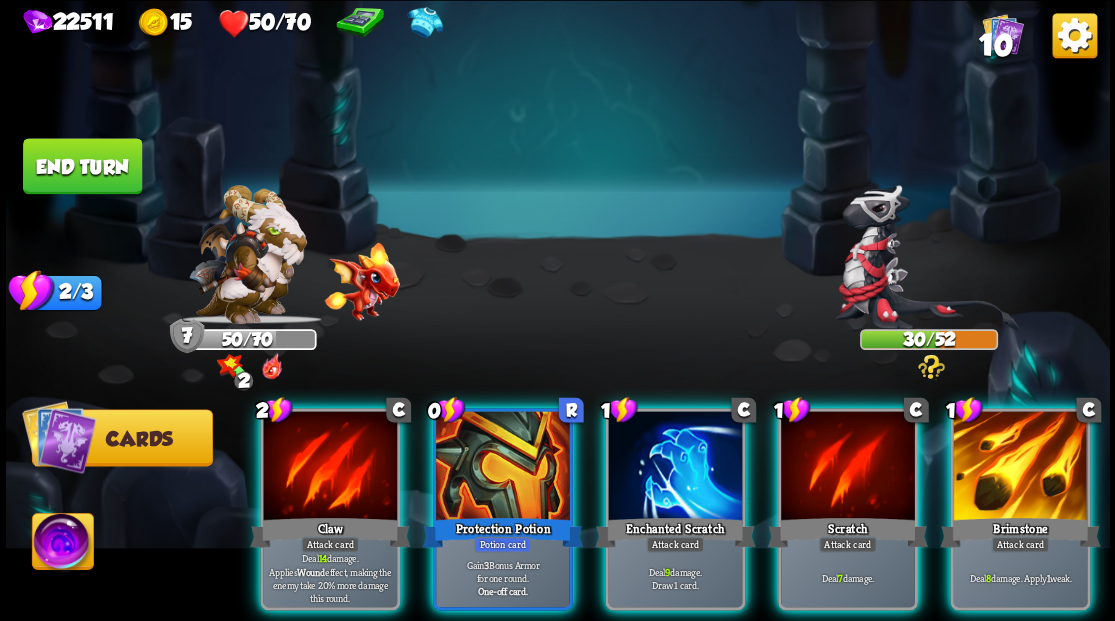 click at bounding box center (503, 467) 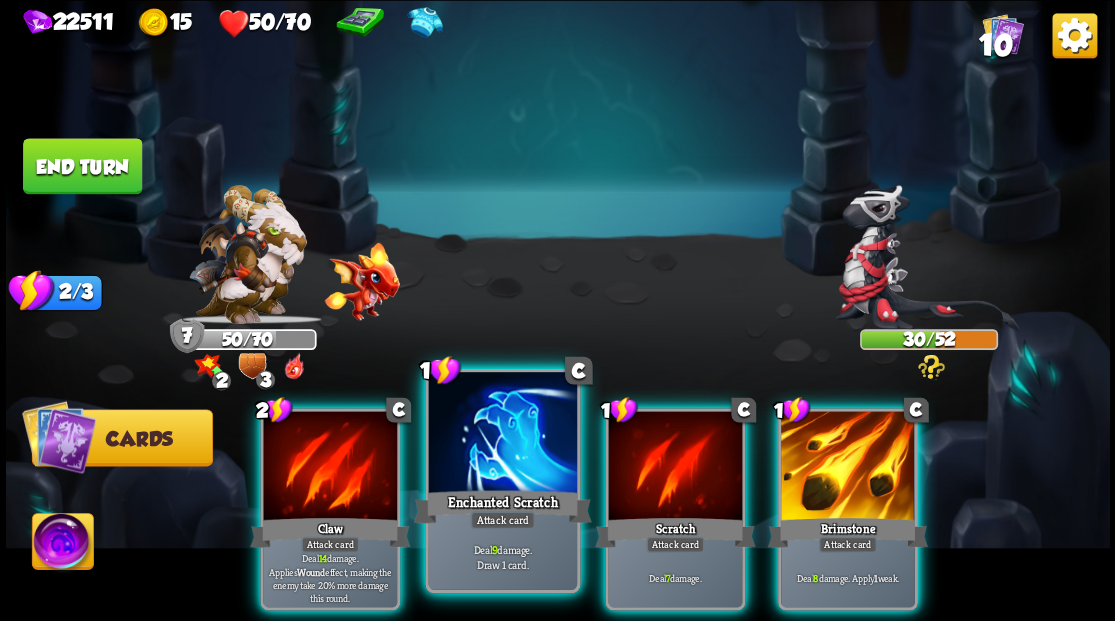 click at bounding box center [502, 434] 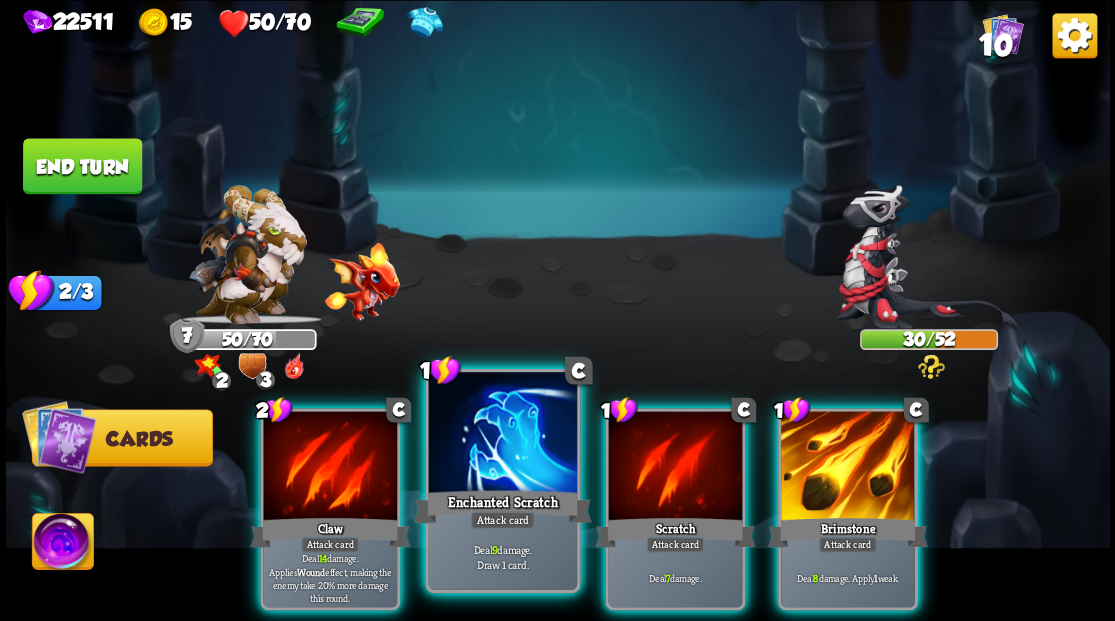 click on "2
C   Claw     Attack card   Deal  14  damage. Applies  Wound  effect, making the enemy take 20% more damage this round.
1
C   Enchanted Scratch     Attack card   Deal  9  damage. Draw 1 card.
1
C   Scratch     Attack card   Deal  7  damage.
1
C   Brimstone     Attack card   Deal  8  damage. Apply  1  weak." at bounding box center (667, 483) 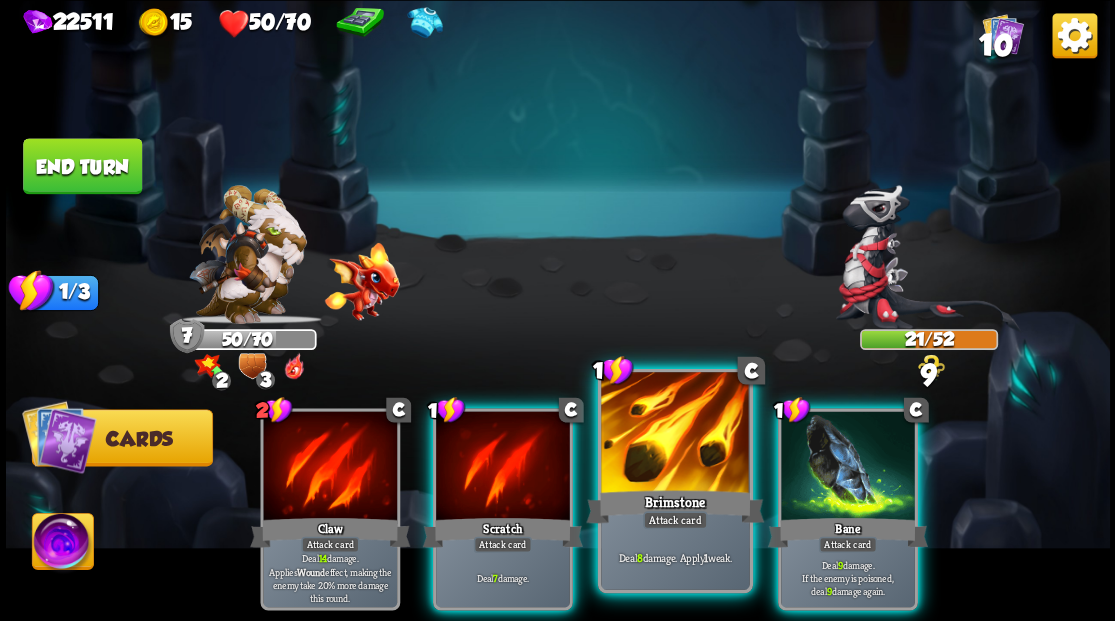 click at bounding box center [675, 434] 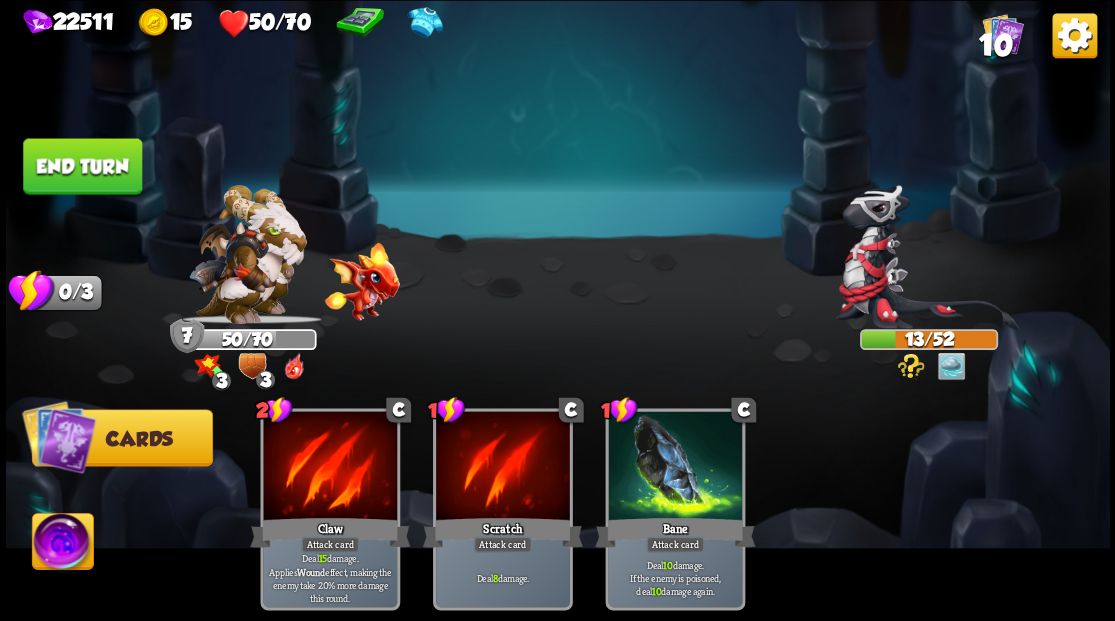 click on "End turn" at bounding box center [82, 166] 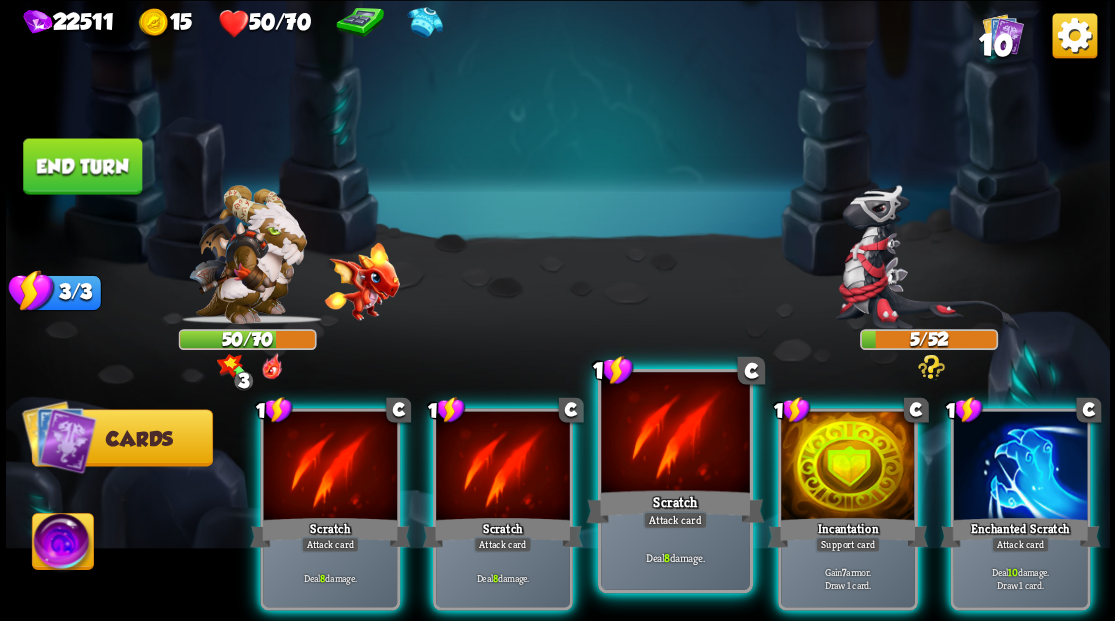 click at bounding box center [675, 434] 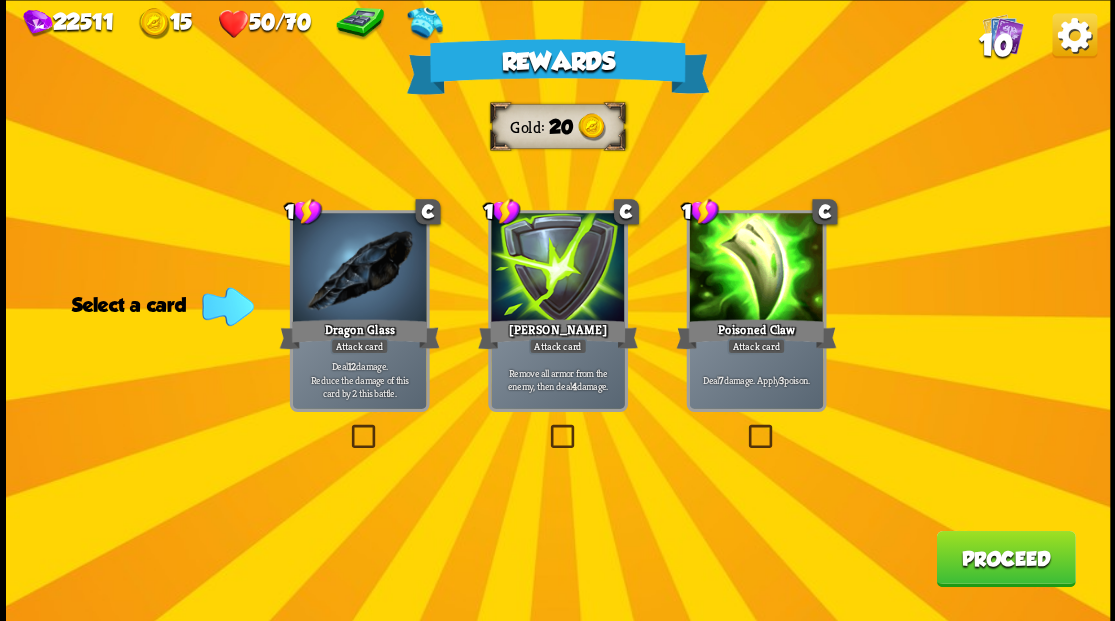click at bounding box center (546, 427) 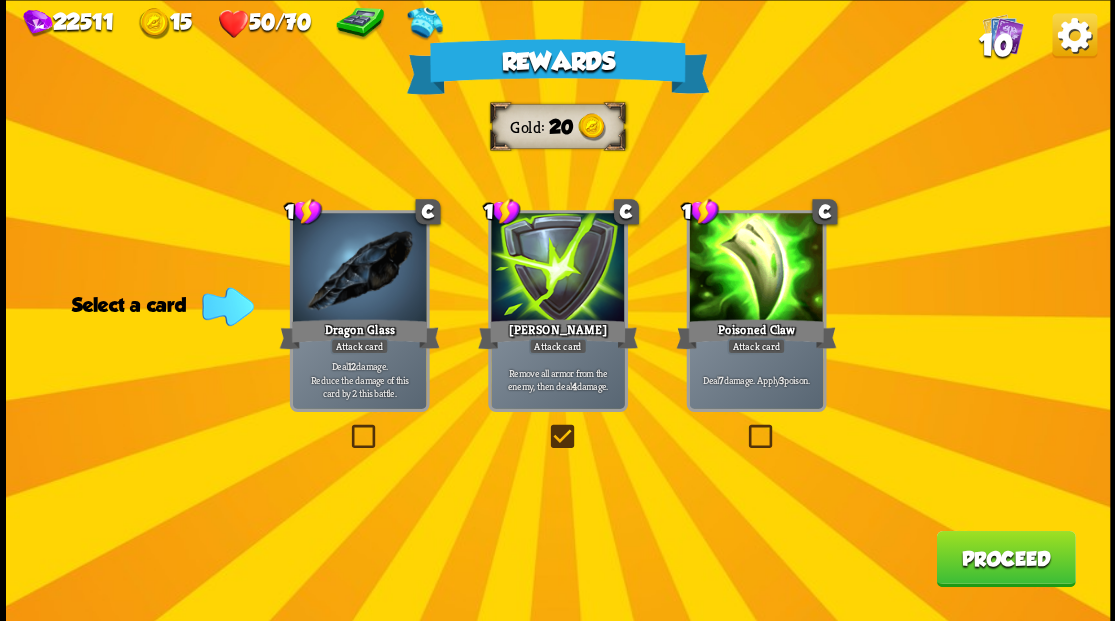 click at bounding box center [546, 427] 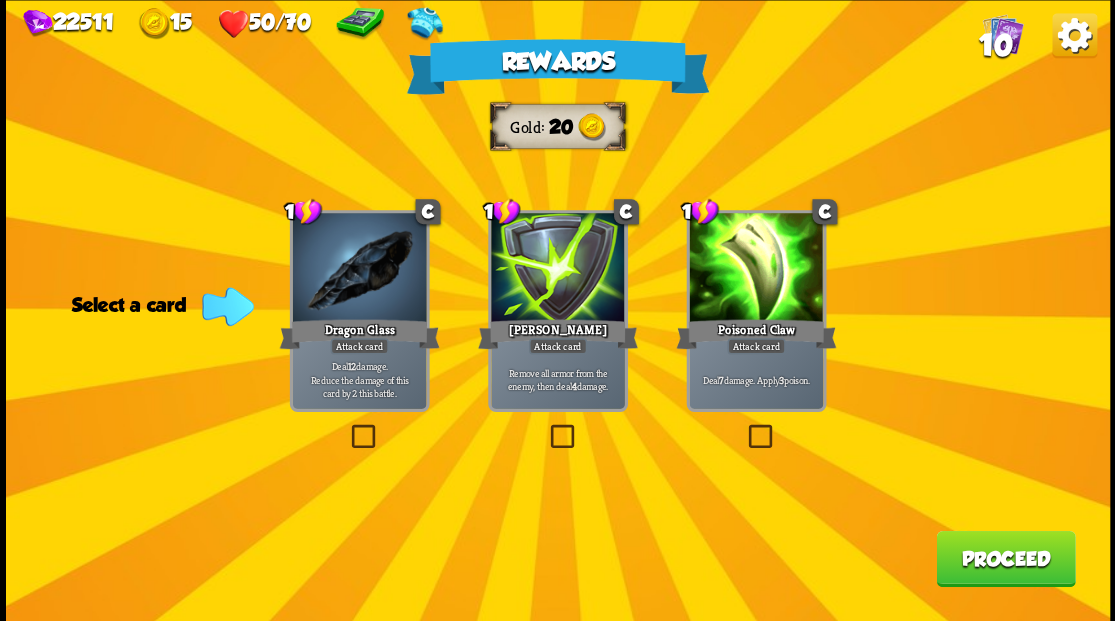 click at bounding box center [546, 427] 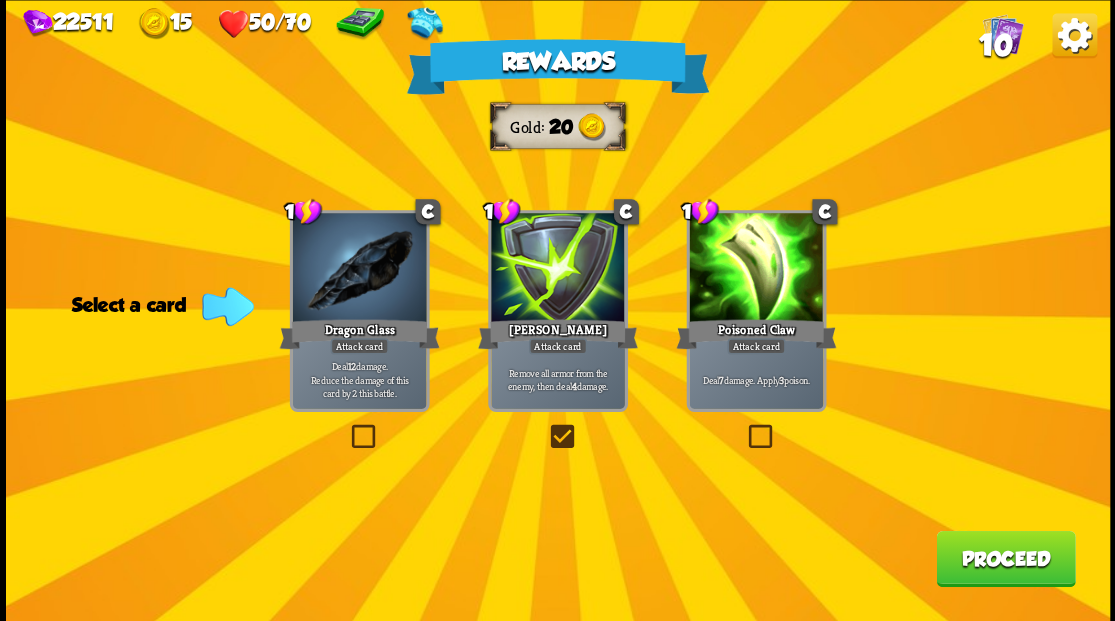 click at bounding box center (546, 427) 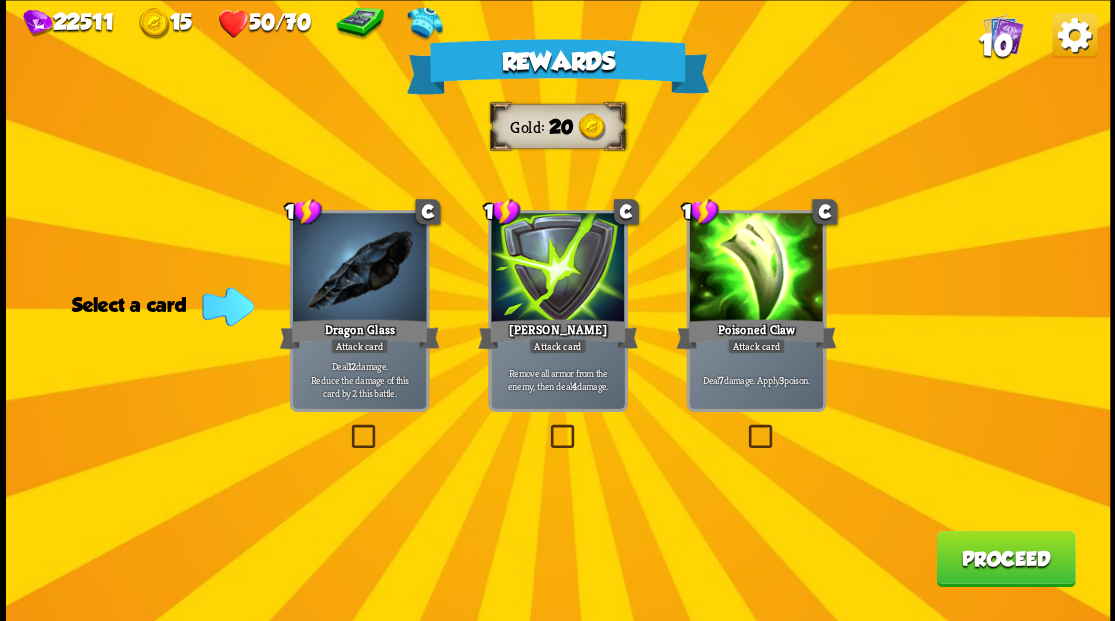 click at bounding box center (546, 427) 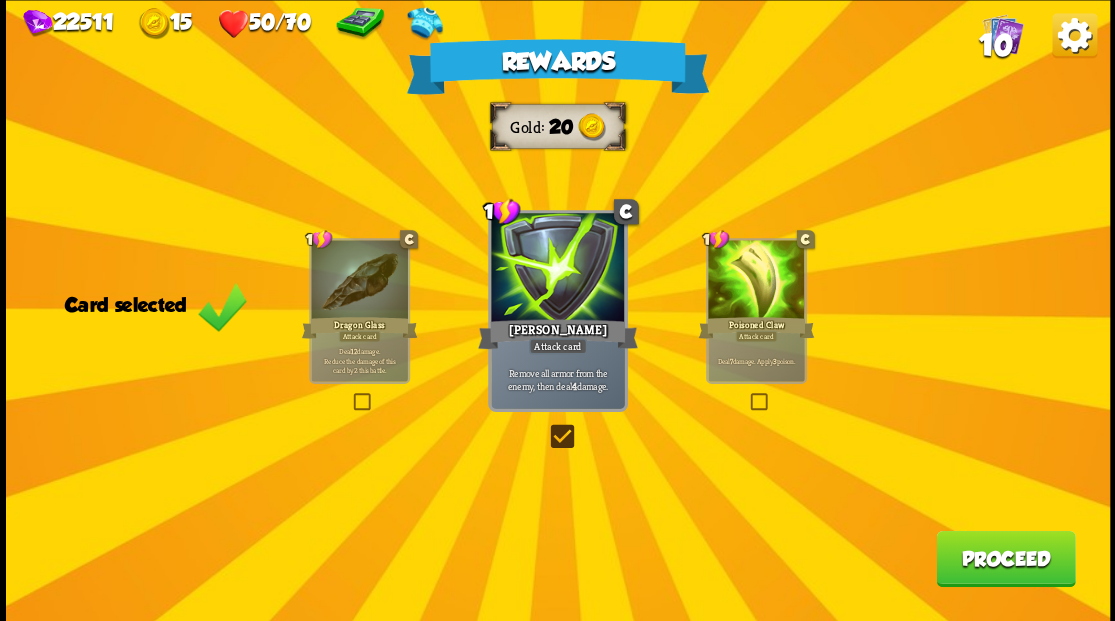 click on "10" at bounding box center (995, 45) 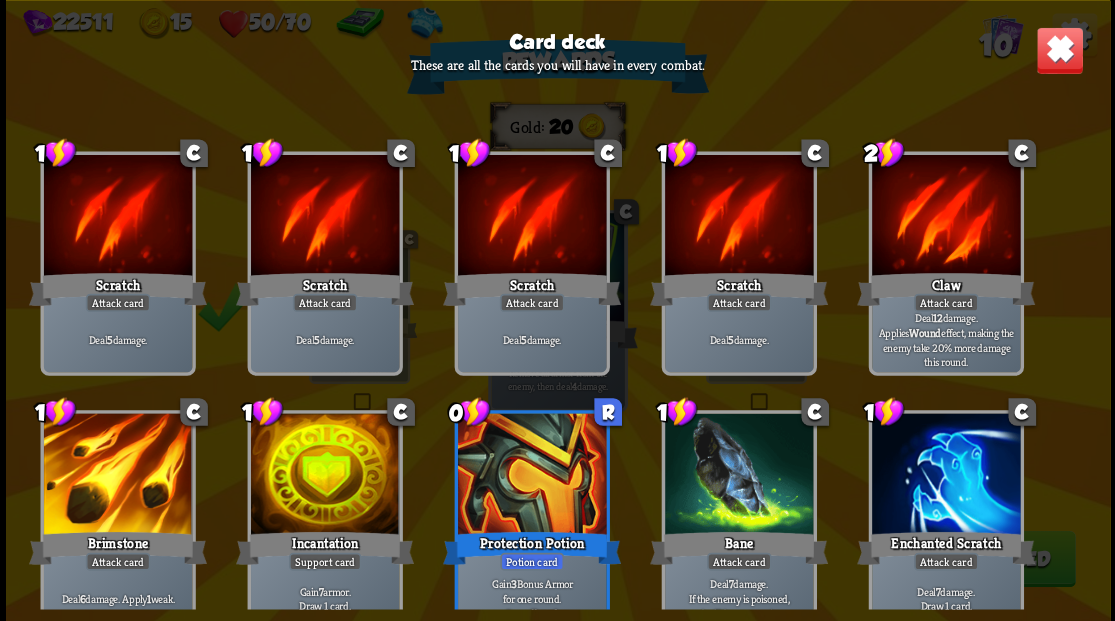 scroll, scrollTop: 29, scrollLeft: 0, axis: vertical 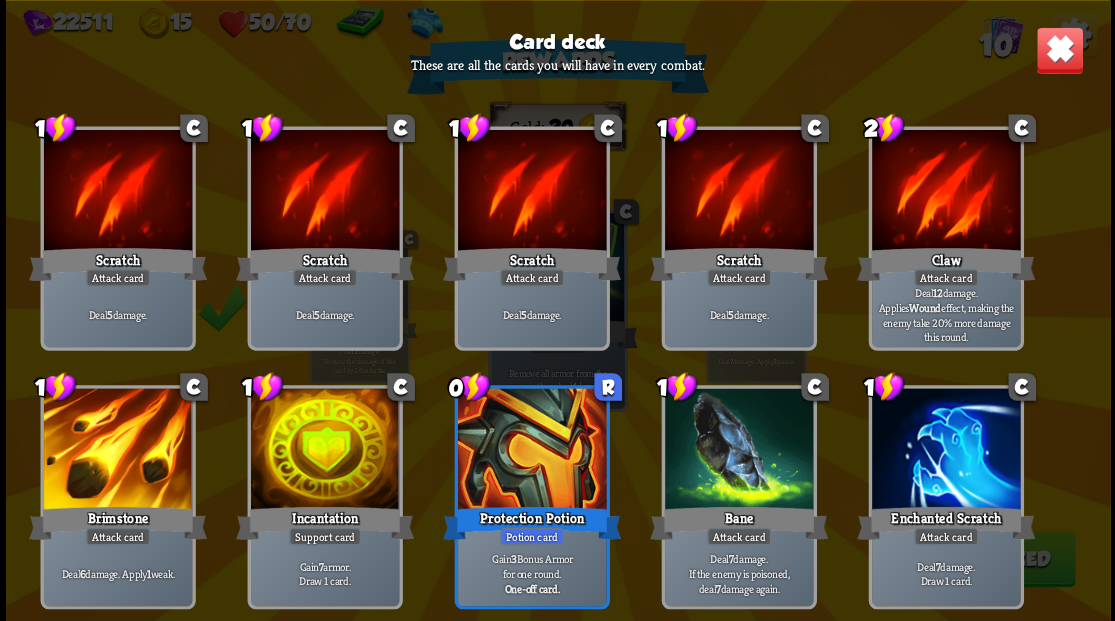 click at bounding box center (1059, 50) 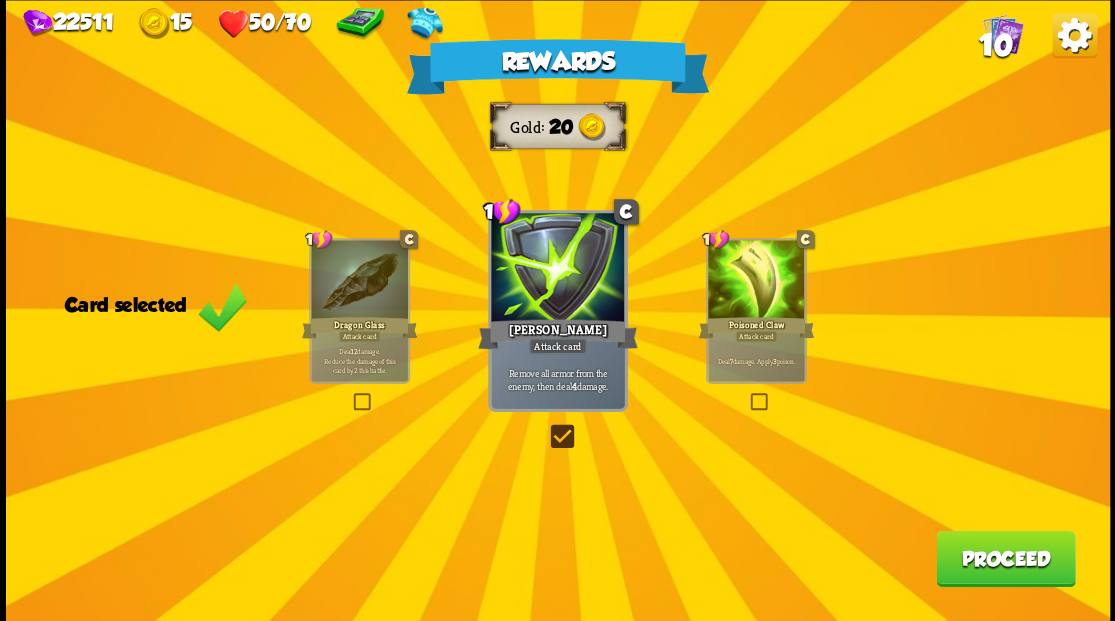 click on "Rewards           Gold   20
Card selected
1
C   Dragon Glass     Attack card   Deal  12  damage. Reduce the damage of this card by 2 this battle.
1
C   [PERSON_NAME]     Attack card   Remove all armor from the enemy, then deal  4  damage.
1
C   Poisoned Claw     Attack card   Deal  7  damage. Apply  3  poison.               Proceed" at bounding box center (558, 310) 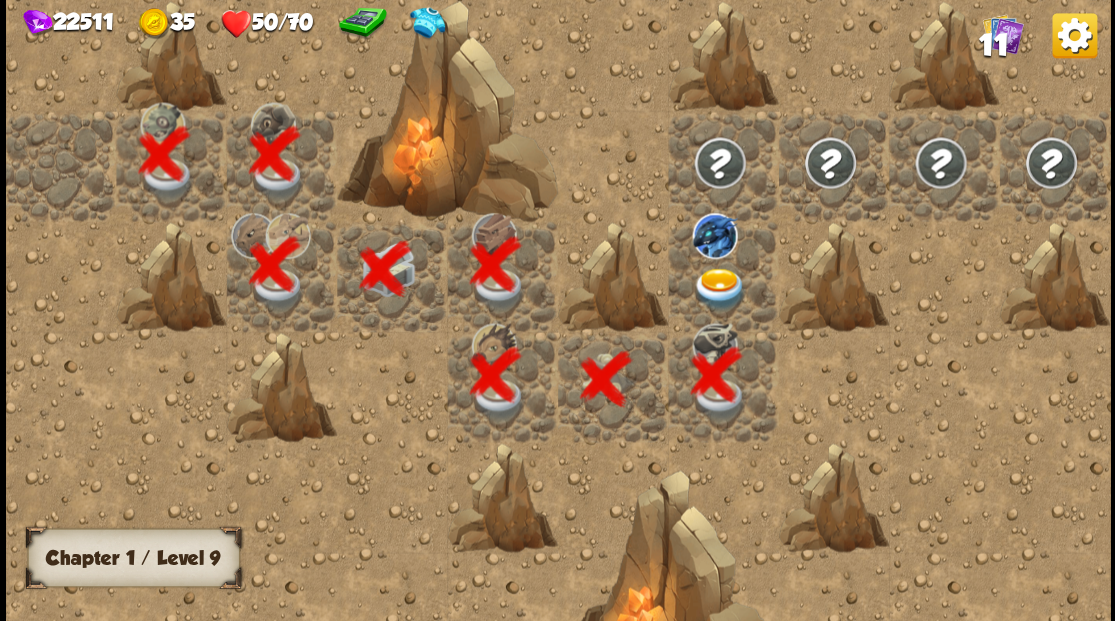click at bounding box center [719, 288] 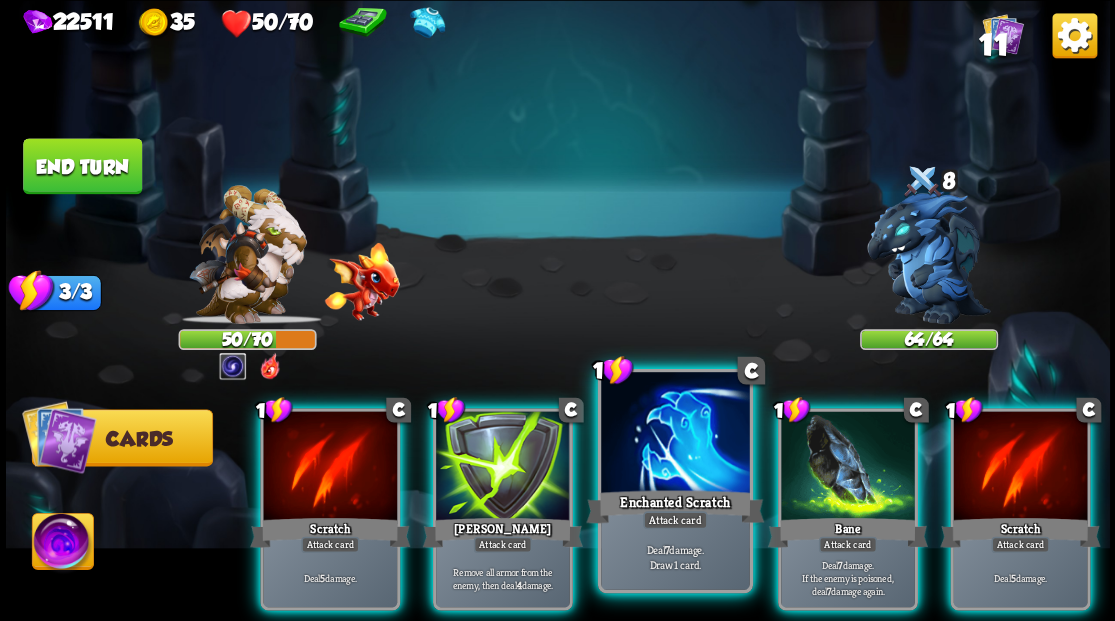 click at bounding box center (675, 434) 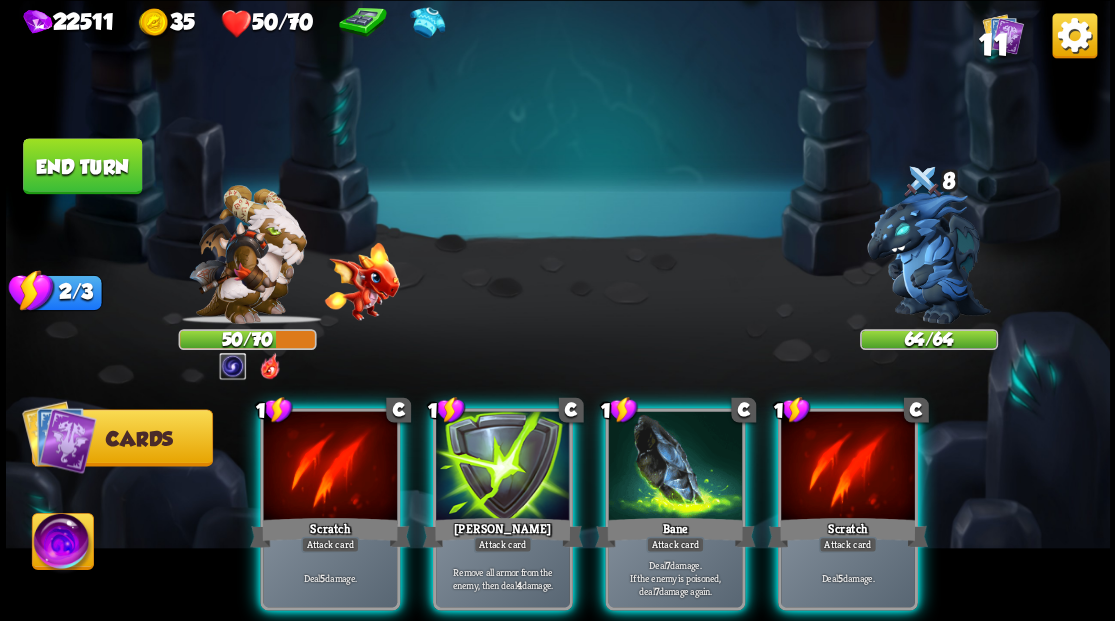 click at bounding box center (675, 467) 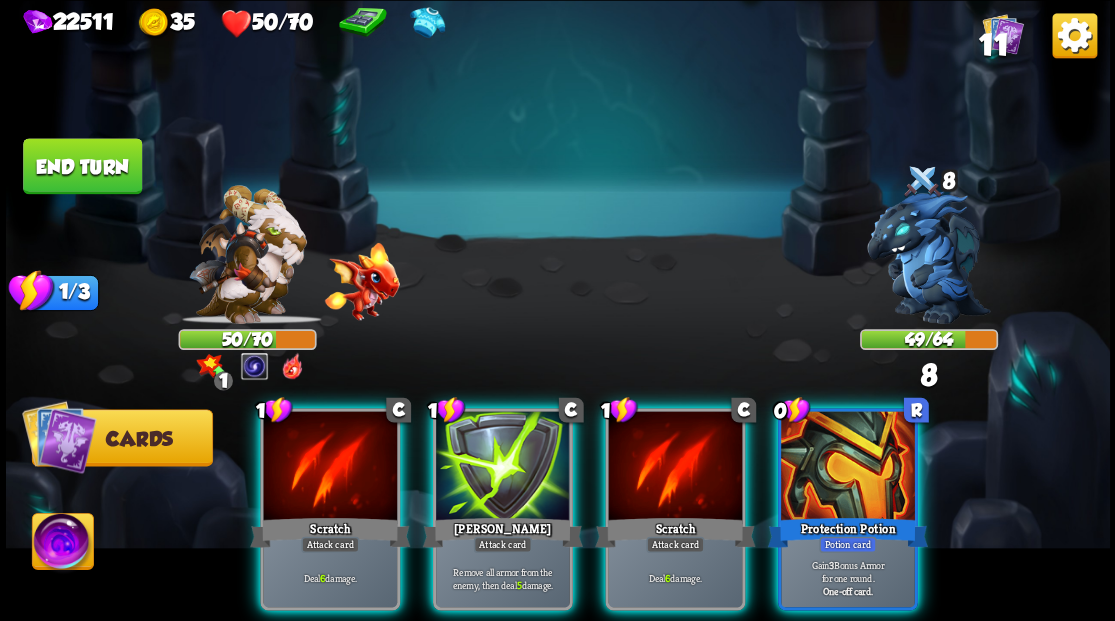 drag, startPoint x: 830, startPoint y: 480, endPoint x: 813, endPoint y: 330, distance: 150.96027 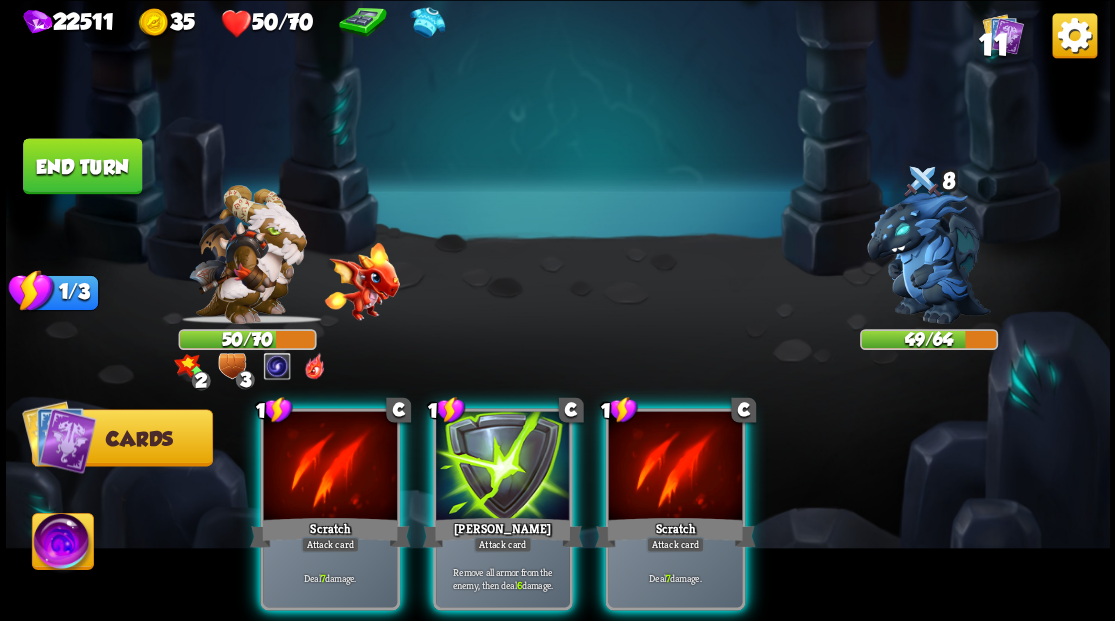 click at bounding box center [675, 467] 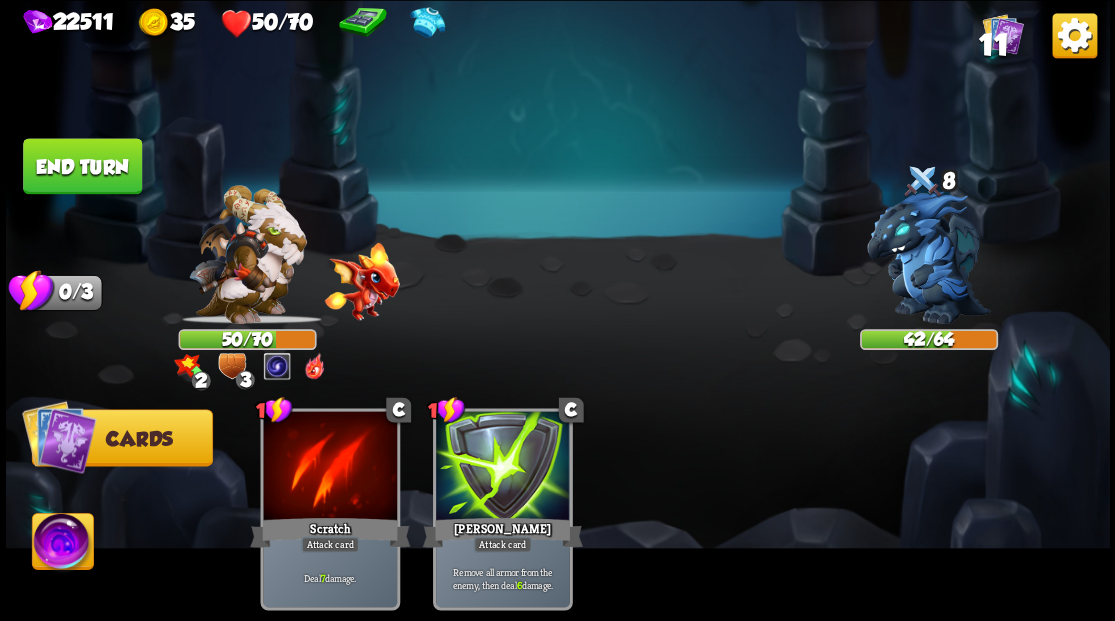 click at bounding box center [62, 544] 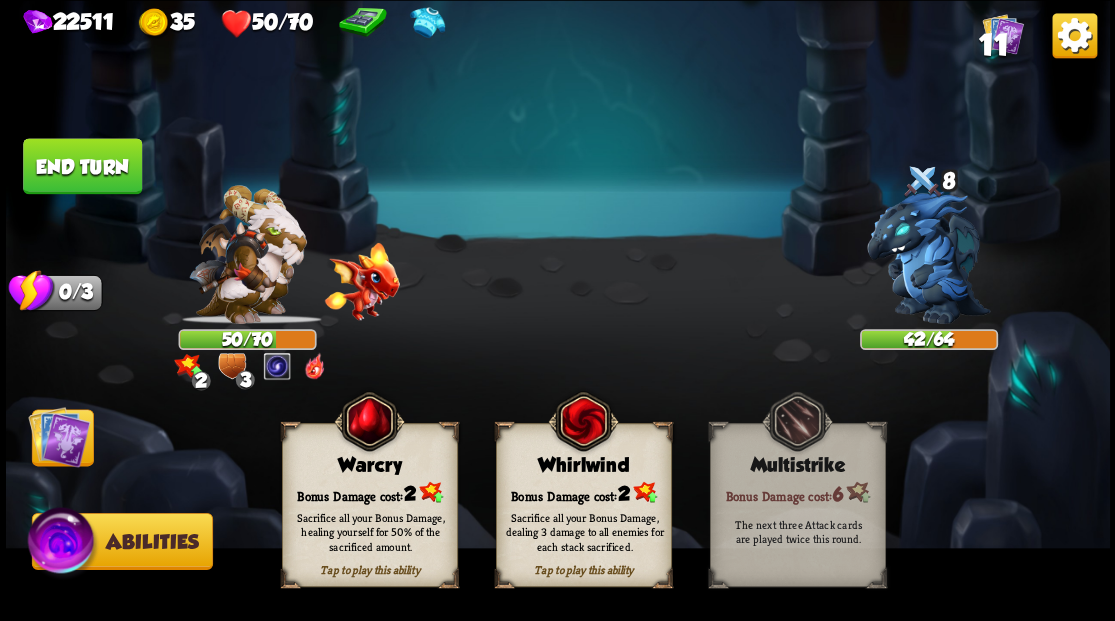 click on "Bonus Damage cost:  2" at bounding box center (369, 492) 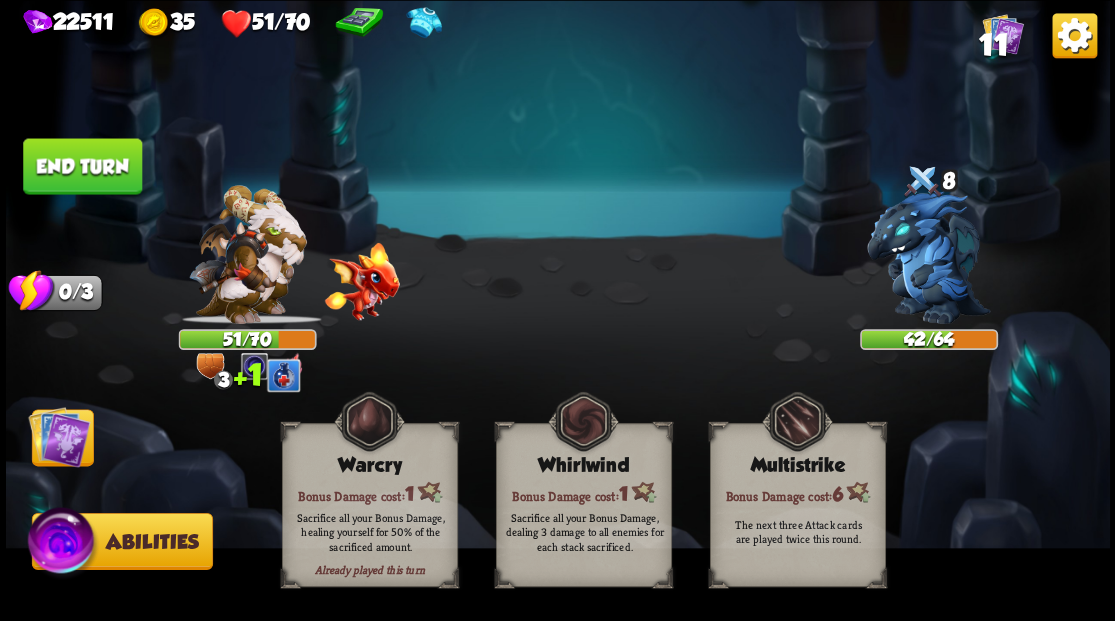 click on "End turn" at bounding box center [82, 166] 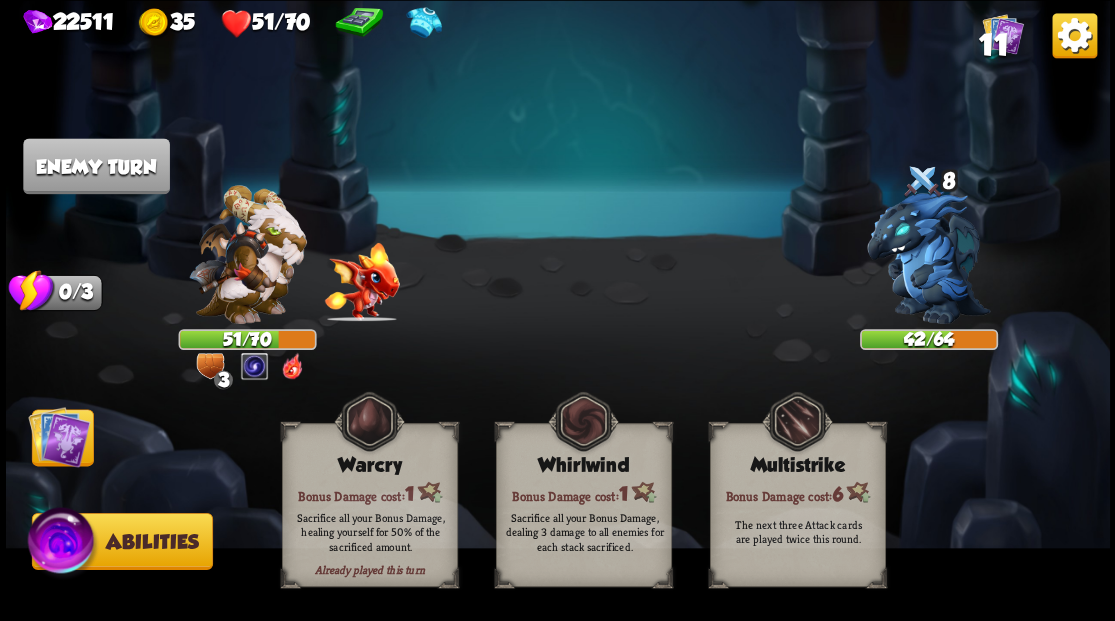 click at bounding box center (59, 436) 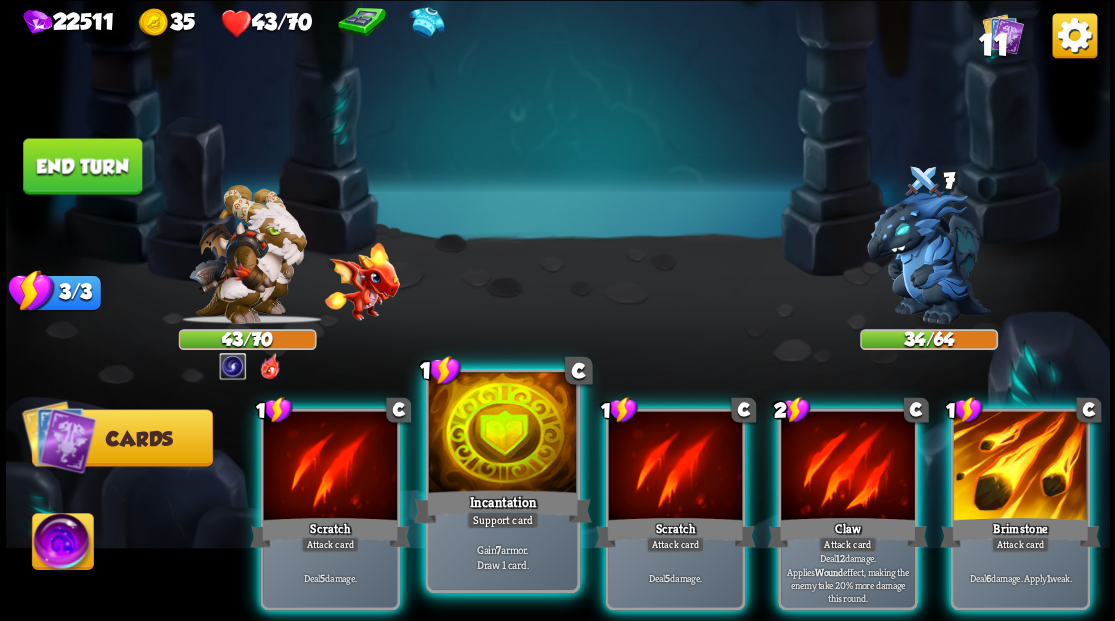 click at bounding box center (502, 434) 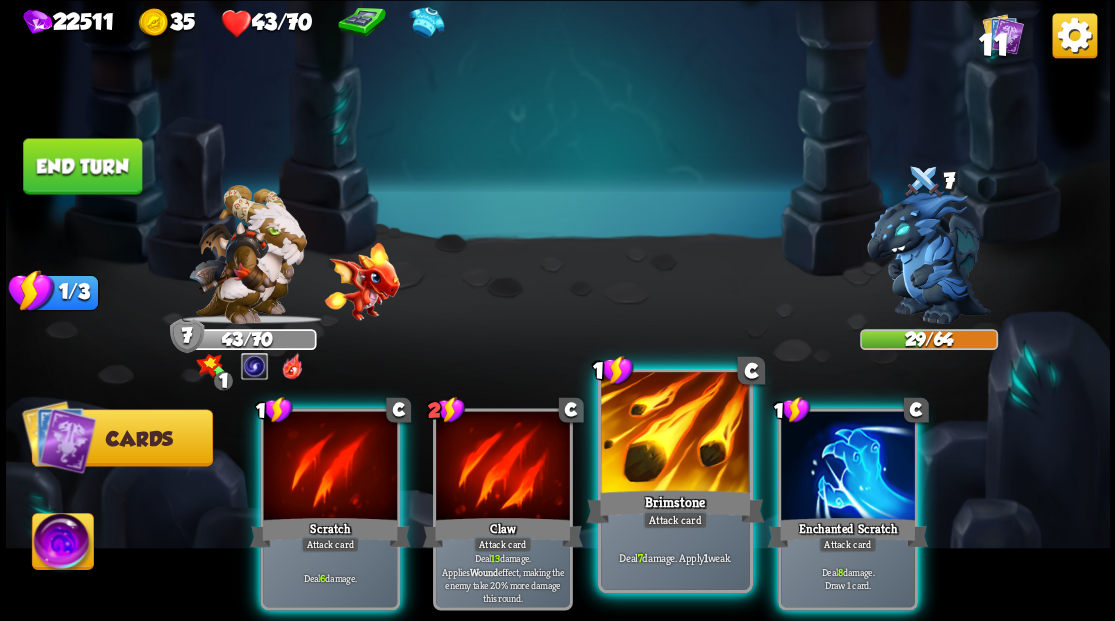 click at bounding box center [675, 434] 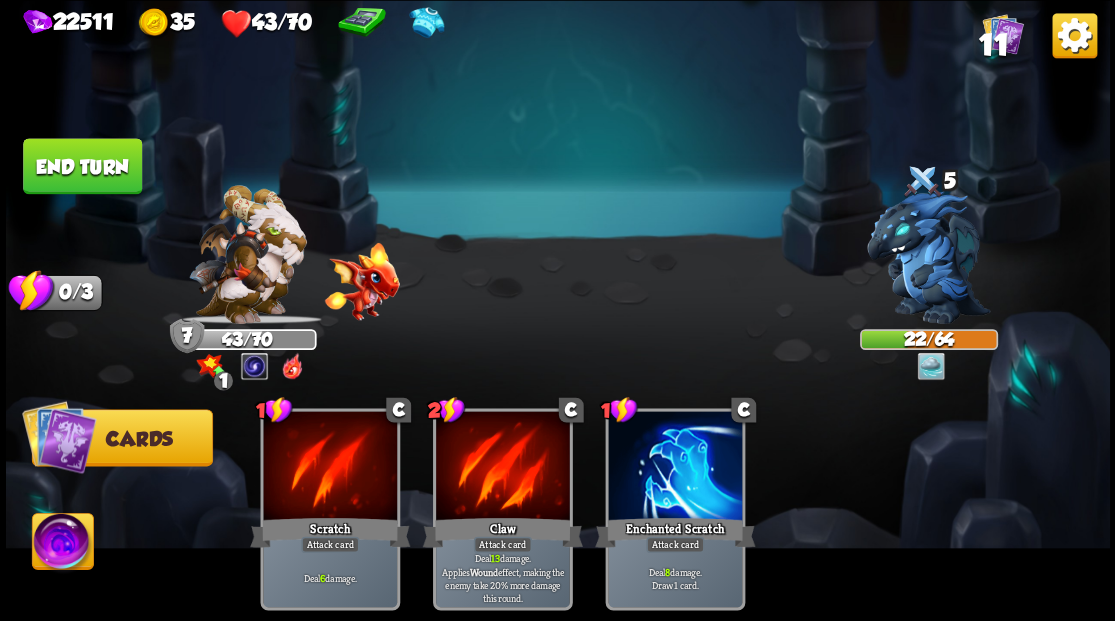 click at bounding box center (62, 544) 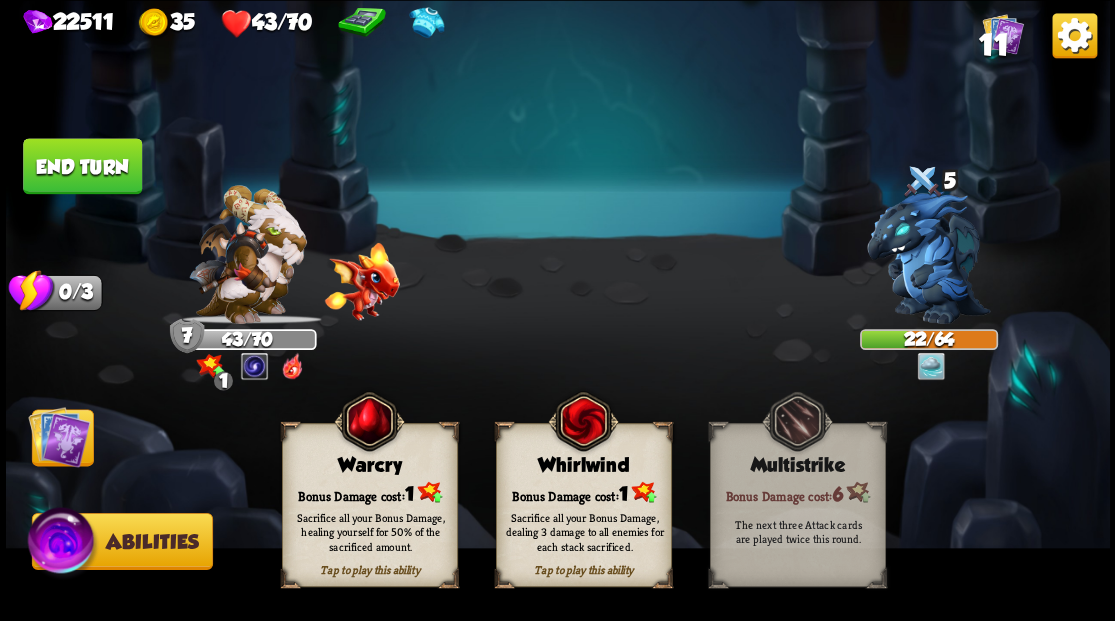drag, startPoint x: 378, startPoint y: 496, endPoint x: 365, endPoint y: 448, distance: 49.729267 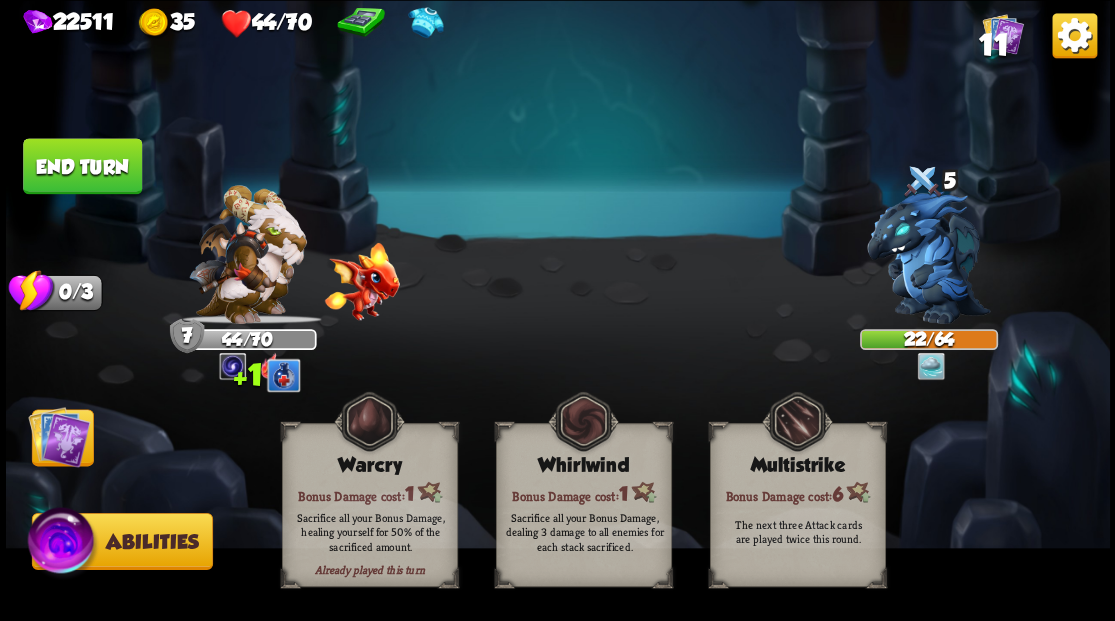 click on "End turn" at bounding box center (82, 166) 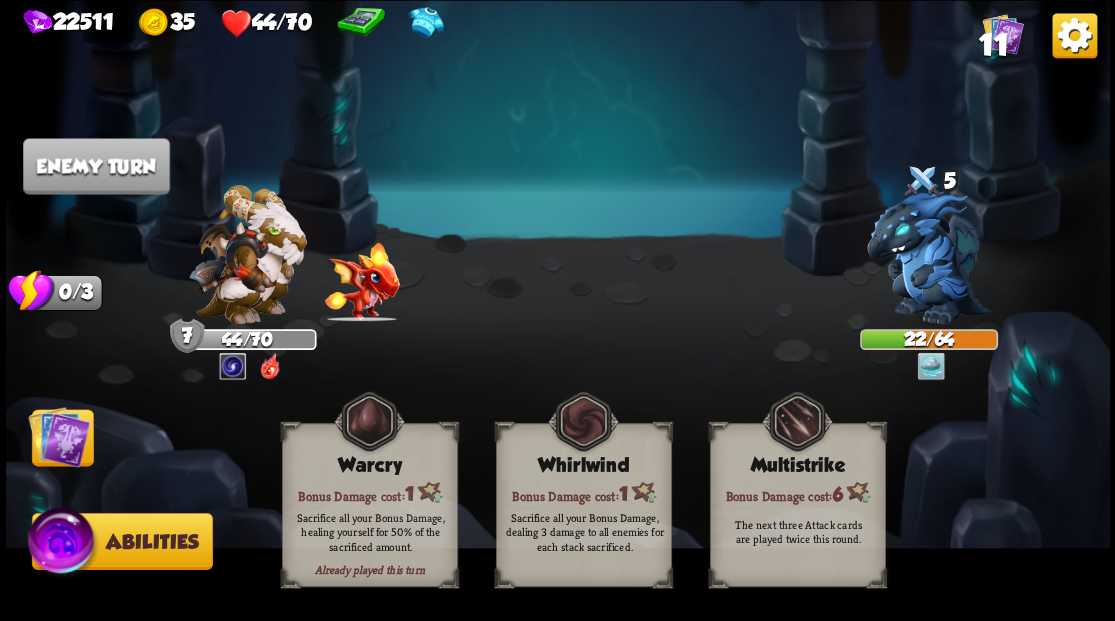click at bounding box center (59, 436) 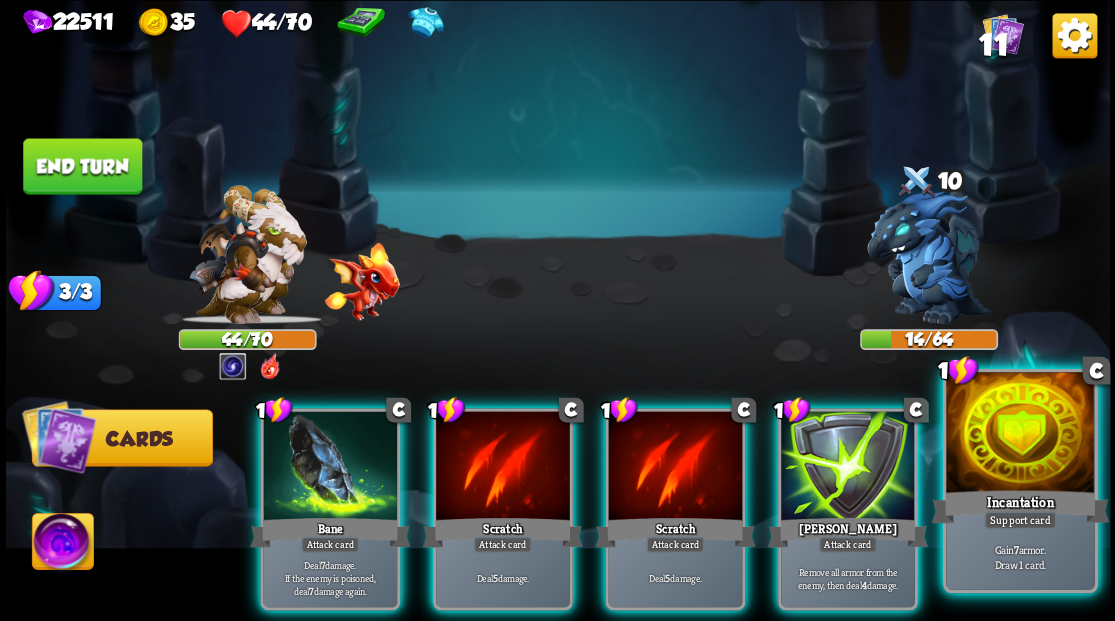 click at bounding box center (1020, 434) 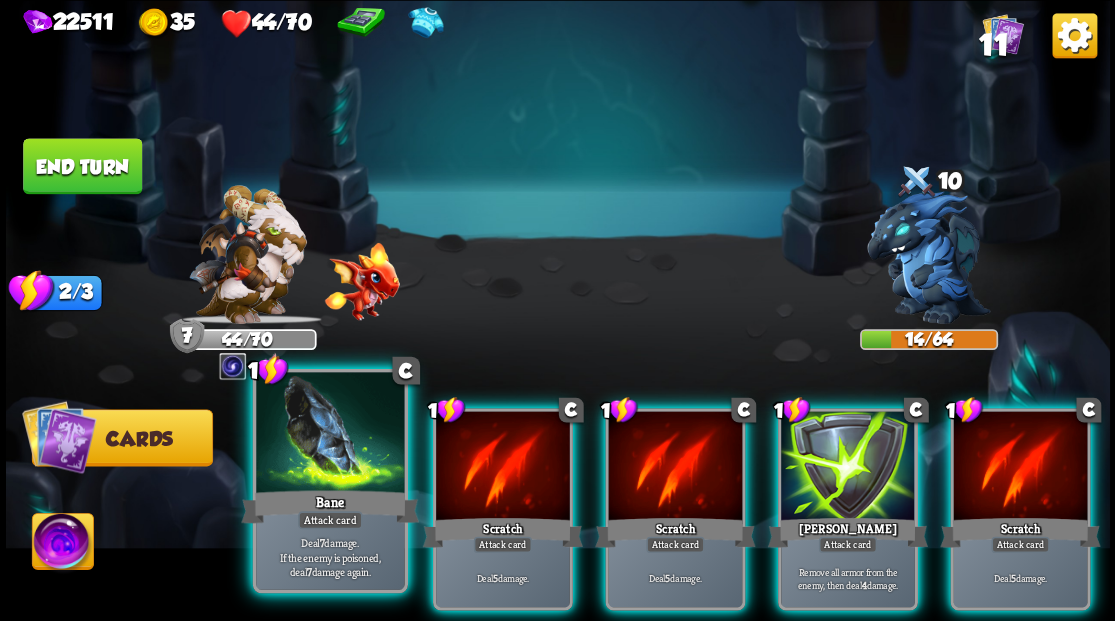 click at bounding box center (330, 434) 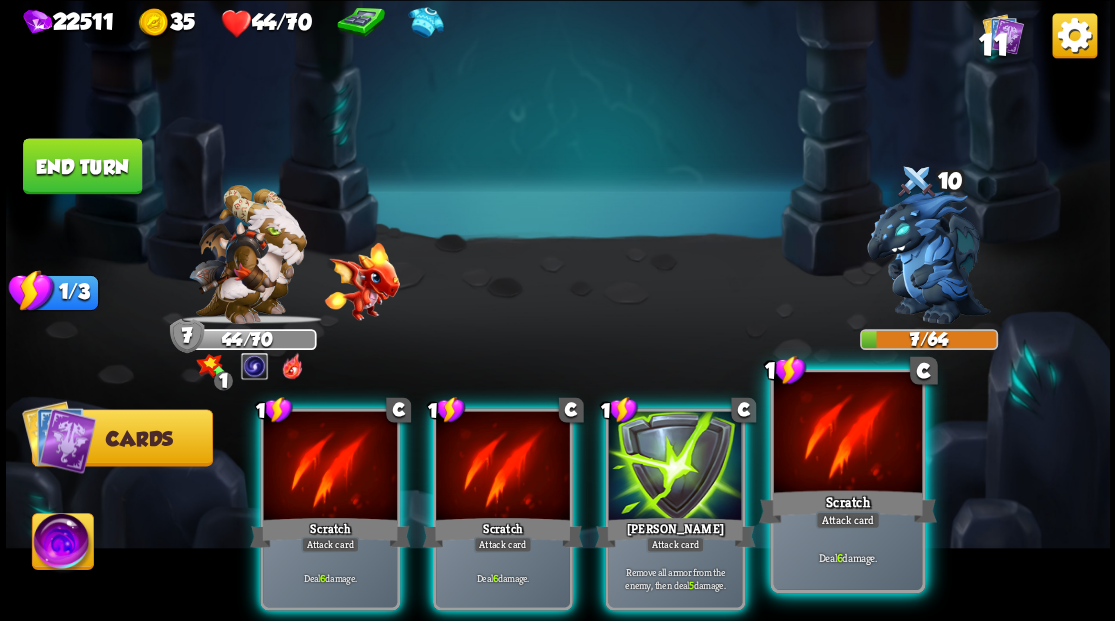 click at bounding box center [847, 434] 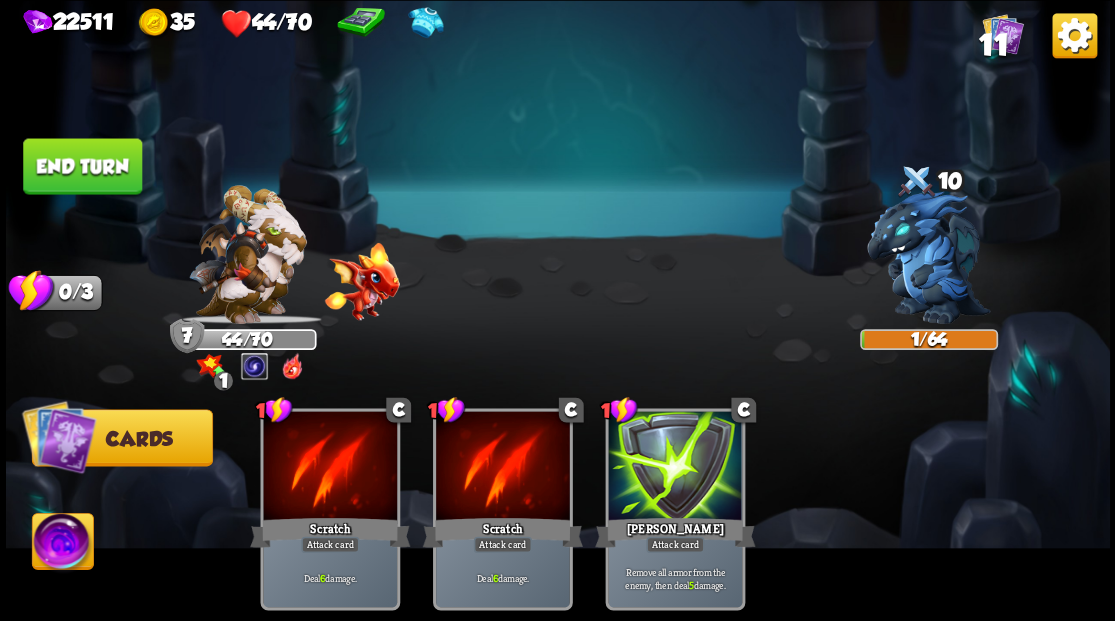 click at bounding box center (62, 544) 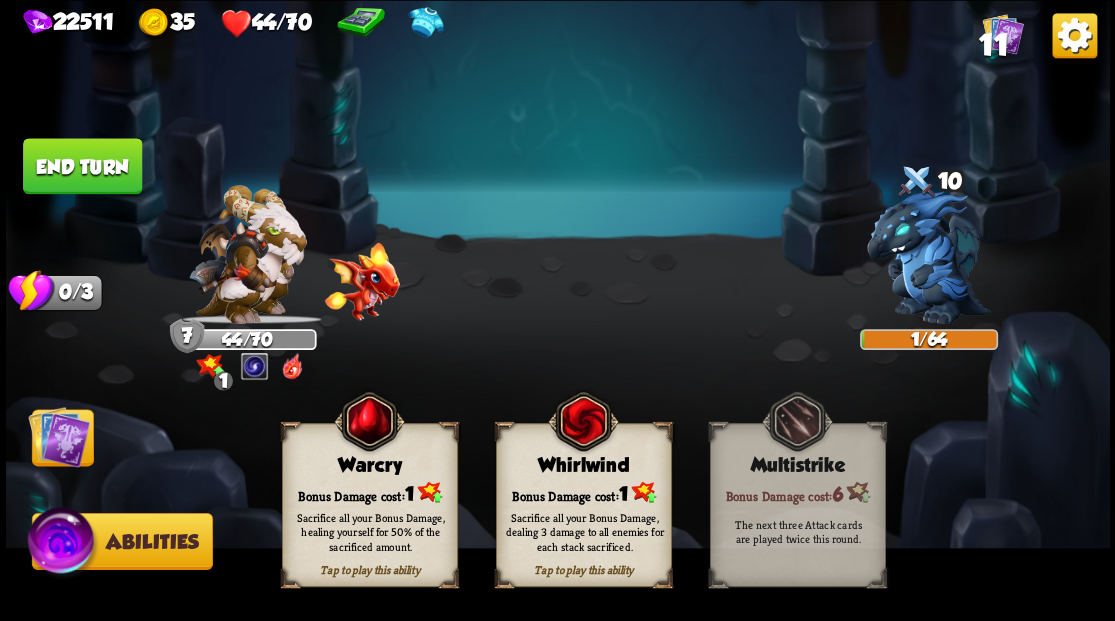 click on "Sacrifice all your Bonus Damage, healing yourself for 50% of the sacrificed amount." at bounding box center (370, 531) 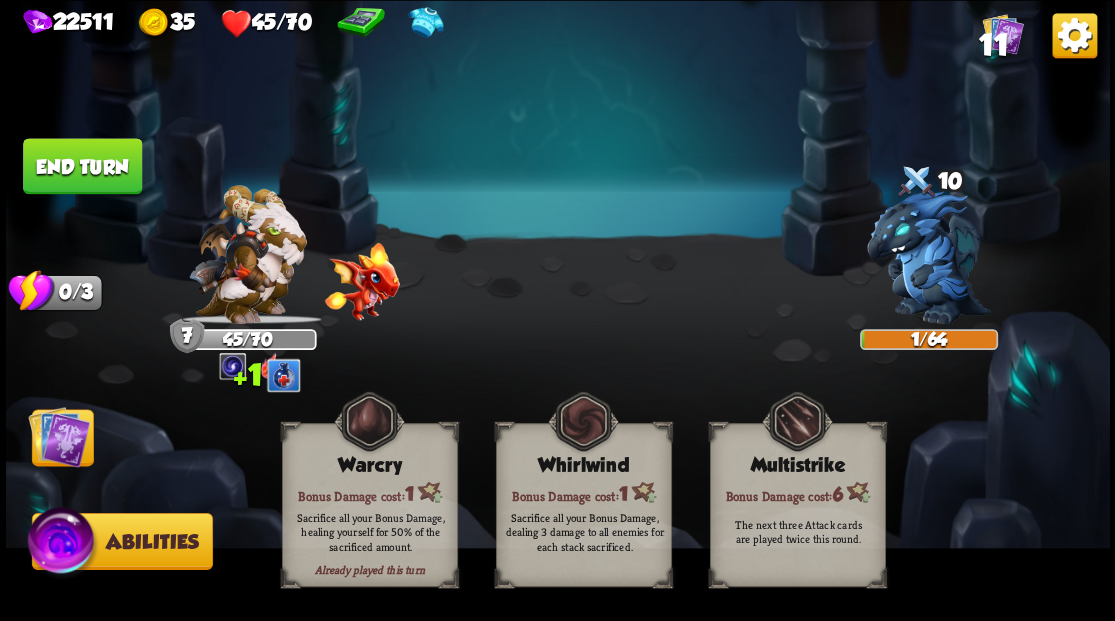 click at bounding box center (59, 436) 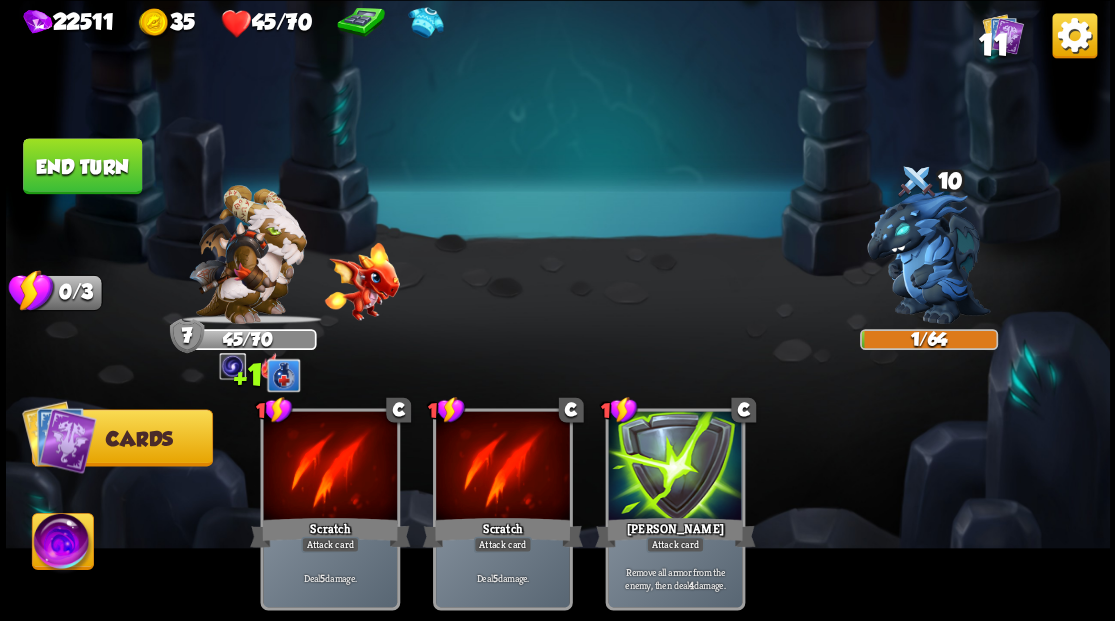 click at bounding box center [59, 436] 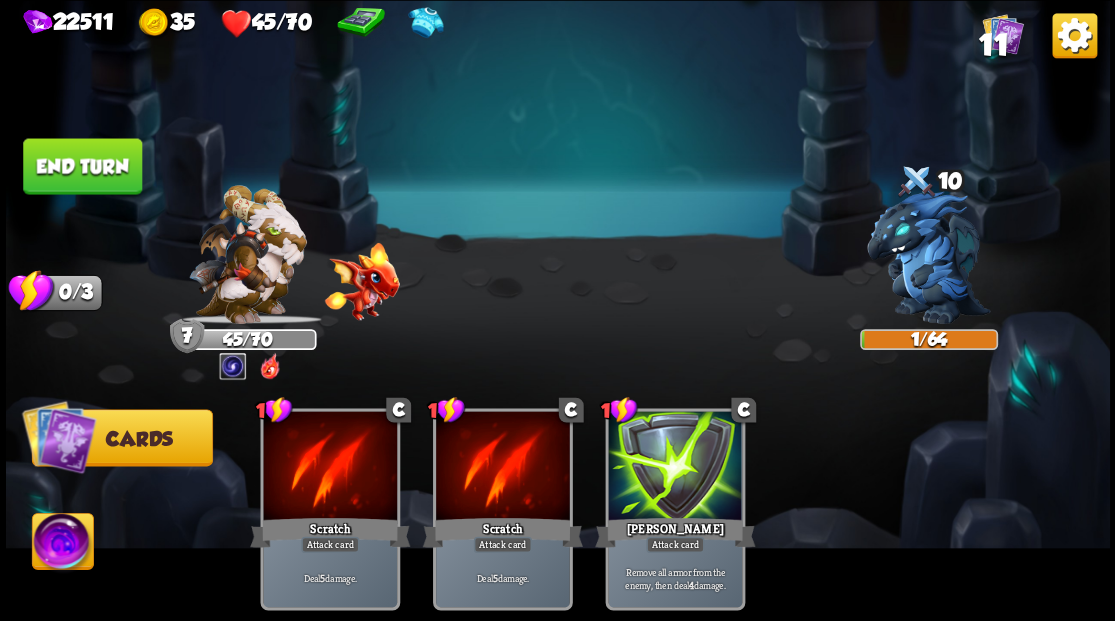 click on "End turn" at bounding box center [82, 166] 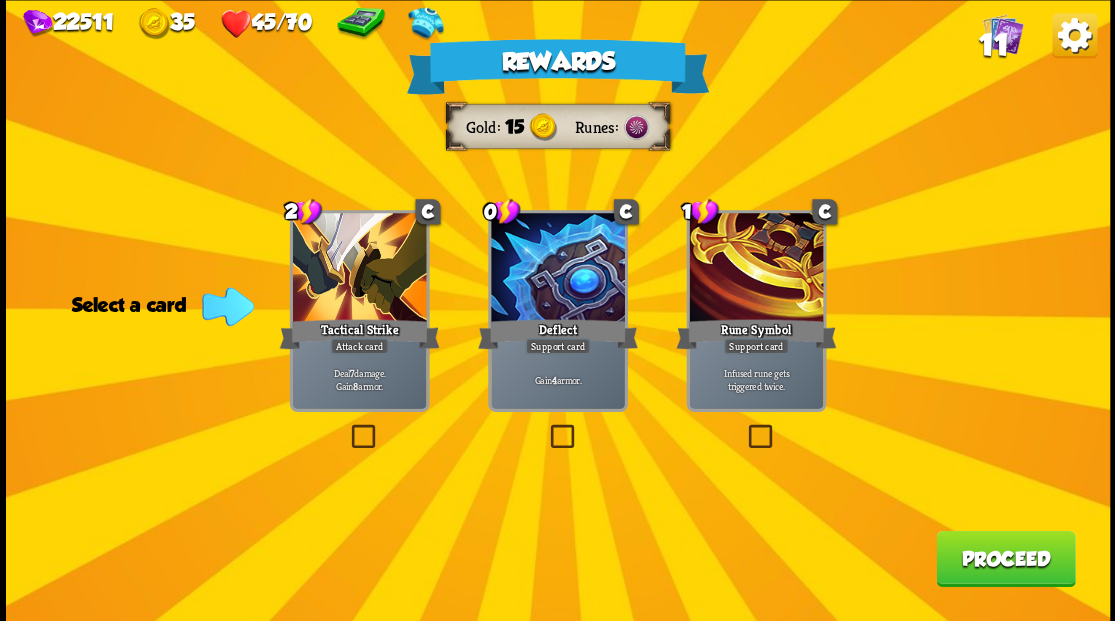 click at bounding box center [546, 427] 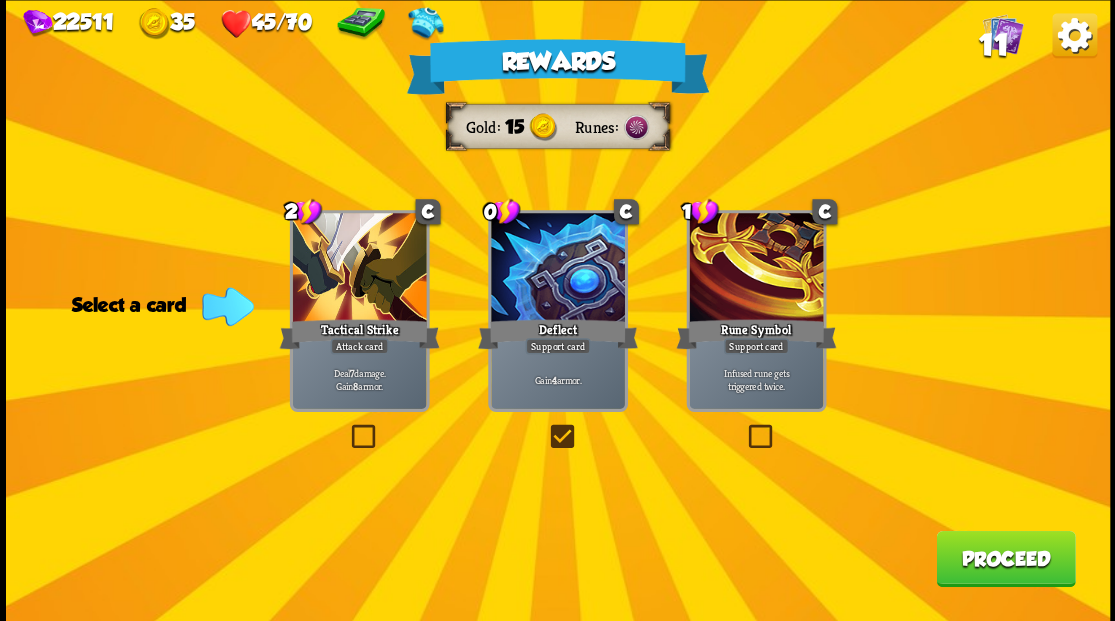 click at bounding box center (546, 427) 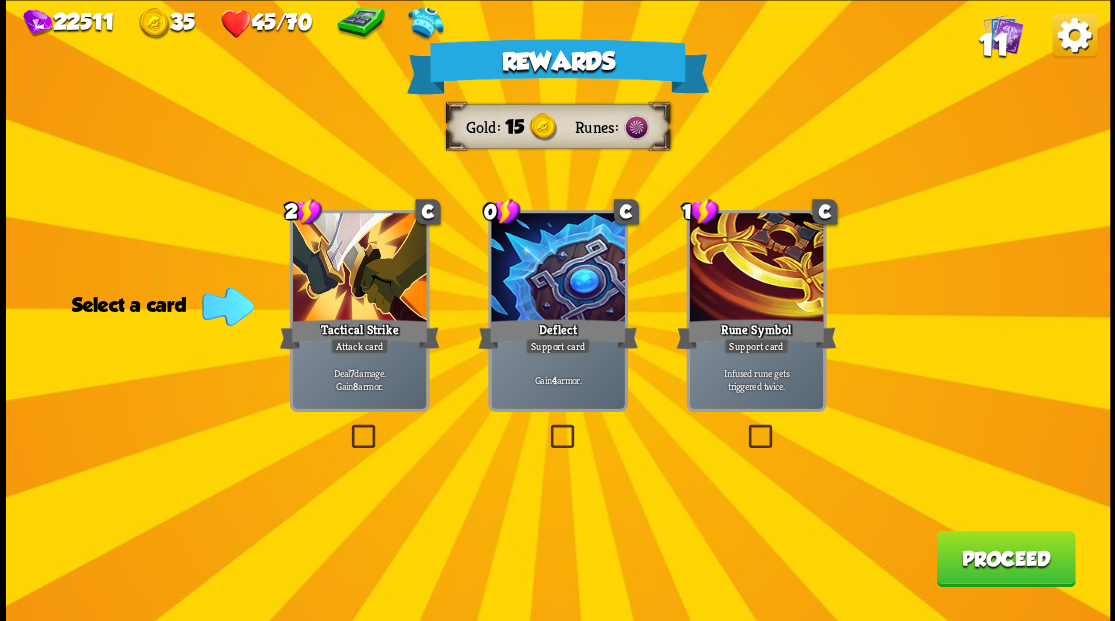 click at bounding box center [546, 427] 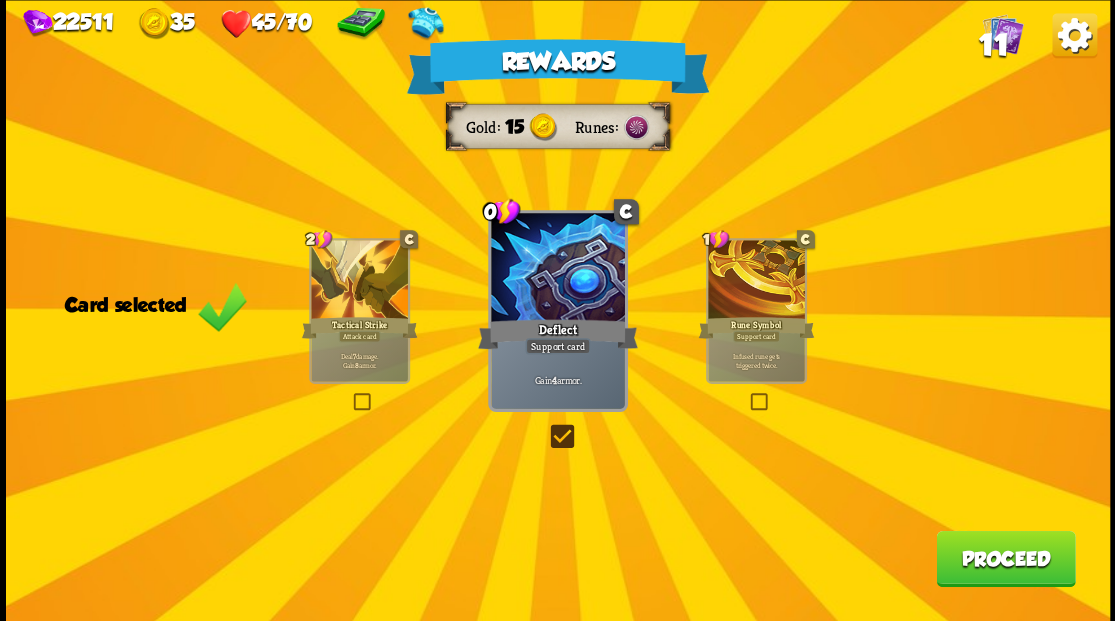 click on "Proceed" at bounding box center [1005, 558] 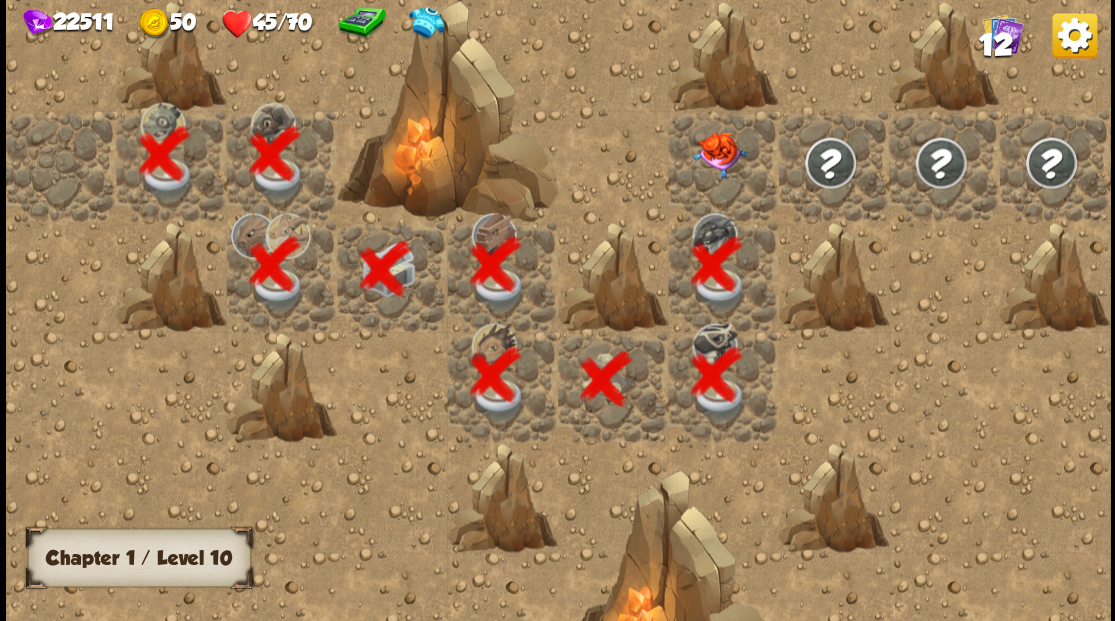 click at bounding box center [719, 154] 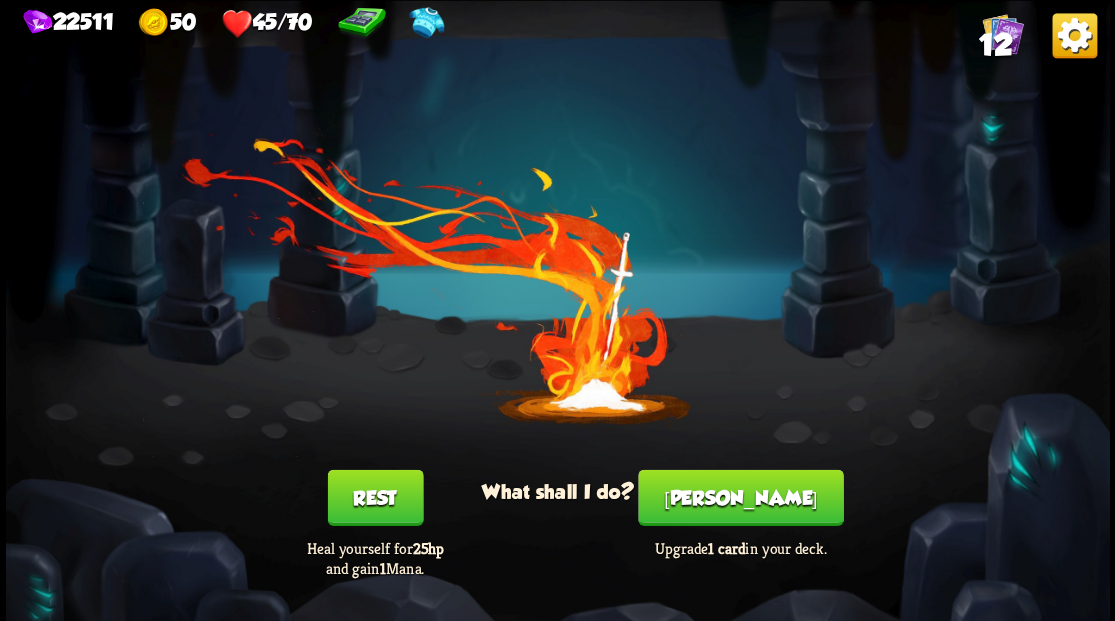 click on "[PERSON_NAME]" at bounding box center [740, 497] 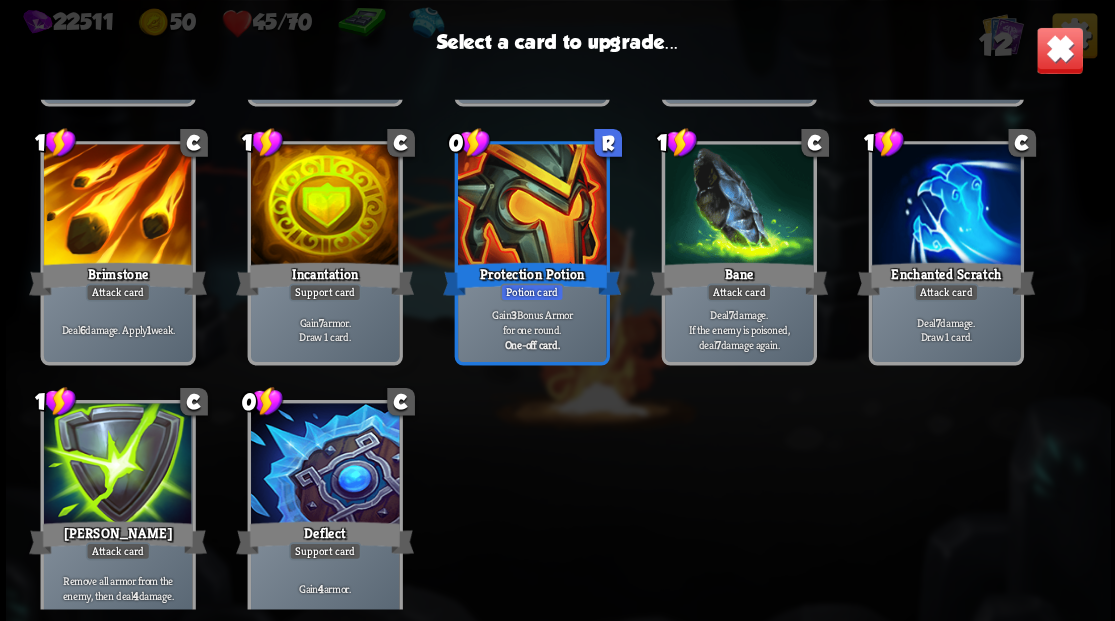 scroll, scrollTop: 329, scrollLeft: 0, axis: vertical 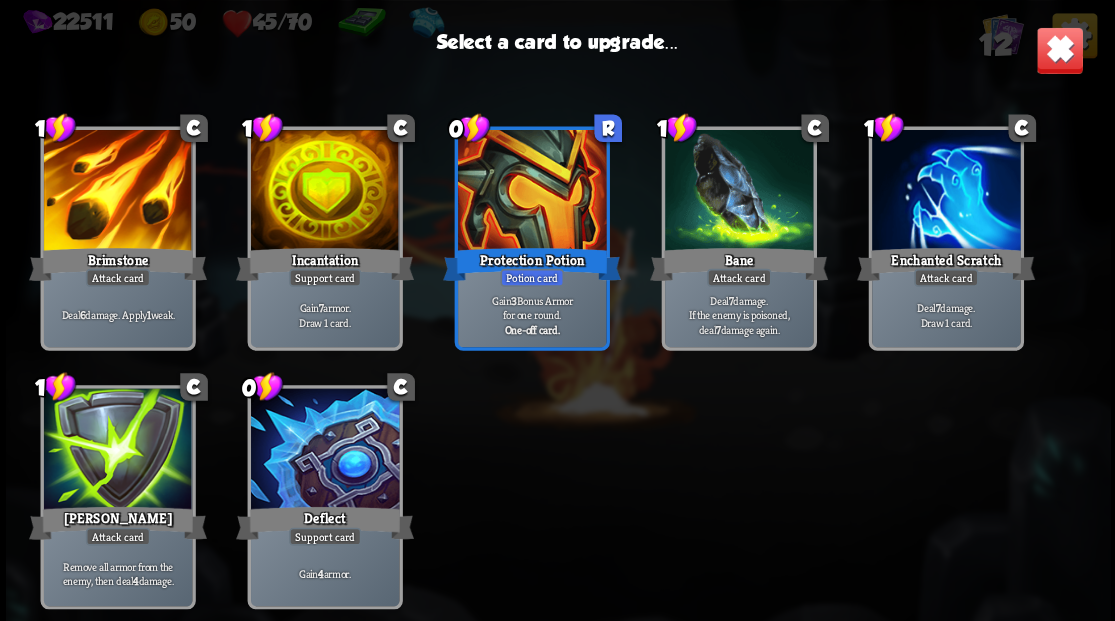 click at bounding box center (324, 450) 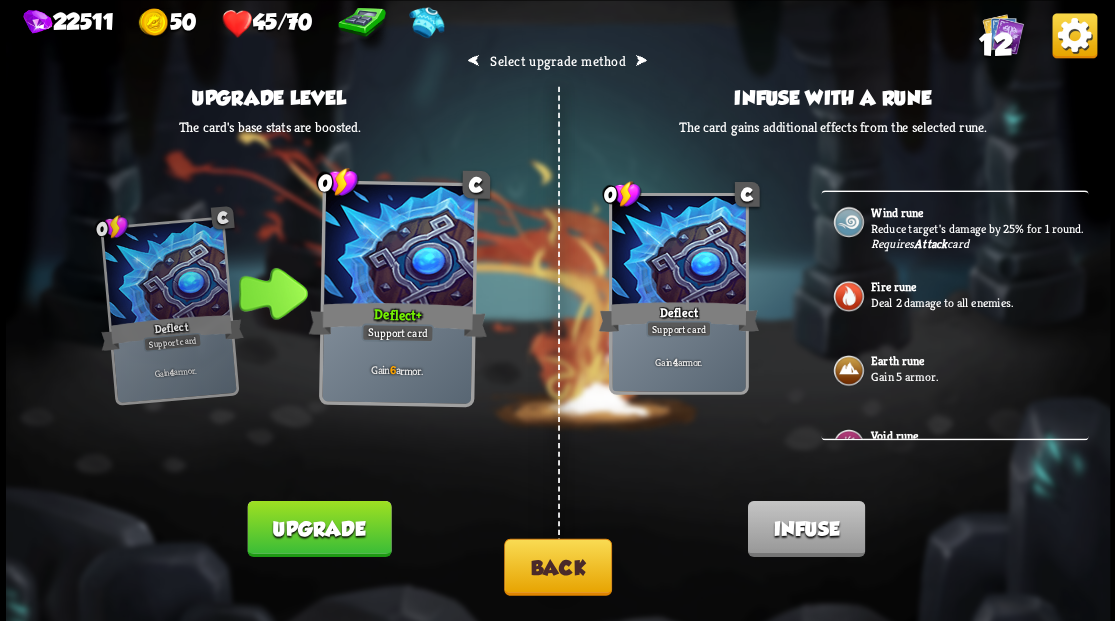 click on "Gain 5 armor." at bounding box center [977, 376] 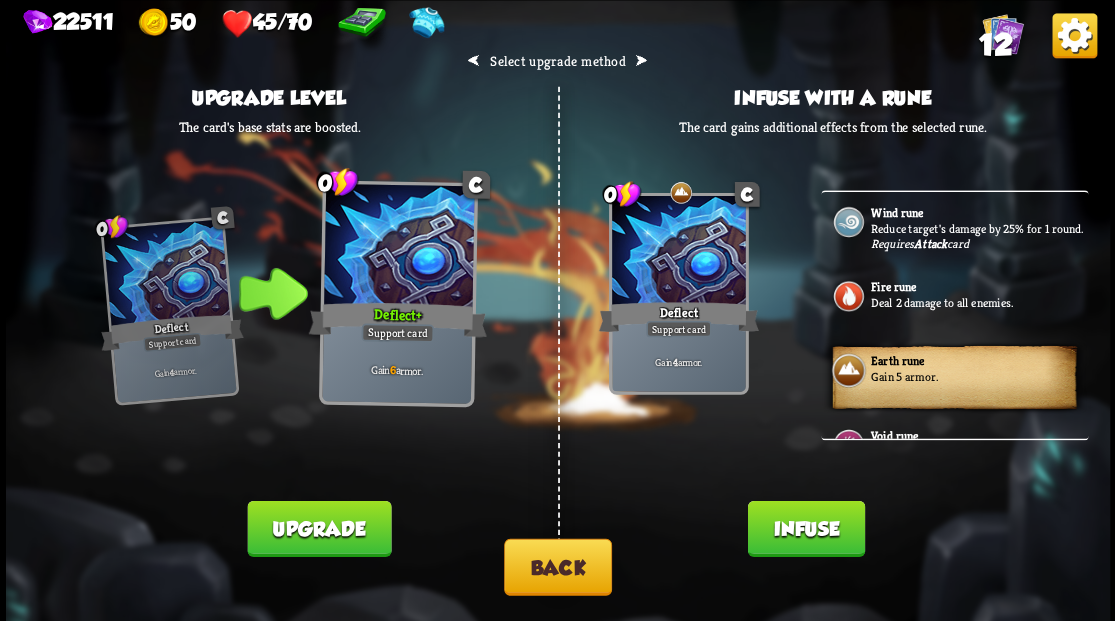 click on "Back" at bounding box center [558, 566] 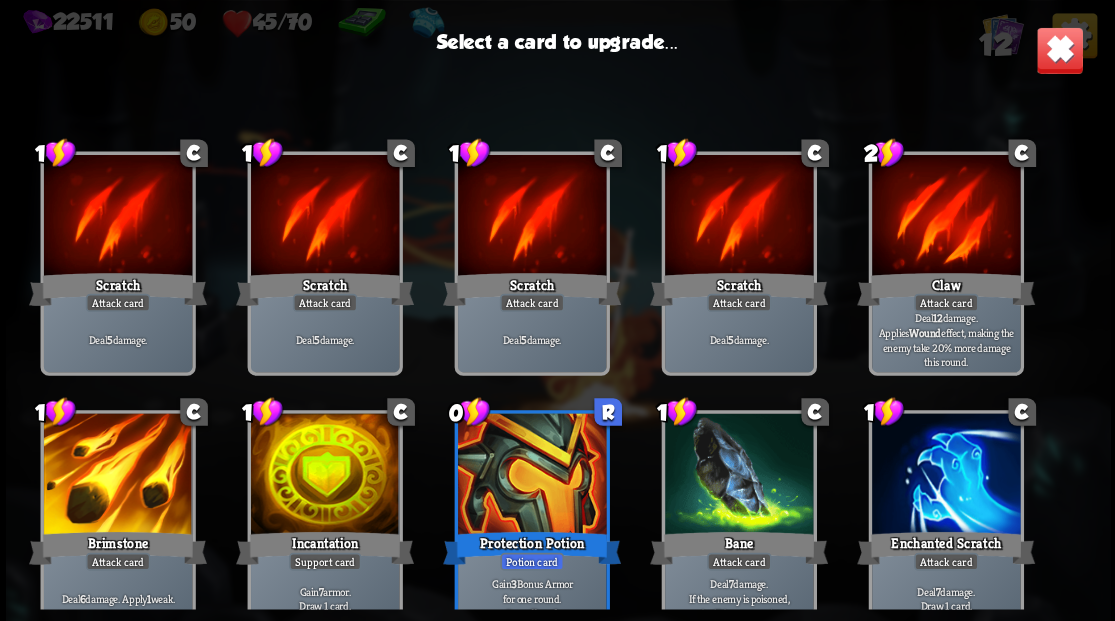 click on "1
C   Scratch     Attack card   Deal  5  damage.
1
C   Scratch     Attack card   Deal  5  damage.
1
C   Scratch     Attack card   Deal  5  damage.
1
C   Scratch     Attack card   Deal  5  damage.
2
C   Claw     Attack card   Deal  12  damage. Applies  Wound  effect, making the enemy take 20% more damage this round.
1
C   Brimstone     Attack card   Deal  6  damage. Apply  1  weak.
1
C   Incantation     Support card   Gain  7  armor. Draw 1 card.
0
R   Protection Potion     Potion card   Gain  3  Bonus Armor for one round.   One-off card.
1
C   Bane     Attack card   Deal  7  damage. If the enemy is poisoned, deal  7  damage again.
1
C   Enchanted Scratch     Attack card   Deal  7  damage. Draw 1 card.
1
C   [PERSON_NAME]     Attack card   Remove all armor from the enemy, then deal  4  damage.       C" at bounding box center [558, 353] 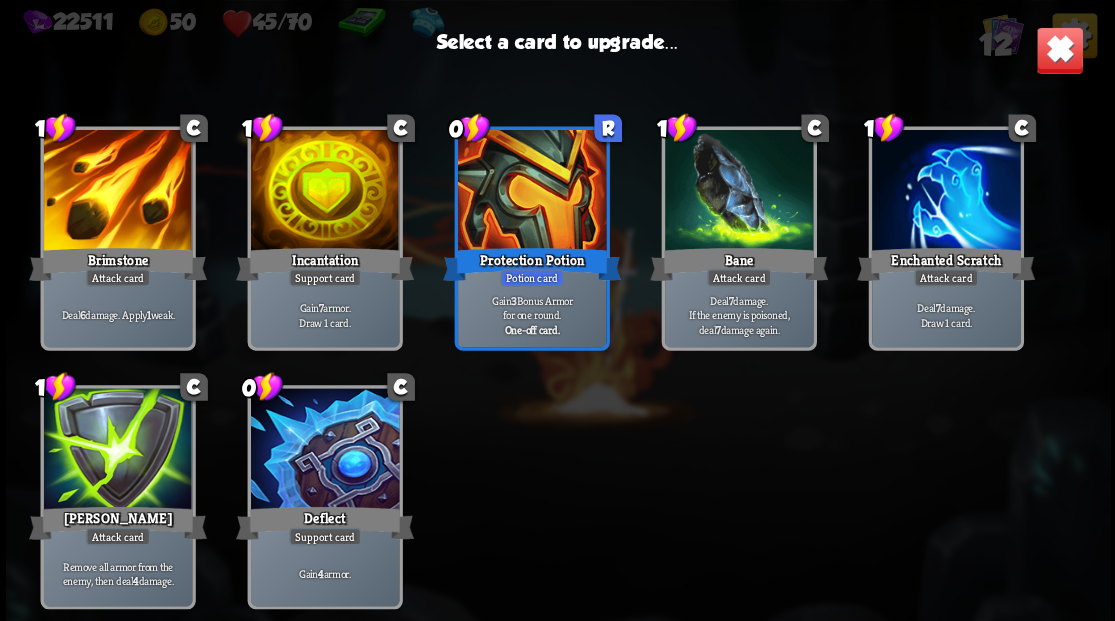 click at bounding box center (324, 450) 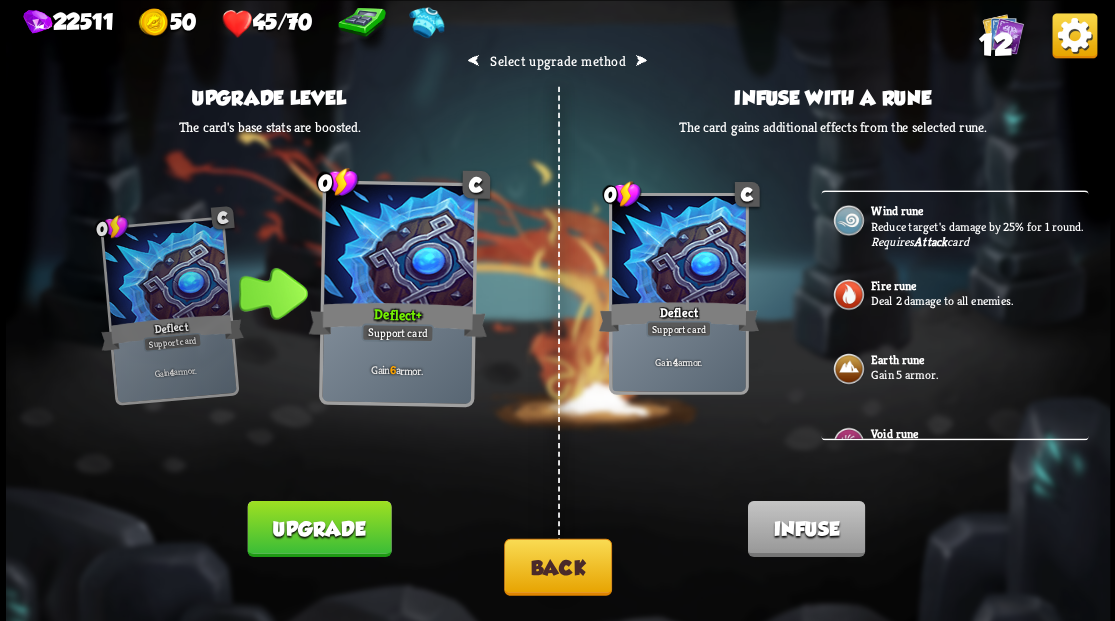 scroll, scrollTop: 0, scrollLeft: 0, axis: both 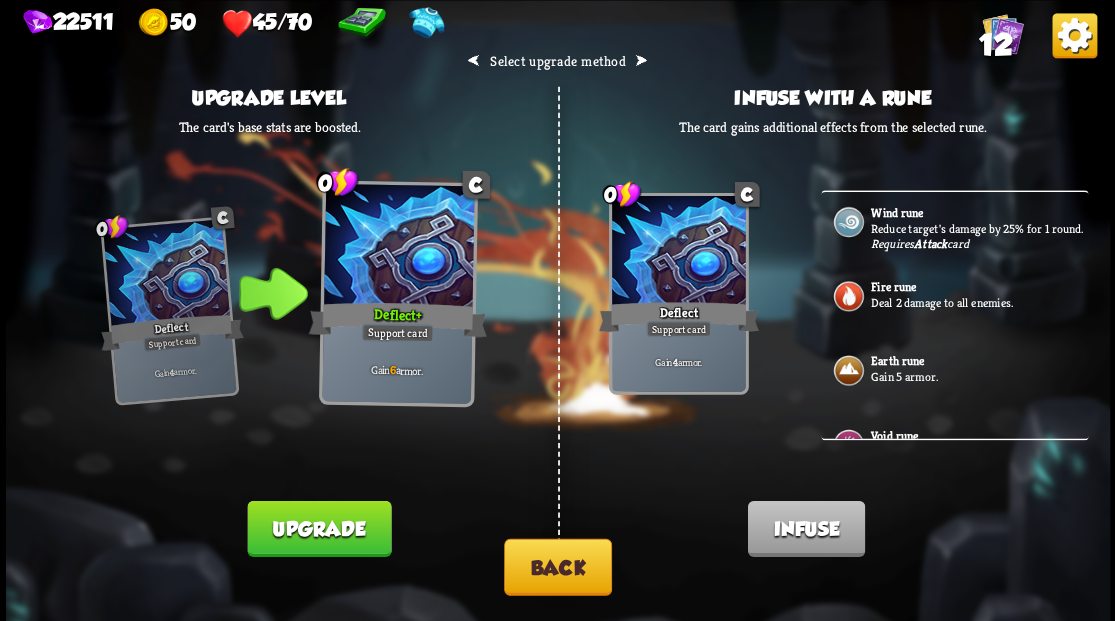 click on "Gain 5 armor." at bounding box center (977, 376) 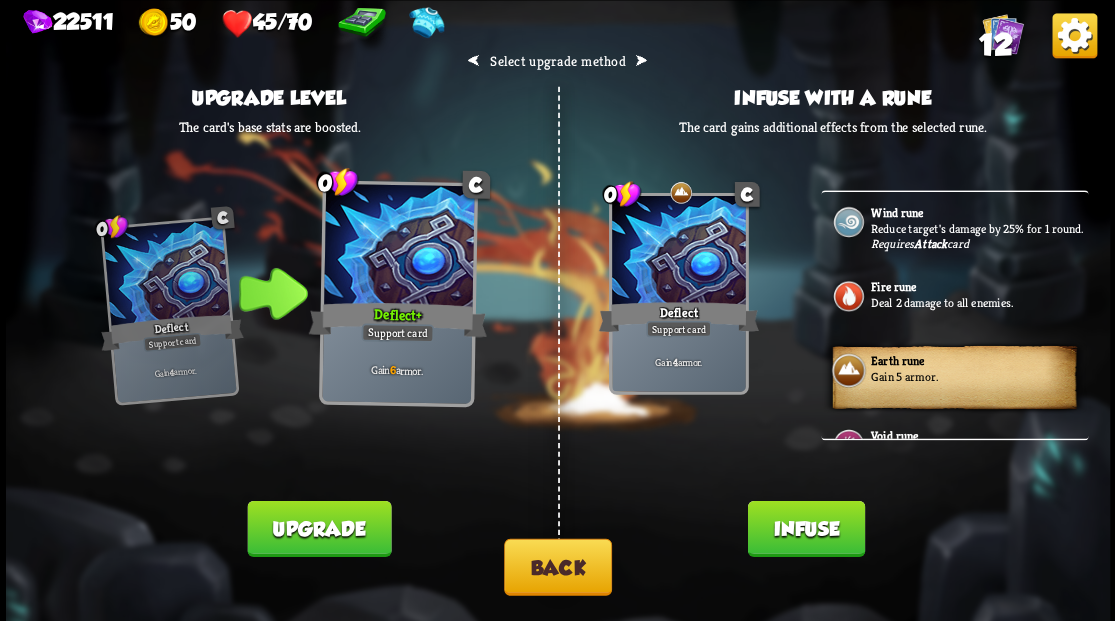 click on "Infuse" at bounding box center [805, 528] 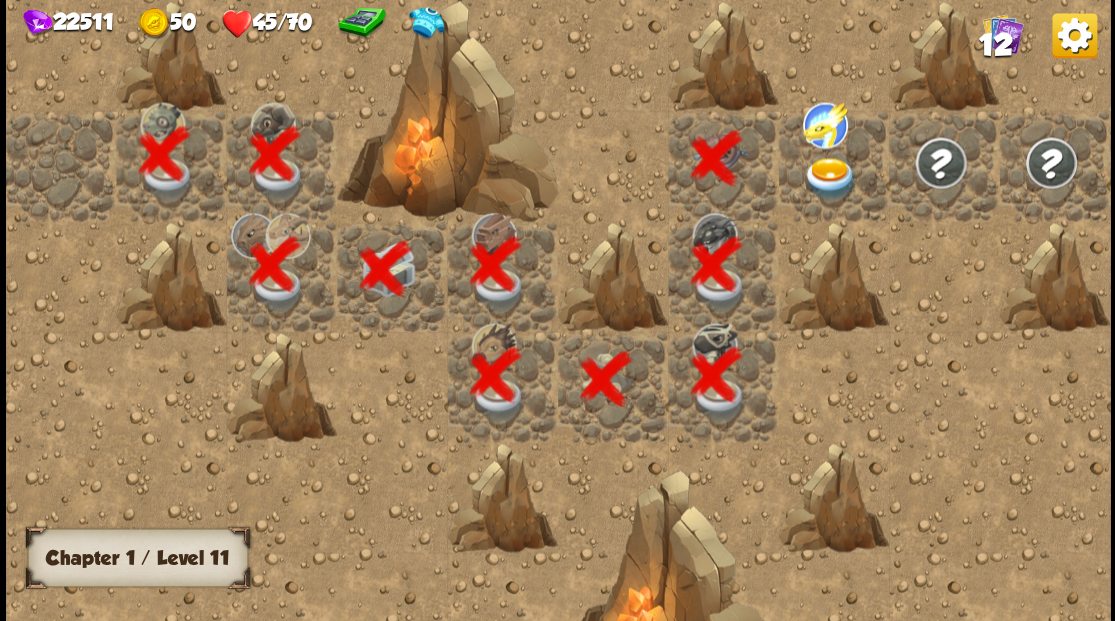 scroll, scrollTop: 0, scrollLeft: 384, axis: horizontal 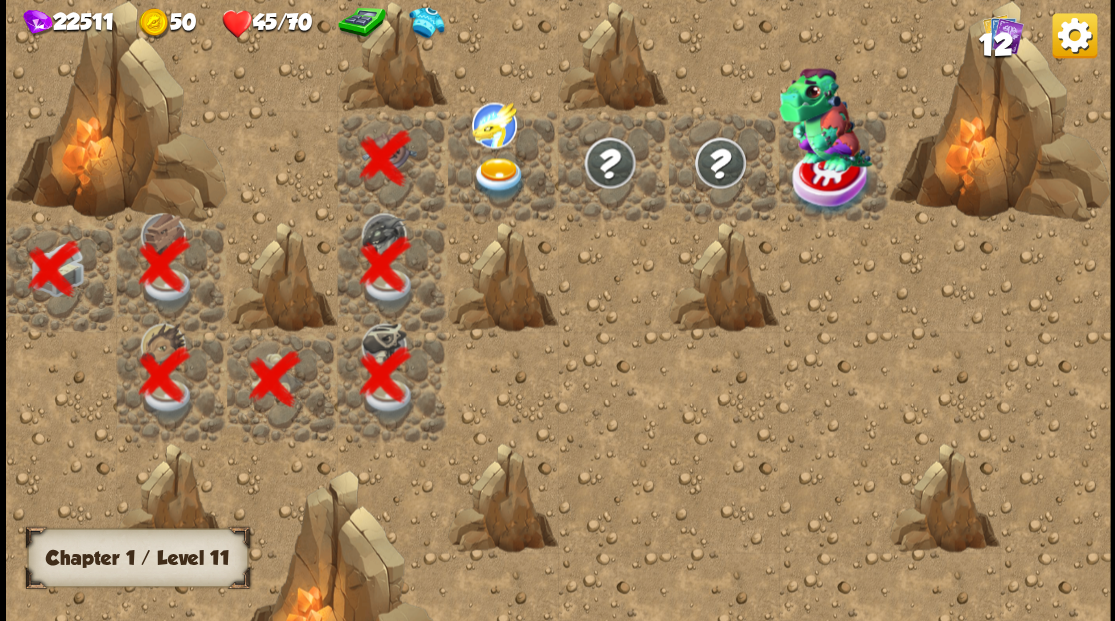 click at bounding box center (498, 178) 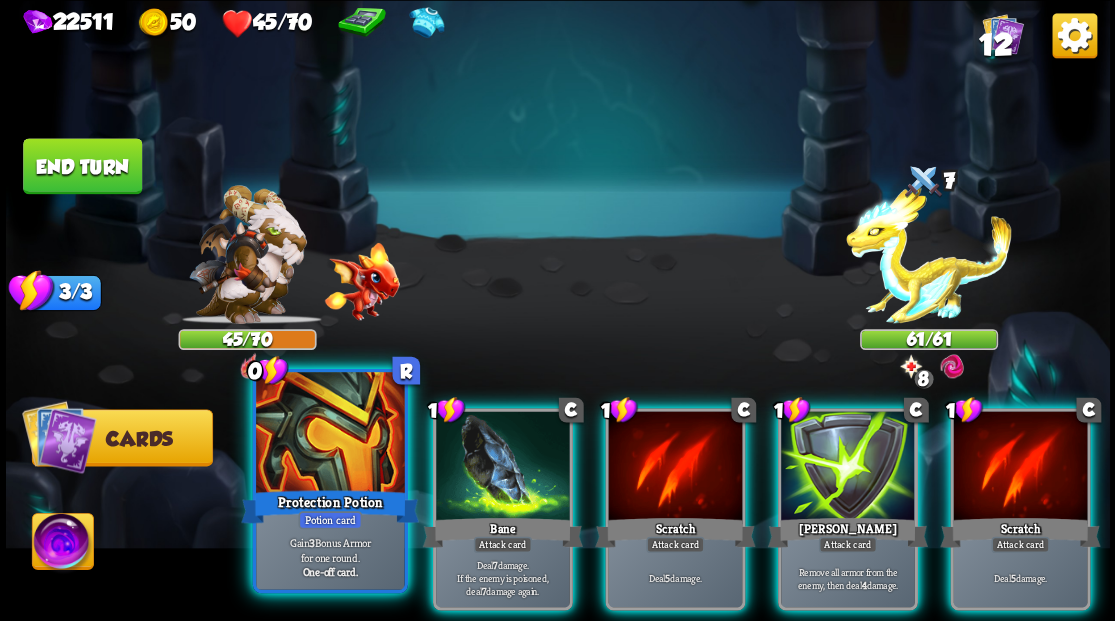 click at bounding box center [330, 434] 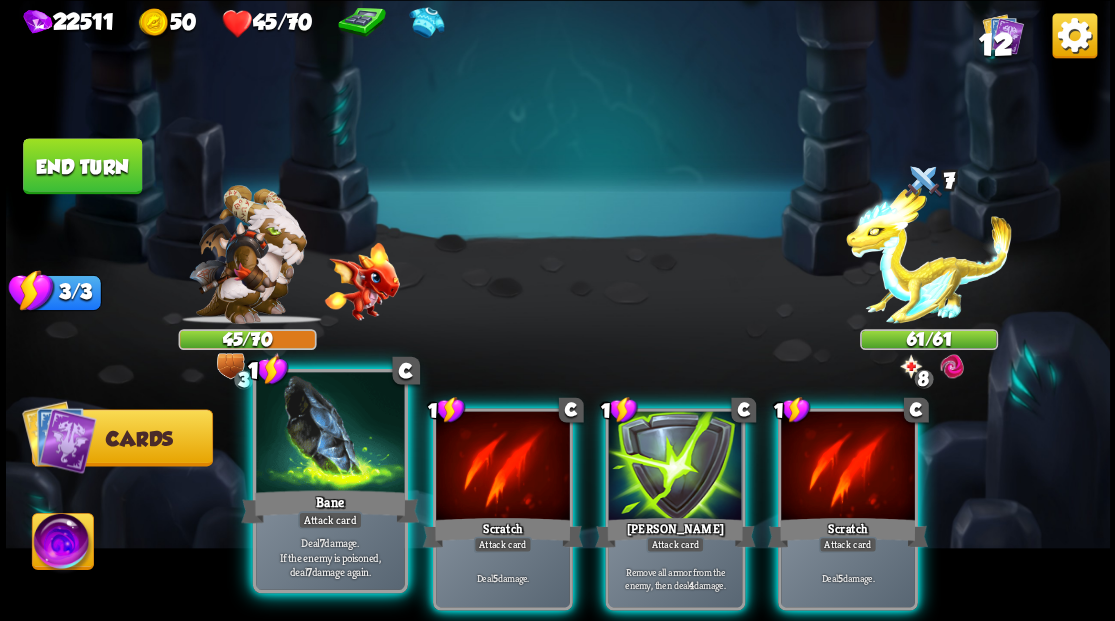 click on "Bane" at bounding box center [330, 506] 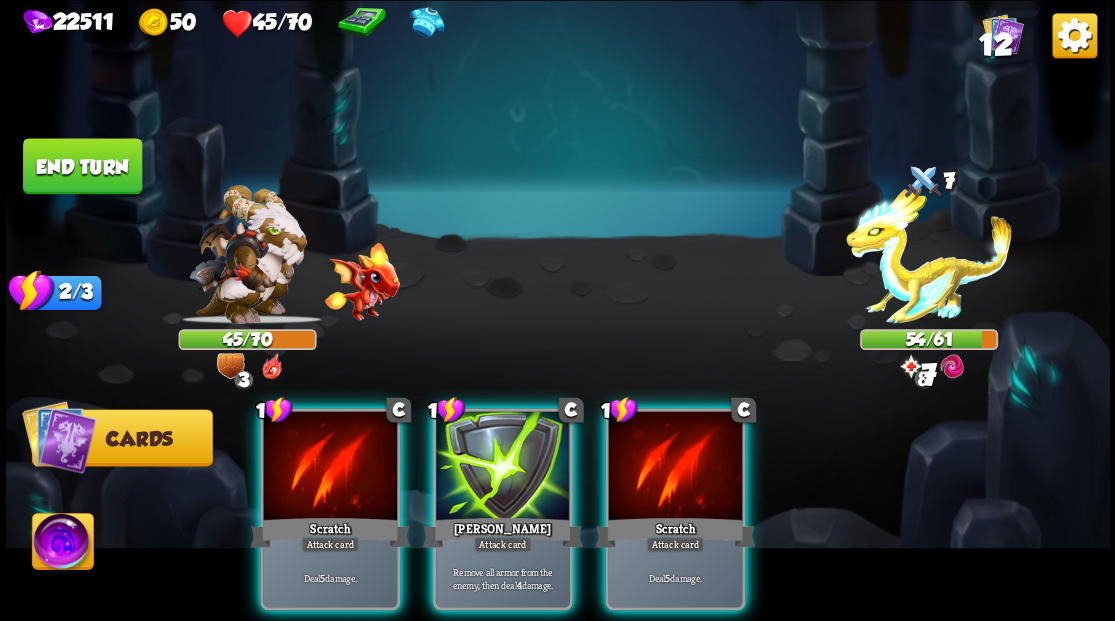 click on "Scratch" at bounding box center (330, 532) 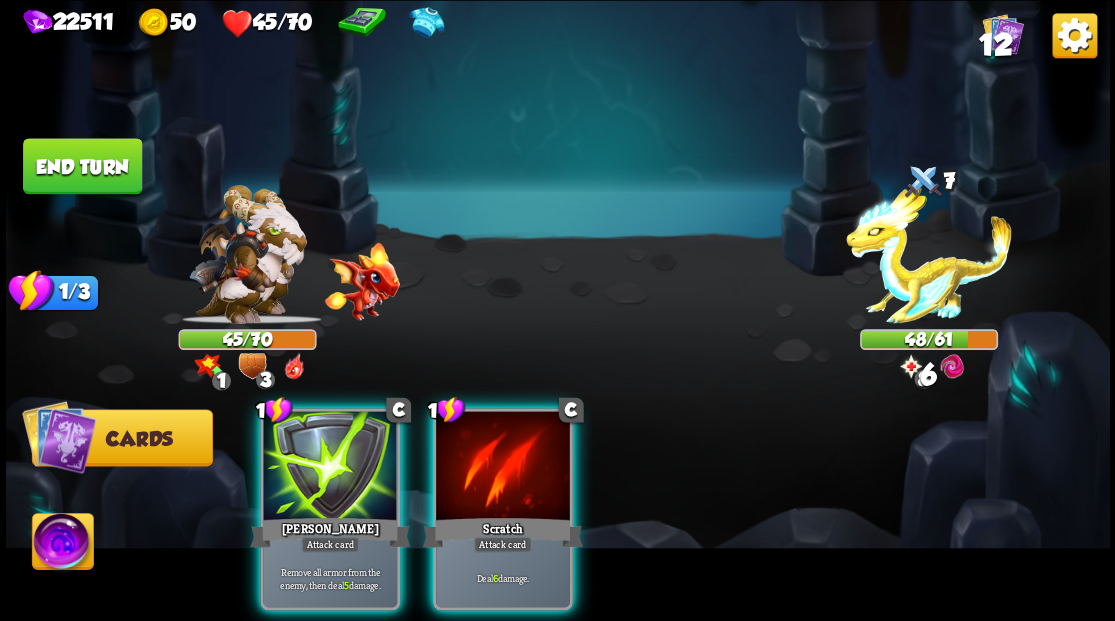 click at bounding box center (503, 467) 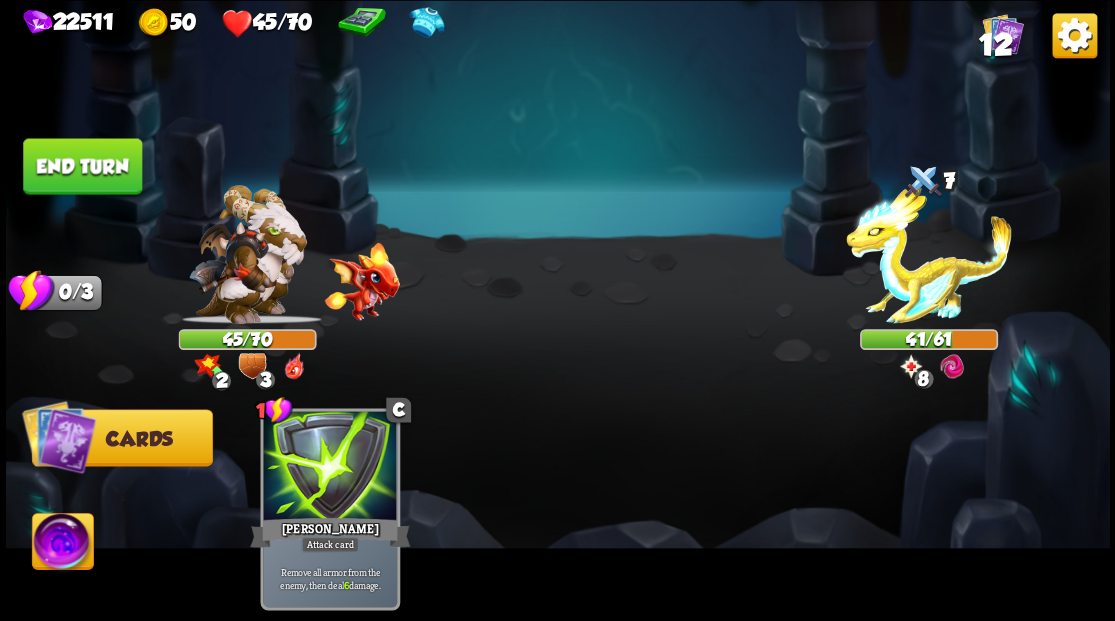 click on "End turn" at bounding box center (82, 166) 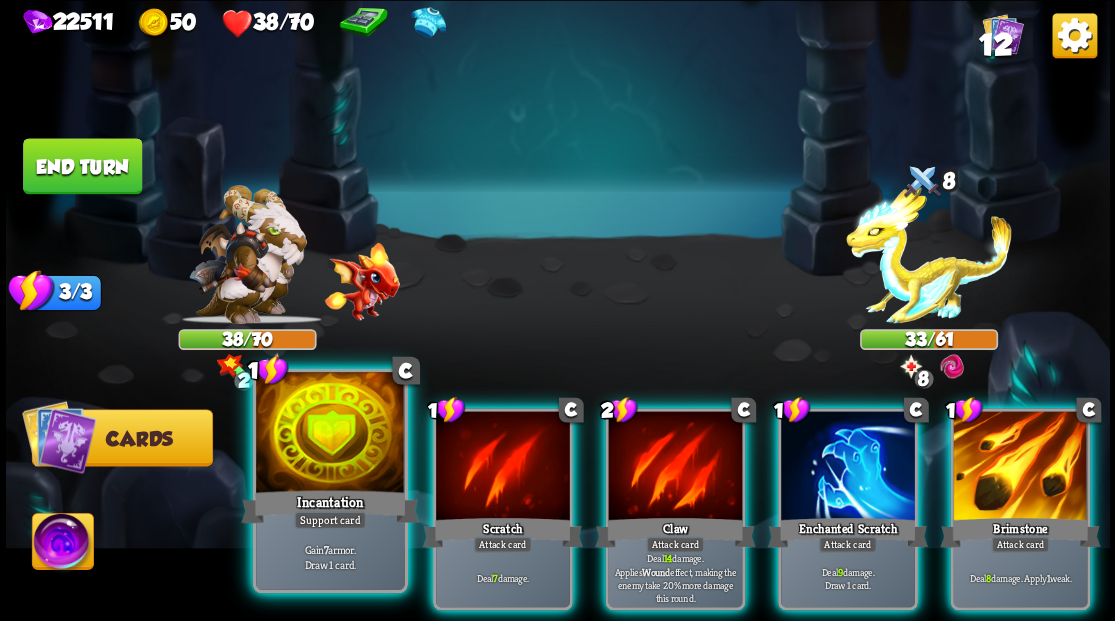 click at bounding box center [330, 434] 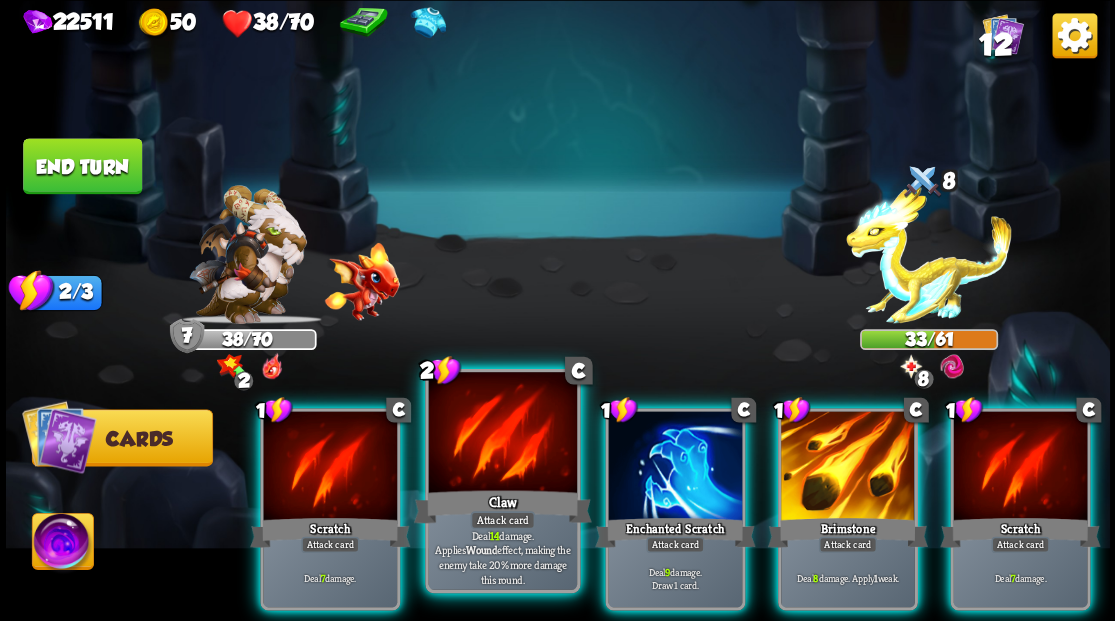 click at bounding box center [502, 434] 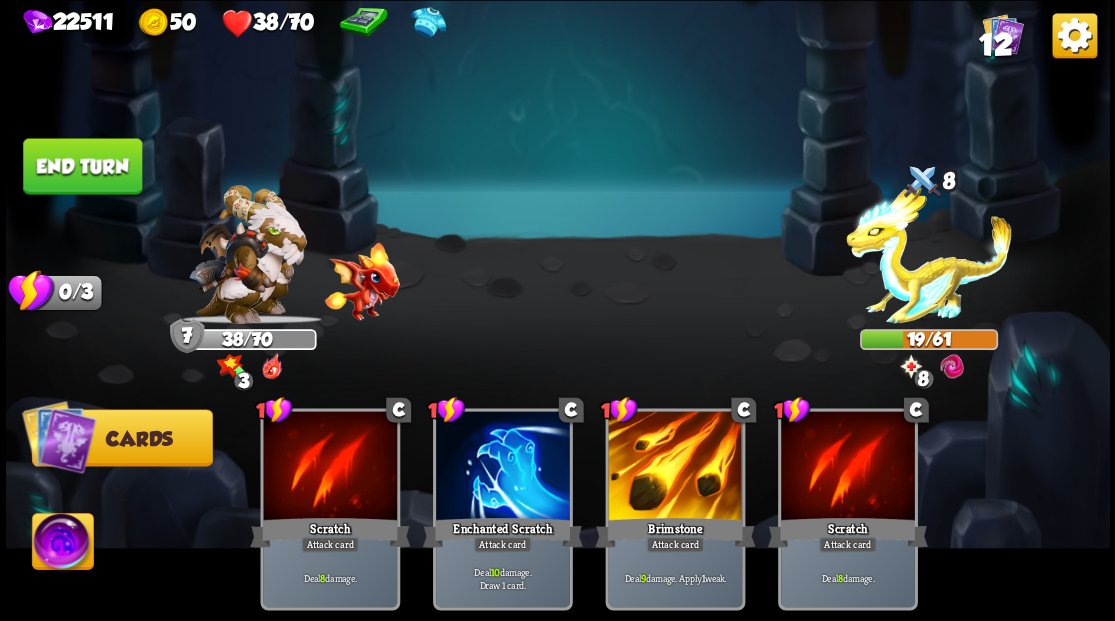 click on "End turn" at bounding box center [82, 166] 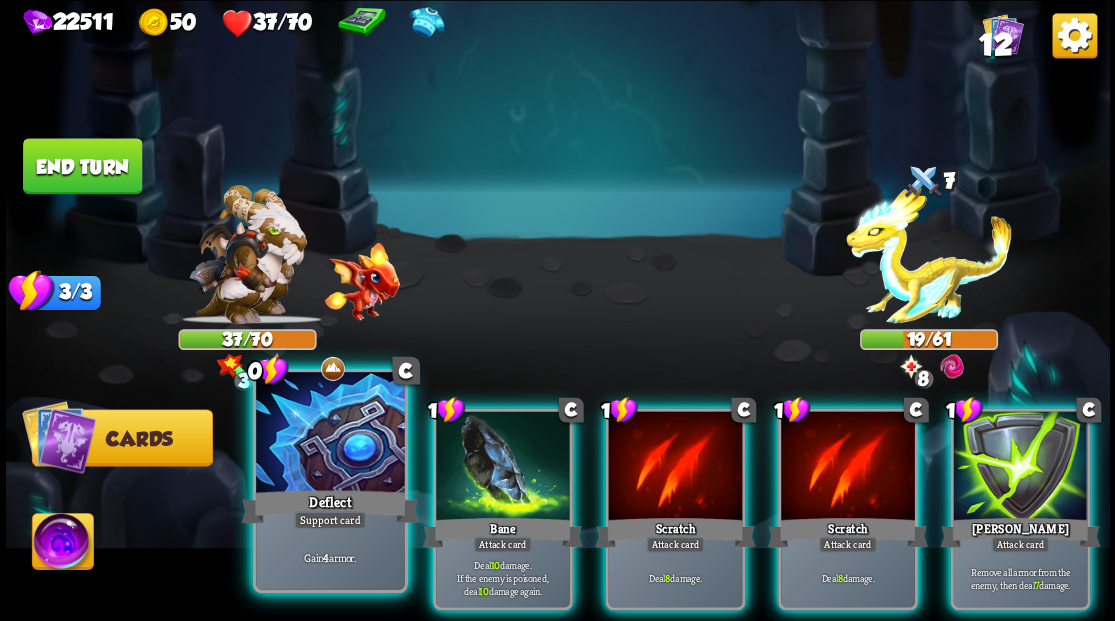 click on "Deflect" at bounding box center [330, 506] 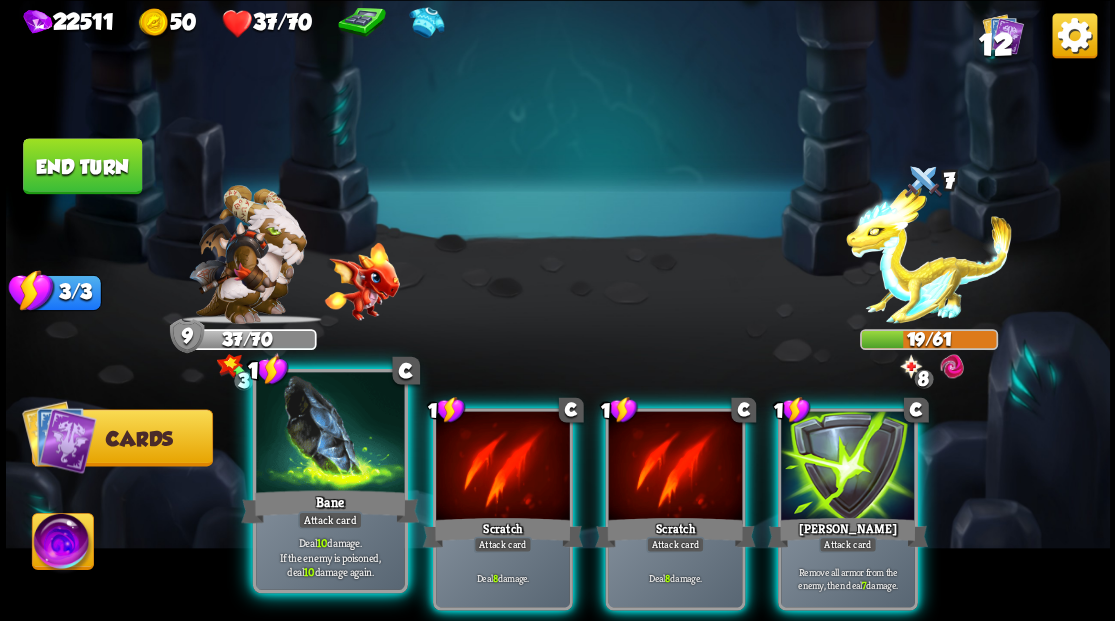 click at bounding box center (330, 434) 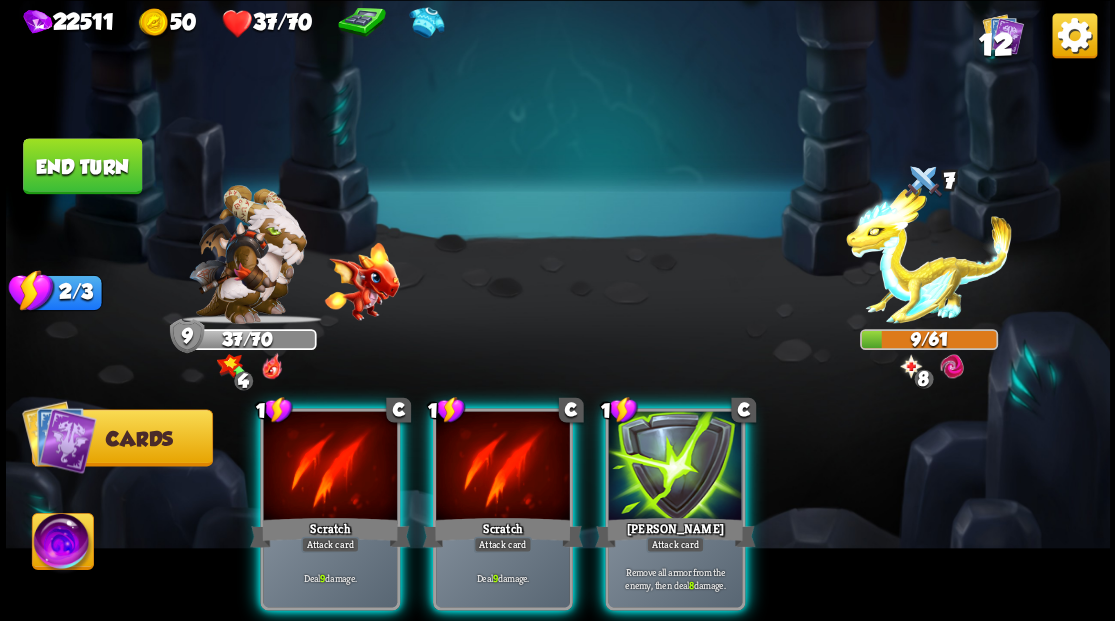 click at bounding box center [62, 544] 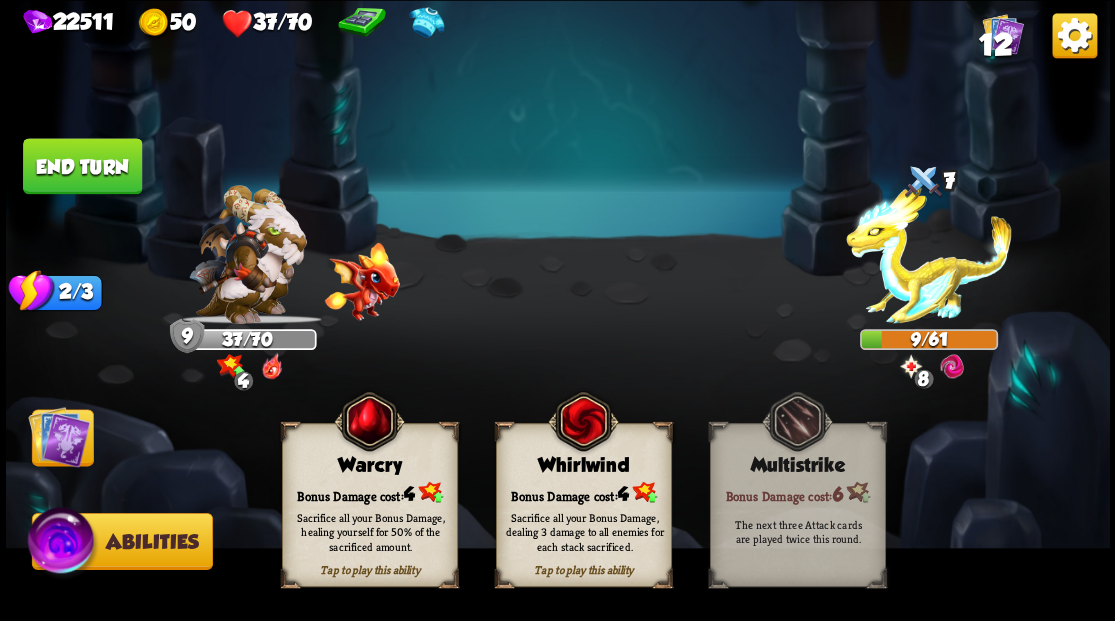 click on "Warcry" at bounding box center (369, 465) 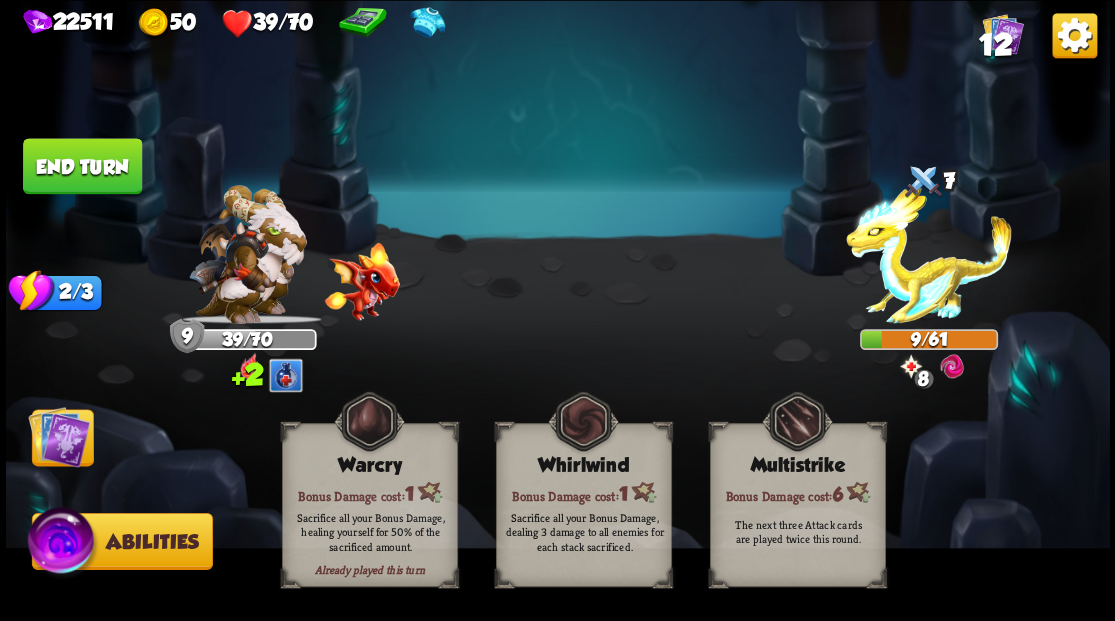 click at bounding box center (59, 436) 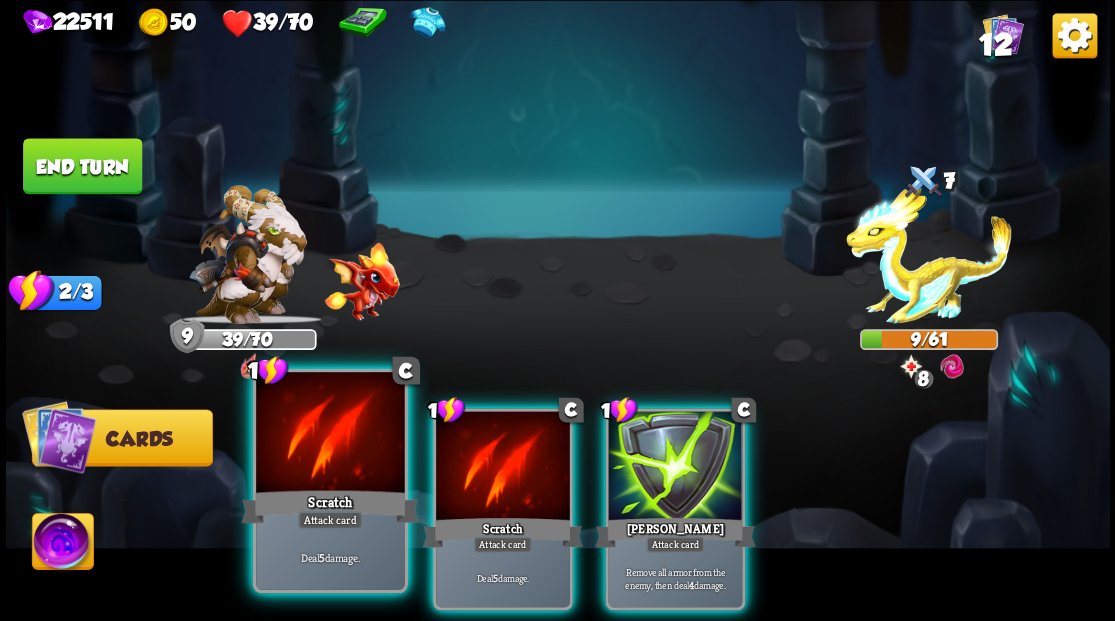click at bounding box center [330, 434] 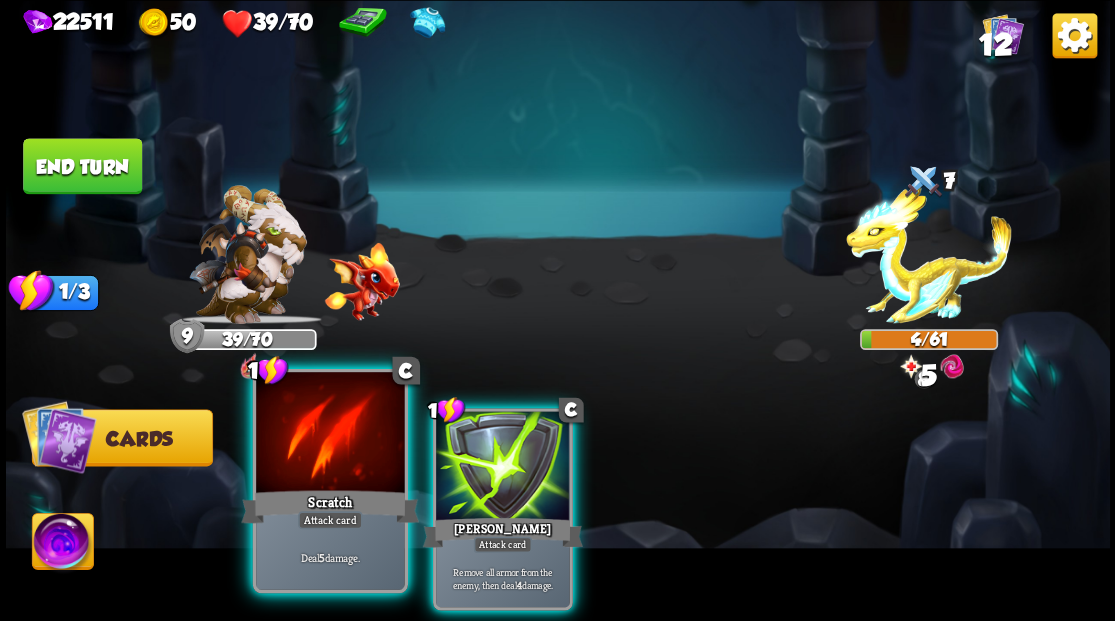 click at bounding box center (330, 434) 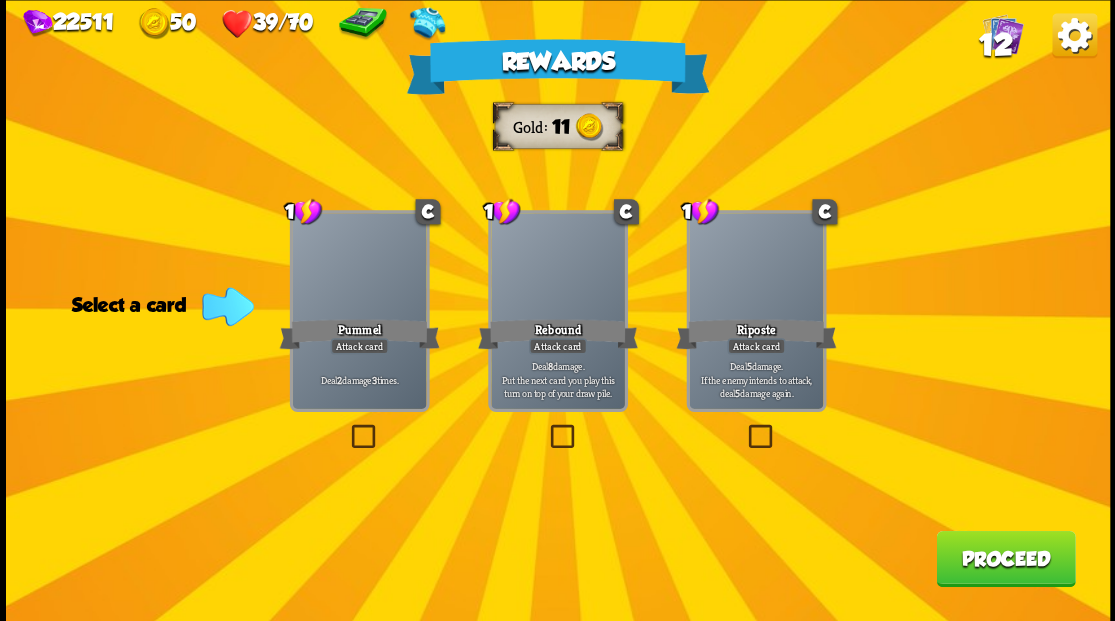 click at bounding box center [744, 427] 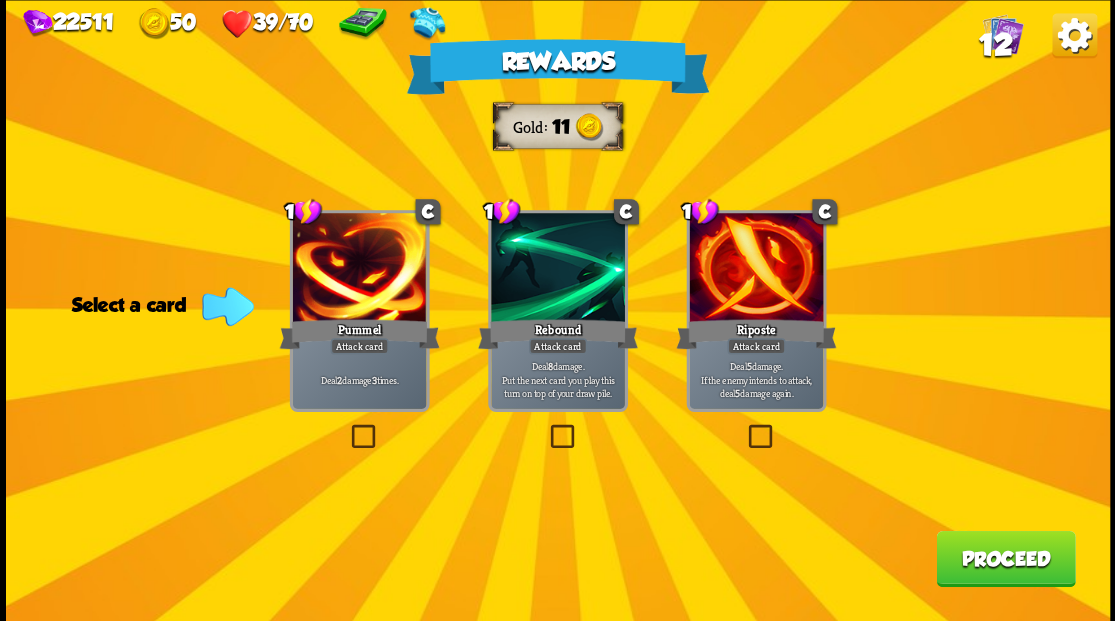 click at bounding box center [0, 0] 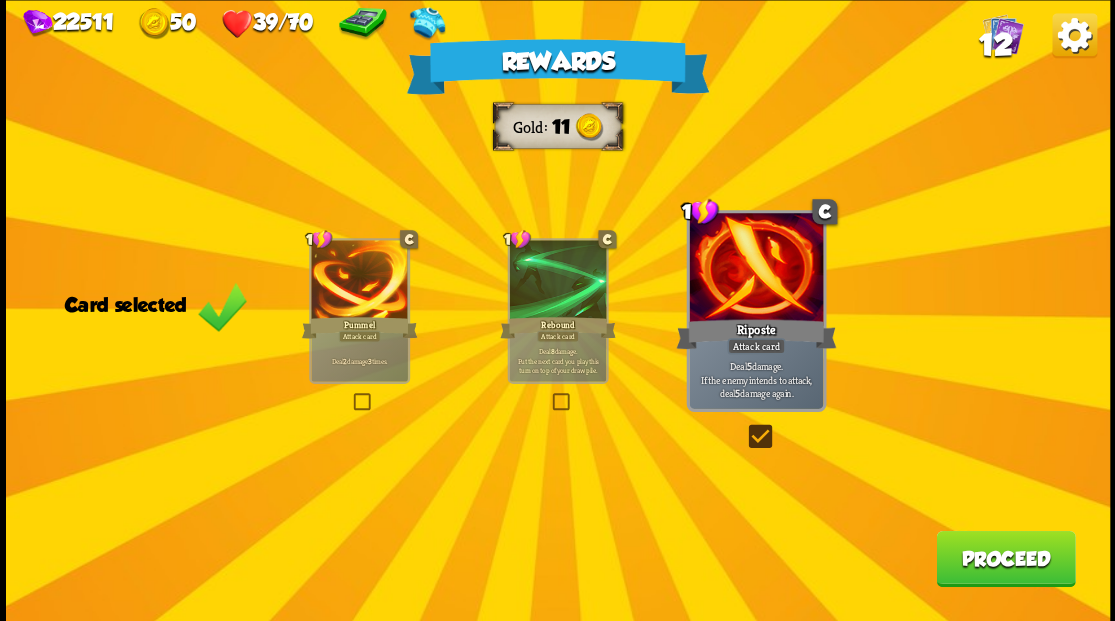 click on "Proceed" at bounding box center (1005, 558) 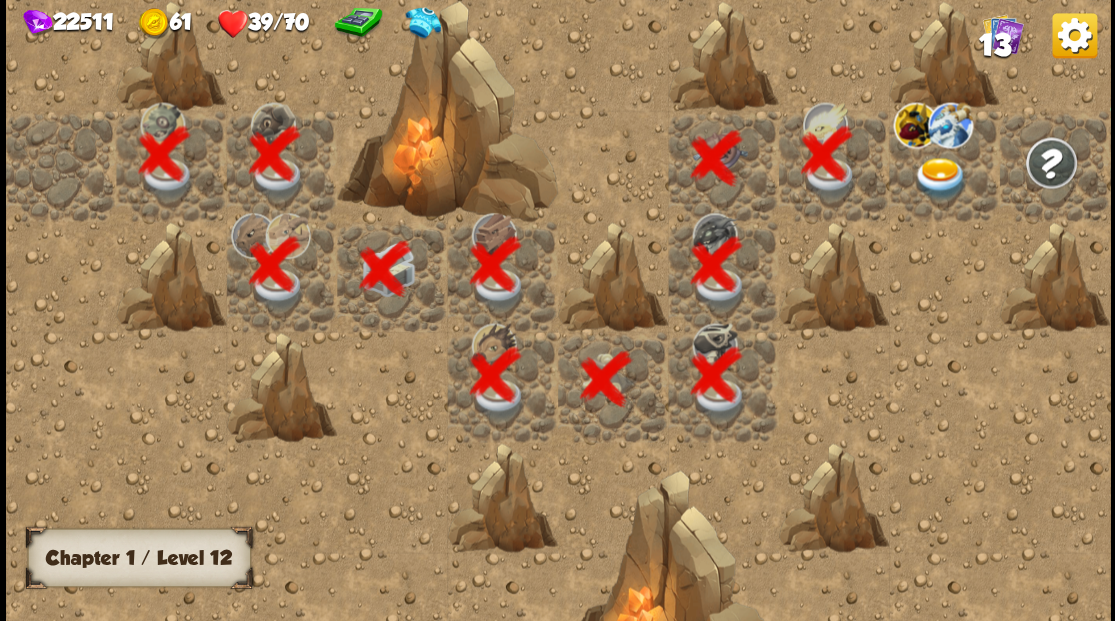 scroll, scrollTop: 0, scrollLeft: 384, axis: horizontal 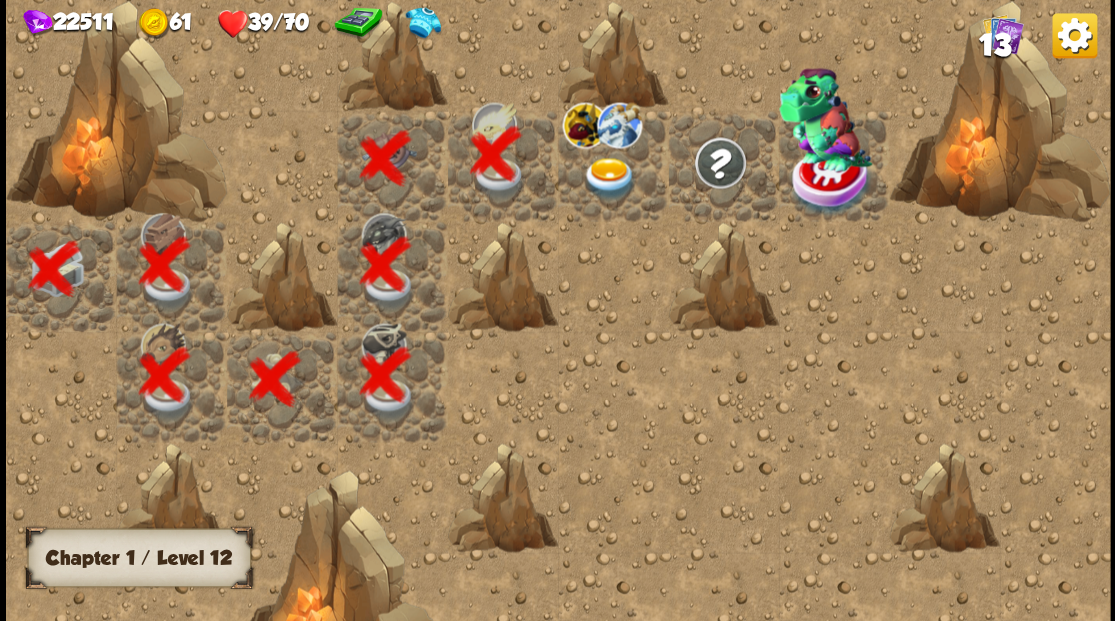 click at bounding box center [609, 178] 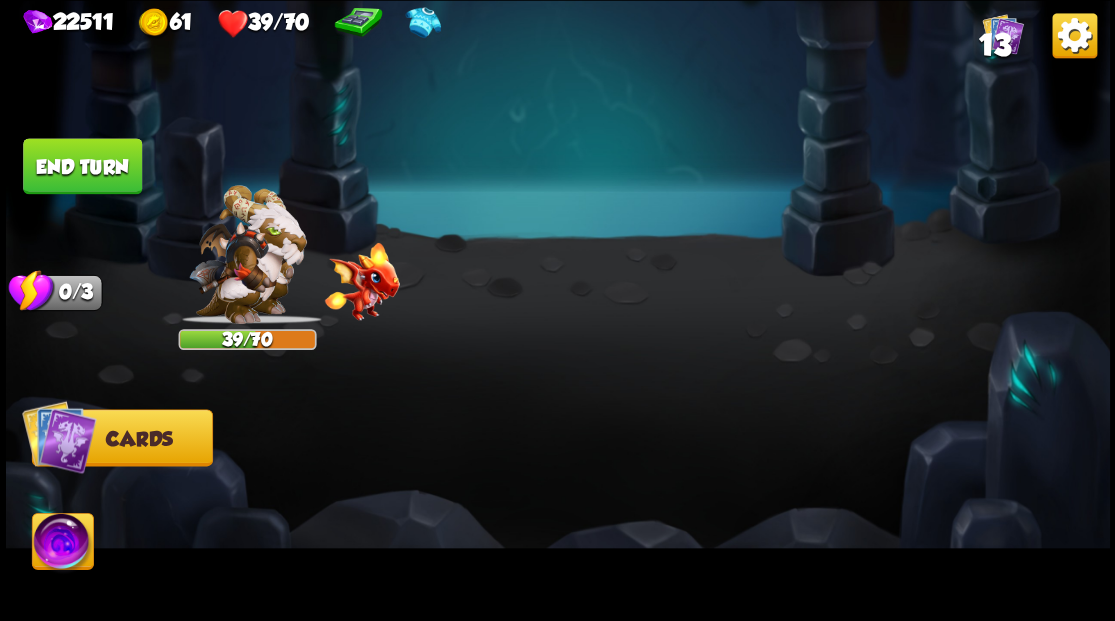 click at bounding box center (558, 310) 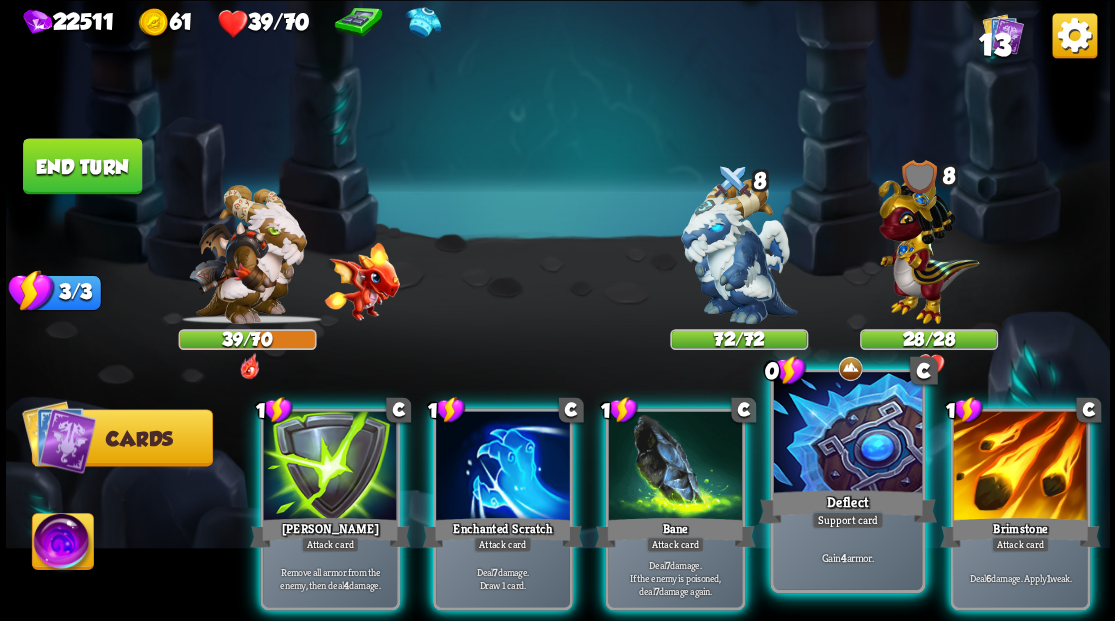 click at bounding box center (847, 434) 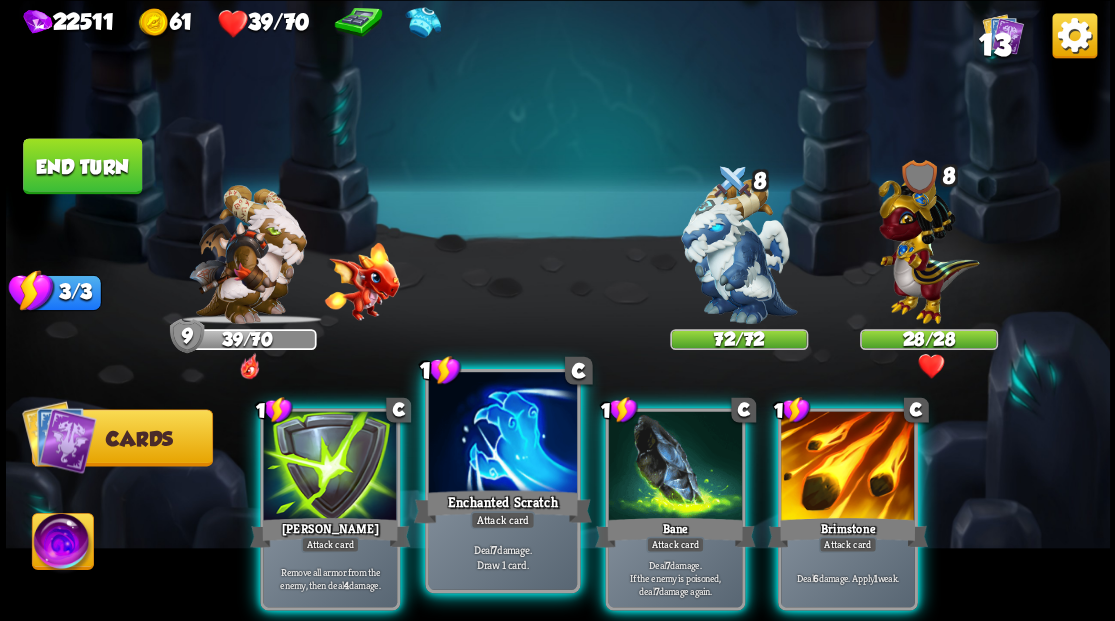 click at bounding box center (502, 434) 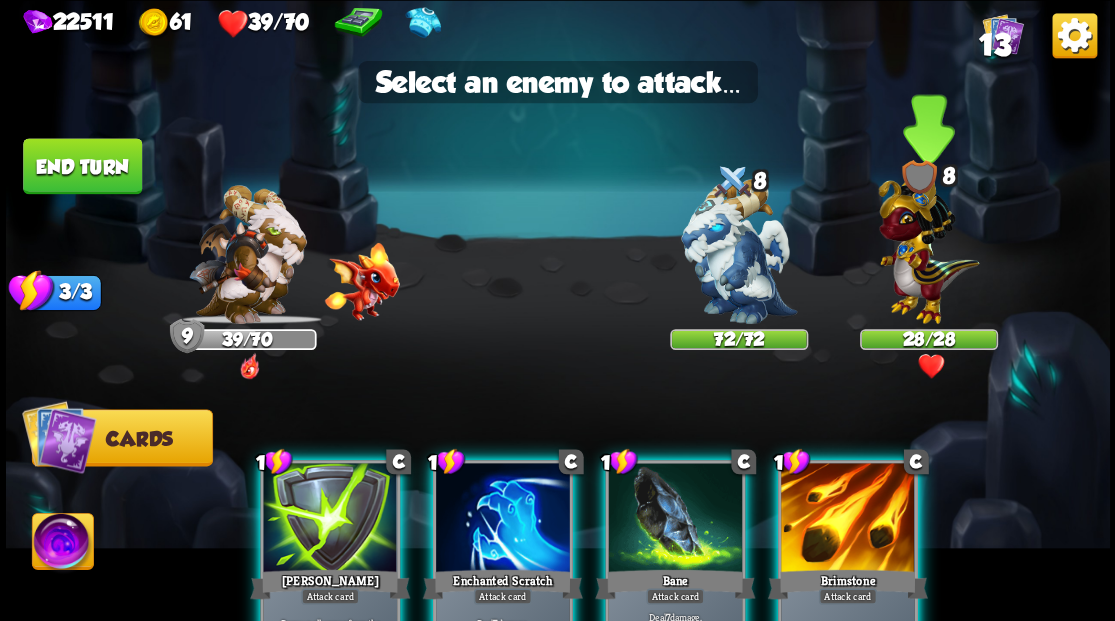 click at bounding box center (928, 244) 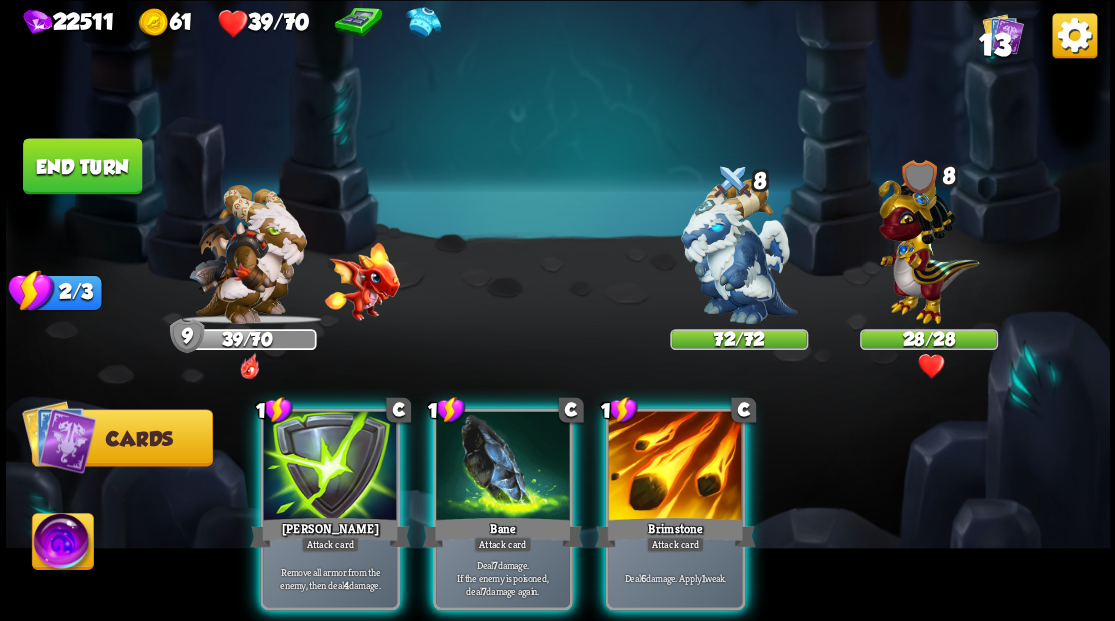 click at bounding box center (928, 244) 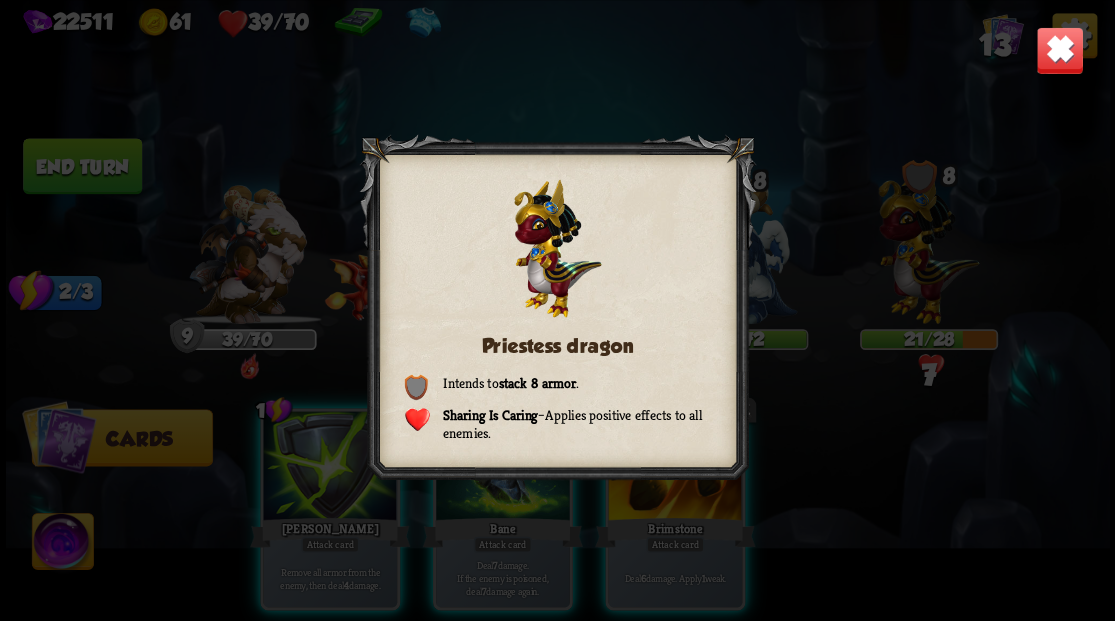click at bounding box center (1059, 50) 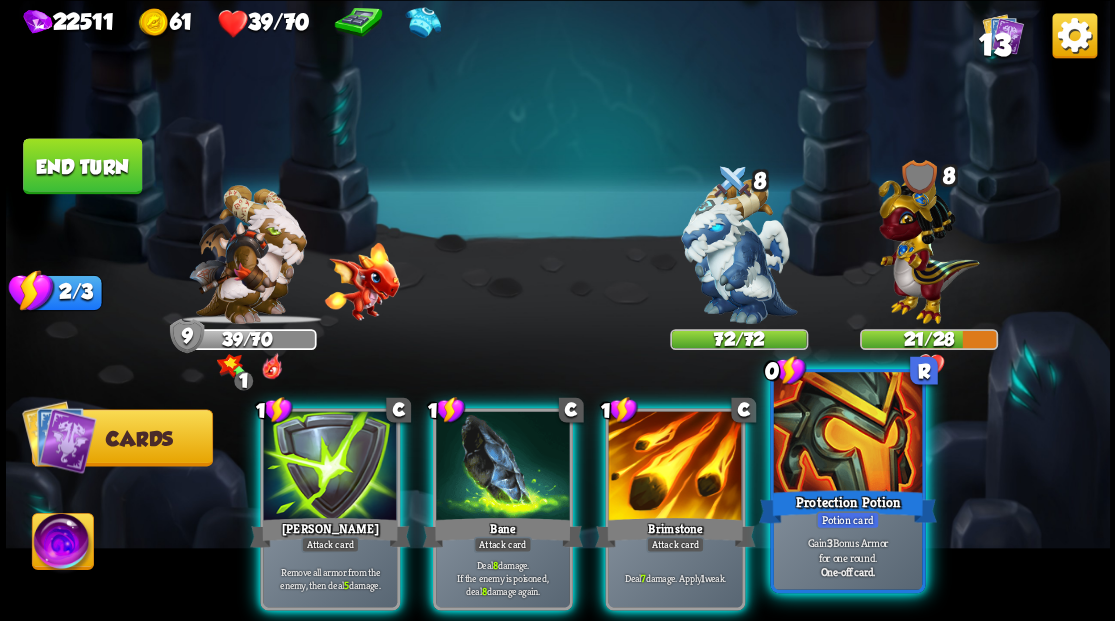 click at bounding box center [847, 434] 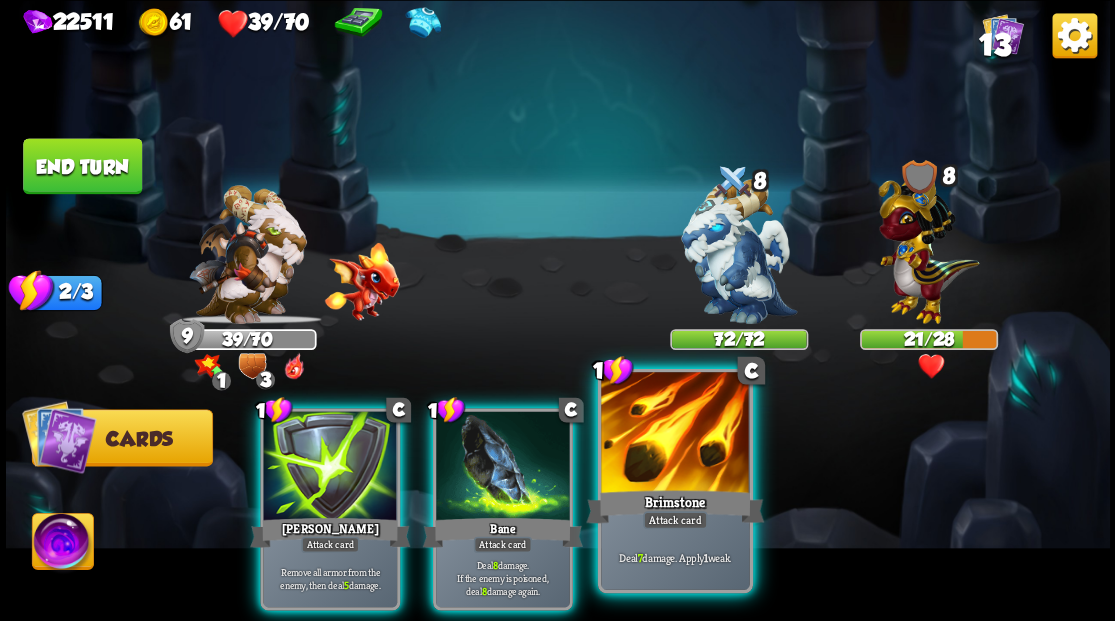 click at bounding box center [675, 434] 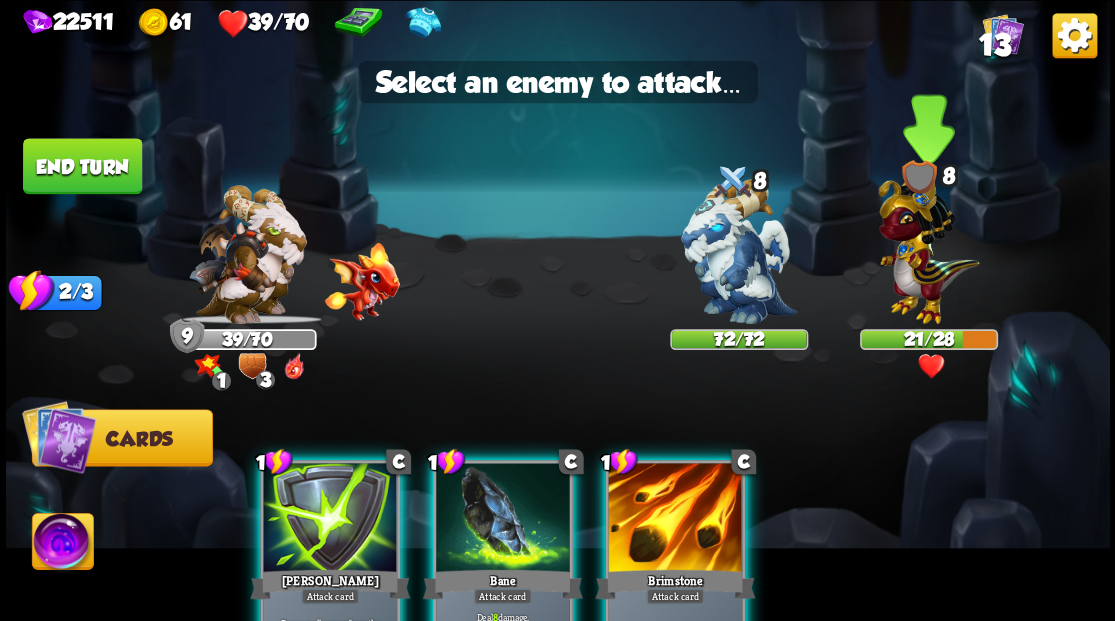 click at bounding box center (928, 244) 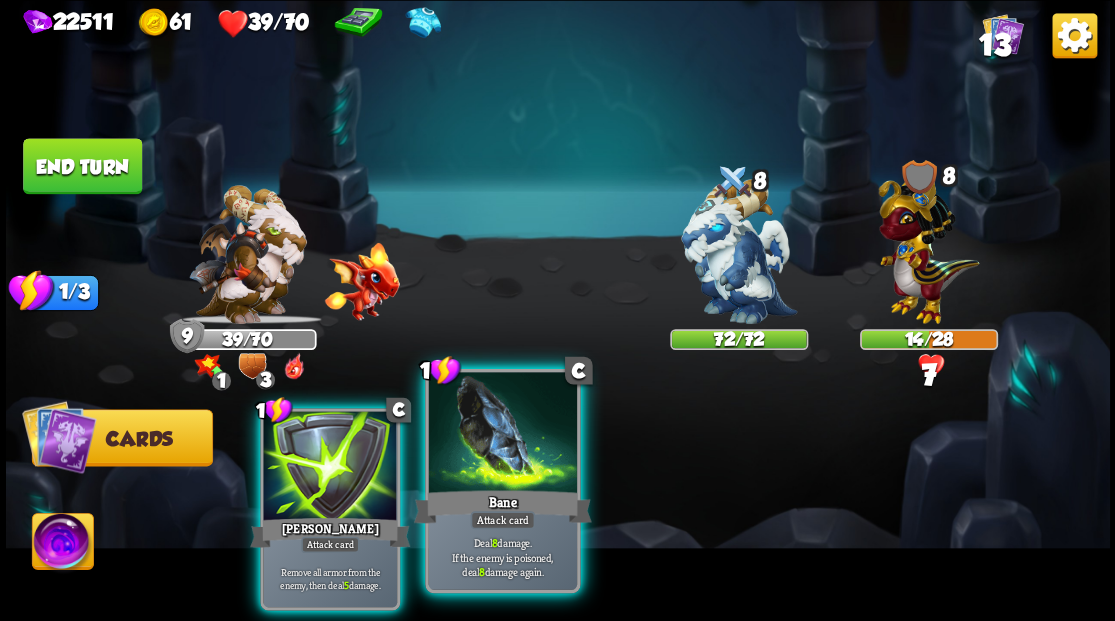 click at bounding box center [502, 434] 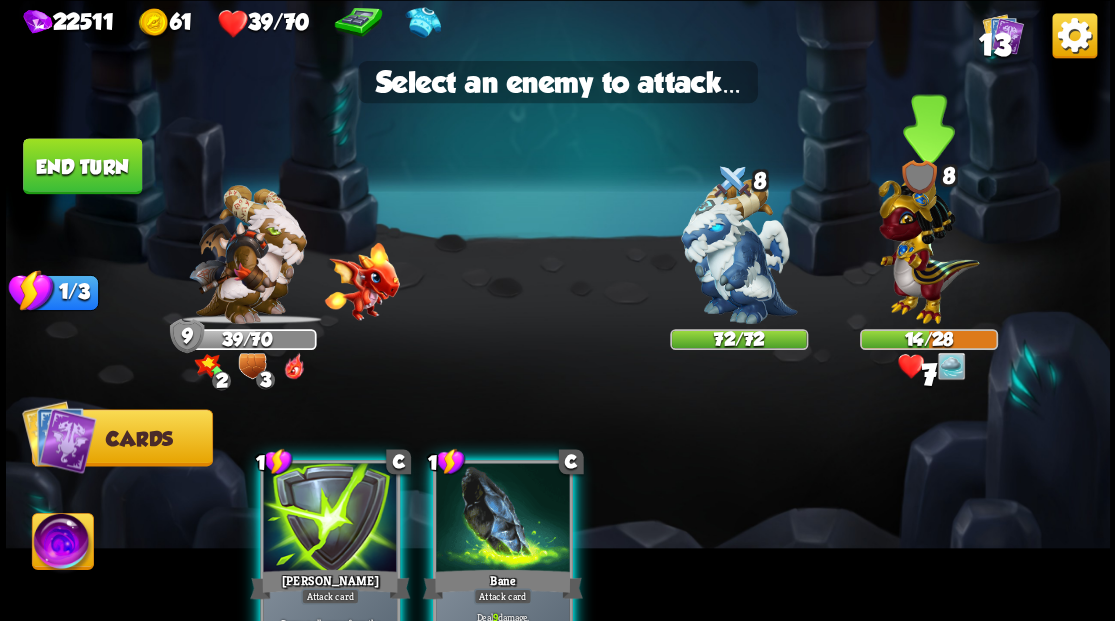 click at bounding box center [928, 244] 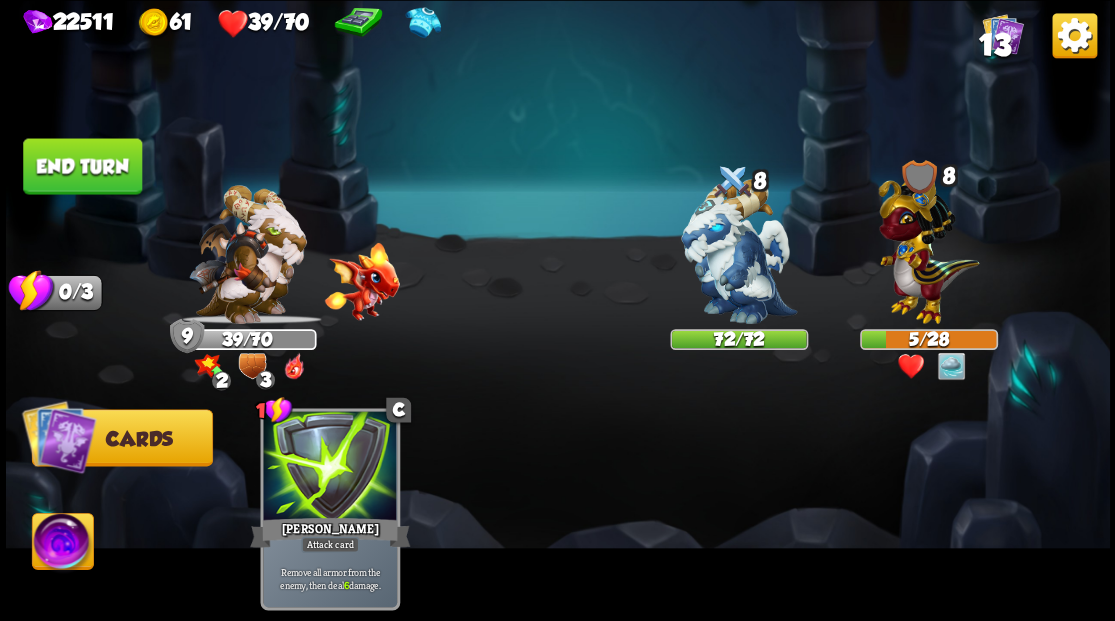 click on "End turn" at bounding box center [82, 166] 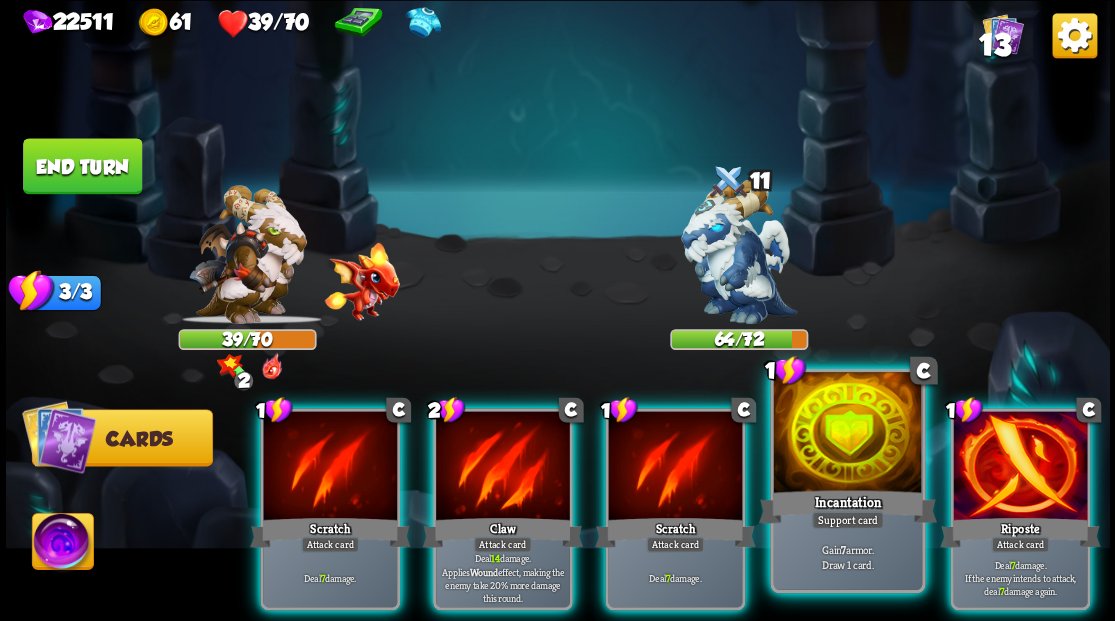 click at bounding box center (847, 434) 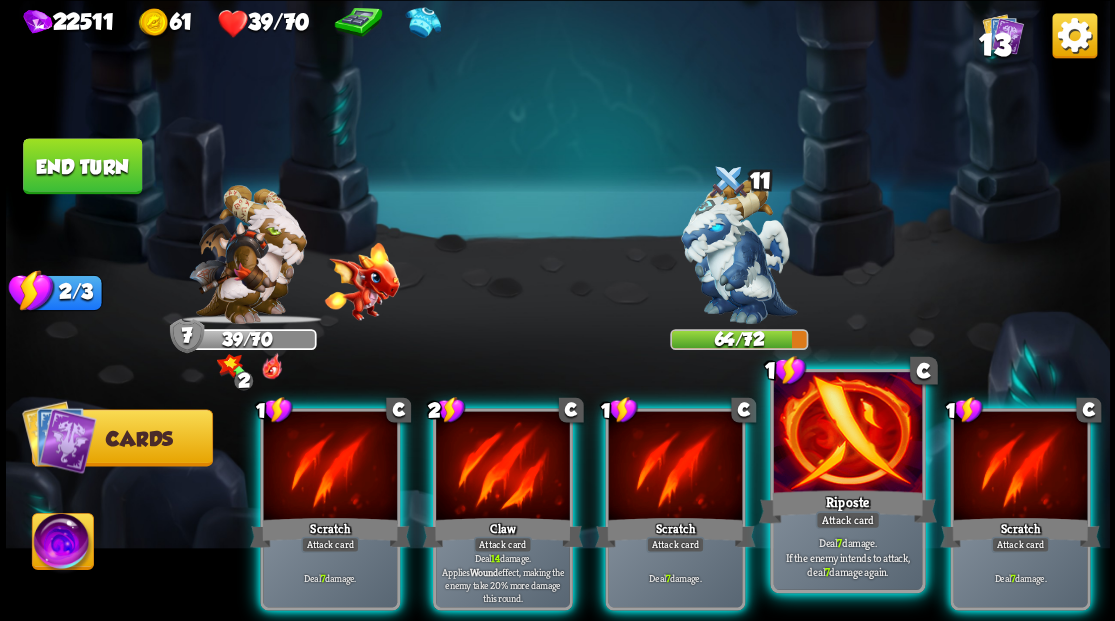 click at bounding box center [847, 434] 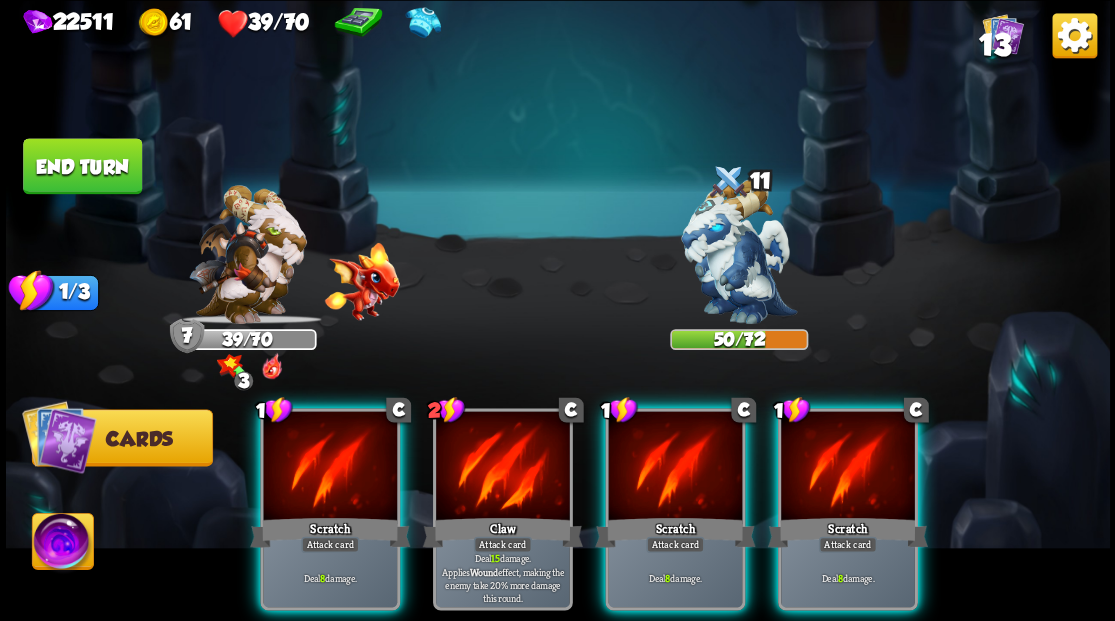 click at bounding box center [62, 544] 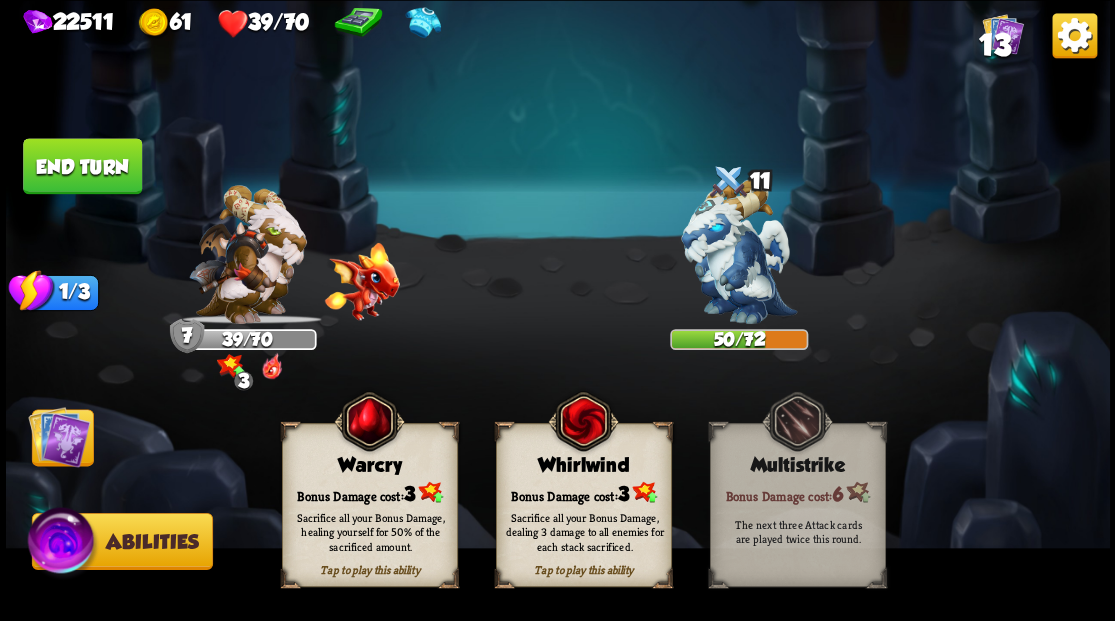 click at bounding box center [63, 544] 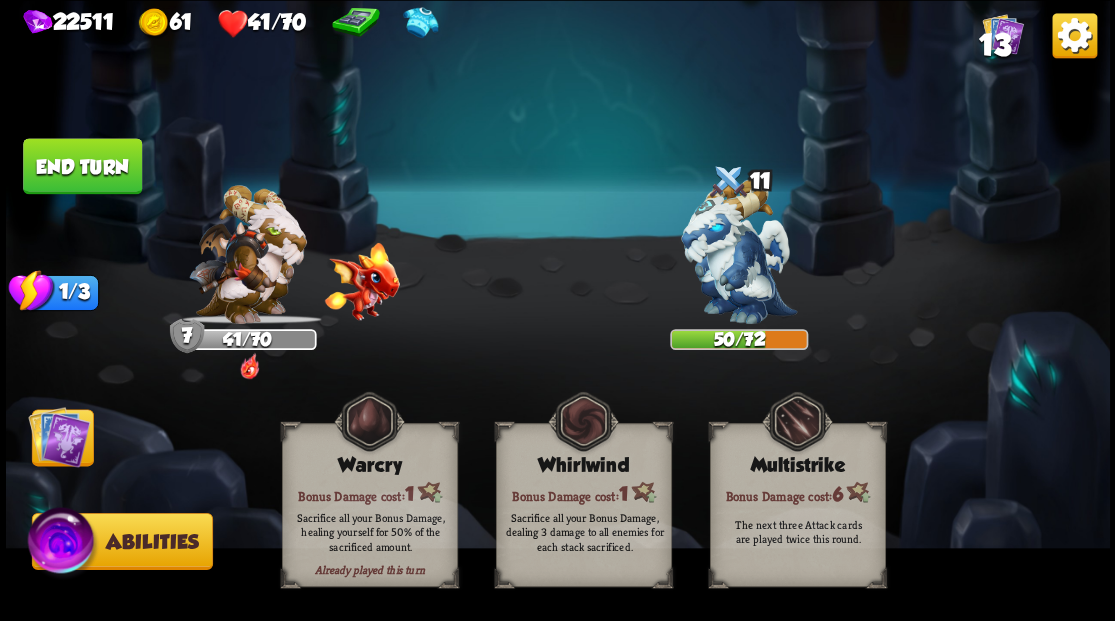 click at bounding box center (59, 436) 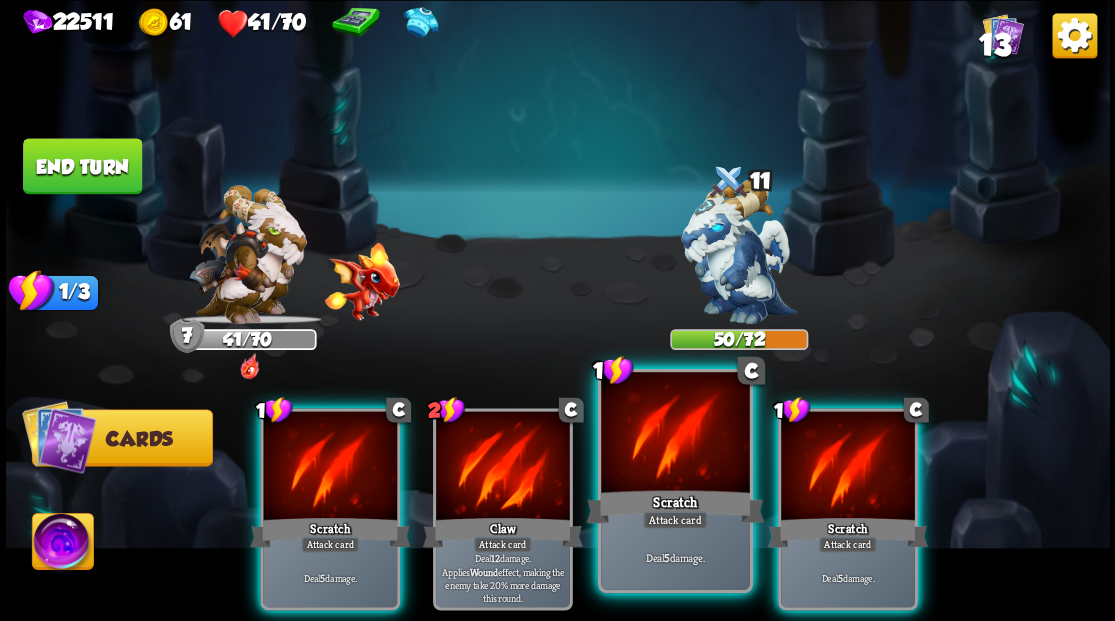 click at bounding box center (675, 434) 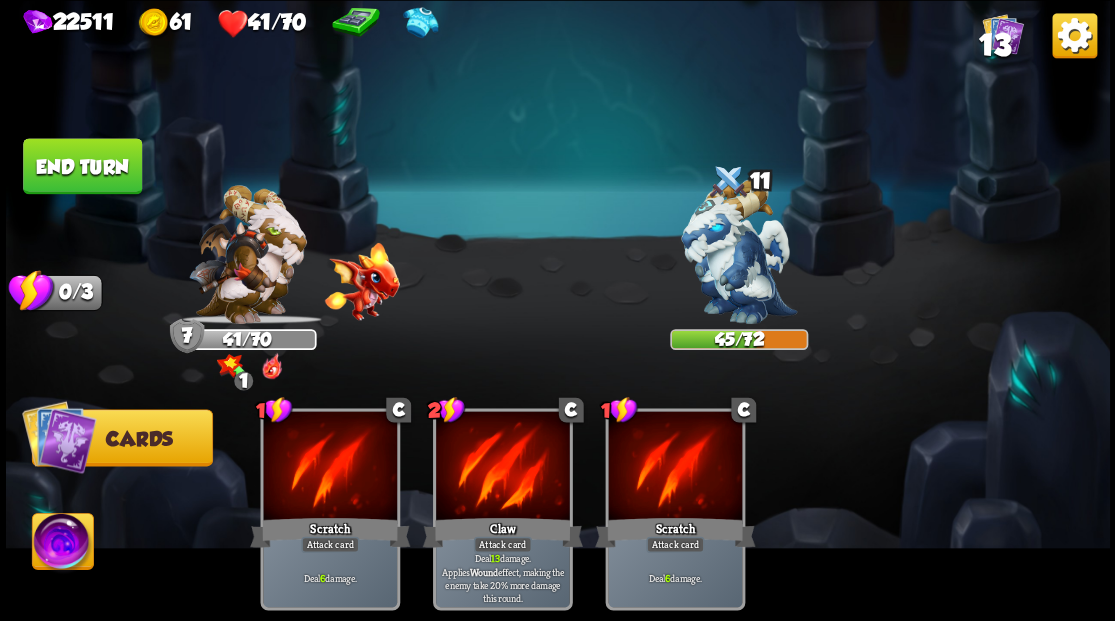 click on "End turn" at bounding box center (82, 166) 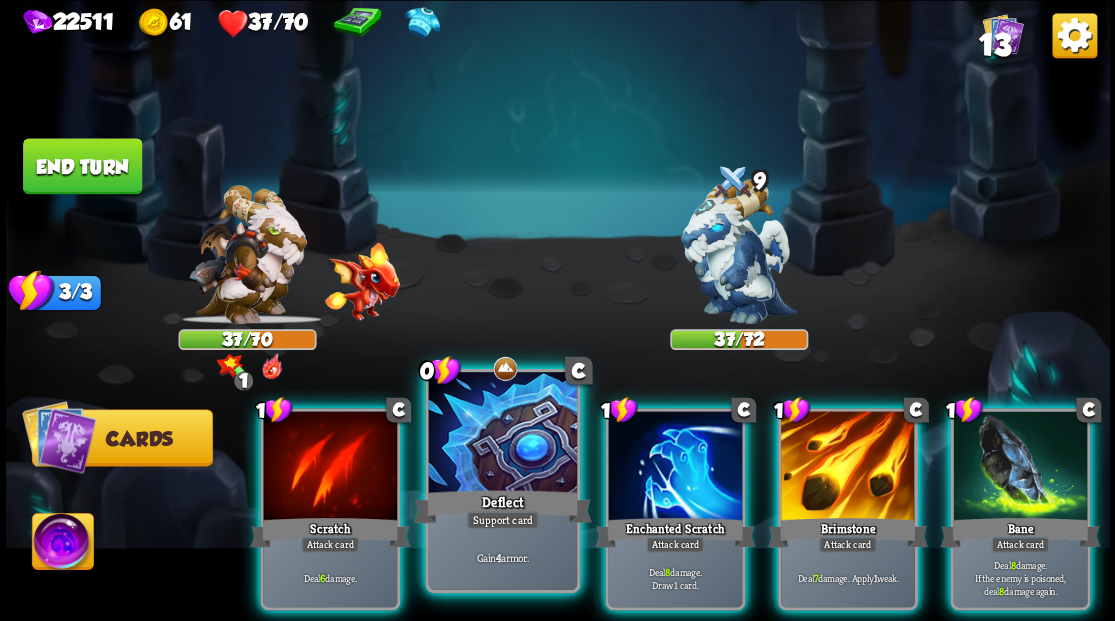drag, startPoint x: 441, startPoint y: 409, endPoint x: 429, endPoint y: 334, distance: 75.95393 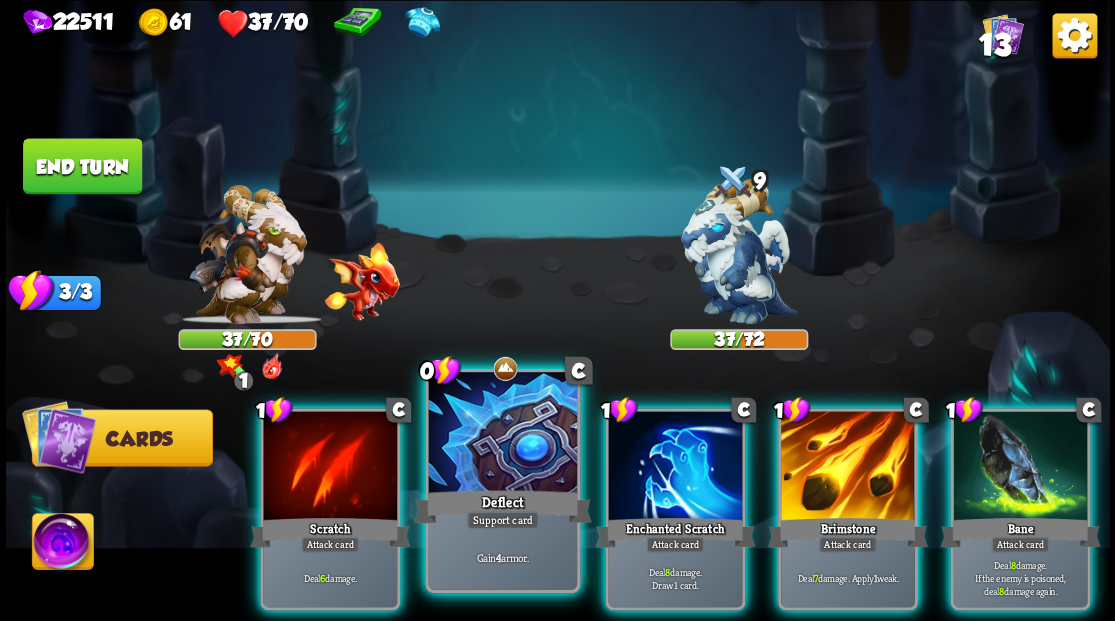 click at bounding box center (502, 434) 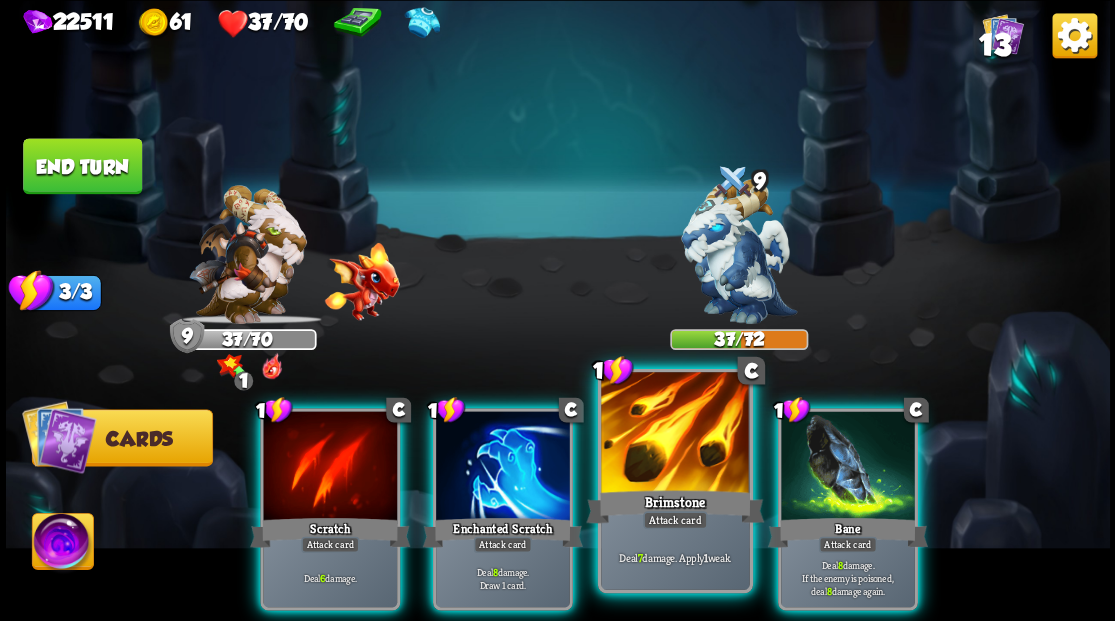 click at bounding box center (675, 434) 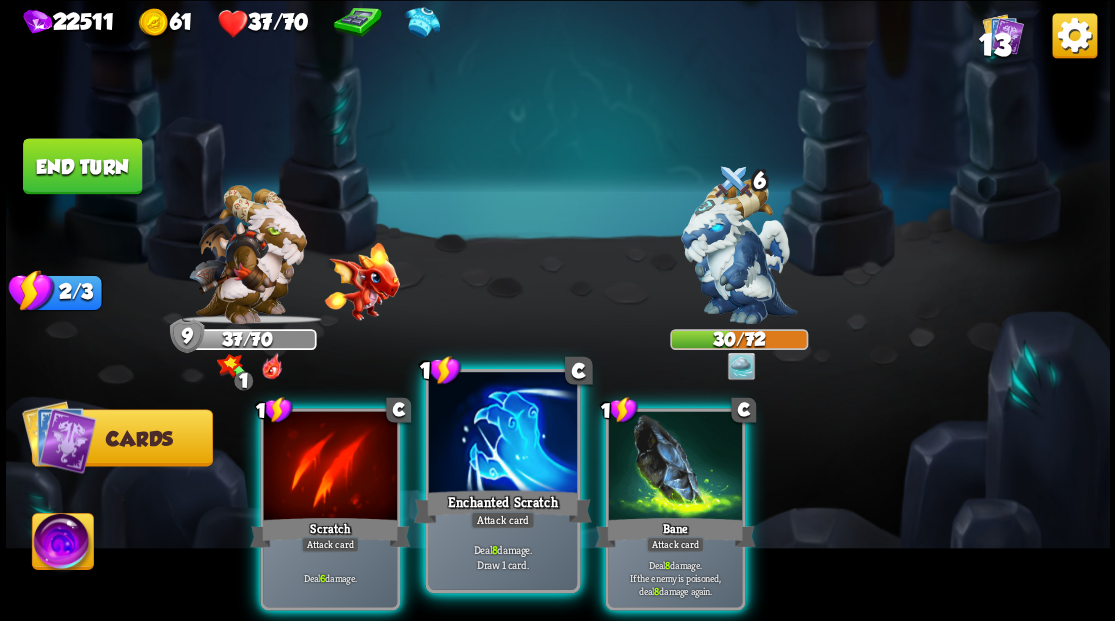 click at bounding box center [502, 434] 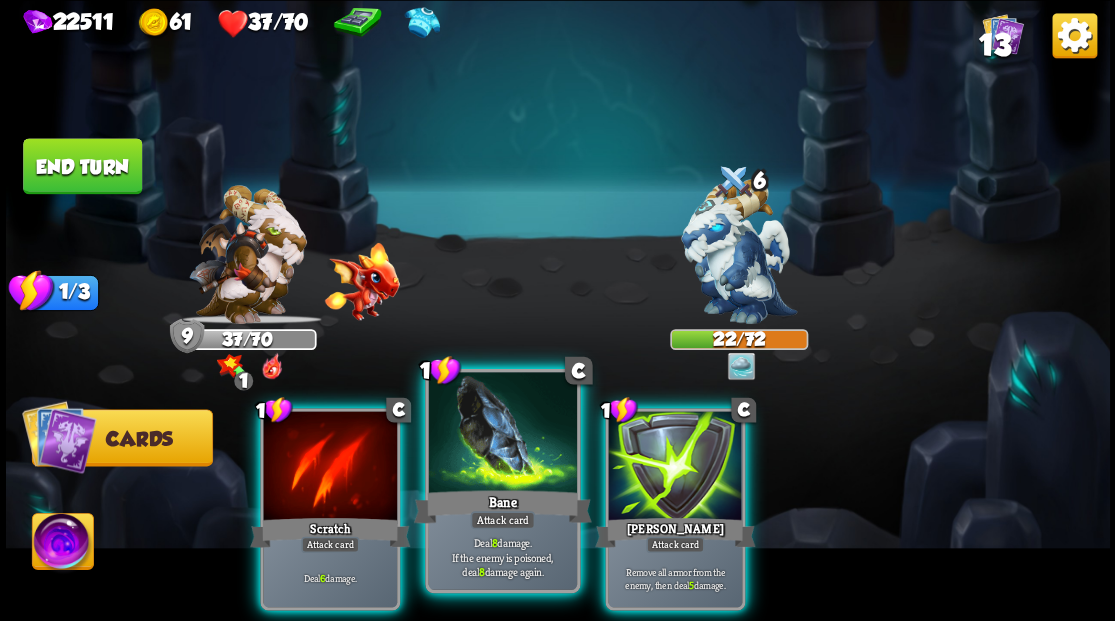 click at bounding box center (502, 434) 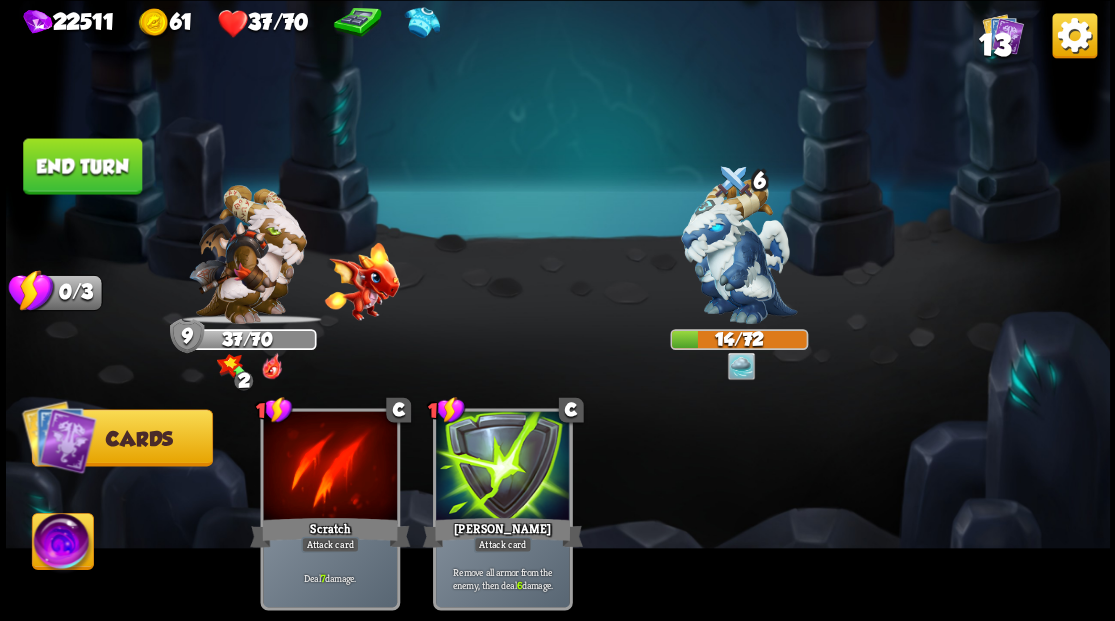 click on "End turn" at bounding box center [82, 166] 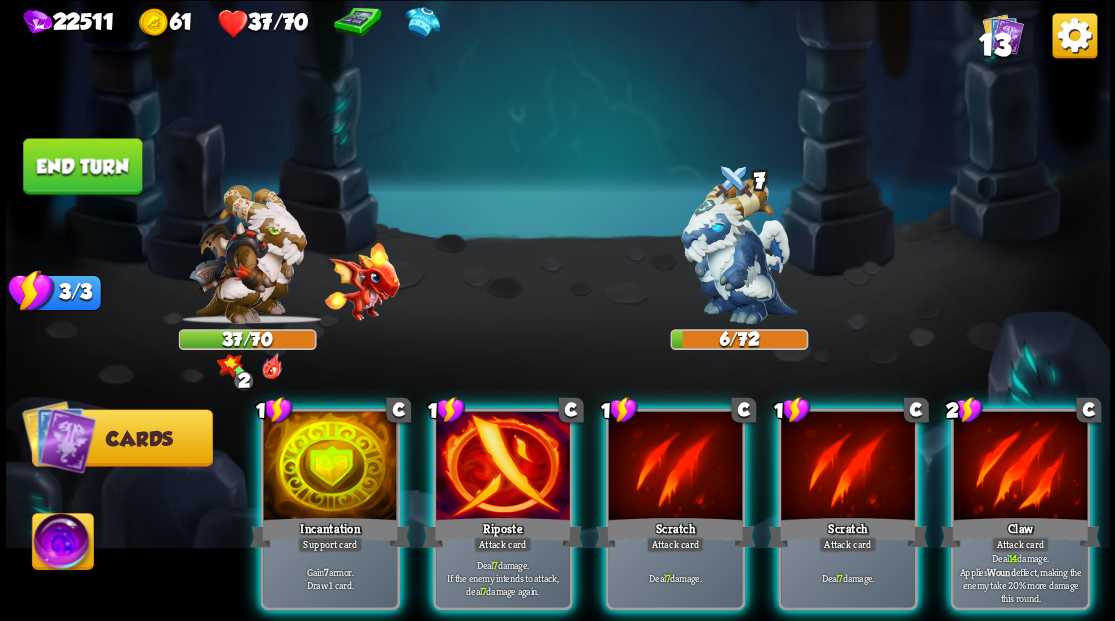 click at bounding box center [62, 544] 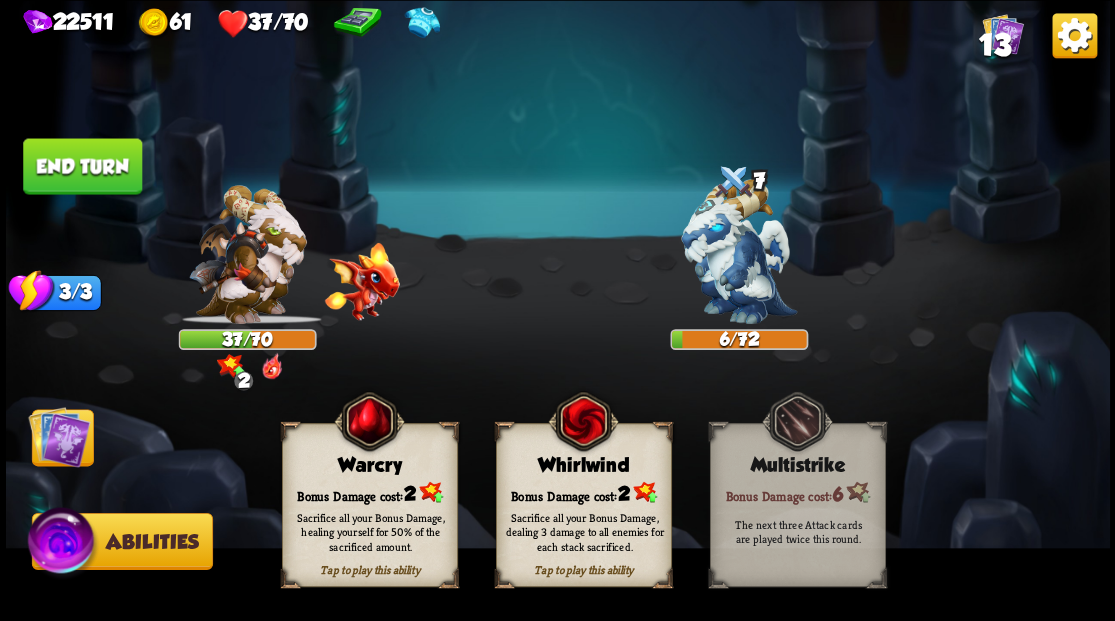 click at bounding box center [63, 544] 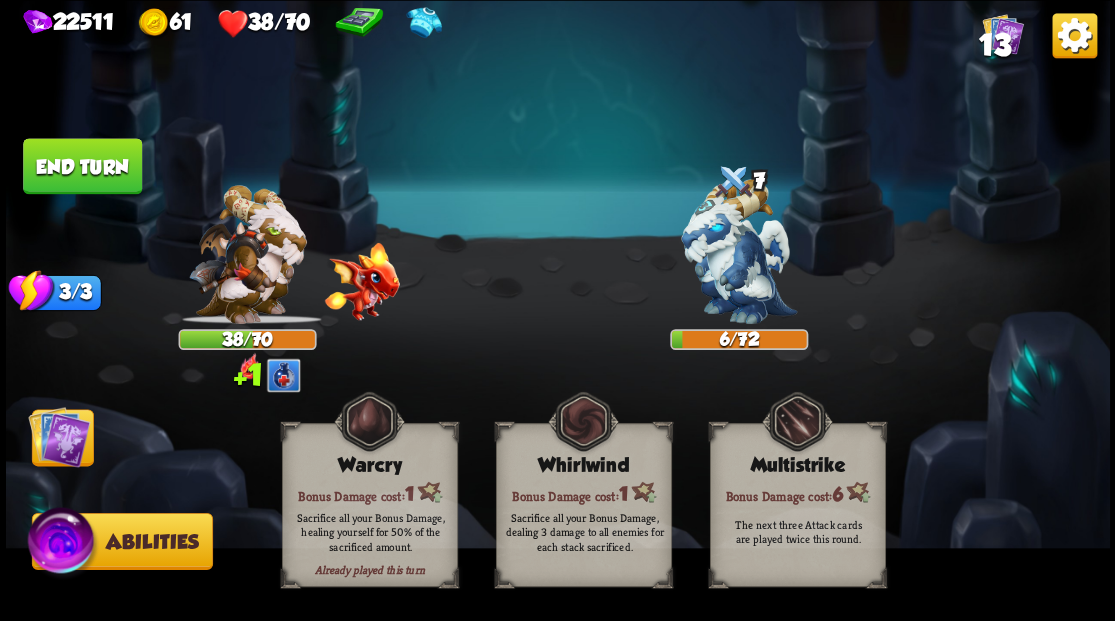 click at bounding box center (59, 436) 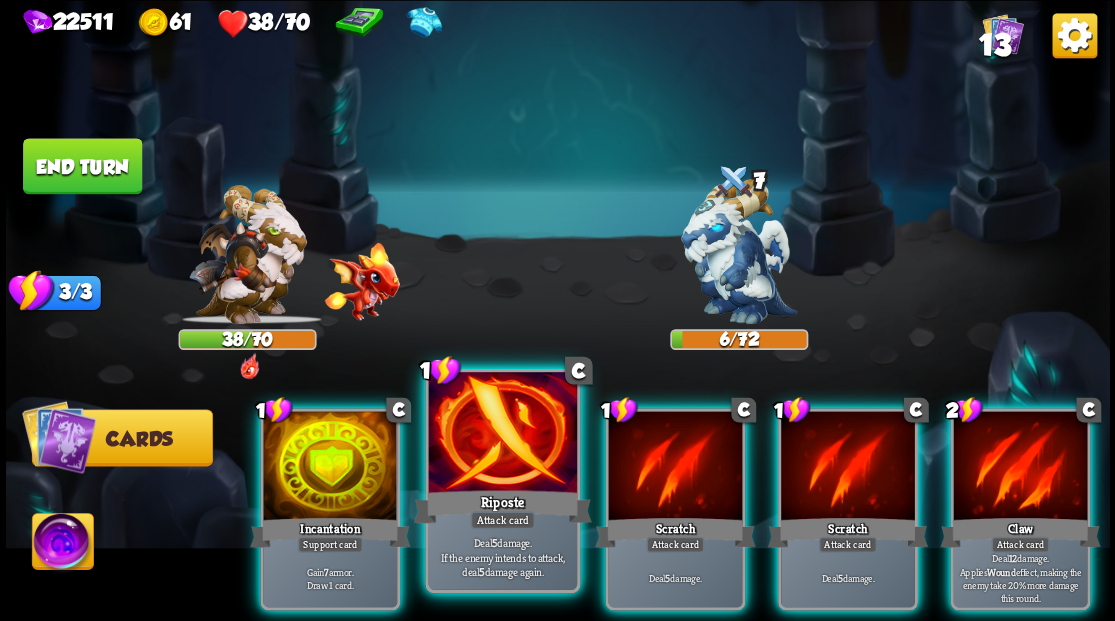 click at bounding box center [502, 434] 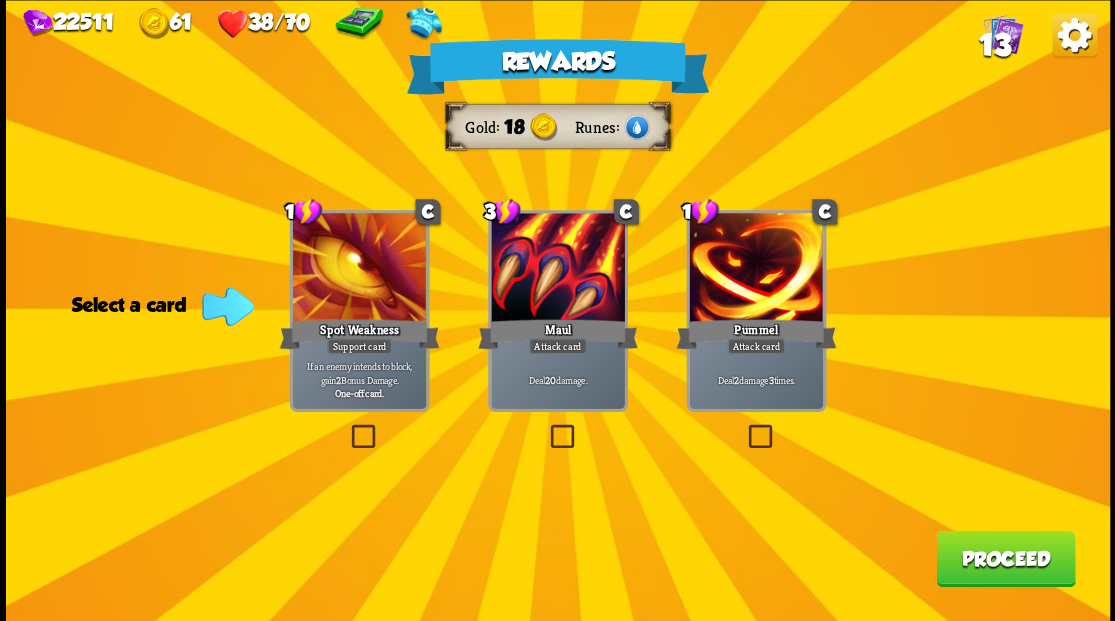 click on "Proceed" at bounding box center [1005, 558] 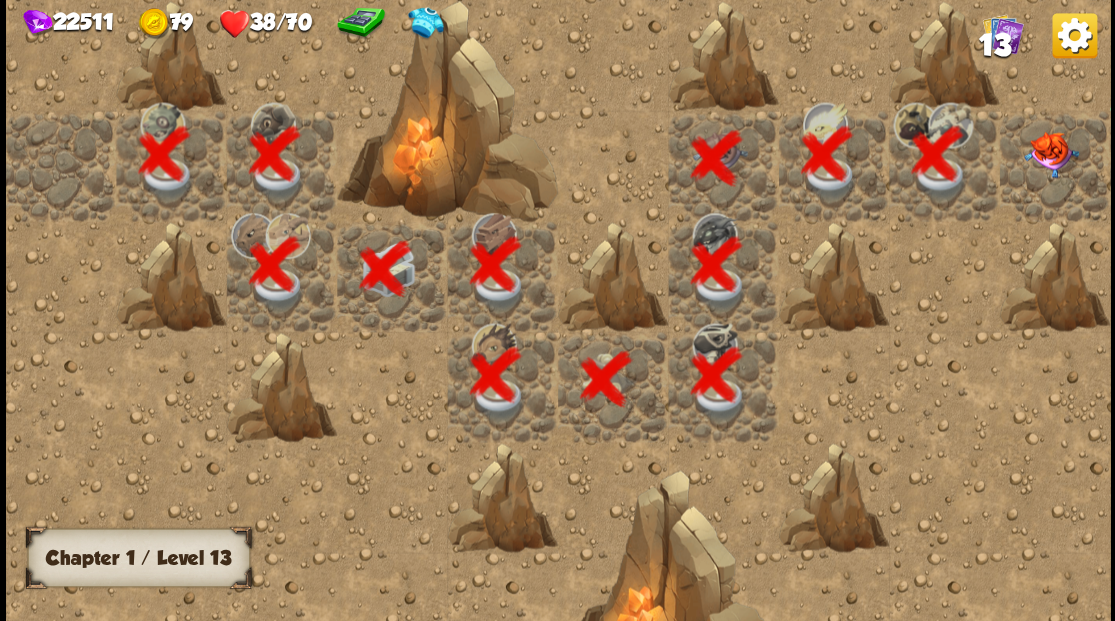 scroll, scrollTop: 0, scrollLeft: 384, axis: horizontal 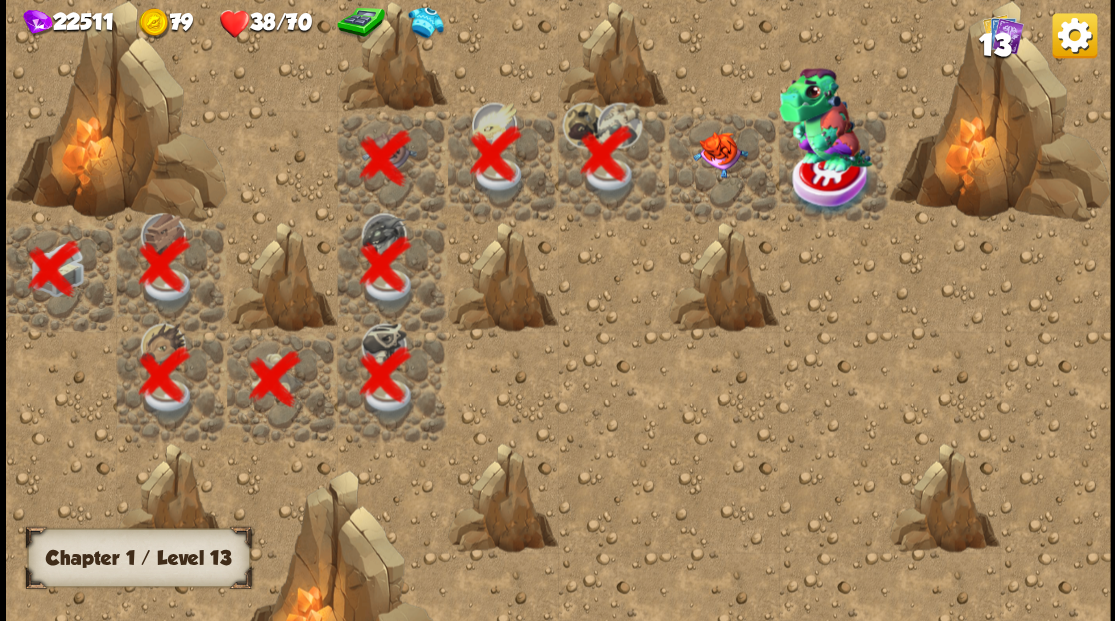 click at bounding box center [719, 154] 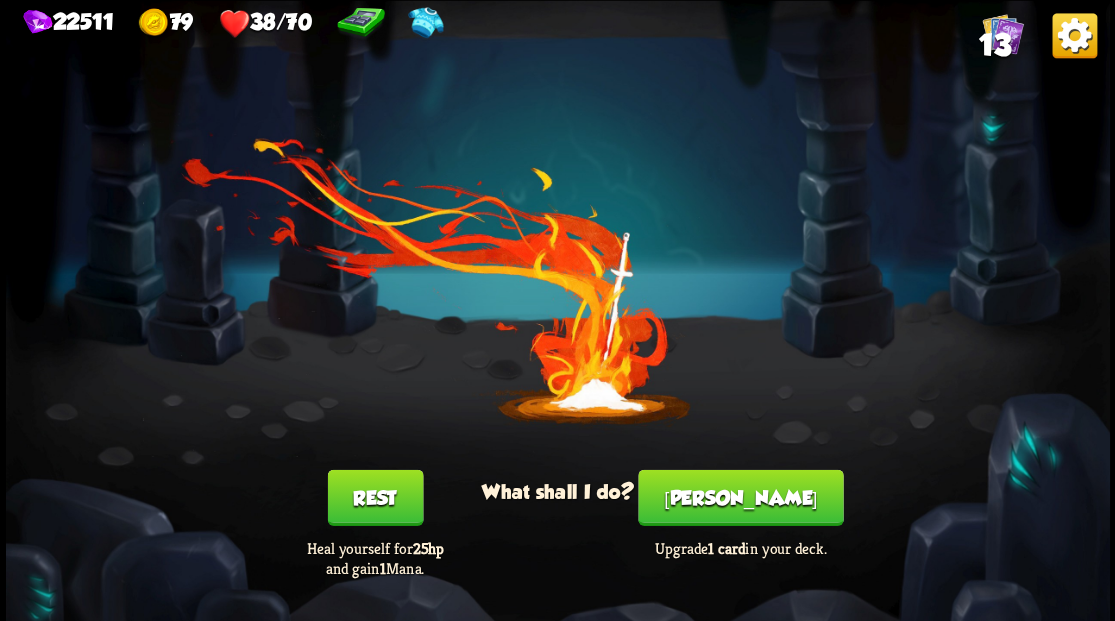 click on "[PERSON_NAME]" at bounding box center (740, 497) 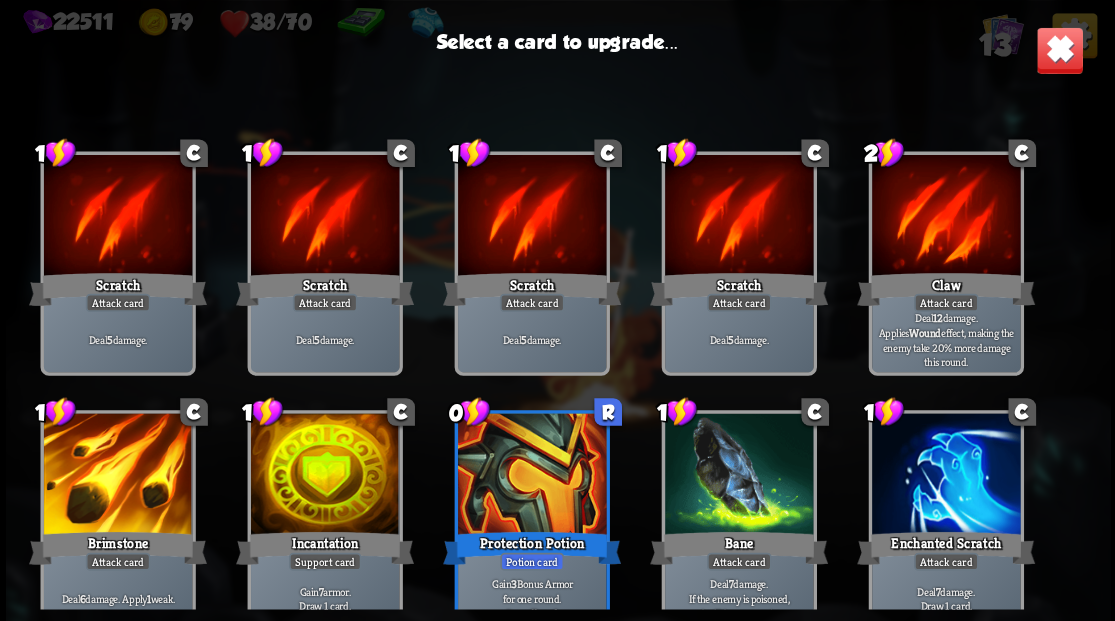 click at bounding box center (738, 475) 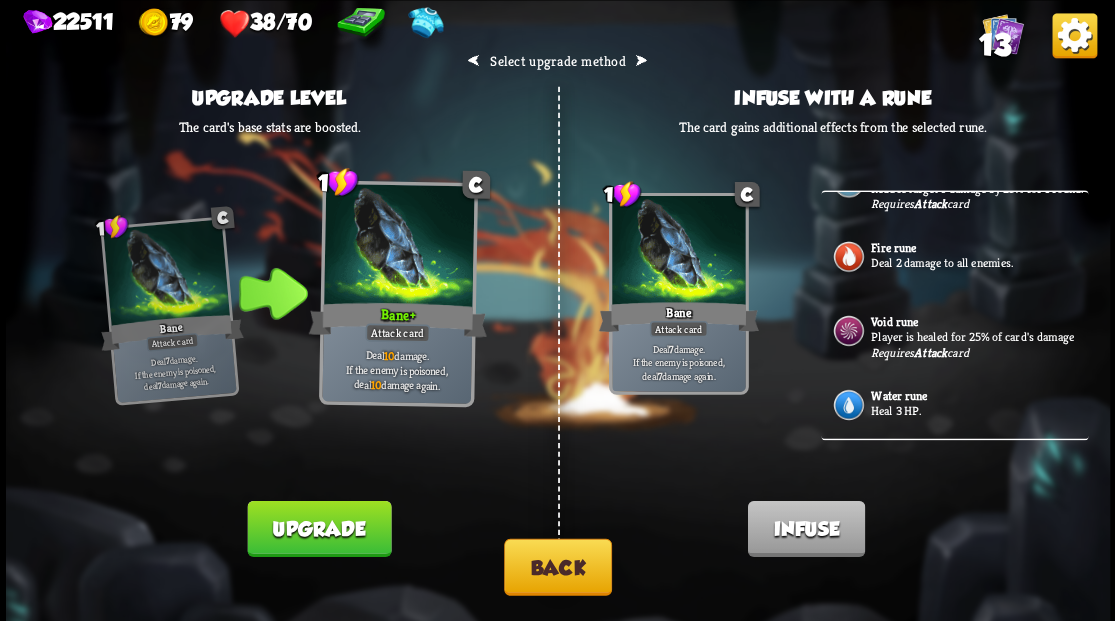 scroll, scrollTop: 87, scrollLeft: 0, axis: vertical 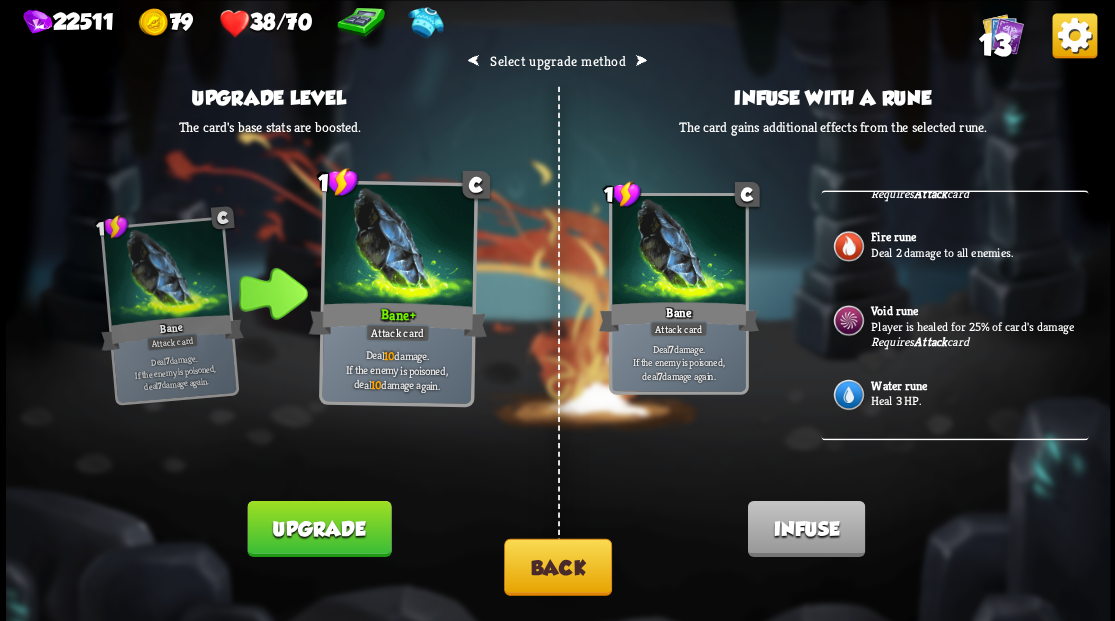 click on "Back" at bounding box center [558, 566] 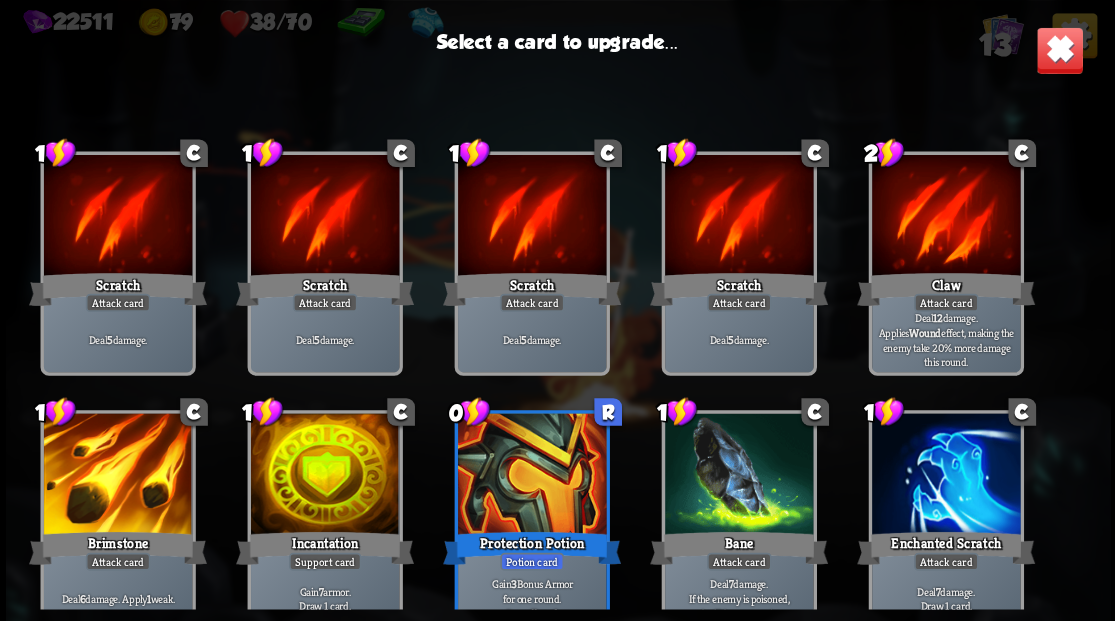 click on "Gain  3  Bonus Armor for one round.   One-off card." at bounding box center [531, 598] 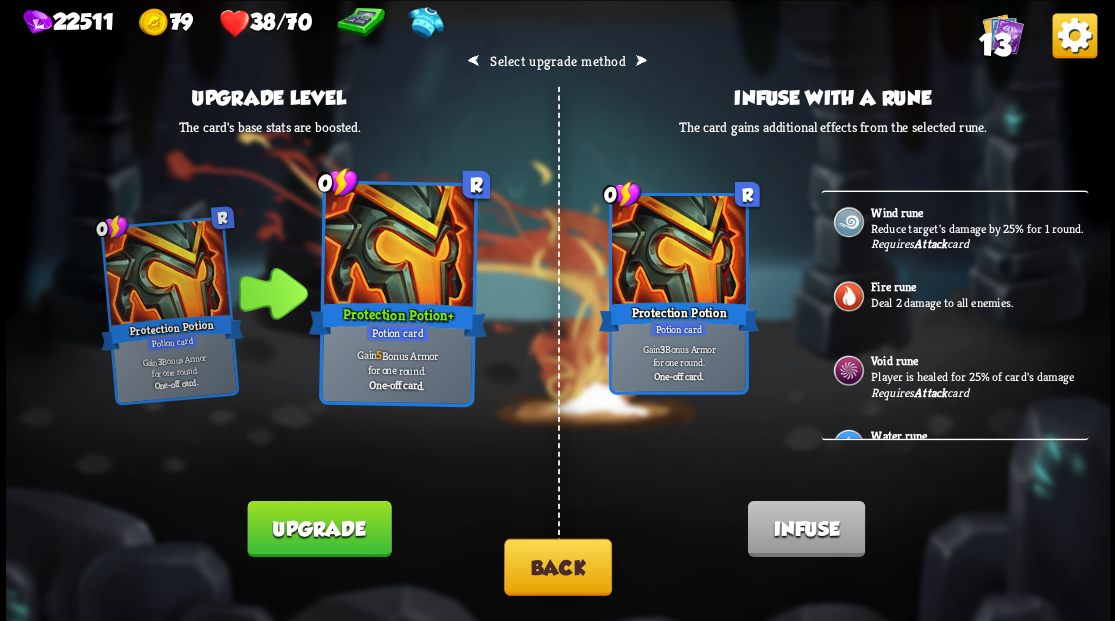 click on "Back" at bounding box center (558, 566) 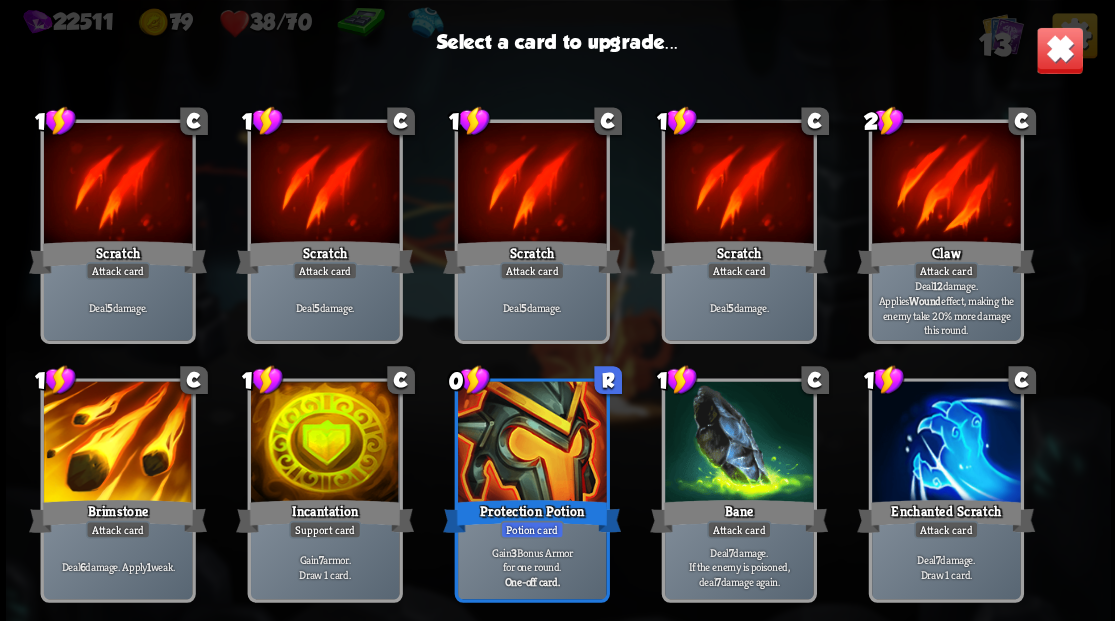 scroll, scrollTop: 66, scrollLeft: 0, axis: vertical 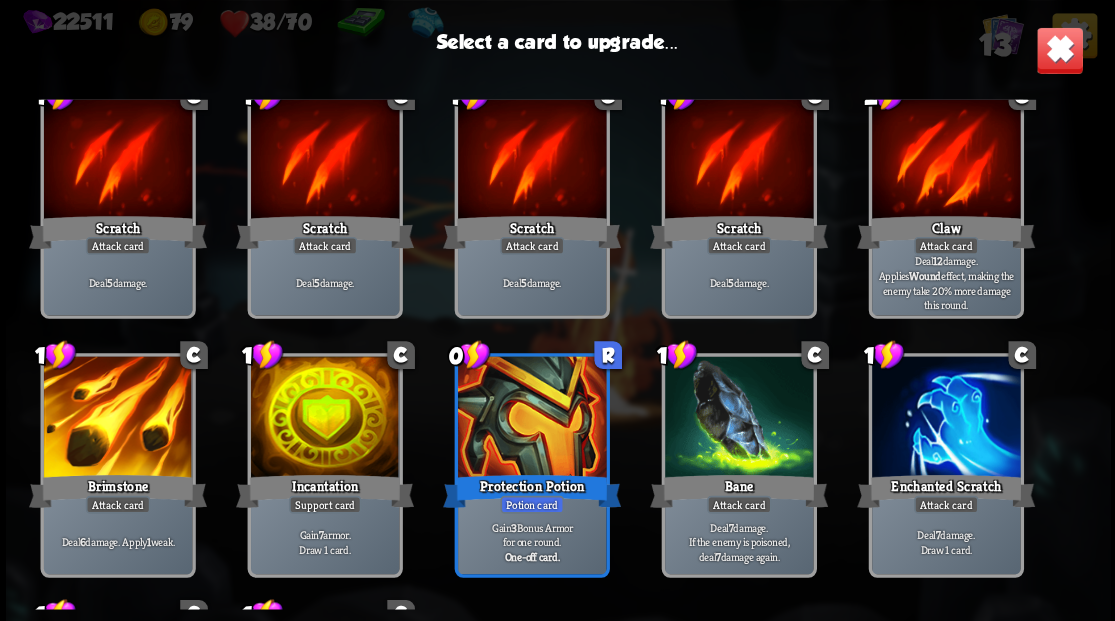 click at bounding box center [117, 418] 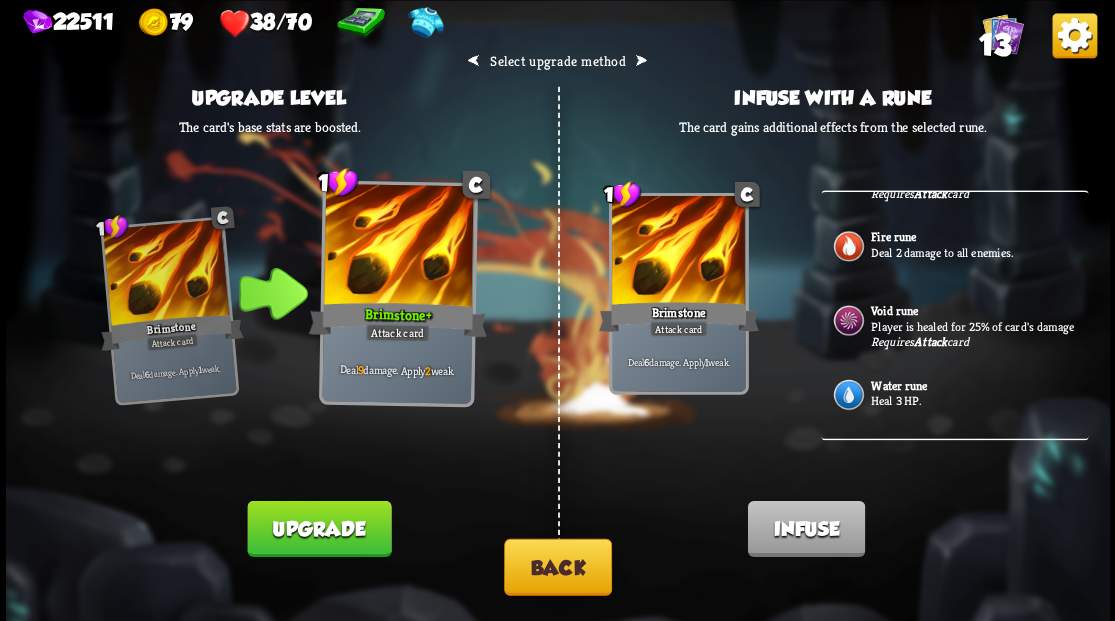 scroll, scrollTop: 87, scrollLeft: 0, axis: vertical 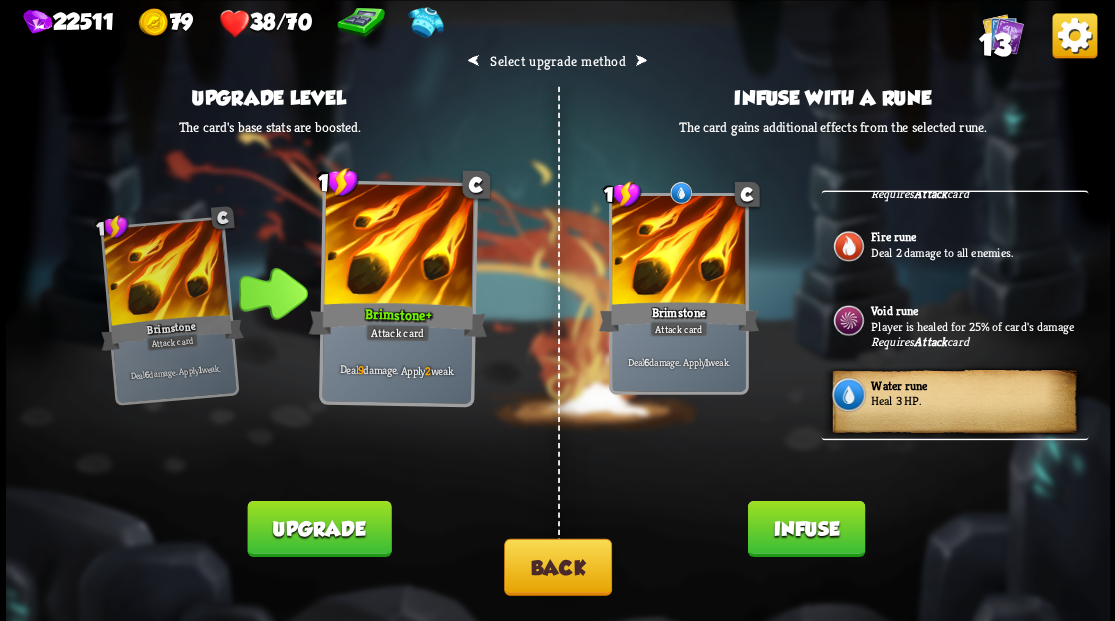 click on "Infuse" at bounding box center [805, 528] 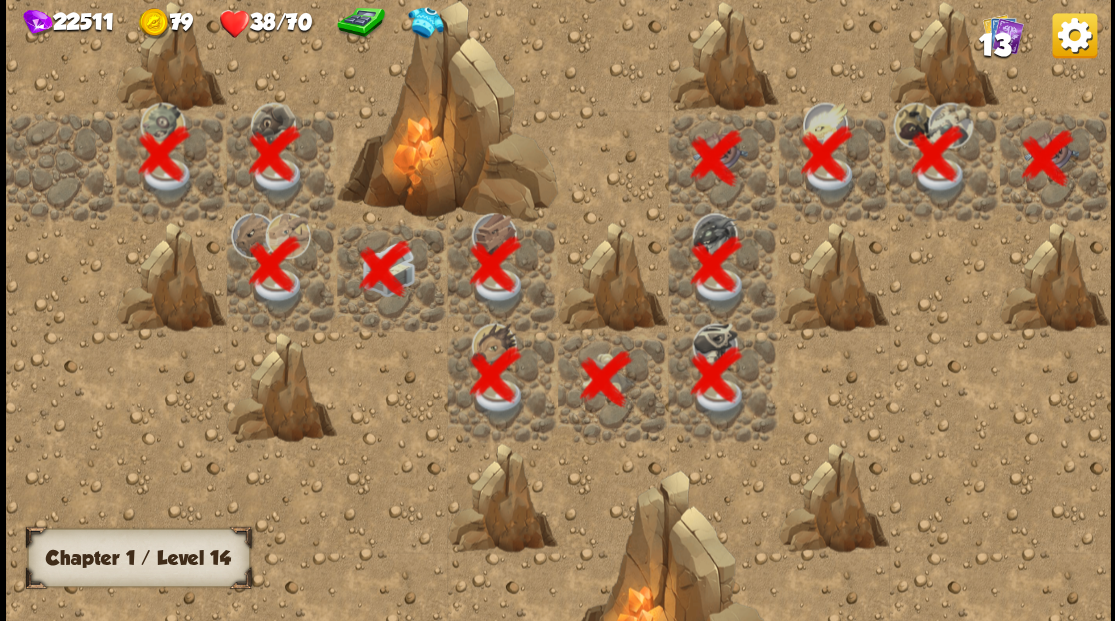 scroll, scrollTop: 0, scrollLeft: 384, axis: horizontal 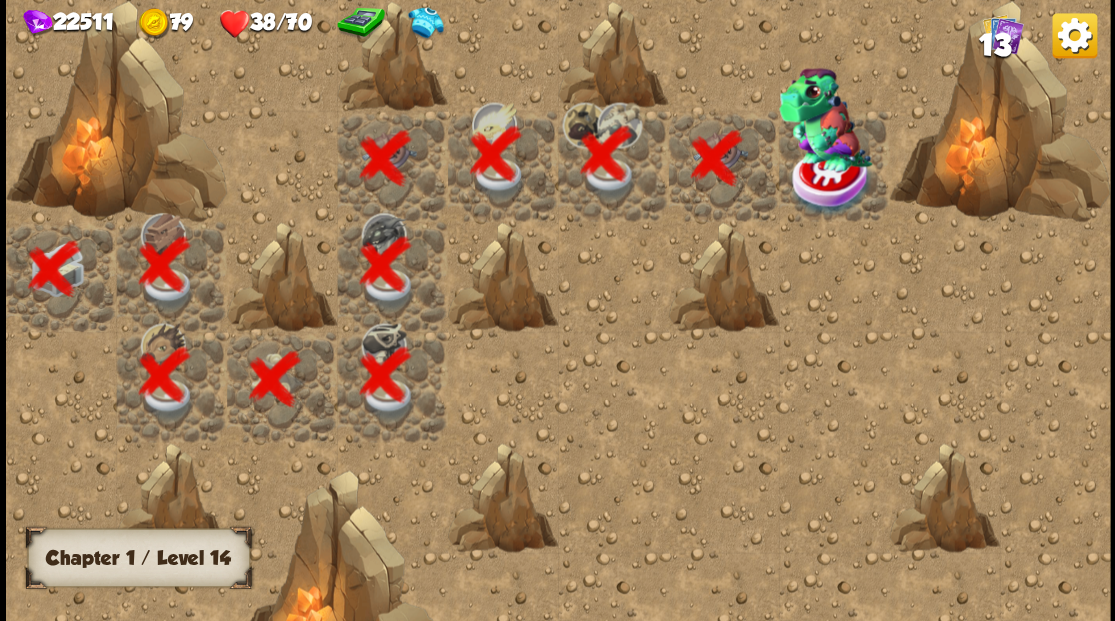 click at bounding box center (831, 181) 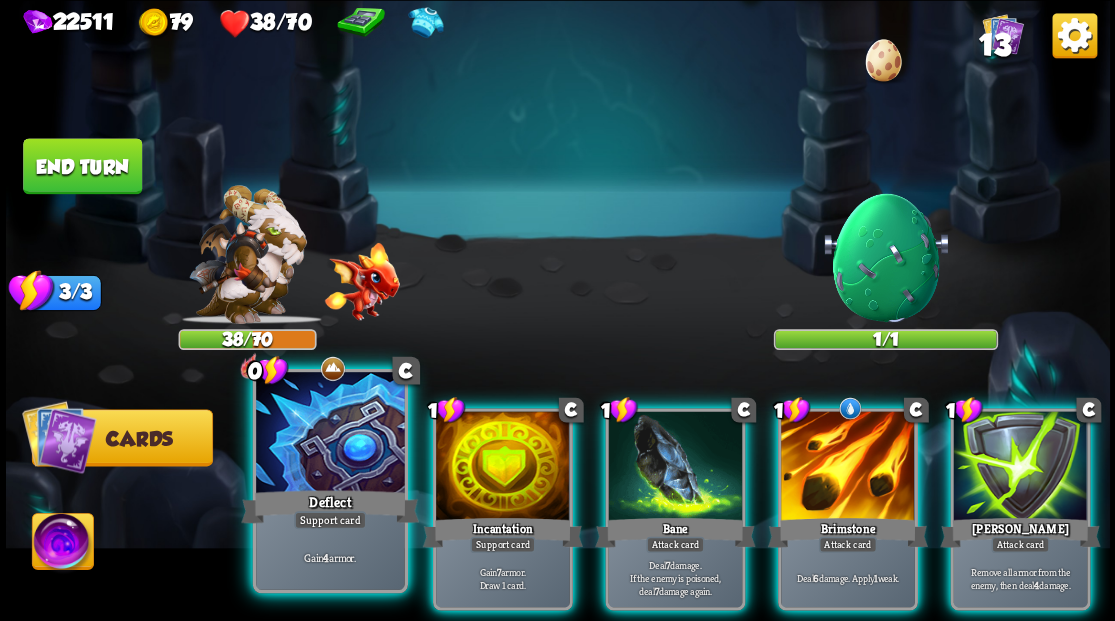 click at bounding box center (330, 434) 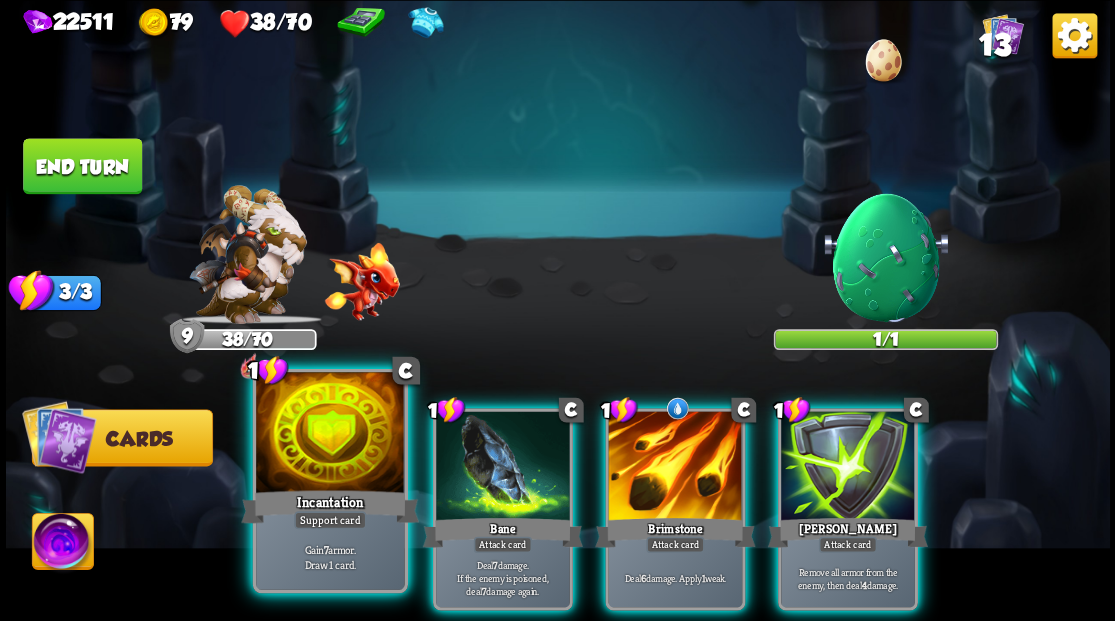 click at bounding box center [330, 434] 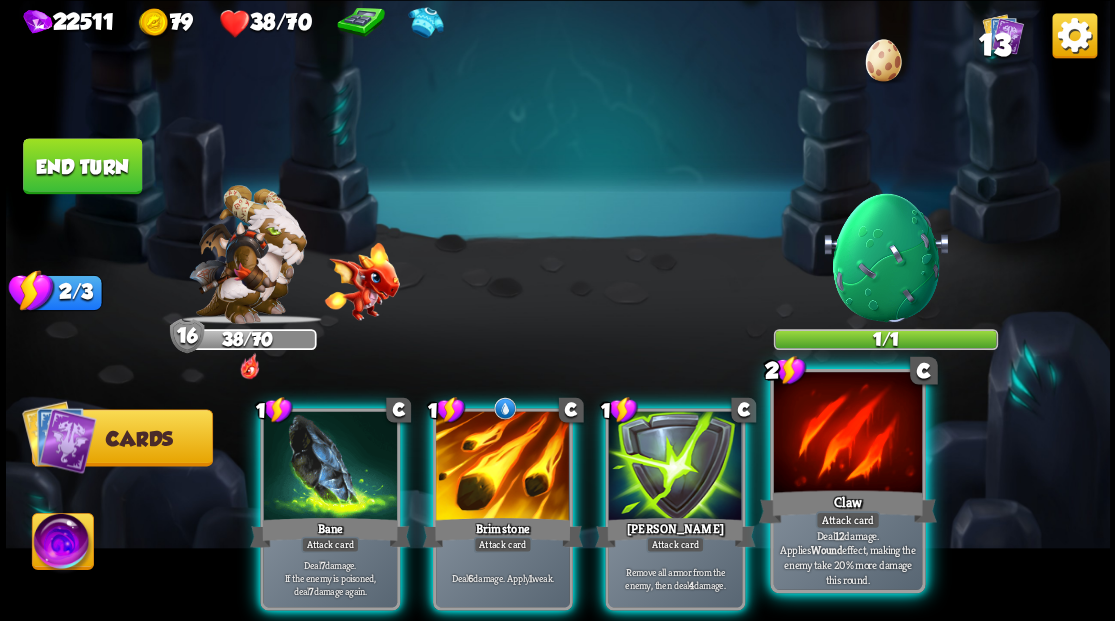 click at bounding box center [847, 434] 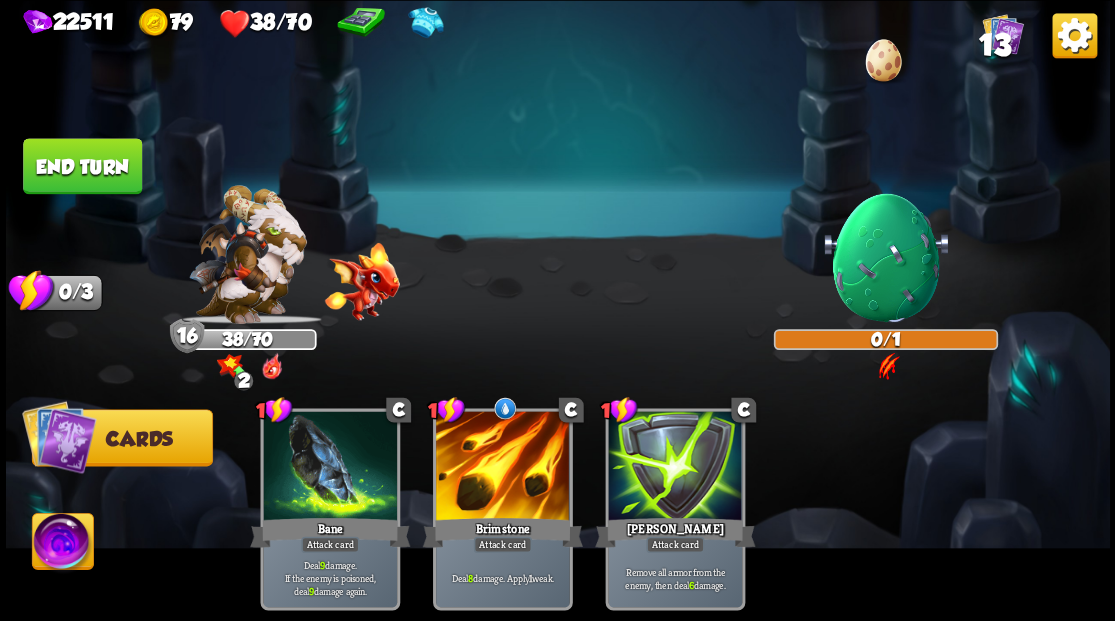 click at bounding box center [62, 544] 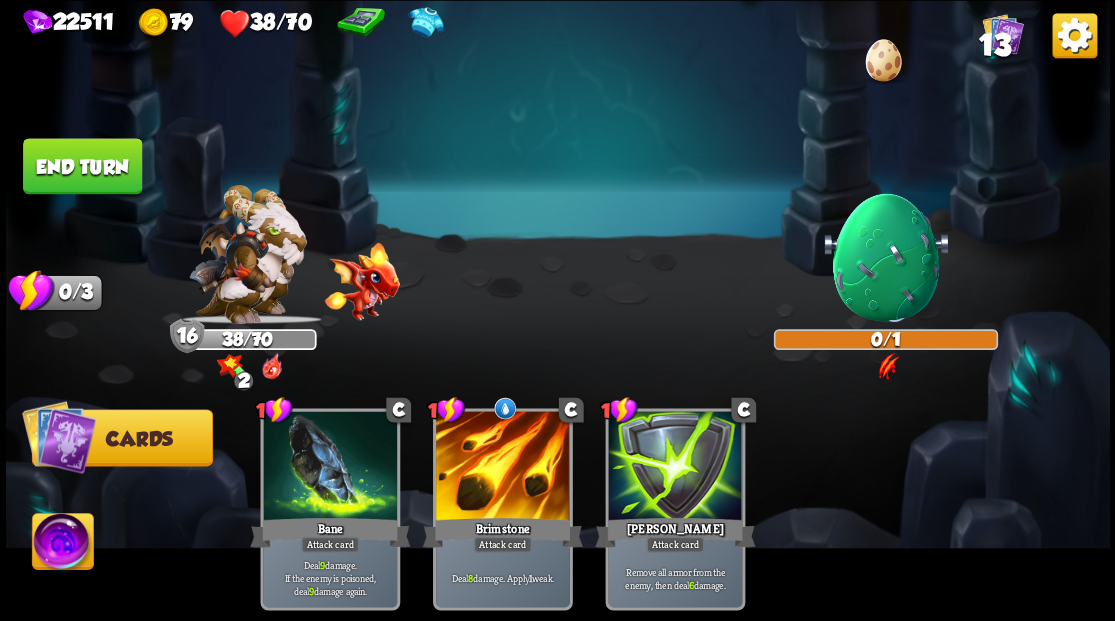click at bounding box center (62, 544) 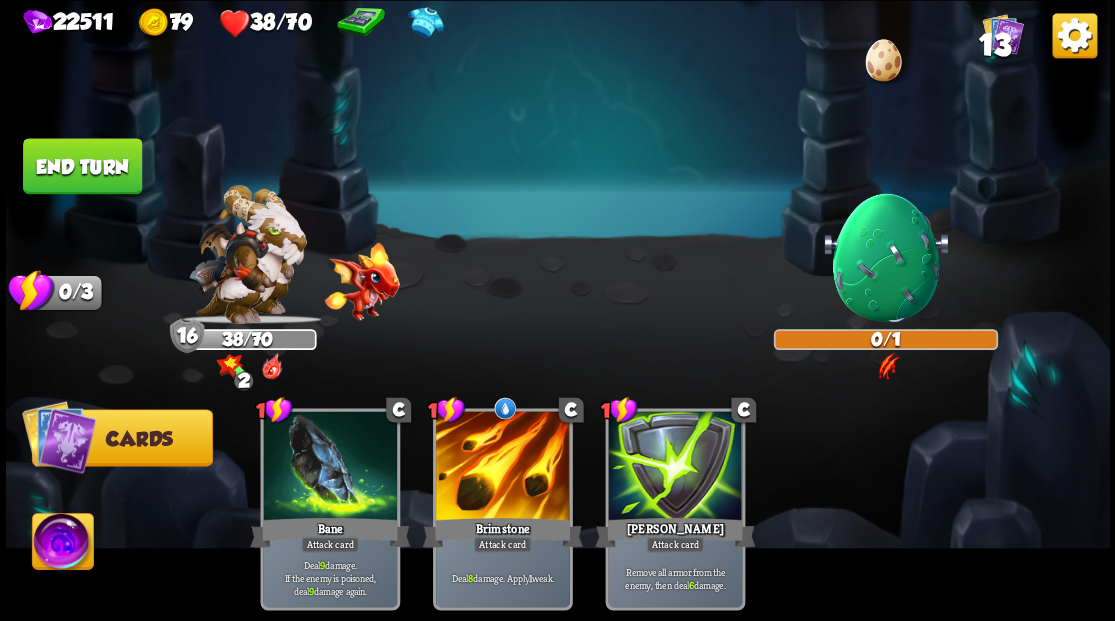 click at bounding box center (62, 544) 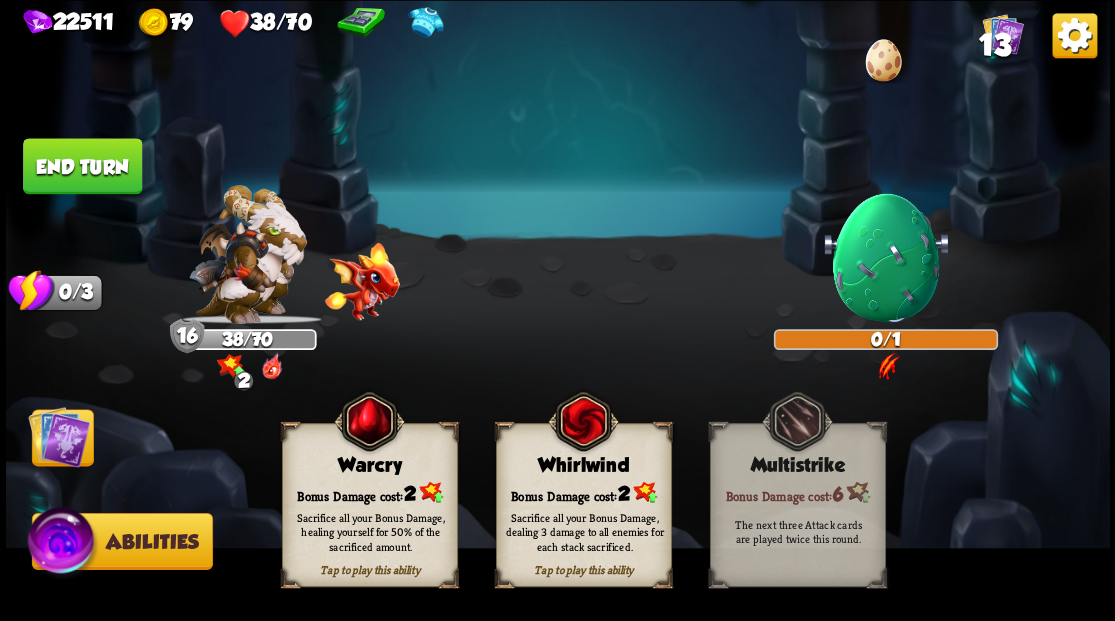 click on "Warcry" at bounding box center (369, 465) 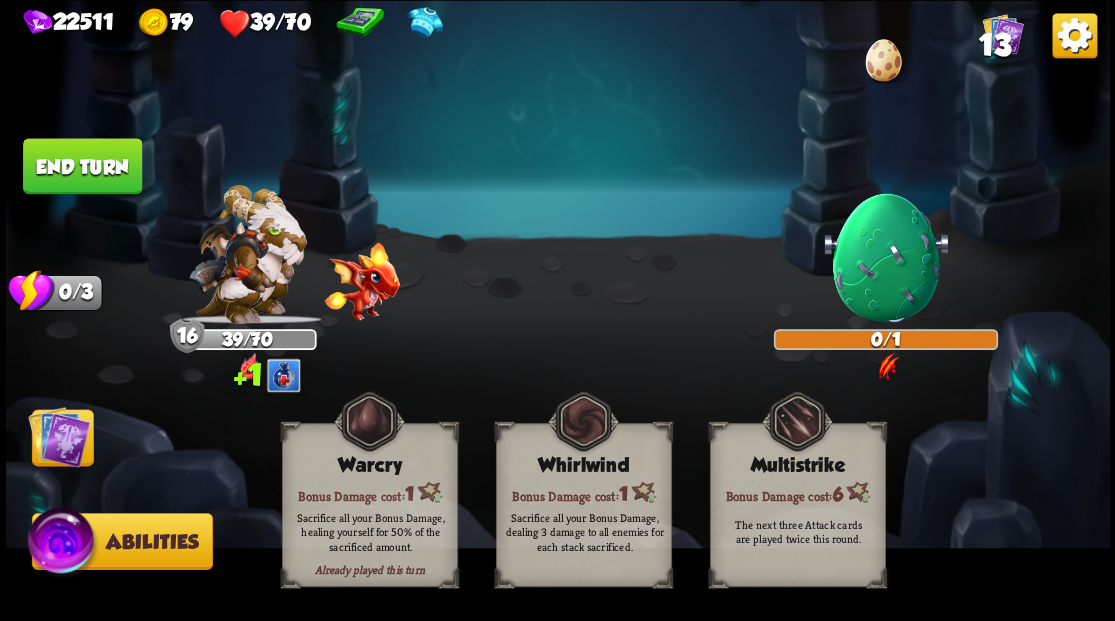 click at bounding box center [59, 436] 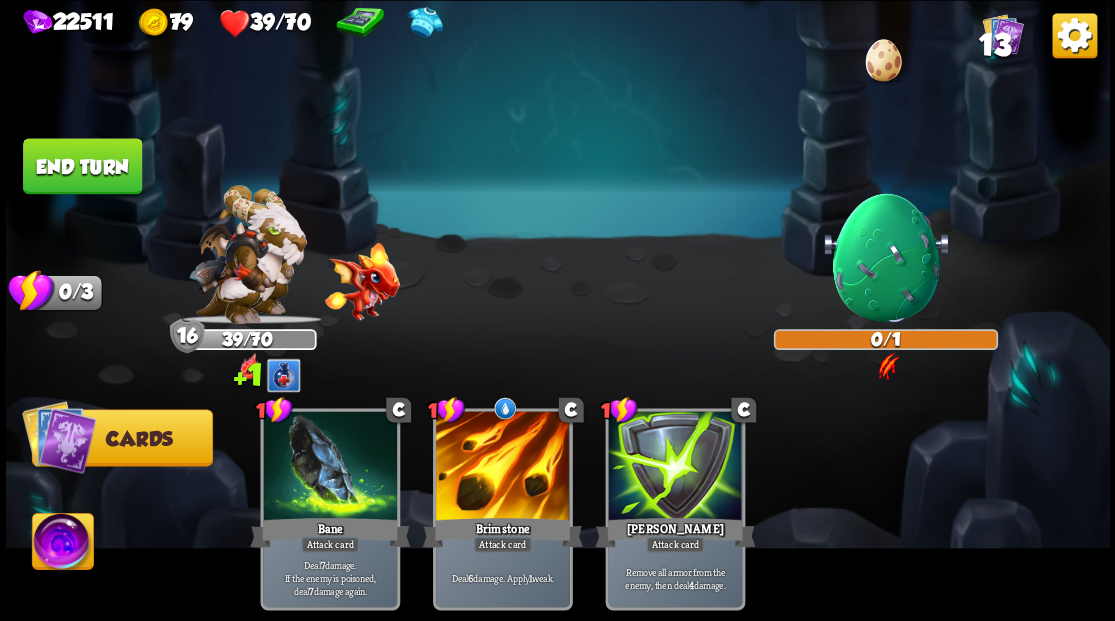 click on "End turn" at bounding box center [82, 166] 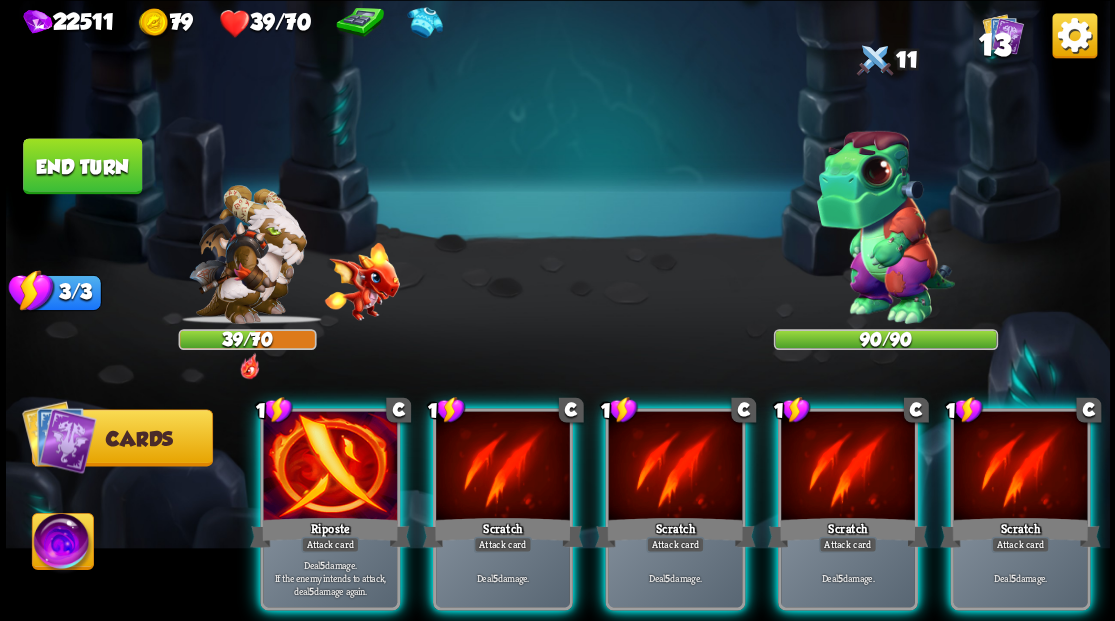 click at bounding box center [62, 544] 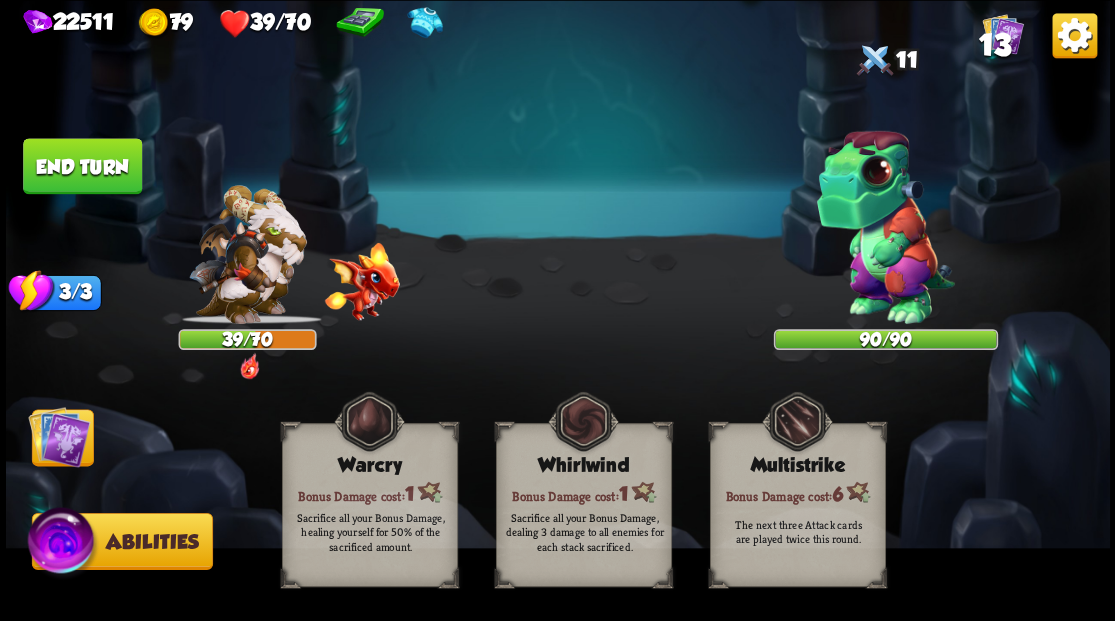 click at bounding box center [59, 436] 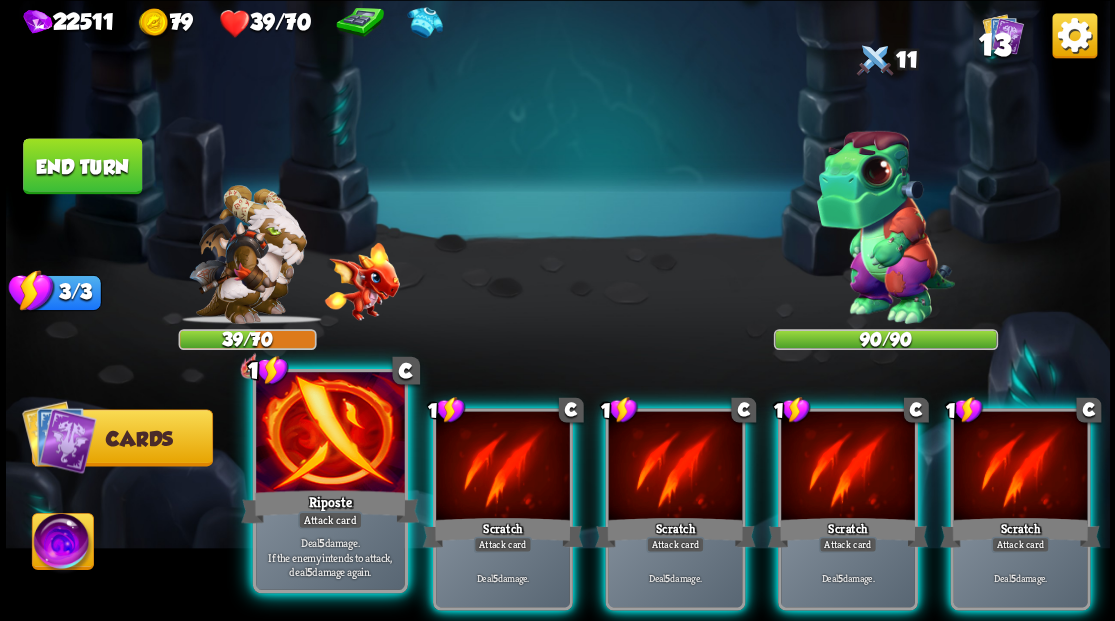 click at bounding box center (330, 434) 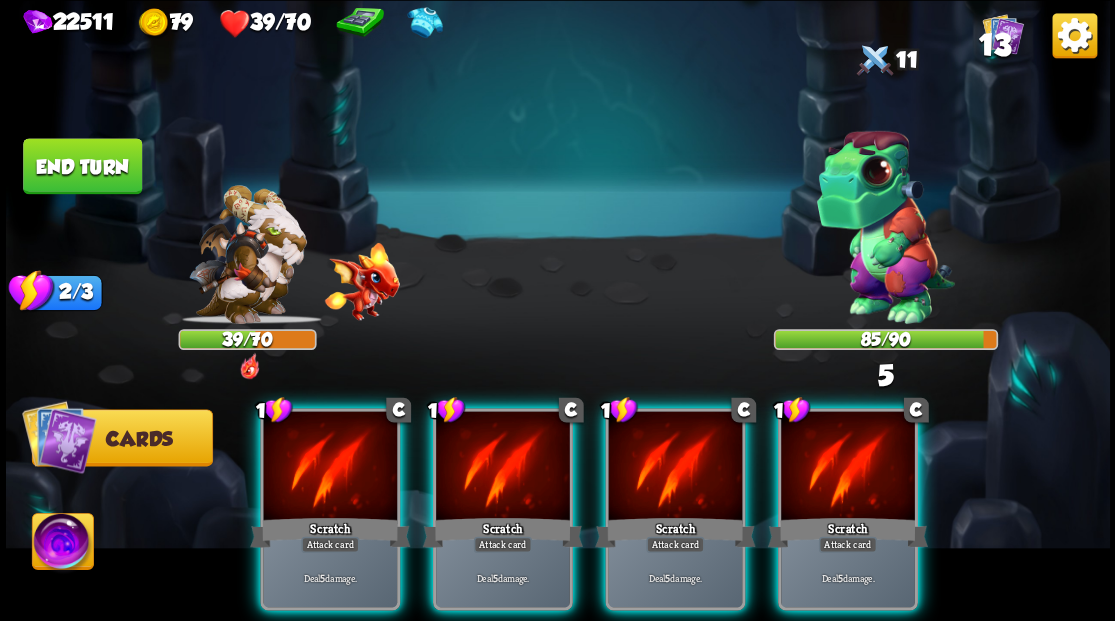 click at bounding box center [330, 467] 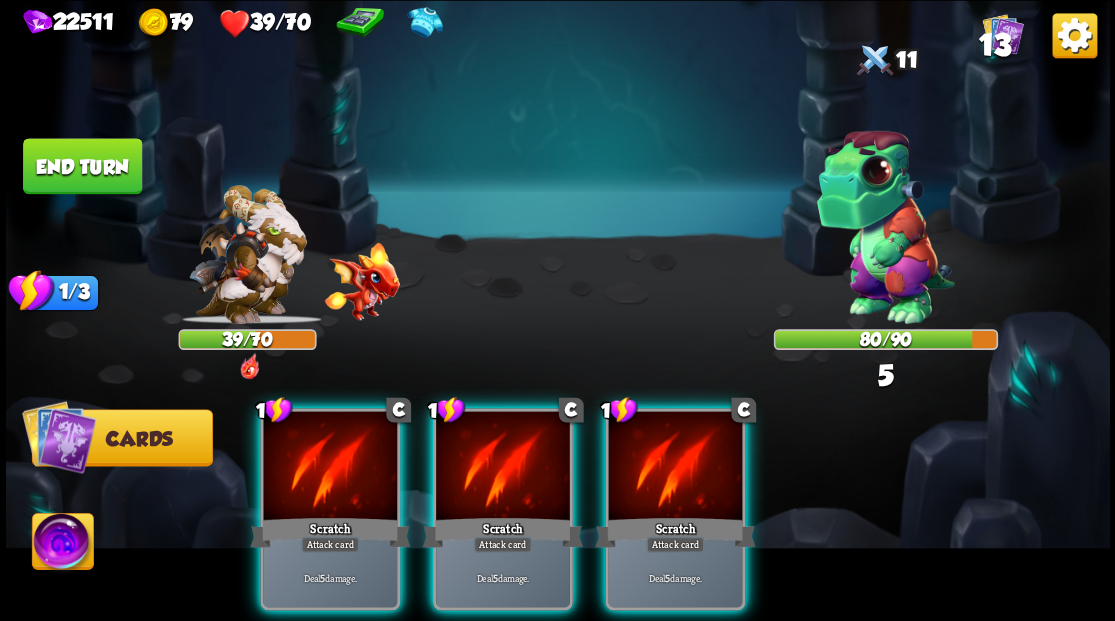 click at bounding box center (330, 467) 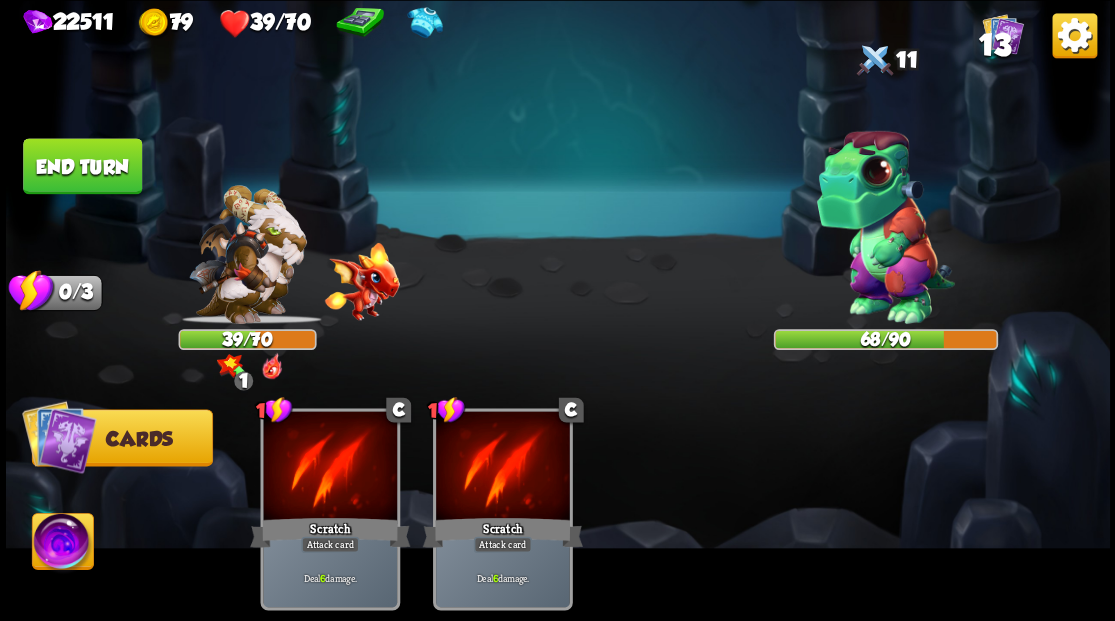 click on "End turn" at bounding box center [82, 166] 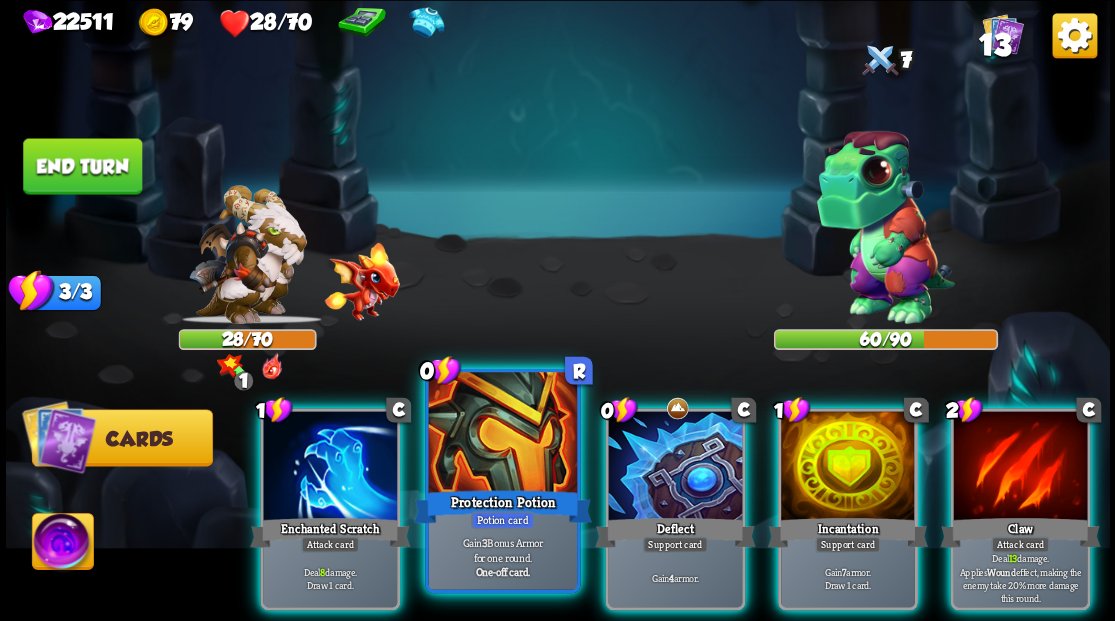 click at bounding box center [502, 434] 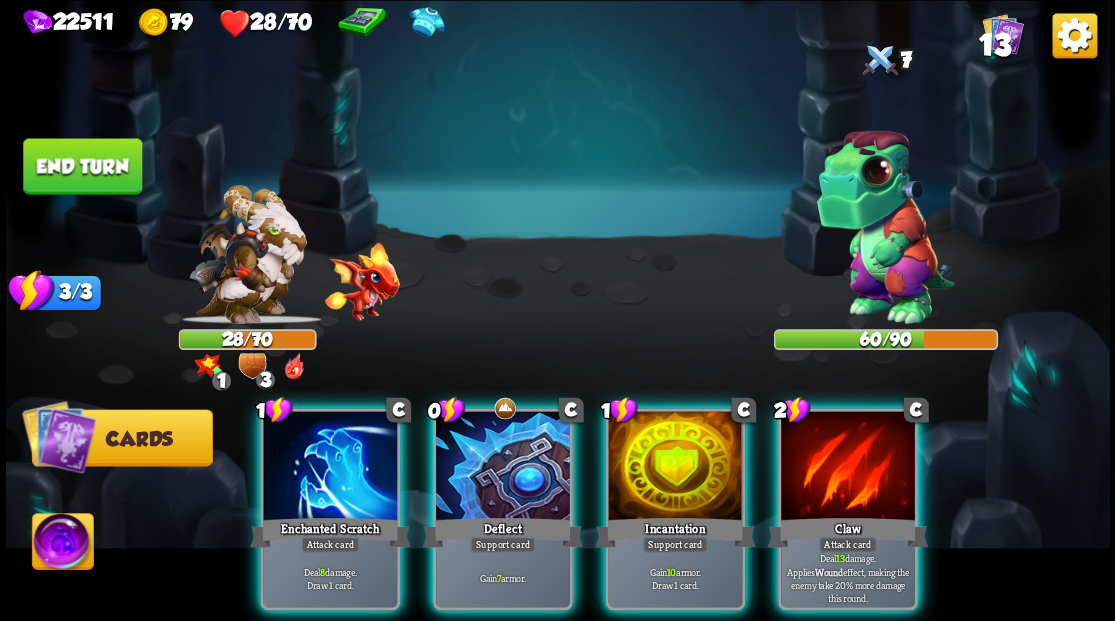 click at bounding box center (503, 467) 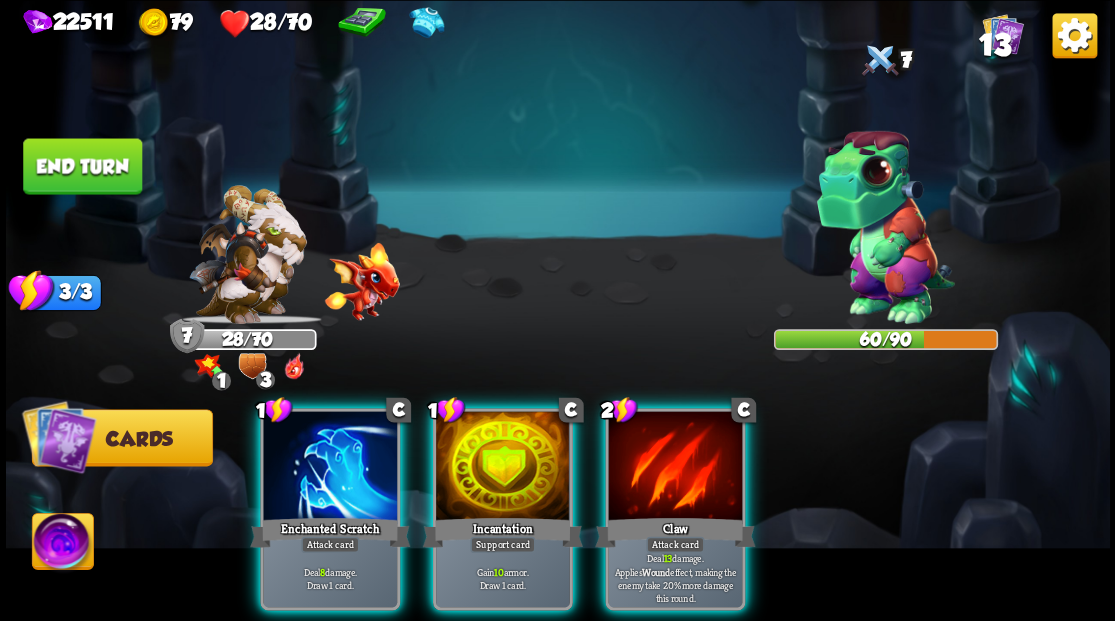 click at bounding box center [503, 467] 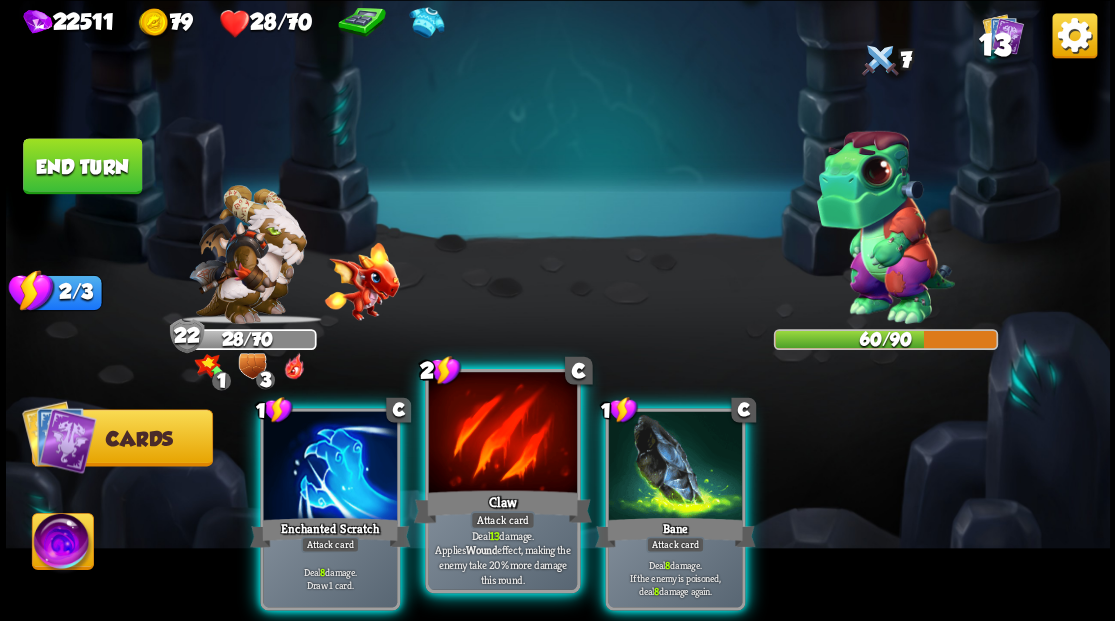 click at bounding box center [502, 434] 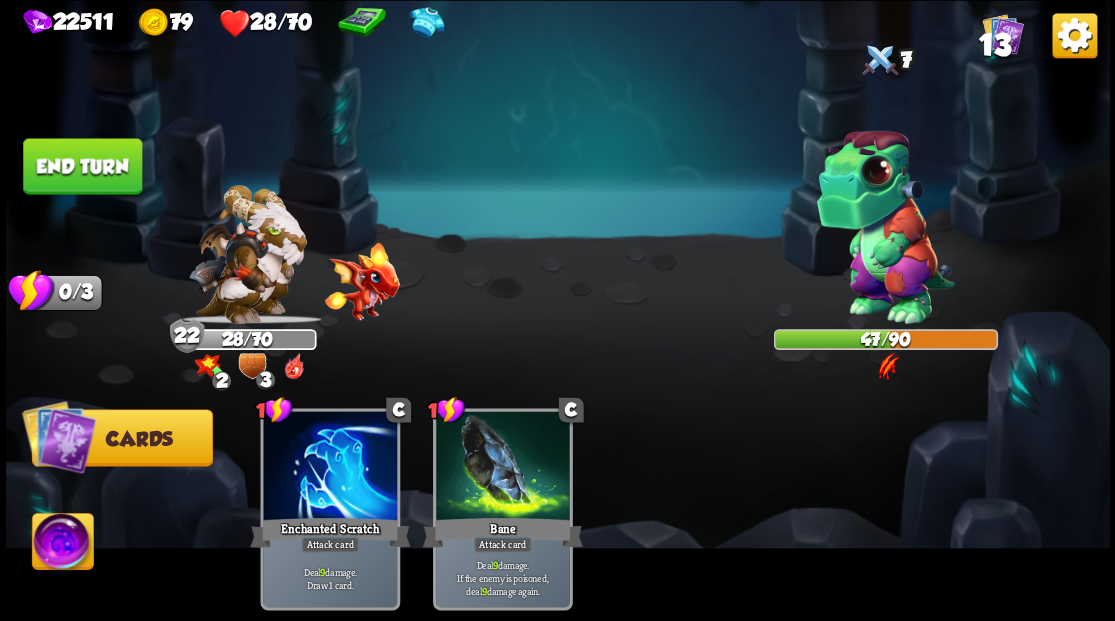 click on "End turn" at bounding box center (82, 166) 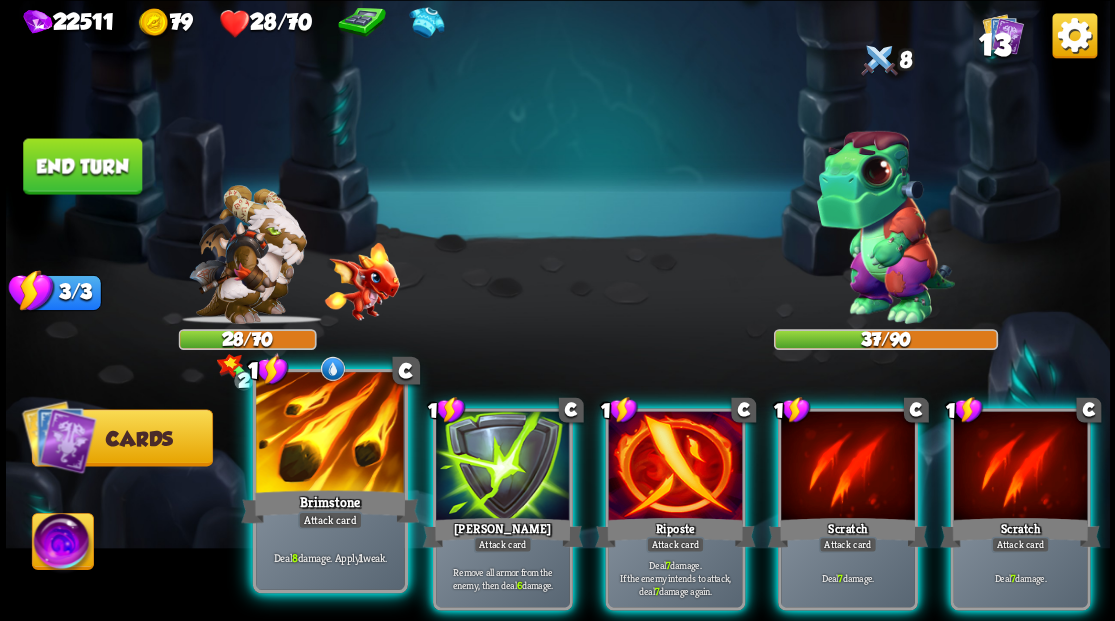click at bounding box center [330, 434] 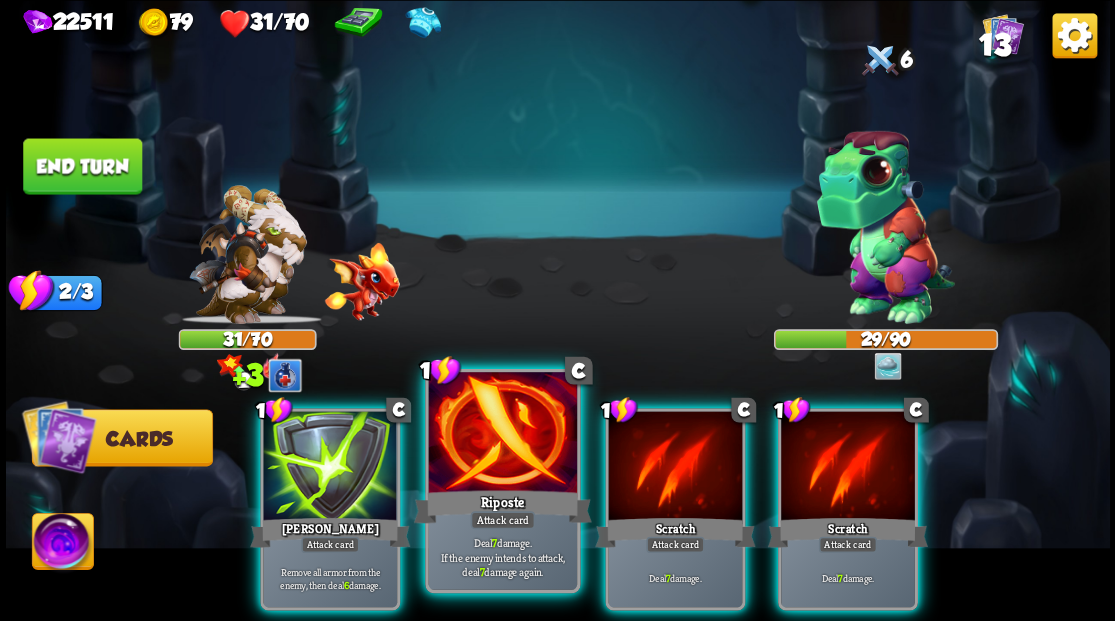 click at bounding box center (502, 434) 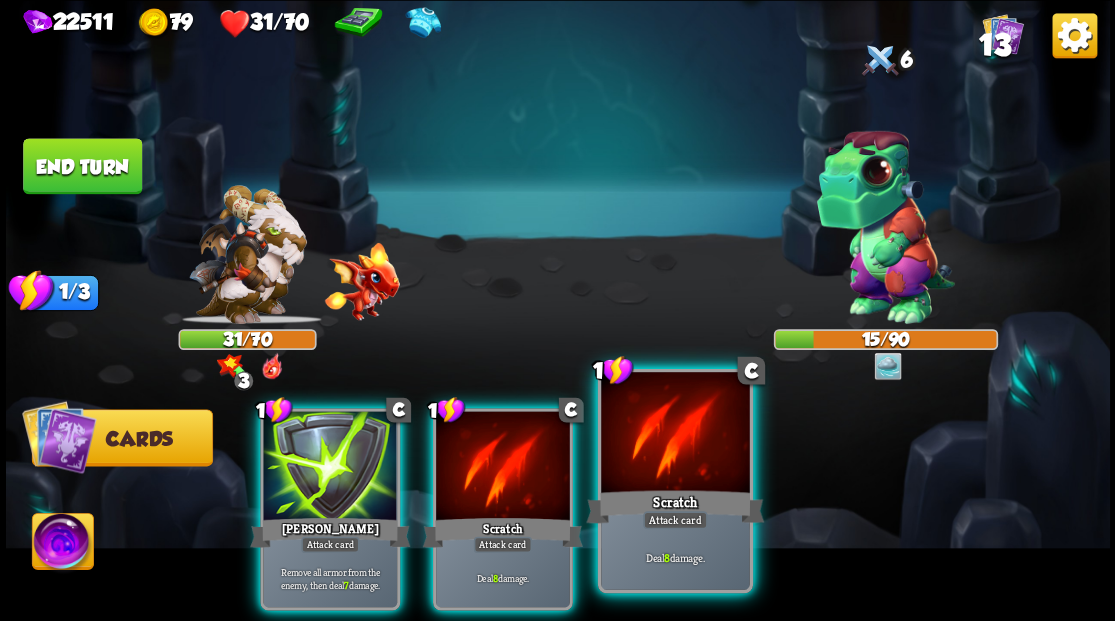 click at bounding box center (675, 434) 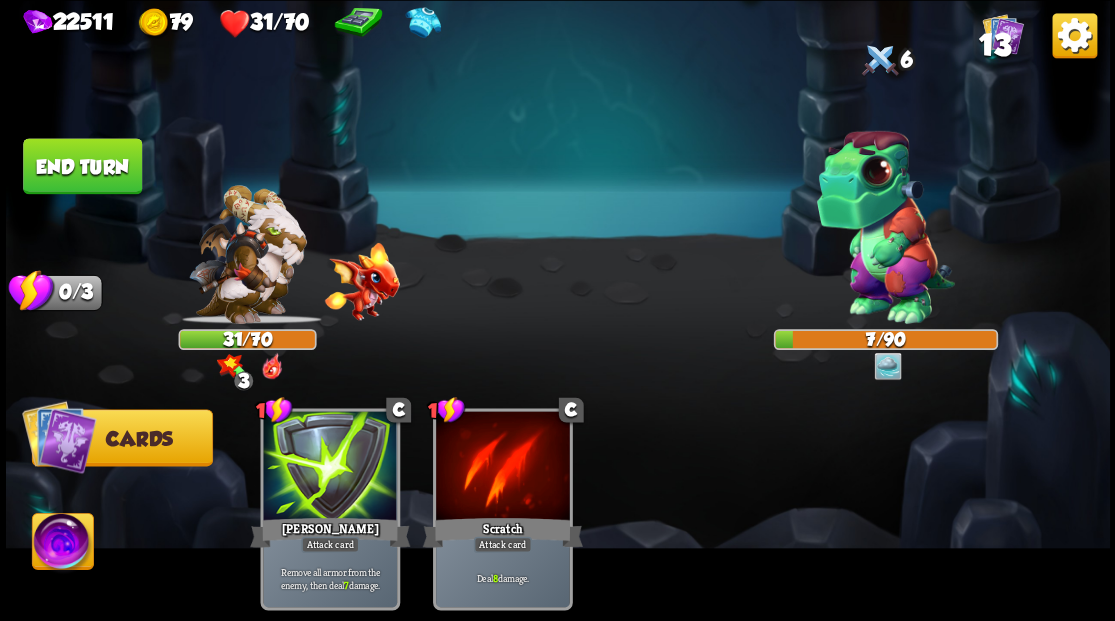 click at bounding box center (62, 544) 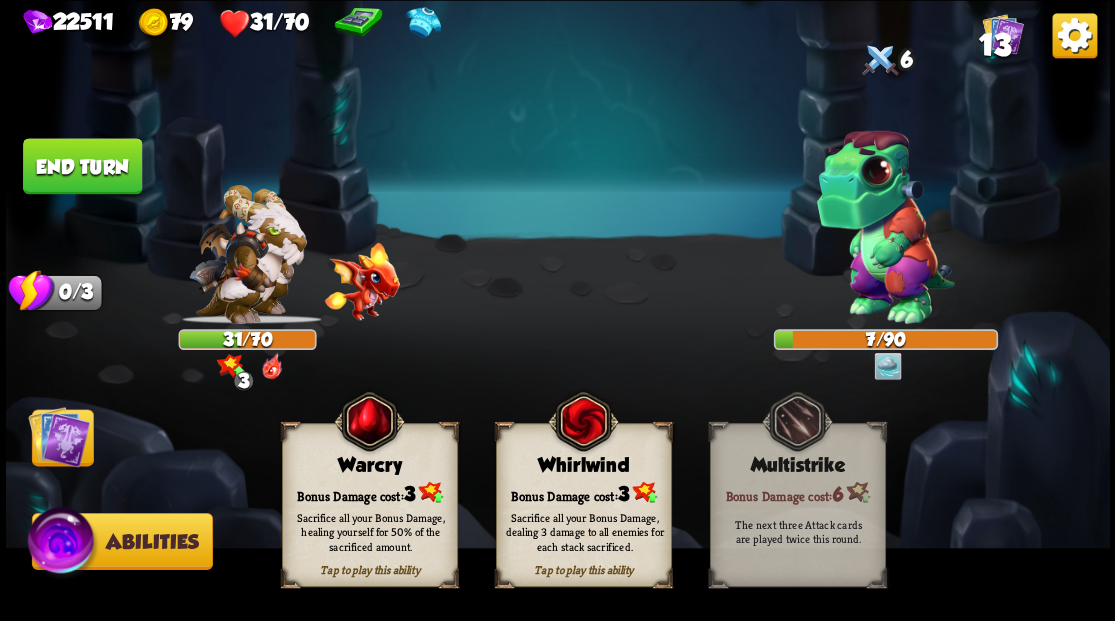click on "Sacrifice all your Bonus Damage, healing yourself for 50% of the sacrificed amount." at bounding box center [370, 531] 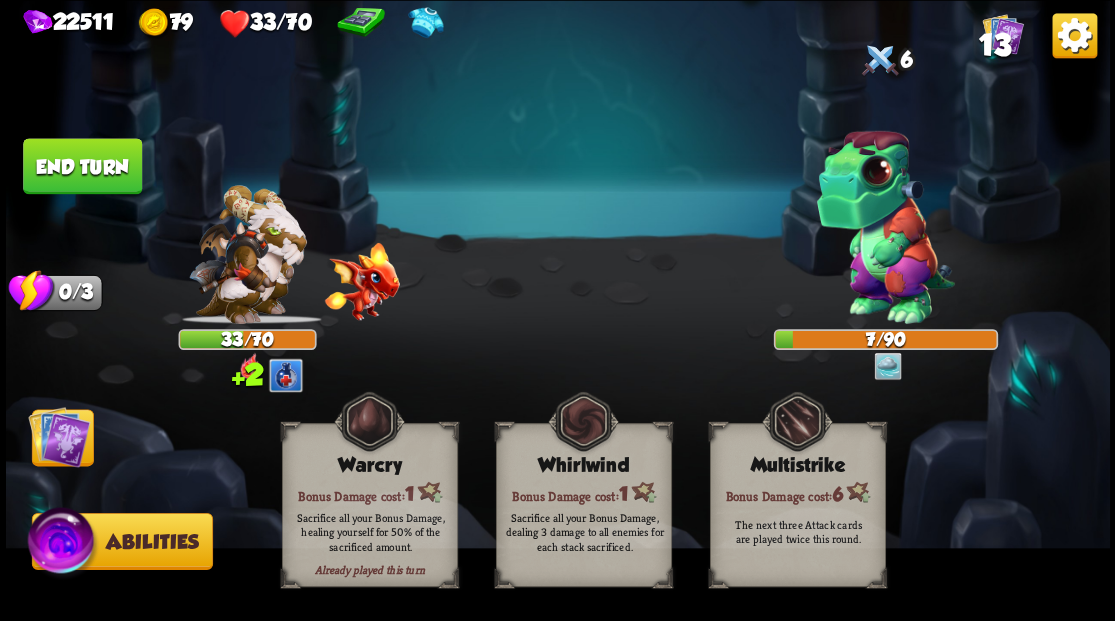 click at bounding box center (59, 436) 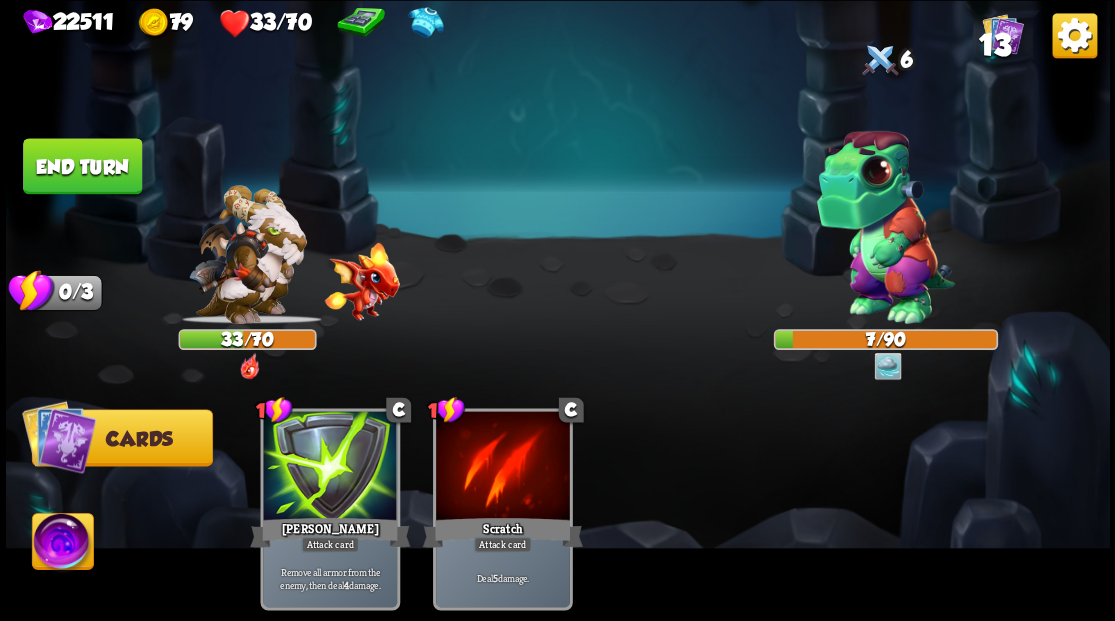 click on "End turn" at bounding box center (82, 166) 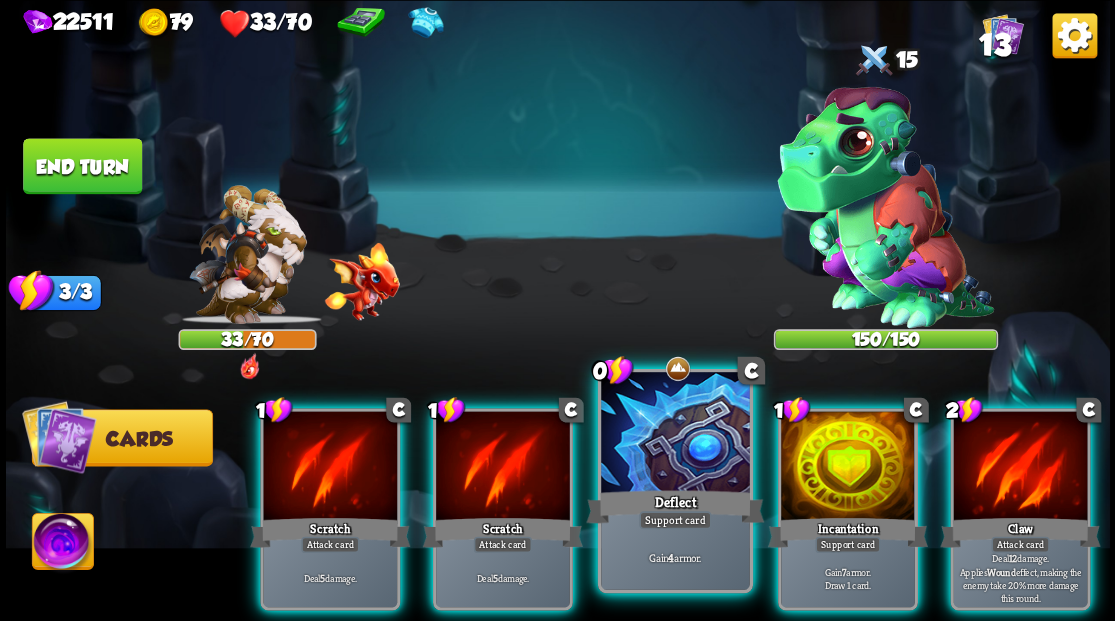 click at bounding box center [675, 434] 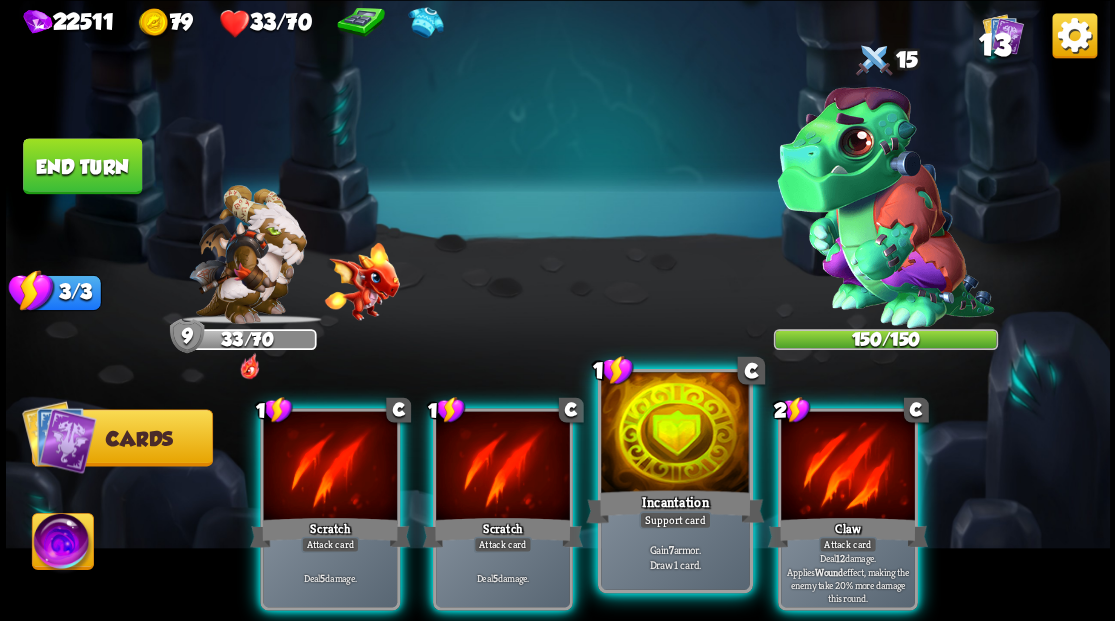 click at bounding box center [675, 434] 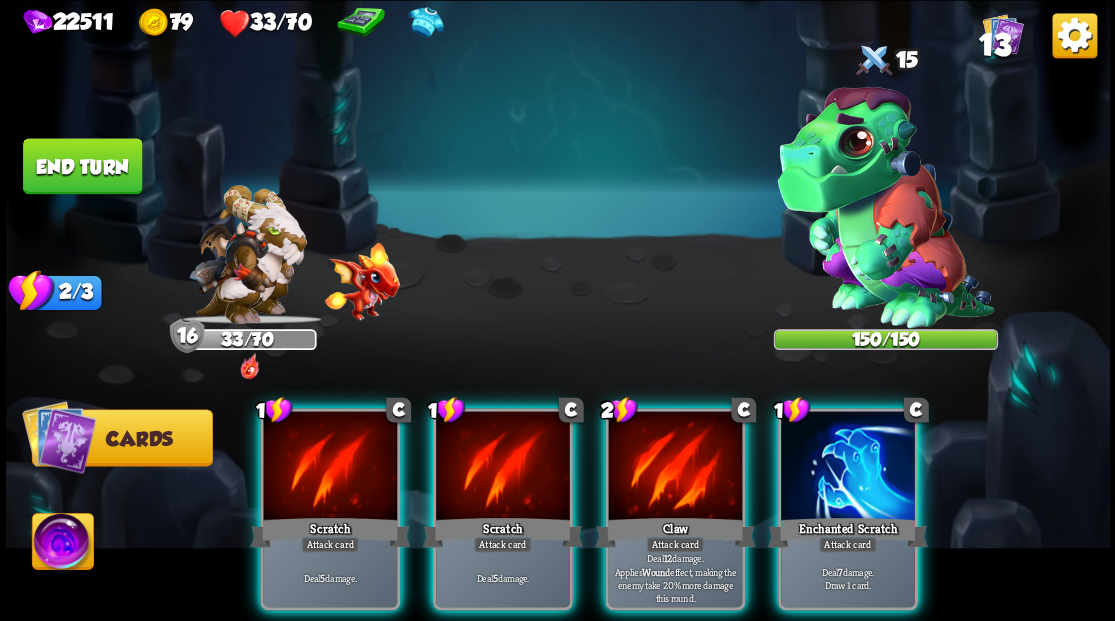 click at bounding box center (675, 467) 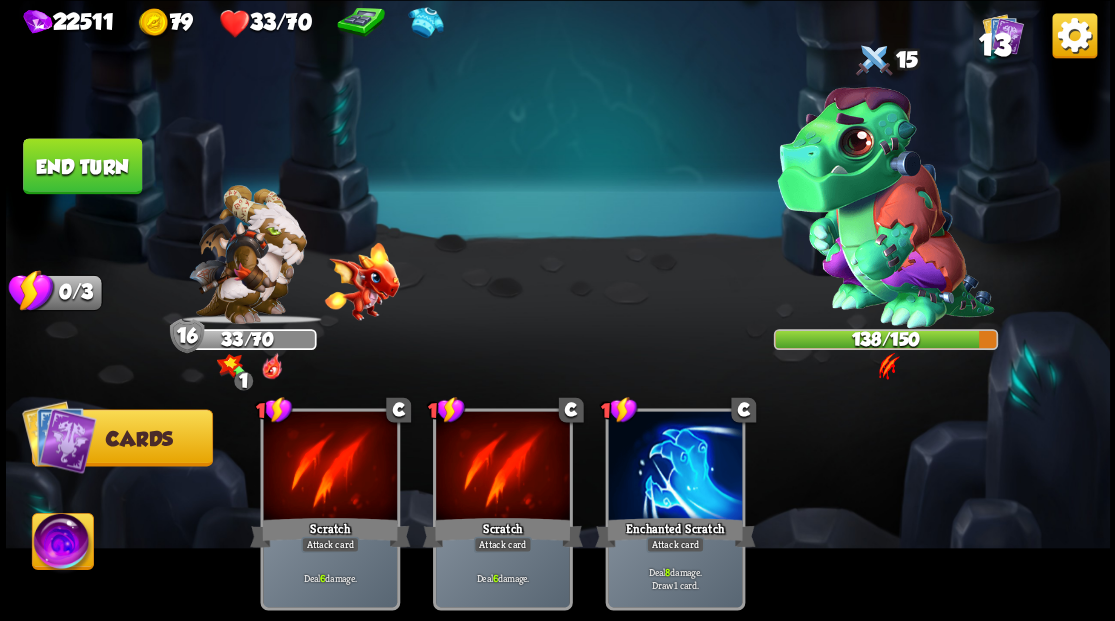 click at bounding box center [62, 544] 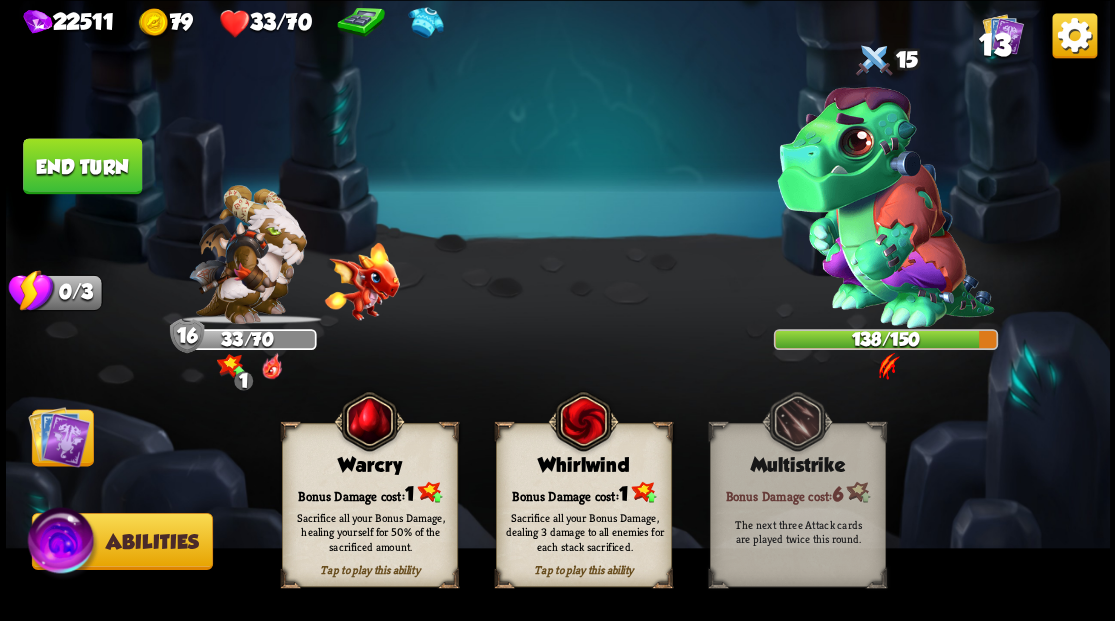 click on "Bonus Damage cost:  1" at bounding box center [369, 492] 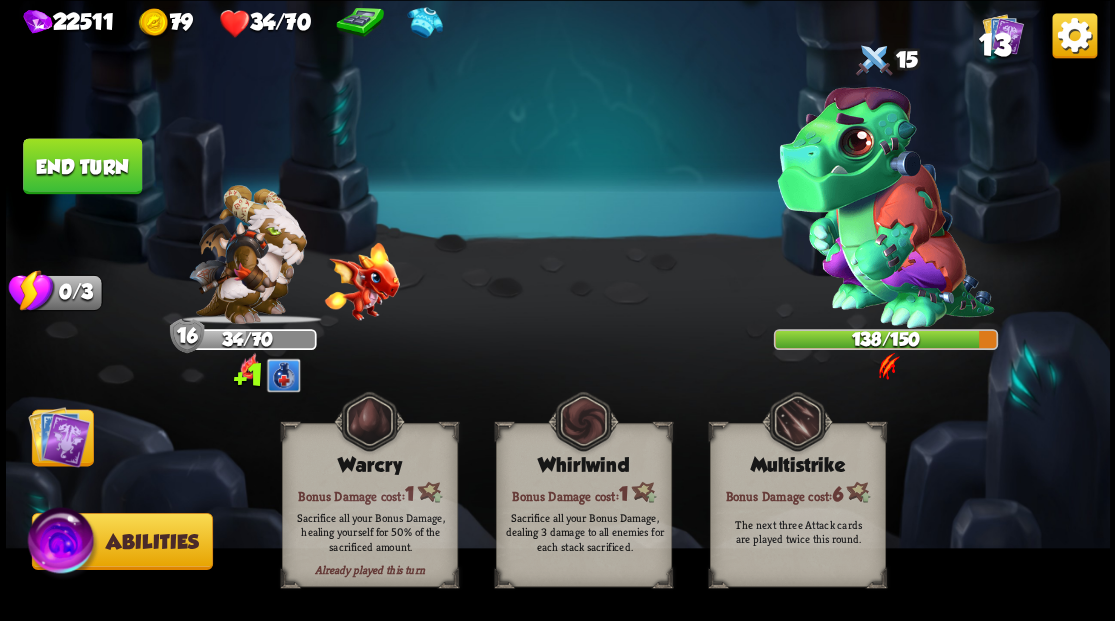 click at bounding box center [59, 436] 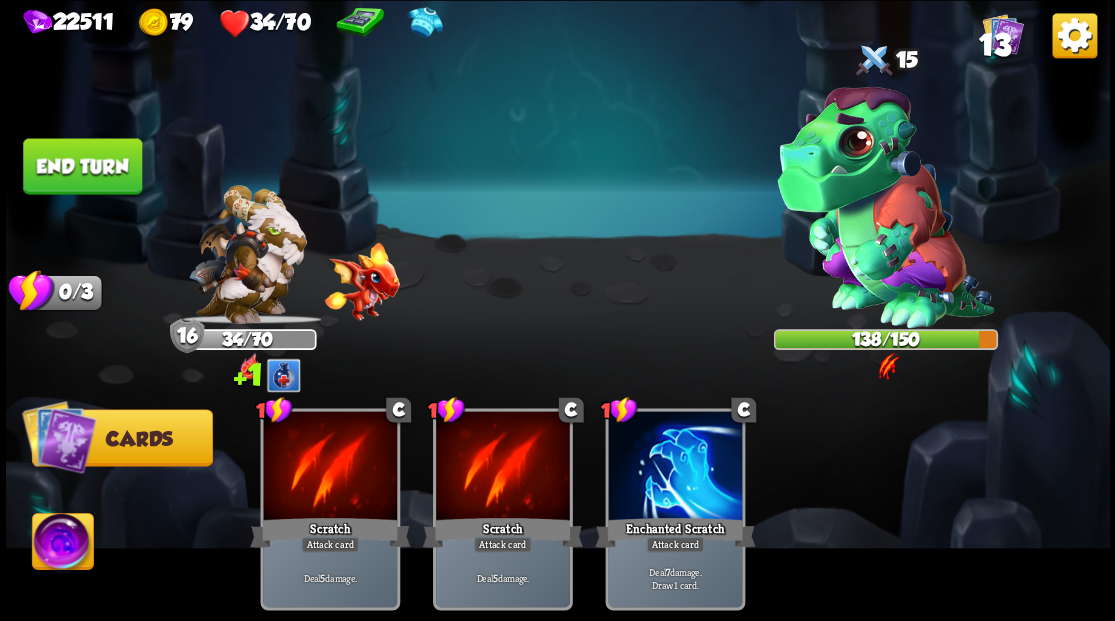 click on "End turn" at bounding box center (82, 166) 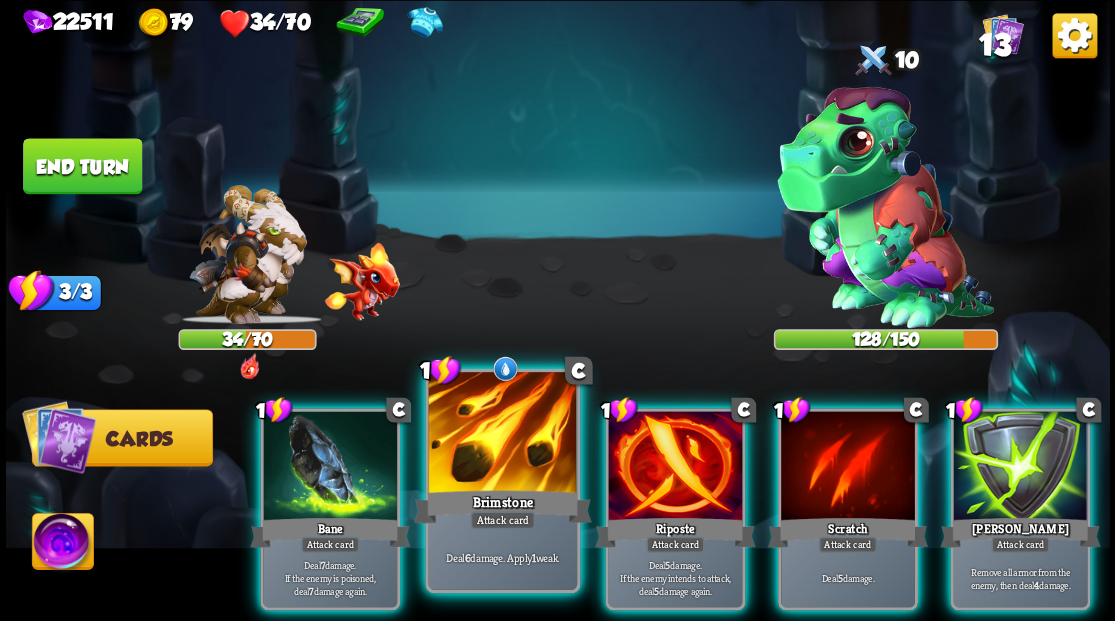 click at bounding box center [502, 434] 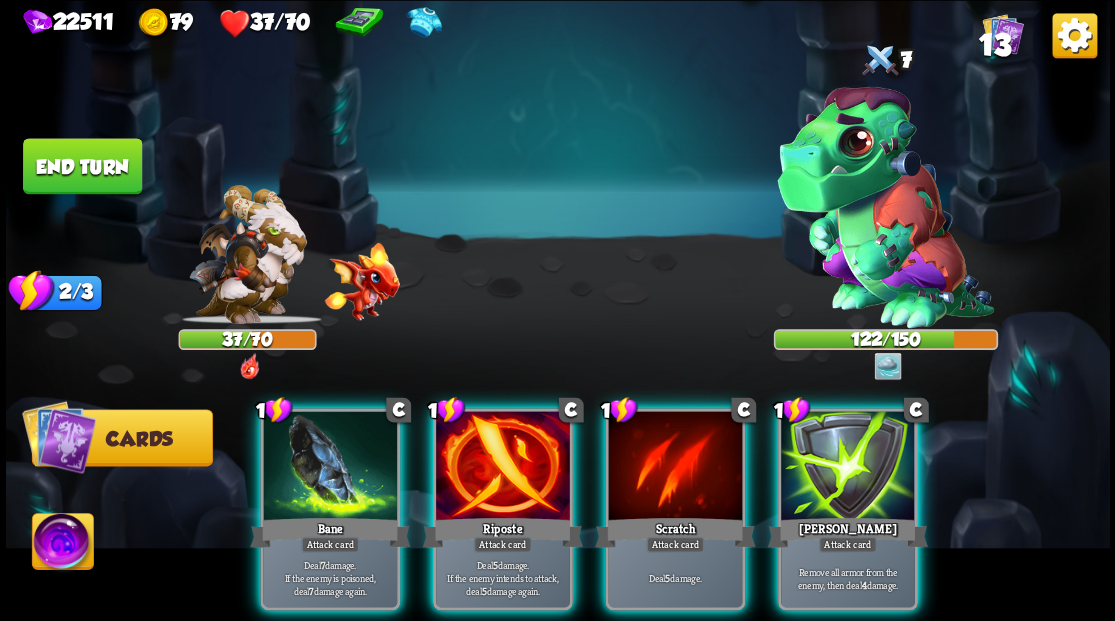 drag, startPoint x: 475, startPoint y: 399, endPoint x: 458, endPoint y: 382, distance: 24.04163 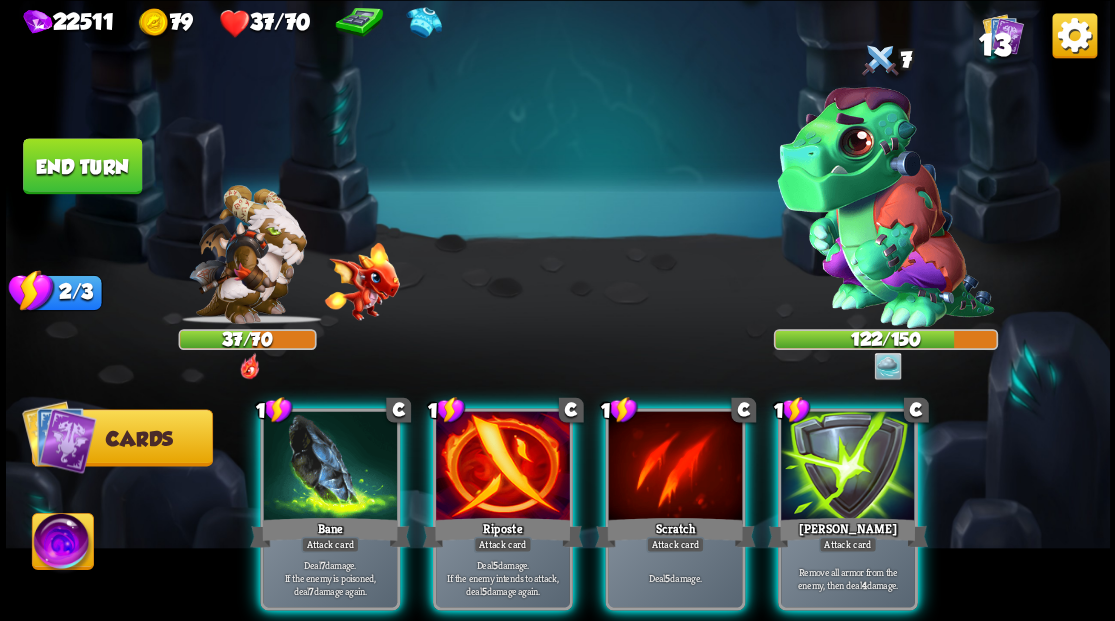 click at bounding box center [503, 467] 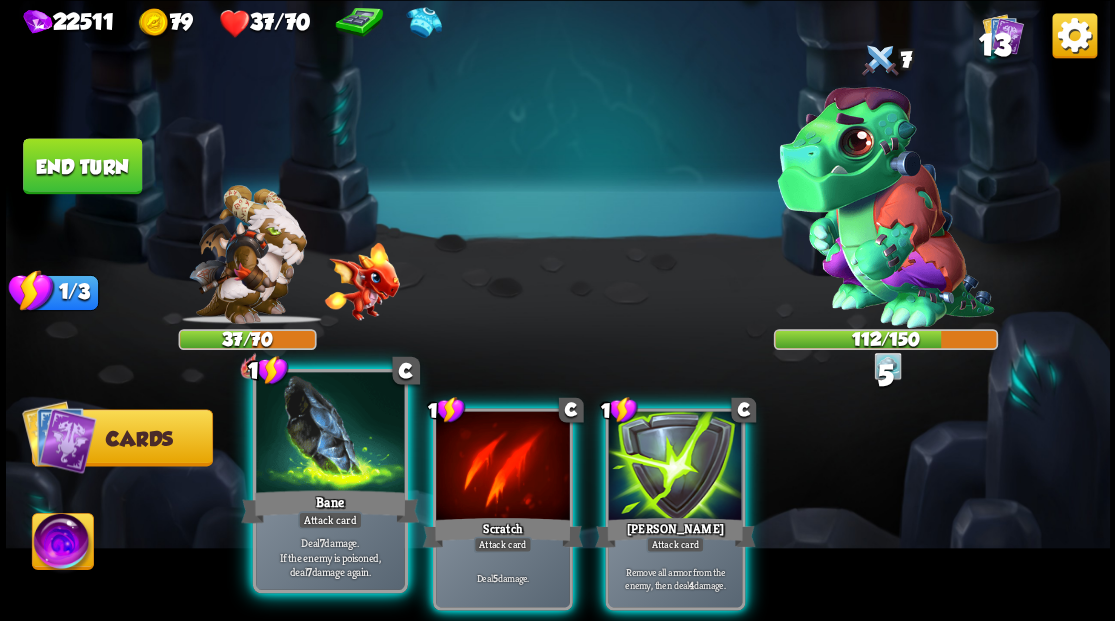 click at bounding box center (330, 434) 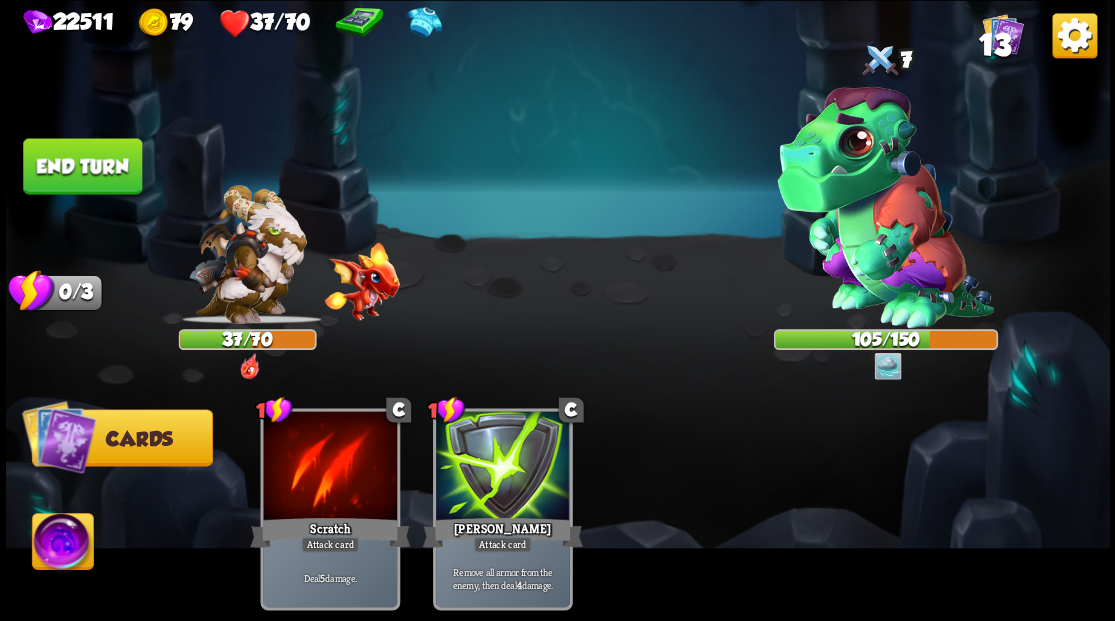 click on "End turn" at bounding box center (82, 166) 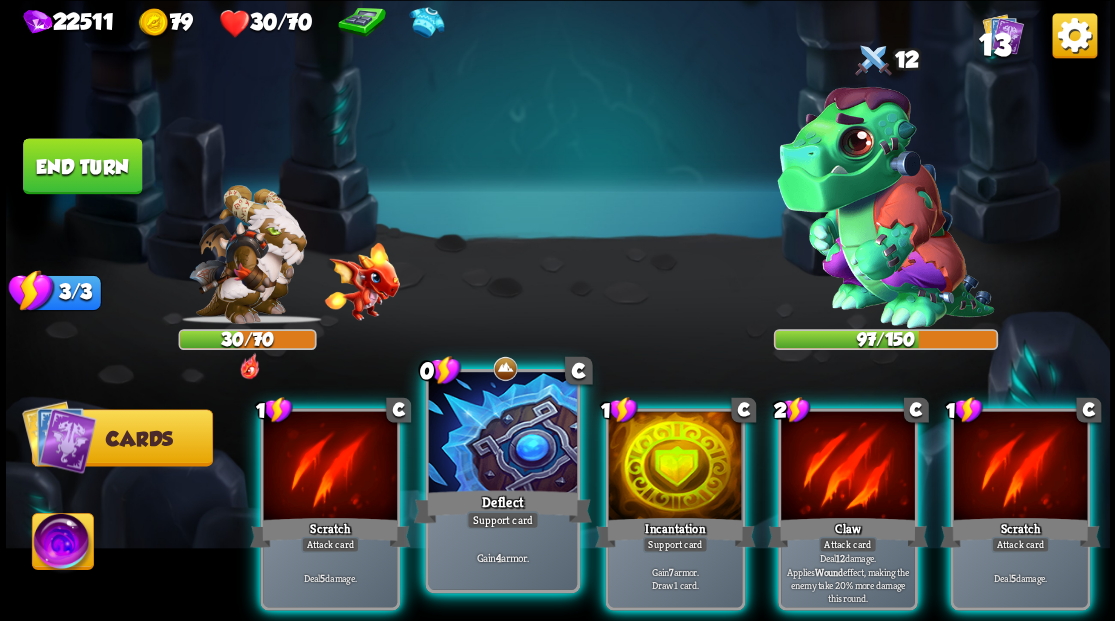 click at bounding box center (505, 368) 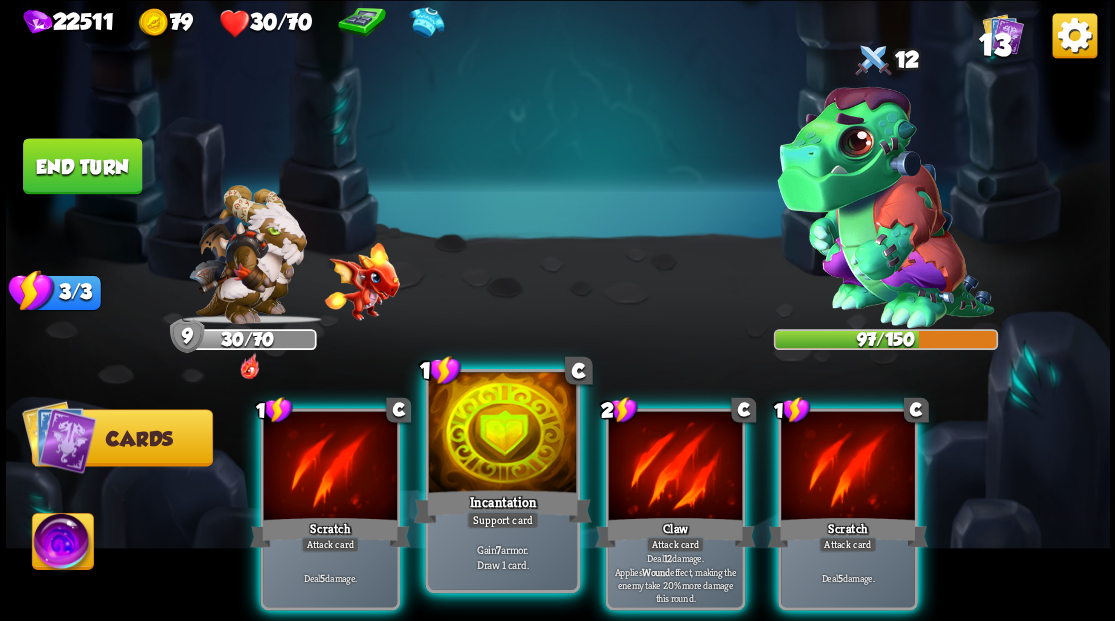 click at bounding box center [502, 434] 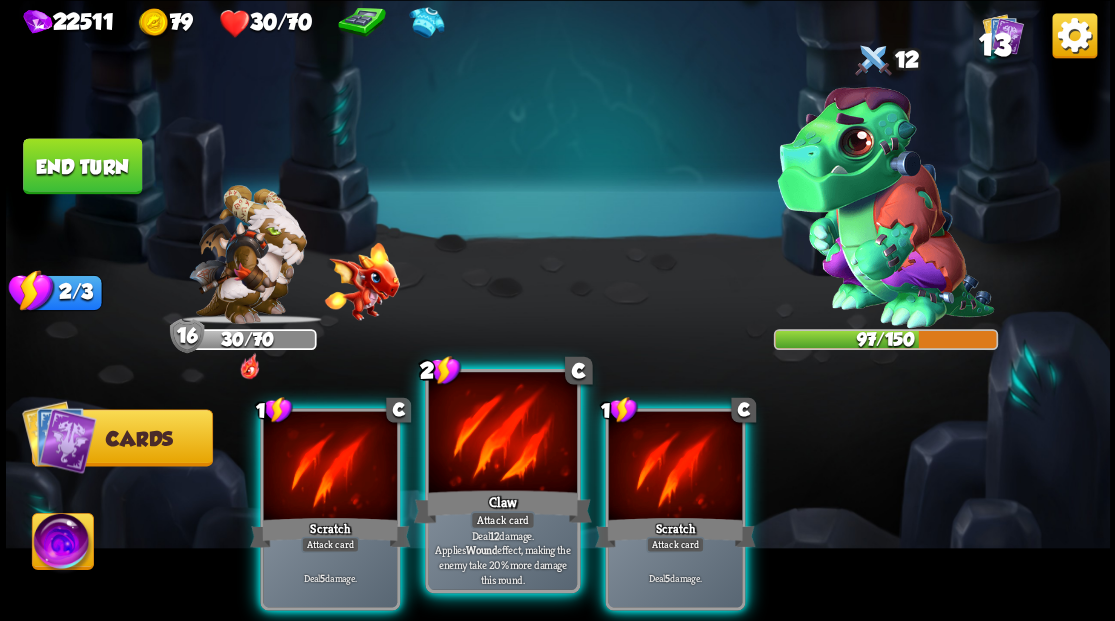 click at bounding box center [502, 434] 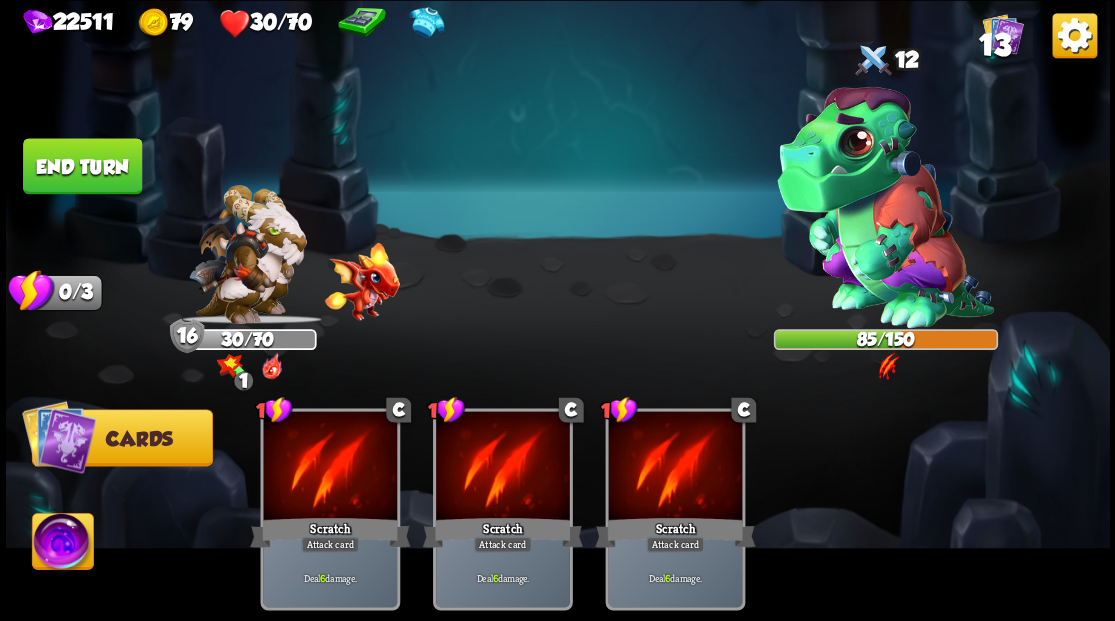 click at bounding box center (62, 544) 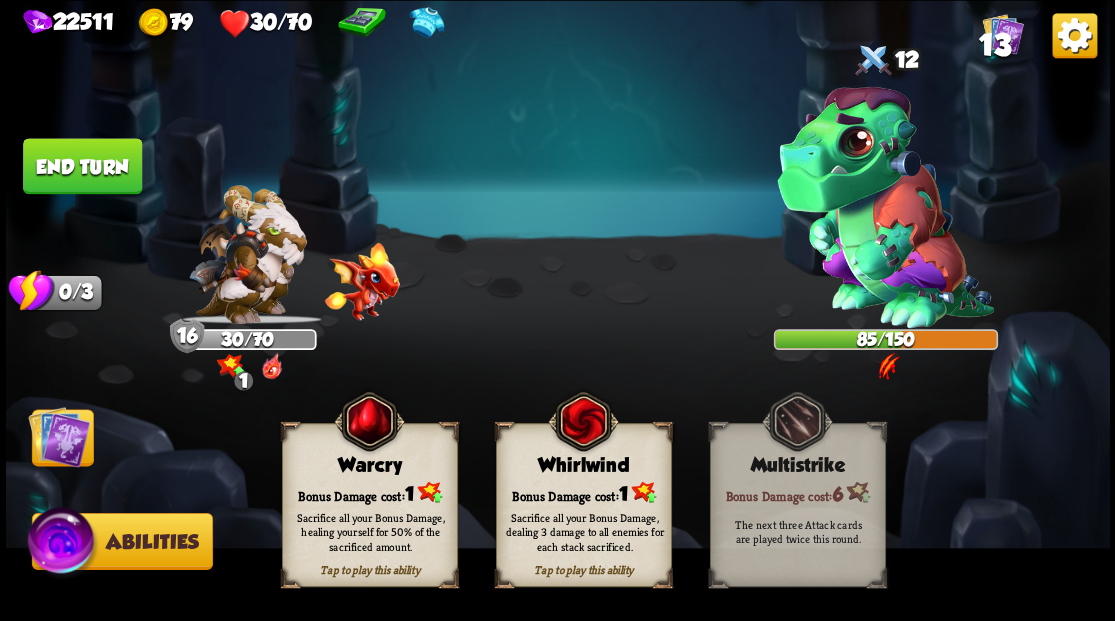 click on "Warcry" at bounding box center [369, 465] 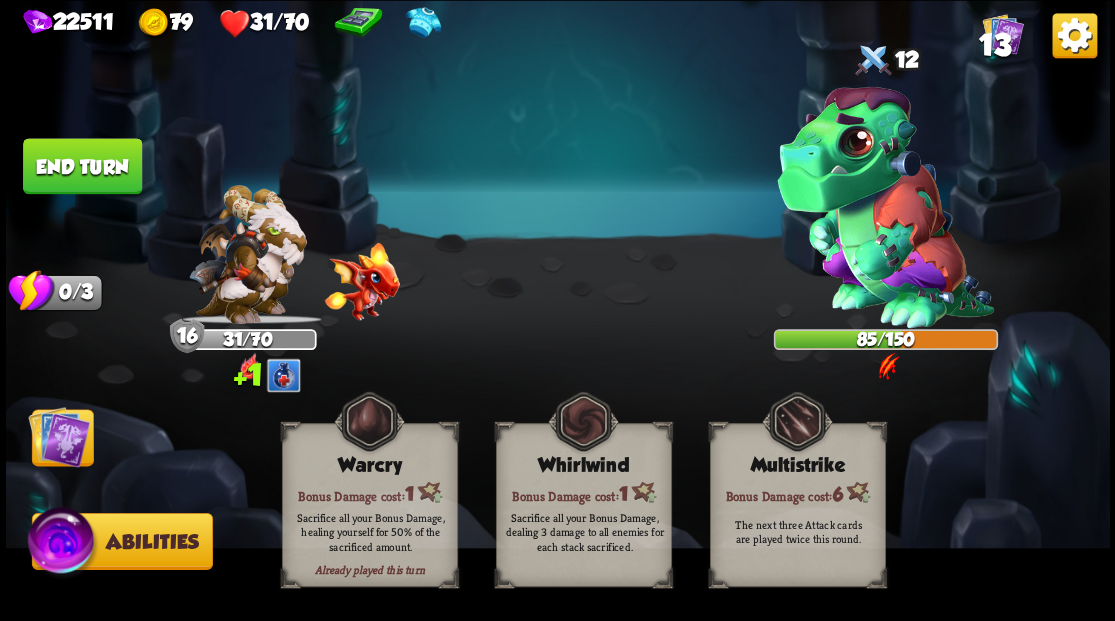 click at bounding box center (59, 436) 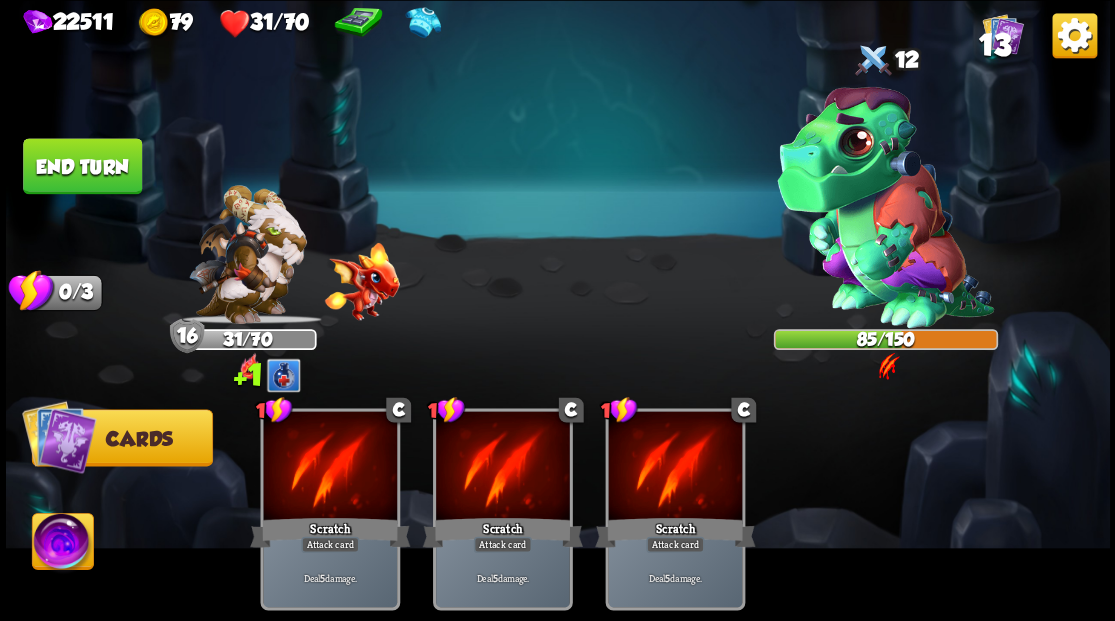 click at bounding box center [59, 436] 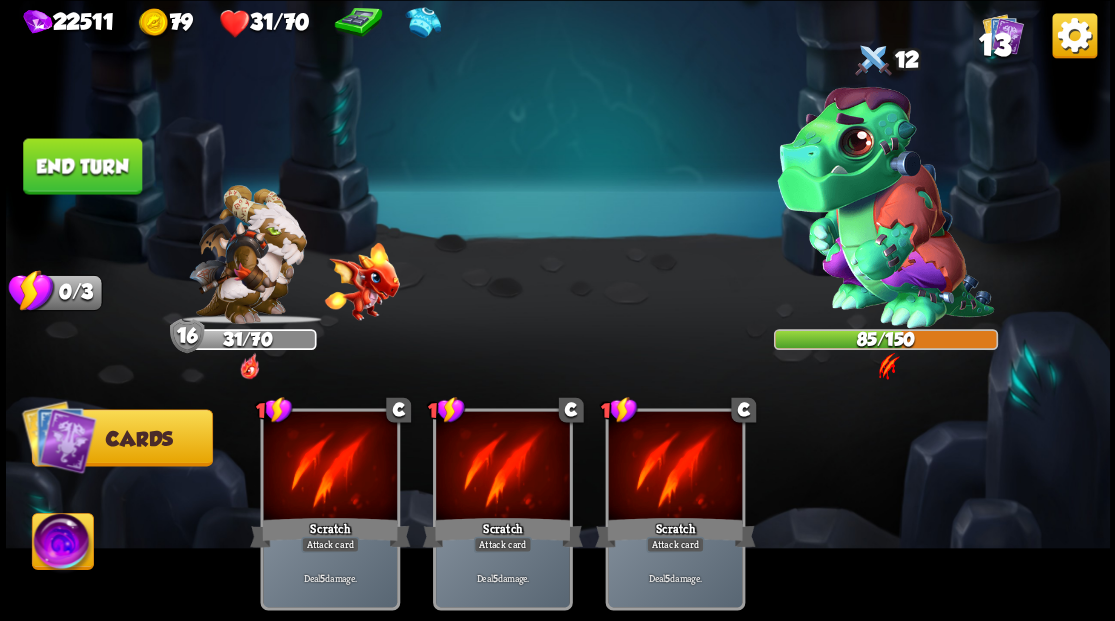 click on "End turn" at bounding box center [82, 165] 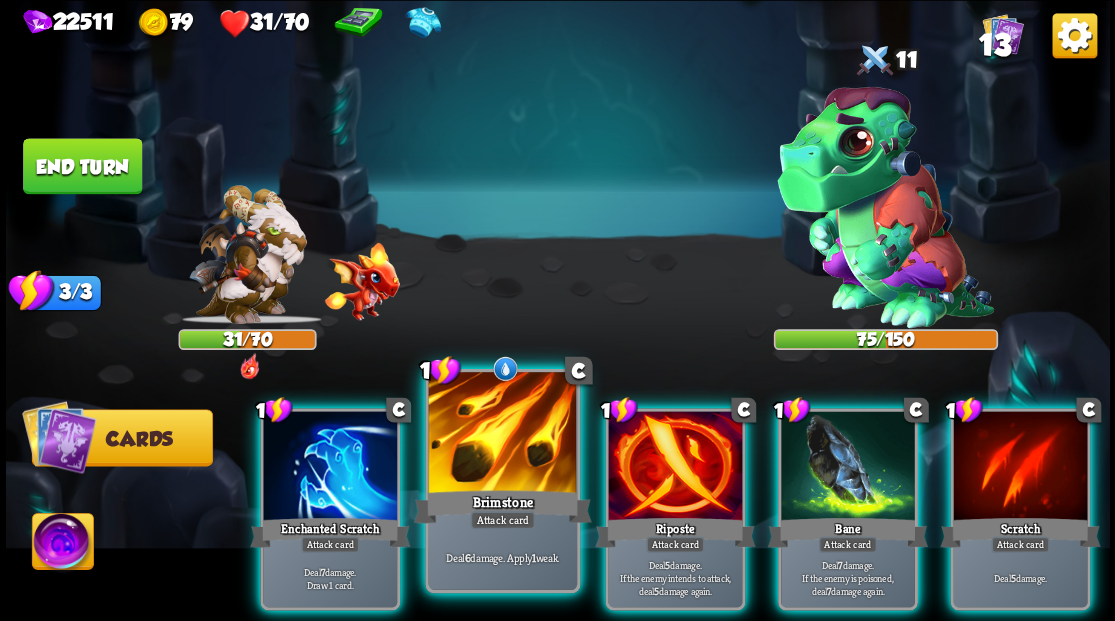 click at bounding box center [502, 434] 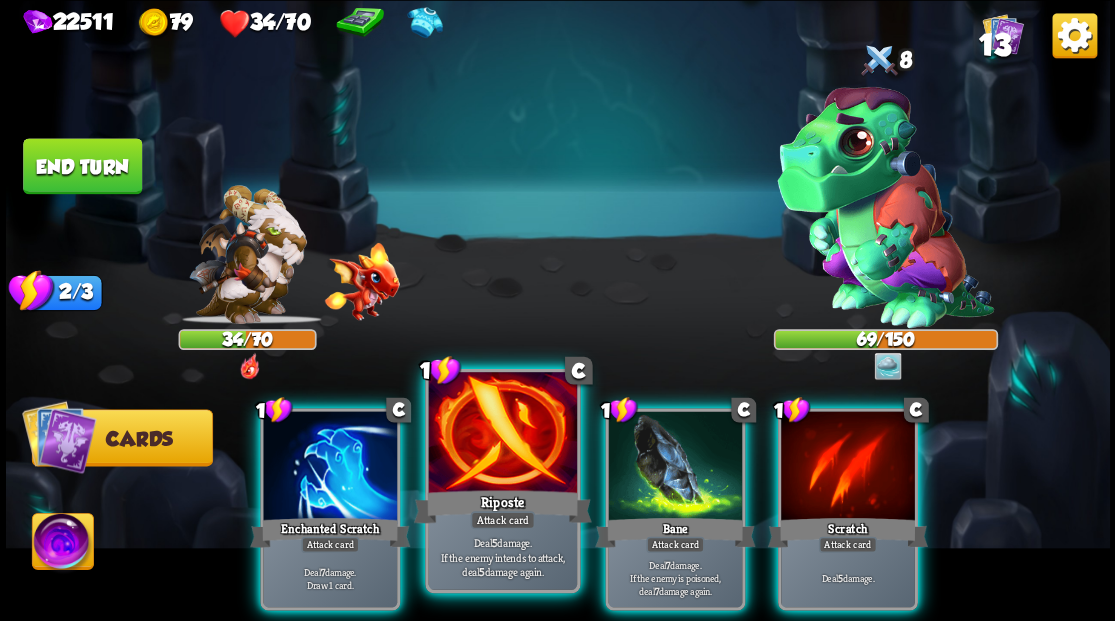 click at bounding box center (502, 434) 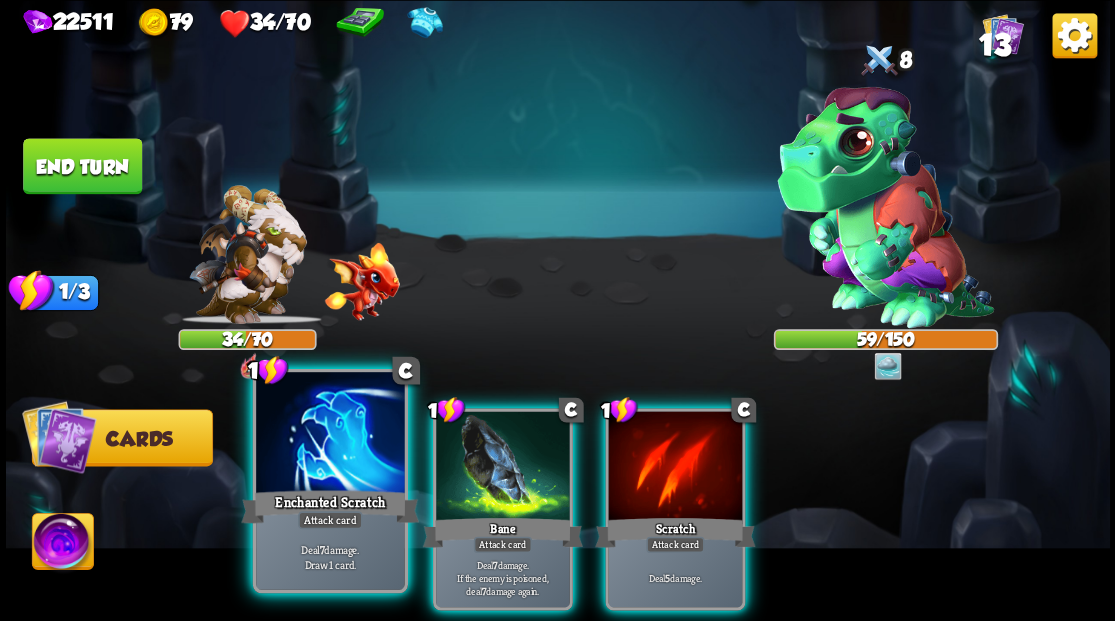 click at bounding box center (330, 434) 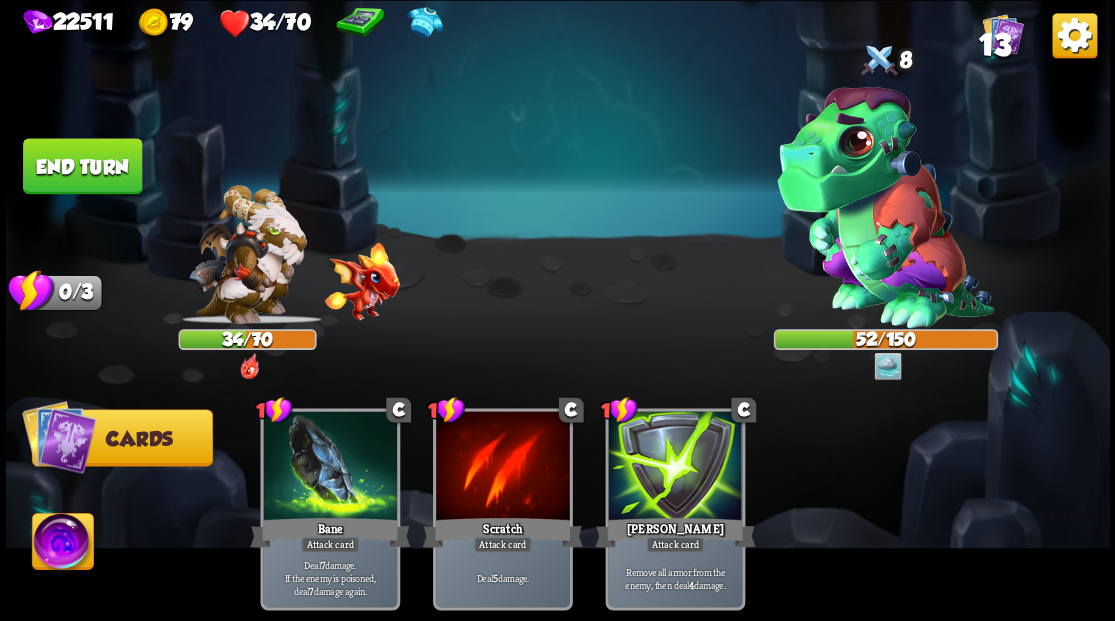 click on "End turn" at bounding box center [82, 166] 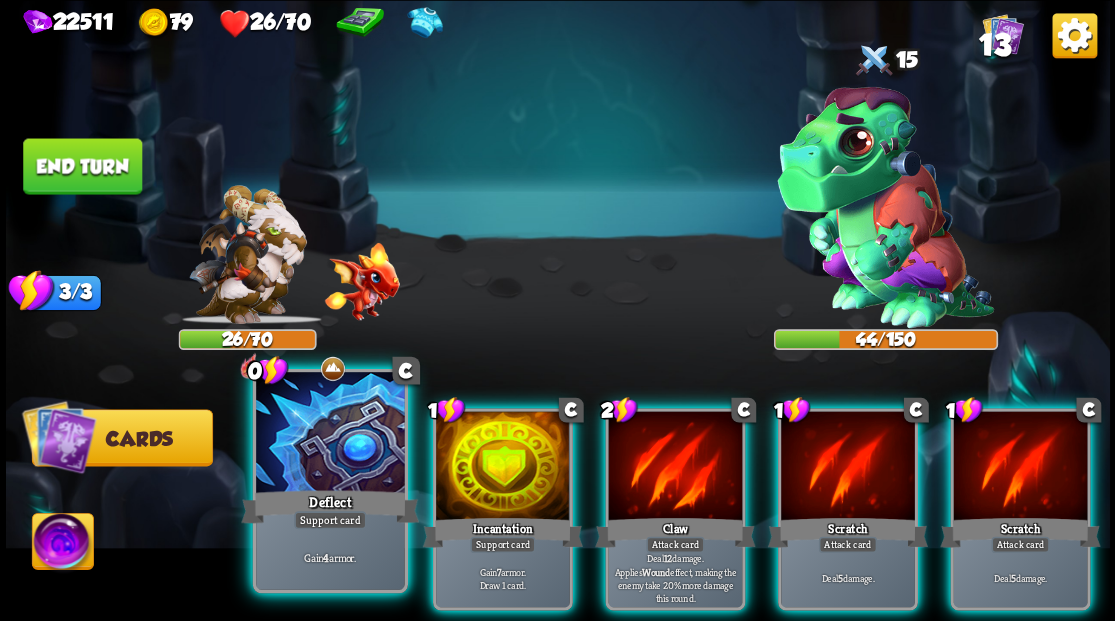 click at bounding box center (330, 434) 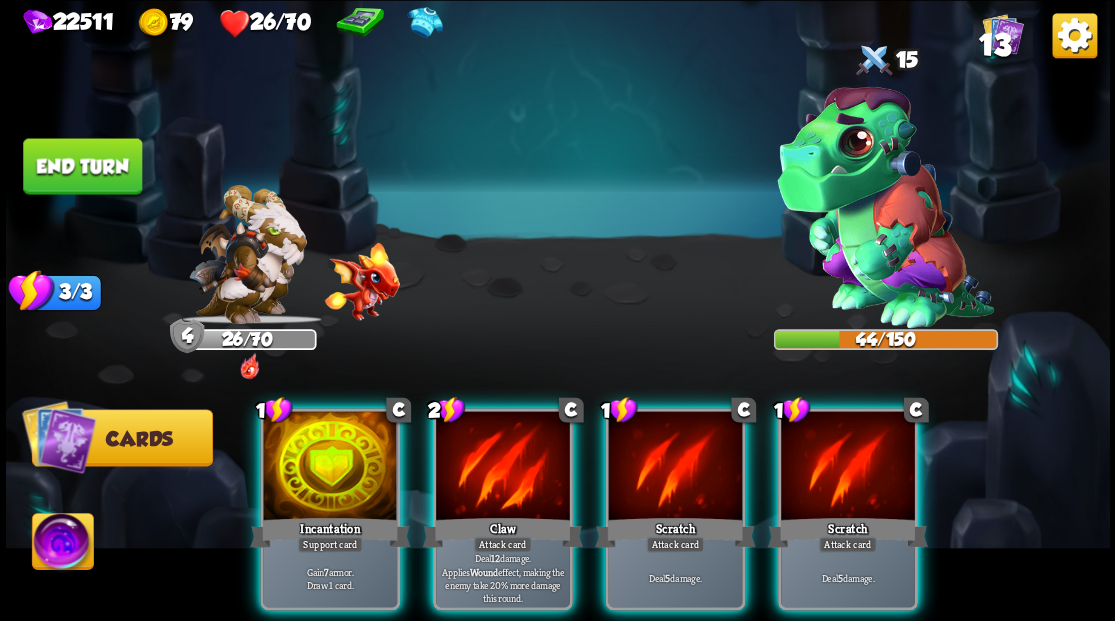 click at bounding box center (330, 467) 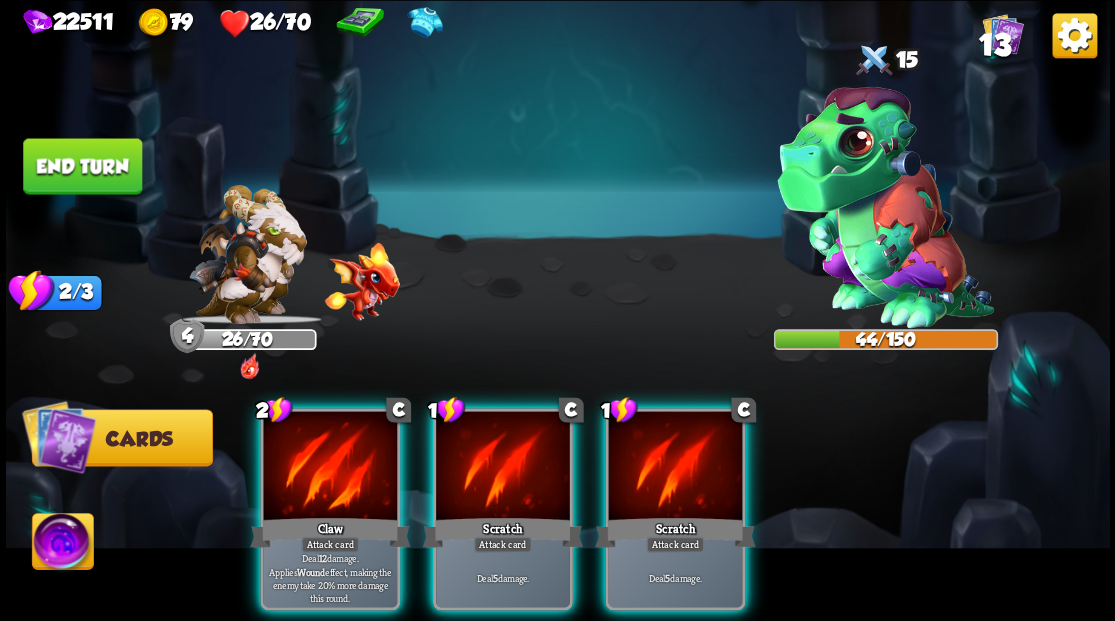 click at bounding box center [330, 467] 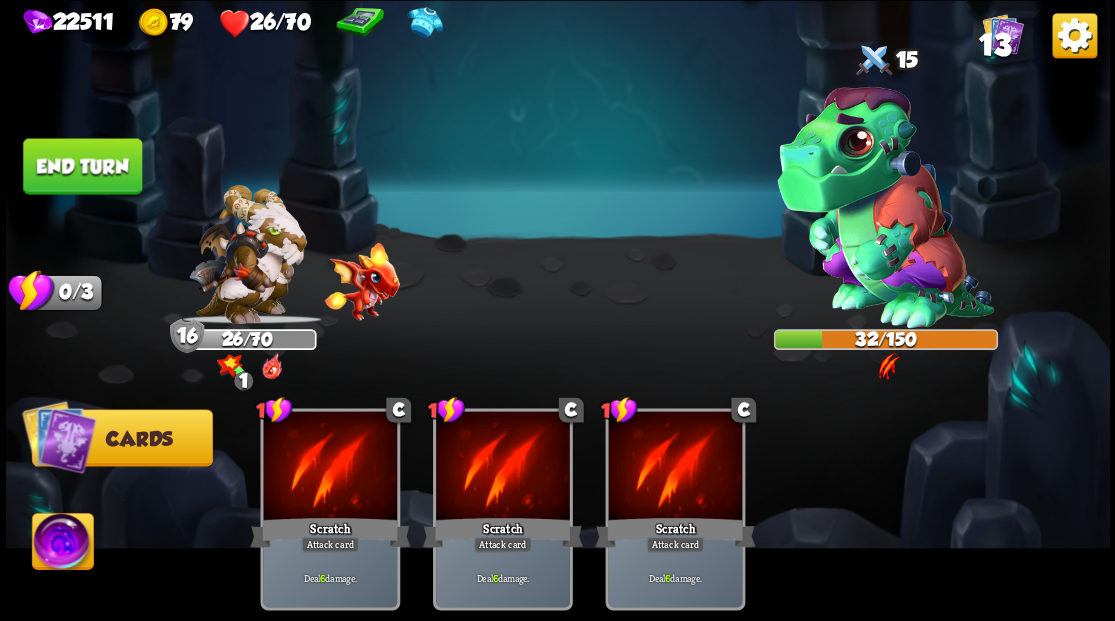 click at bounding box center (62, 544) 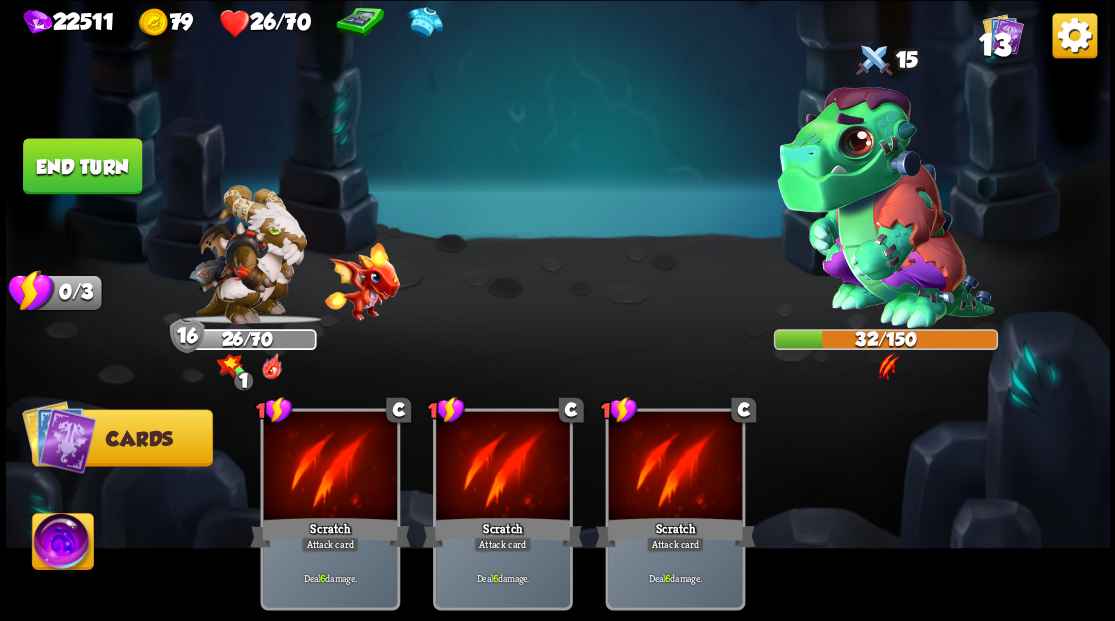 click at bounding box center (62, 544) 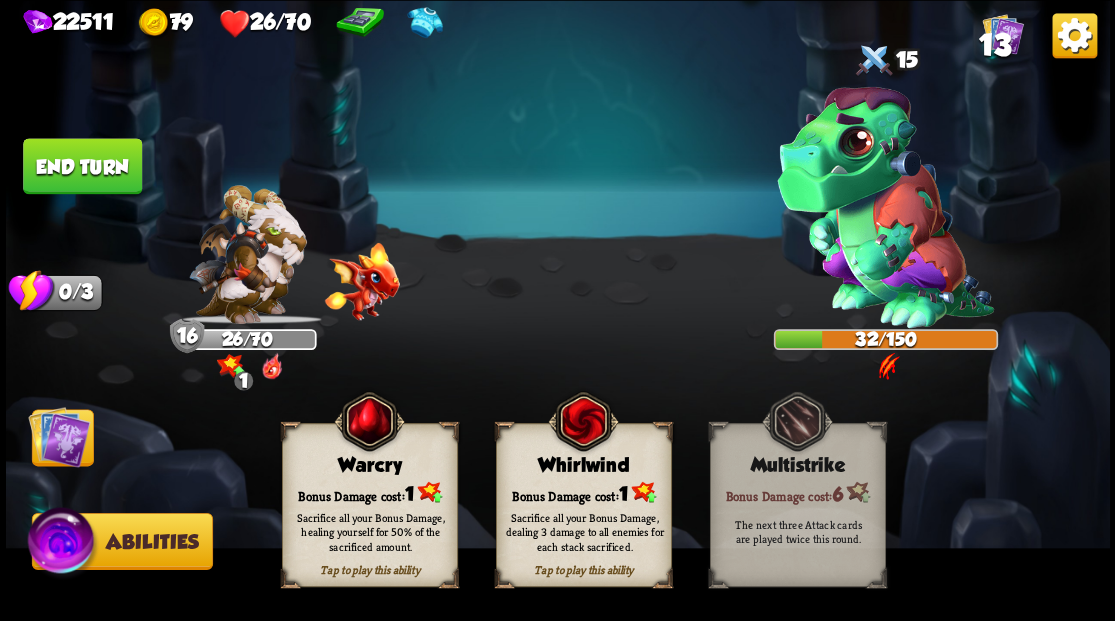 click on "Bonus Damage cost:  1" at bounding box center [369, 492] 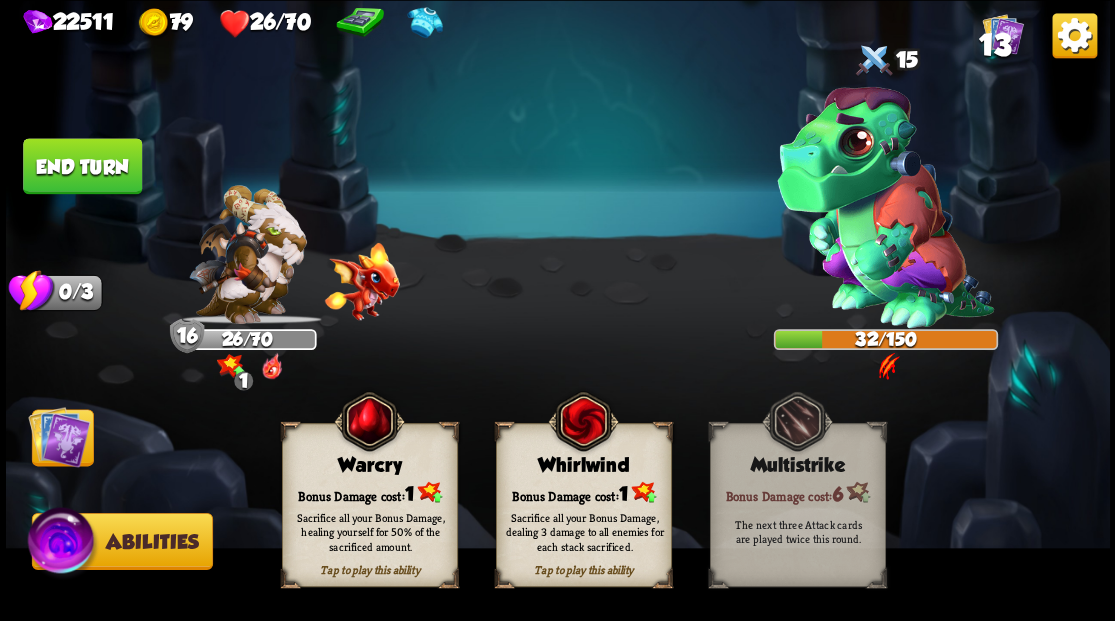 click on "Bonus Damage cost:  1" at bounding box center [369, 492] 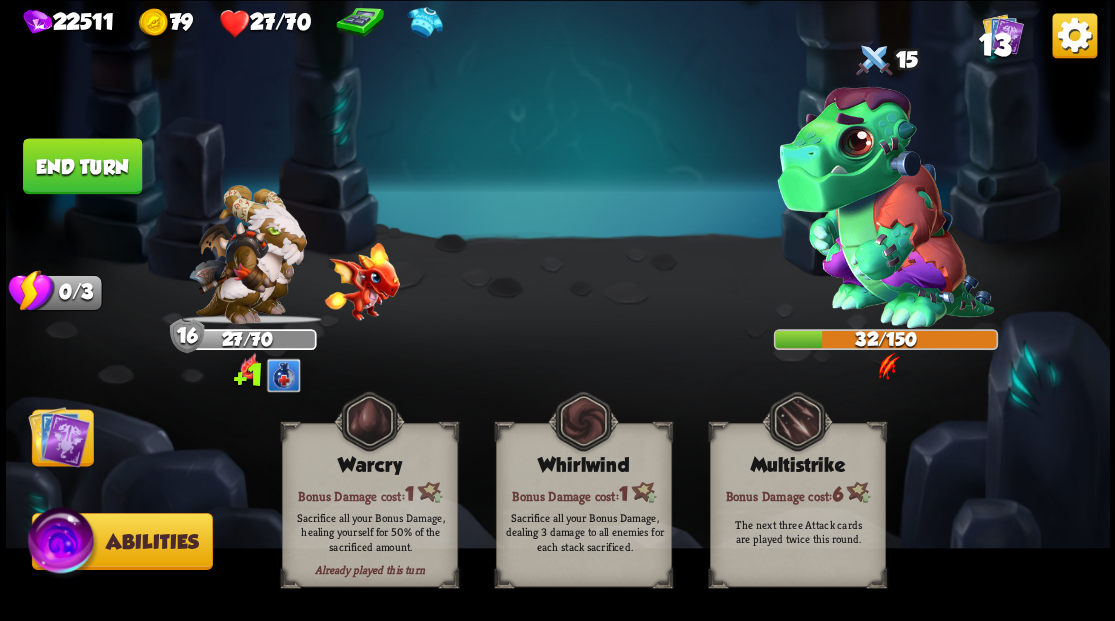 click at bounding box center (59, 436) 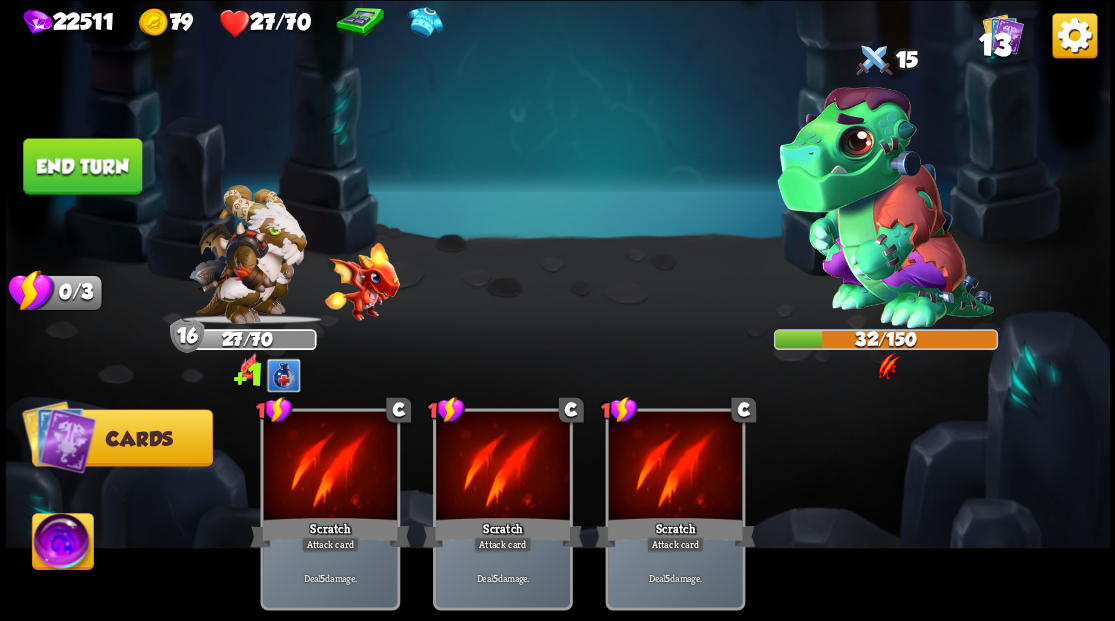 click on "End turn" at bounding box center (82, 166) 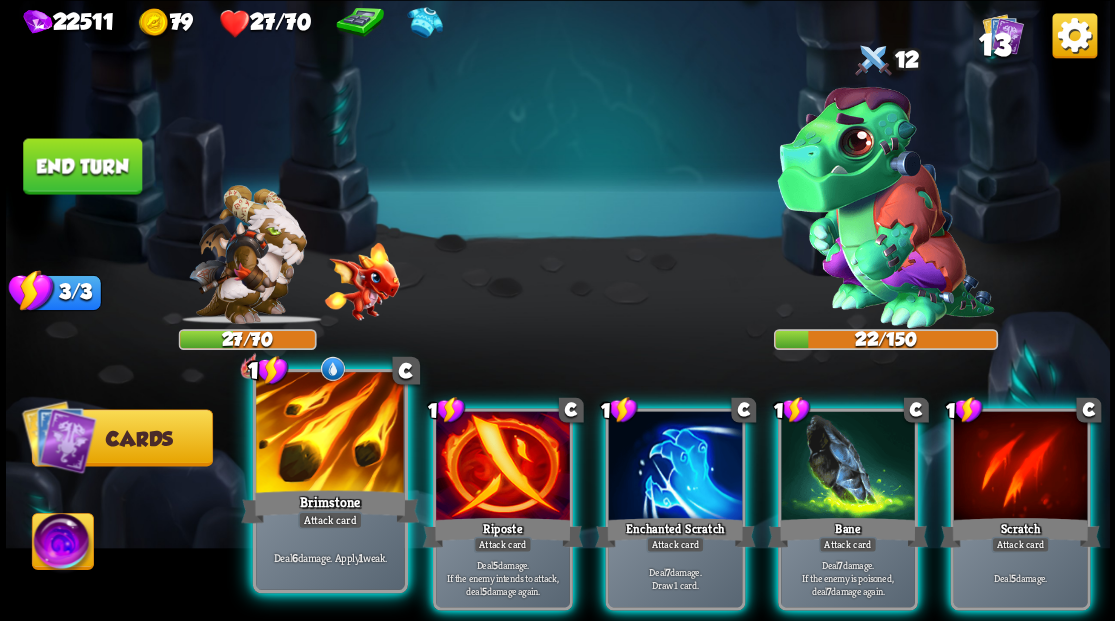 click at bounding box center (330, 434) 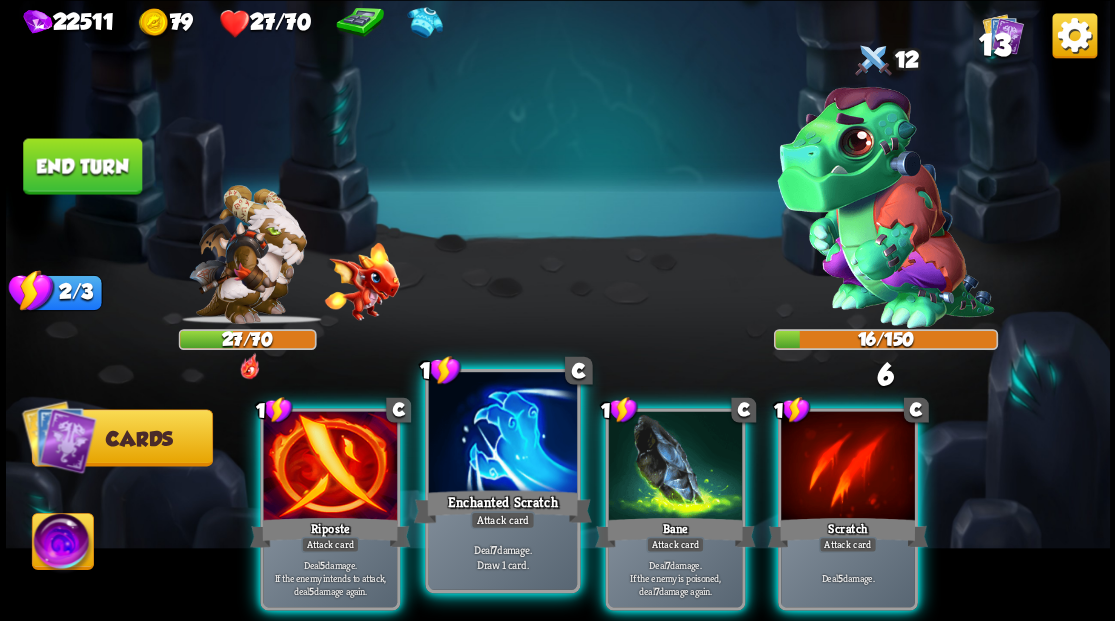 click at bounding box center (502, 434) 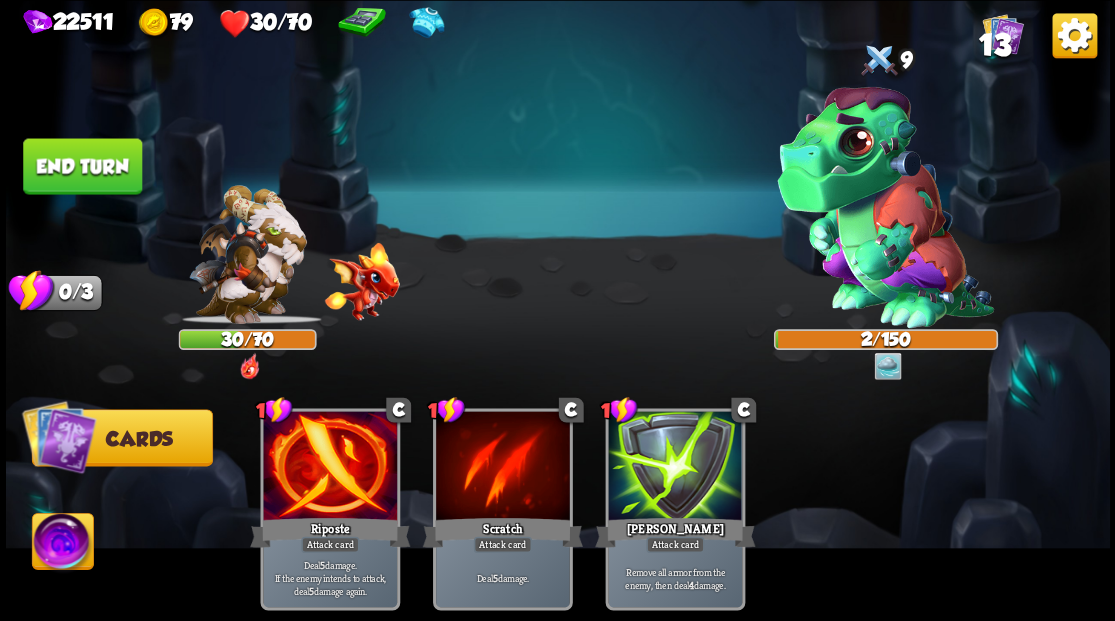 click on "End turn" at bounding box center [82, 166] 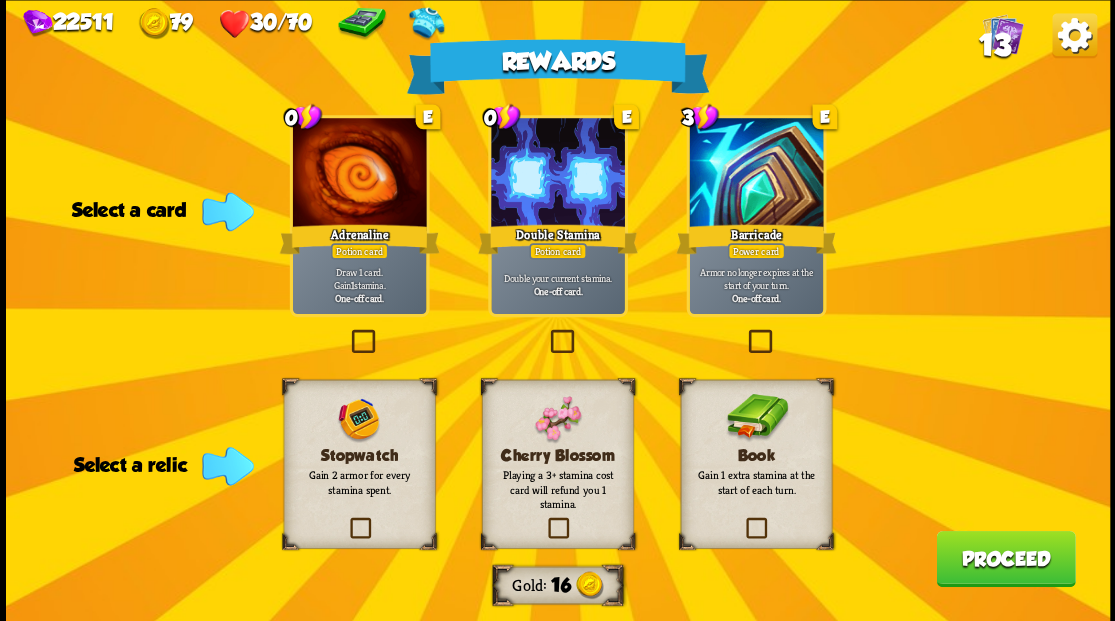 click at bounding box center (744, 332) 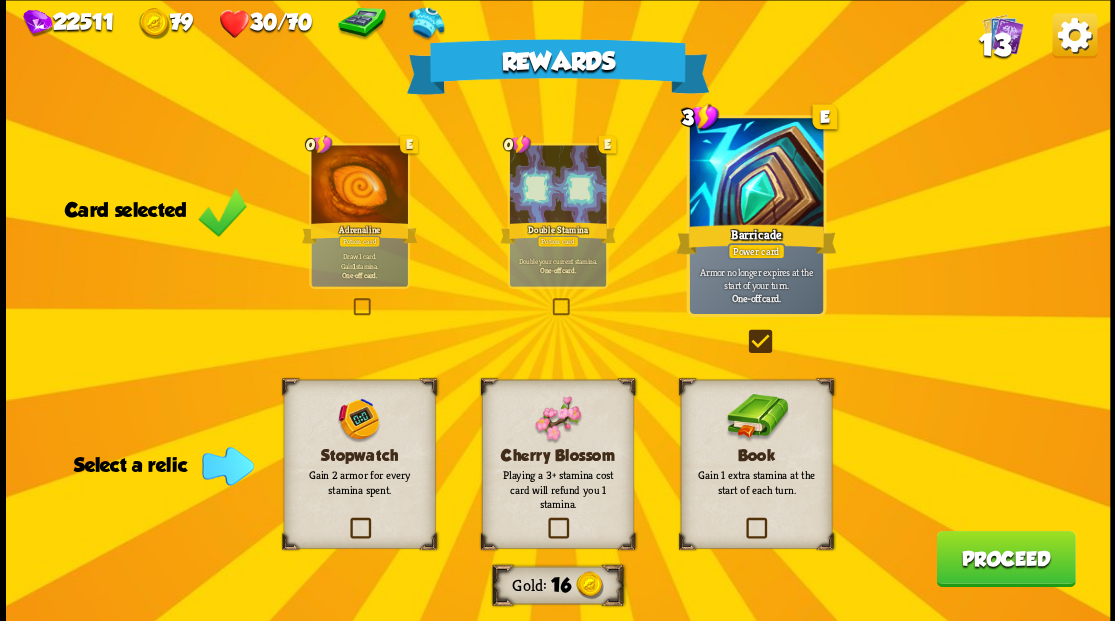 click at bounding box center (346, 520) 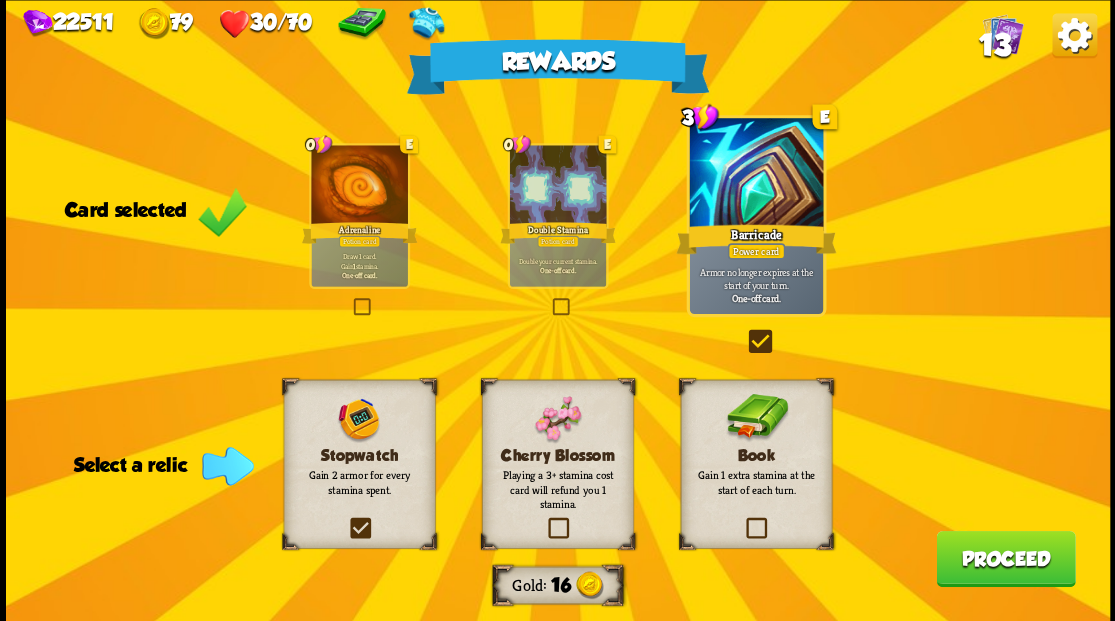 click at bounding box center [0, 0] 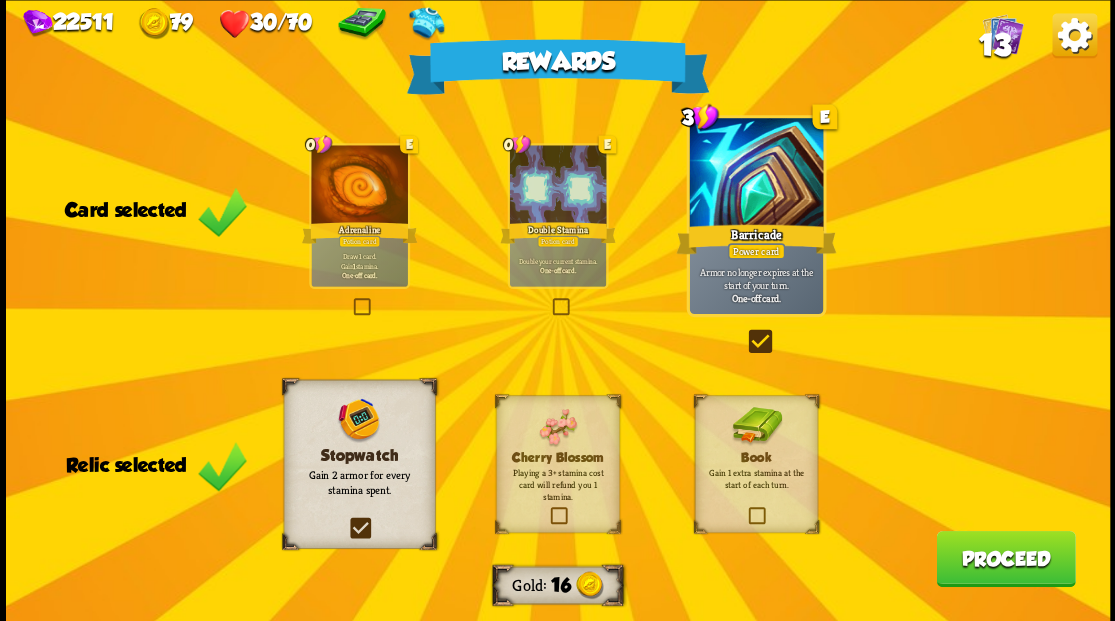 click at bounding box center (346, 520) 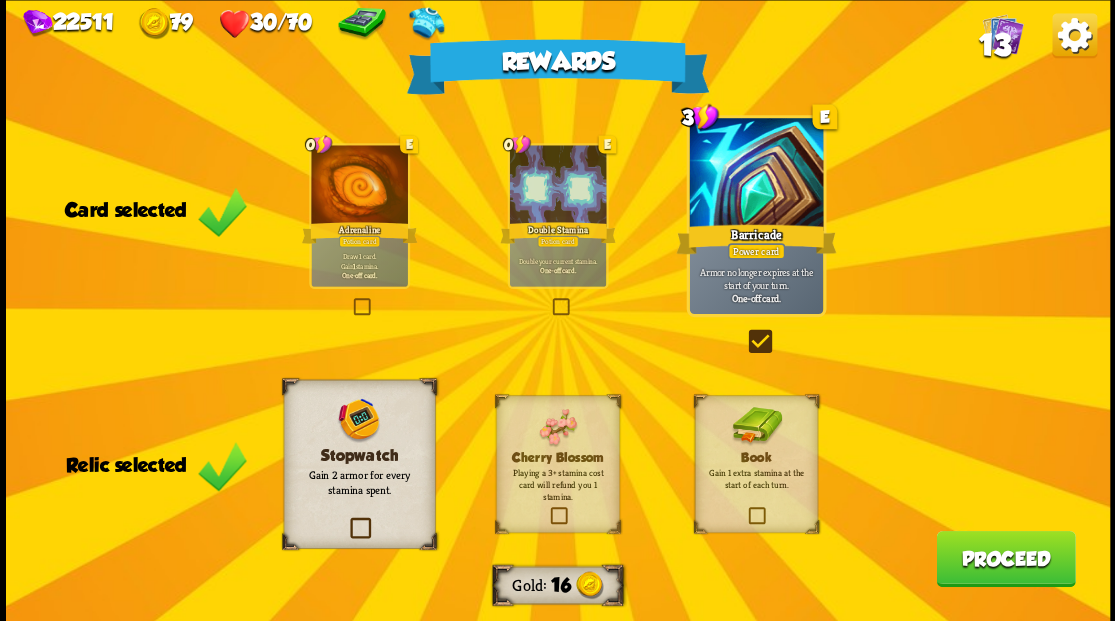 click at bounding box center (0, 0) 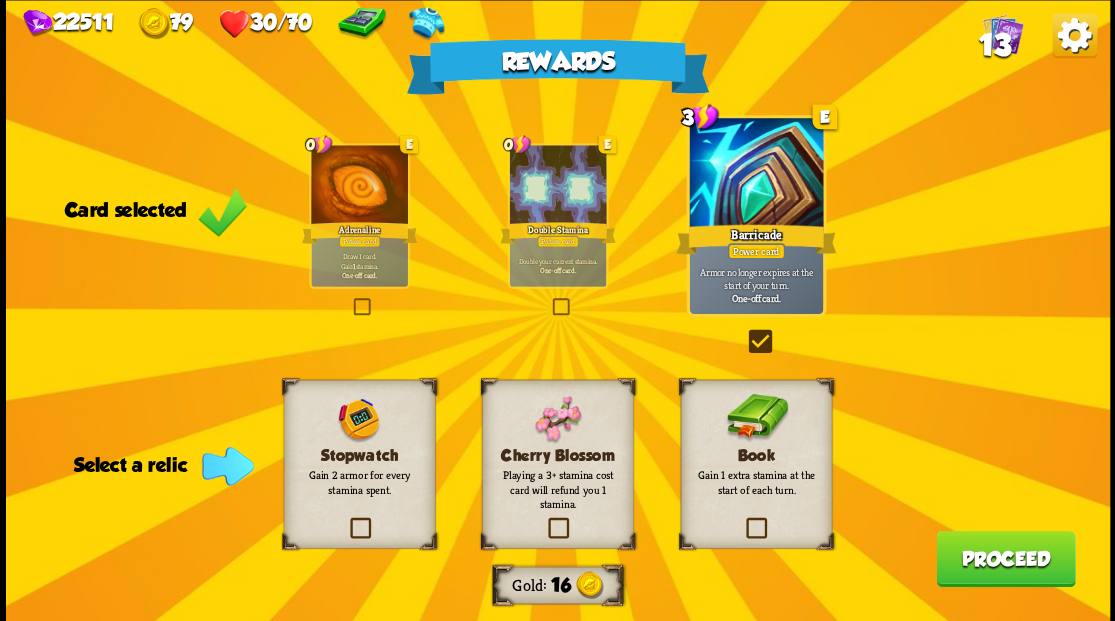 click at bounding box center (346, 520) 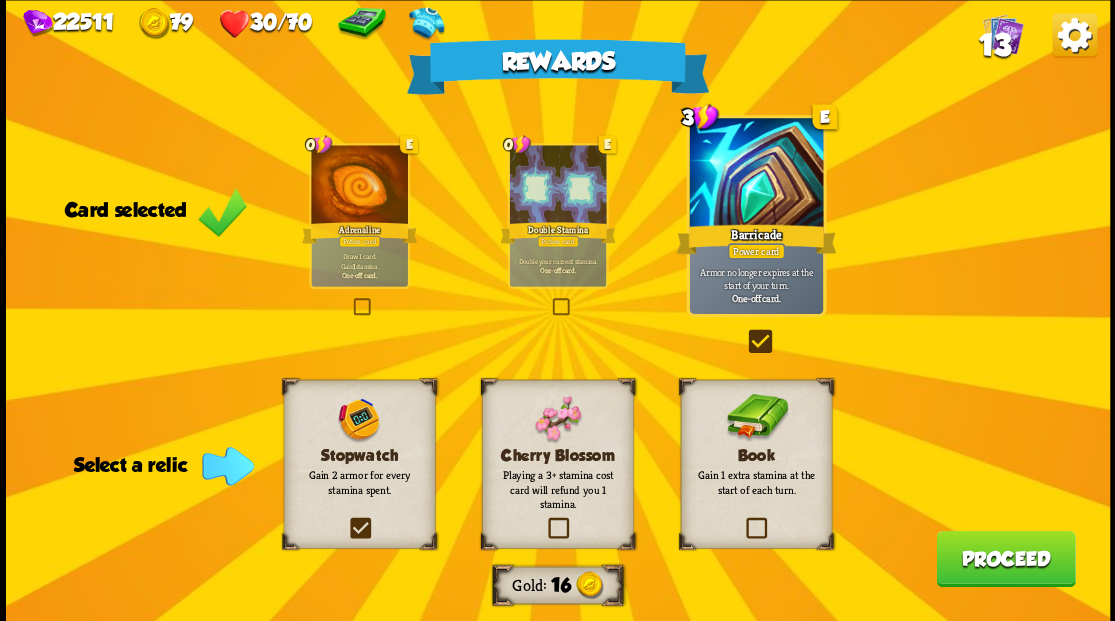 click at bounding box center [0, 0] 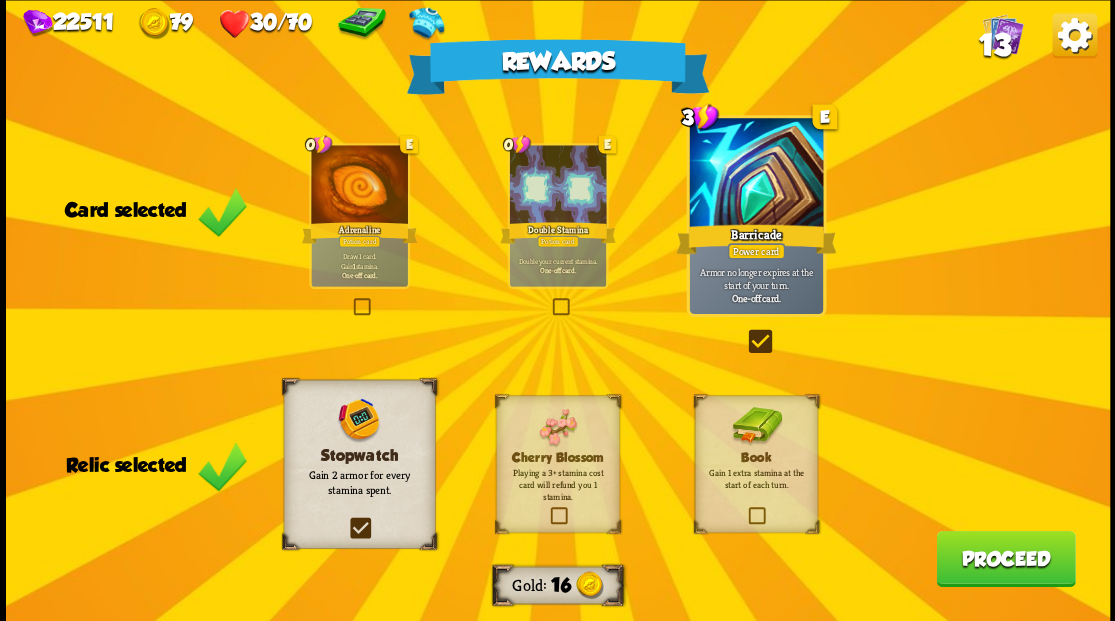 click on "Proceed" at bounding box center [1005, 558] 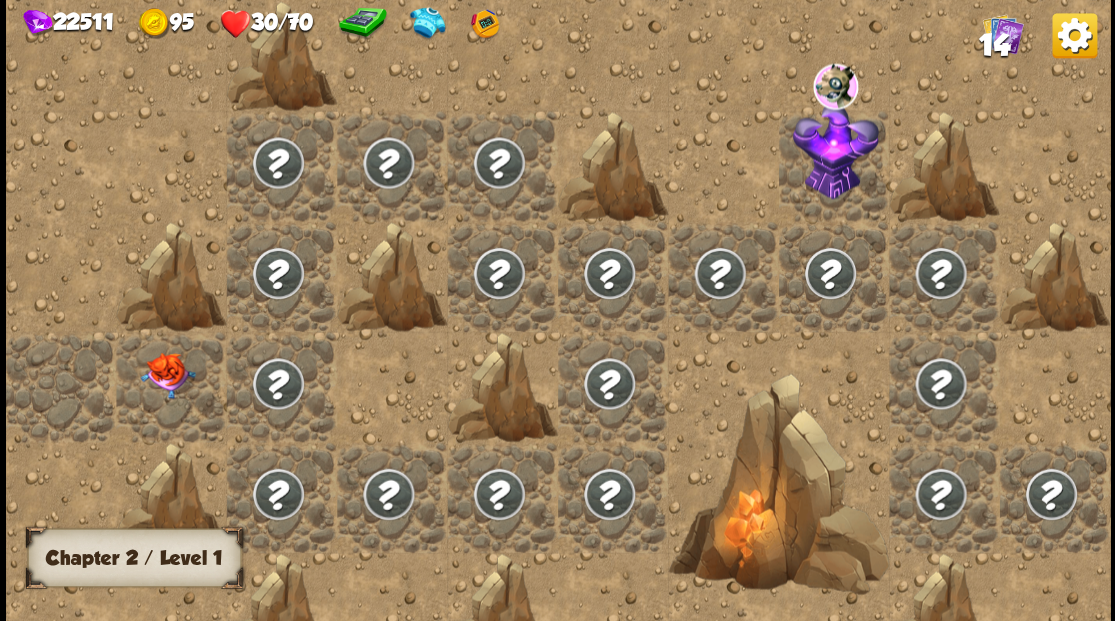 click at bounding box center [167, 375] 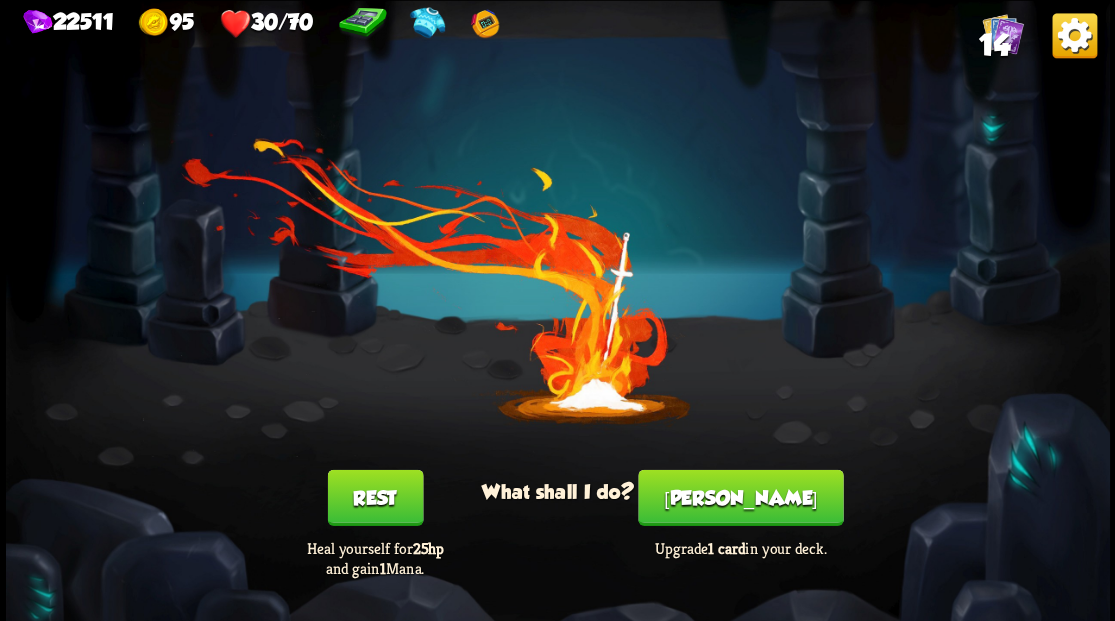 click on "Rest" at bounding box center [375, 497] 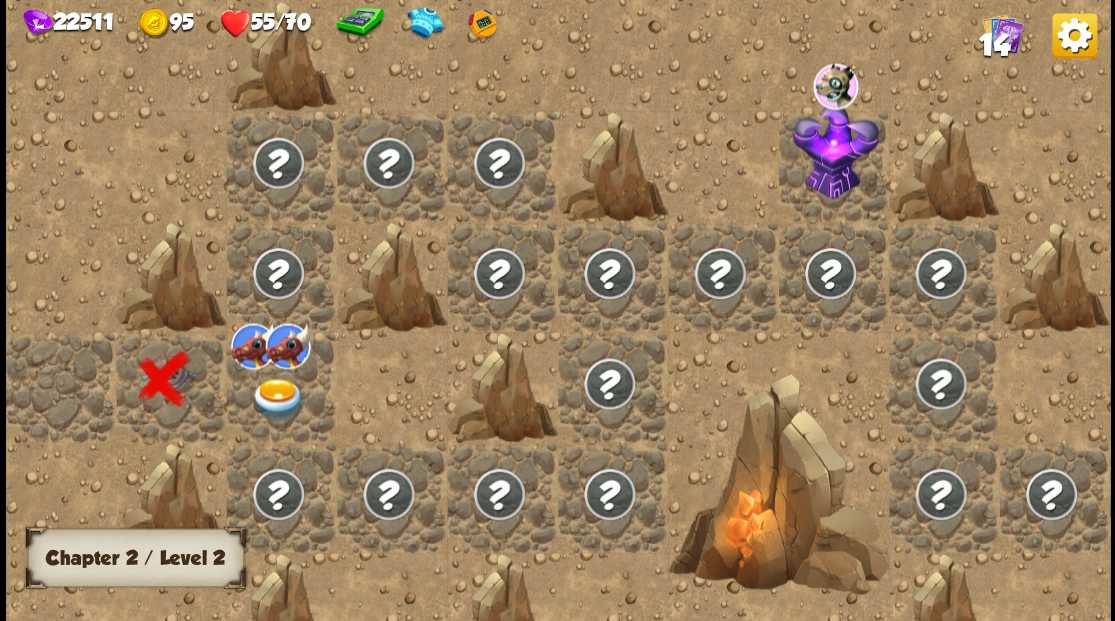 click at bounding box center [277, 399] 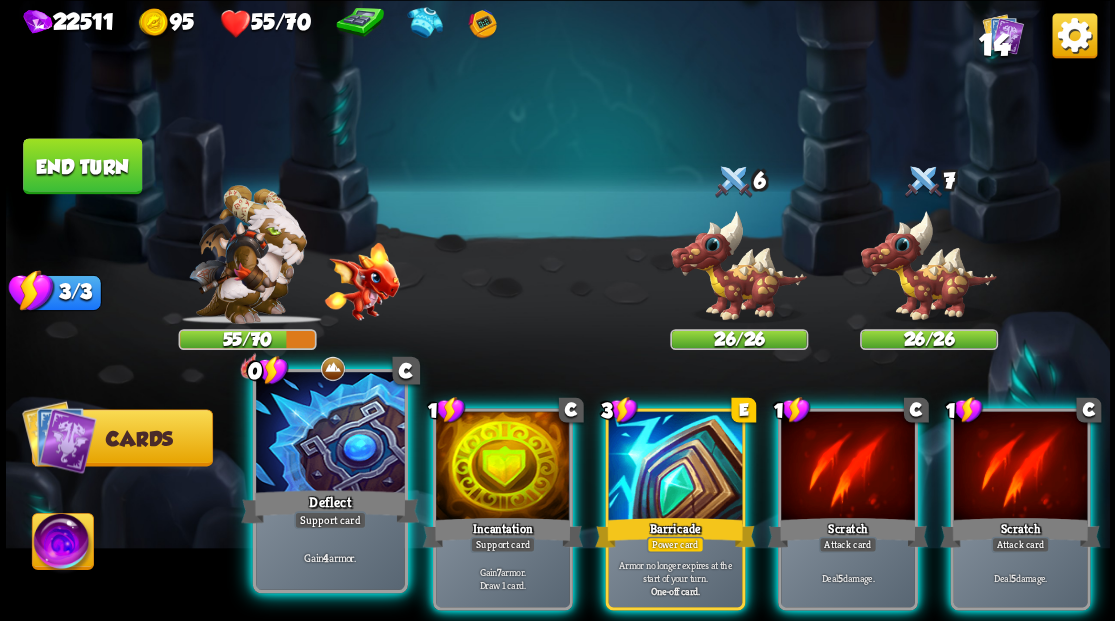 click at bounding box center (330, 434) 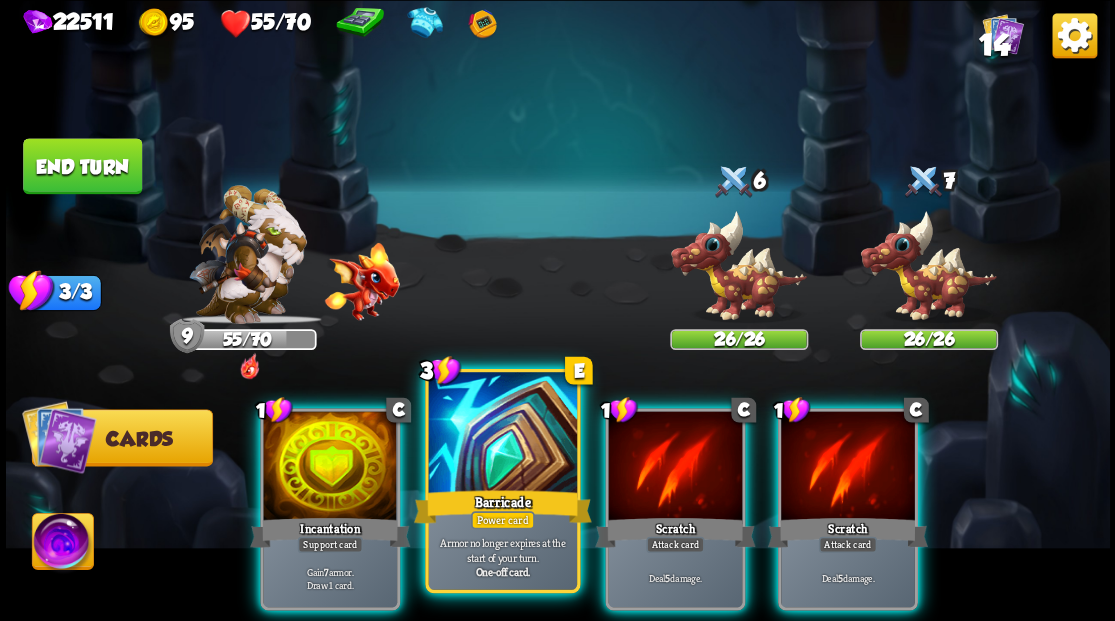 click at bounding box center [502, 434] 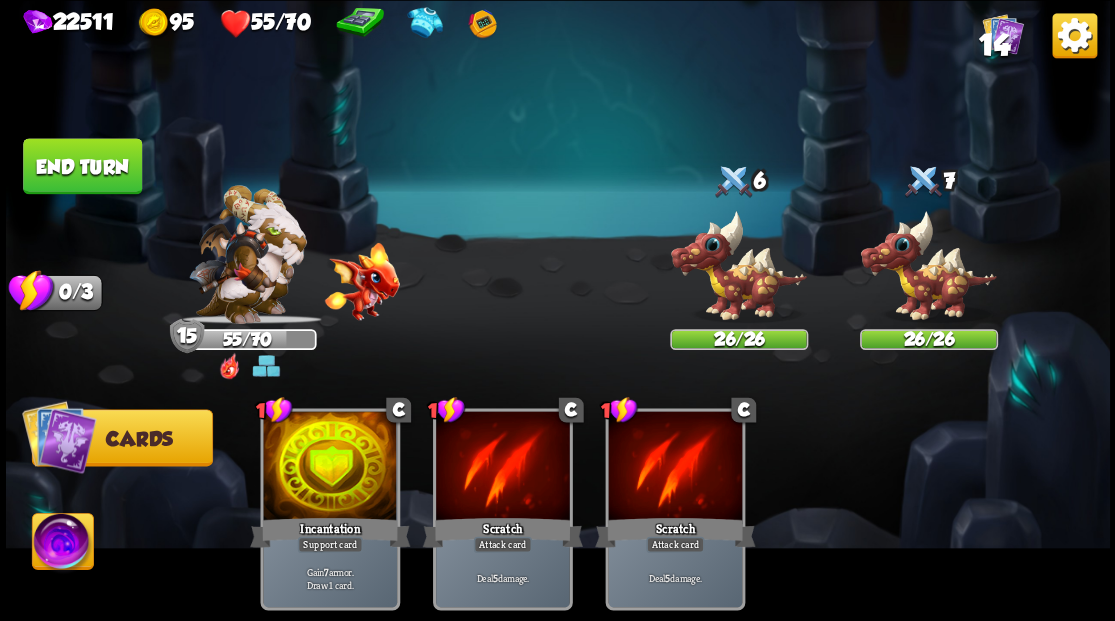 click on "End turn" at bounding box center [82, 166] 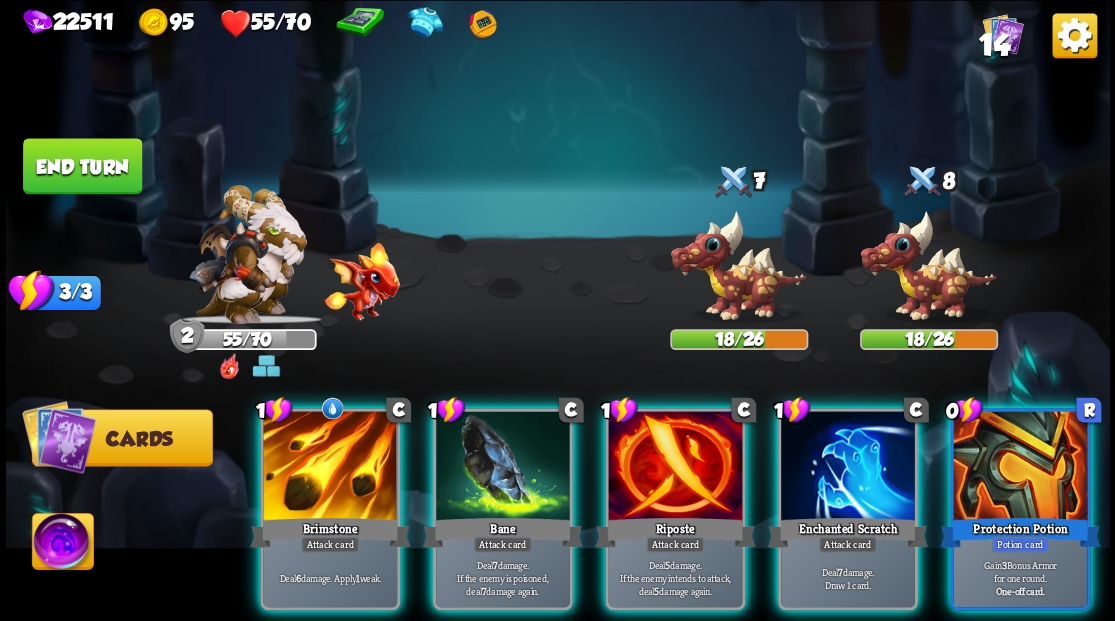 drag, startPoint x: 1057, startPoint y: 461, endPoint x: 1069, endPoint y: 459, distance: 12.165525 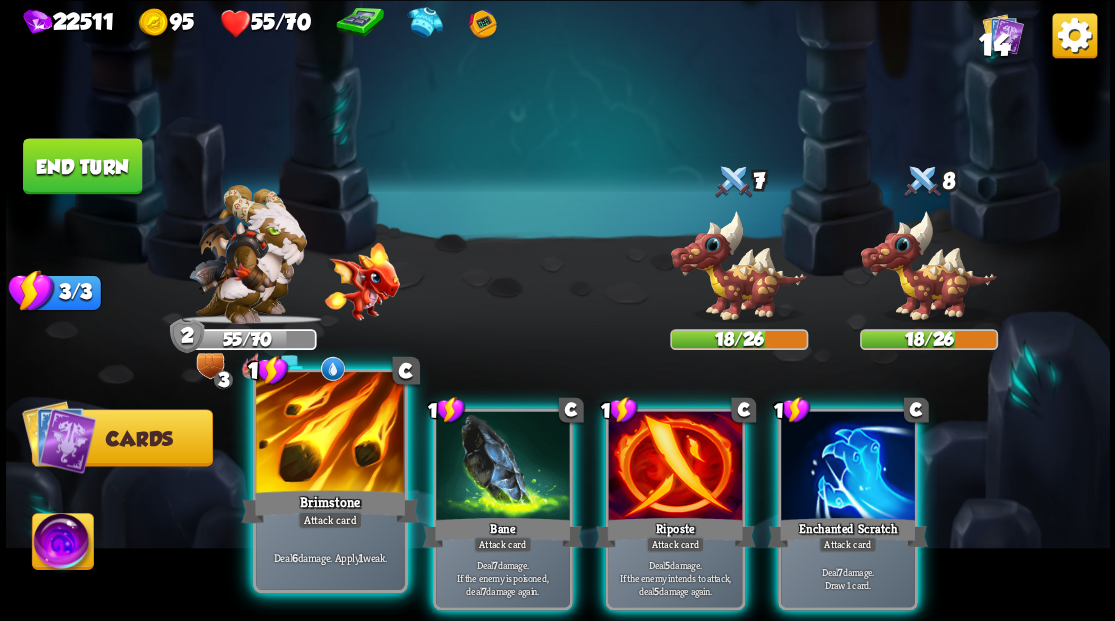 click at bounding box center (330, 434) 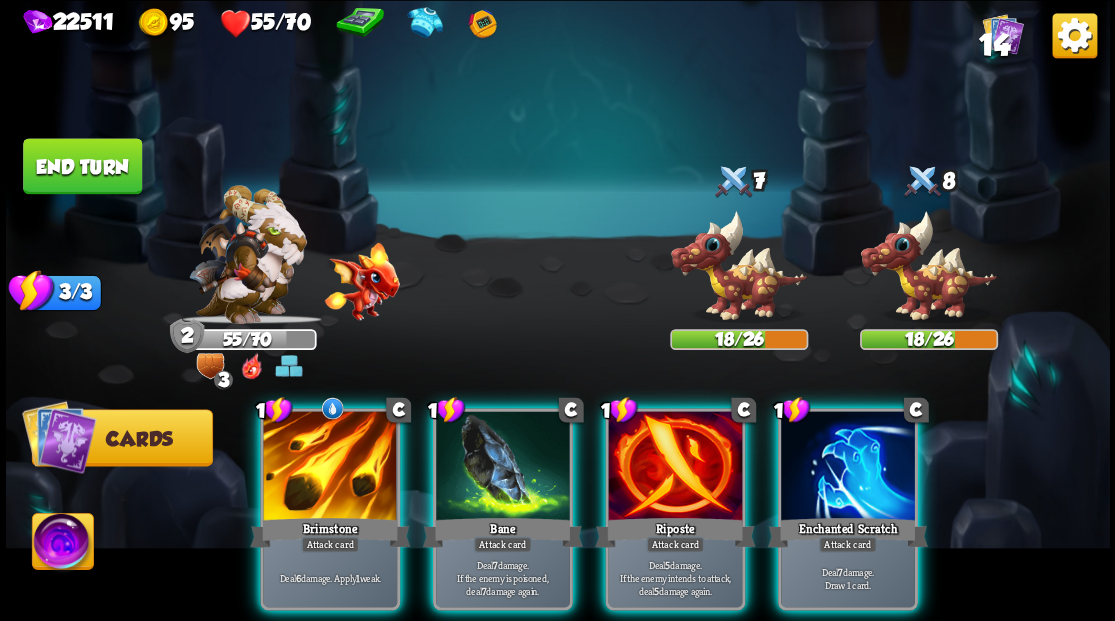 click at bounding box center (739, 266) 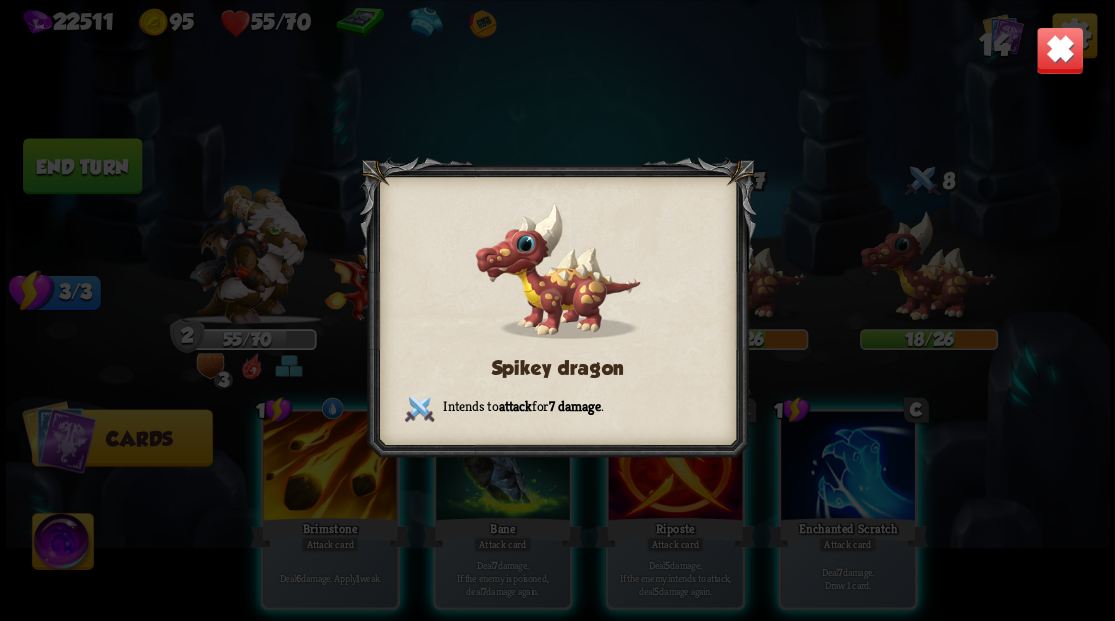 click at bounding box center (1059, 50) 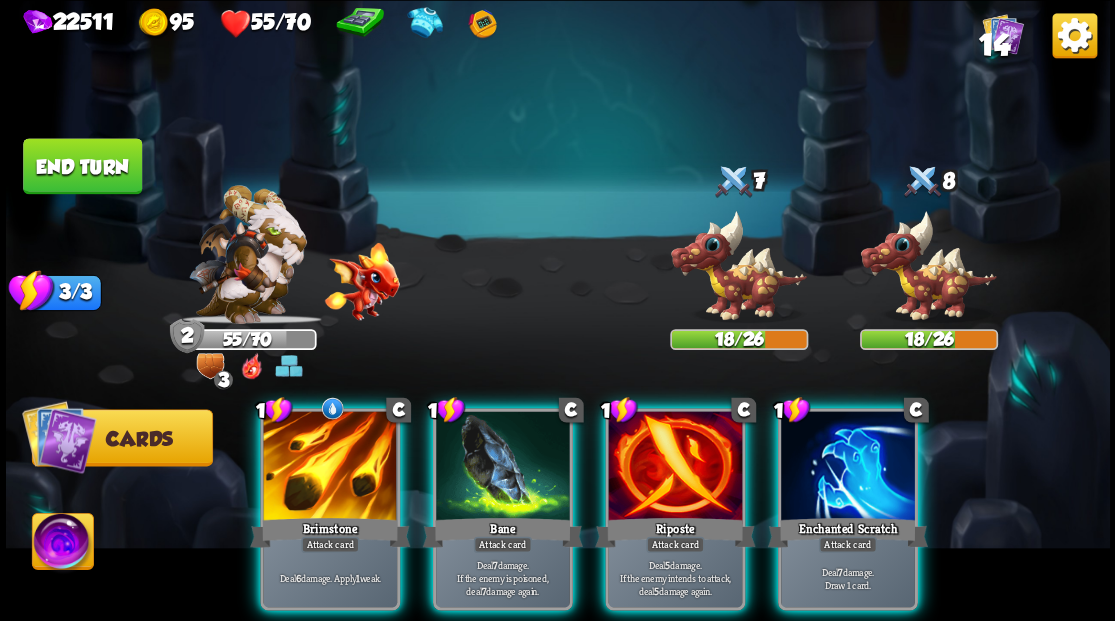 click at bounding box center (1074, 35) 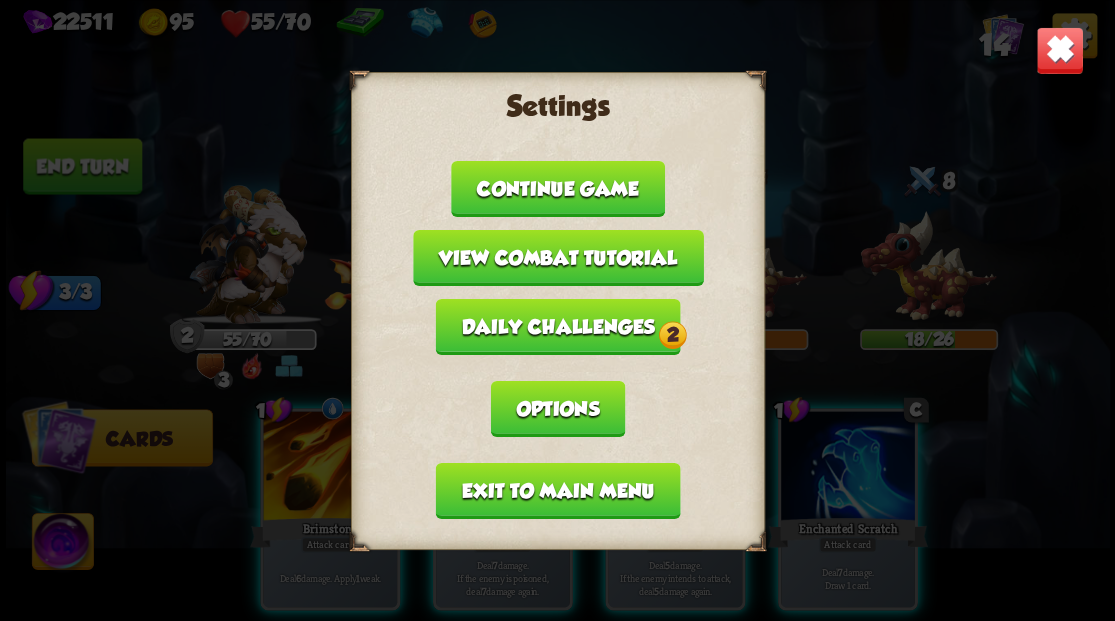 click at bounding box center [1059, 50] 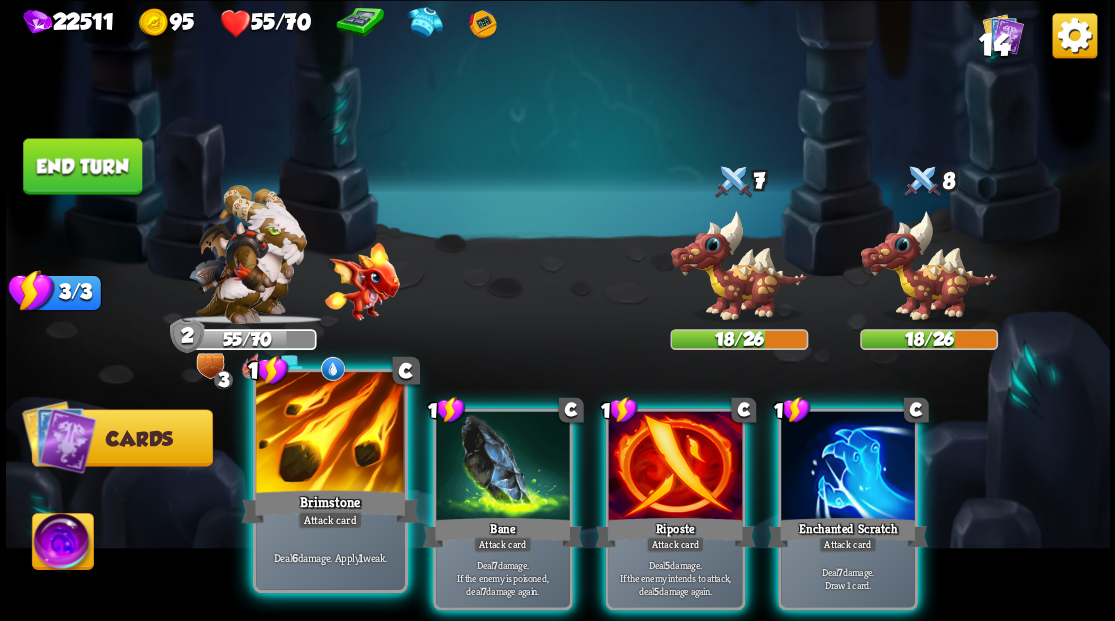 click at bounding box center [330, 434] 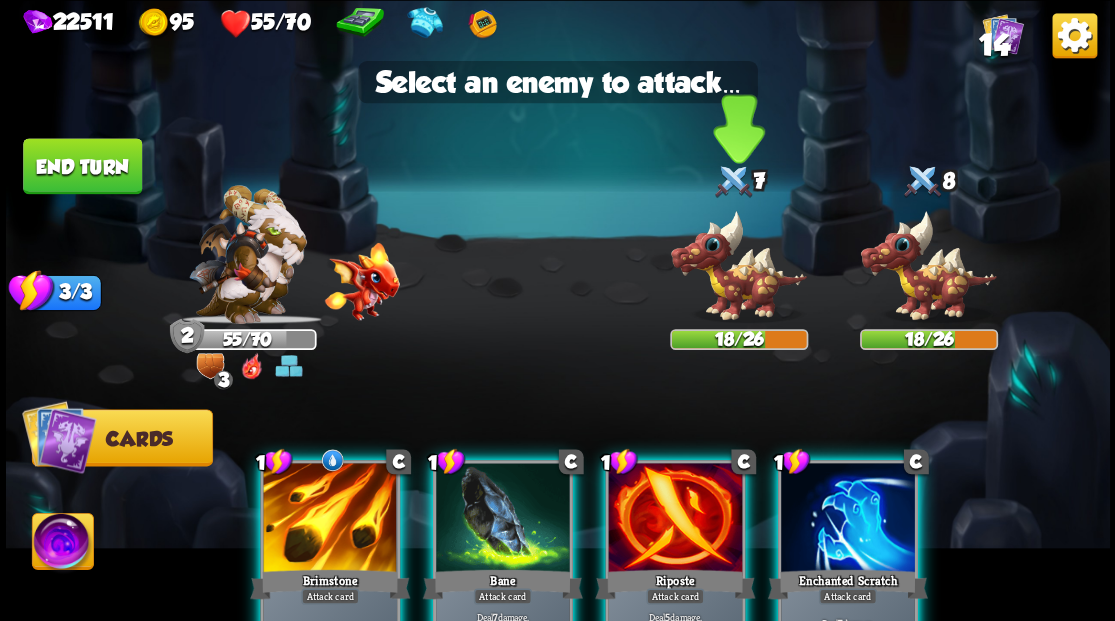click at bounding box center (739, 266) 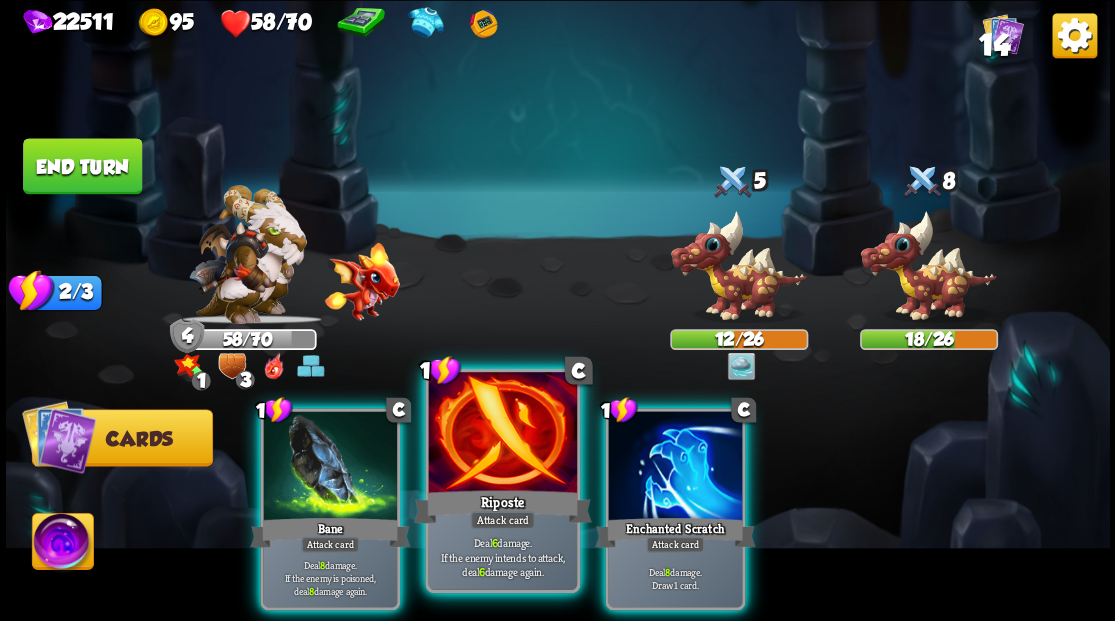click at bounding box center (502, 434) 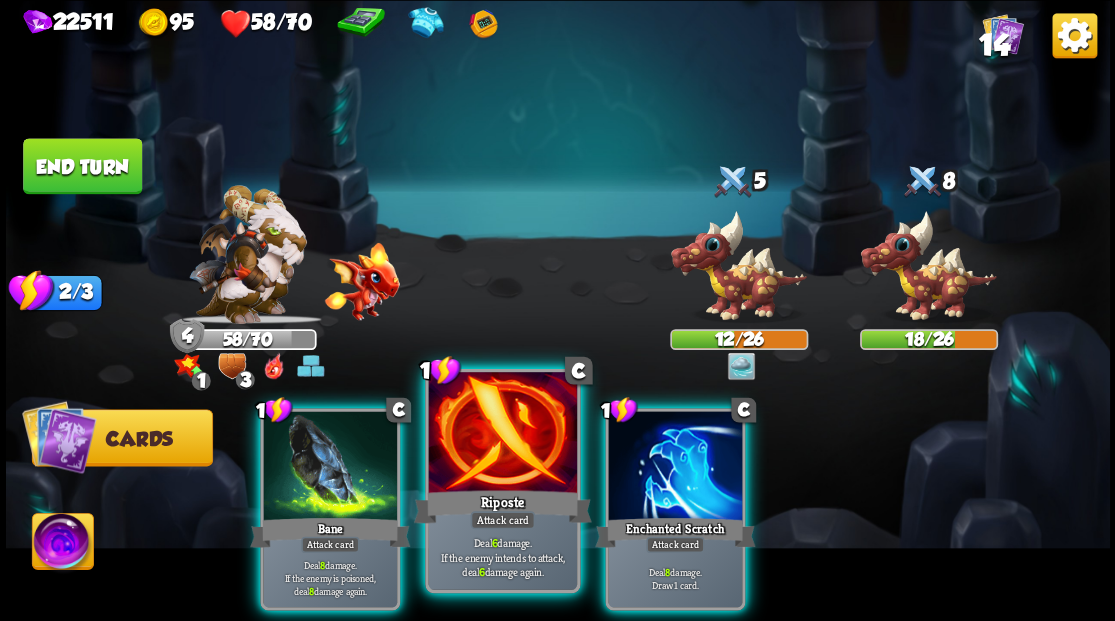 click at bounding box center (502, 434) 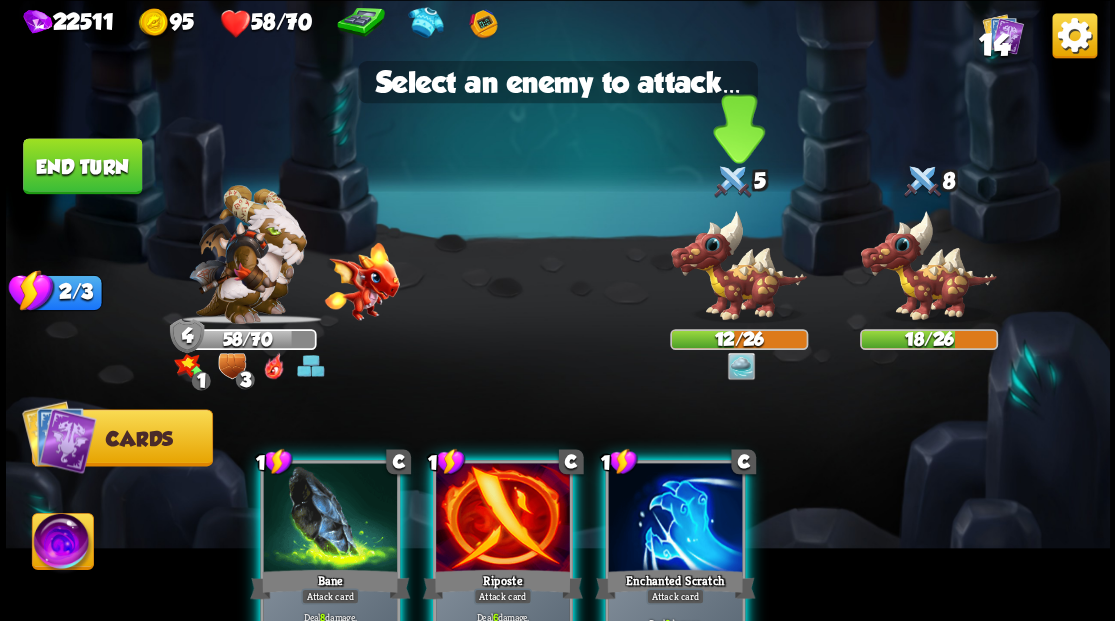 click at bounding box center [739, 266] 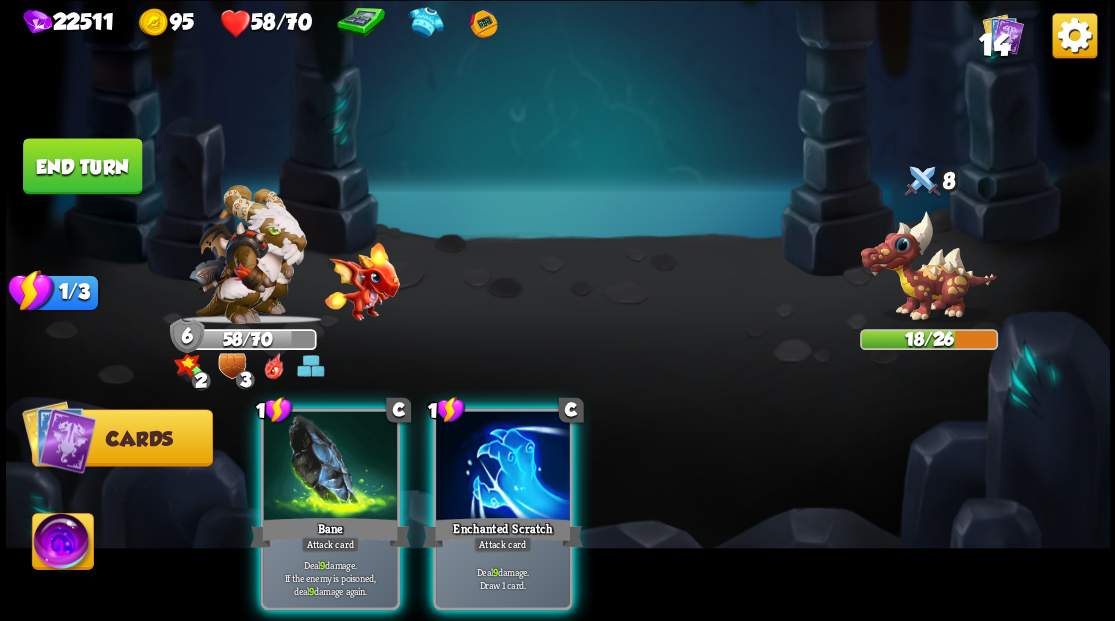 click at bounding box center [503, 467] 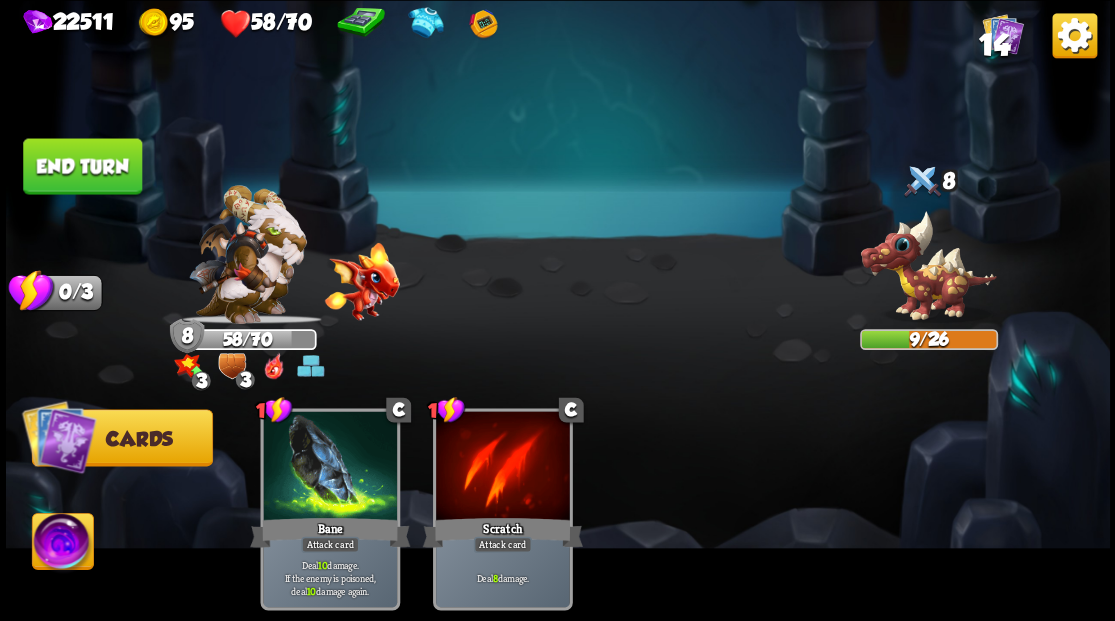 click at bounding box center (62, 544) 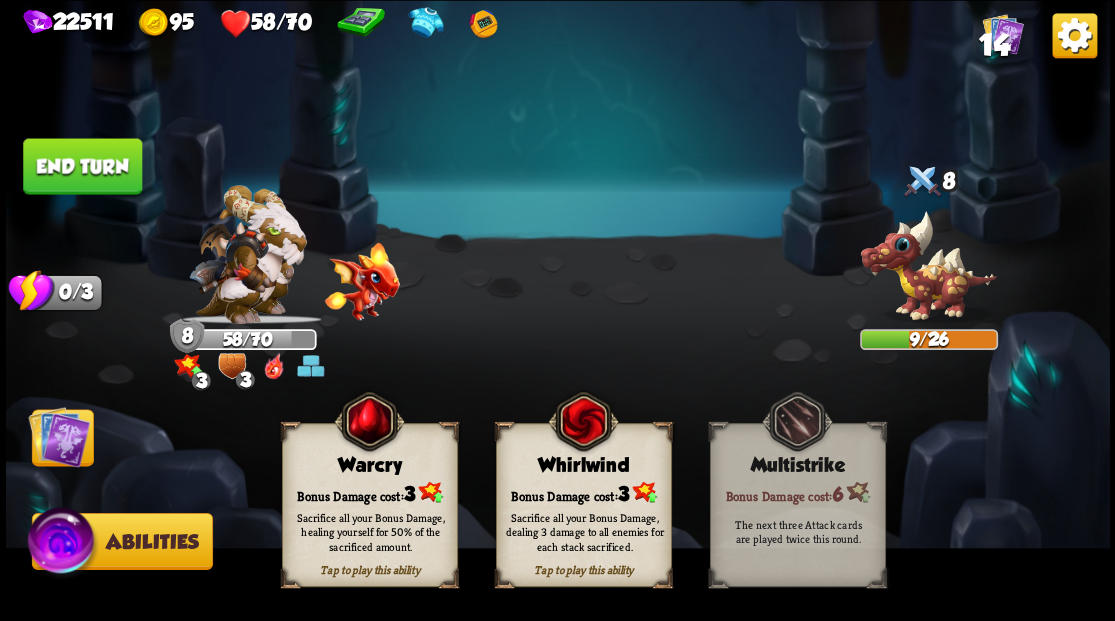 click on "Bonus Damage cost:  3" at bounding box center (369, 492) 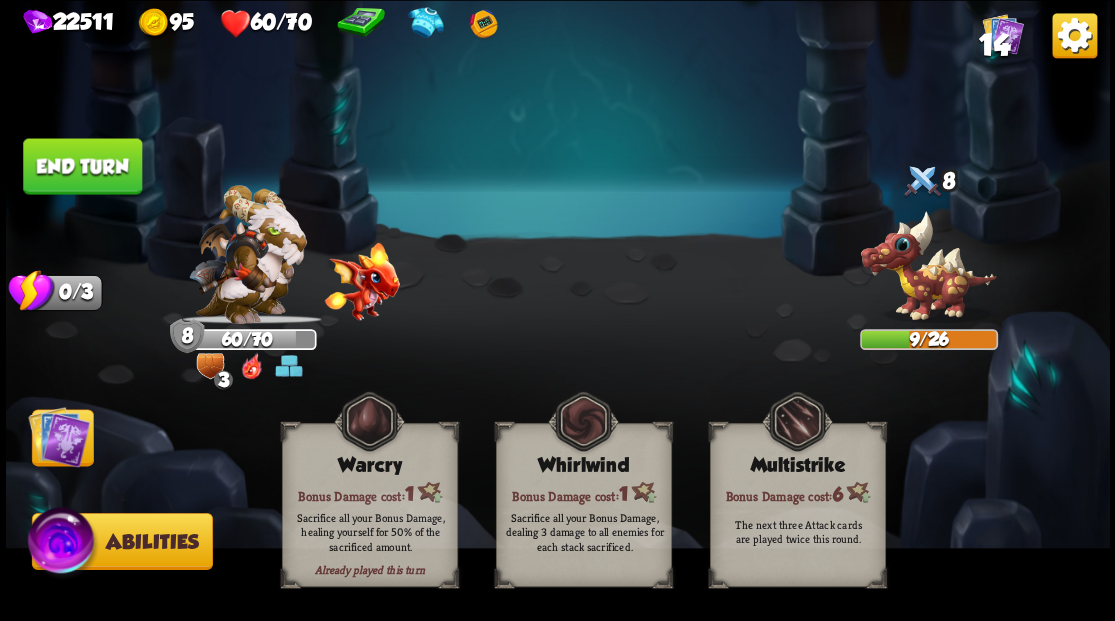 click at bounding box center [59, 436] 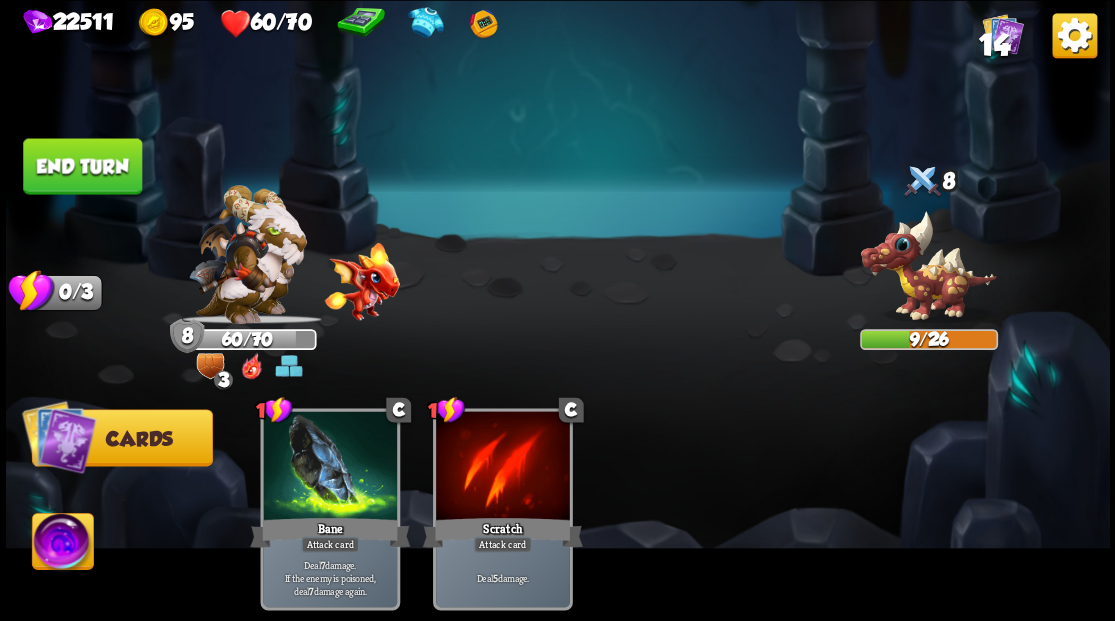 click on "End turn" at bounding box center (82, 166) 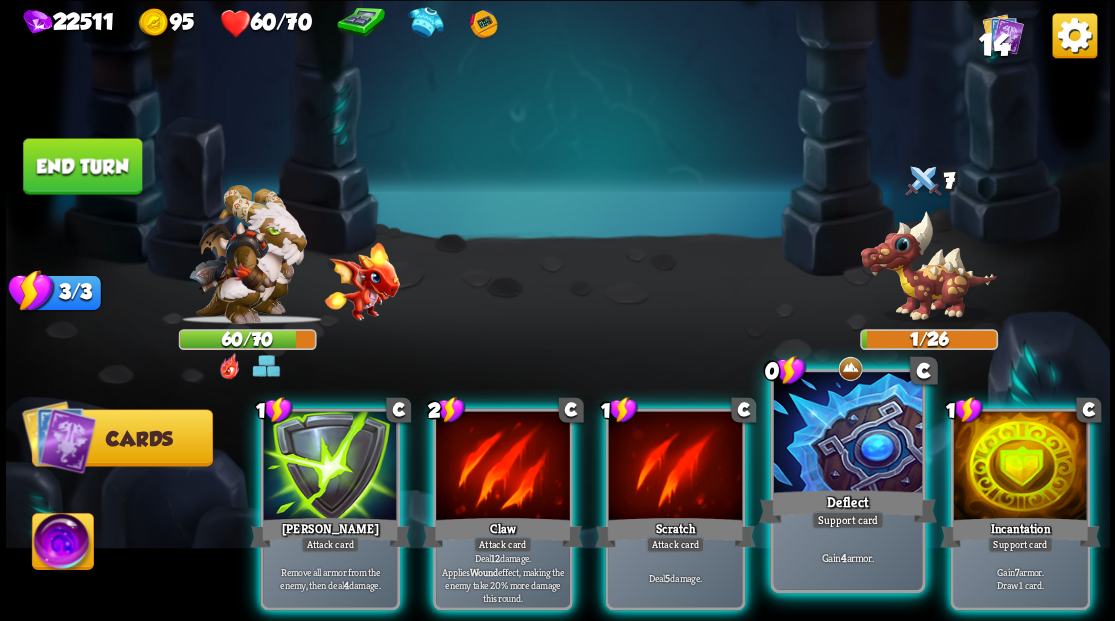 click at bounding box center [847, 434] 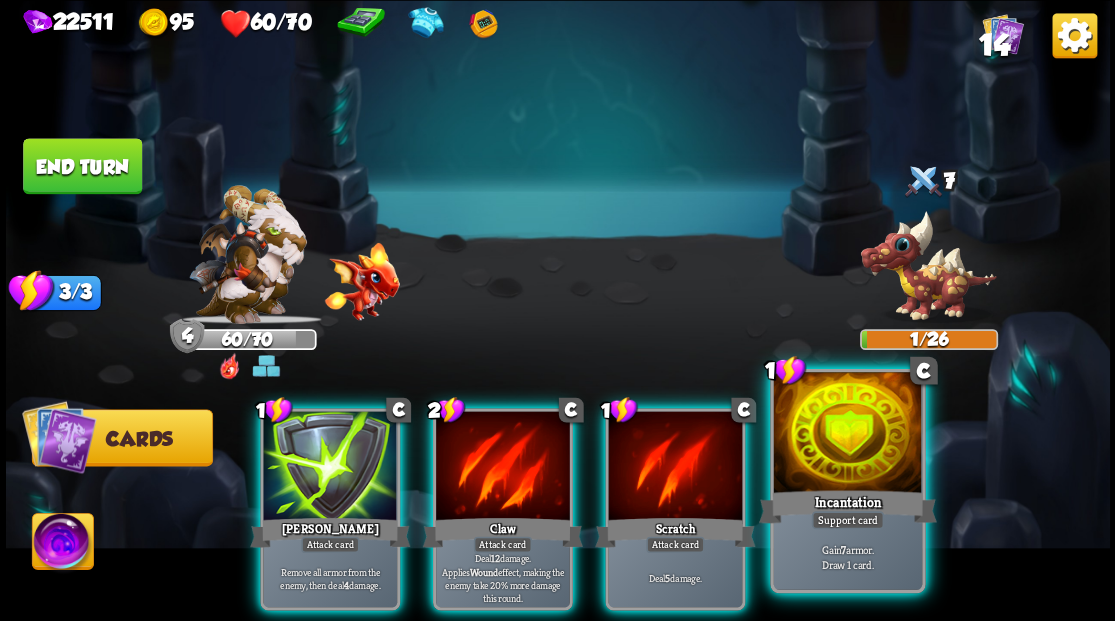 click at bounding box center [847, 434] 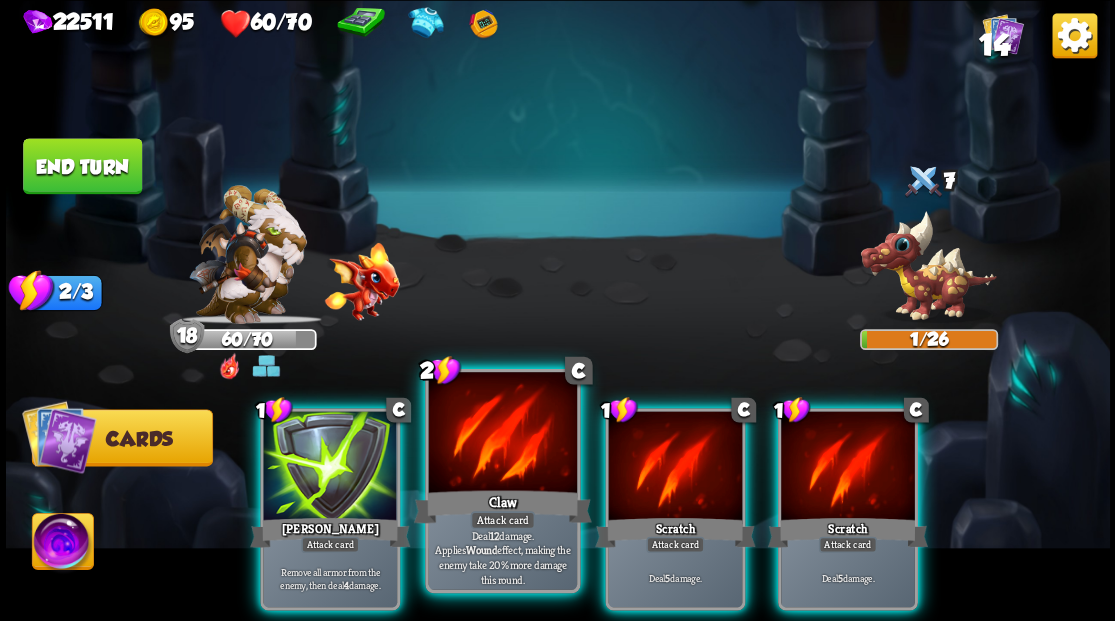 click at bounding box center (502, 434) 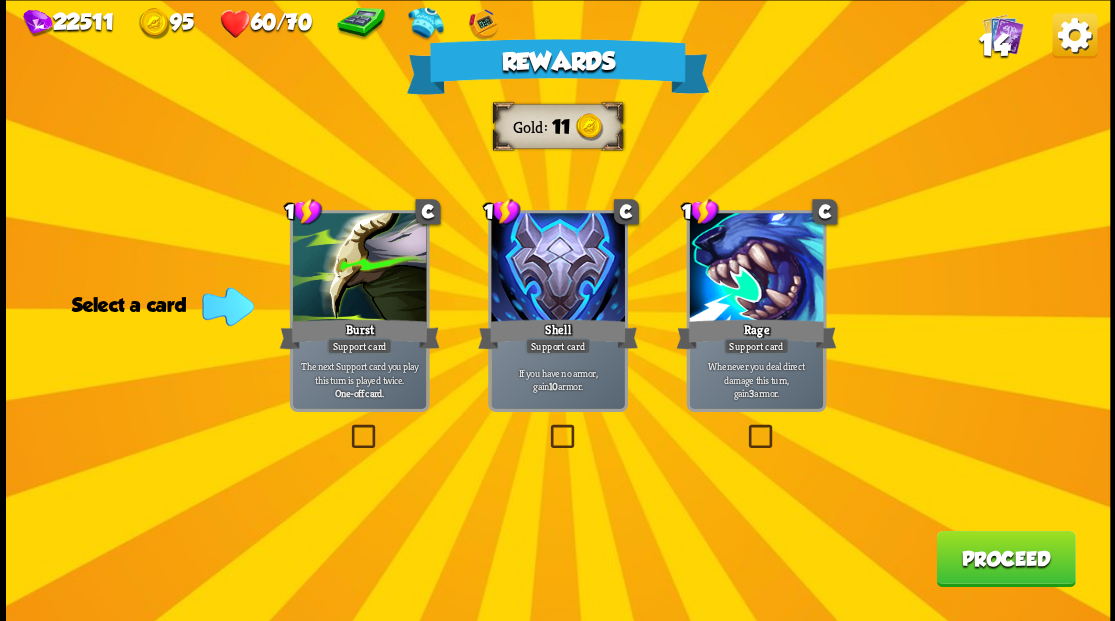 click on "Proceed" at bounding box center (1005, 558) 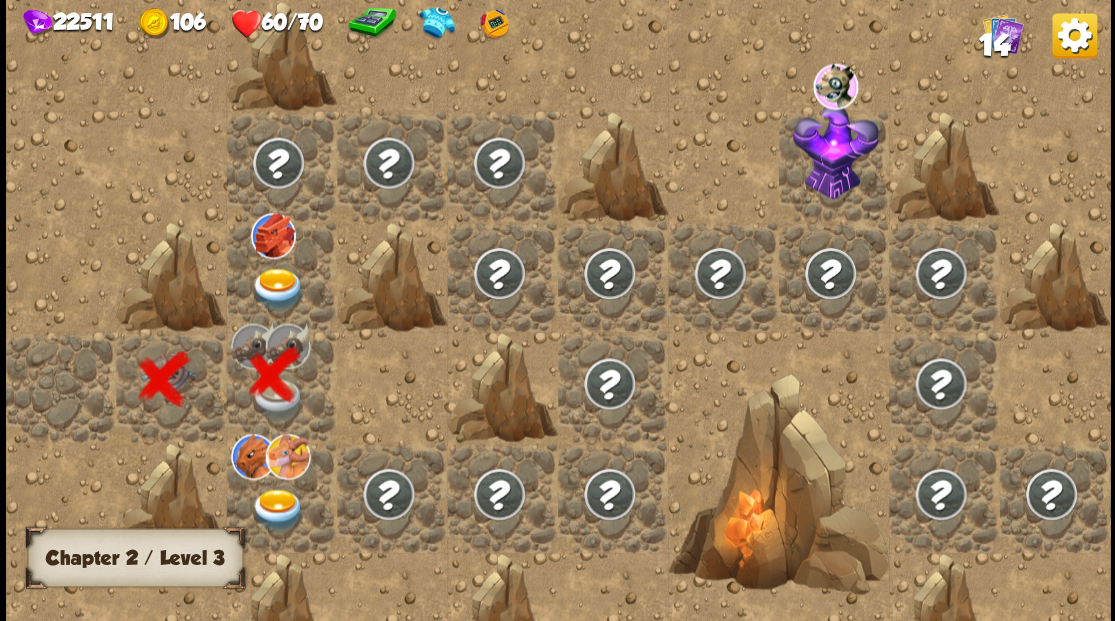 click at bounding box center [277, 288] 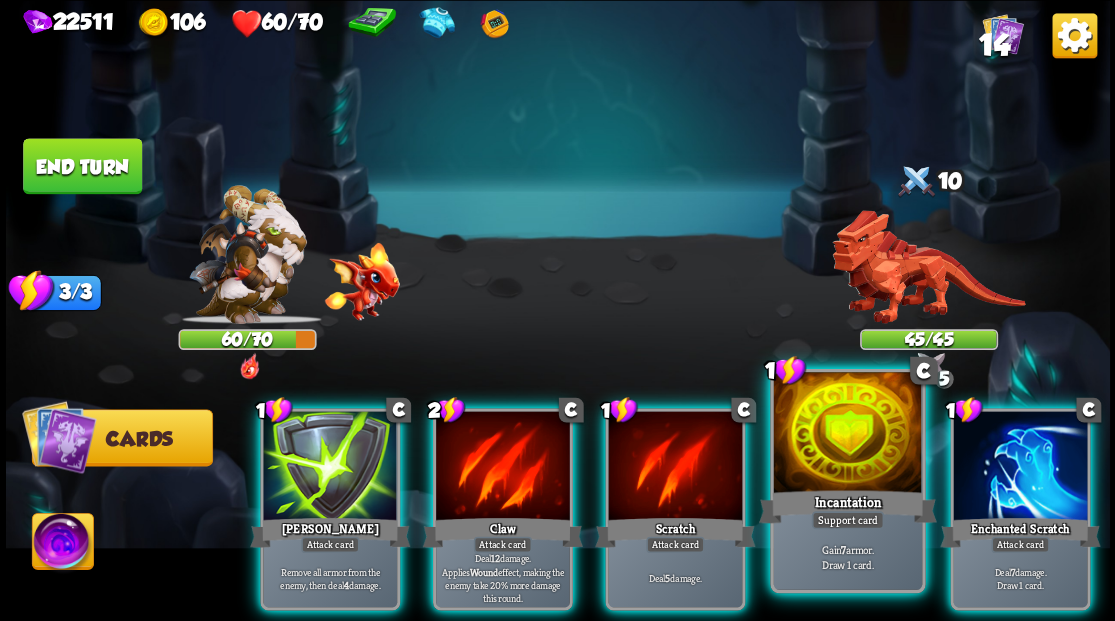 click at bounding box center (847, 434) 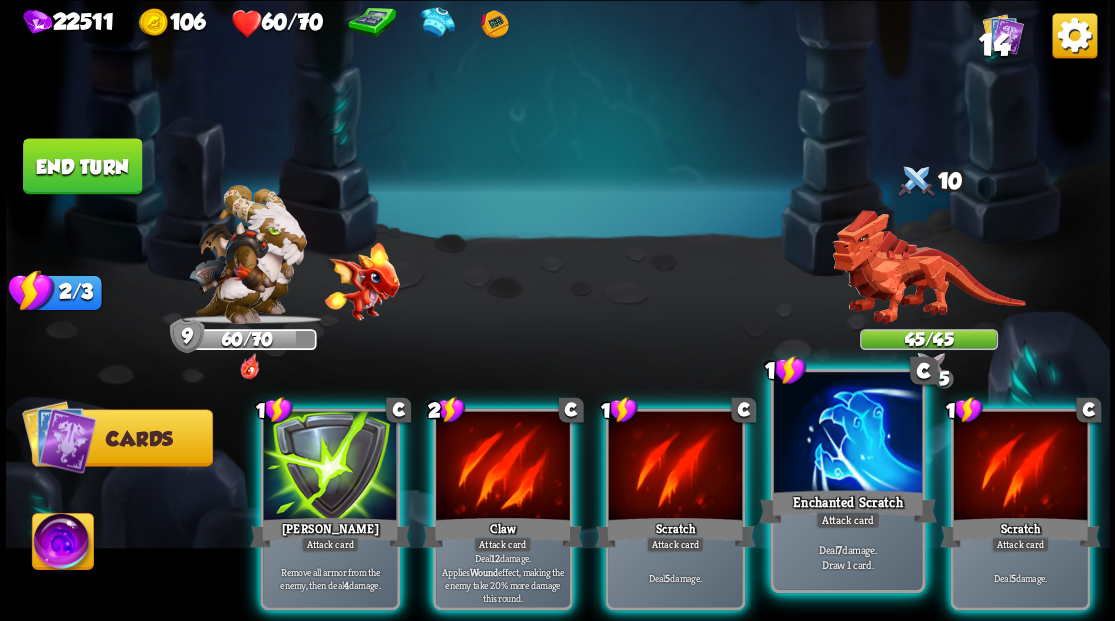 click at bounding box center [847, 434] 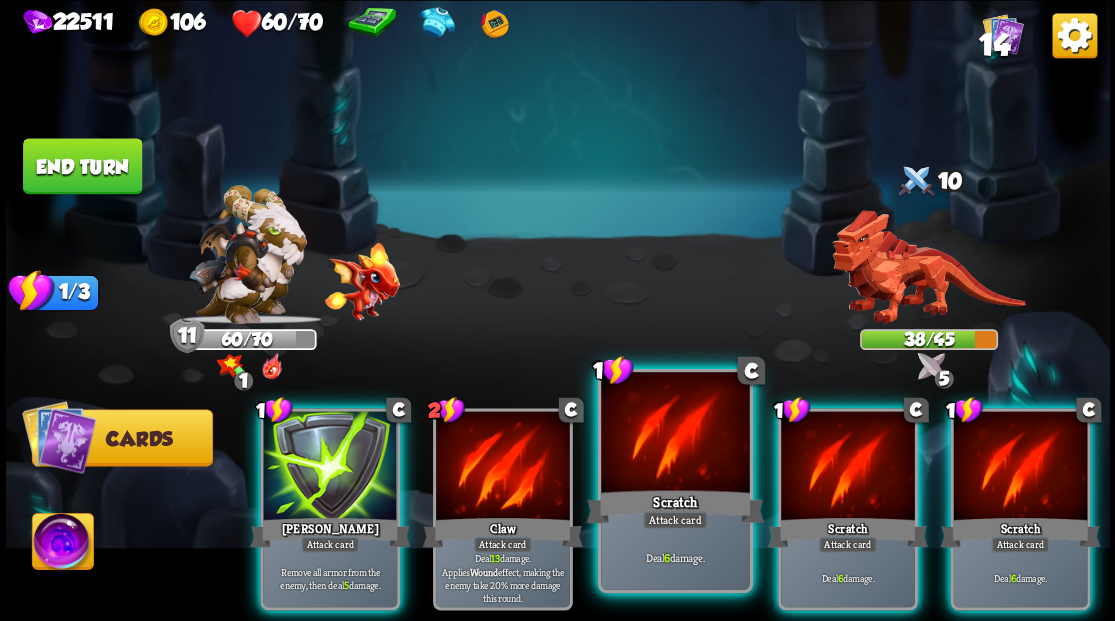 click at bounding box center [675, 434] 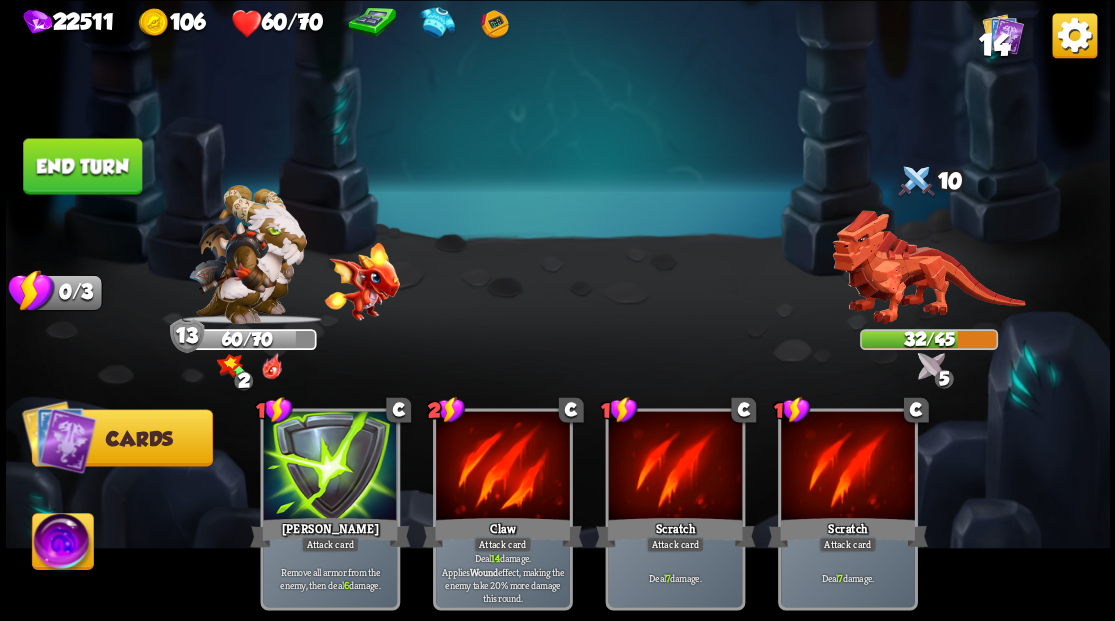click at bounding box center (62, 544) 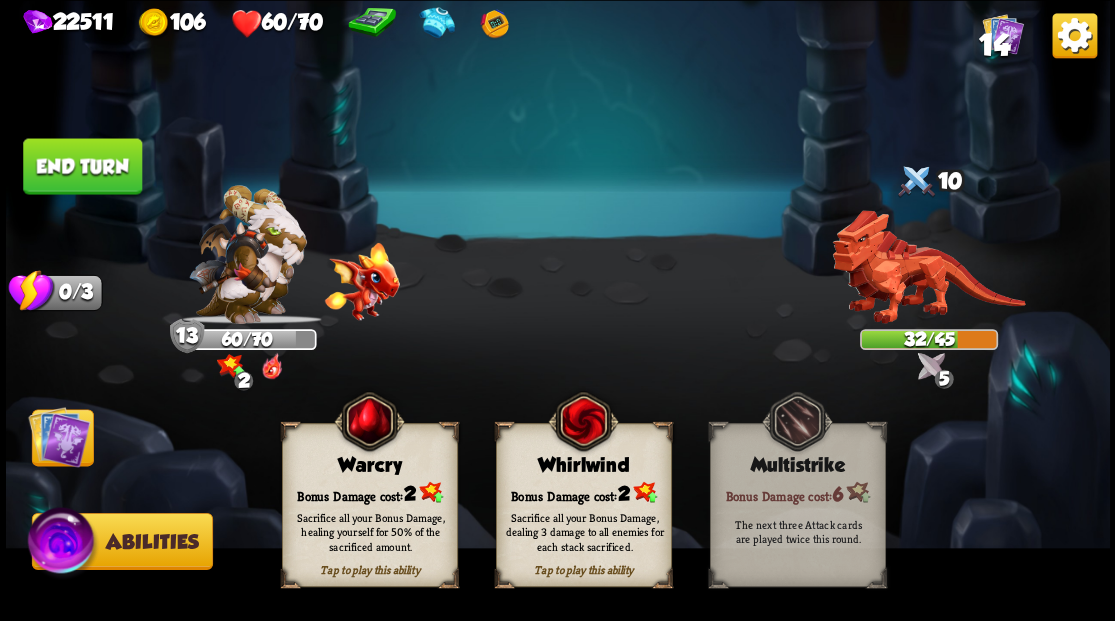 click on "Warcry" at bounding box center [369, 465] 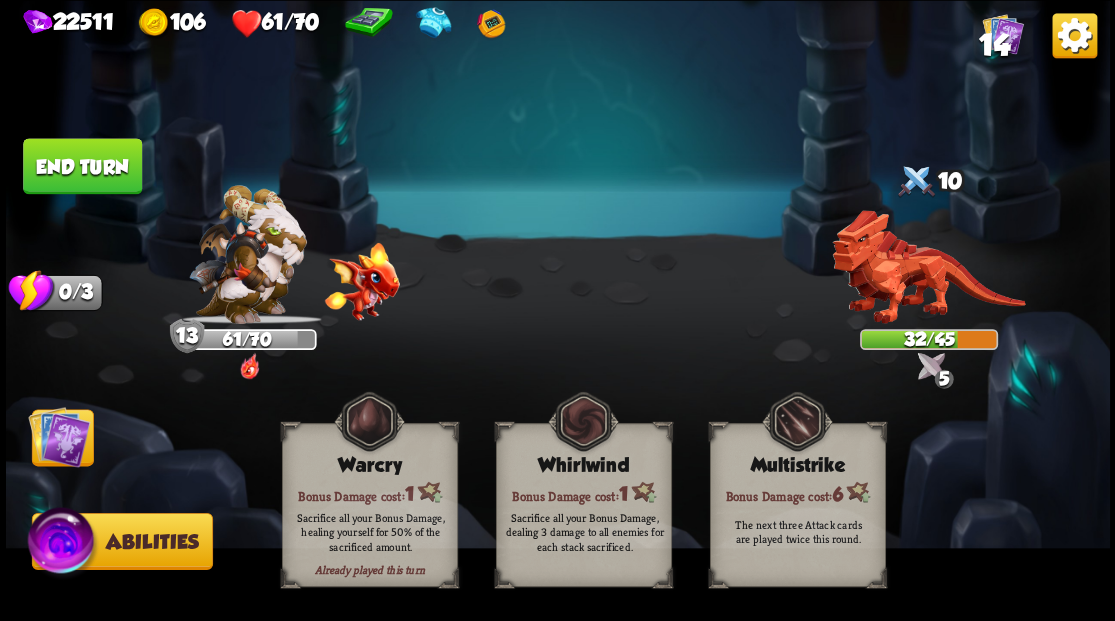click at bounding box center [59, 436] 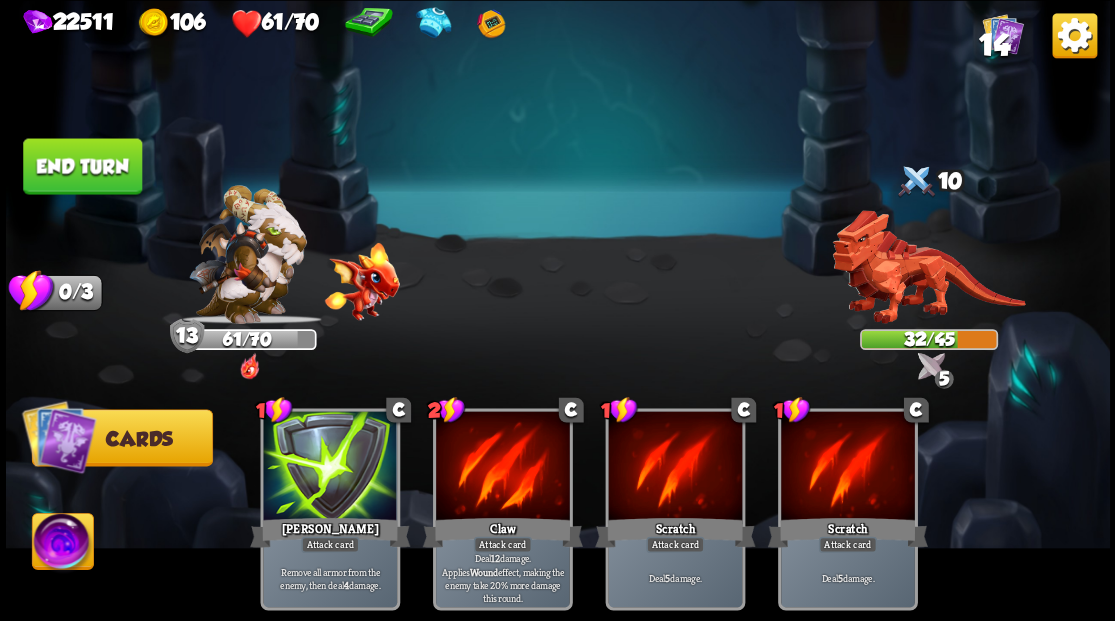 click on "End turn" at bounding box center (82, 166) 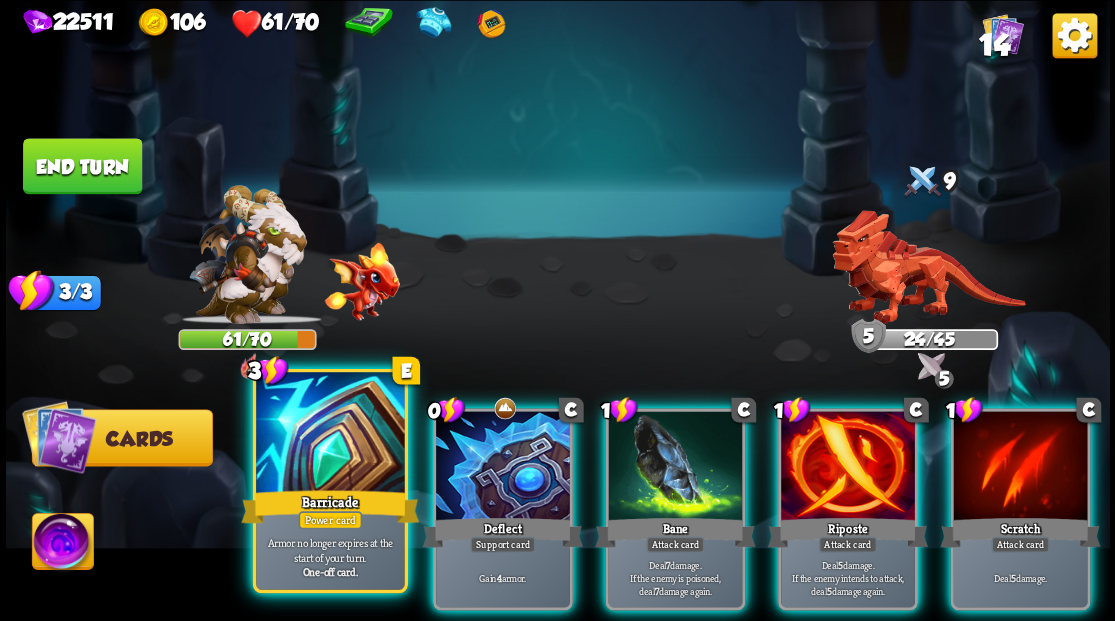 click at bounding box center (330, 434) 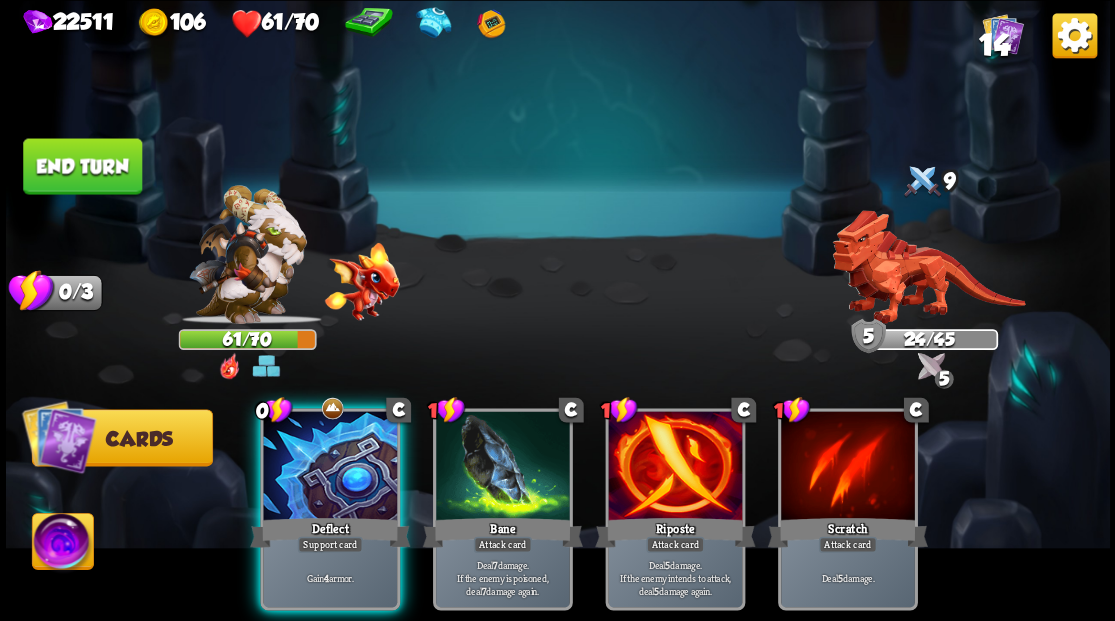 click at bounding box center (330, 467) 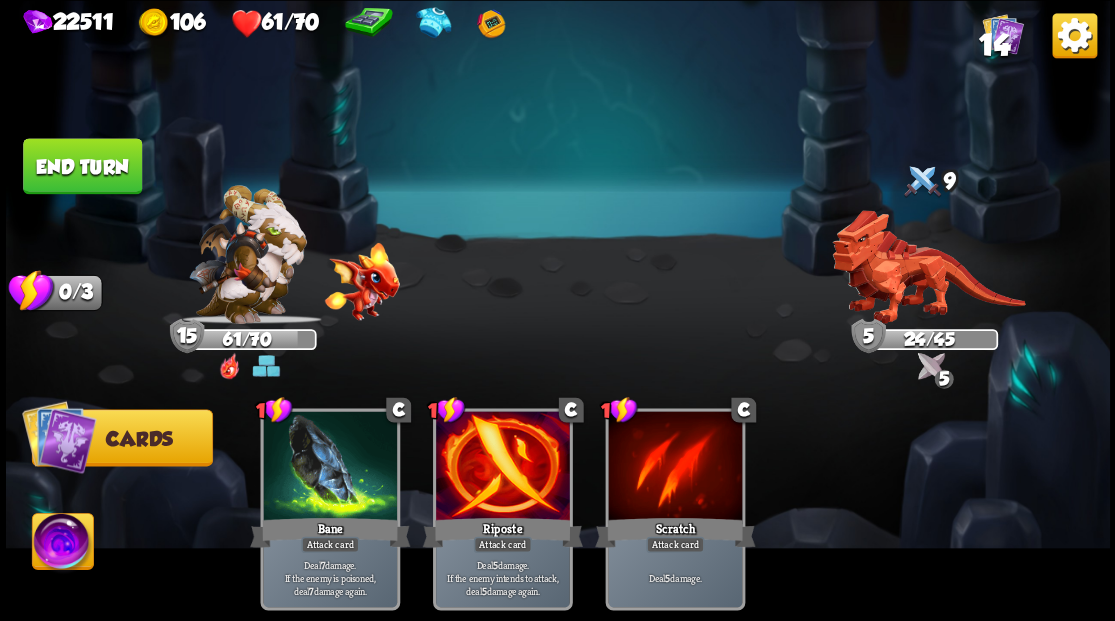click on "End turn" at bounding box center (82, 166) 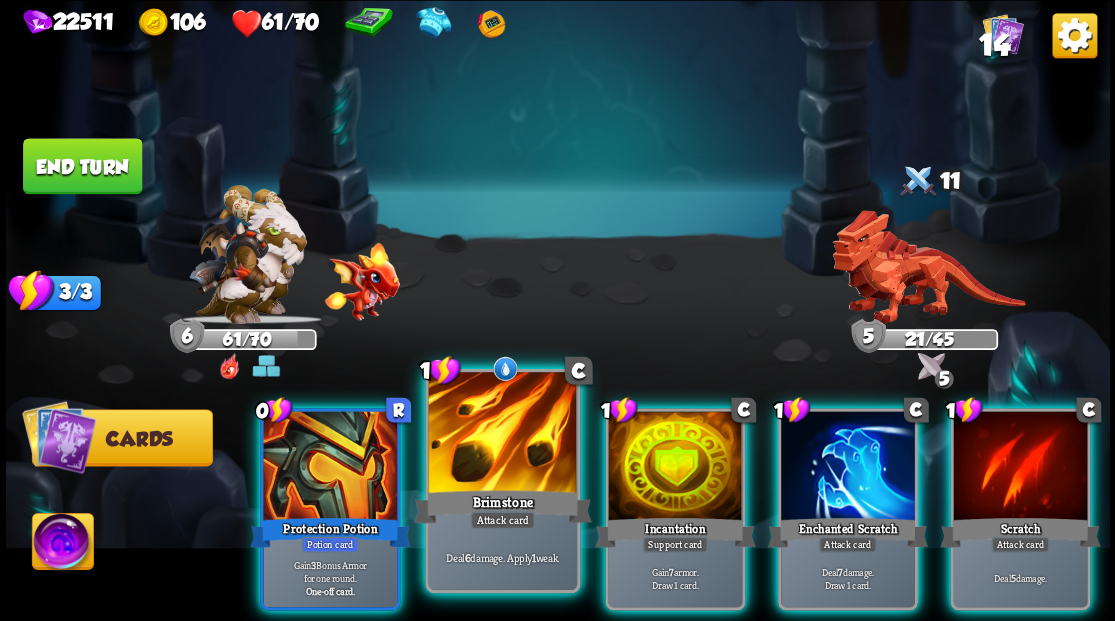 click at bounding box center [502, 434] 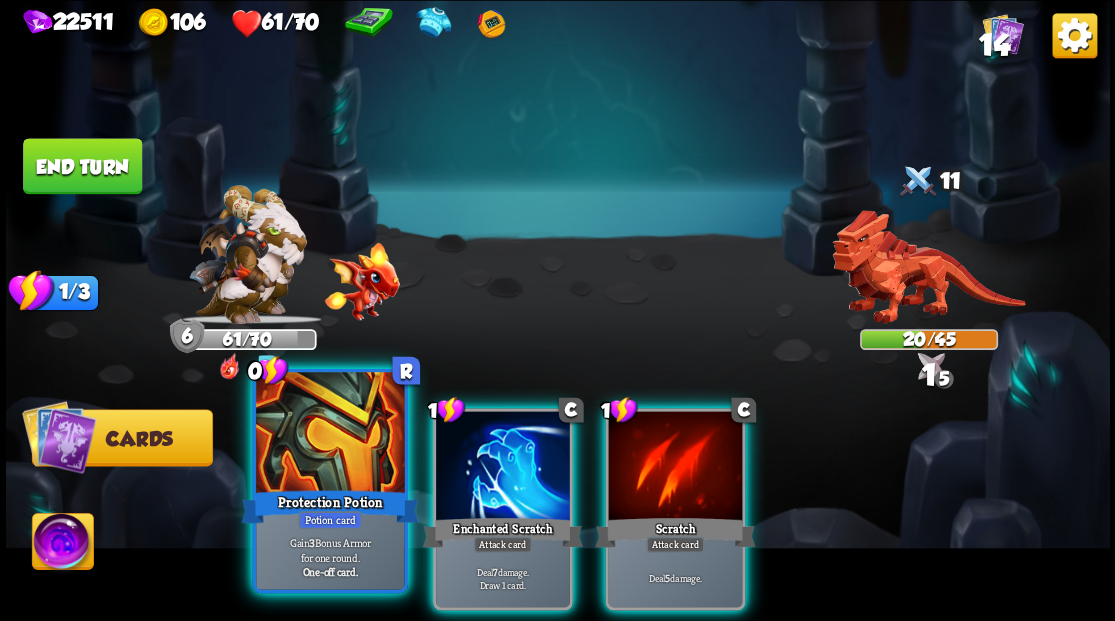 click at bounding box center (330, 434) 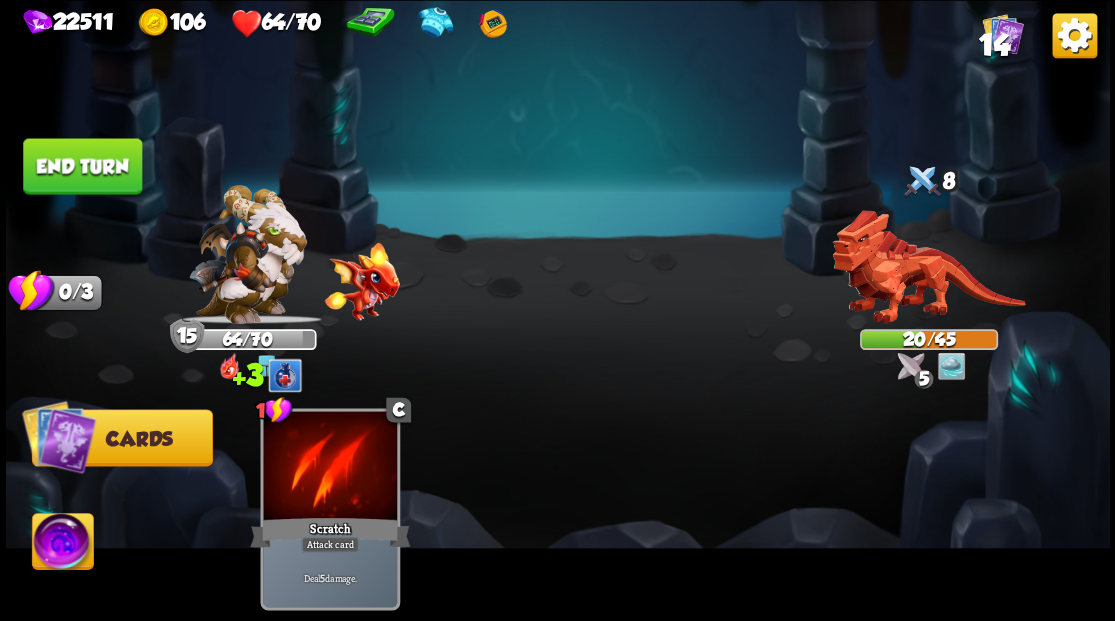 click on "End turn" at bounding box center [82, 166] 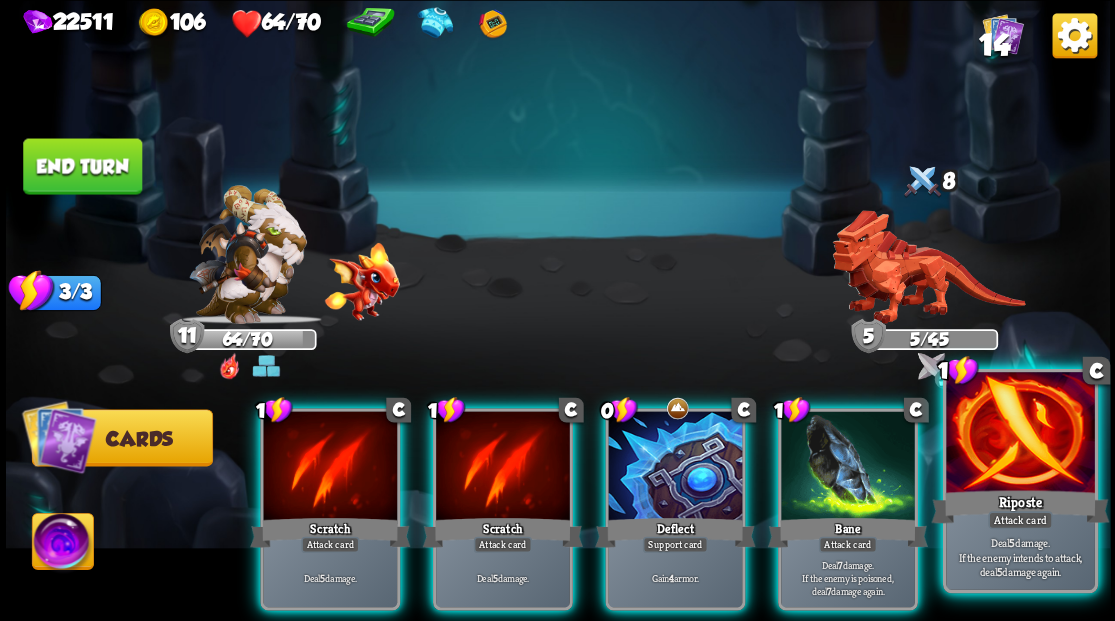 click at bounding box center [1020, 434] 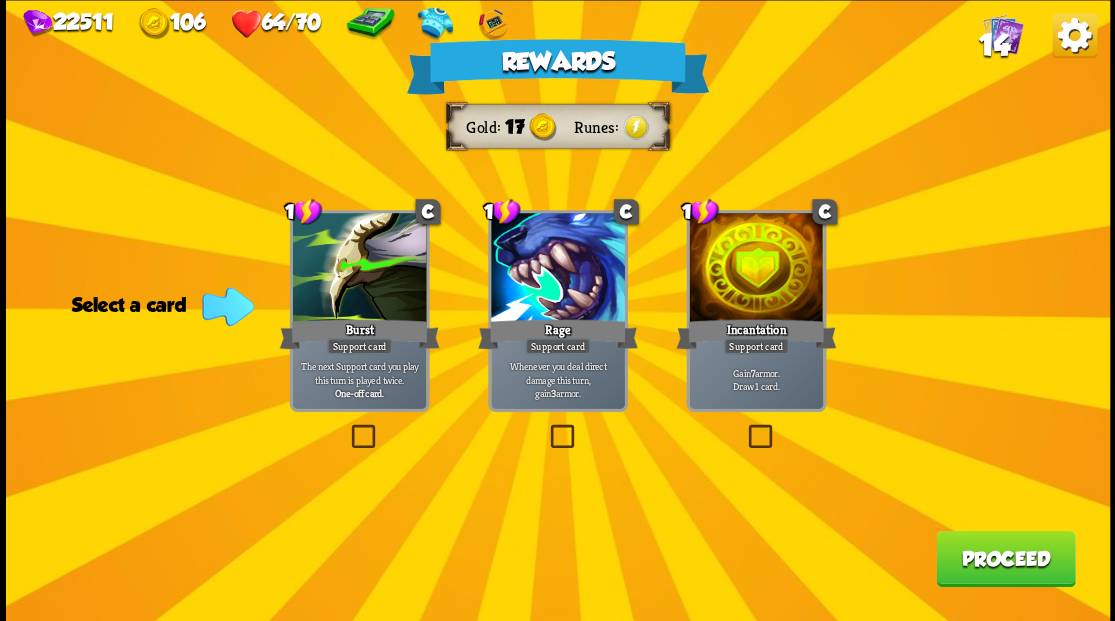 click at bounding box center (744, 427) 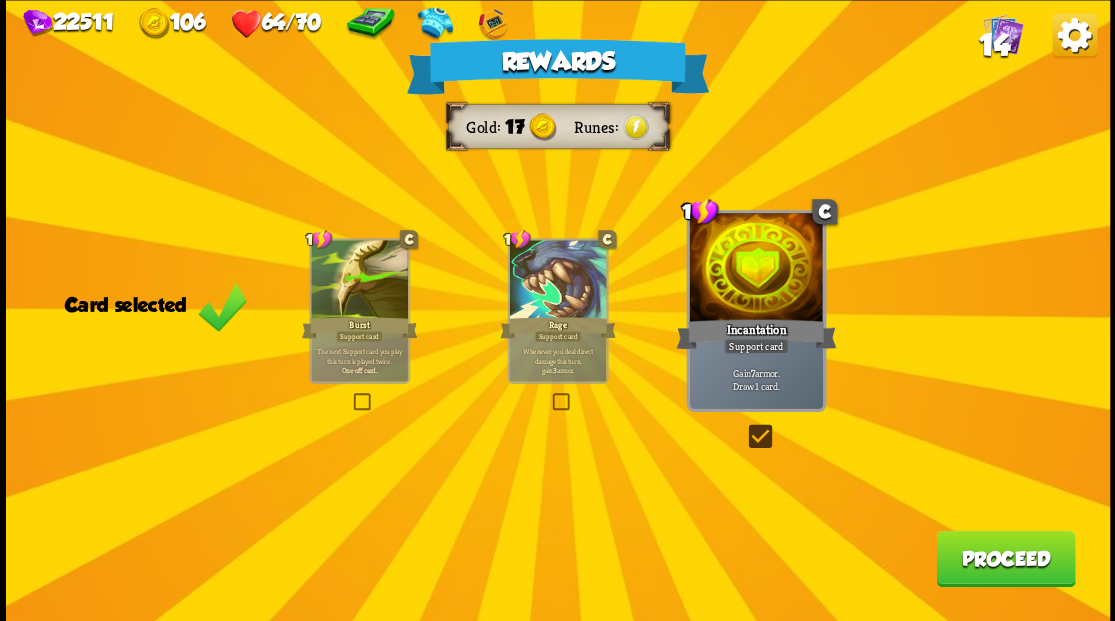 click on "Proceed" at bounding box center [1005, 558] 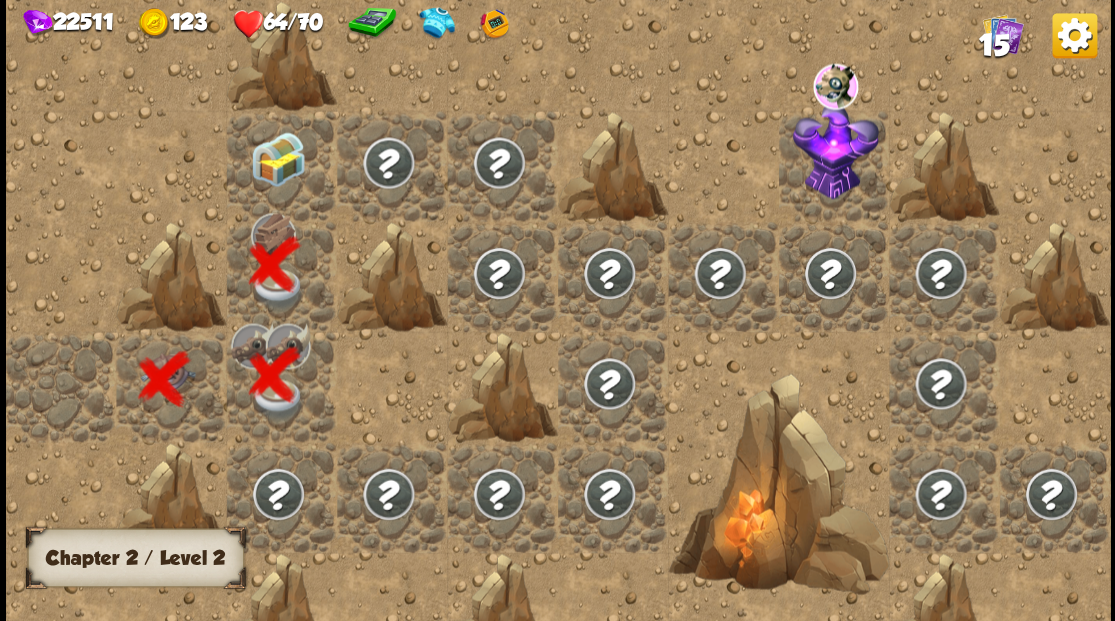 click at bounding box center (277, 158) 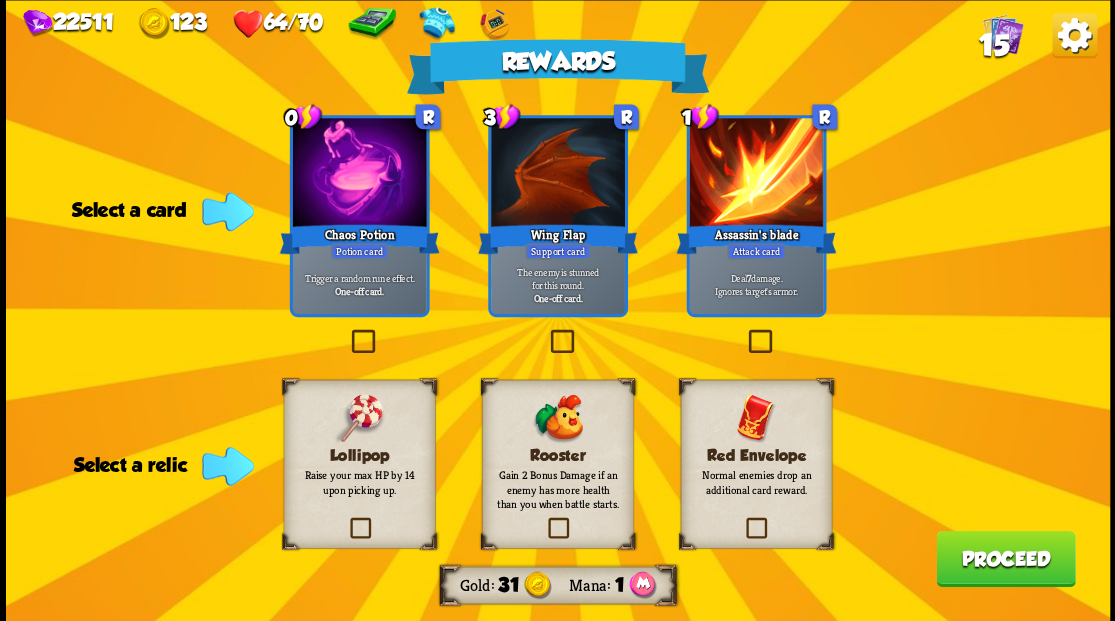 click at bounding box center [744, 332] 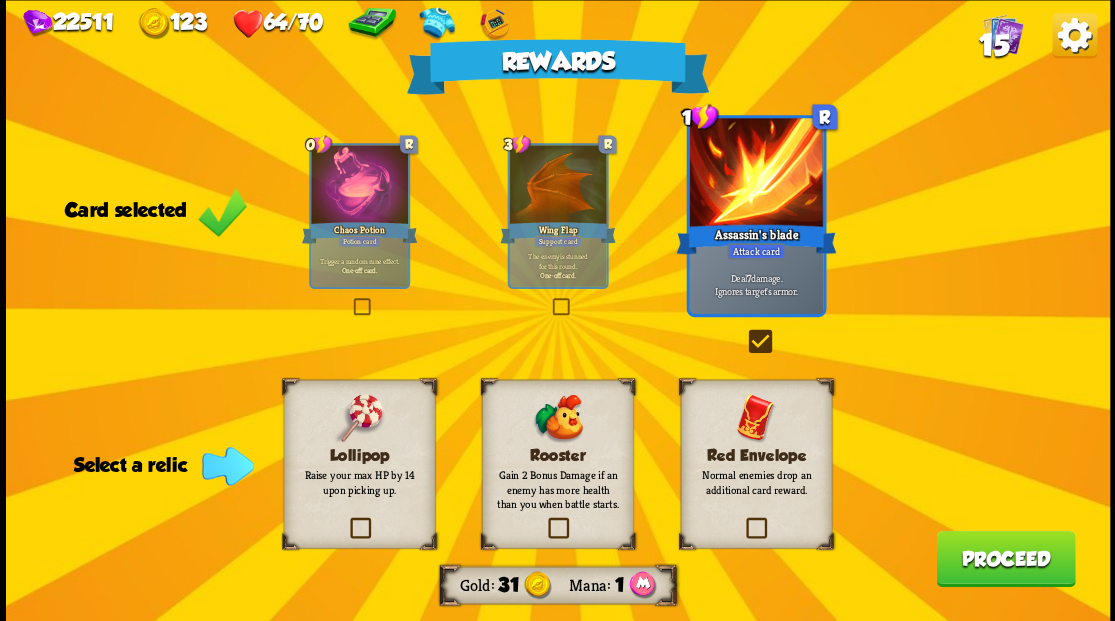 click at bounding box center [346, 520] 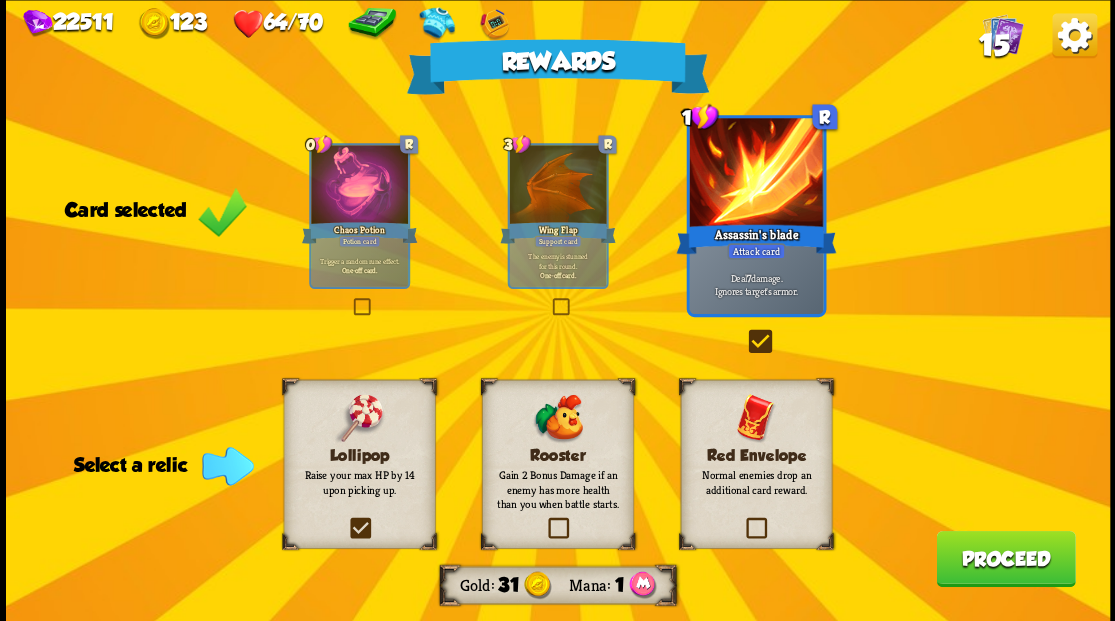 click at bounding box center (0, 0) 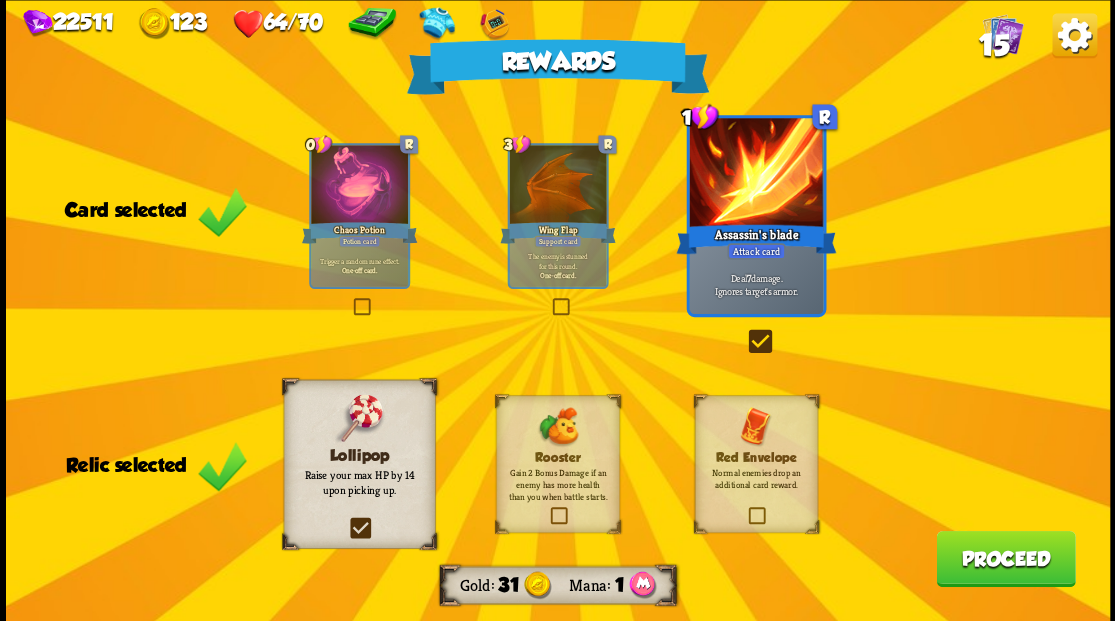 click on "Proceed" at bounding box center (1005, 558) 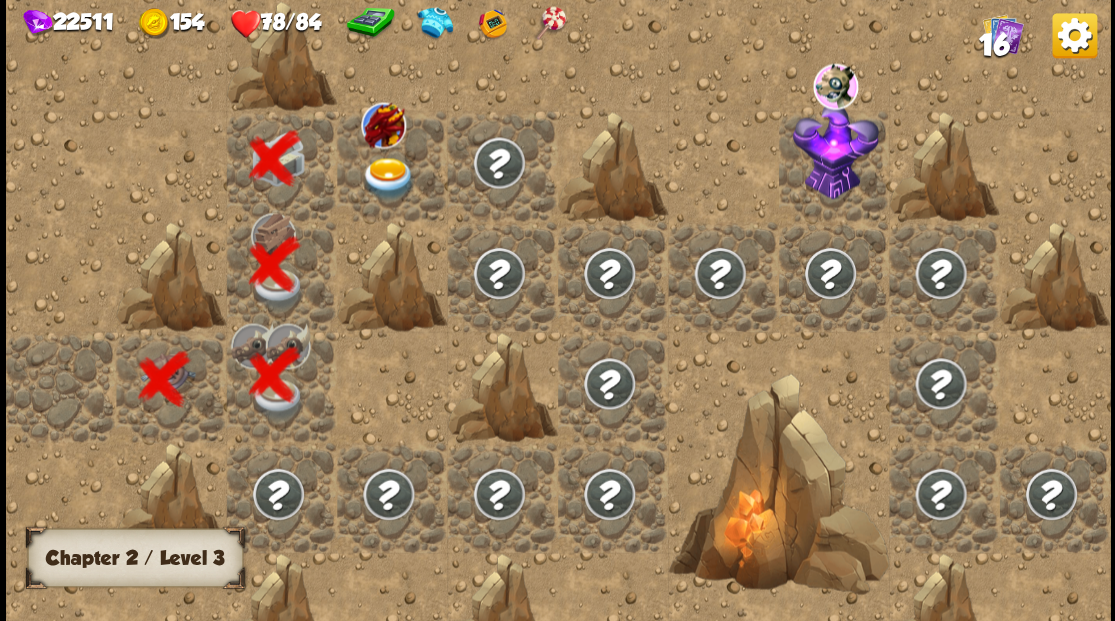 click at bounding box center [388, 178] 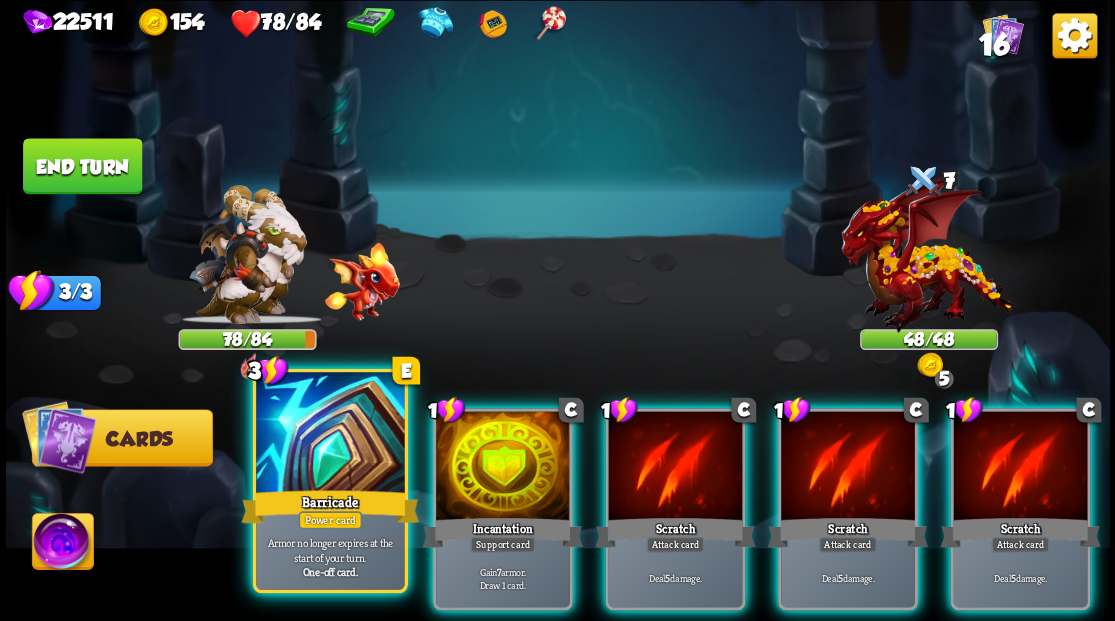 click at bounding box center [330, 434] 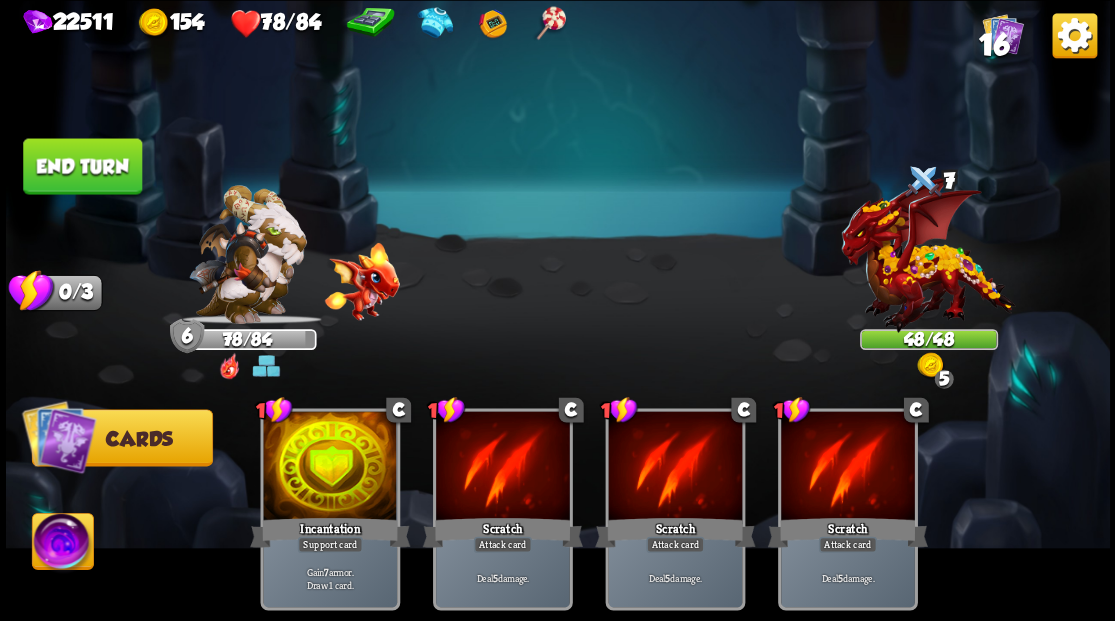 click on "End turn" at bounding box center (82, 166) 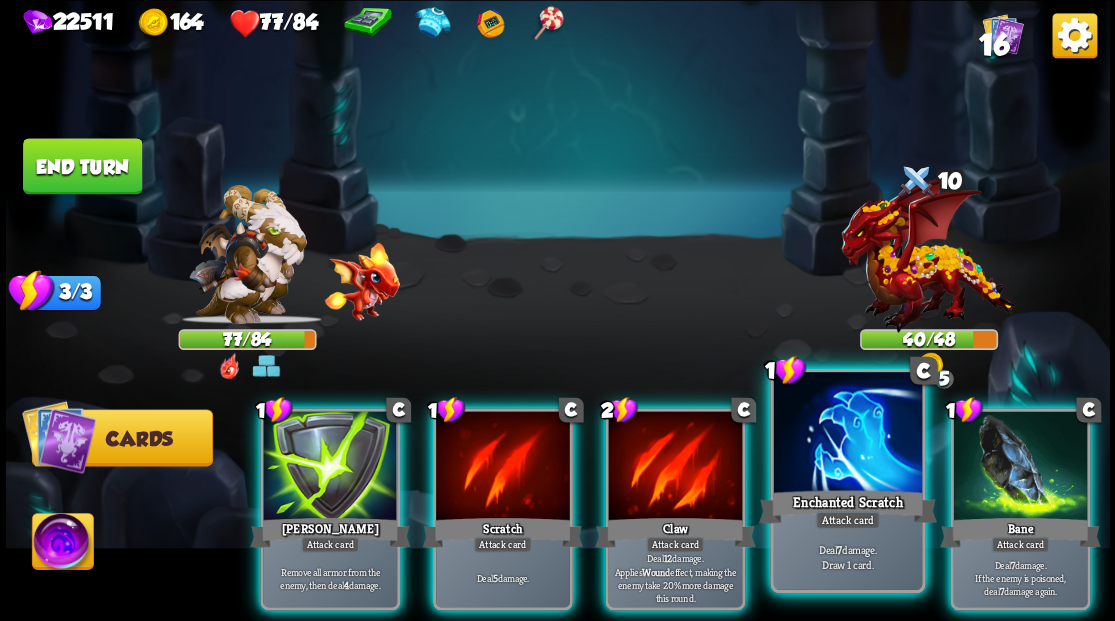 click at bounding box center (847, 434) 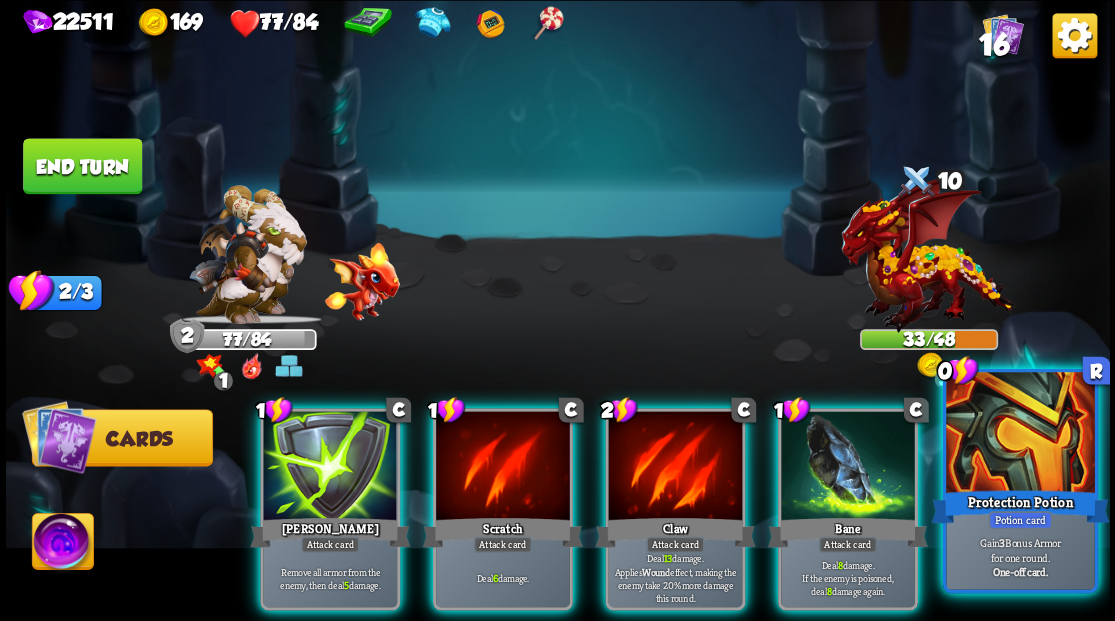 click at bounding box center [1020, 434] 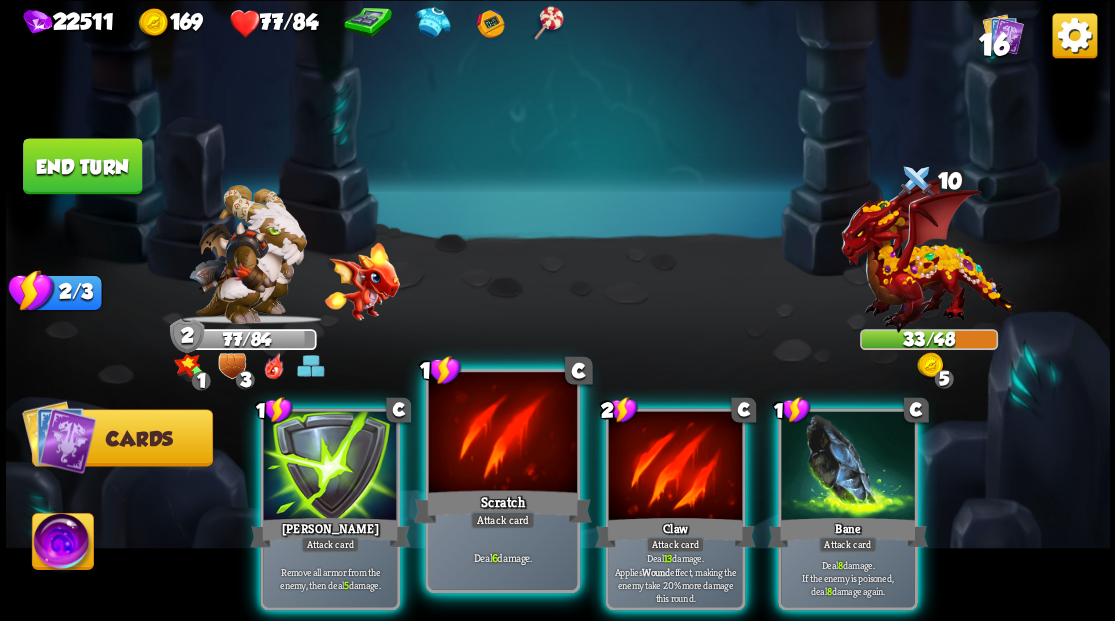 click at bounding box center (502, 434) 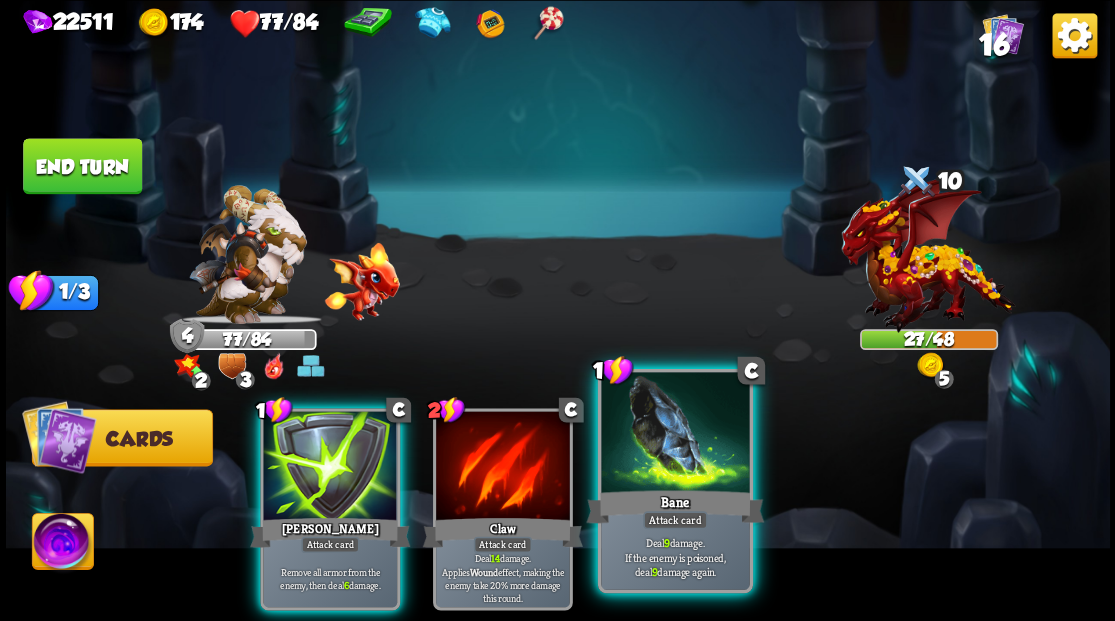 click at bounding box center (675, 434) 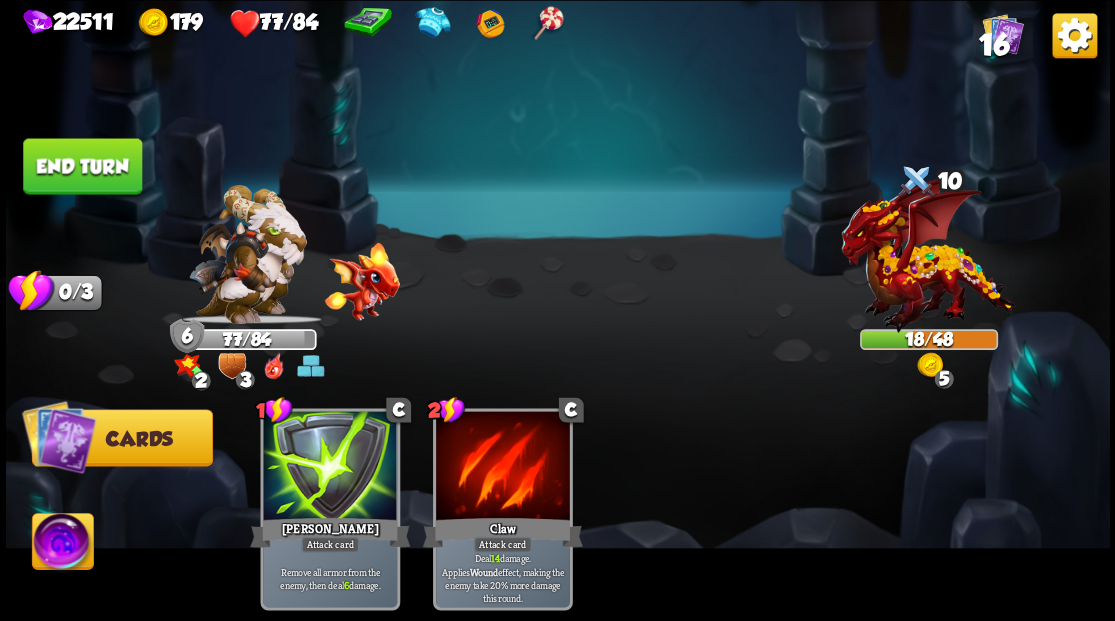 click on "End turn" at bounding box center (82, 166) 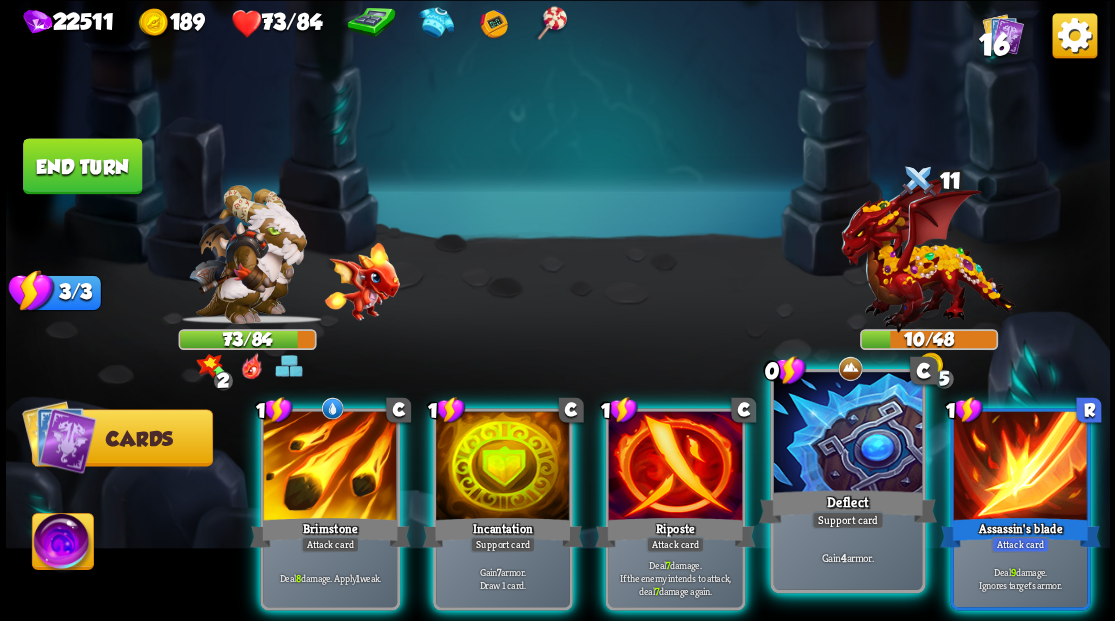 click at bounding box center (847, 434) 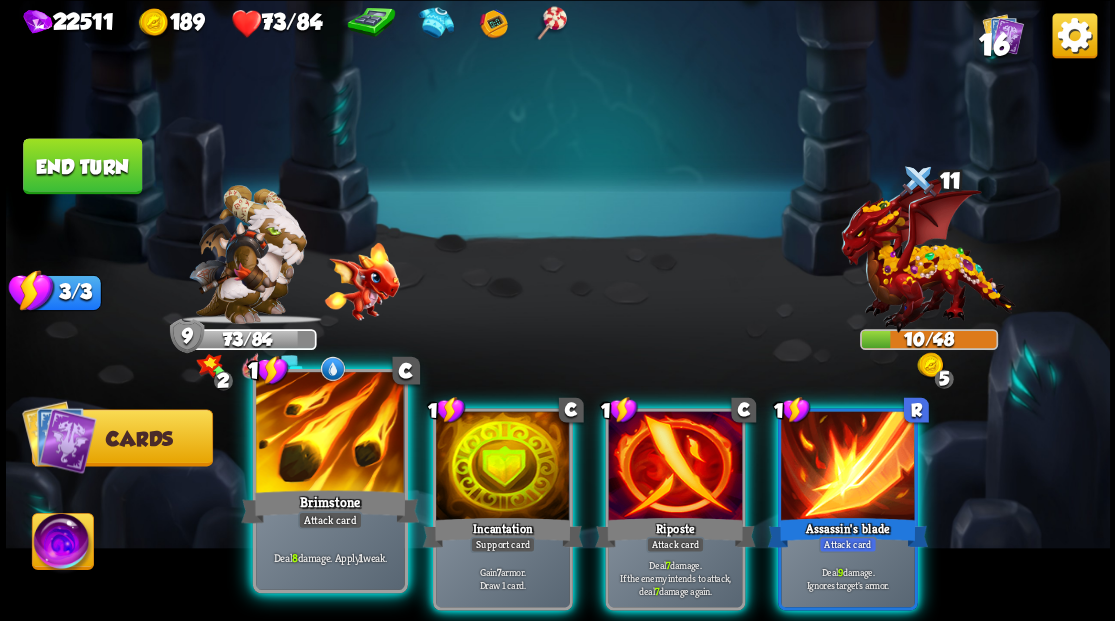 click at bounding box center [330, 434] 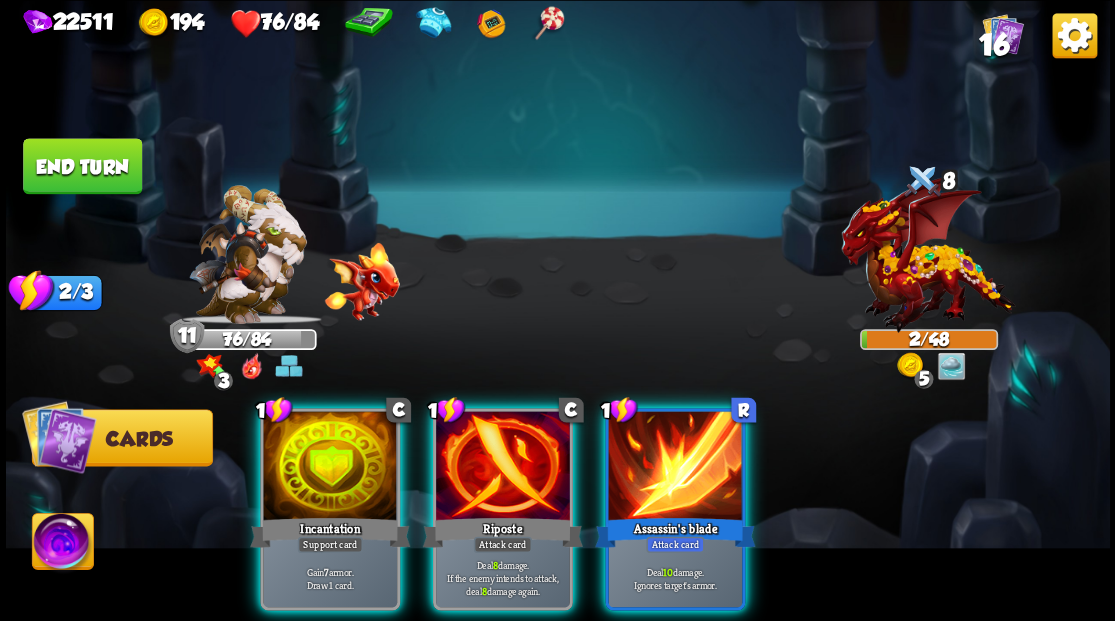 click at bounding box center (675, 467) 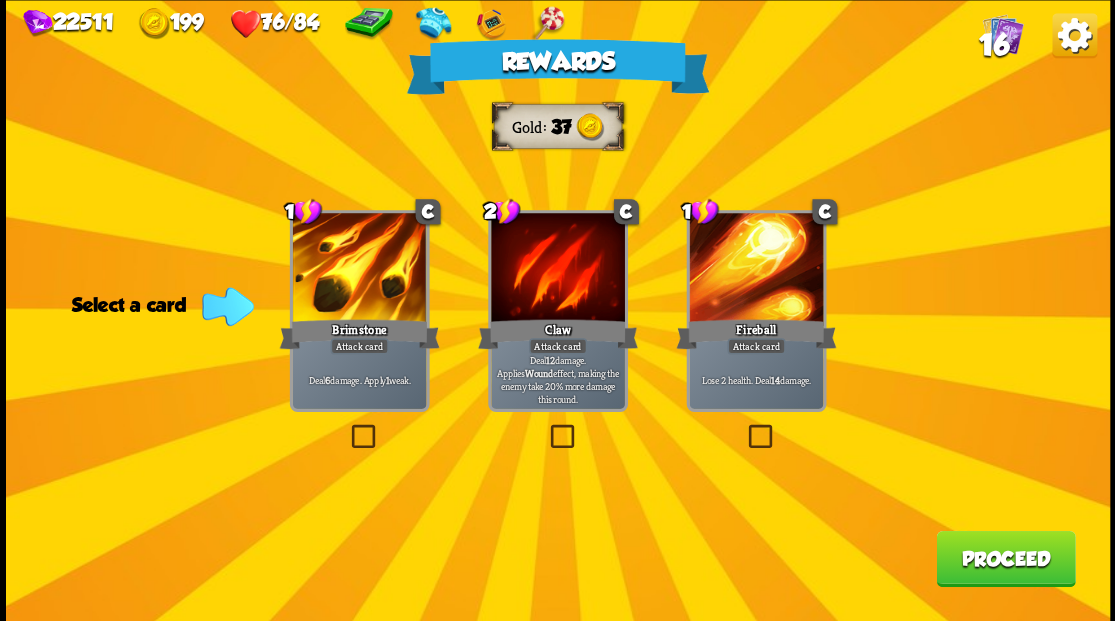 click on "Proceed" at bounding box center [1005, 558] 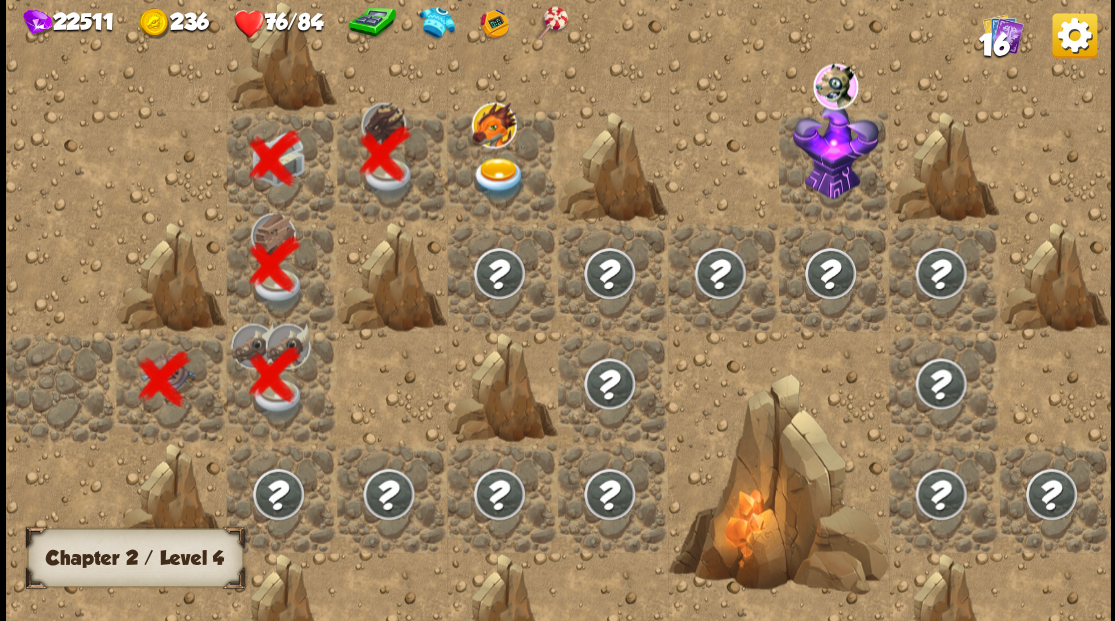 click at bounding box center [498, 178] 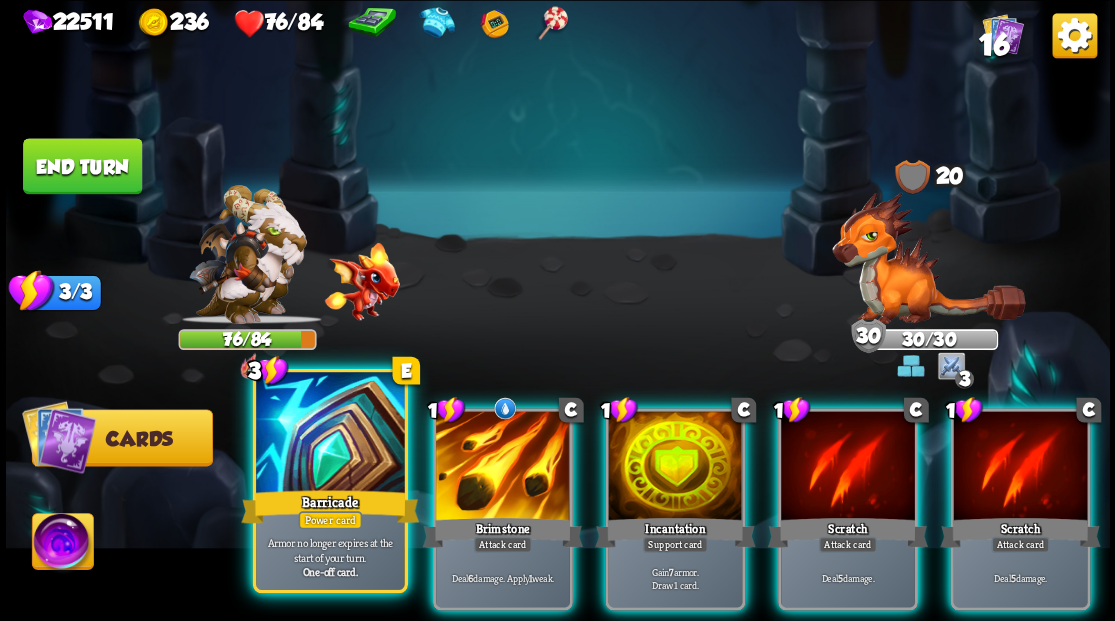 click at bounding box center (330, 434) 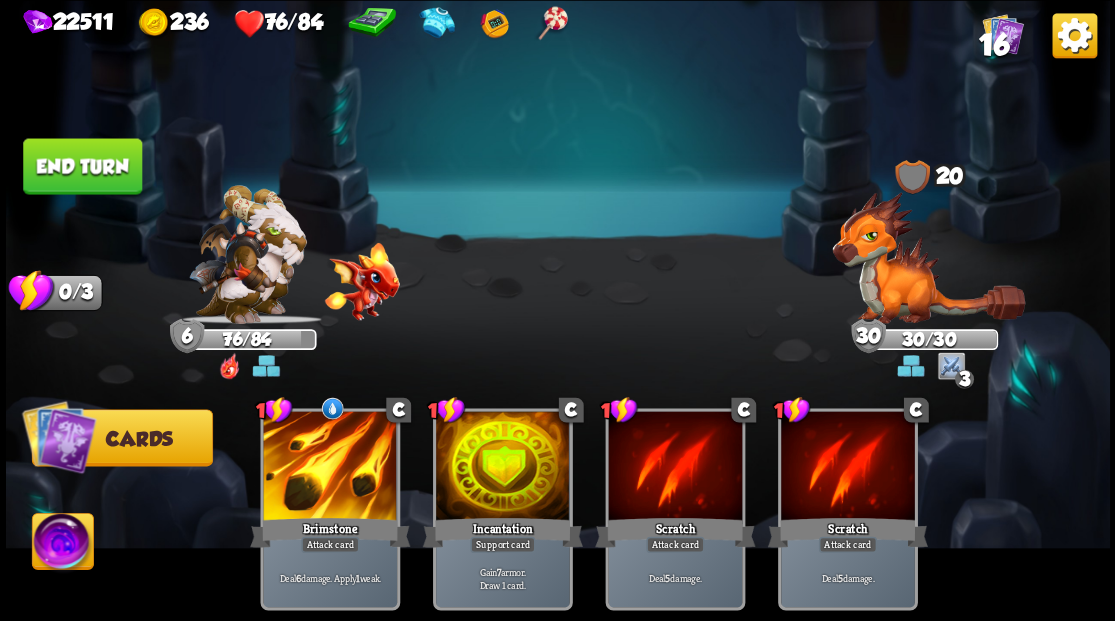 drag, startPoint x: 118, startPoint y: 176, endPoint x: 132, endPoint y: 174, distance: 14.142136 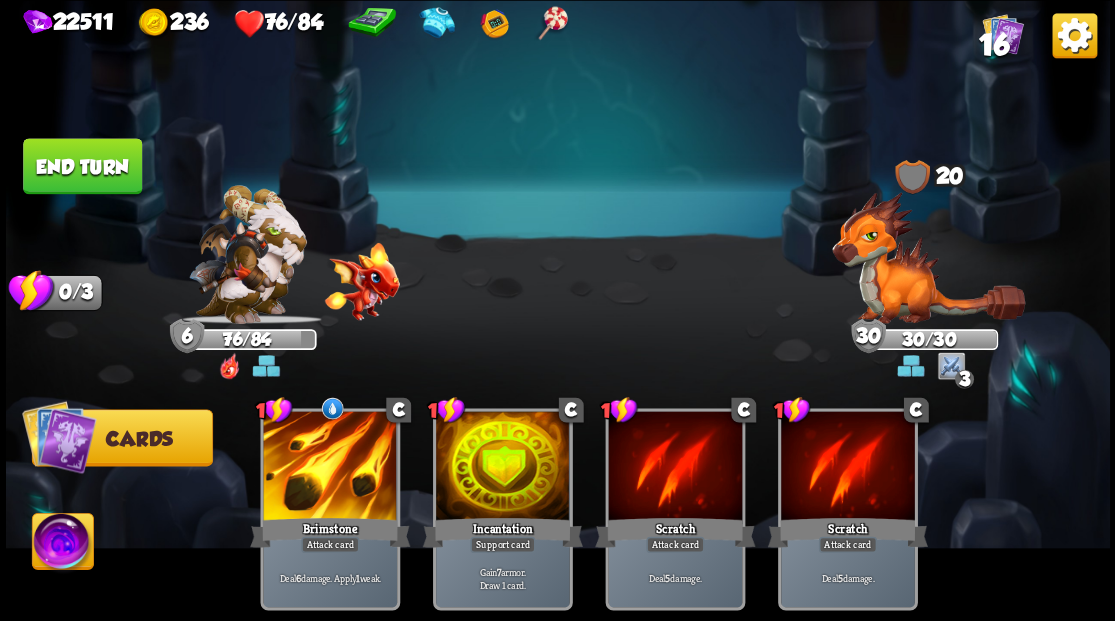 click on "End turn" at bounding box center (82, 166) 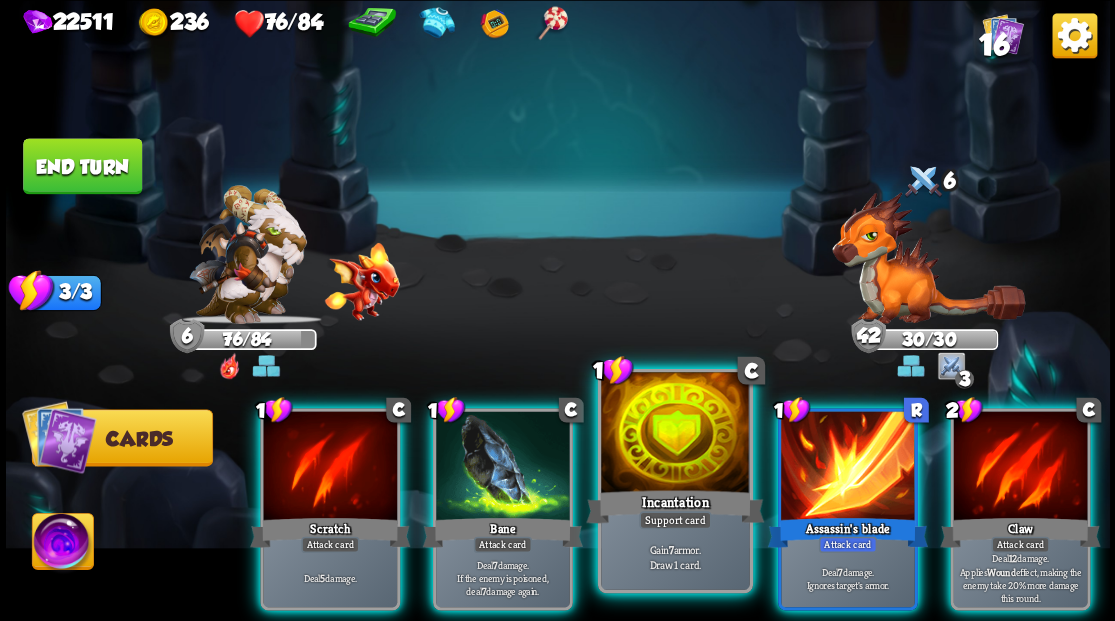 click at bounding box center (675, 434) 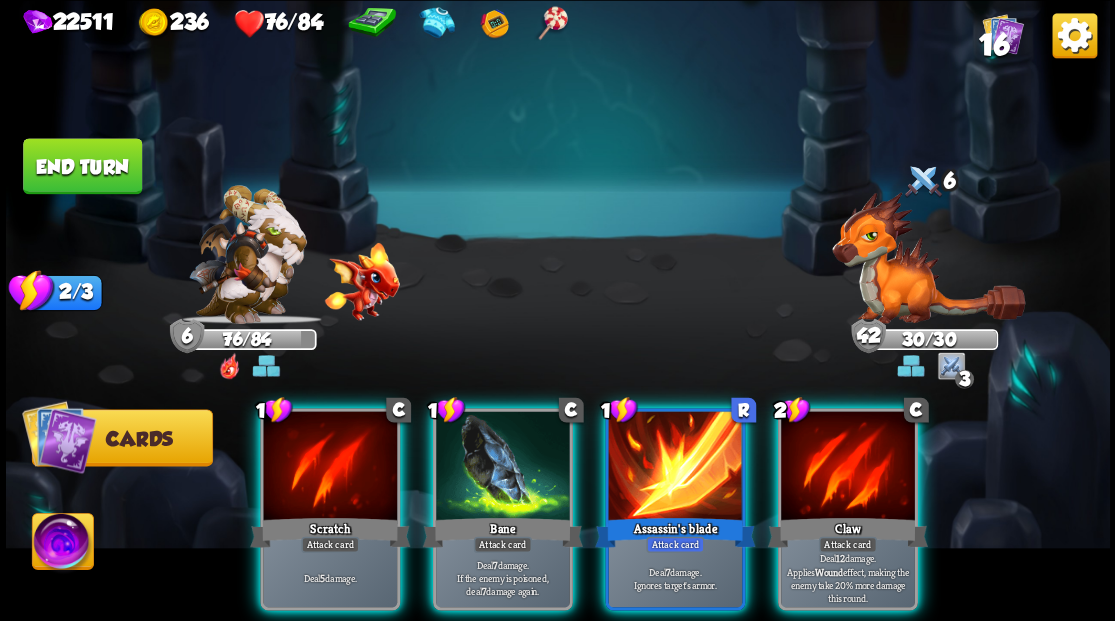 click at bounding box center (675, 467) 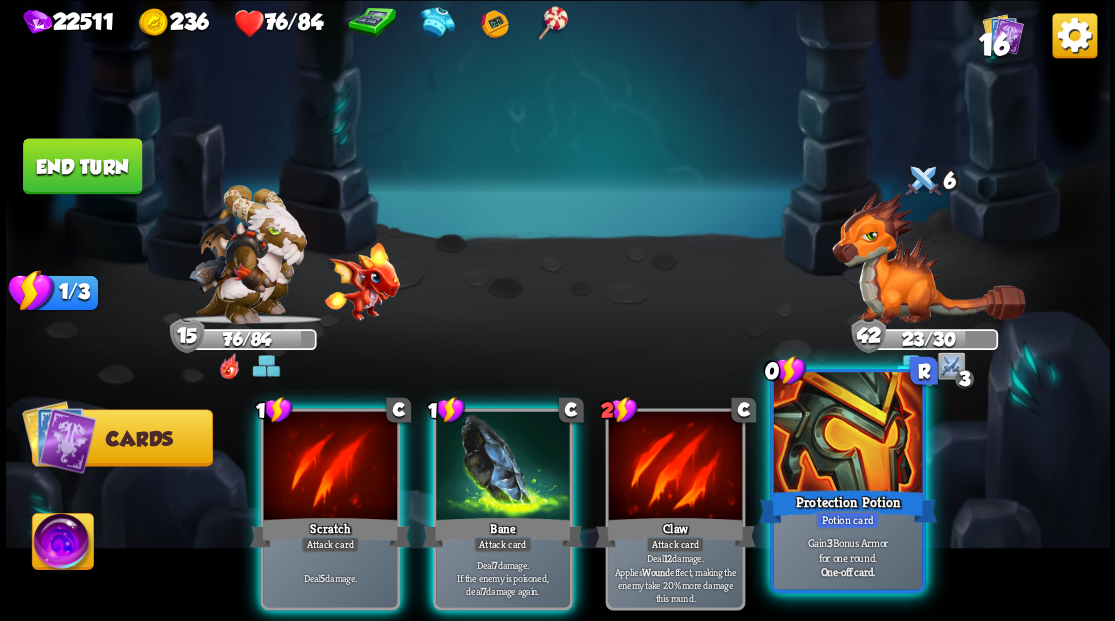 click at bounding box center [847, 434] 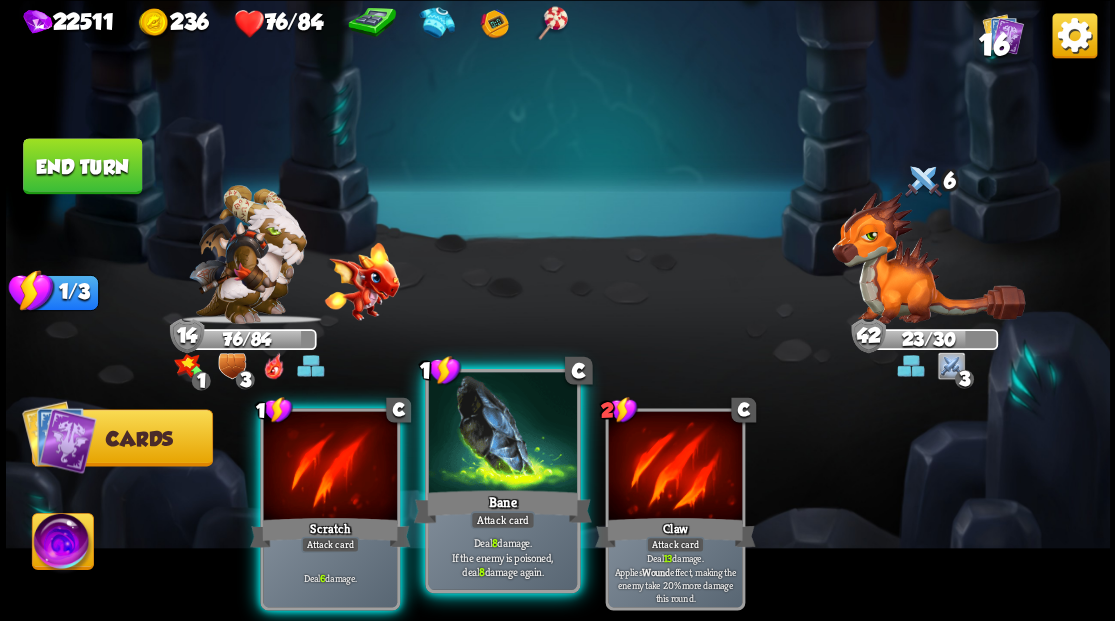 click at bounding box center (502, 434) 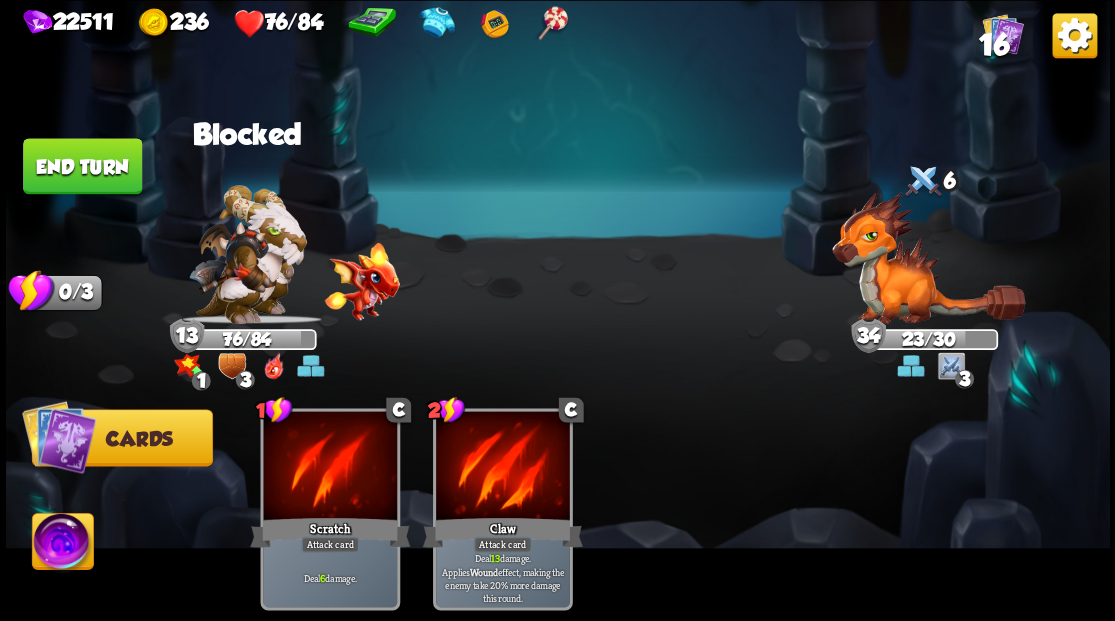 click at bounding box center [62, 544] 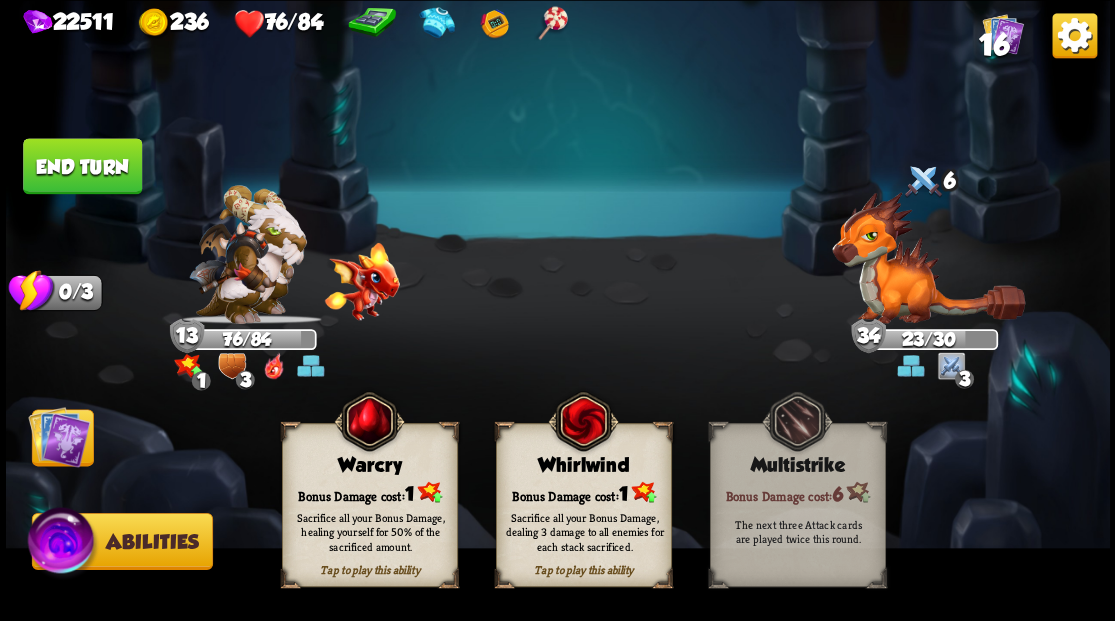 click on "Bonus Damage cost:  1" at bounding box center (369, 492) 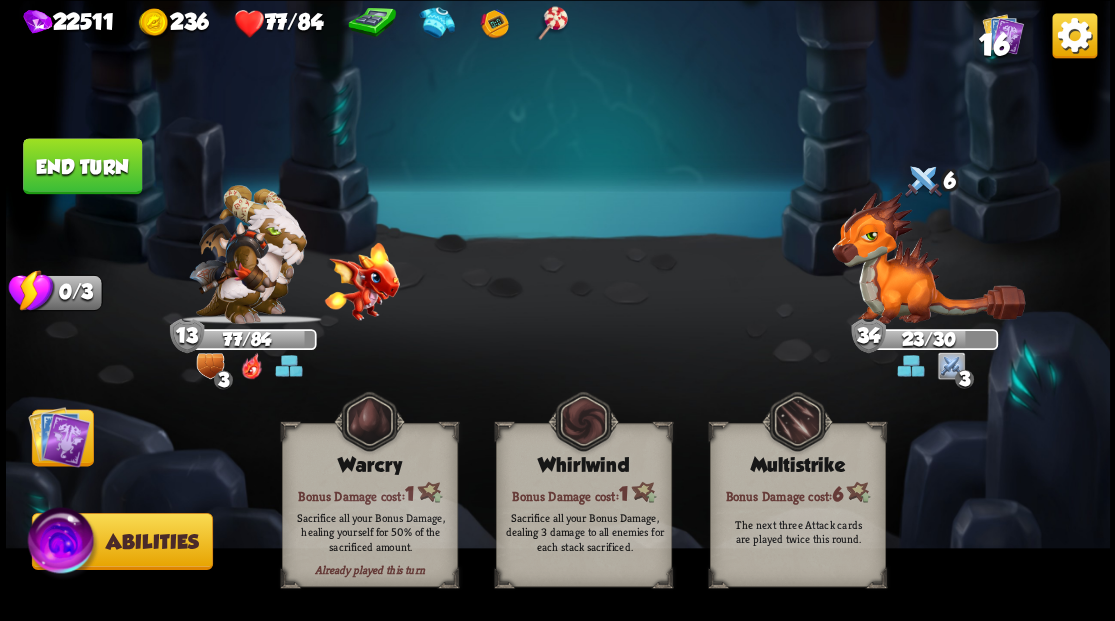 click at bounding box center (59, 436) 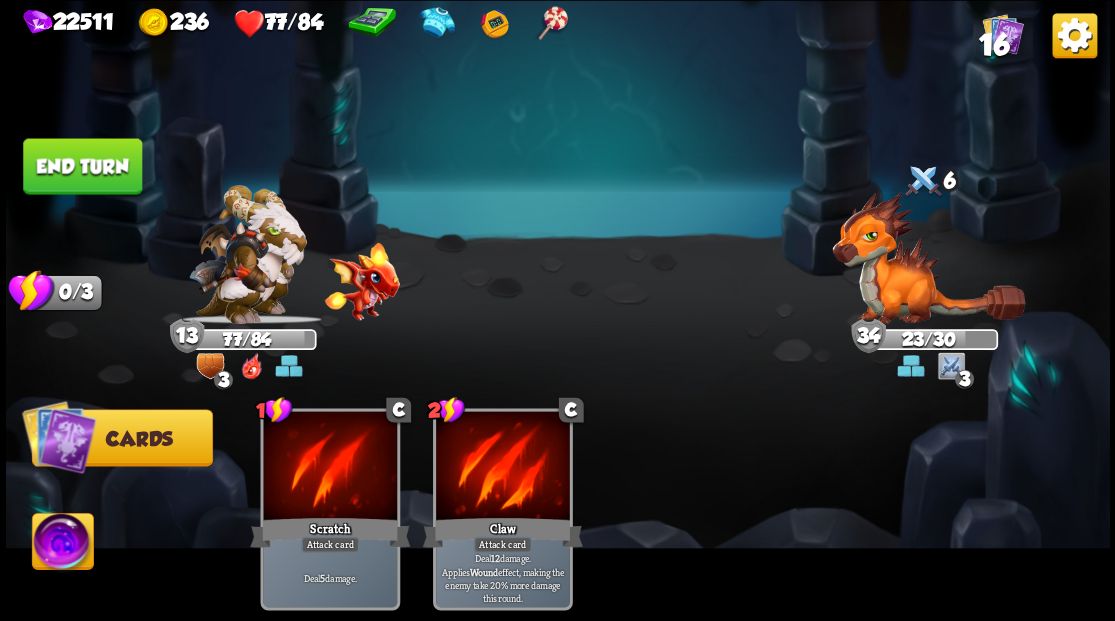 click on "End turn" at bounding box center (82, 166) 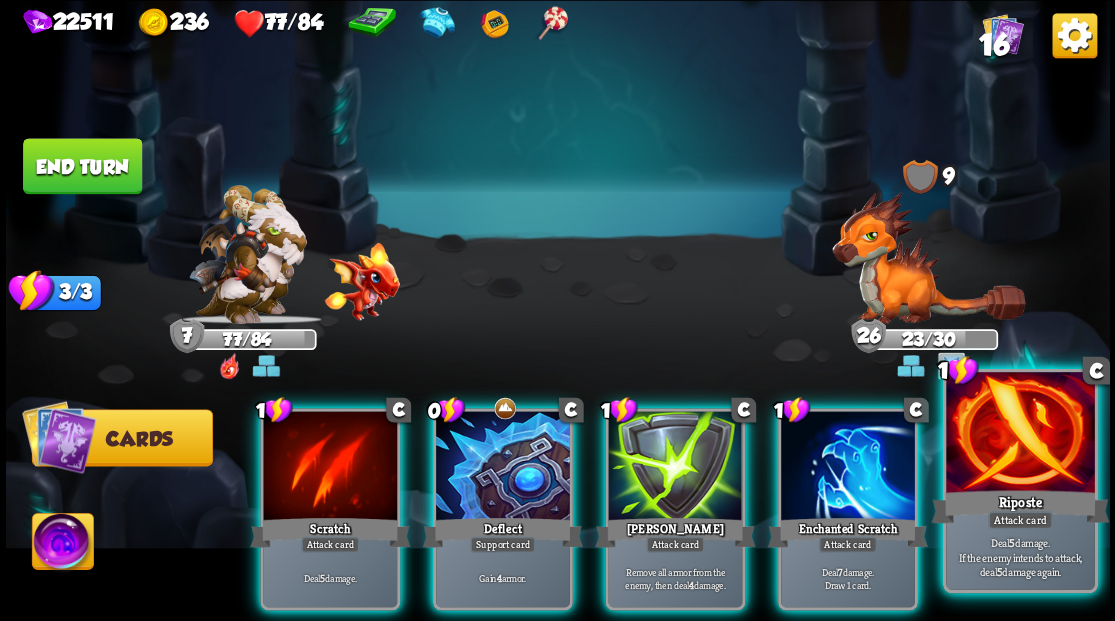 click on "Riposte" at bounding box center [1020, 506] 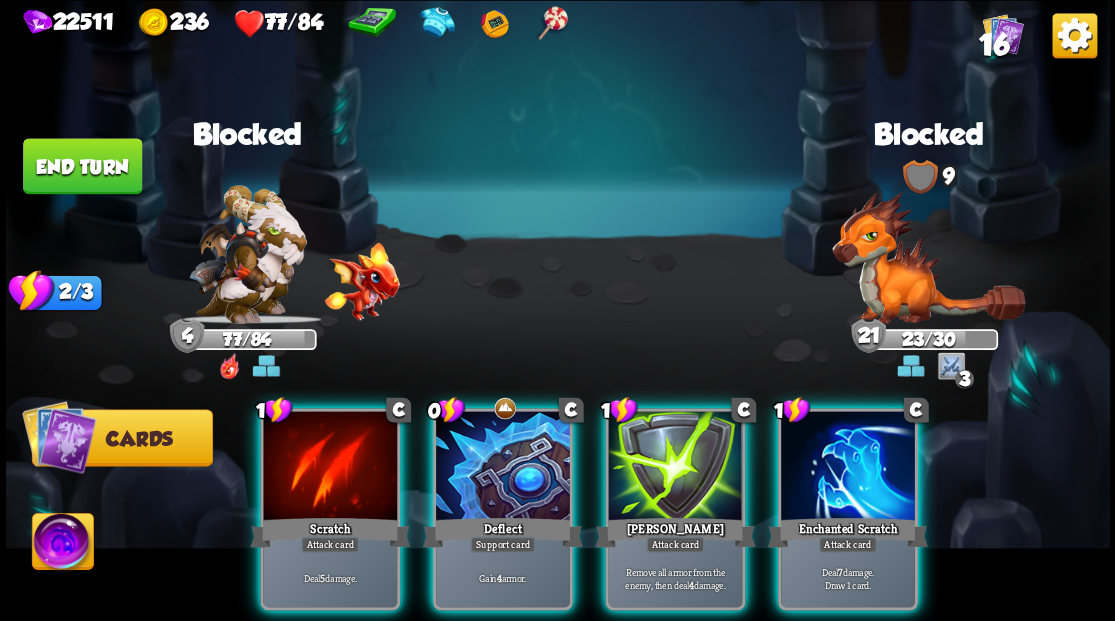 drag, startPoint x: 472, startPoint y: 408, endPoint x: 470, endPoint y: 396, distance: 12.165525 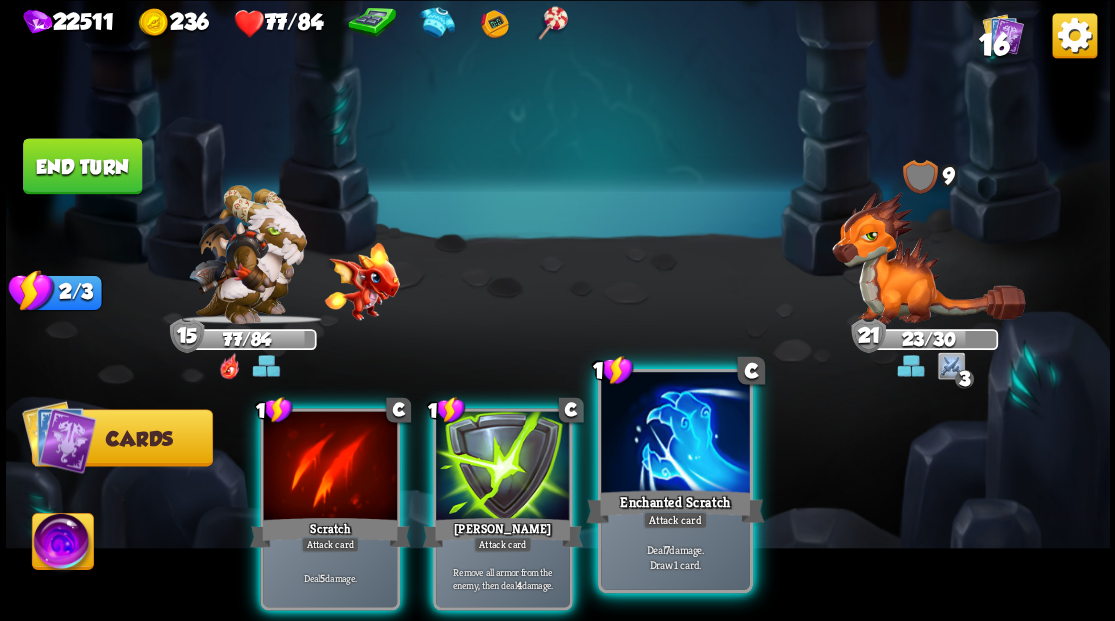click at bounding box center (675, 434) 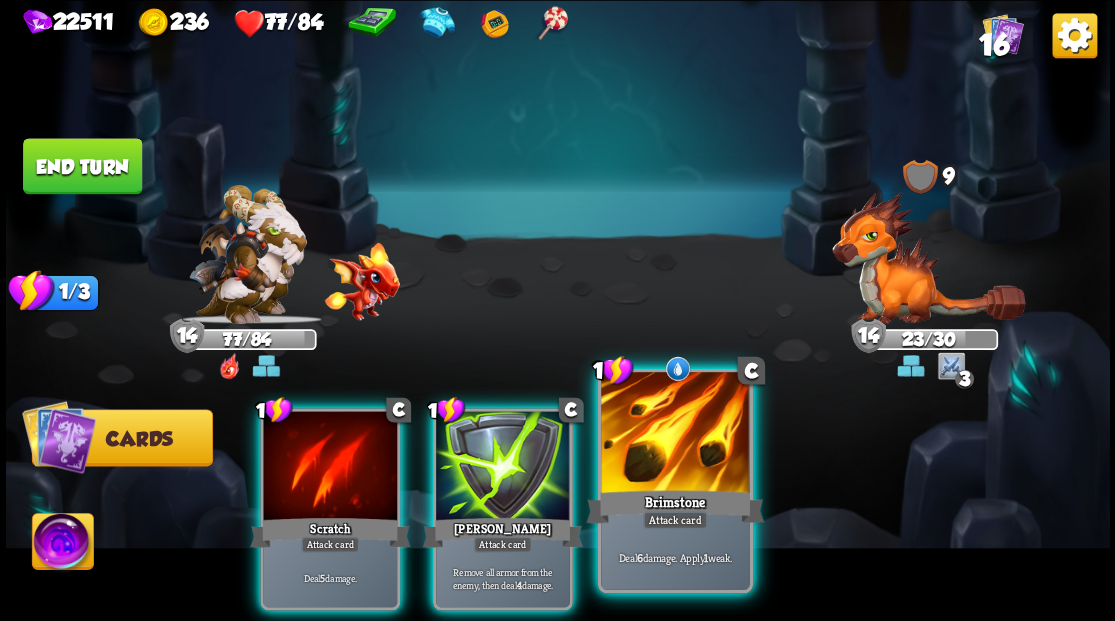 click at bounding box center [675, 434] 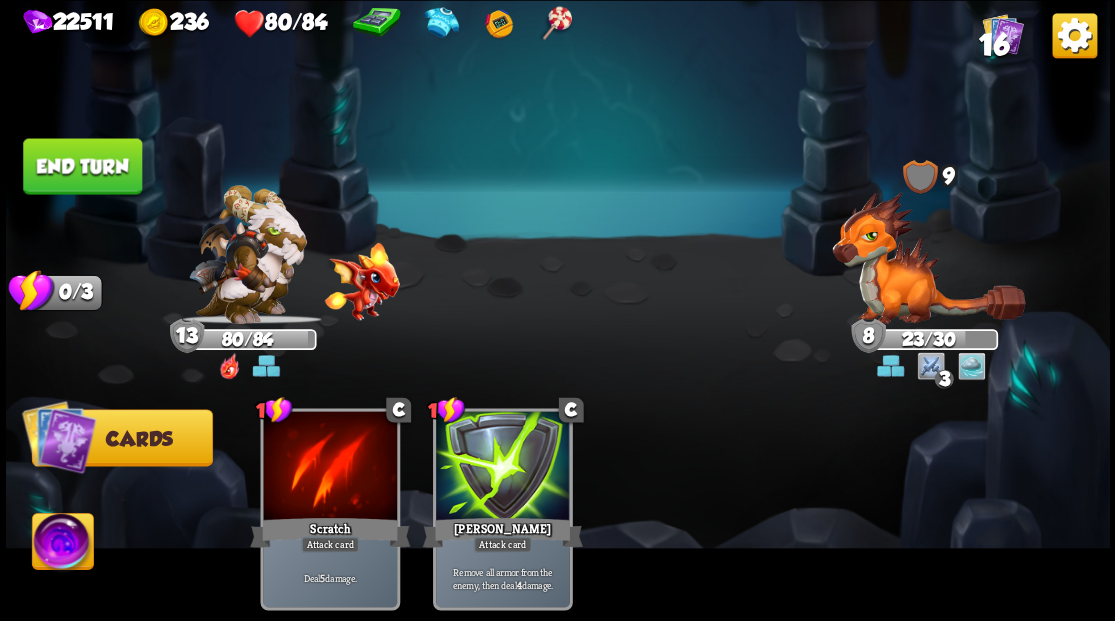 click at bounding box center (59, 436) 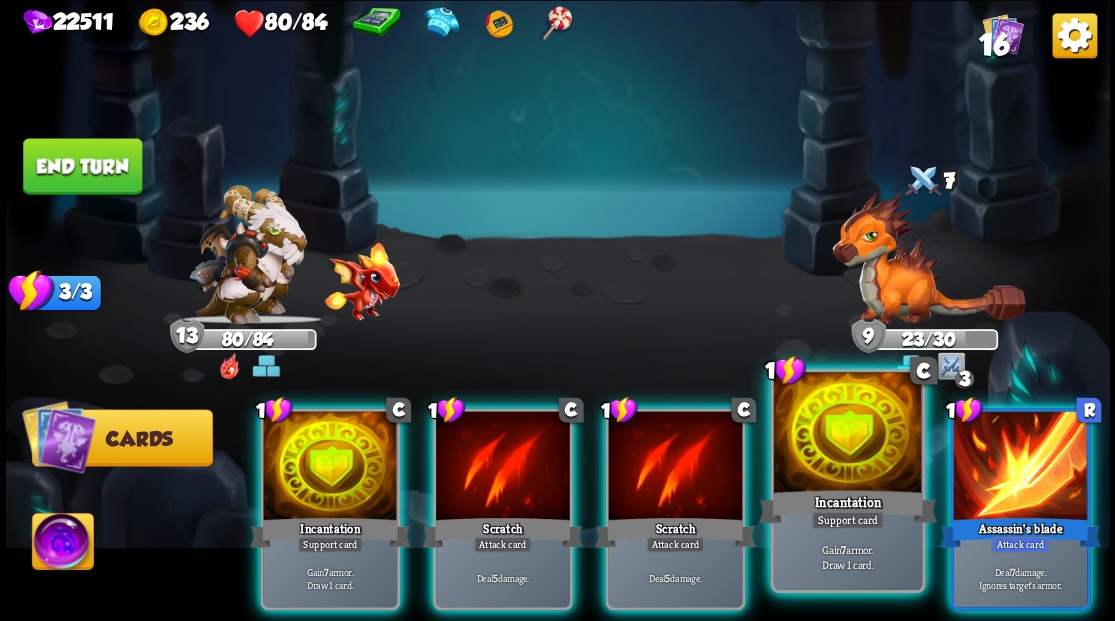 click at bounding box center (847, 434) 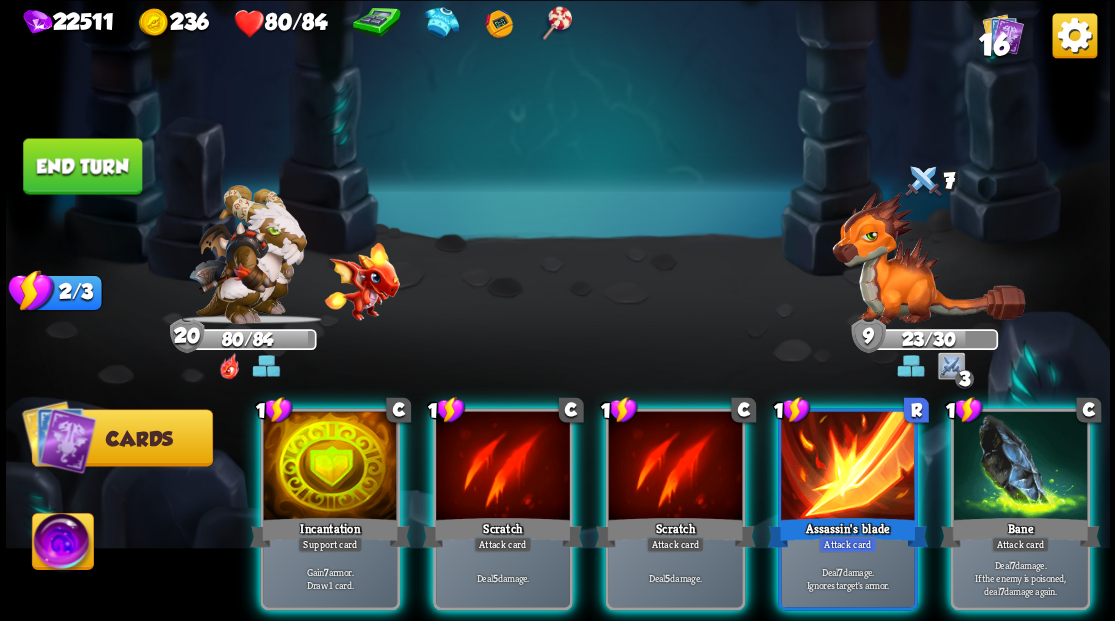 click at bounding box center [848, 467] 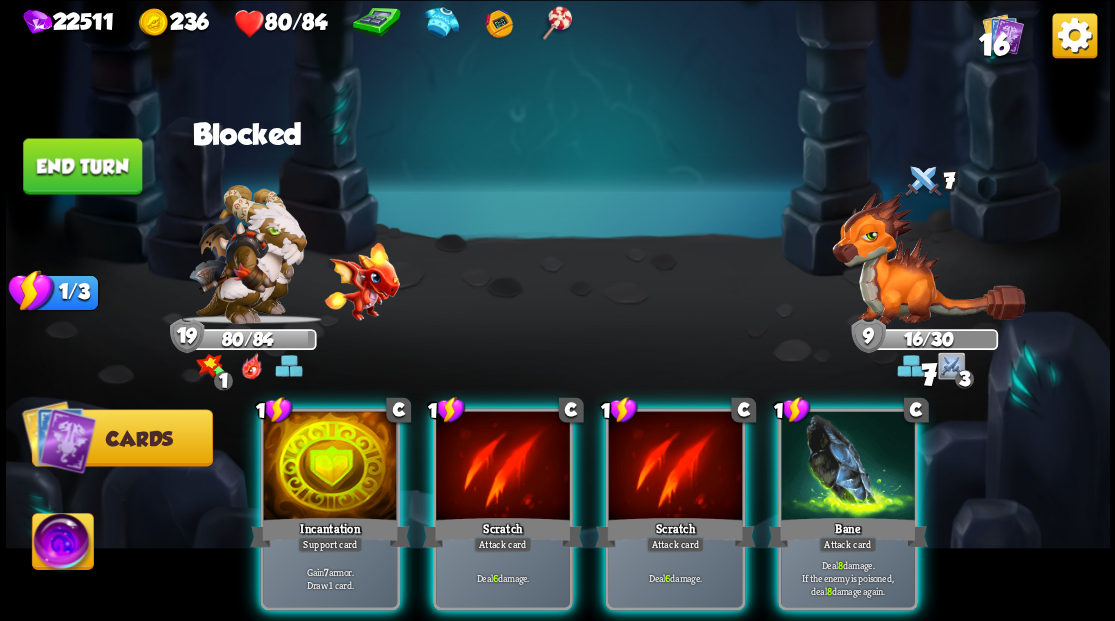 click at bounding box center [848, 467] 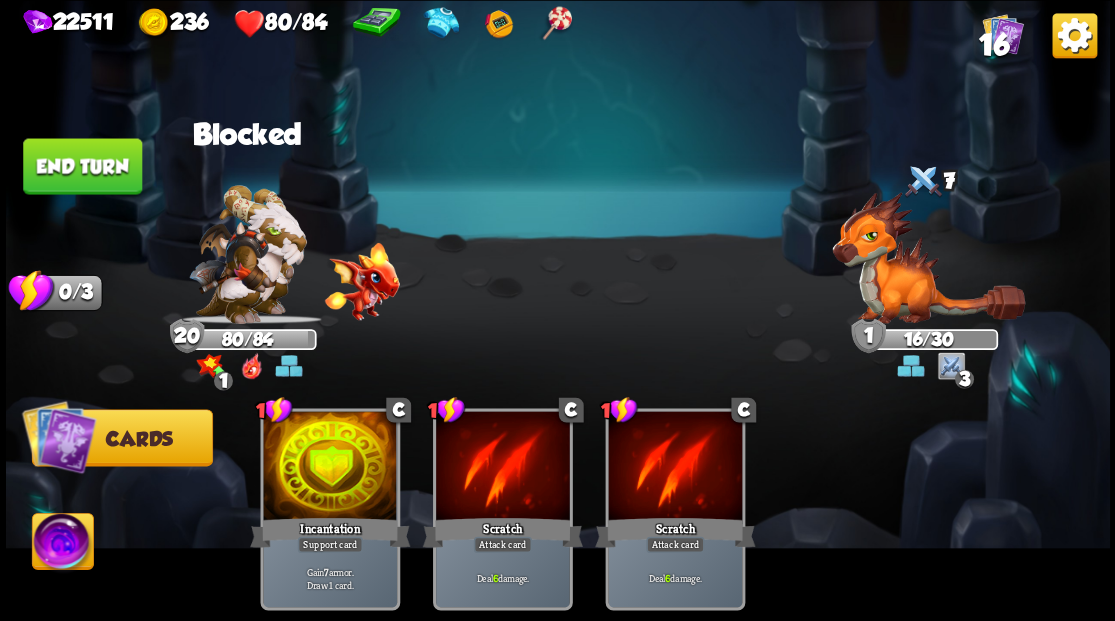 click on "End turn" at bounding box center (82, 166) 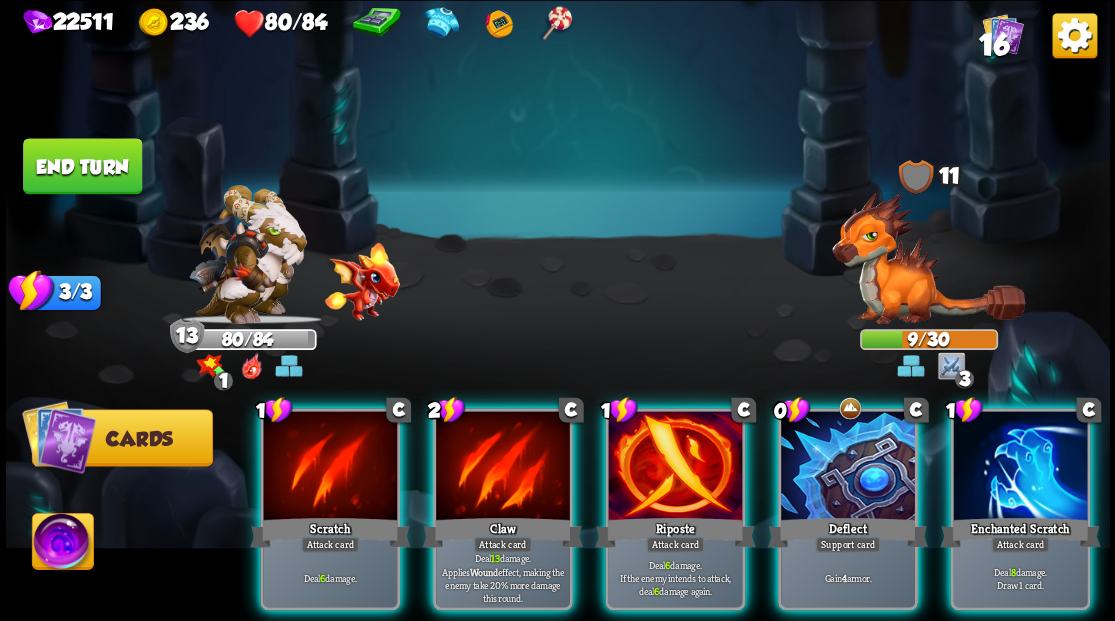 click at bounding box center [62, 544] 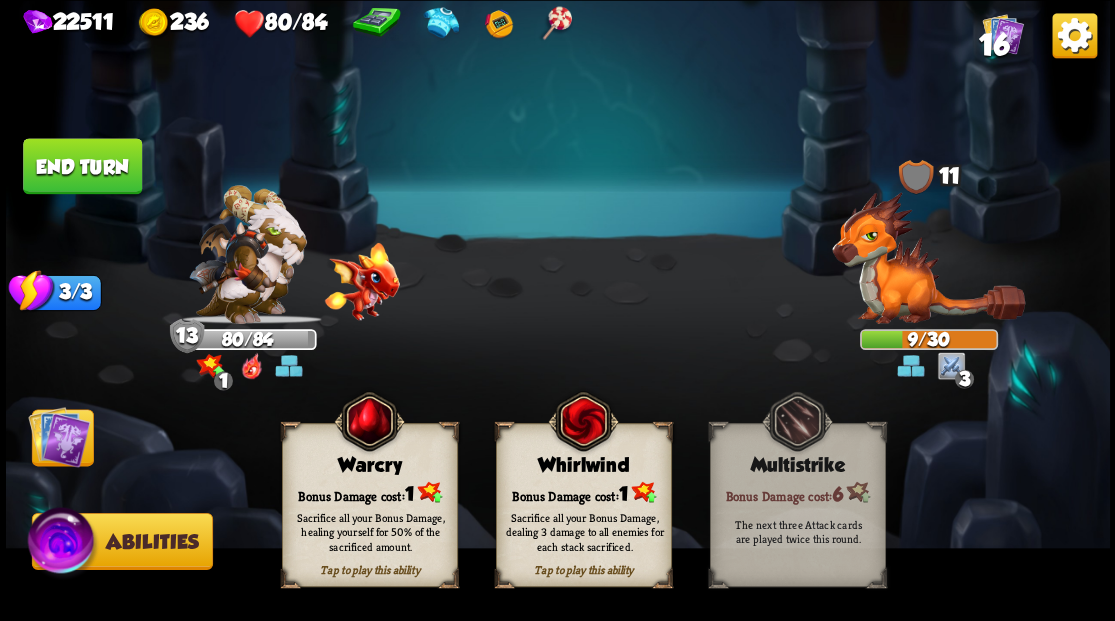 click on "Bonus Damage cost:  1" at bounding box center (369, 492) 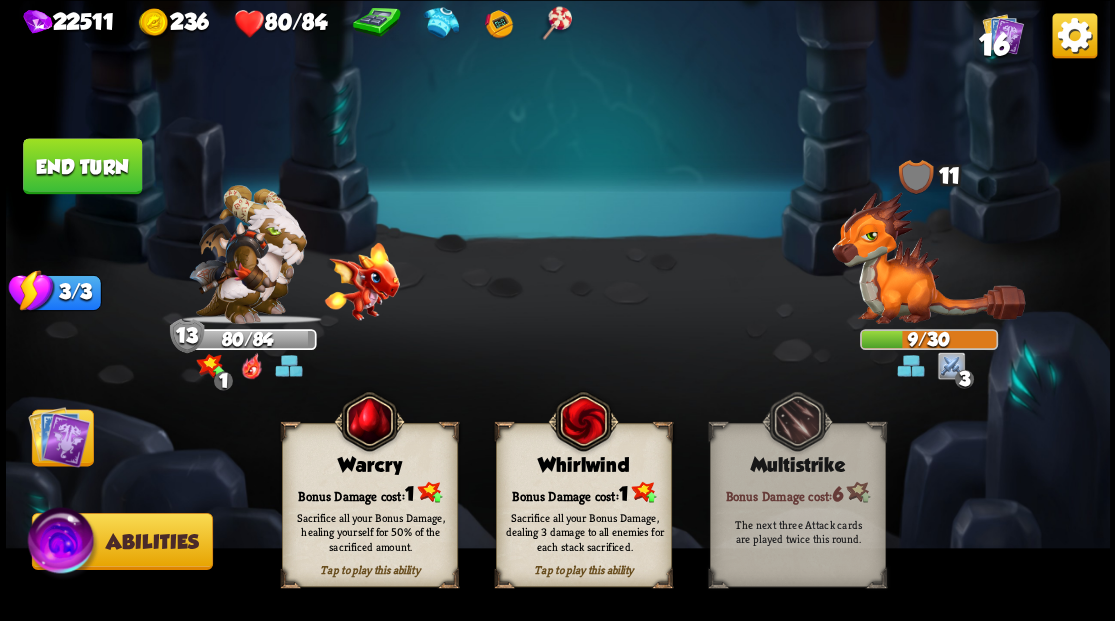 click on "Bonus Damage cost:  1" at bounding box center (369, 492) 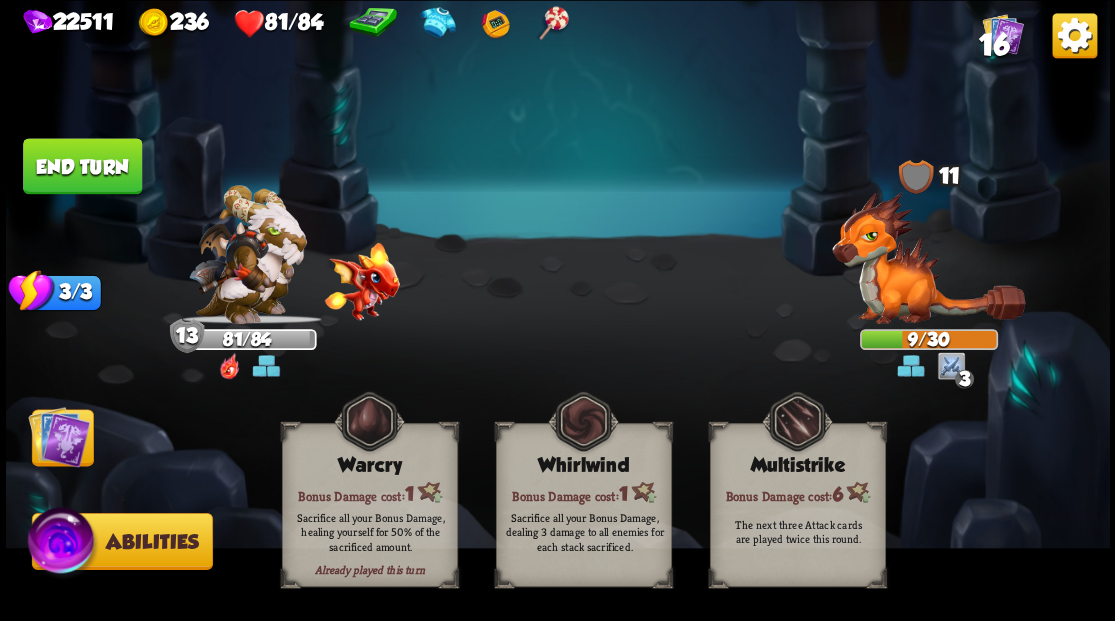 click at bounding box center [59, 436] 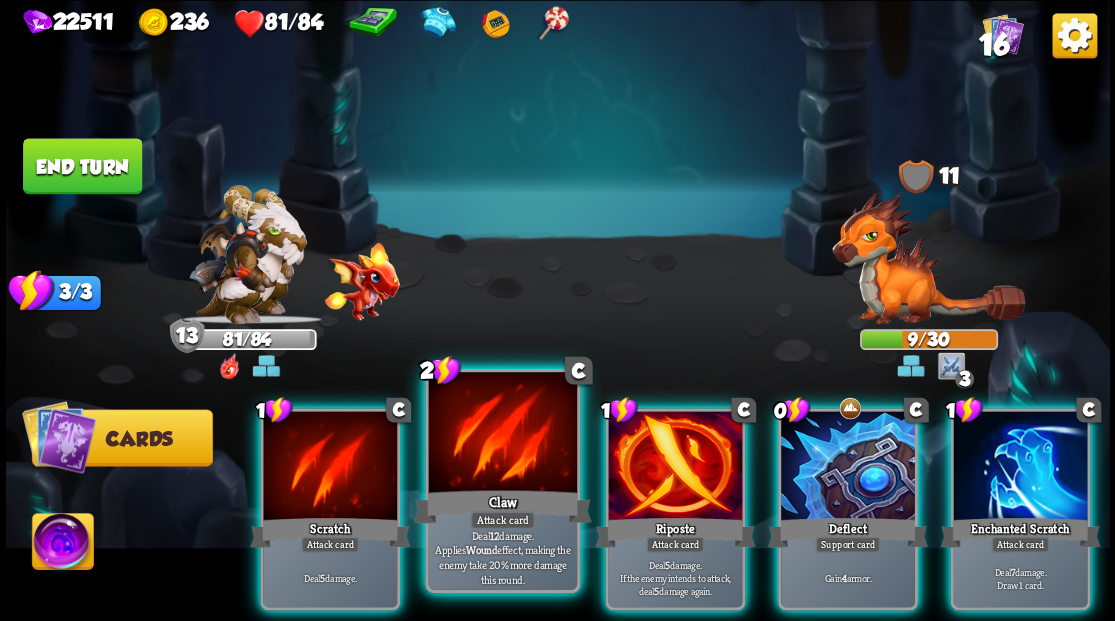 click at bounding box center (502, 434) 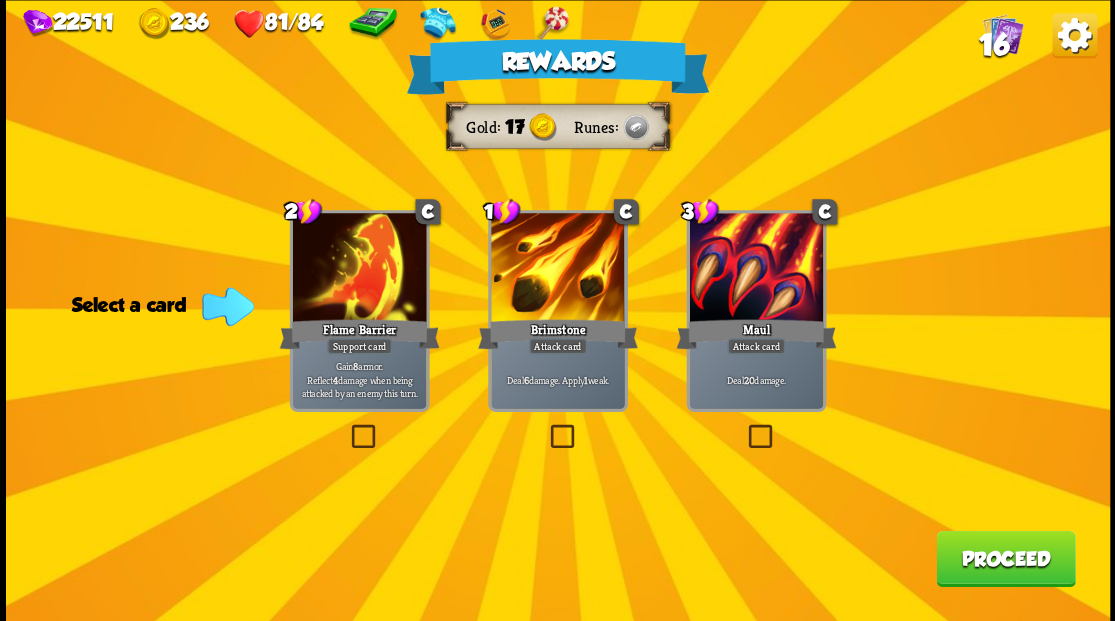 click on "Proceed" at bounding box center [1005, 558] 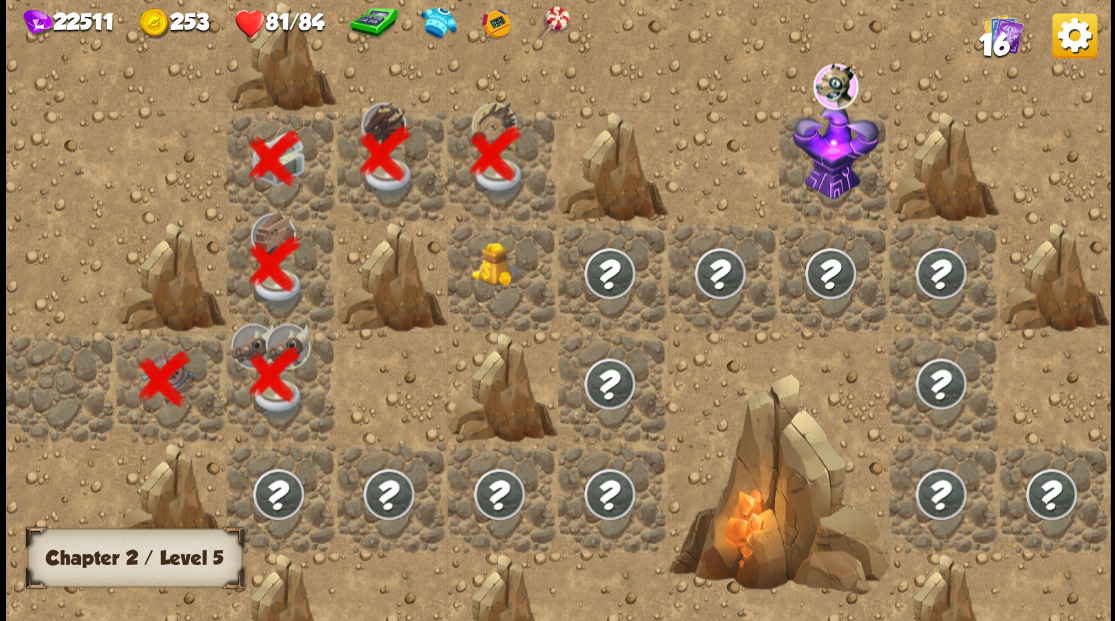 click at bounding box center (498, 264) 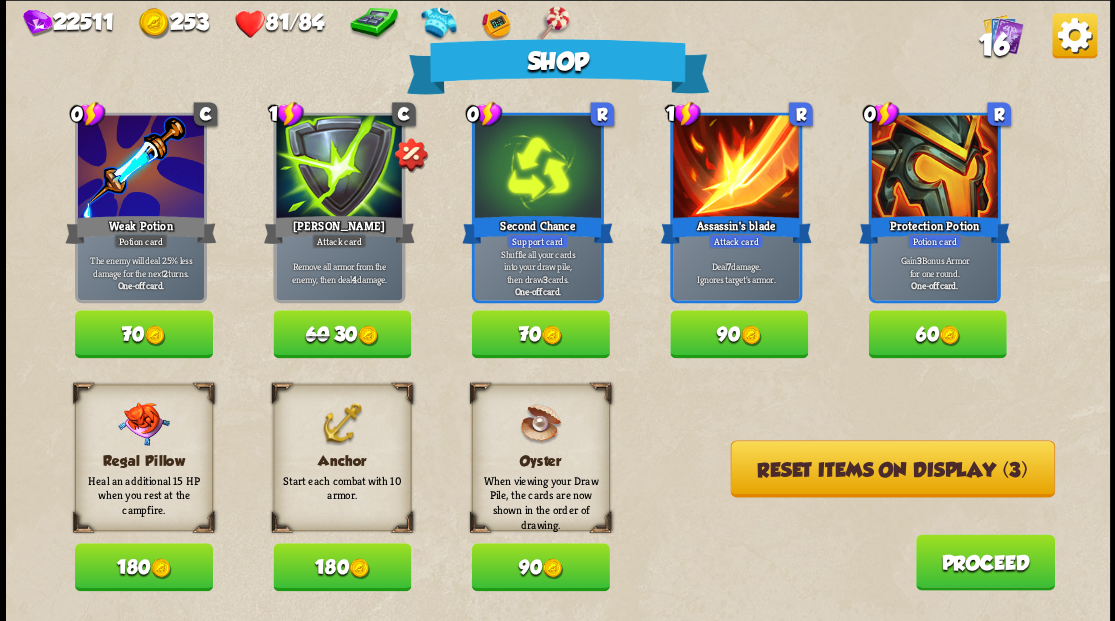 drag, startPoint x: 319, startPoint y: 569, endPoint x: 276, endPoint y: 511, distance: 72.20111 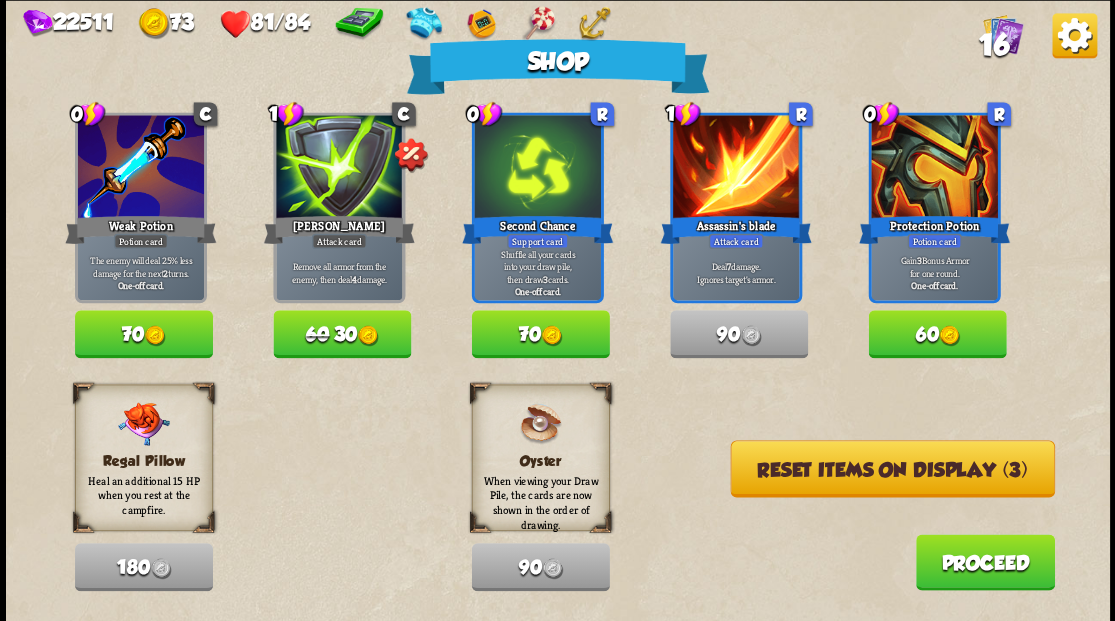 click on "Reset items on display (3)" at bounding box center (892, 468) 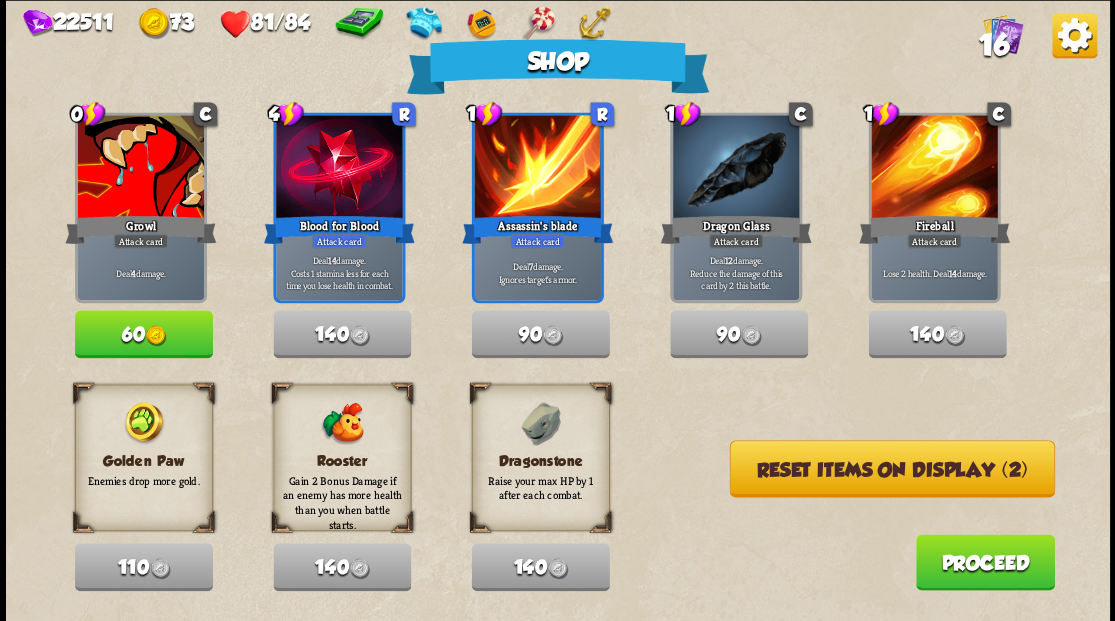 click on "Reset items on display (2)" at bounding box center [891, 468] 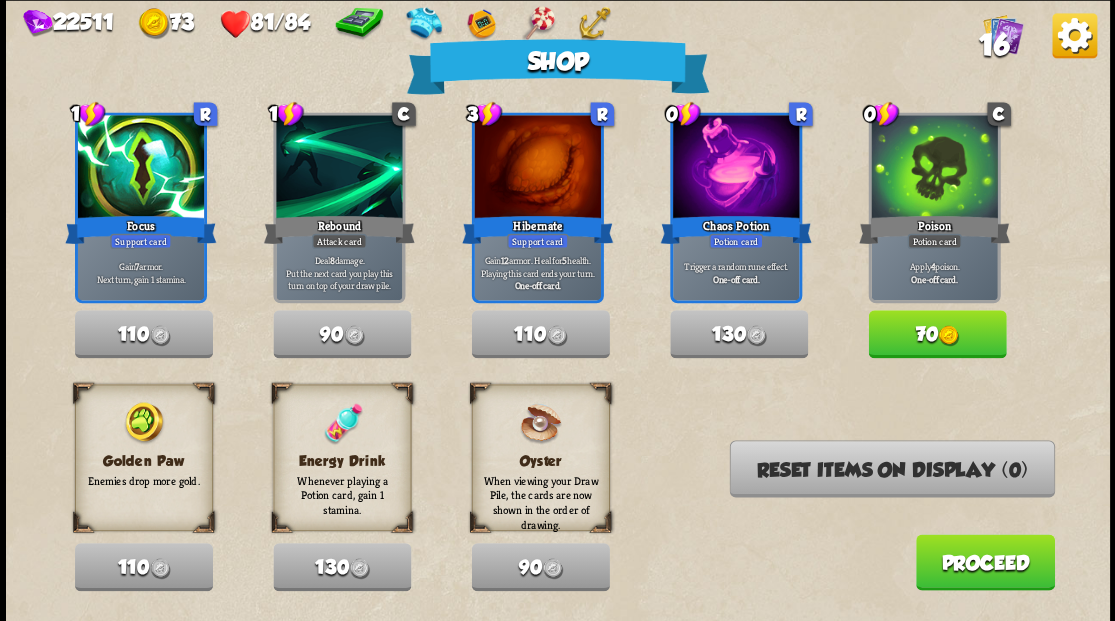 click on "70" at bounding box center [937, 334] 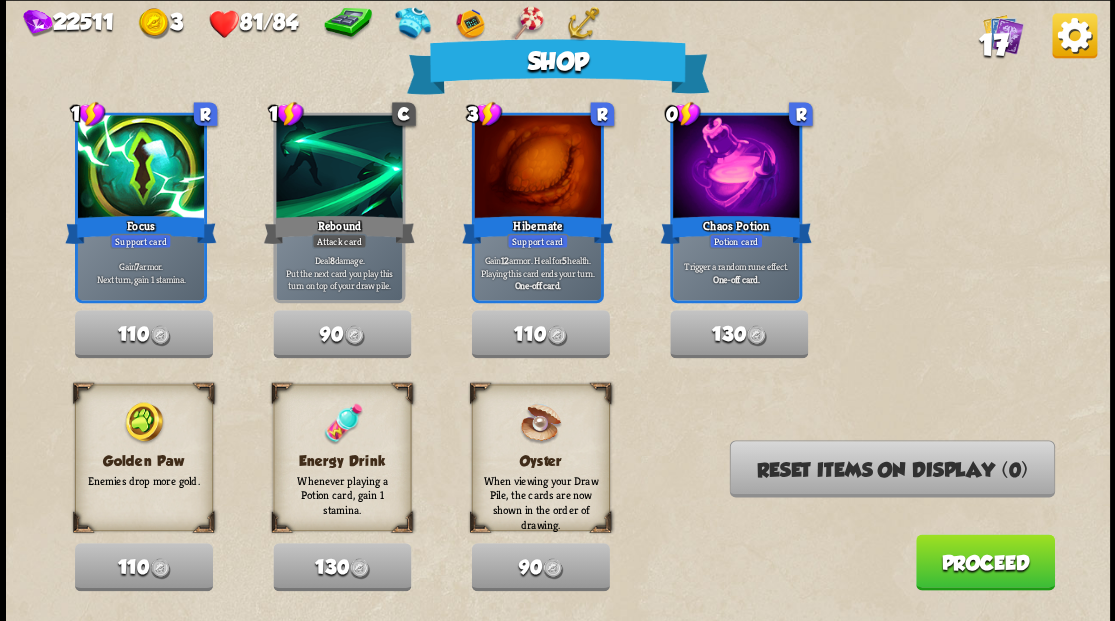 click on "Proceed" at bounding box center [984, 562] 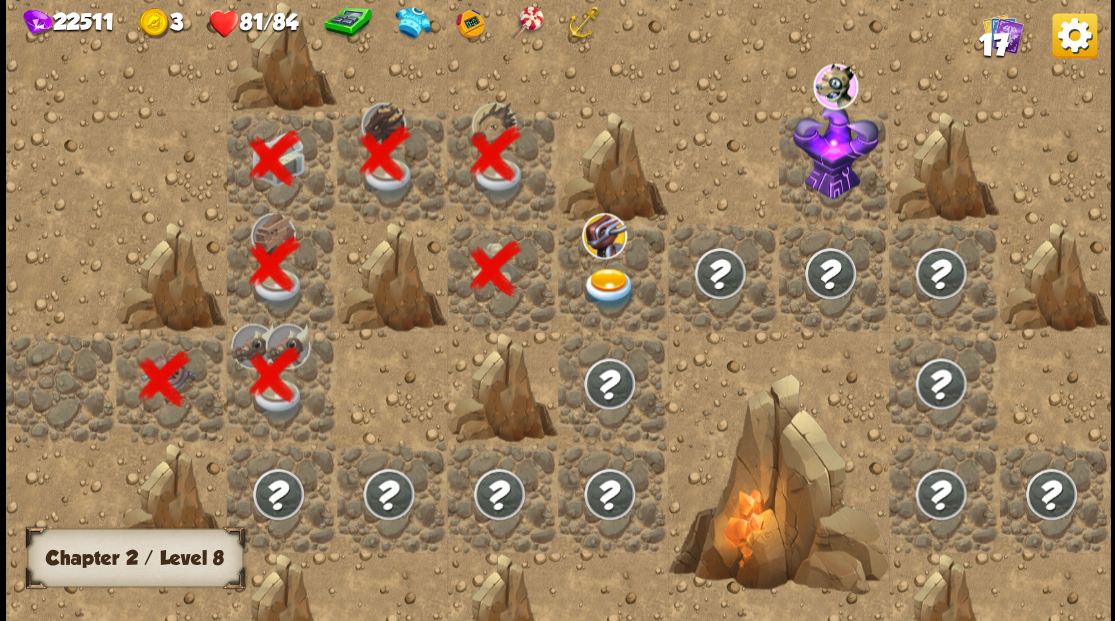 click at bounding box center [609, 288] 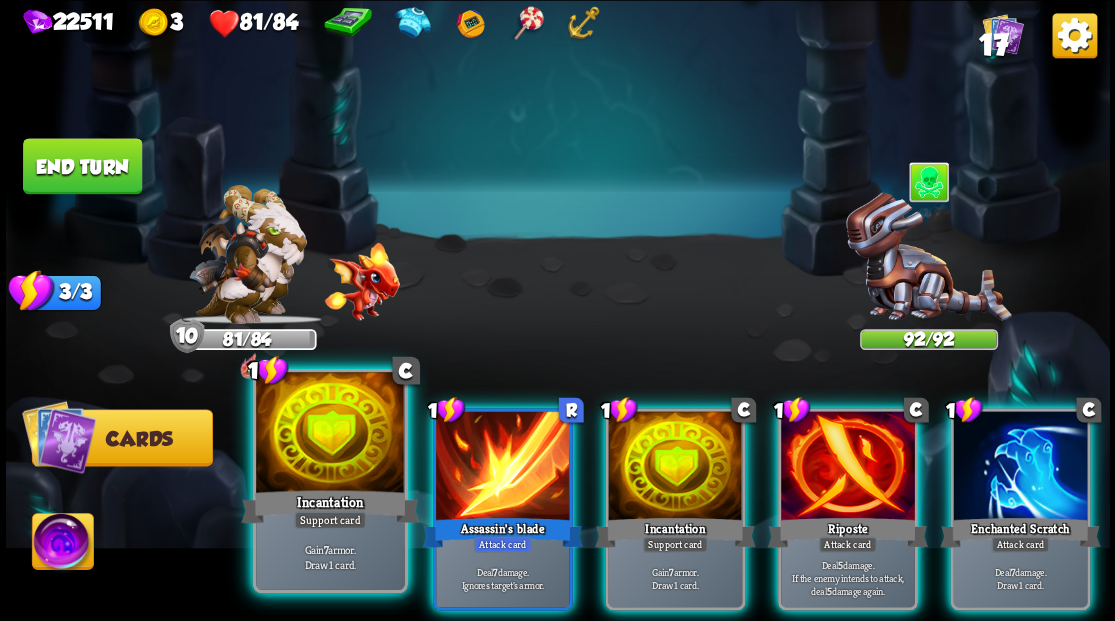 click at bounding box center (330, 434) 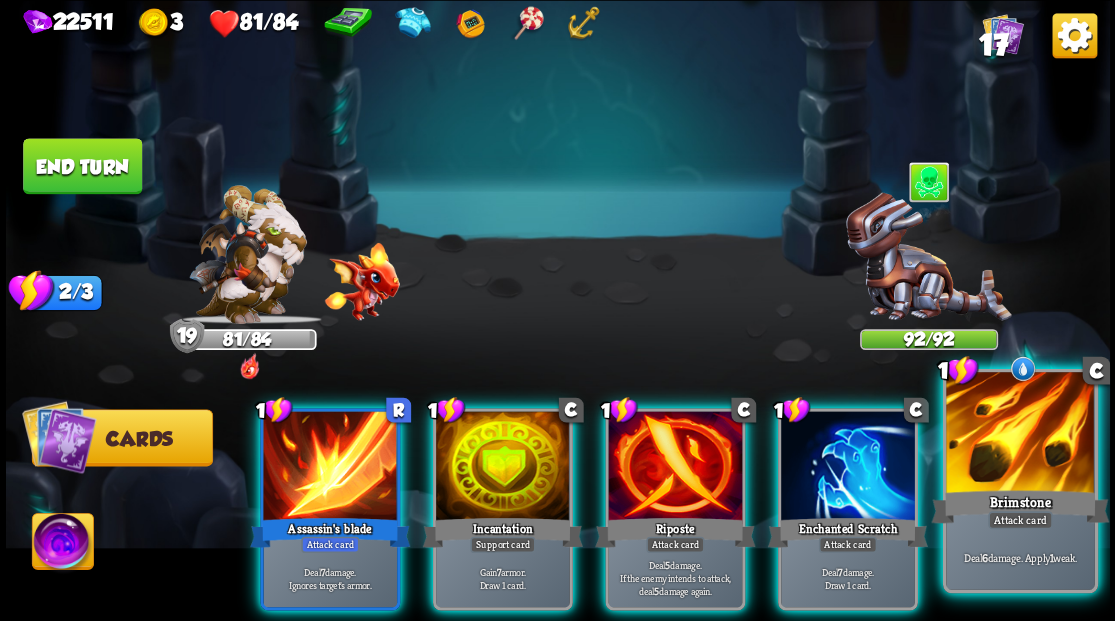 click at bounding box center [1020, 434] 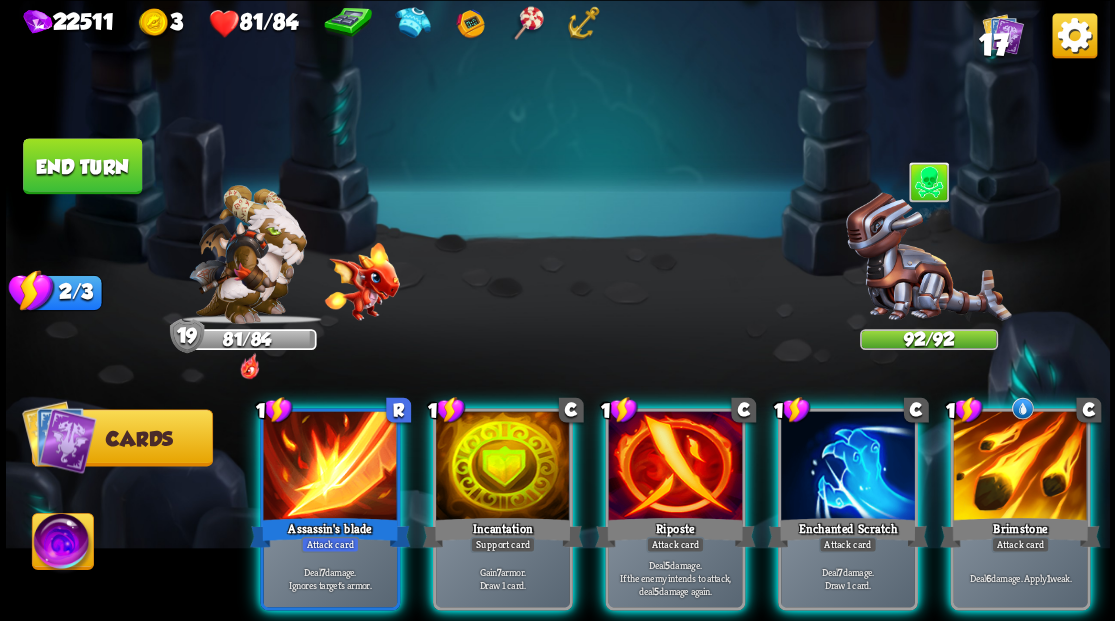 click on "1
R   Assassin's blade     Attack card   Deal  7  damage. Ignores target's armor.
1
C   Incantation     Support card   Gain  7  armor. Draw 1 card.
1
C   Riposte     Attack card   Deal  5  damage. If the enemy intends to attack, deal  5  damage again.
1
C   Enchanted Scratch     Attack card   Deal  7  damage. Draw 1 card.
1
C   Brimstone     Attack card   Deal  6  damage. Apply  1  weak." at bounding box center [667, 483] 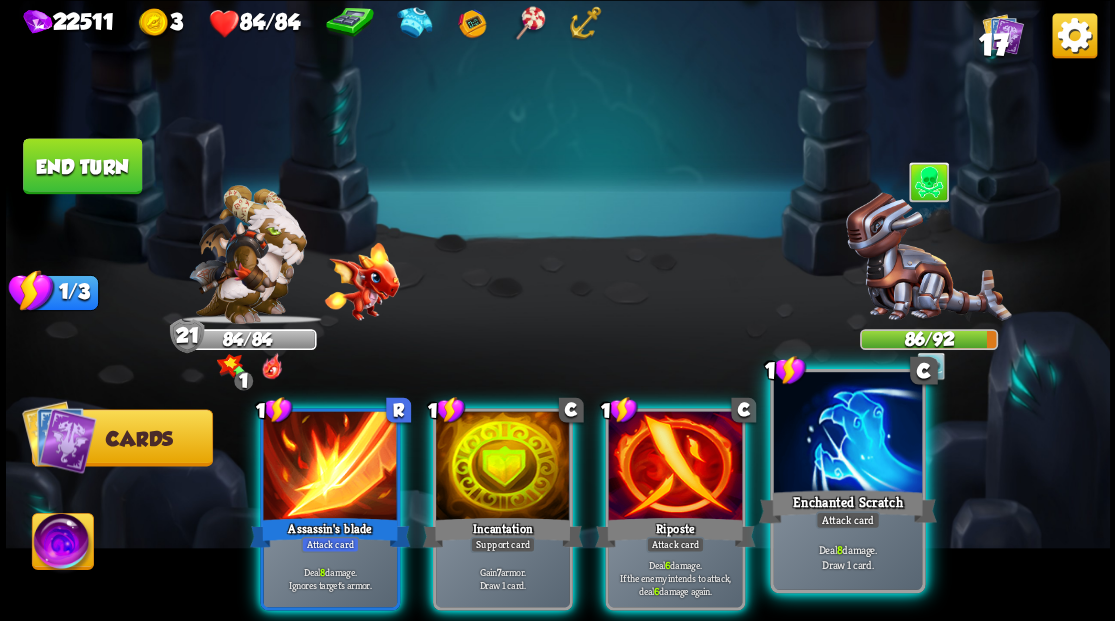 click at bounding box center [847, 434] 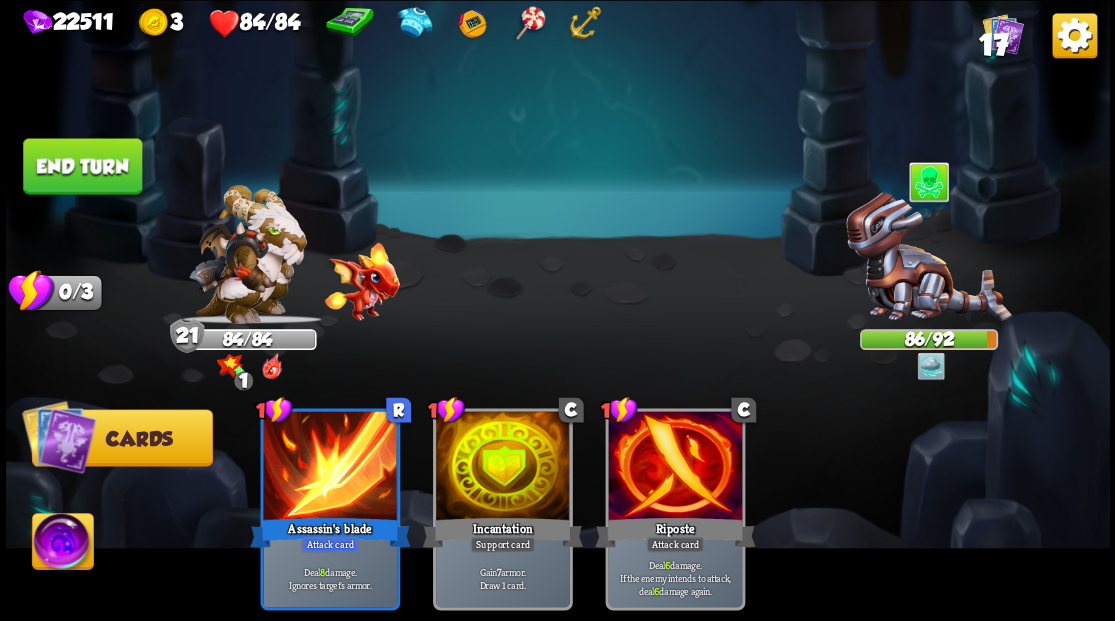 click on "1
R   Assassin's blade     Attack card   Deal  8  damage. Ignores target's armor.
1
C   Incantation     Support card   Gain  7  armor. Draw 1 card.
1
C   Riposte     Attack card   Deal  6  damage. If the enemy intends to attack, deal  6  damage again." at bounding box center (667, 483) 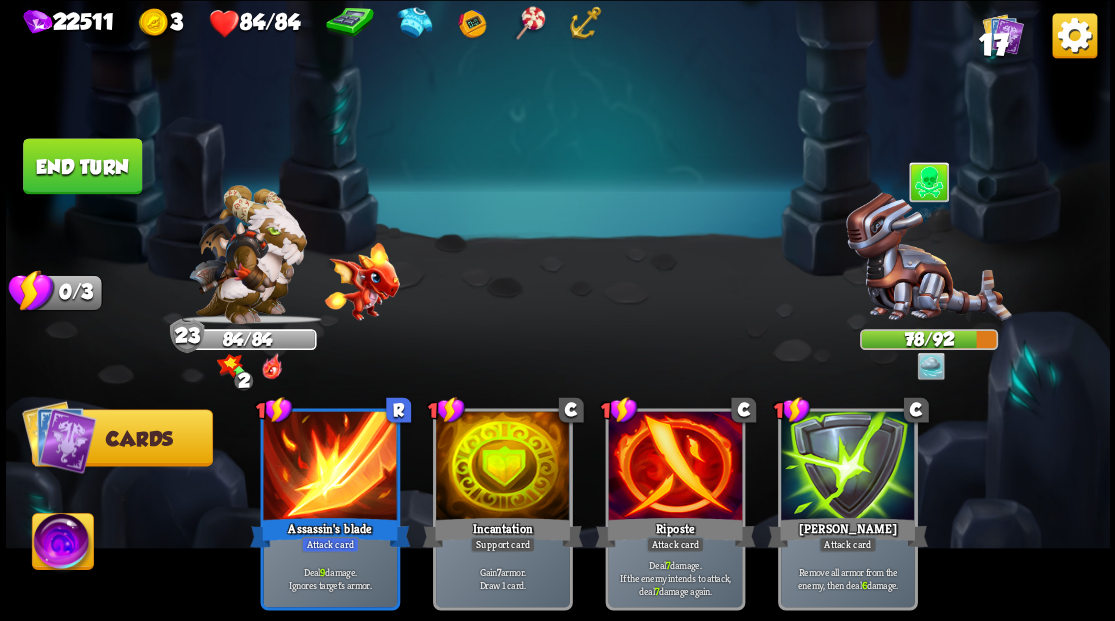 click on "End turn" at bounding box center [82, 166] 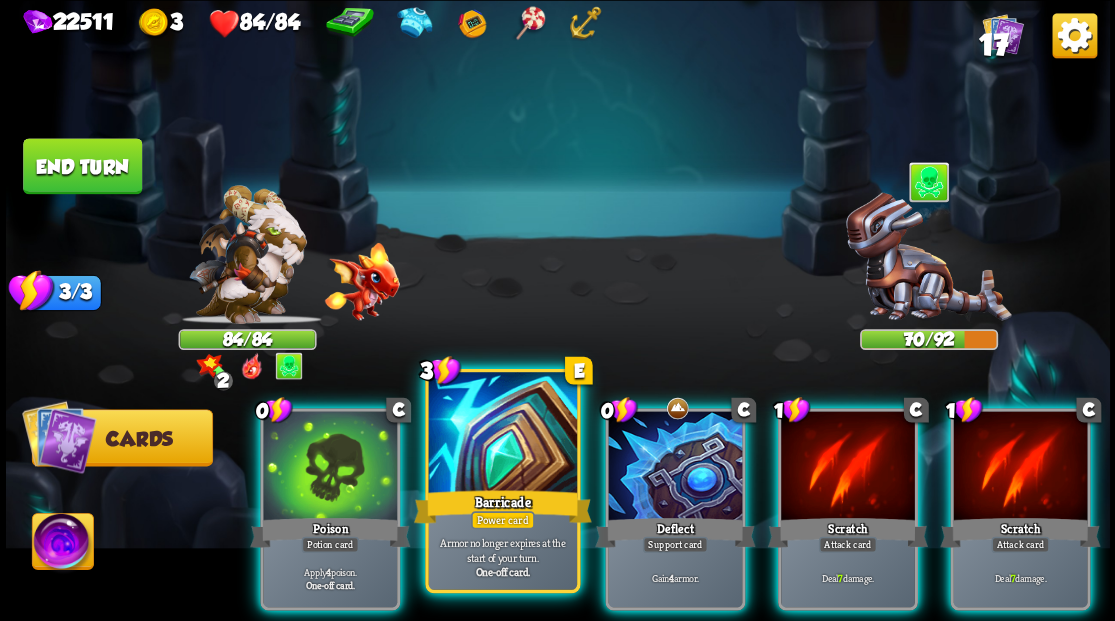 click at bounding box center [502, 434] 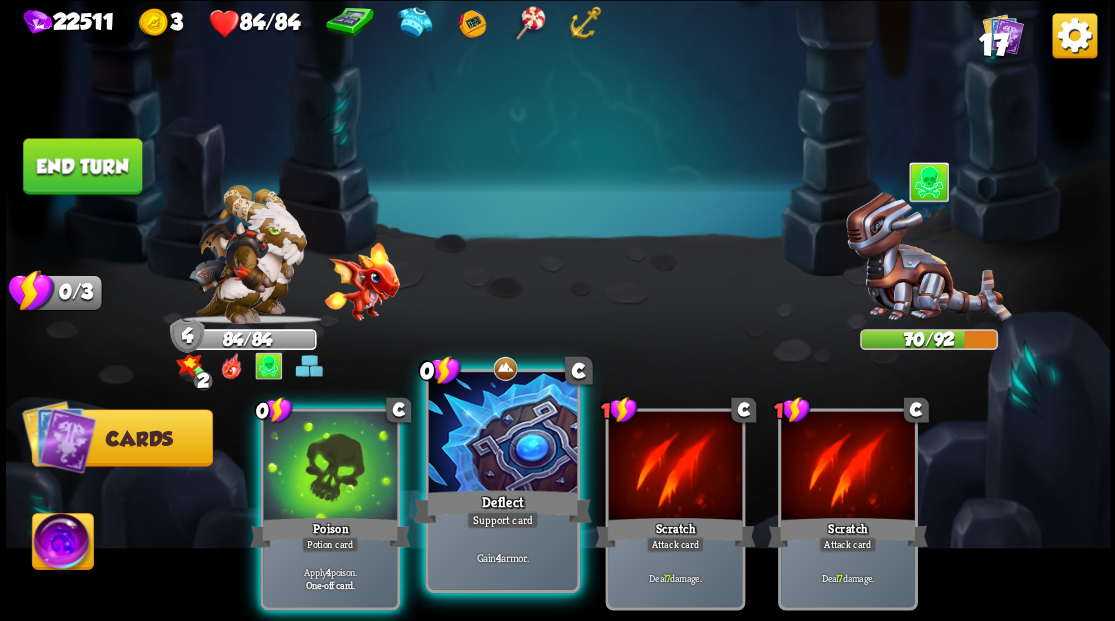 click at bounding box center [502, 434] 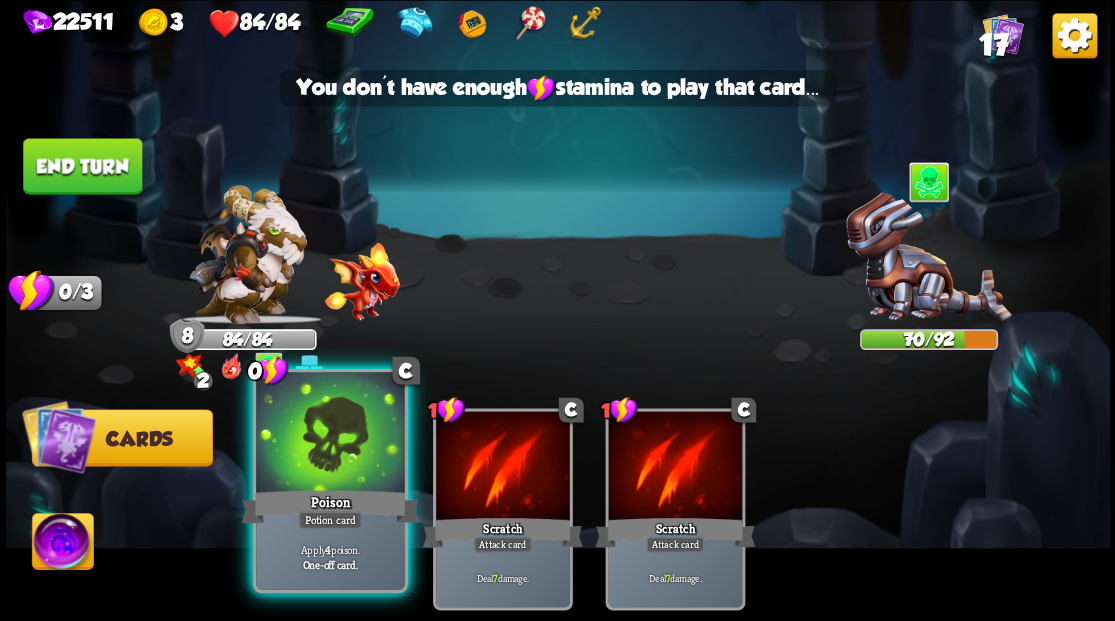 click at bounding box center [330, 434] 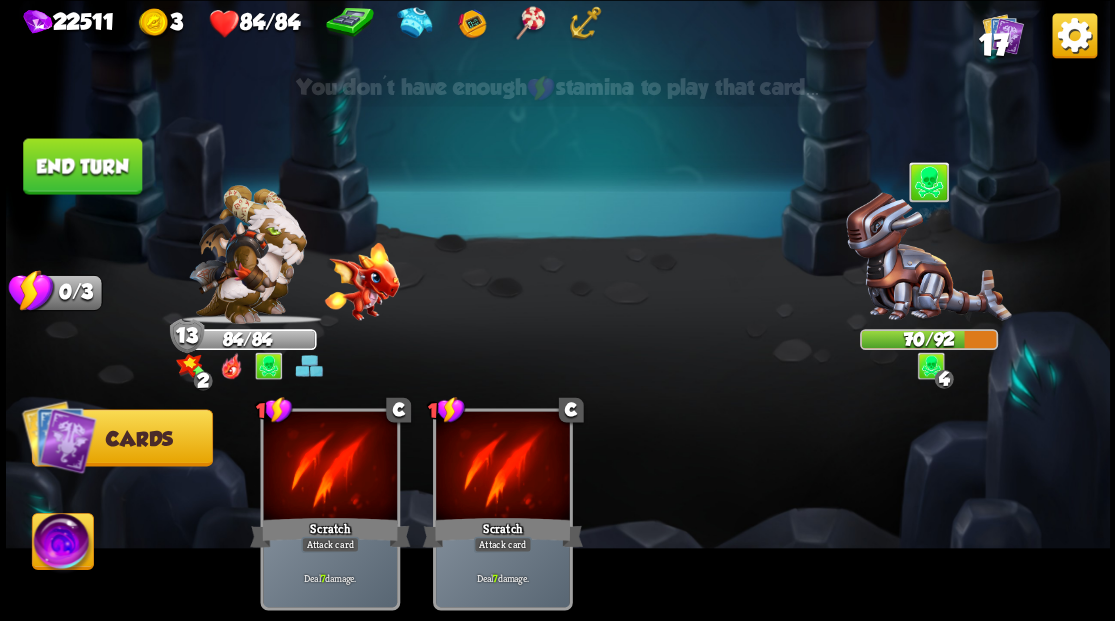 click on "End turn" at bounding box center (82, 166) 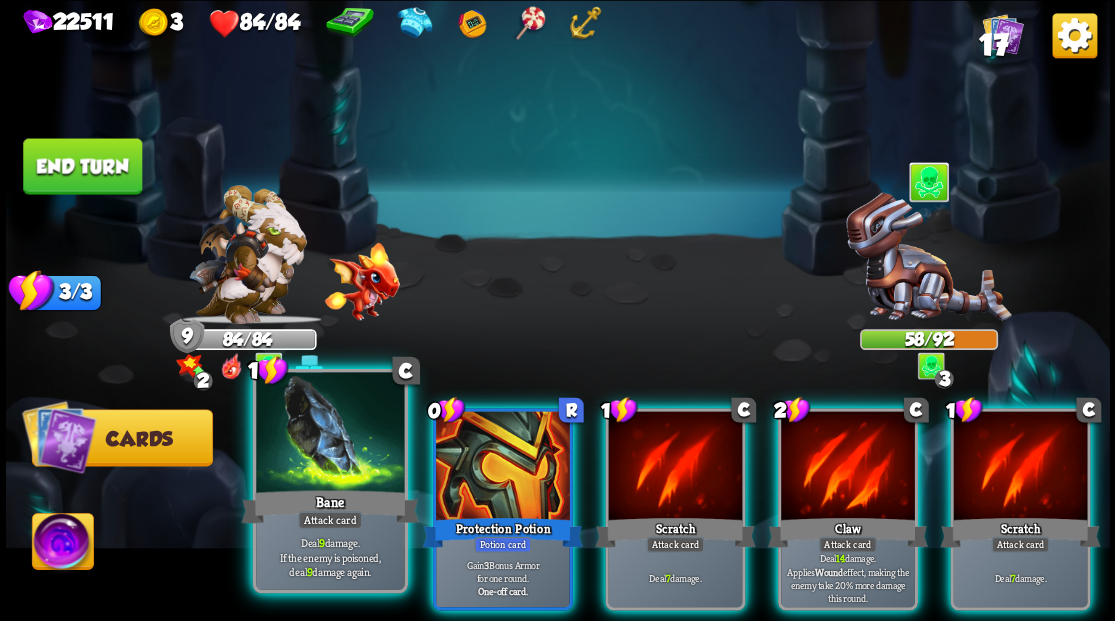 click at bounding box center [330, 434] 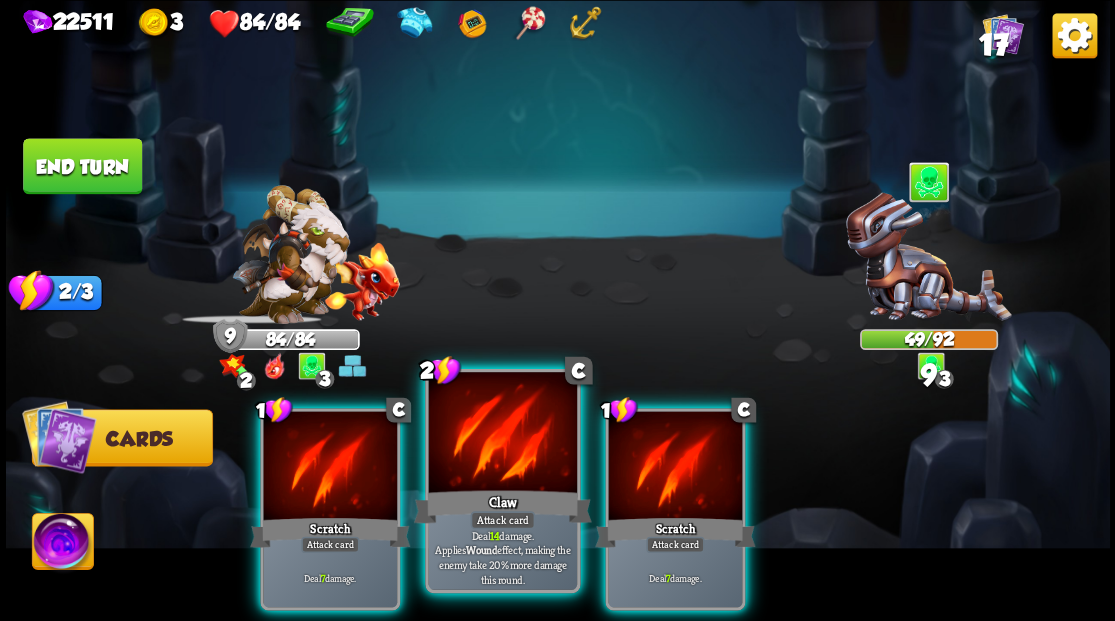 click at bounding box center [502, 434] 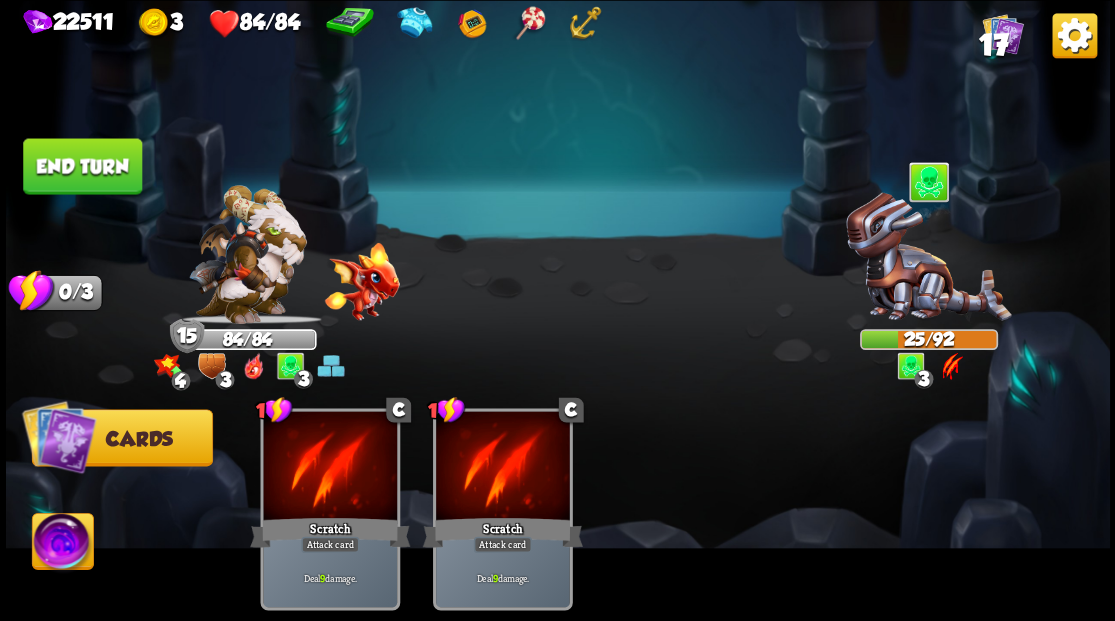 click on "End turn" at bounding box center (82, 166) 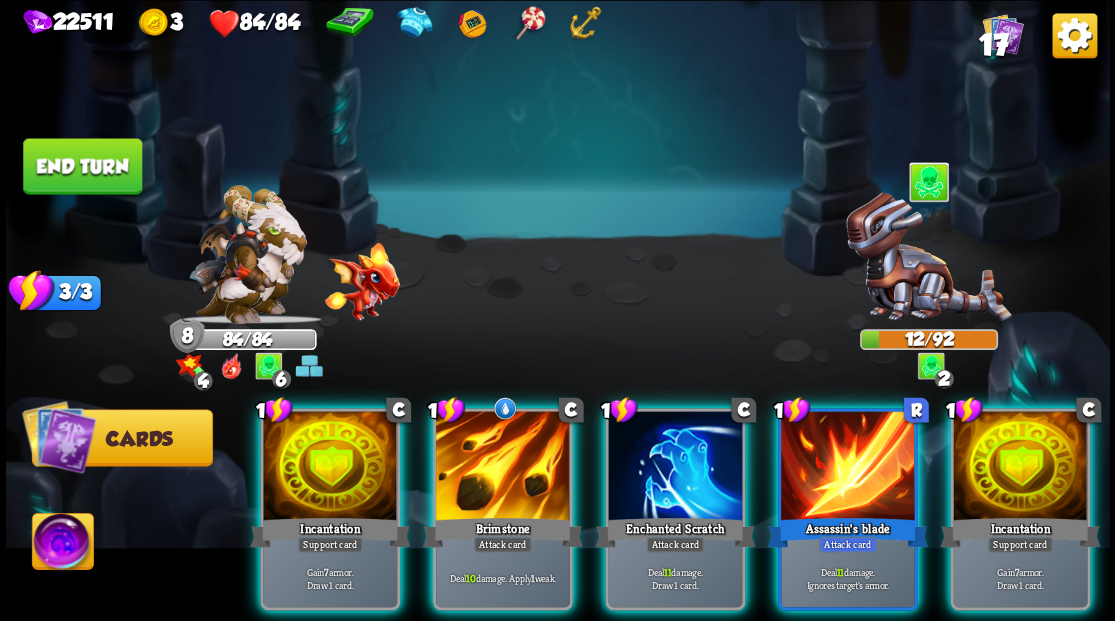click at bounding box center (1020, 467) 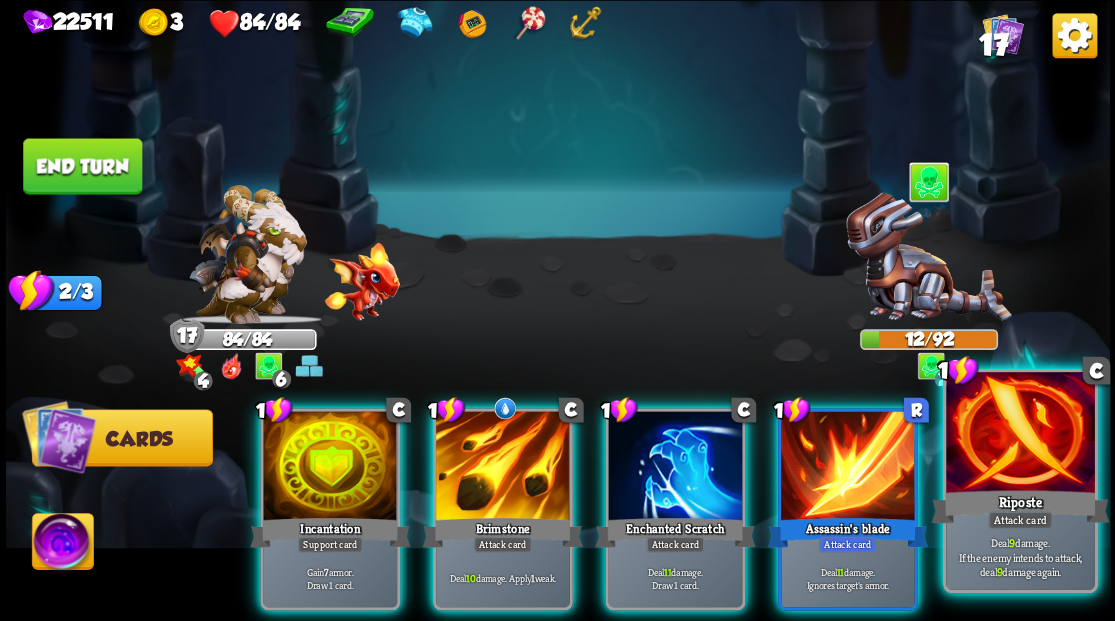 click on "Riposte" at bounding box center [1020, 506] 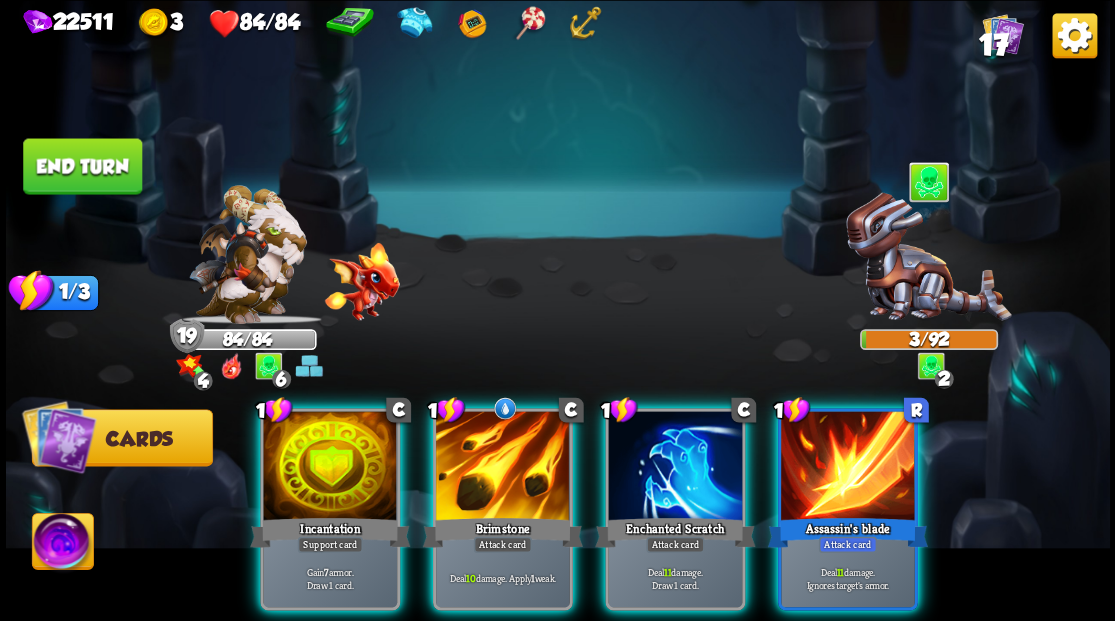 click at bounding box center (848, 467) 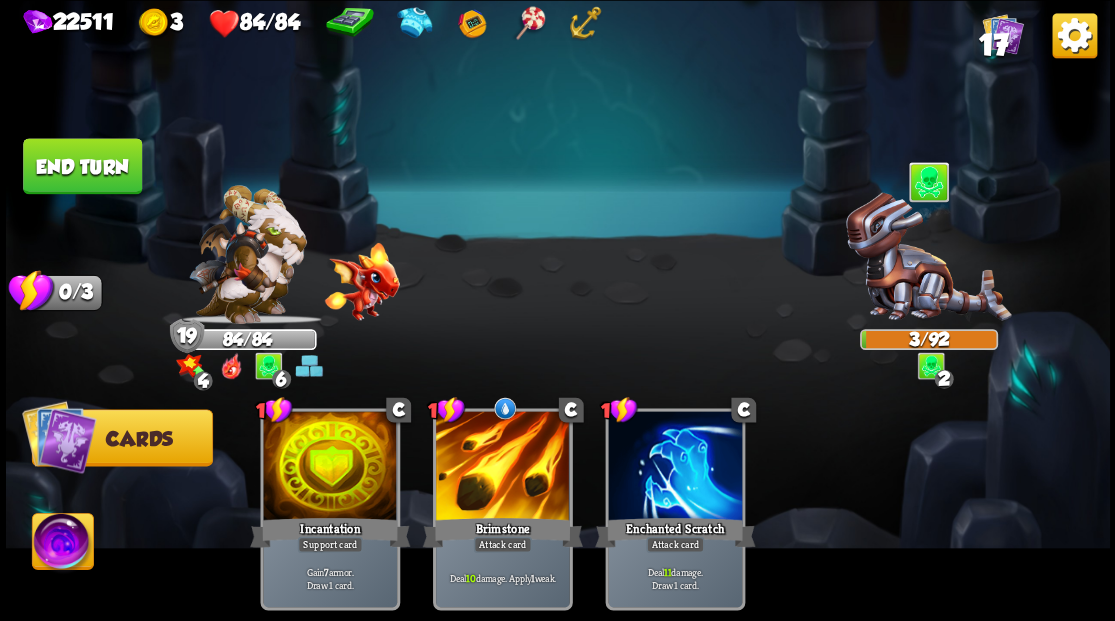 drag, startPoint x: 850, startPoint y: 456, endPoint x: 845, endPoint y: 378, distance: 78.160095 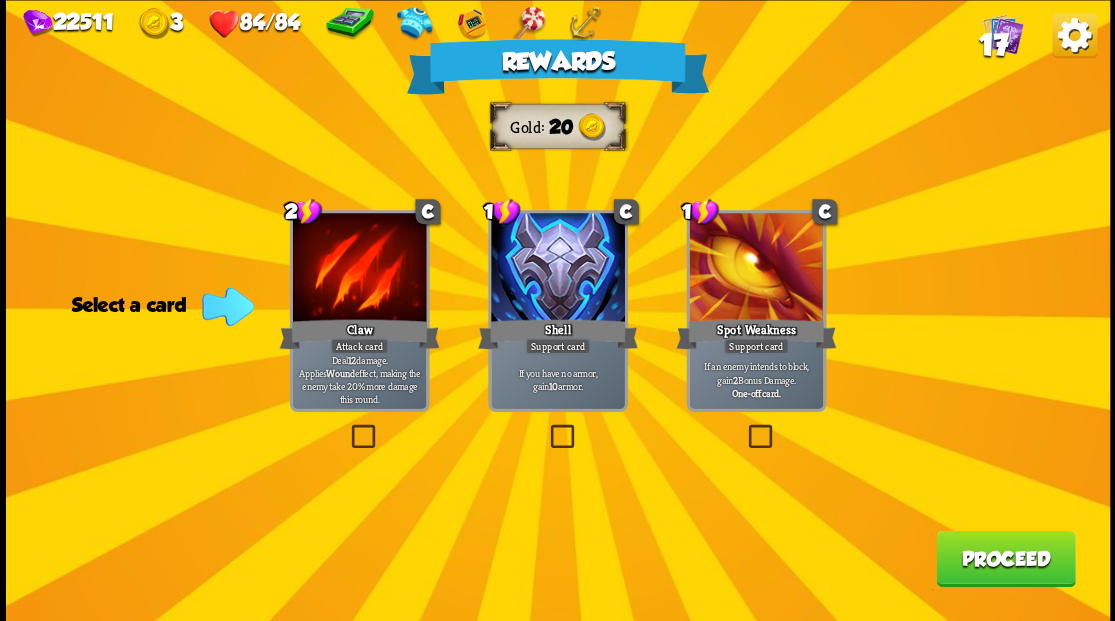 click on "Proceed" at bounding box center [1005, 558] 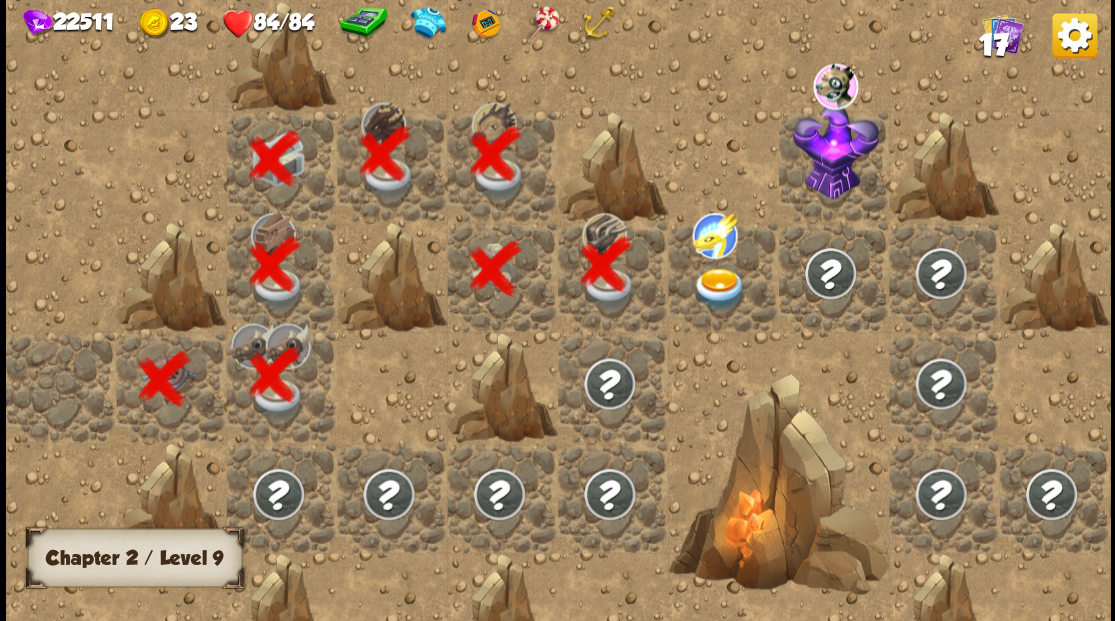 click at bounding box center (719, 288) 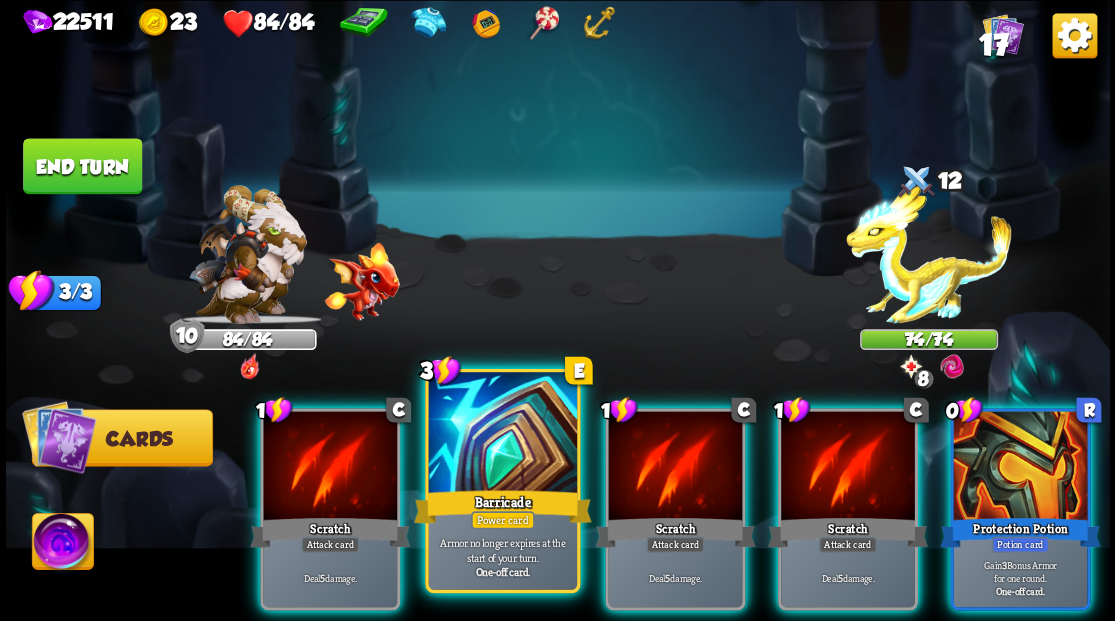 click at bounding box center (502, 434) 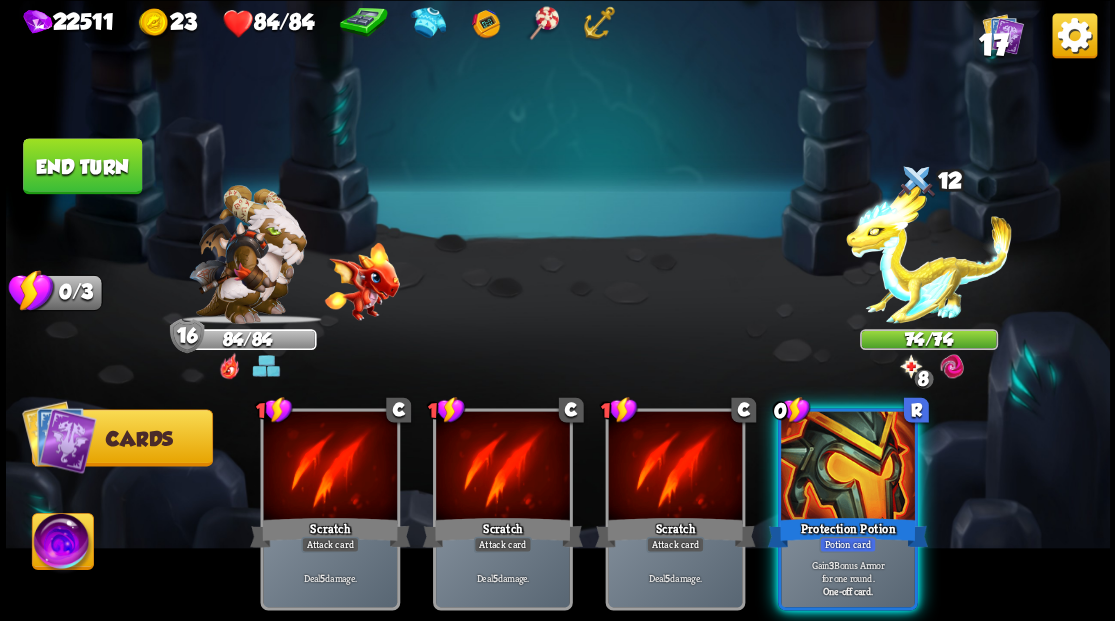 click on "Protection Potion" at bounding box center (847, 532) 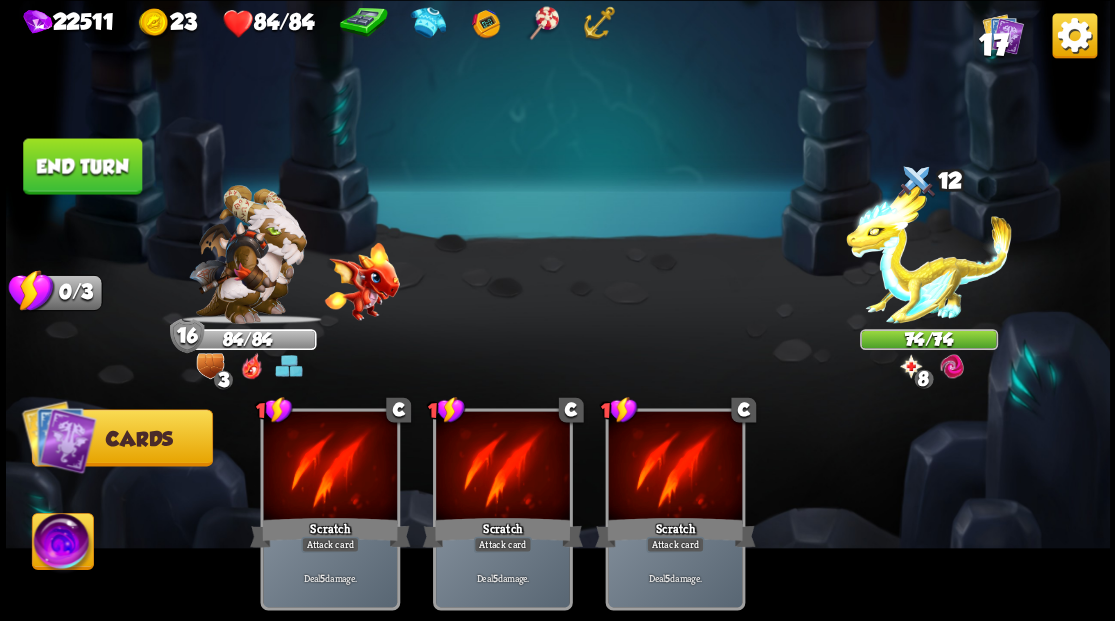 click on "End turn" at bounding box center (82, 166) 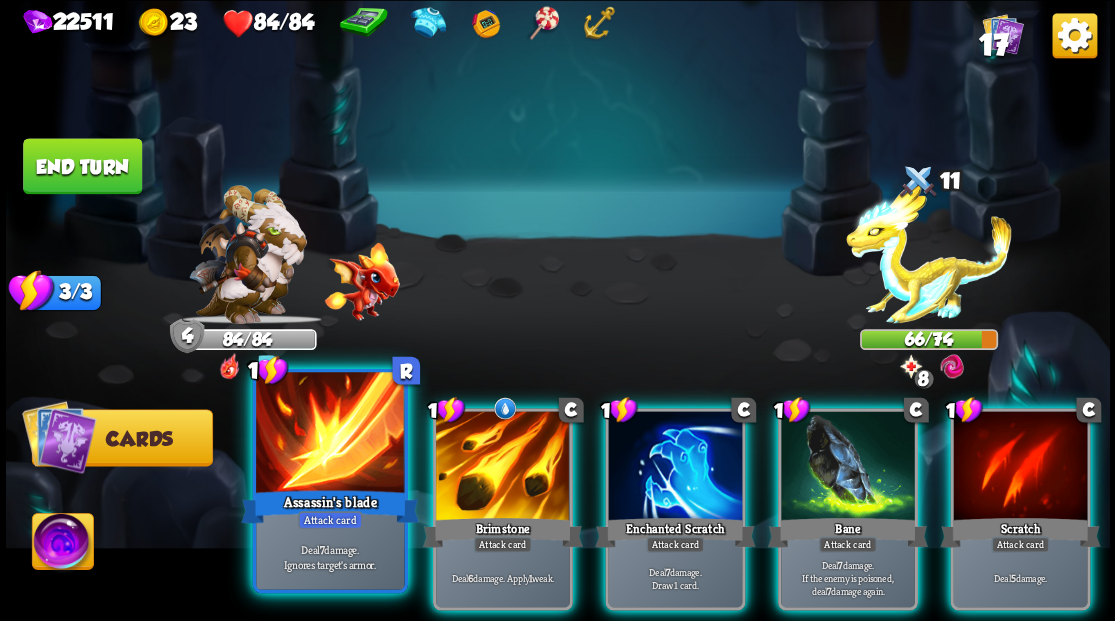 click at bounding box center [330, 434] 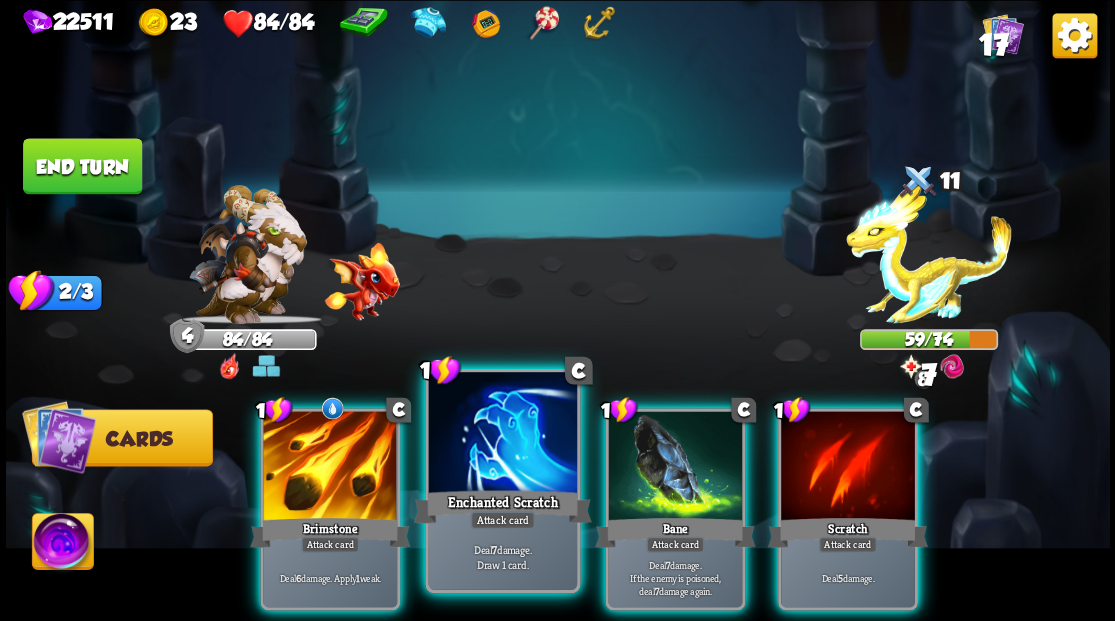 click at bounding box center (502, 434) 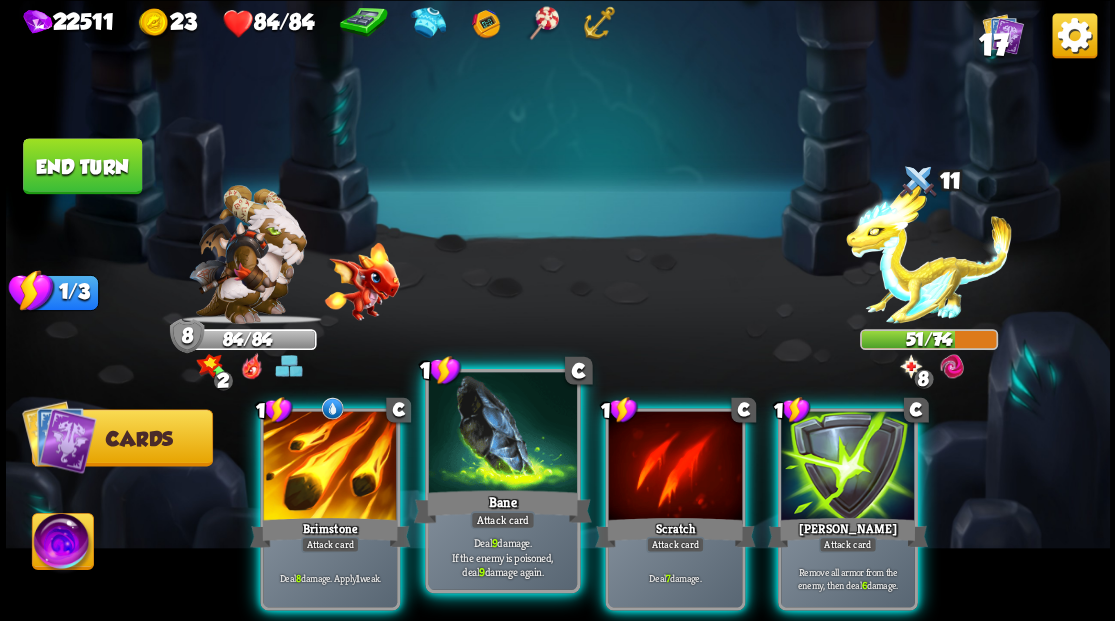click at bounding box center [502, 434] 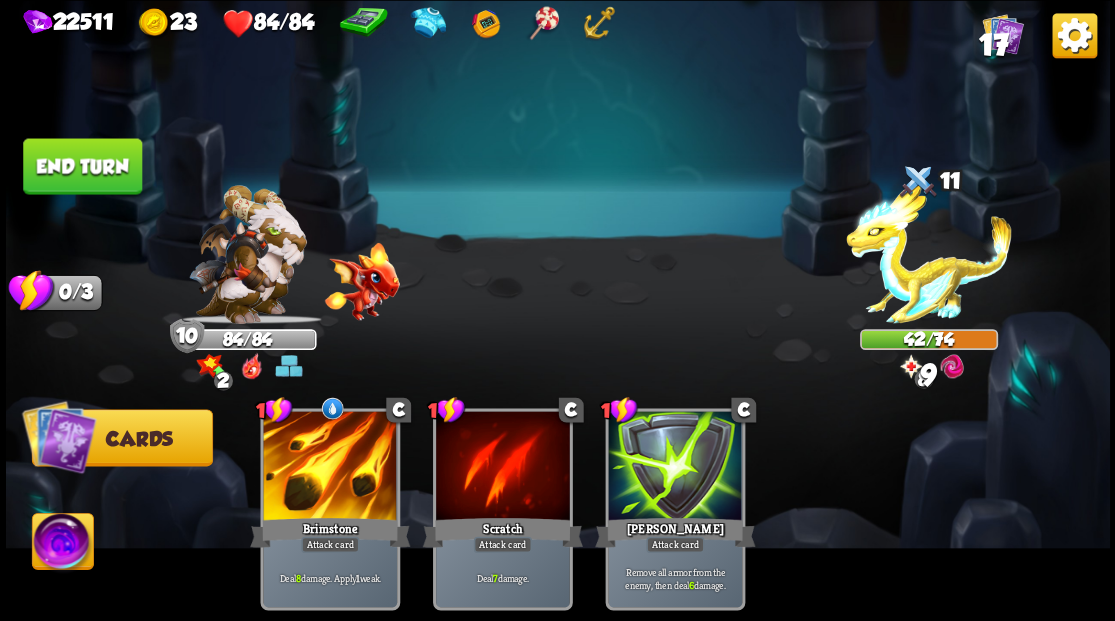 drag, startPoint x: 118, startPoint y: 172, endPoint x: 125, endPoint y: 181, distance: 11.401754 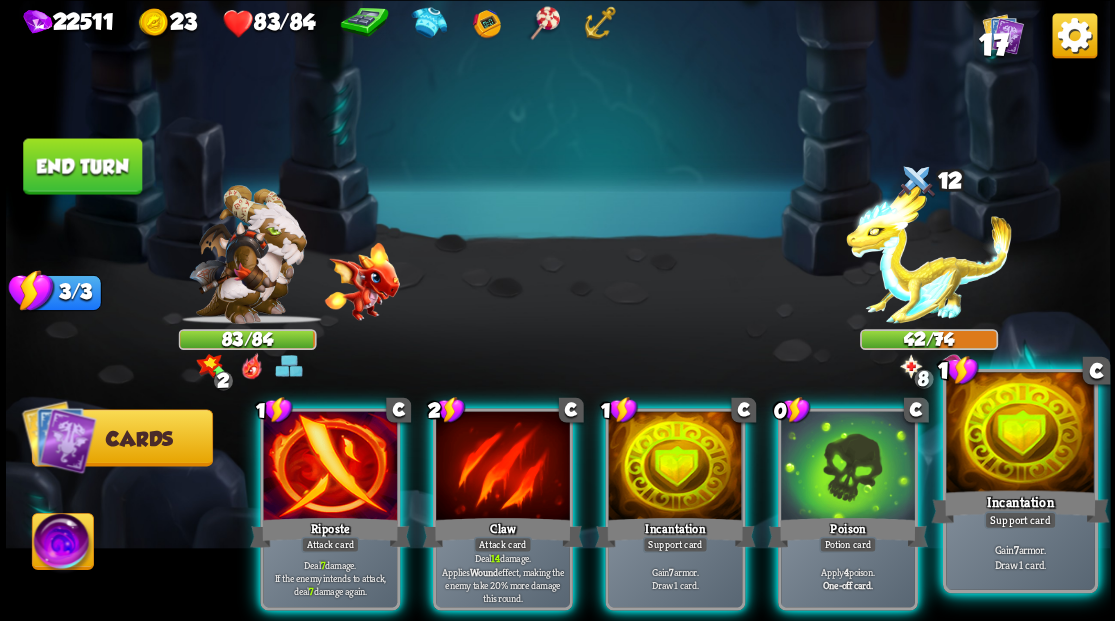 click at bounding box center [1020, 434] 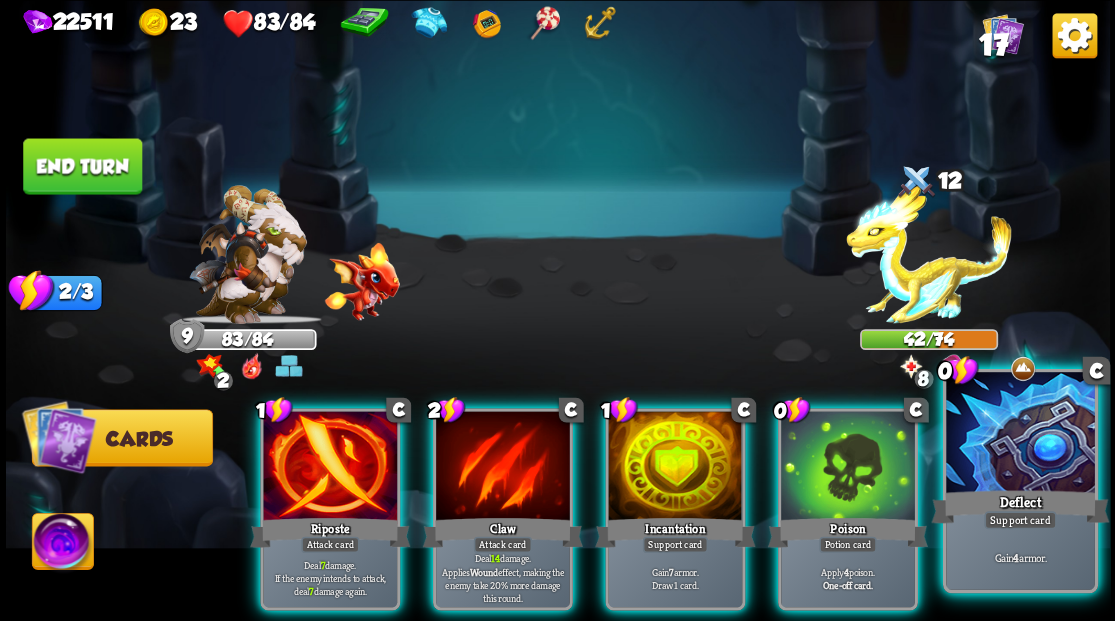click at bounding box center (1020, 434) 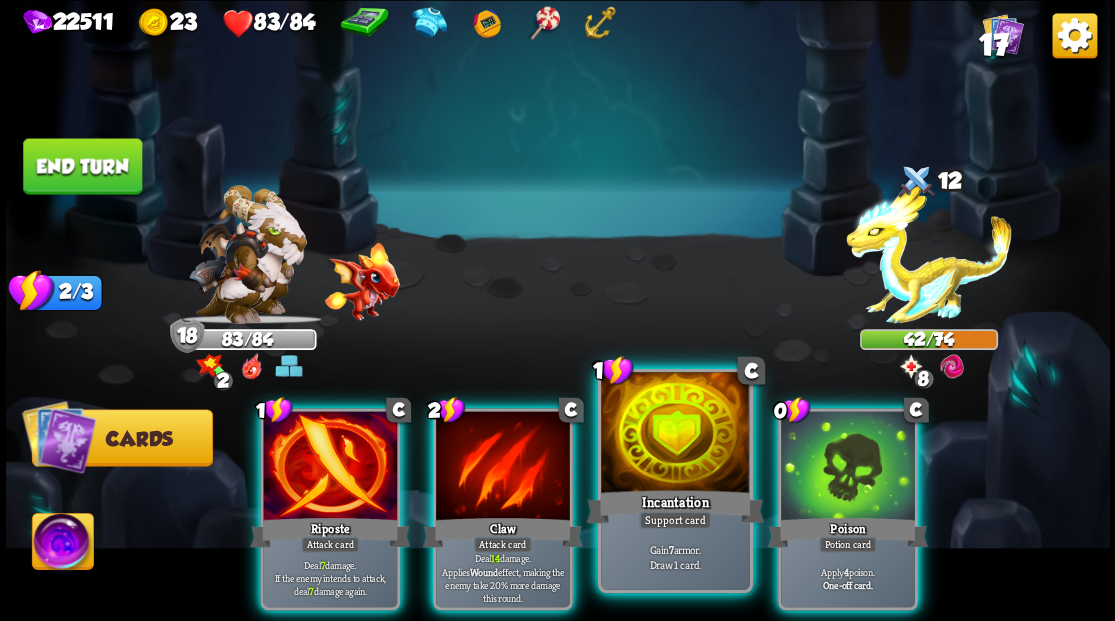 click at bounding box center (675, 434) 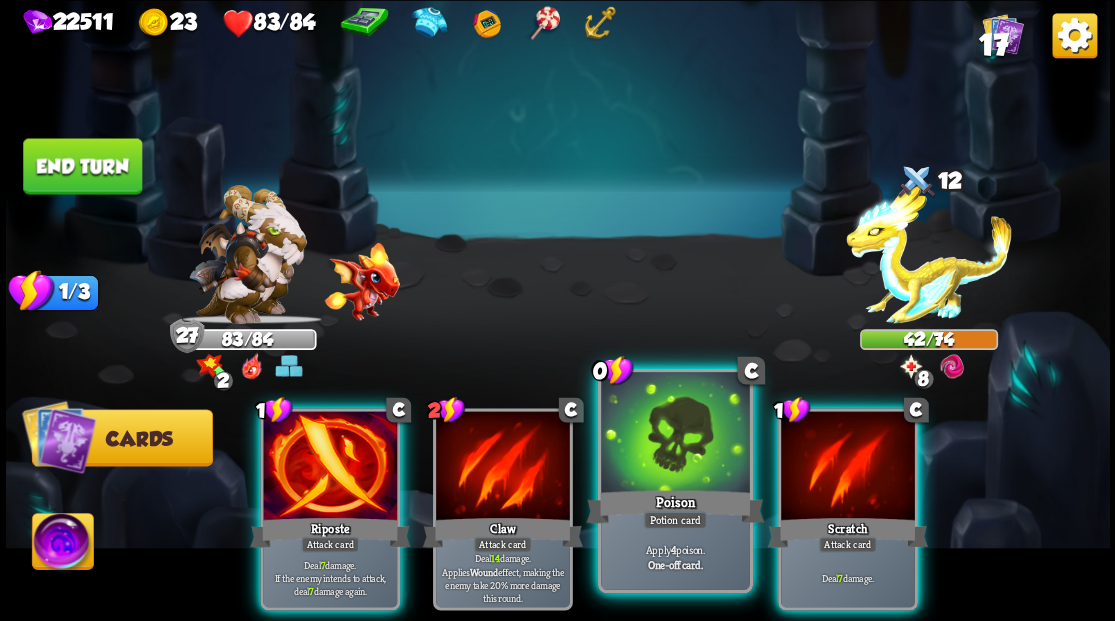 click at bounding box center (675, 434) 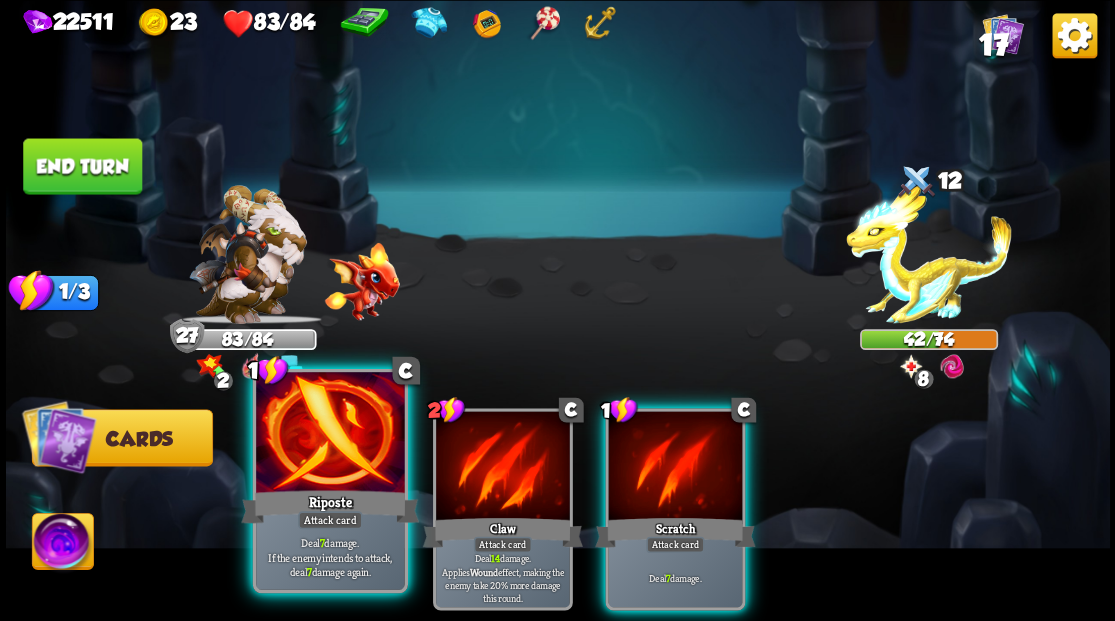 click at bounding box center [330, 434] 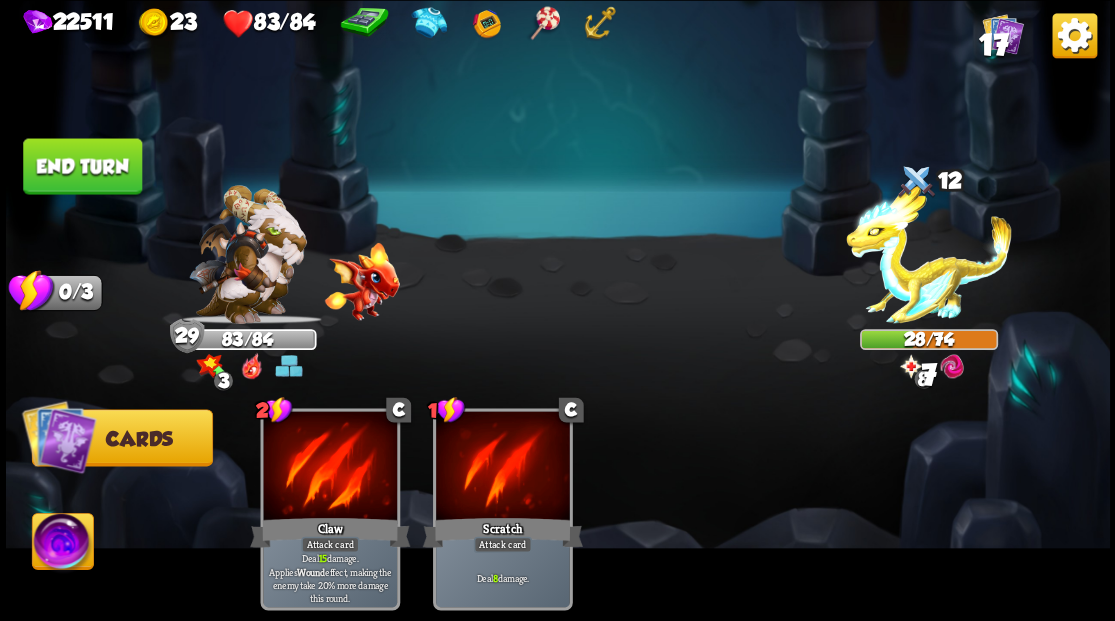 click on "End turn" at bounding box center [82, 166] 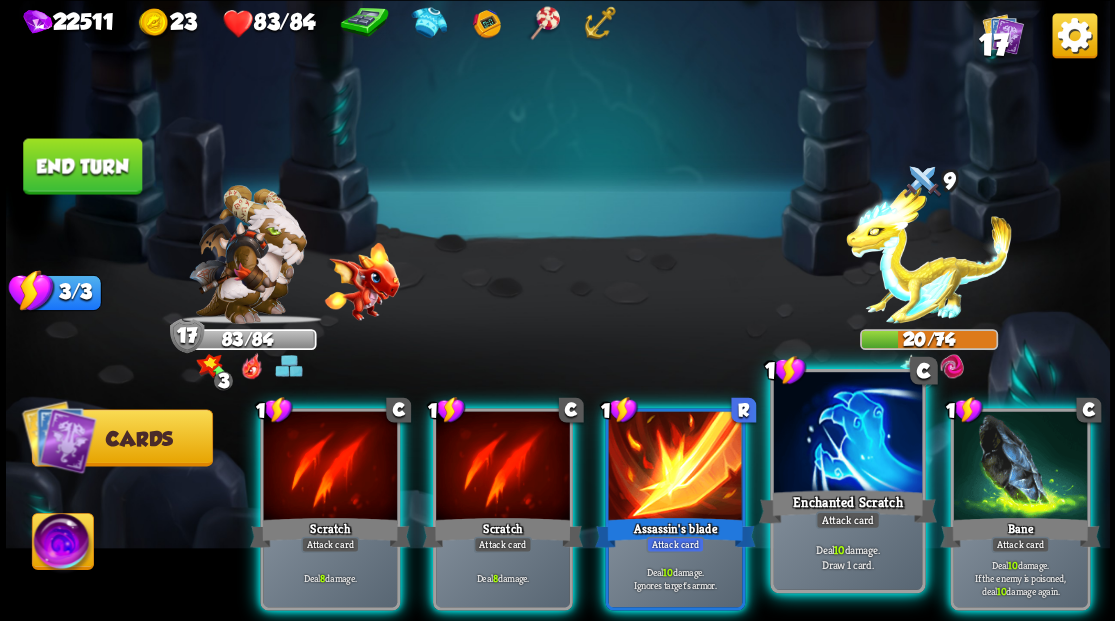 click at bounding box center (847, 434) 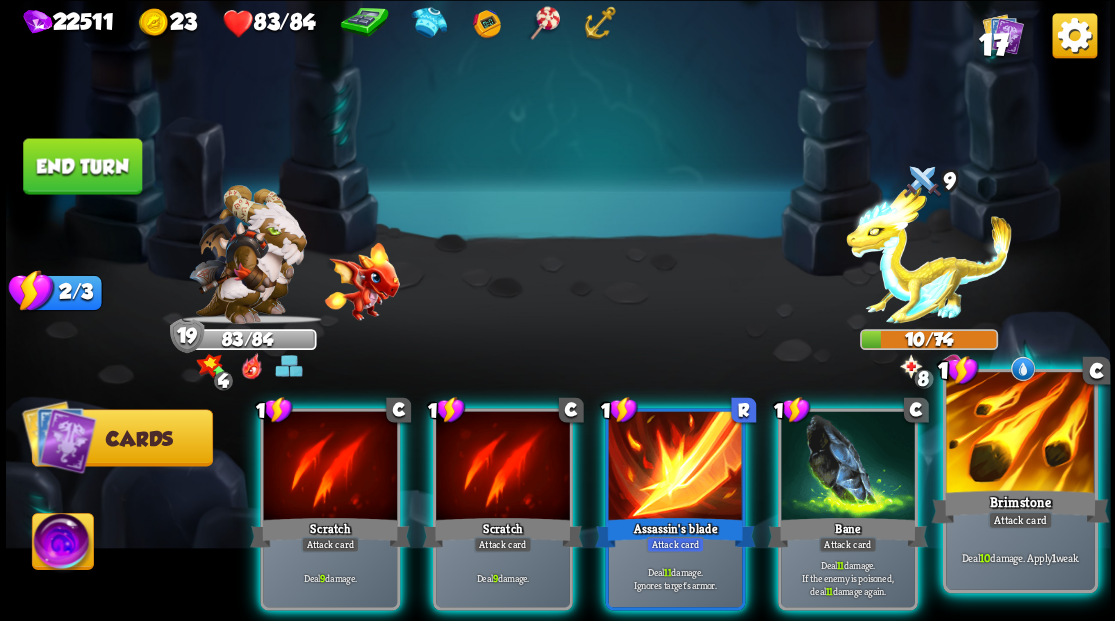 click at bounding box center [1020, 434] 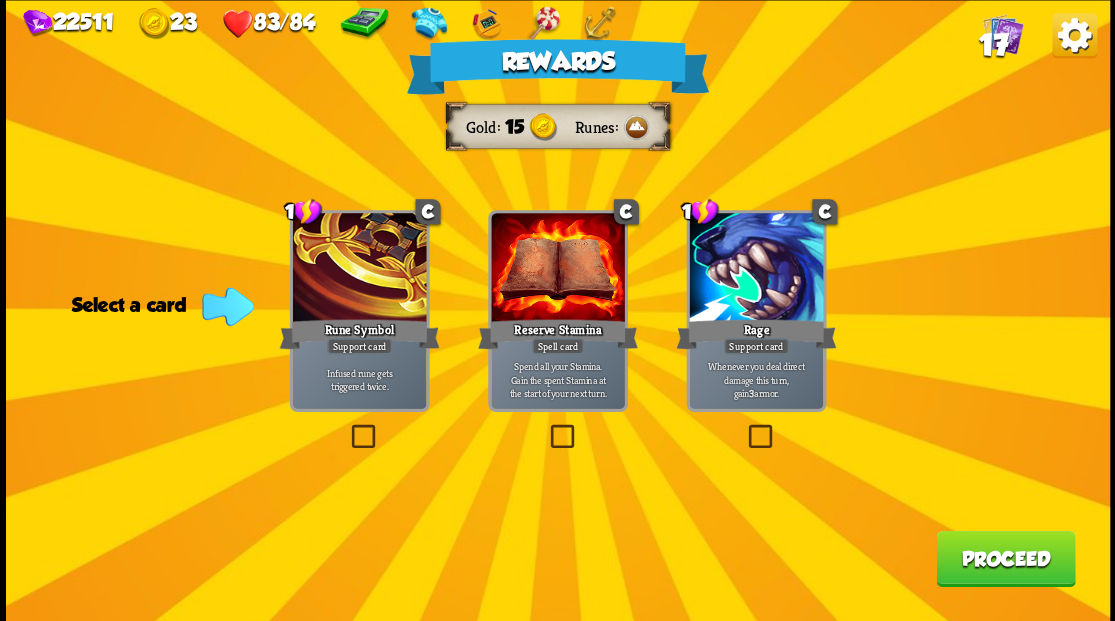 click on "Proceed" at bounding box center (1005, 558) 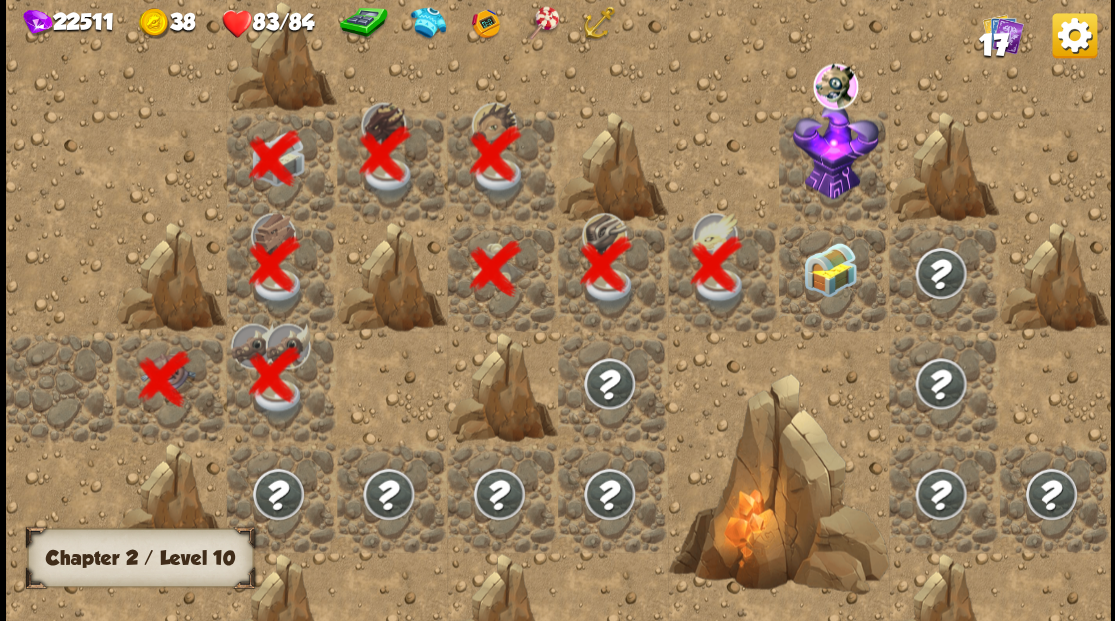 click at bounding box center [829, 269] 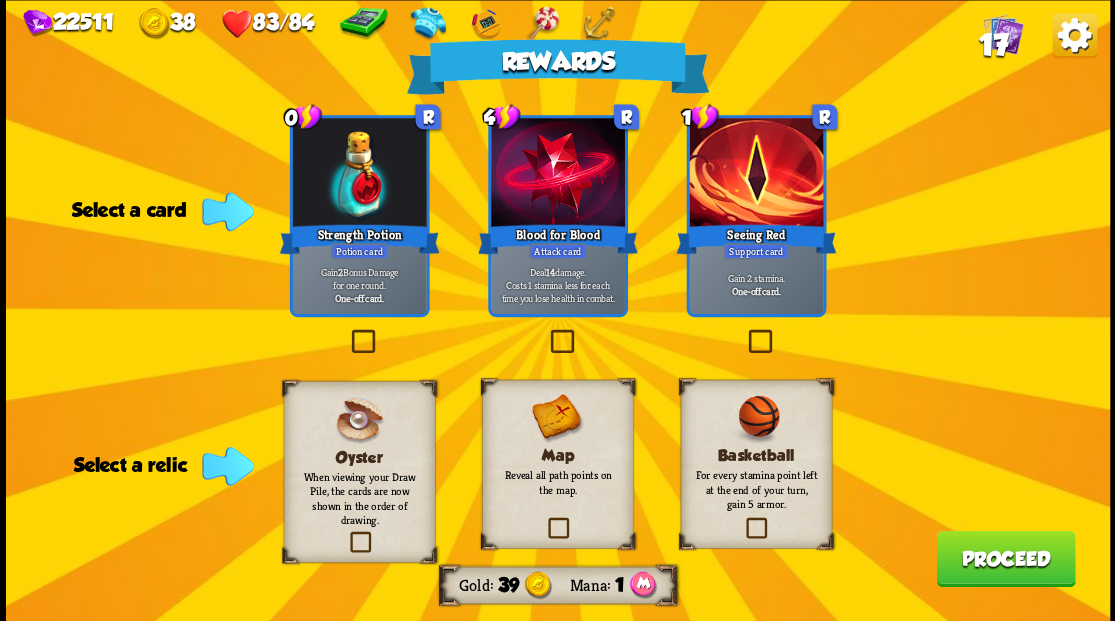 click at bounding box center (743, 520) 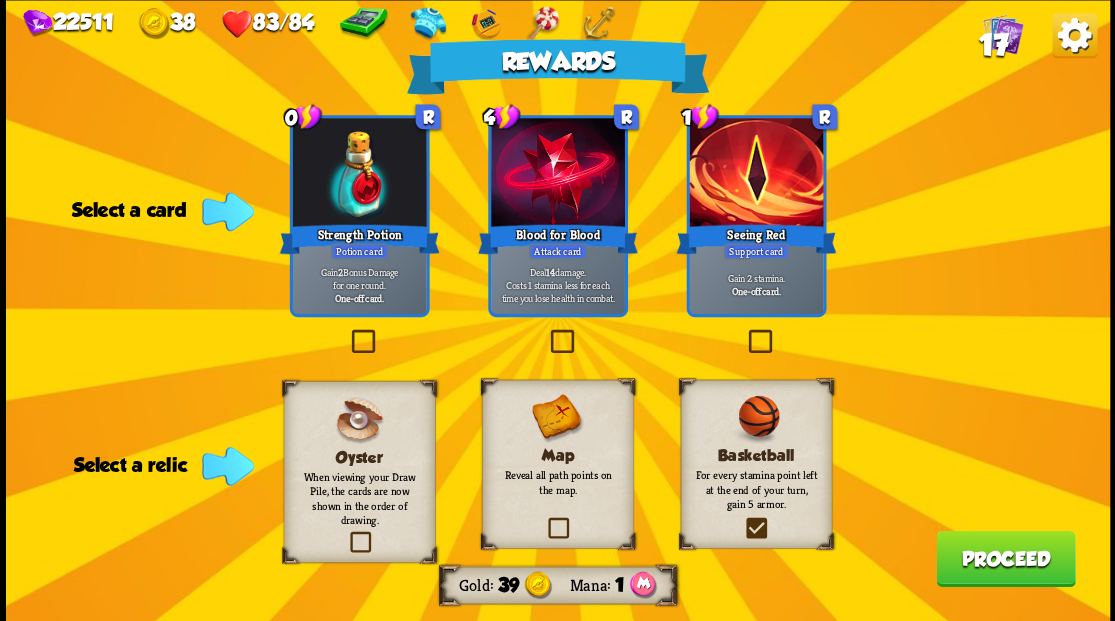 click at bounding box center [0, 0] 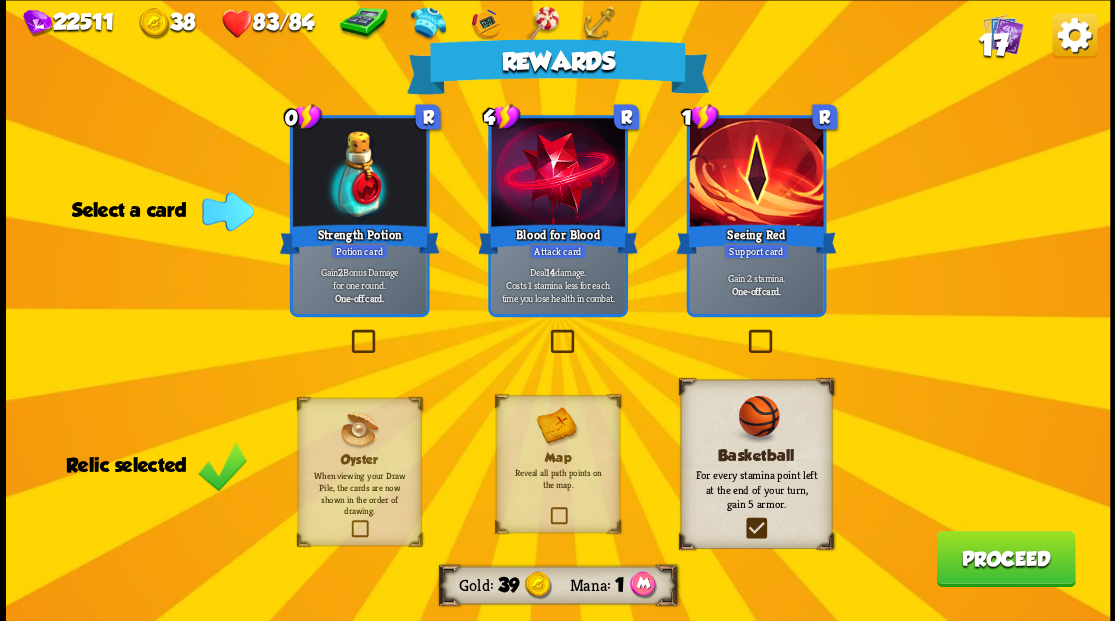 click at bounding box center [347, 332] 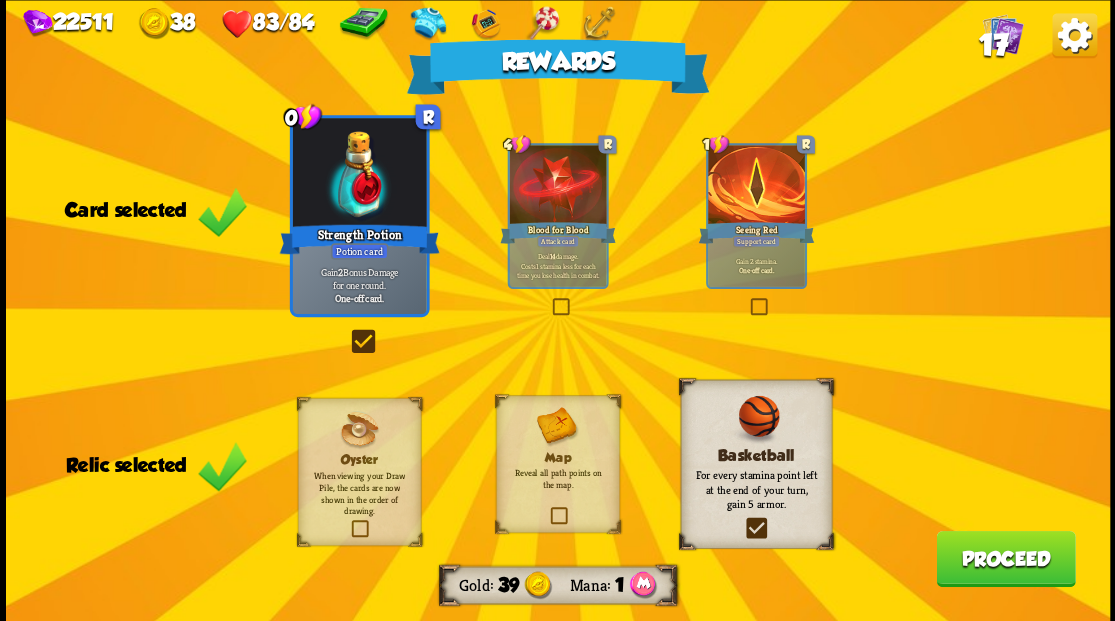 click on "Proceed" at bounding box center [1005, 558] 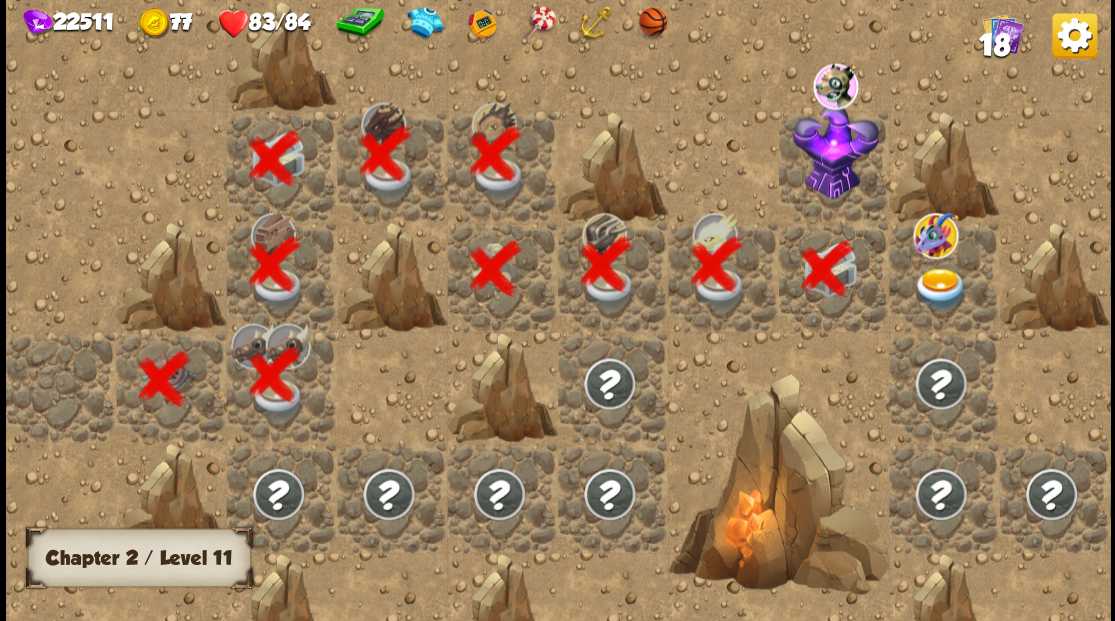 scroll, scrollTop: 0, scrollLeft: 384, axis: horizontal 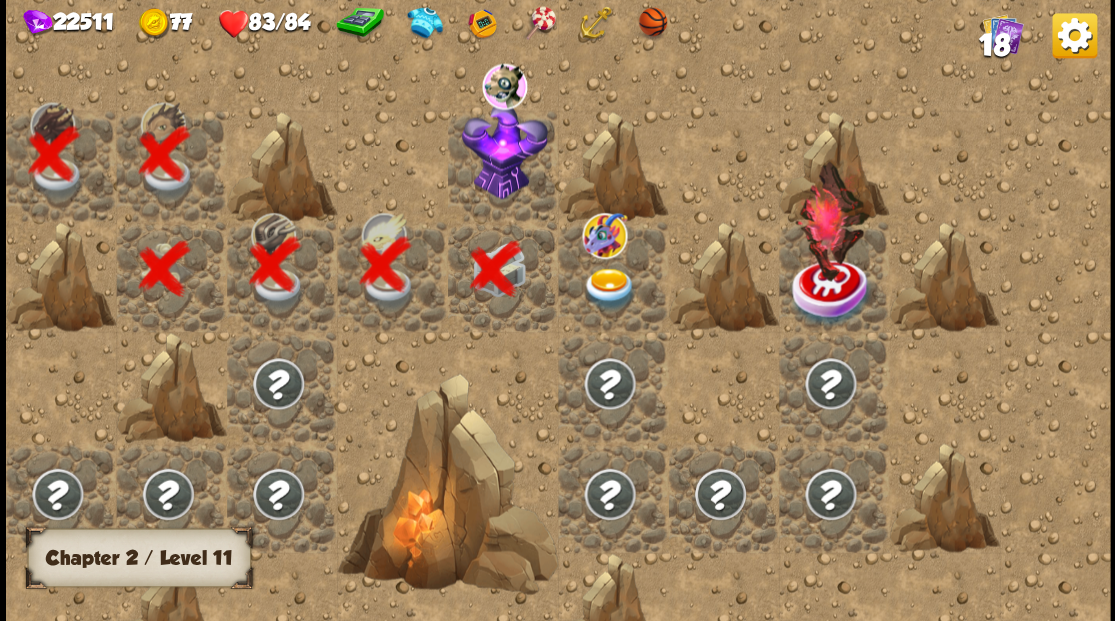 click at bounding box center (504, 150) 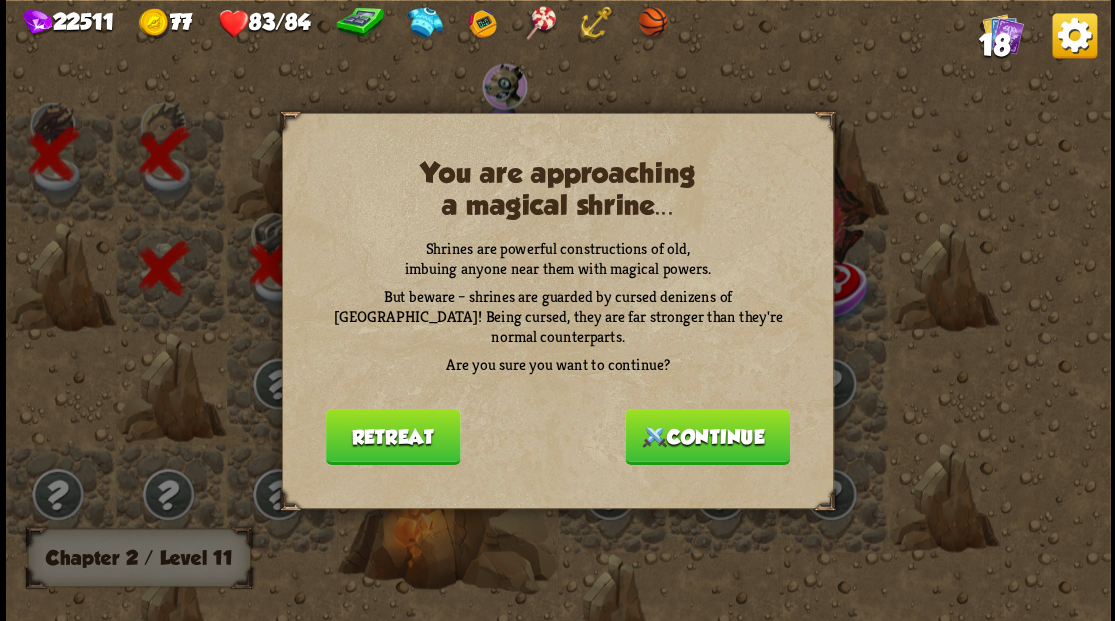 click on "Continue" at bounding box center (707, 436) 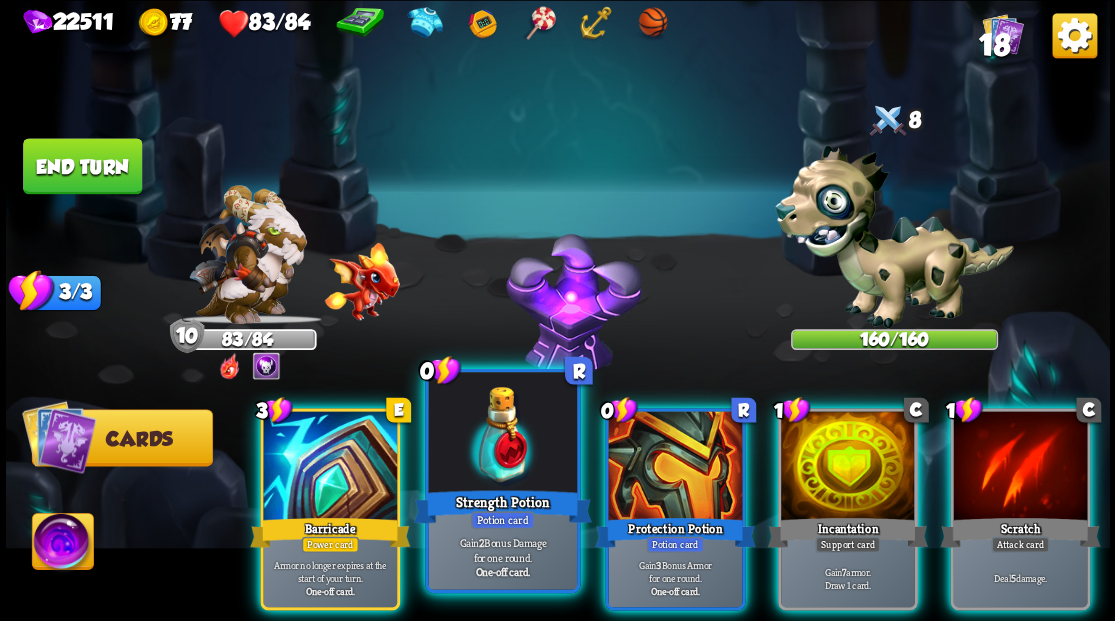 click at bounding box center [502, 434] 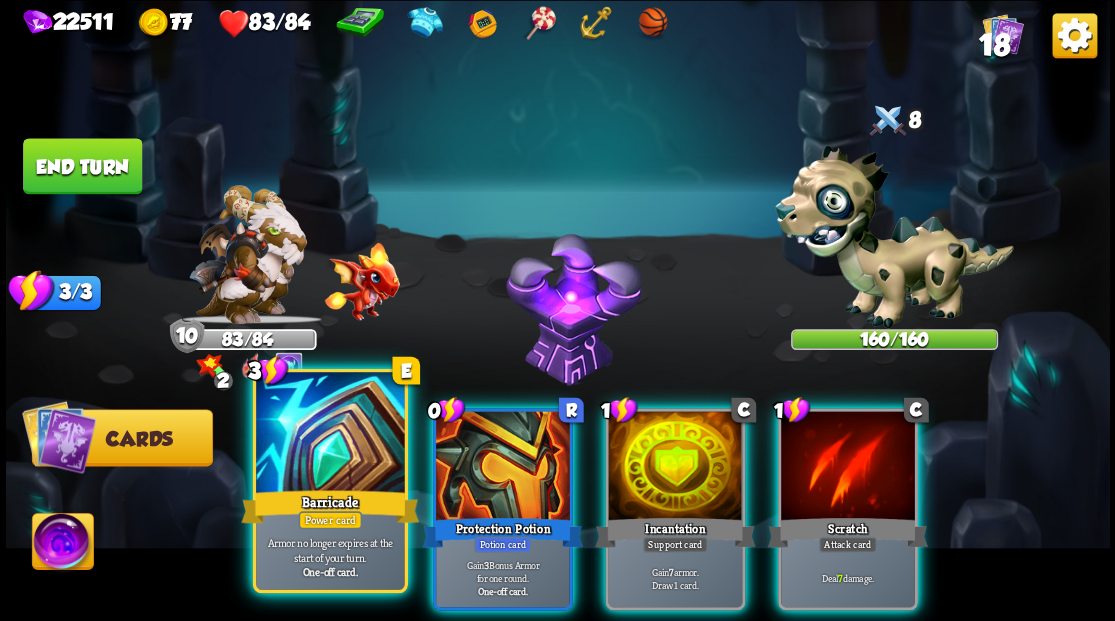 click at bounding box center [330, 434] 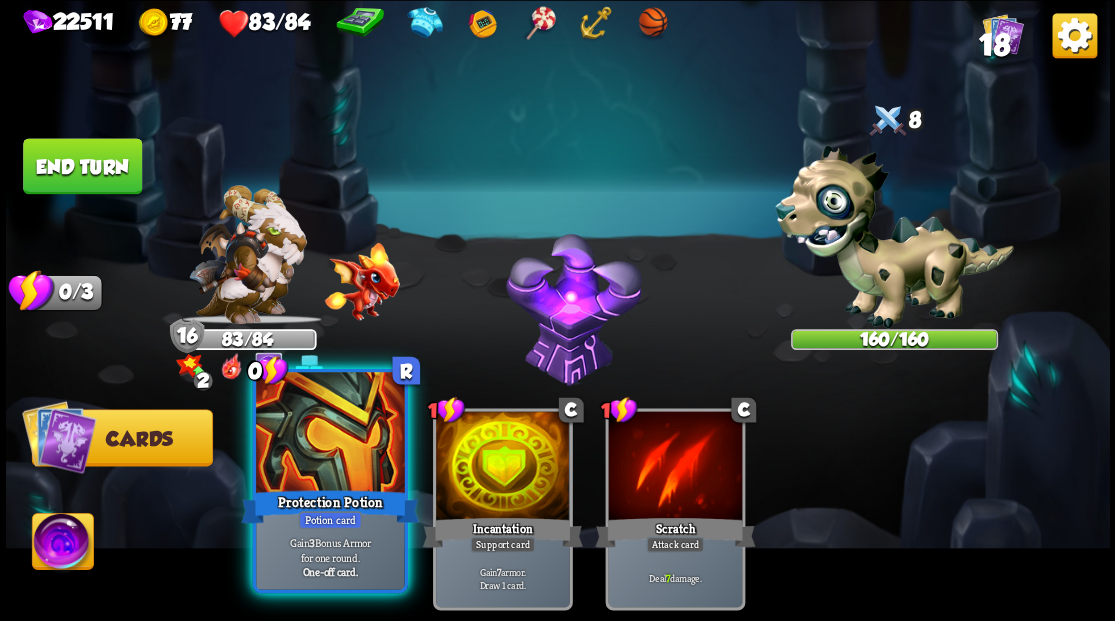 click at bounding box center (330, 434) 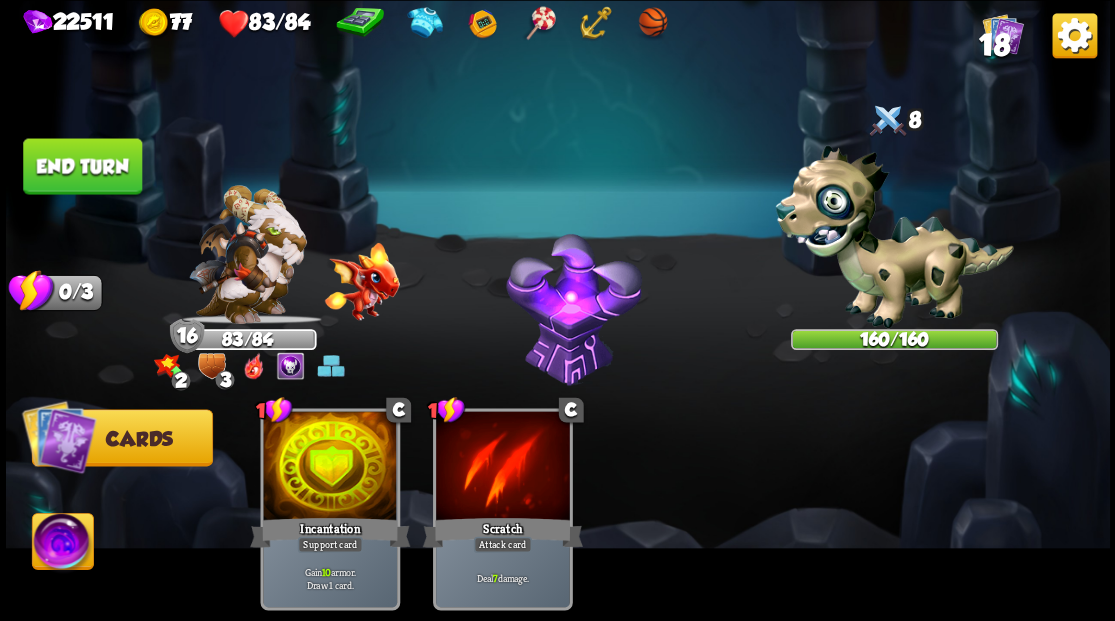 click on "End turn" at bounding box center (82, 166) 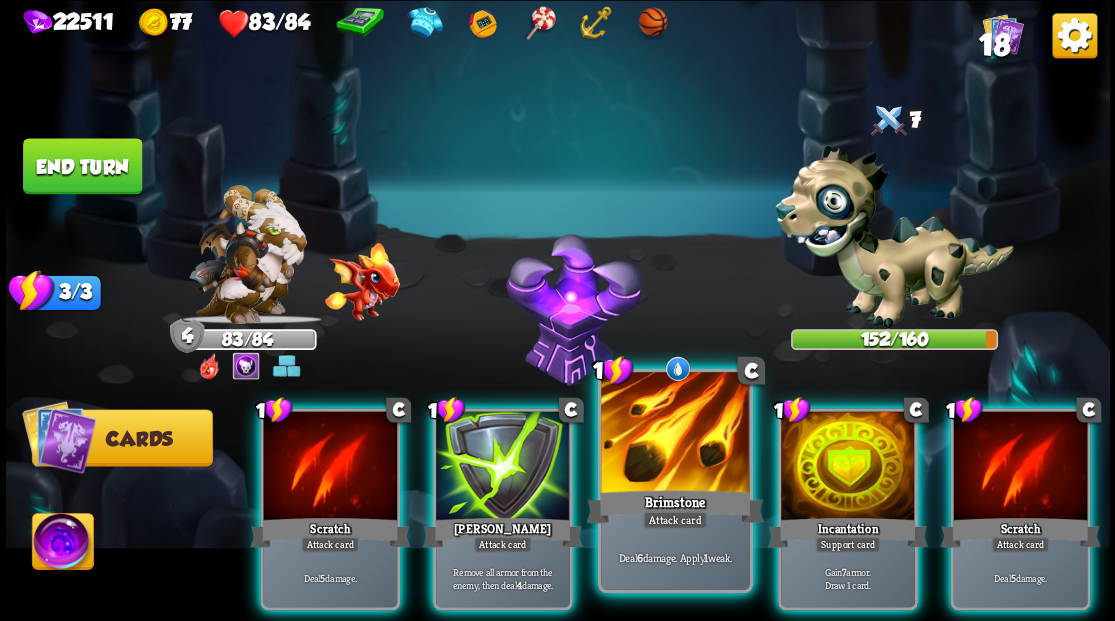 click at bounding box center (675, 434) 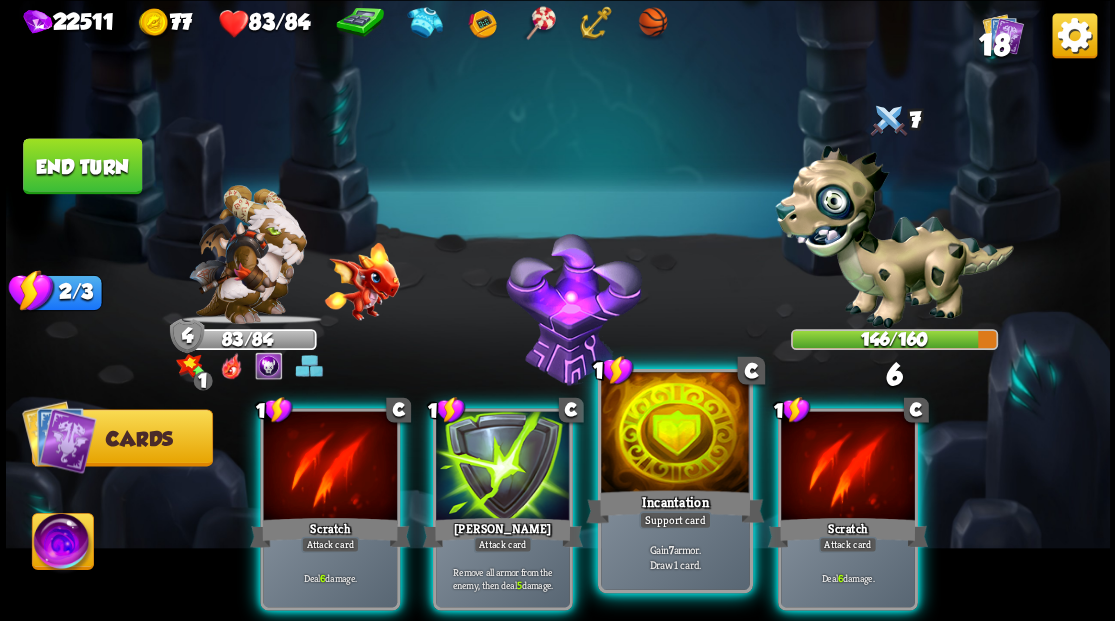 click at bounding box center (675, 434) 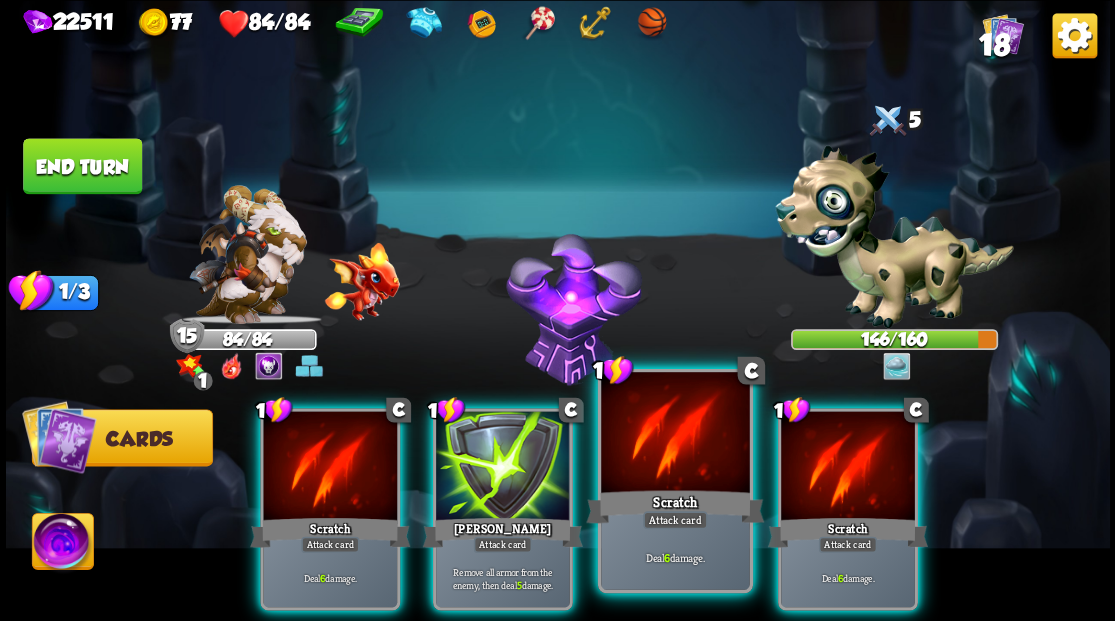 click at bounding box center [675, 434] 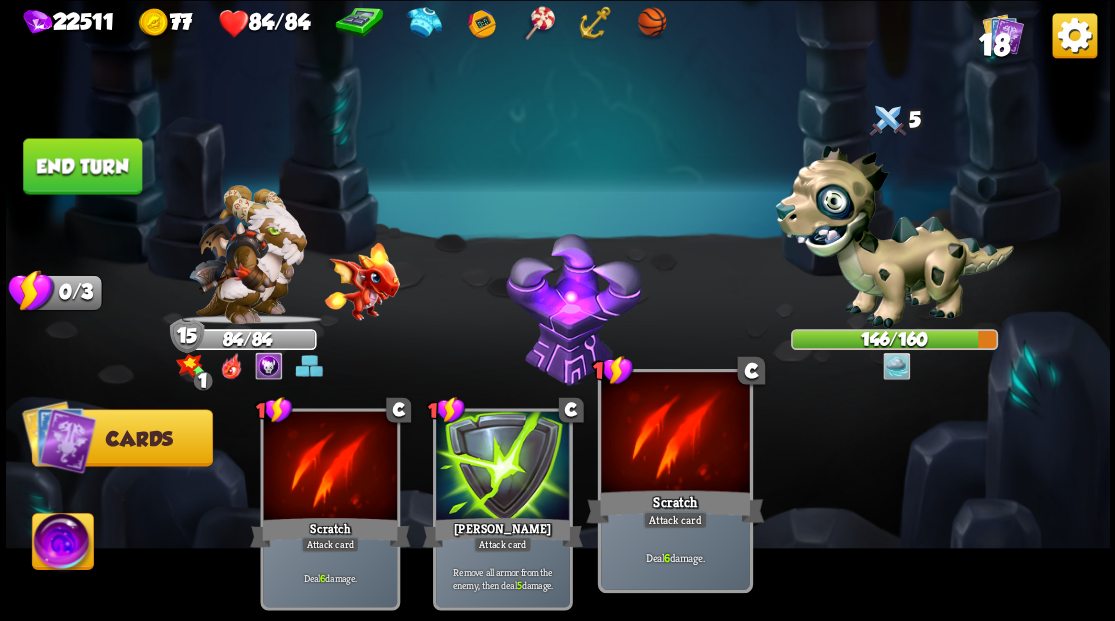 click at bounding box center [675, 434] 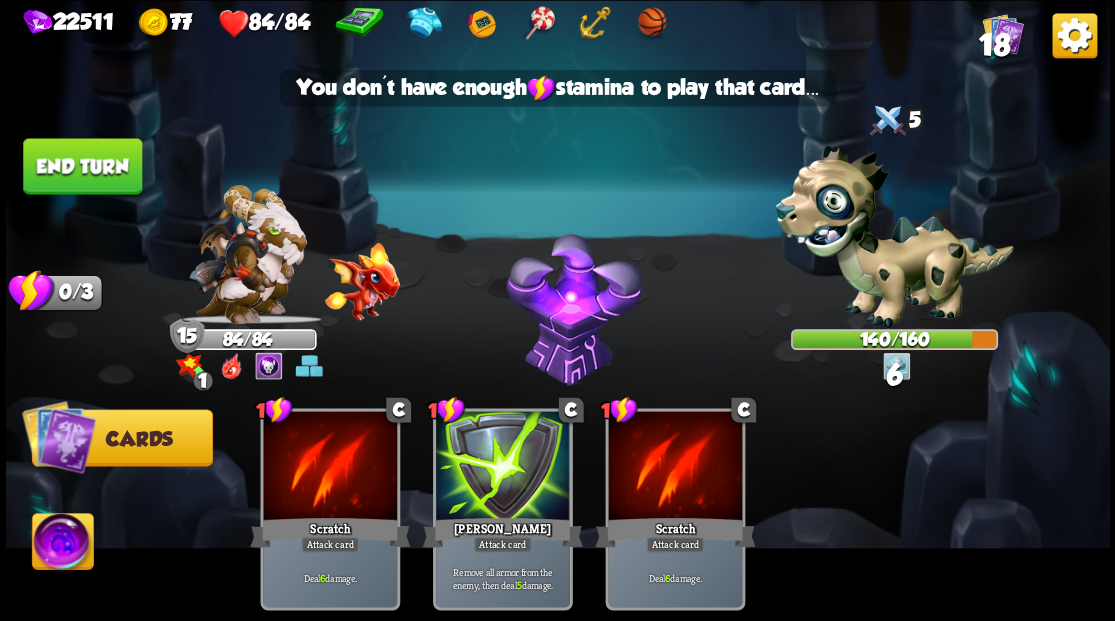 click on "End turn" at bounding box center [82, 166] 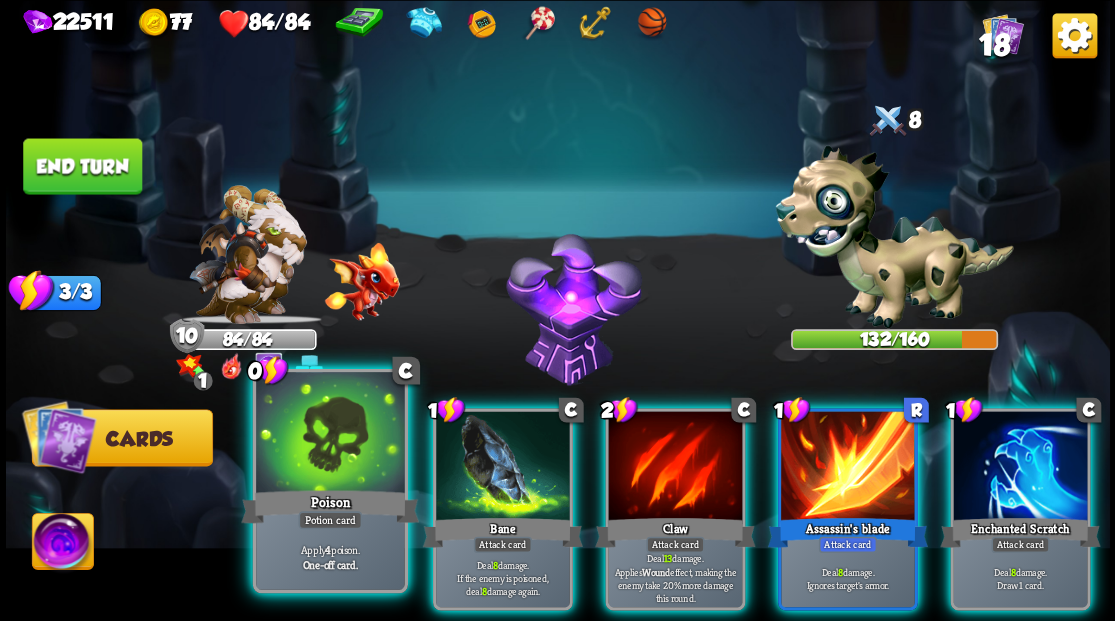 click at bounding box center (330, 434) 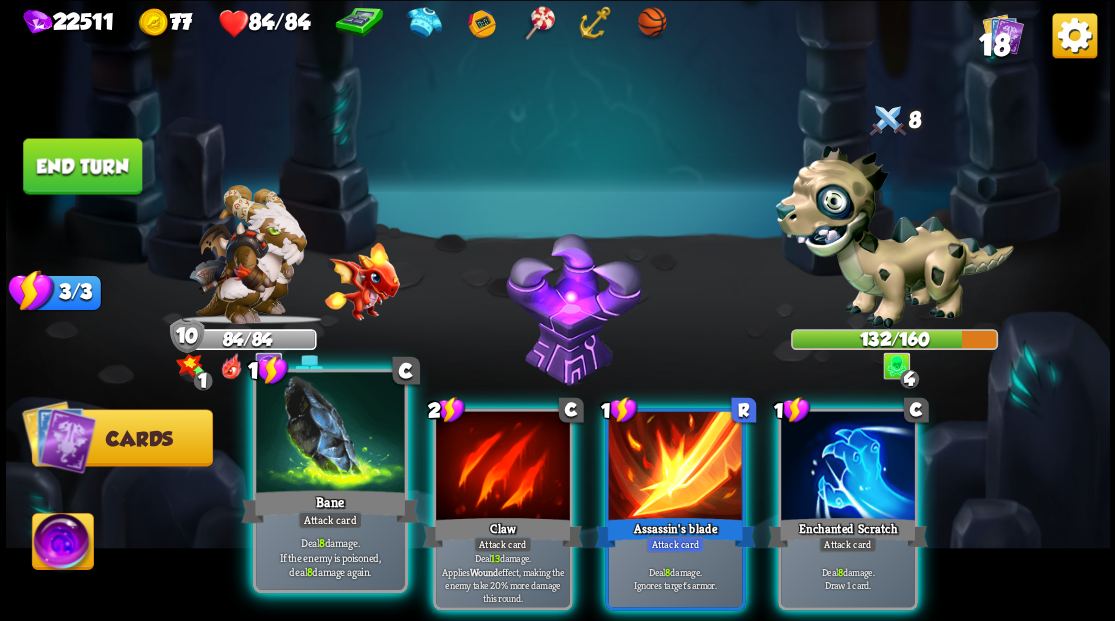 click at bounding box center [330, 434] 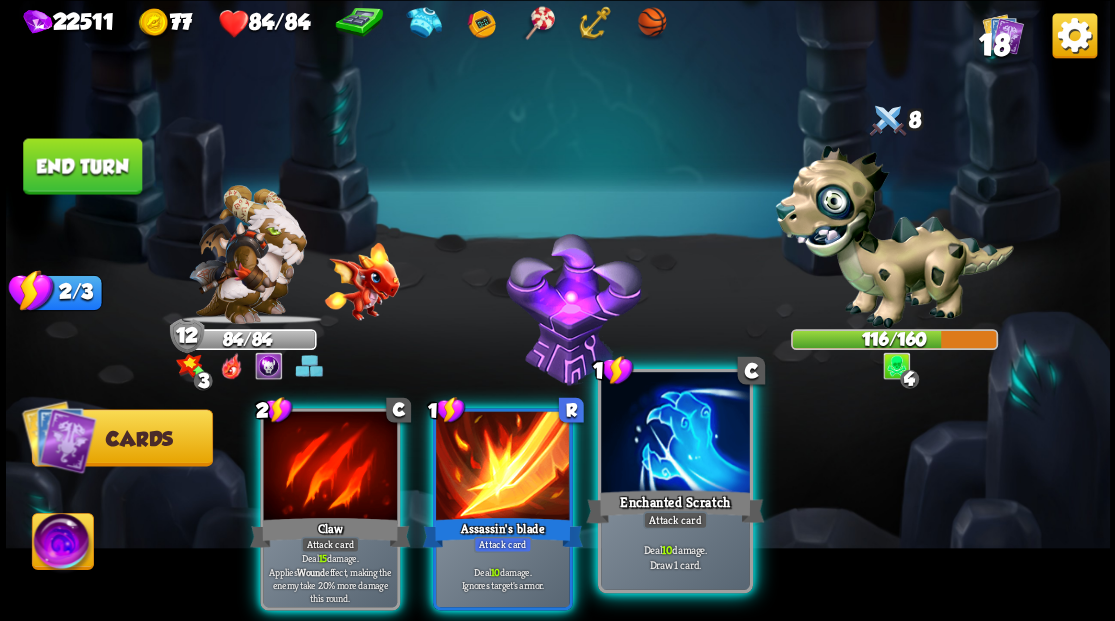 click at bounding box center [675, 434] 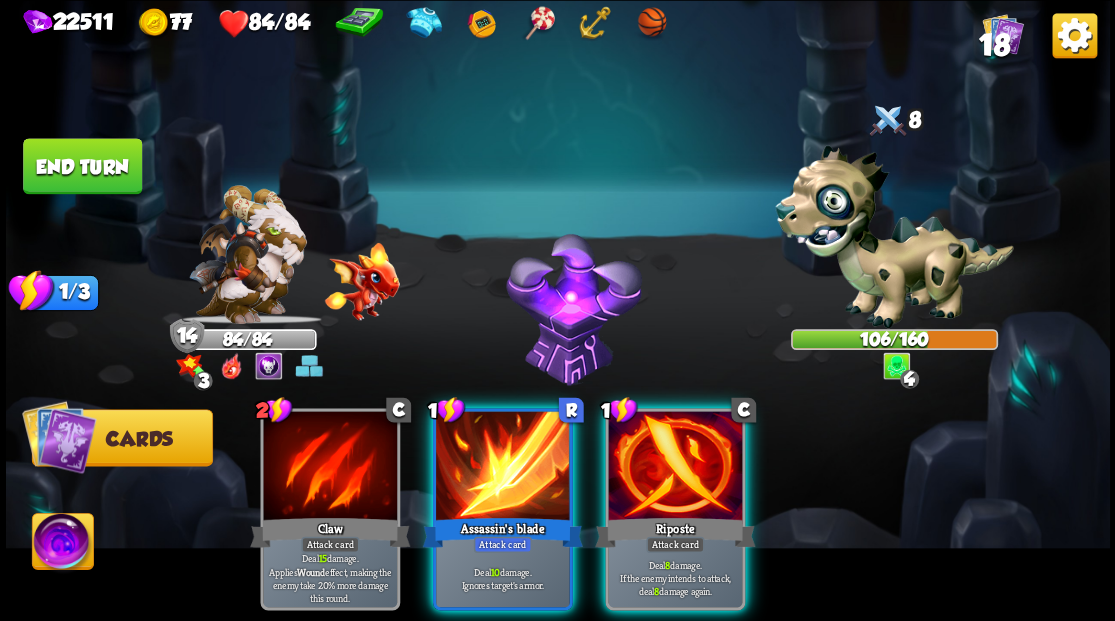 click at bounding box center [675, 467] 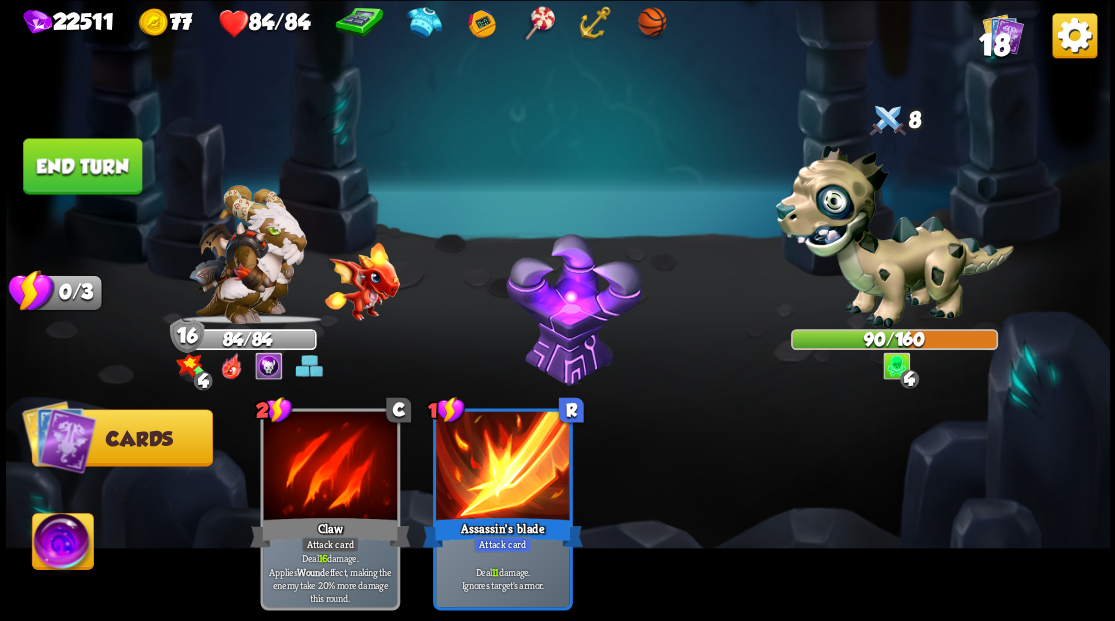 click on "End turn" at bounding box center [82, 166] 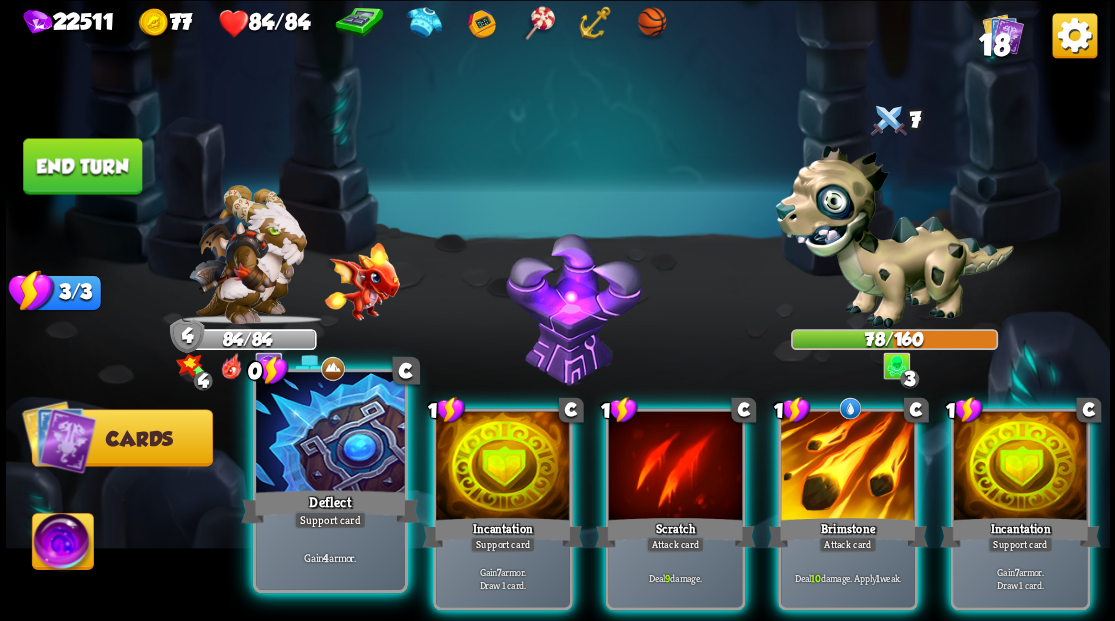 click at bounding box center (330, 434) 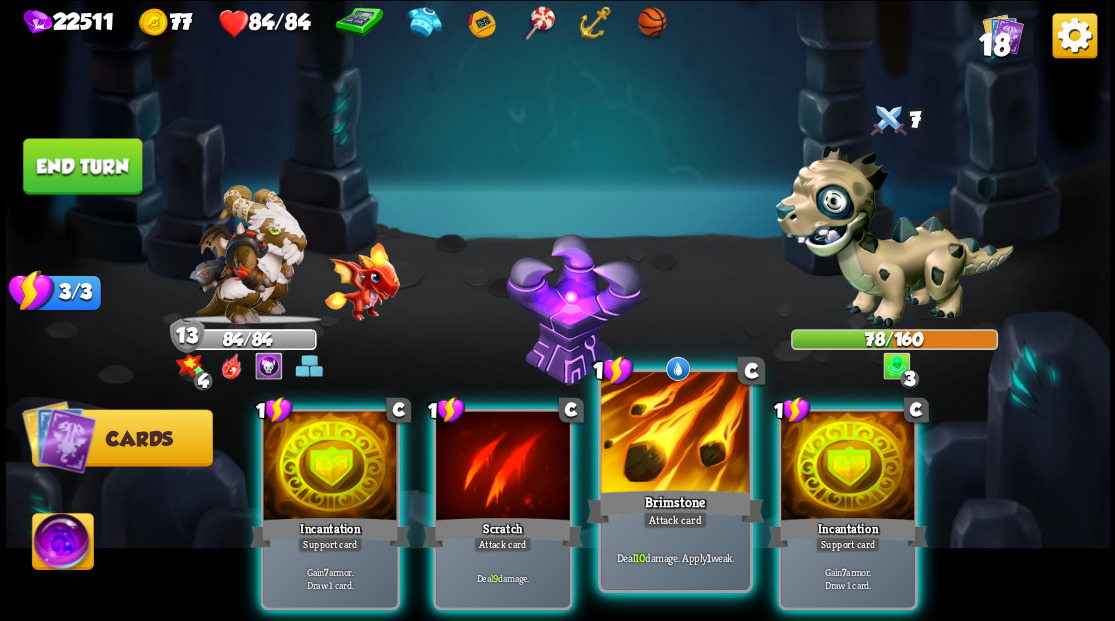 click at bounding box center (675, 434) 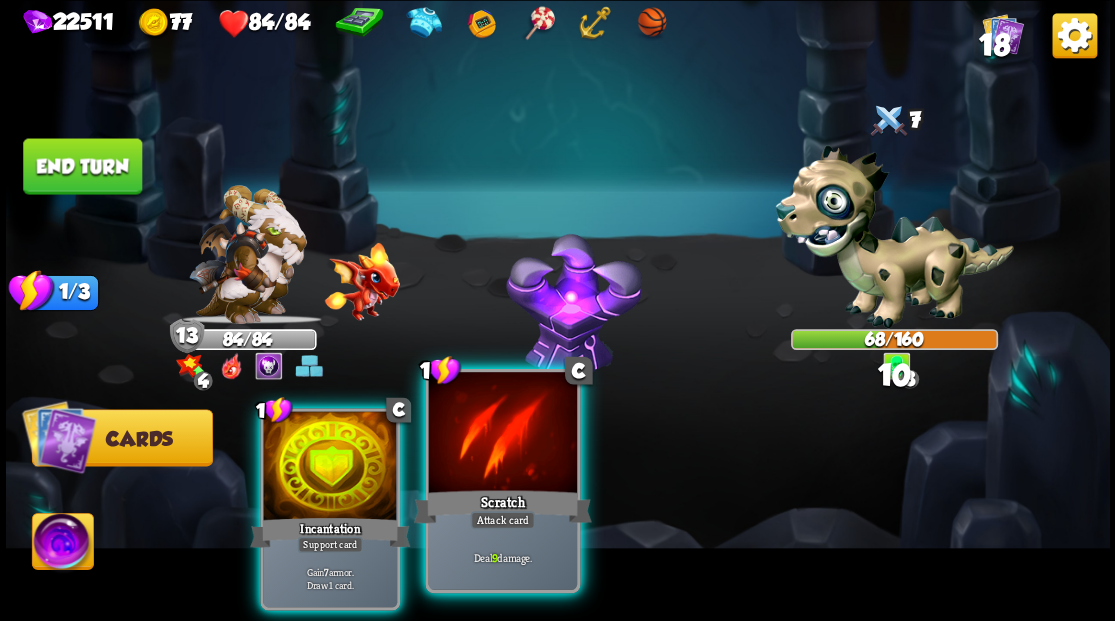 drag, startPoint x: 502, startPoint y: 433, endPoint x: 502, endPoint y: 396, distance: 37 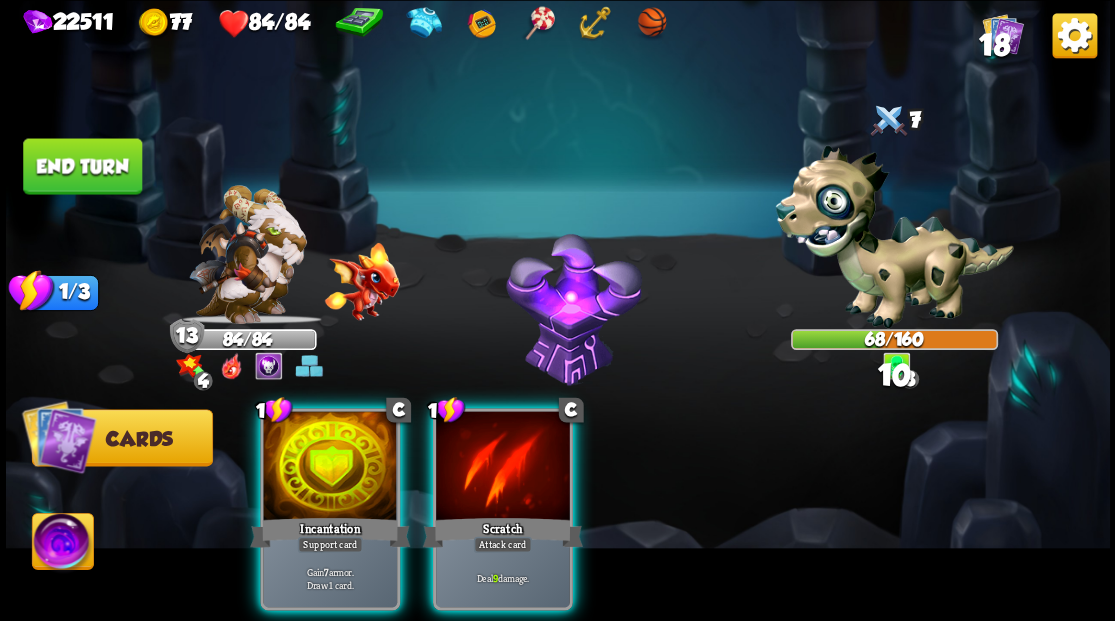 click at bounding box center [503, 467] 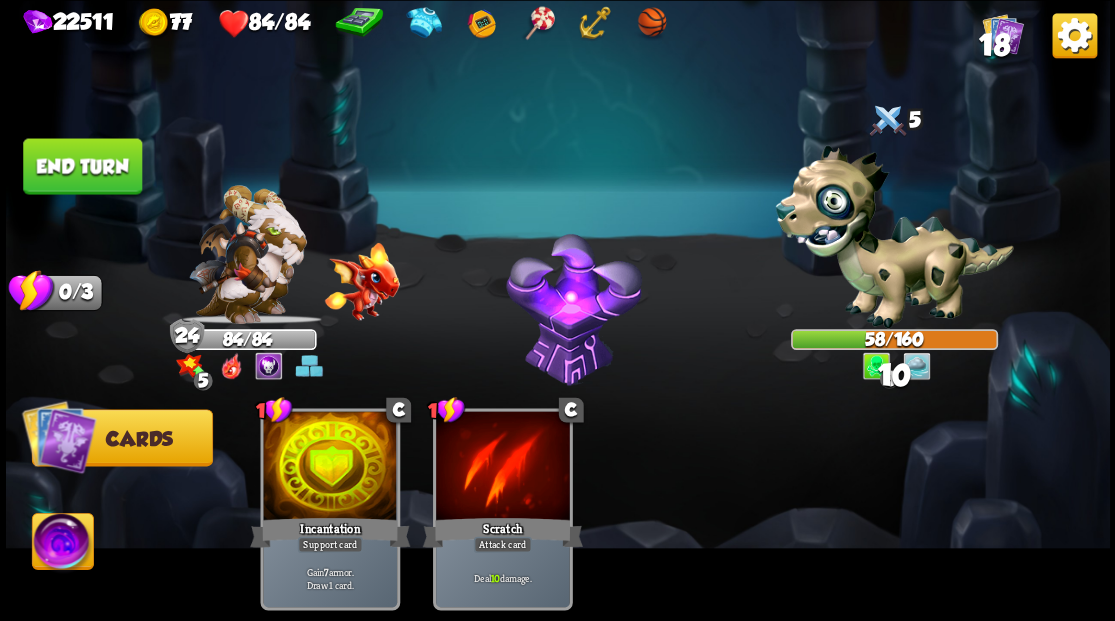 click on "End turn" at bounding box center (82, 166) 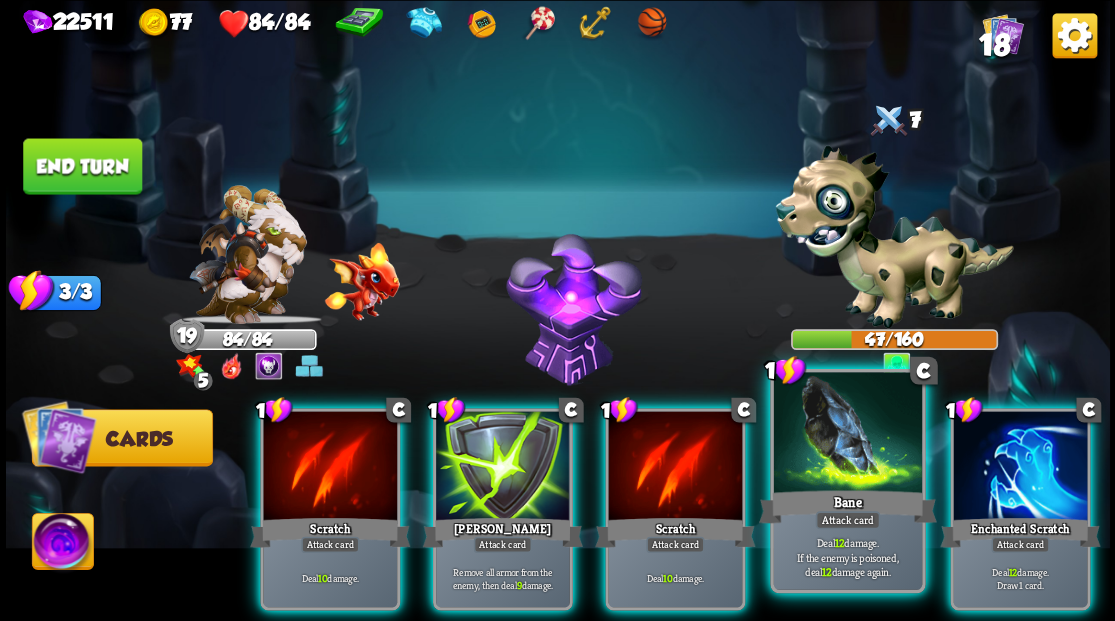 click at bounding box center (847, 434) 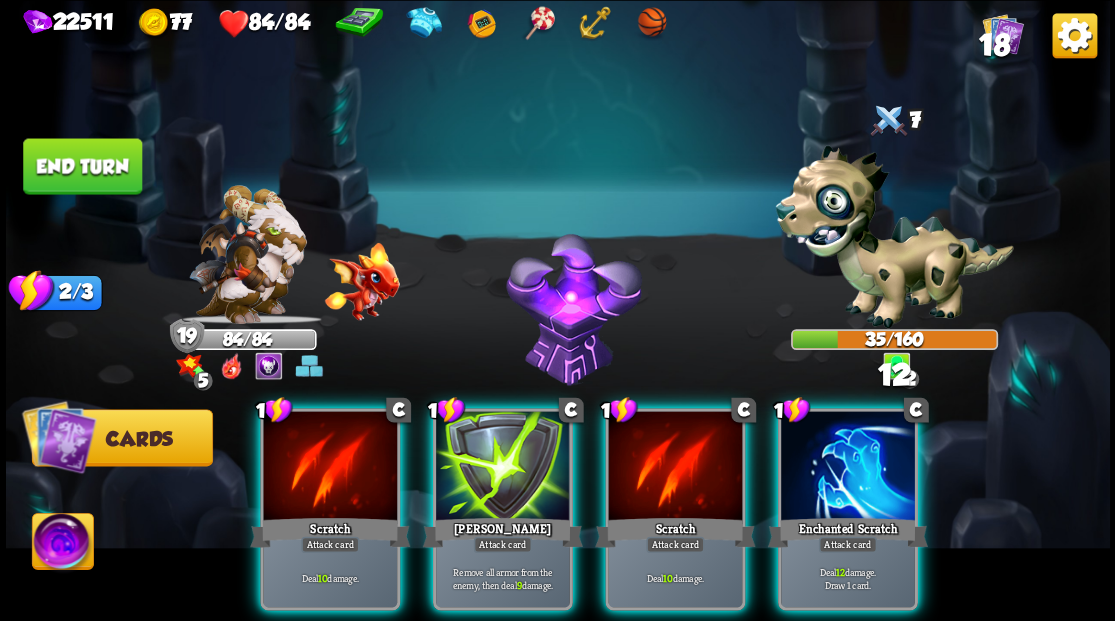 click at bounding box center [848, 467] 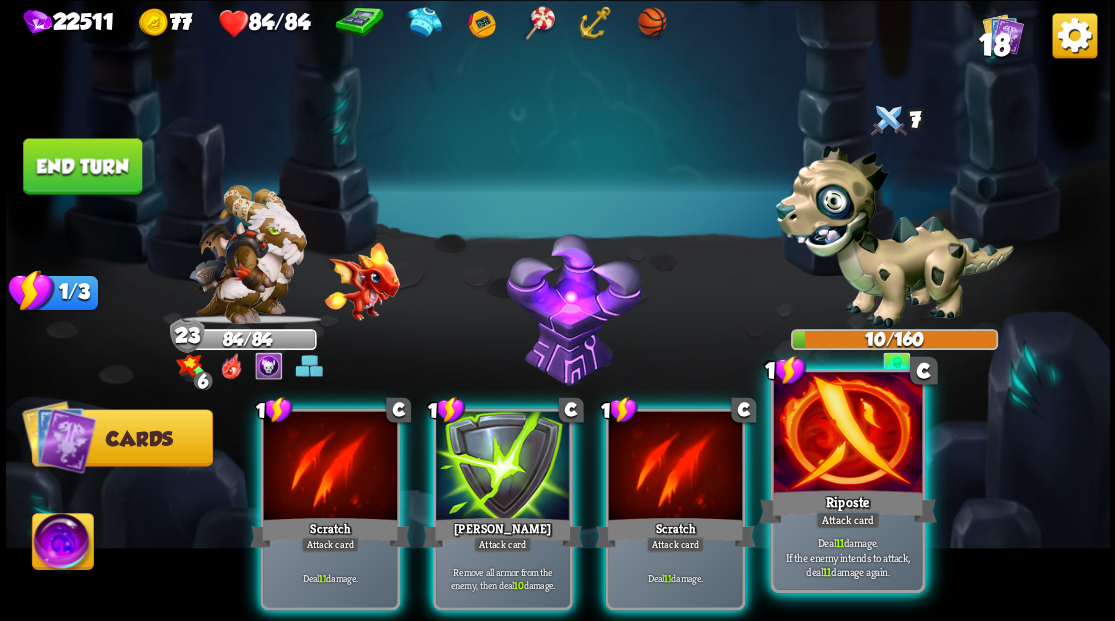 click at bounding box center [847, 434] 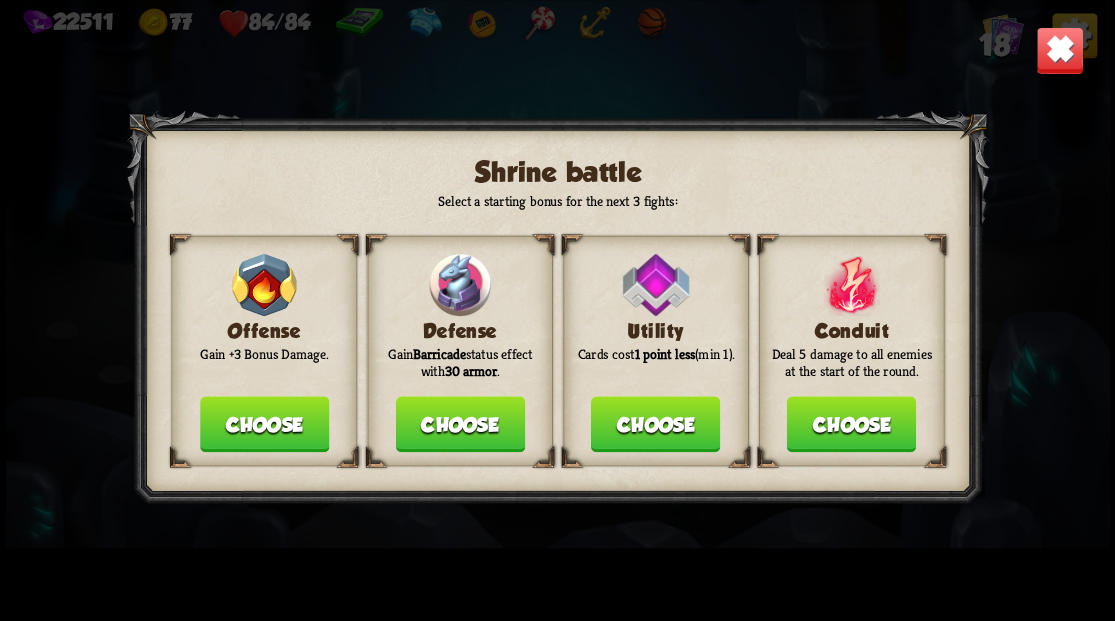 click on "Choose" at bounding box center [459, 424] 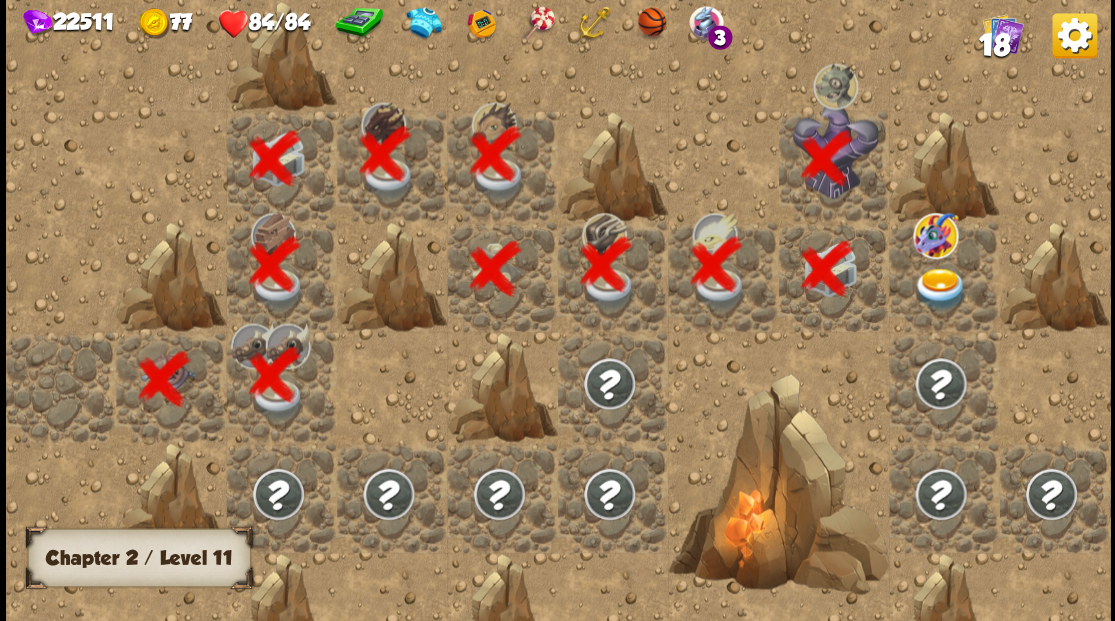 scroll, scrollTop: 0, scrollLeft: 384, axis: horizontal 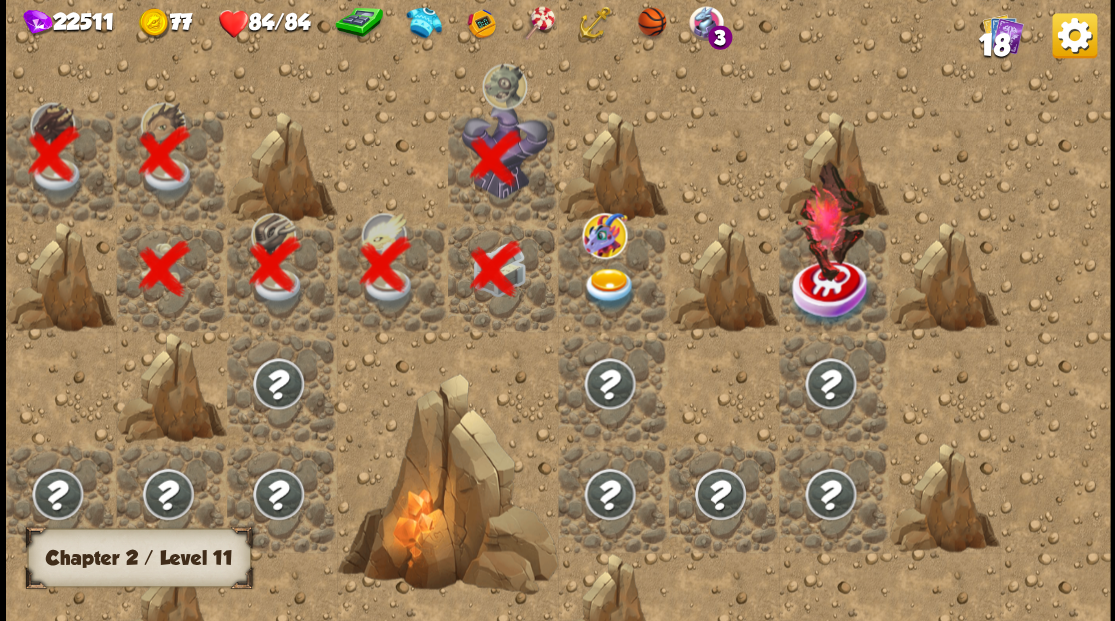 click at bounding box center [609, 288] 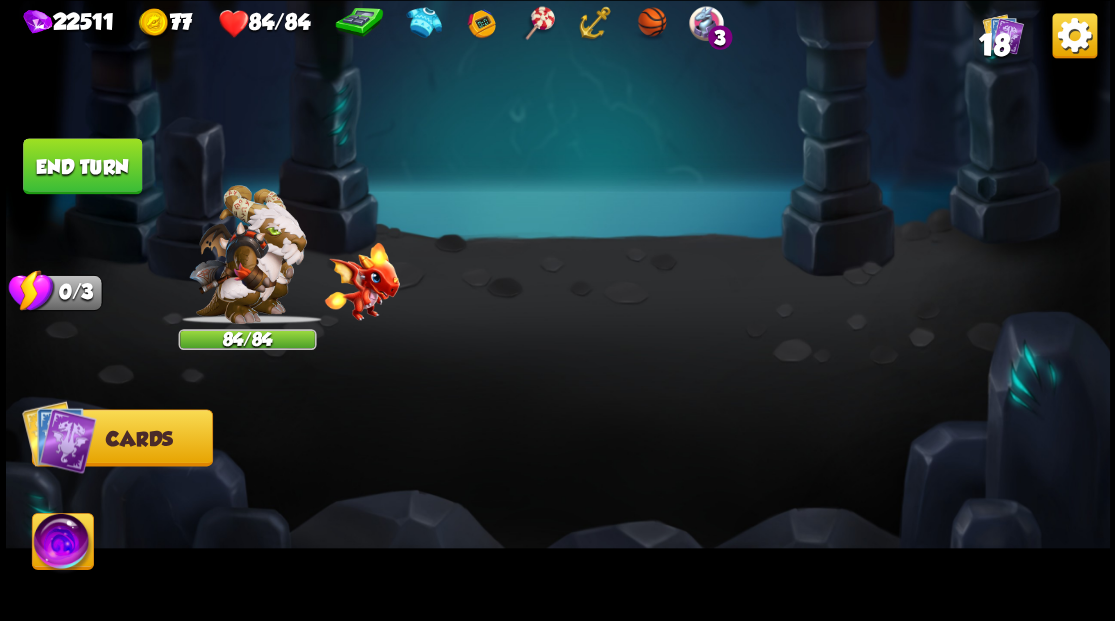 click at bounding box center [558, 310] 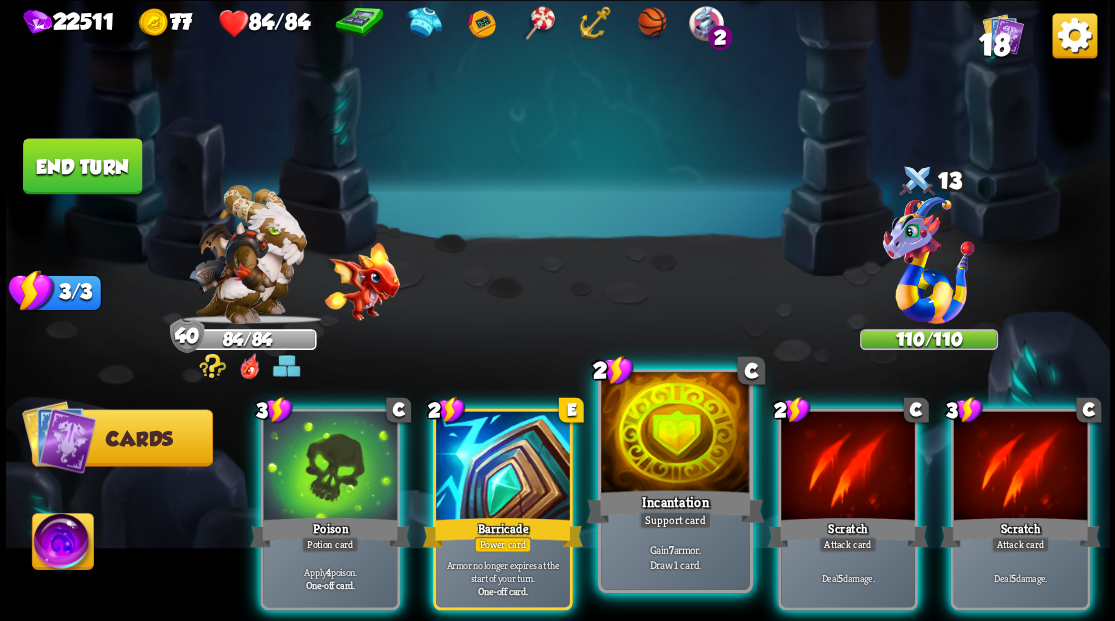 click at bounding box center (675, 434) 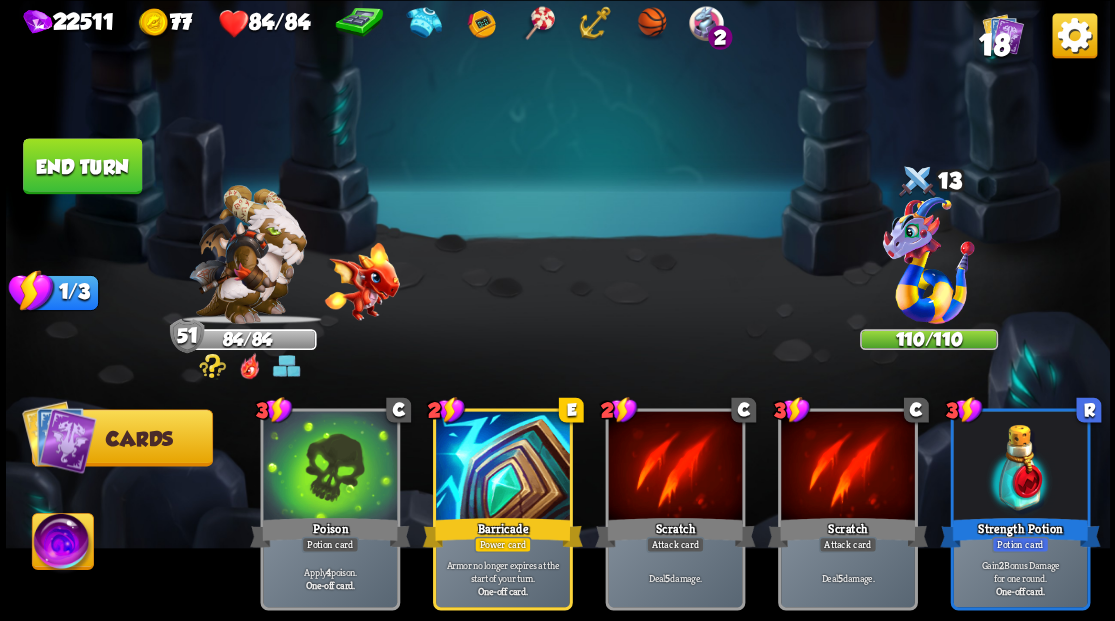 click on "End turn" at bounding box center [82, 166] 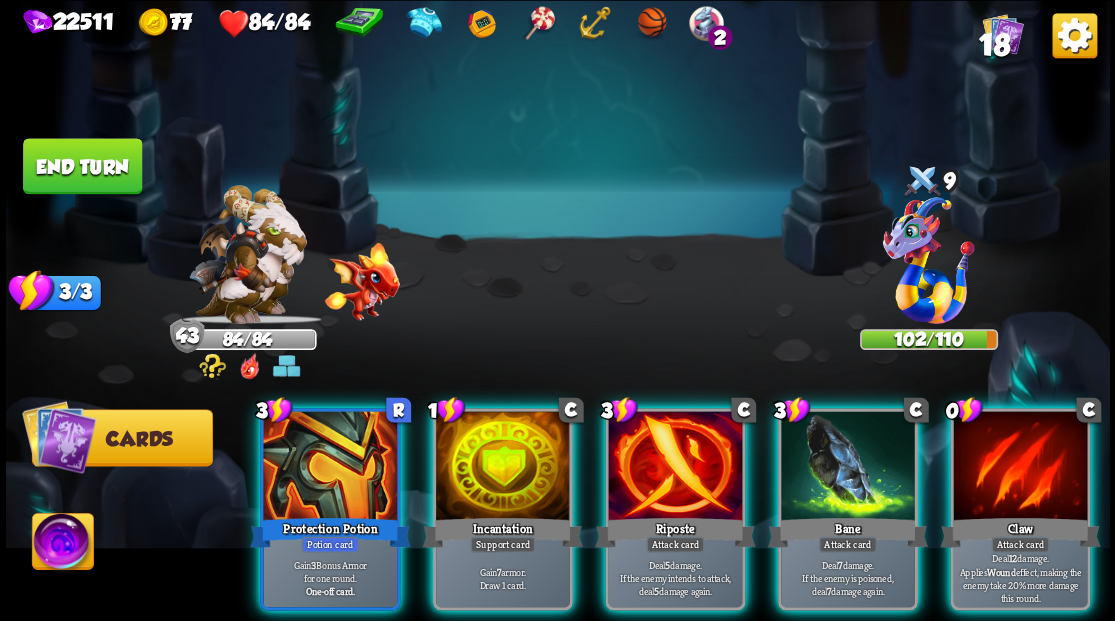 drag, startPoint x: 1033, startPoint y: 450, endPoint x: 1046, endPoint y: 444, distance: 14.3178215 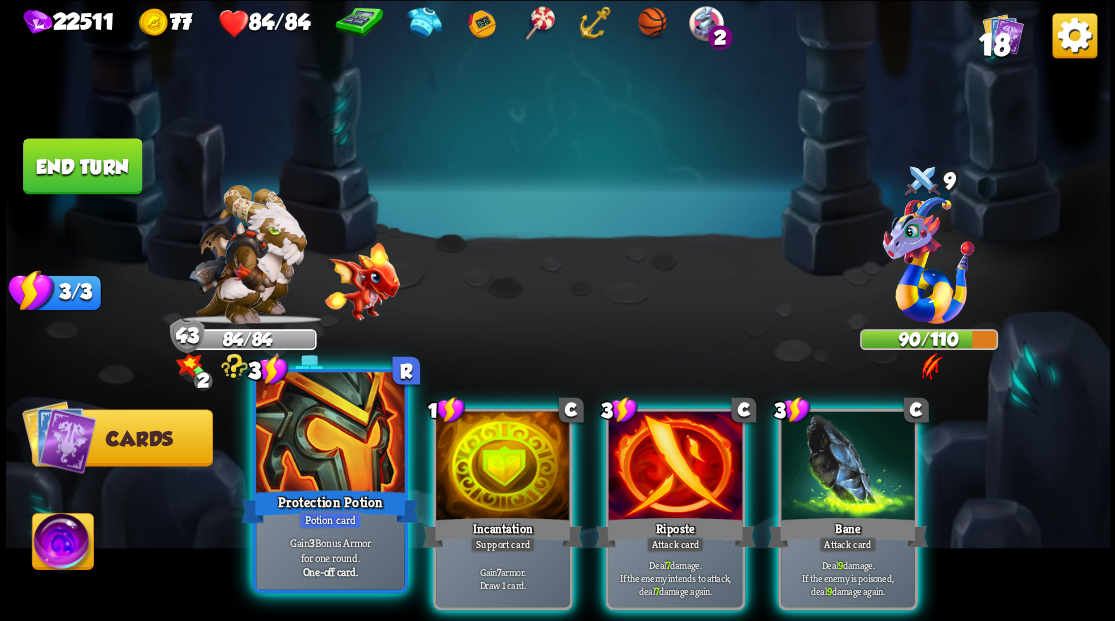 click at bounding box center (330, 434) 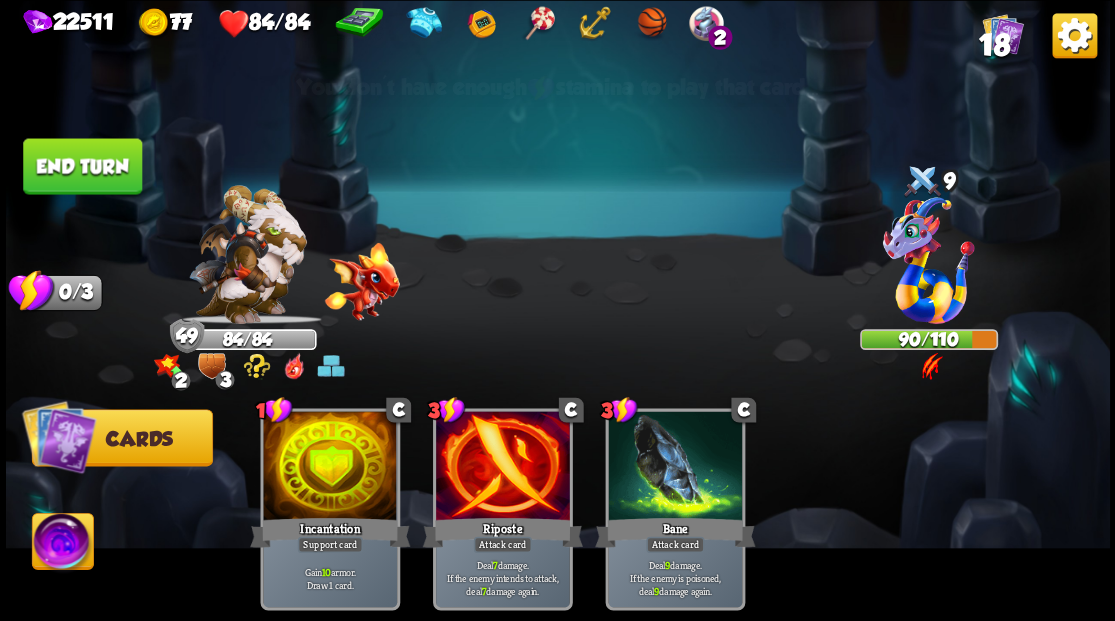 click on "End turn" at bounding box center (82, 166) 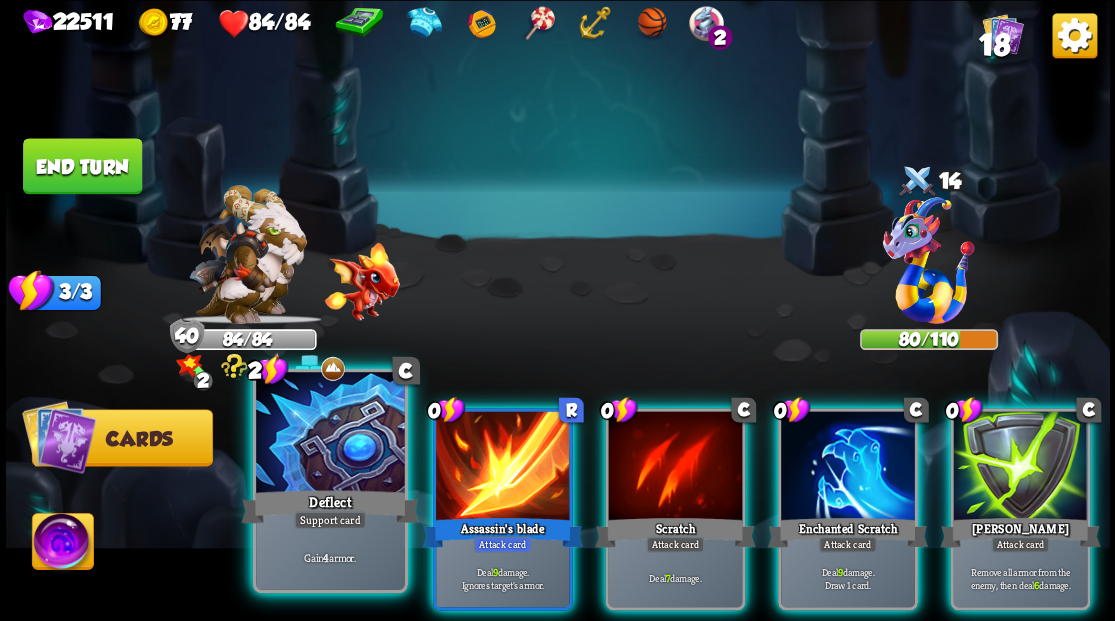 click at bounding box center [330, 434] 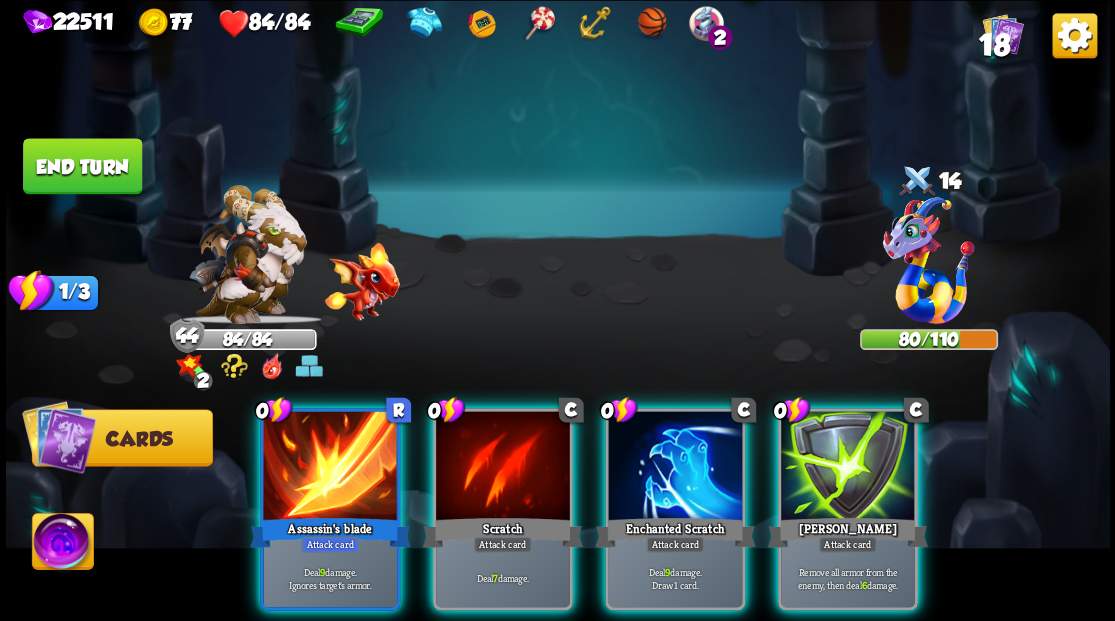 click at bounding box center (330, 467) 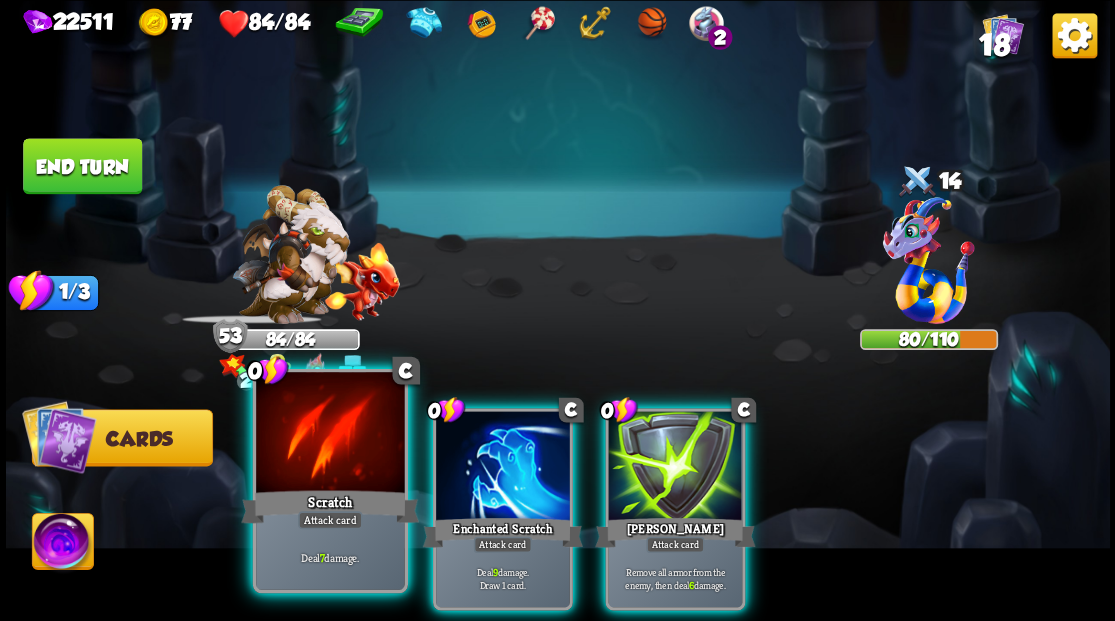 click at bounding box center (330, 434) 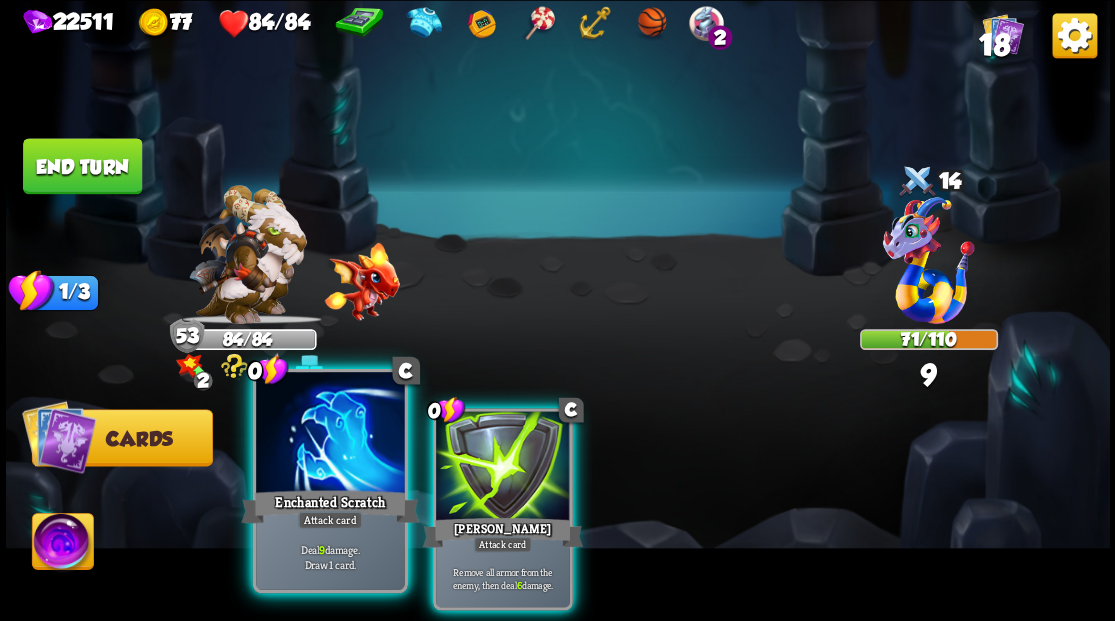 click at bounding box center [330, 434] 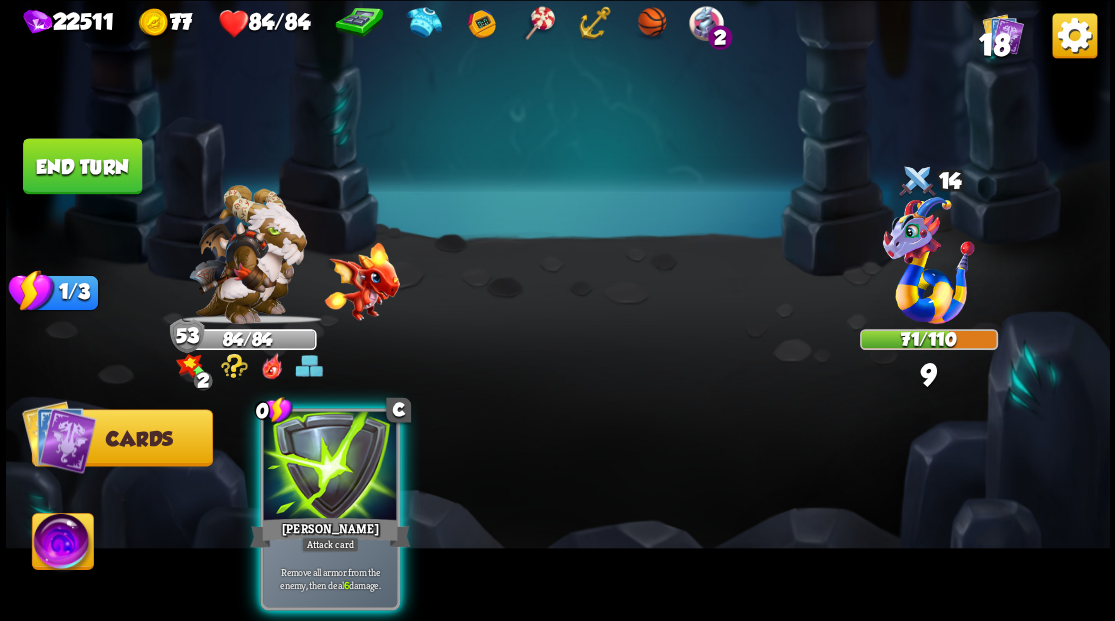 click at bounding box center (330, 467) 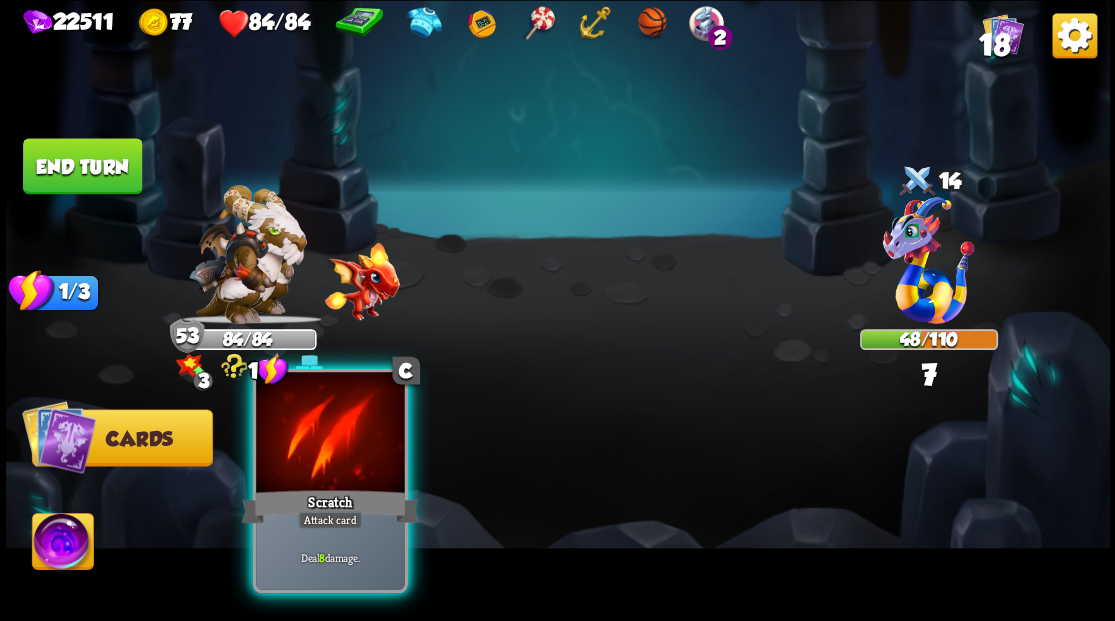 click at bounding box center [330, 434] 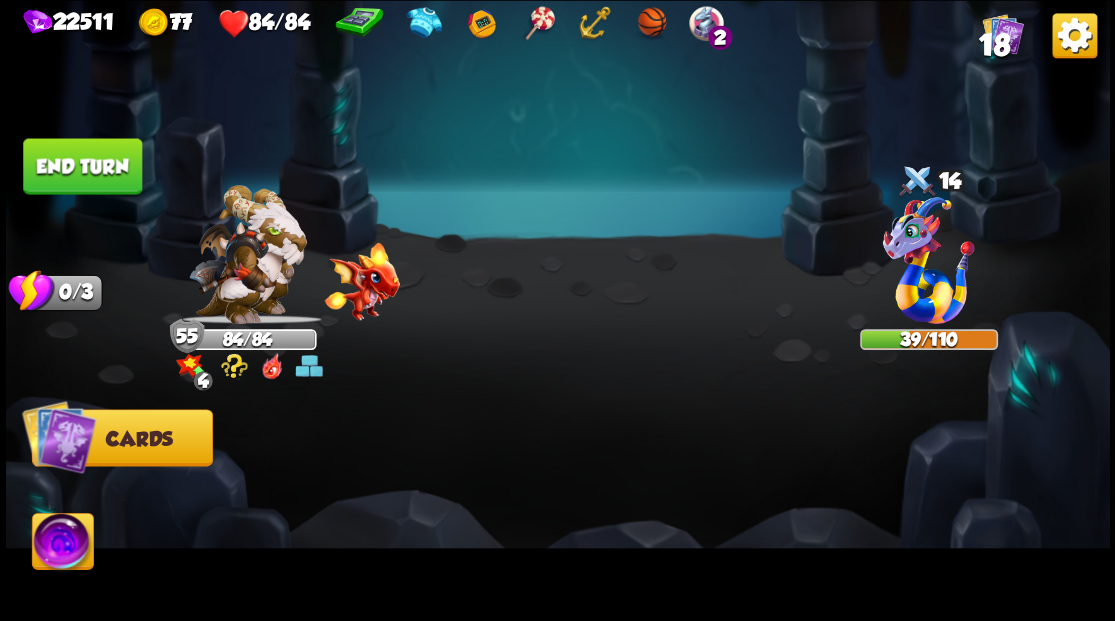 click on "End turn" at bounding box center [82, 166] 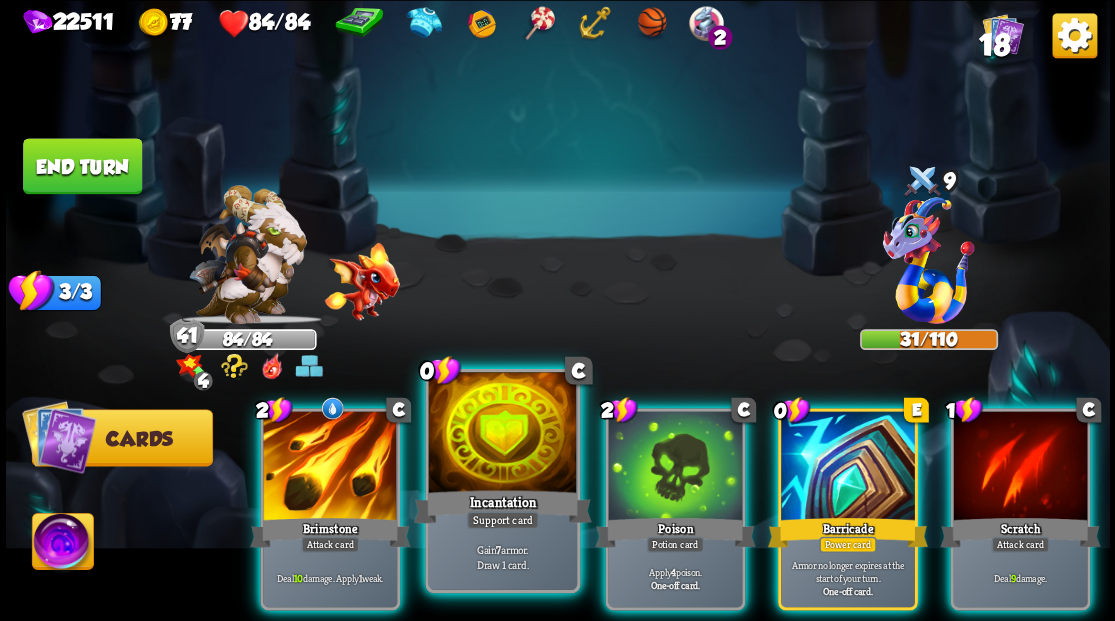 click at bounding box center (502, 434) 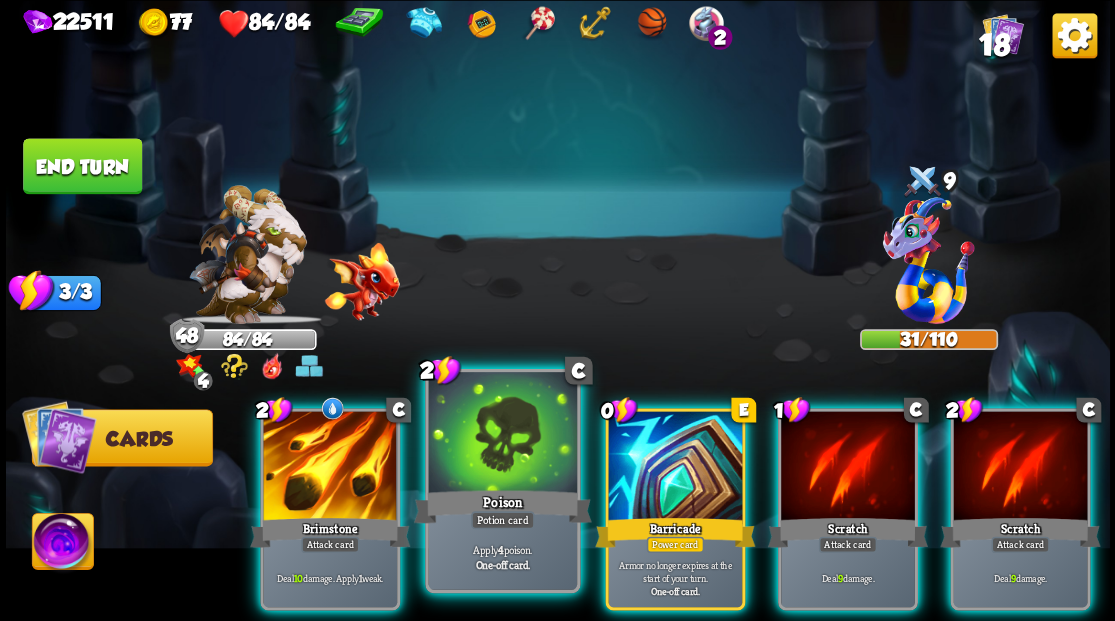 click at bounding box center [502, 434] 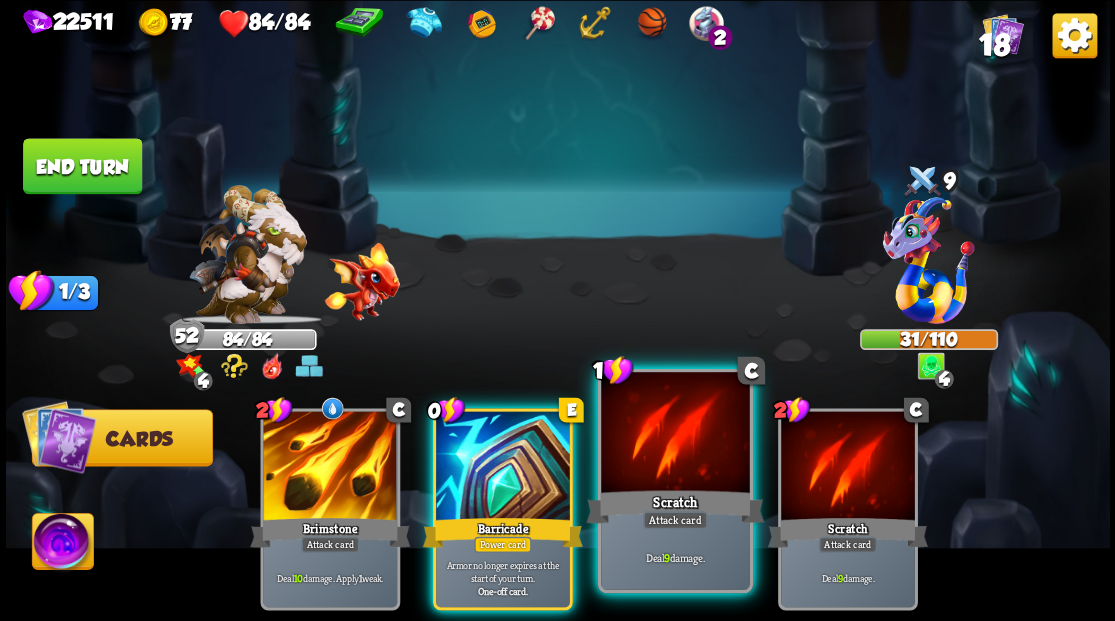 drag, startPoint x: 685, startPoint y: 464, endPoint x: 683, endPoint y: 444, distance: 20.09975 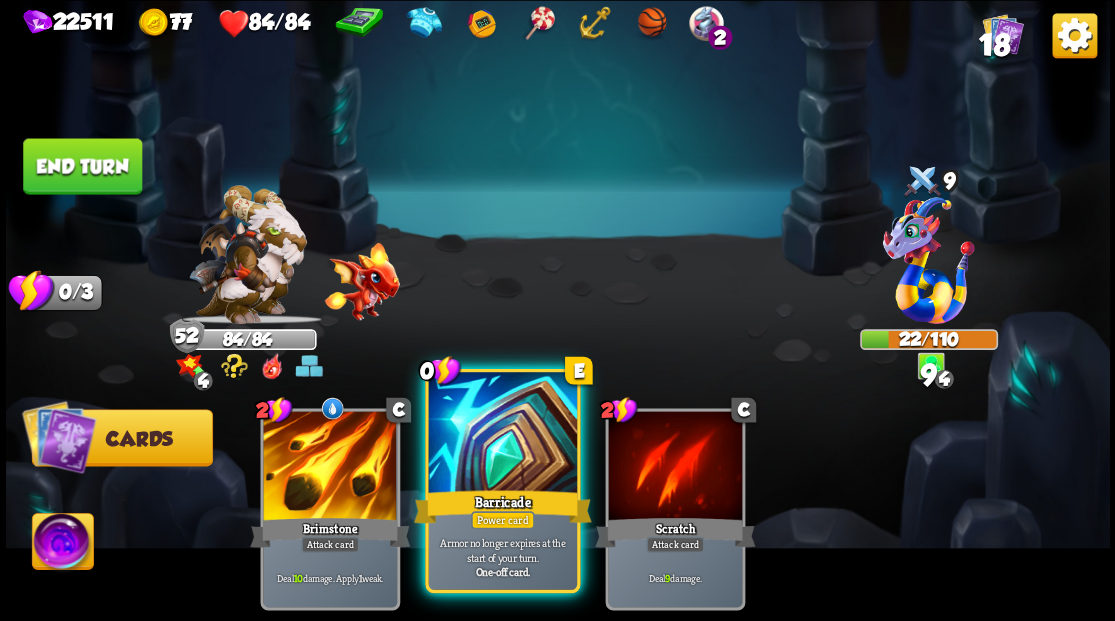 click at bounding box center (502, 434) 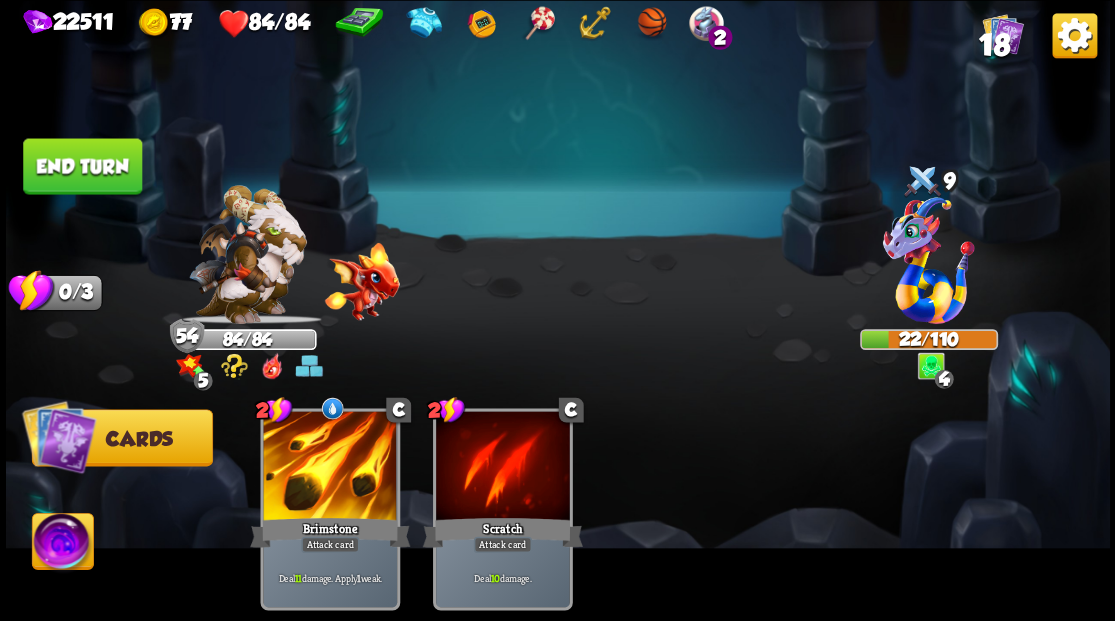 click on "End turn" at bounding box center (82, 166) 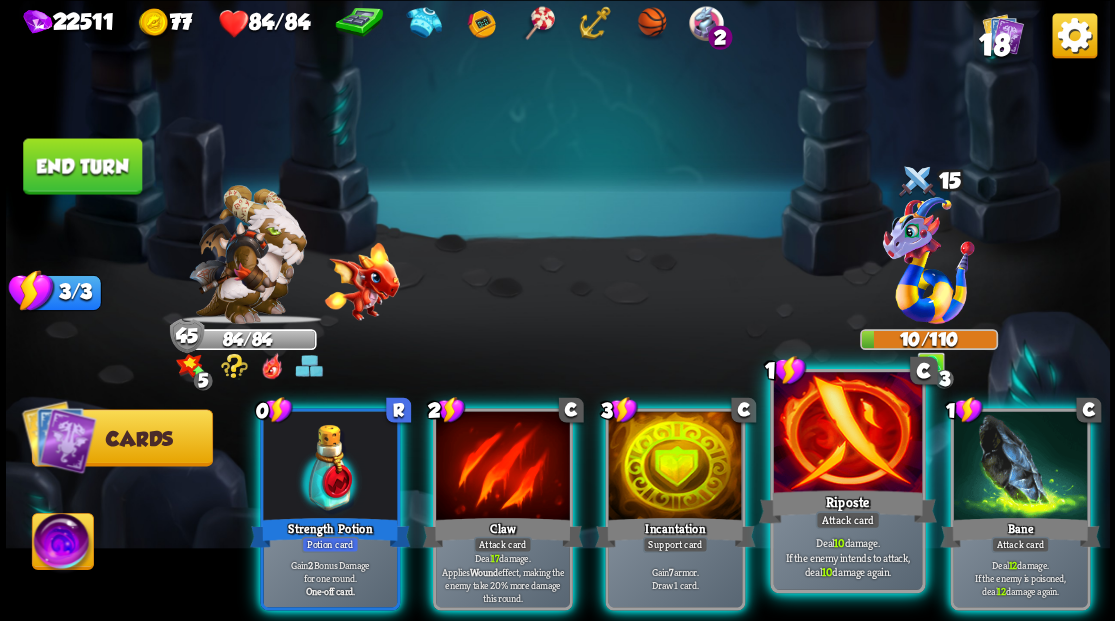 click at bounding box center [847, 434] 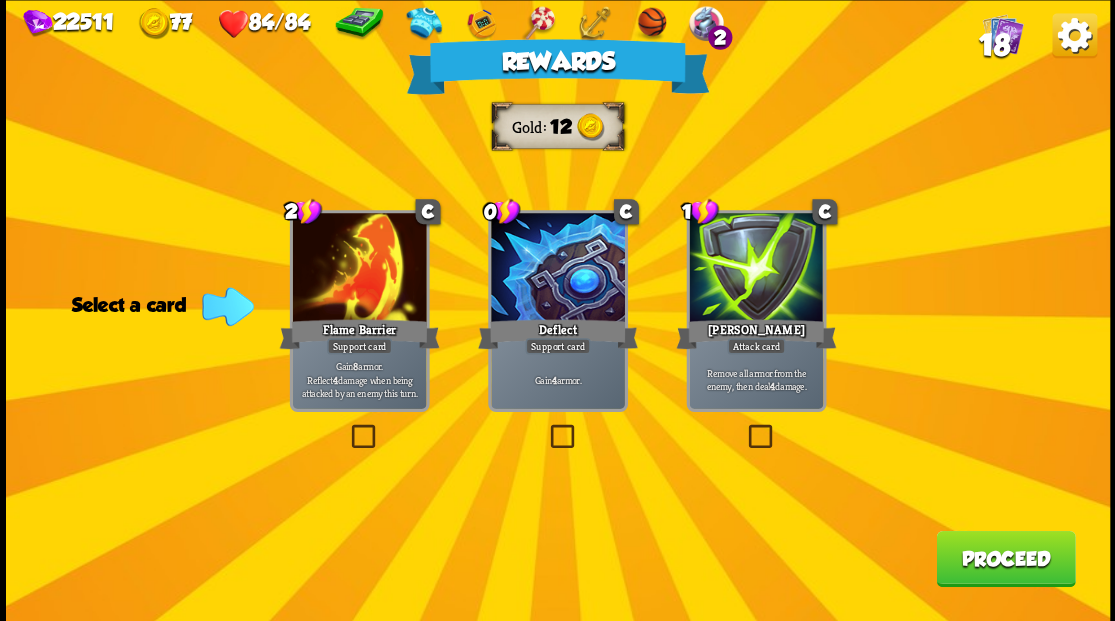 click at bounding box center (744, 427) 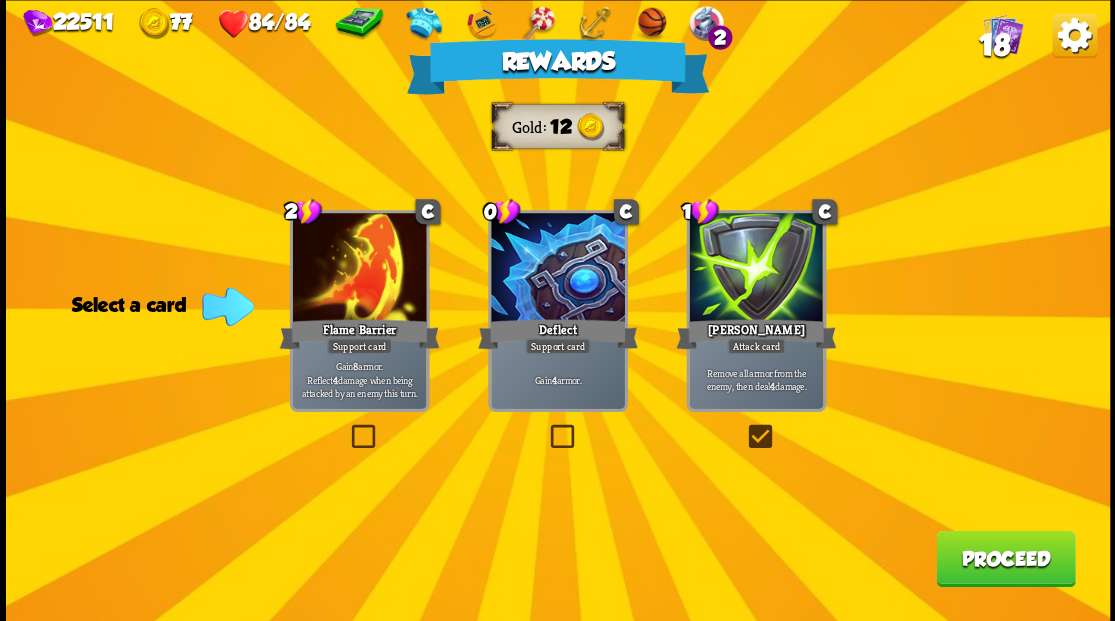 click at bounding box center [744, 427] 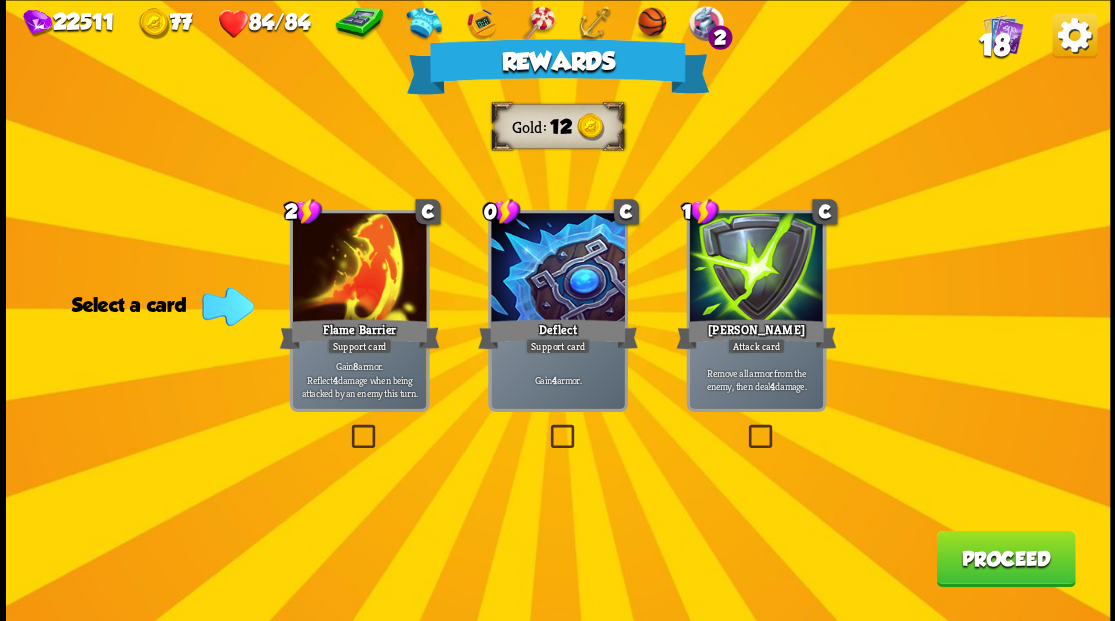 click at bounding box center (744, 427) 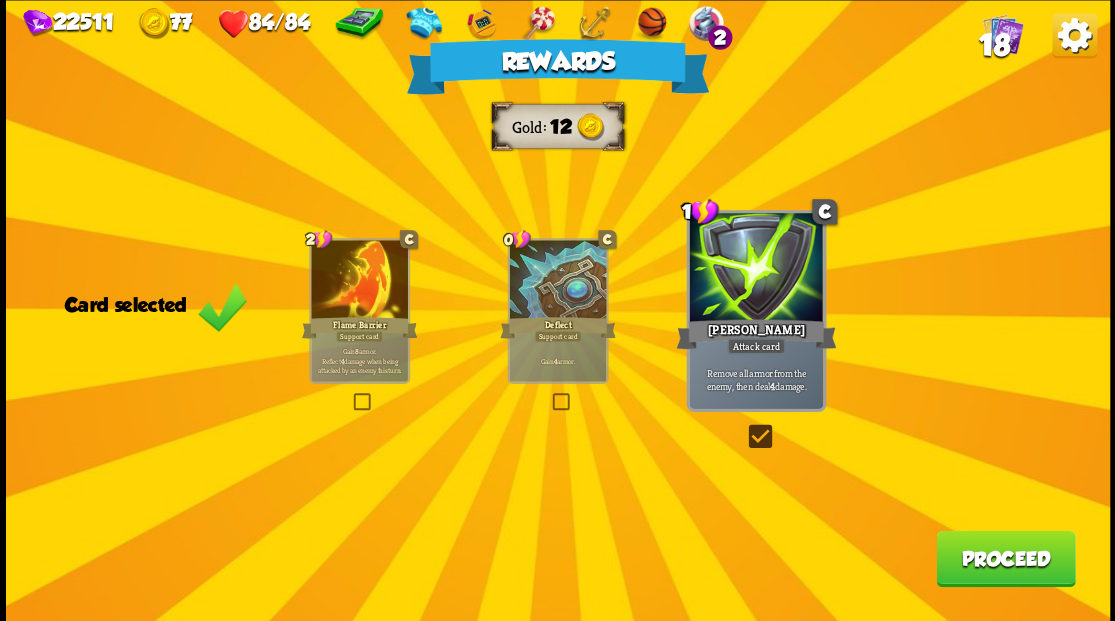 click on "Proceed" at bounding box center [1005, 558] 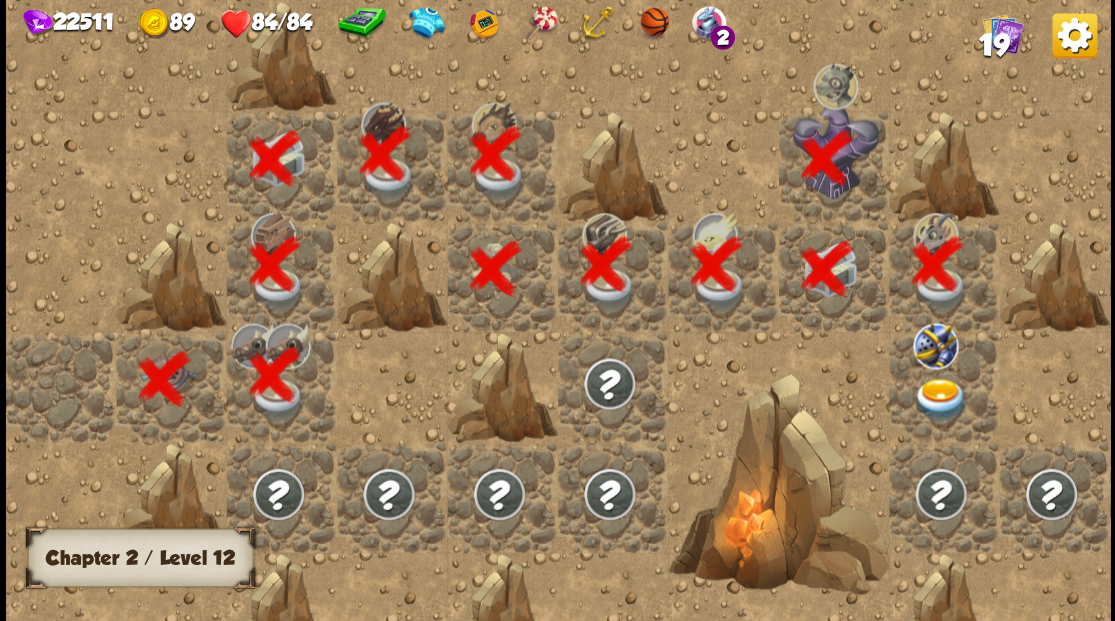 scroll, scrollTop: 0, scrollLeft: 384, axis: horizontal 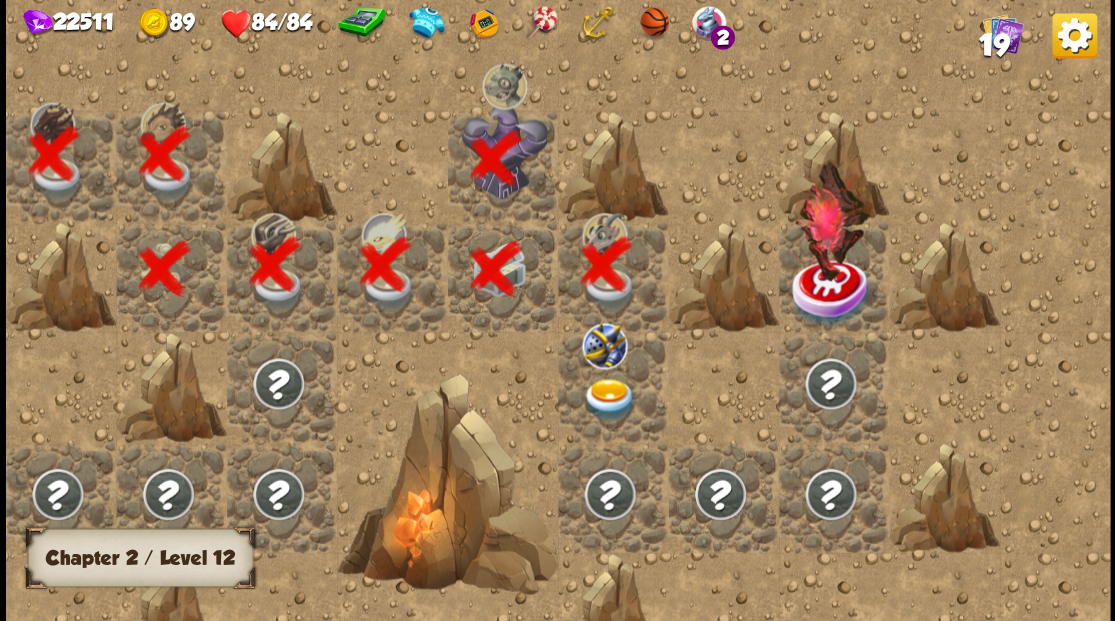 click at bounding box center (609, 399) 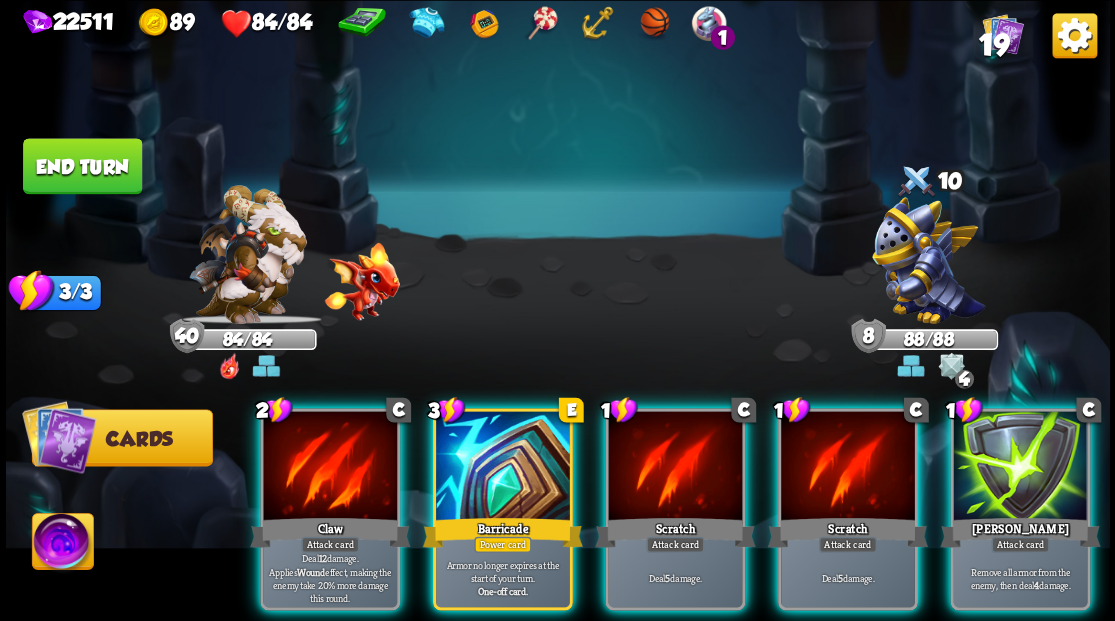 click at bounding box center [1020, 467] 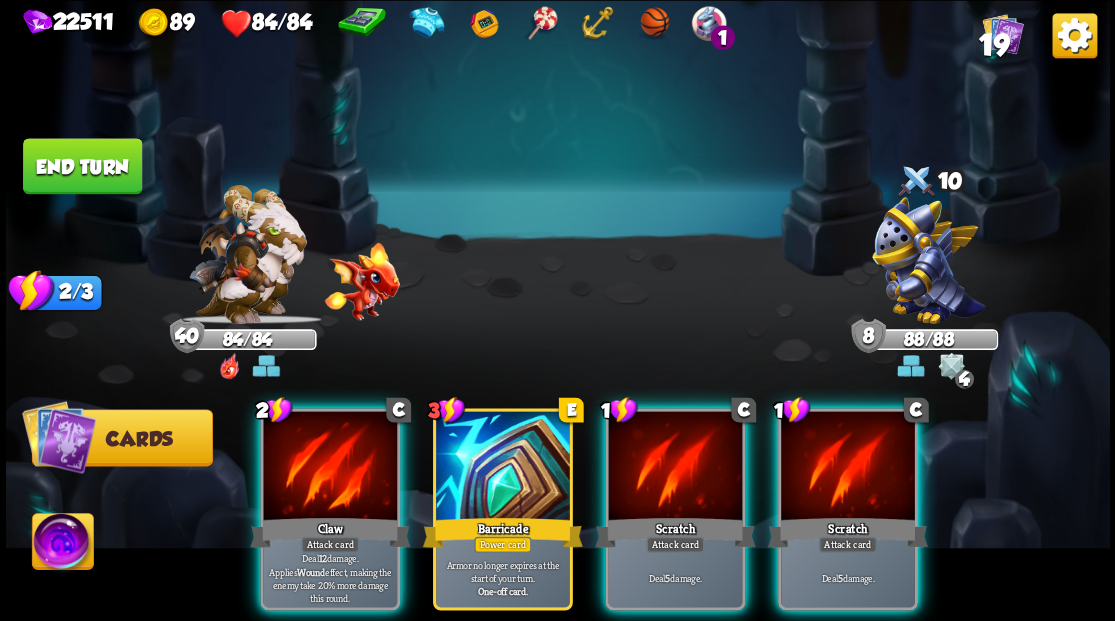 click on "2
C   Claw     Attack card   Deal  12  damage. Applies  Wound  effect, making the enemy take 20% more damage this round.
3
E   Barricade     Power card   Armor no longer expires at the start of your turn.   One-off card.
1
C   Scratch     Attack card   Deal  5  damage.
1
C   Scratch     Attack card   Deal  5  damage." at bounding box center [667, 483] 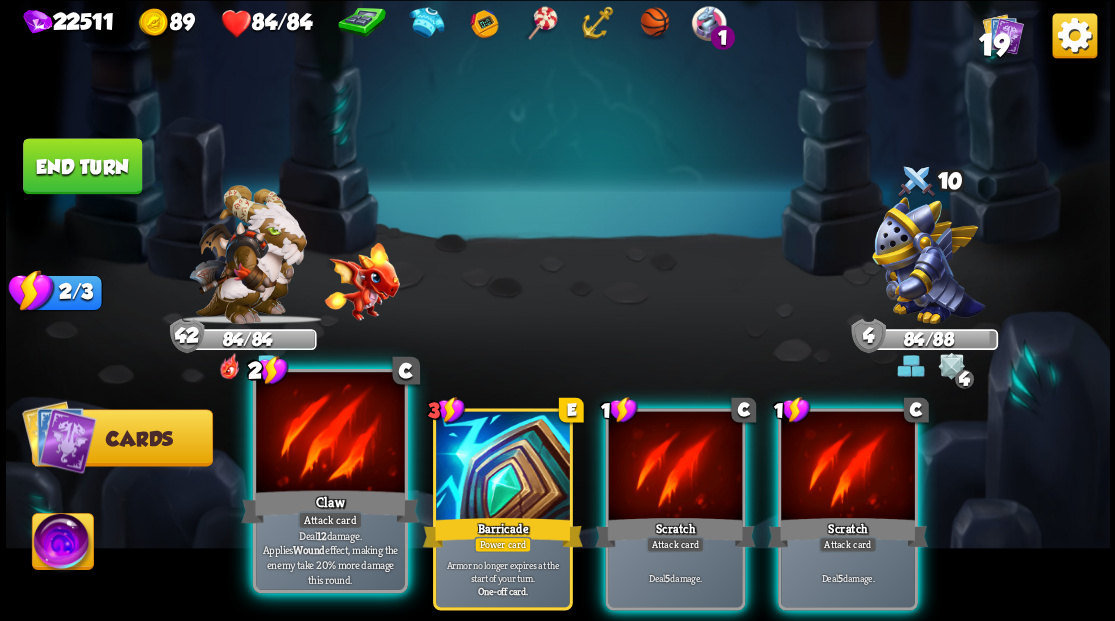 click at bounding box center (330, 434) 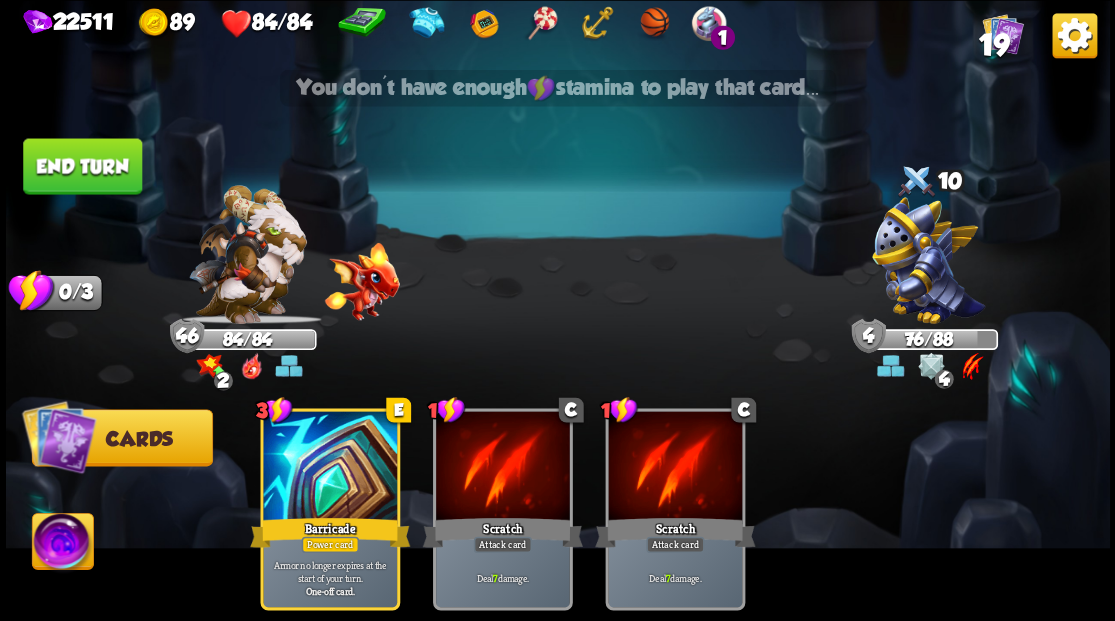 click on "End turn" at bounding box center (82, 166) 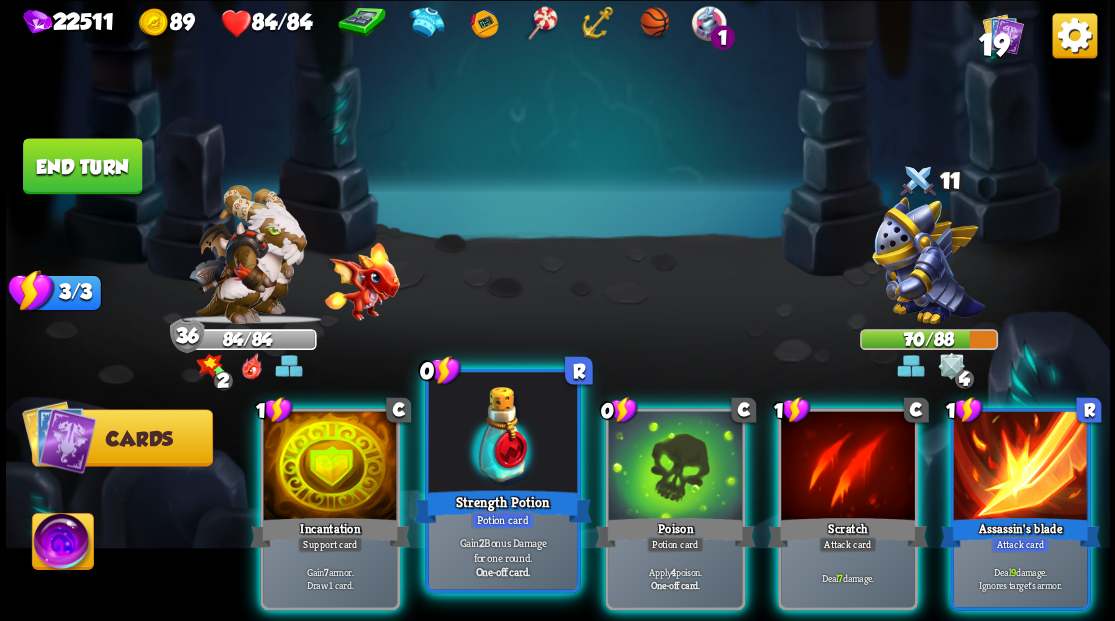 click at bounding box center (502, 434) 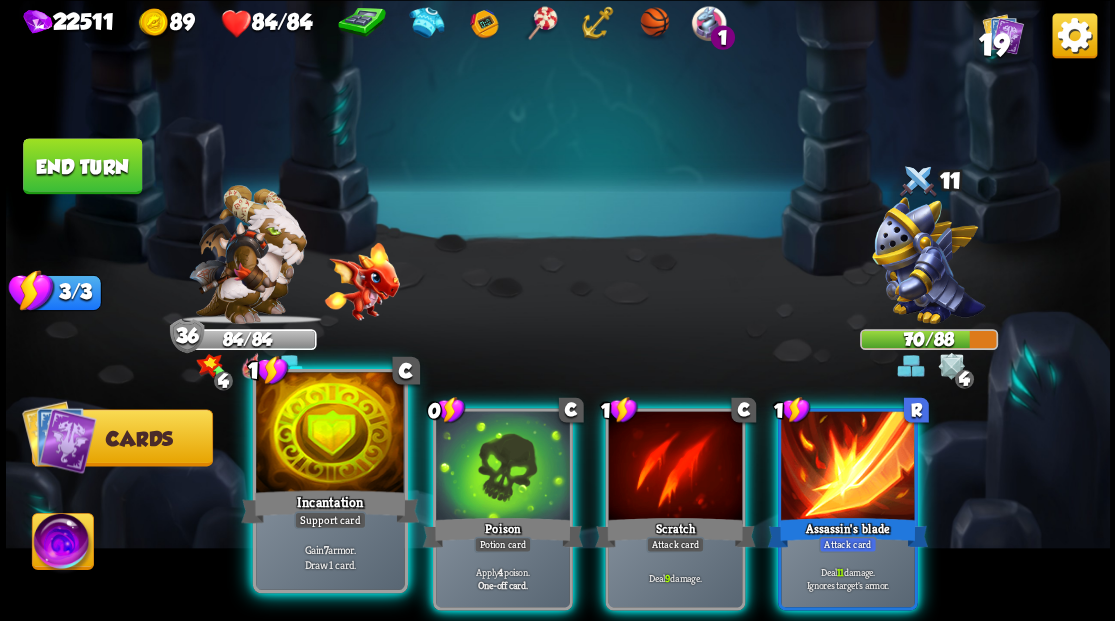 click at bounding box center (330, 434) 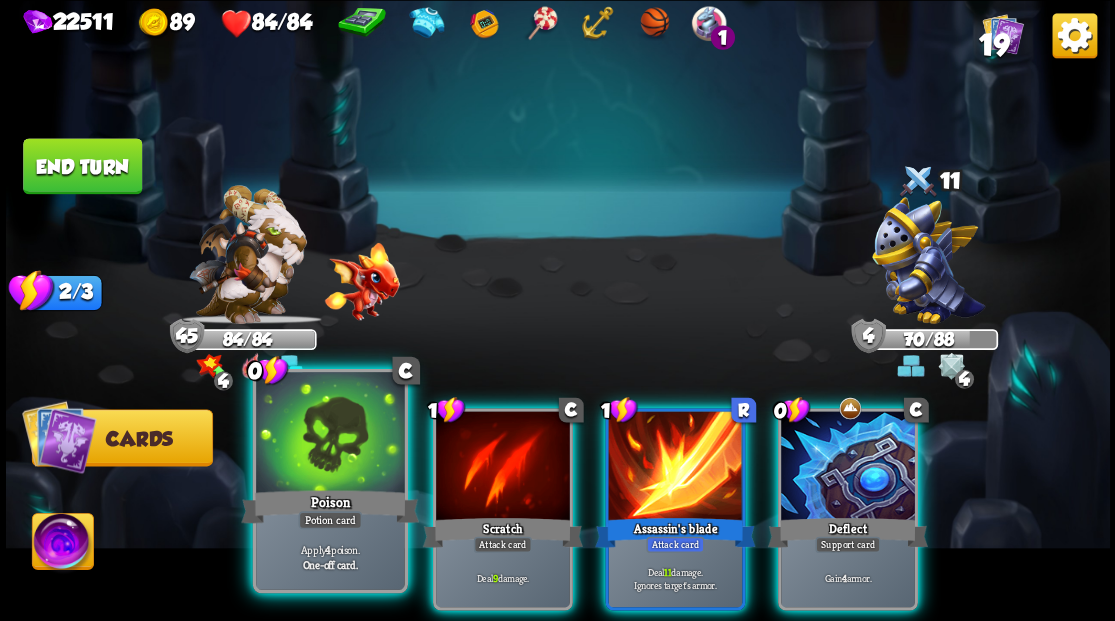 click at bounding box center (330, 434) 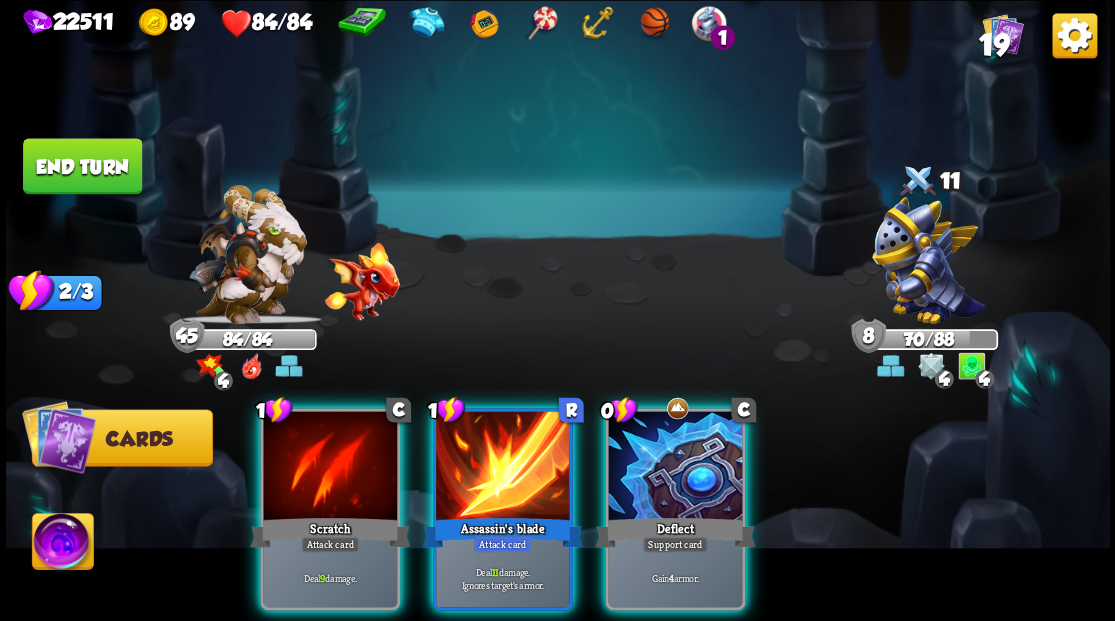 drag, startPoint x: 670, startPoint y: 447, endPoint x: 648, endPoint y: 439, distance: 23.409399 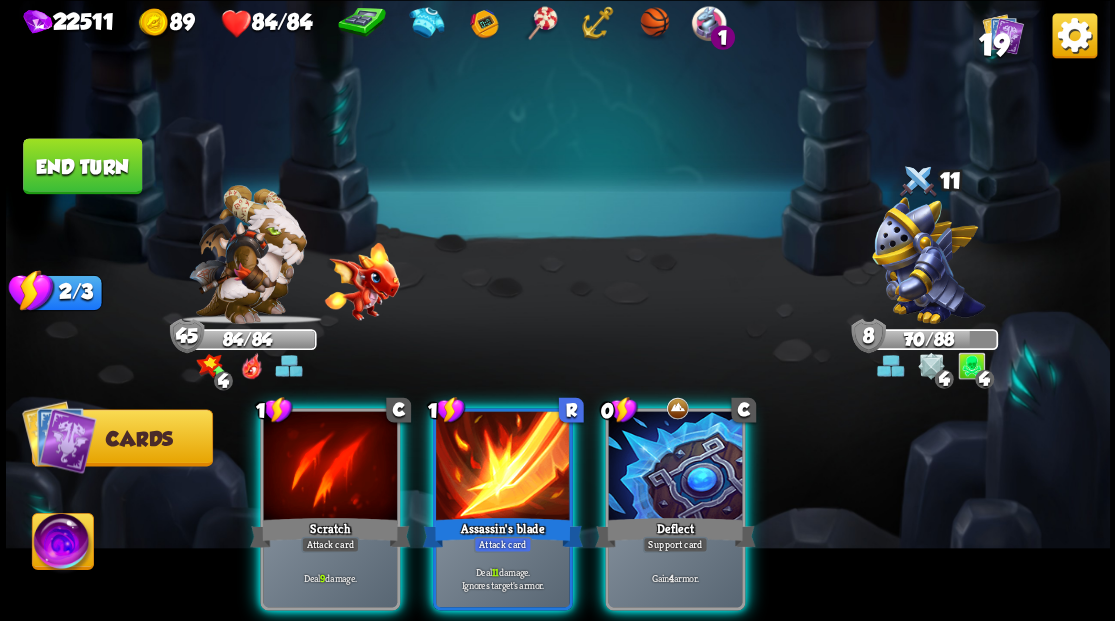 click at bounding box center [675, 467] 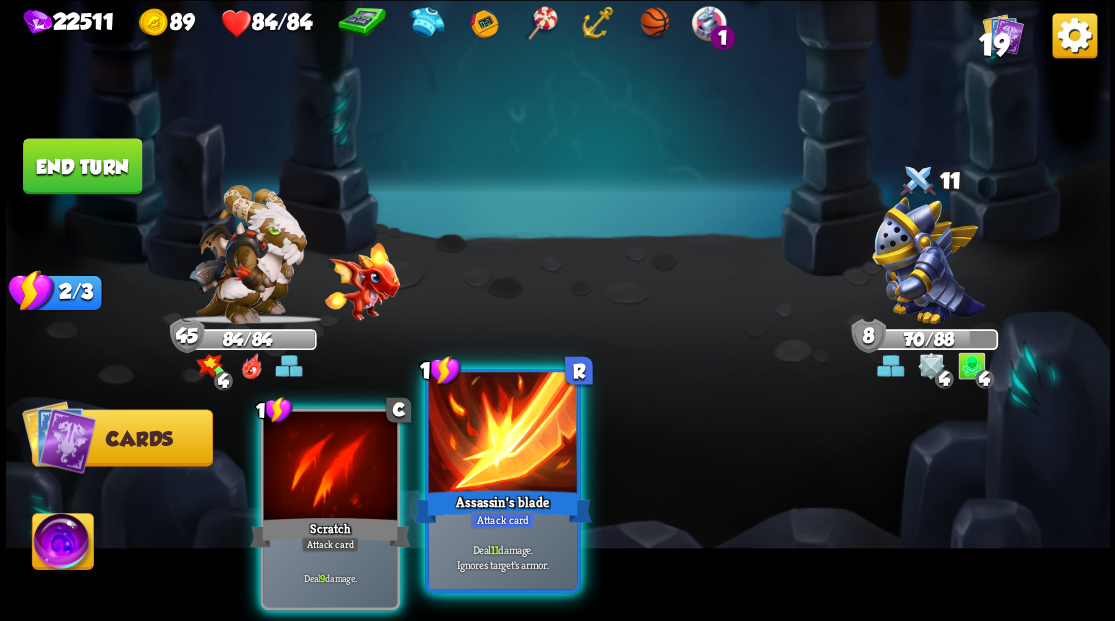 click at bounding box center (502, 434) 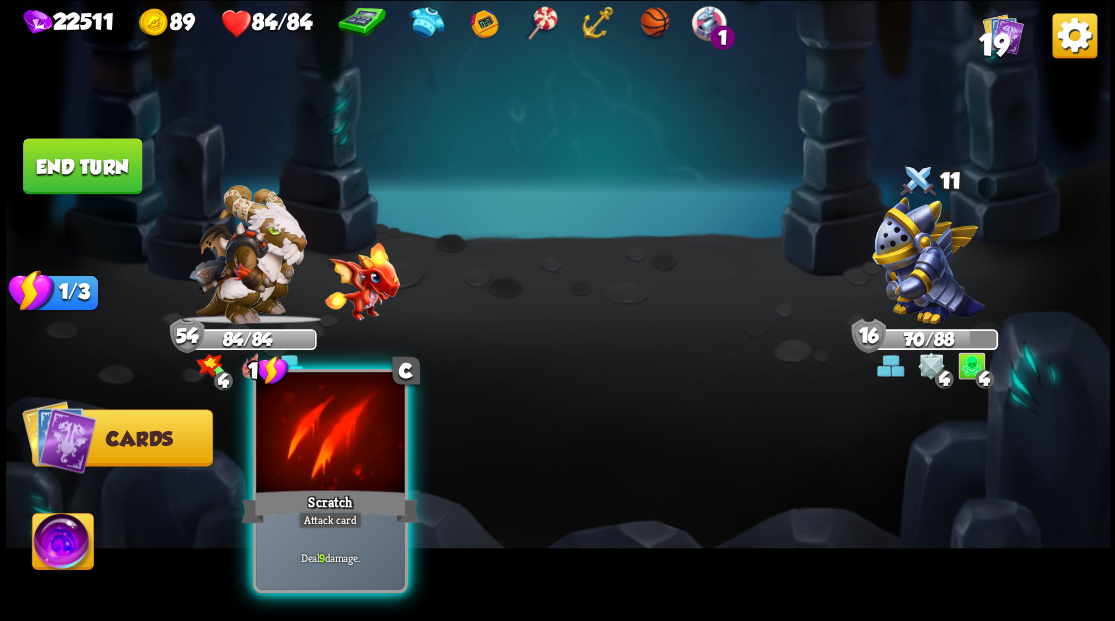 click at bounding box center [330, 434] 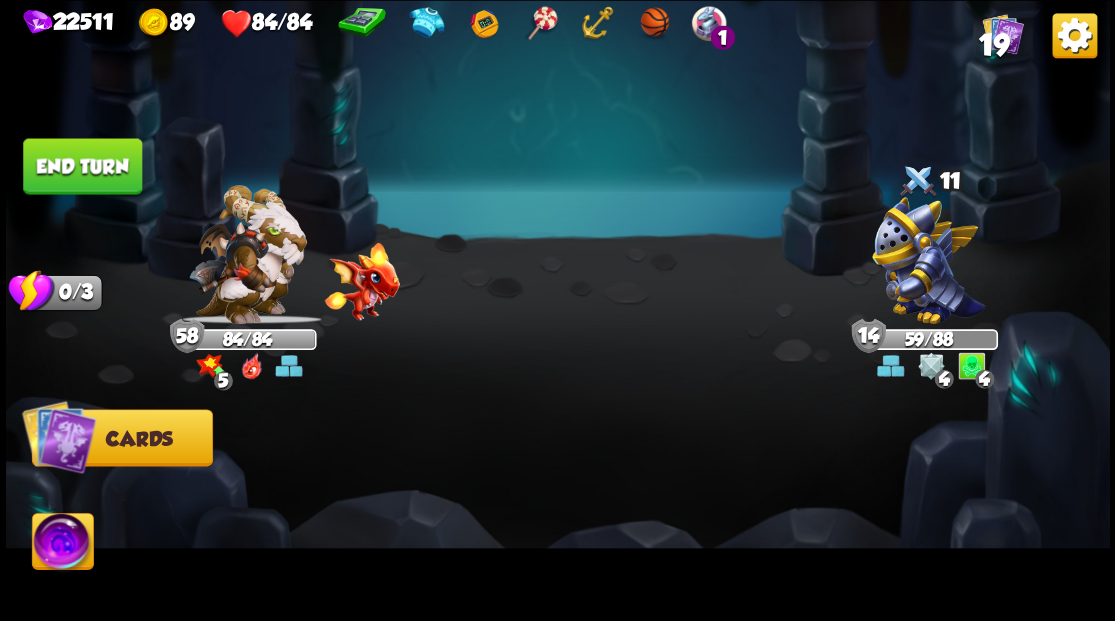 click on "End turn" at bounding box center [82, 166] 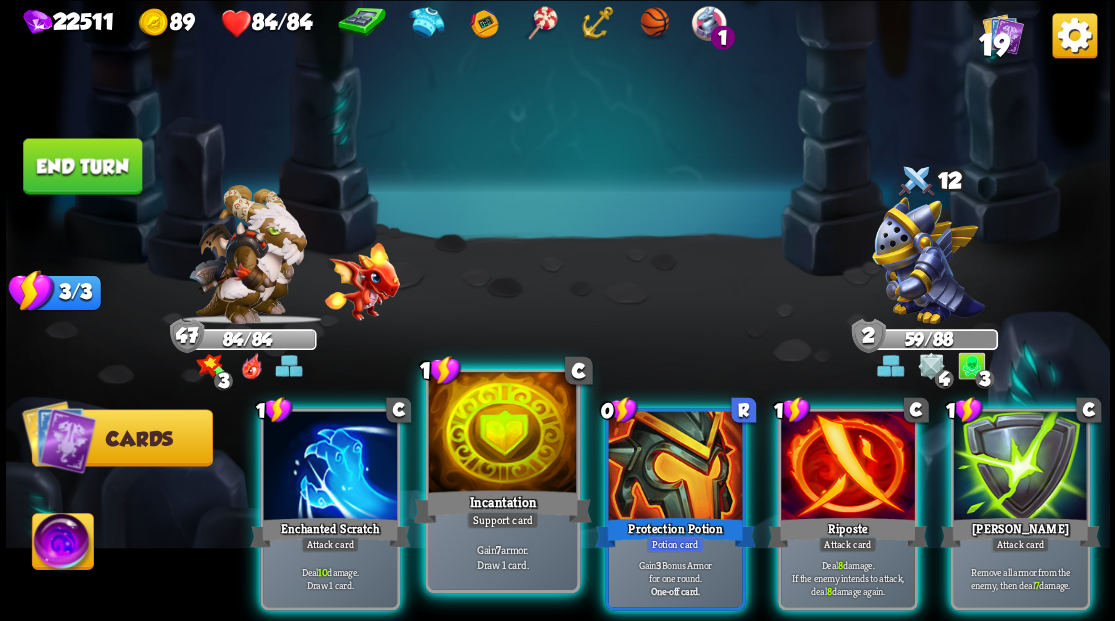 click at bounding box center [502, 434] 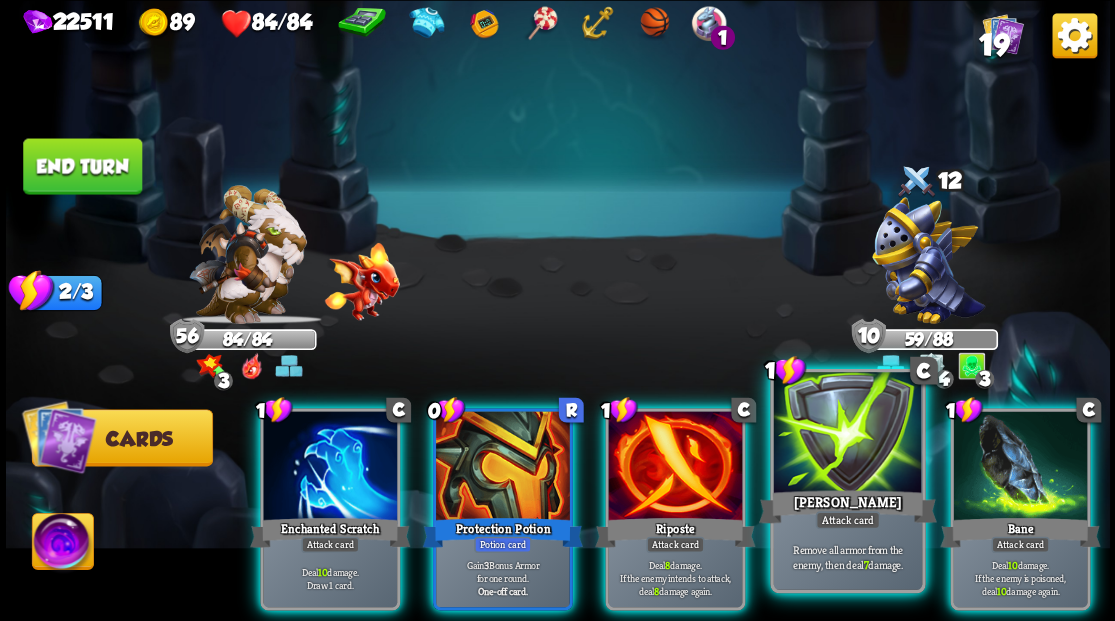 click at bounding box center [847, 434] 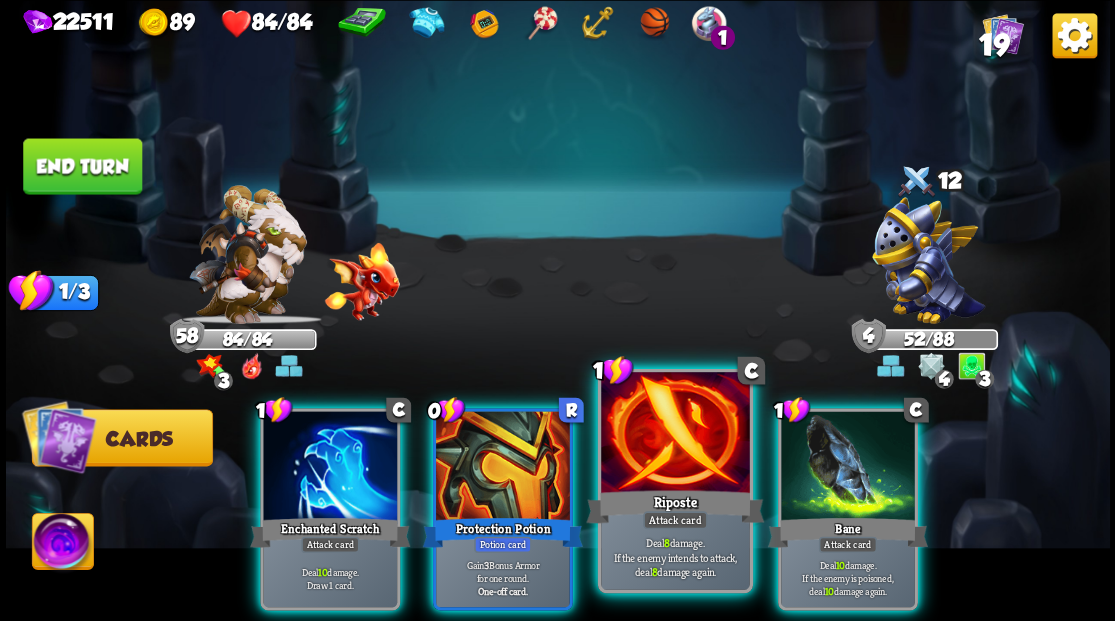 click at bounding box center [675, 434] 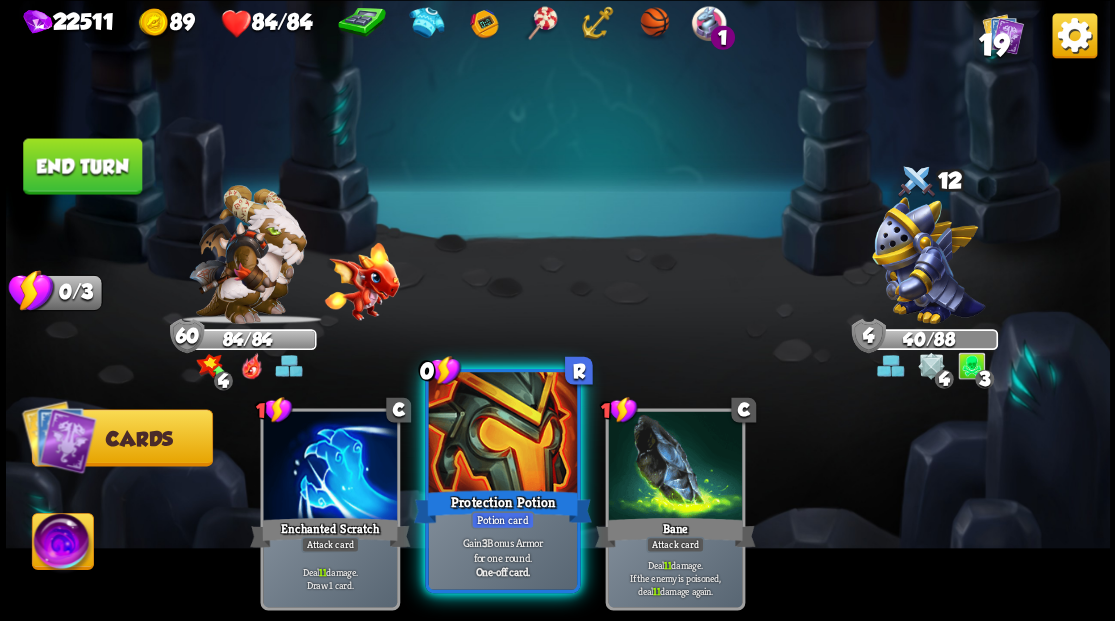 click at bounding box center (502, 434) 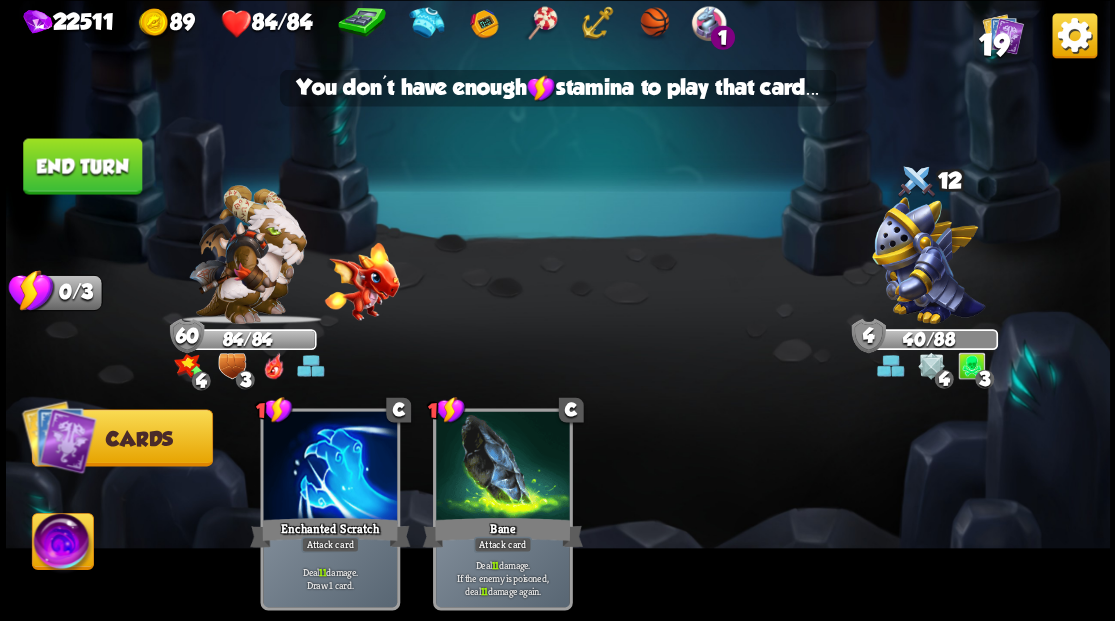 drag, startPoint x: 118, startPoint y: 172, endPoint x: 130, endPoint y: 172, distance: 12 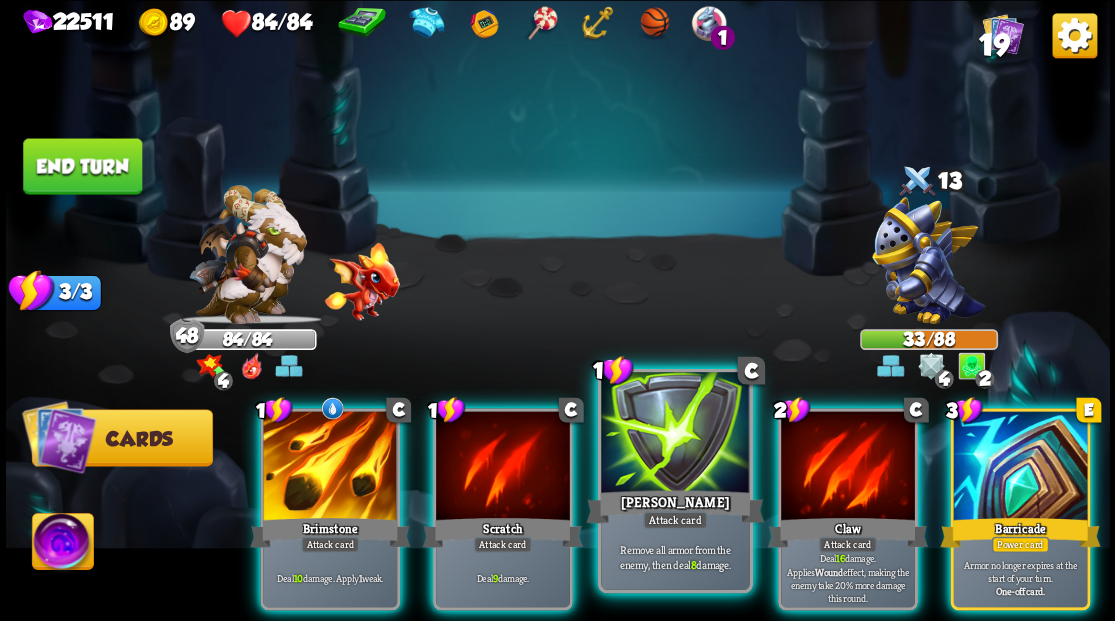 click at bounding box center [675, 434] 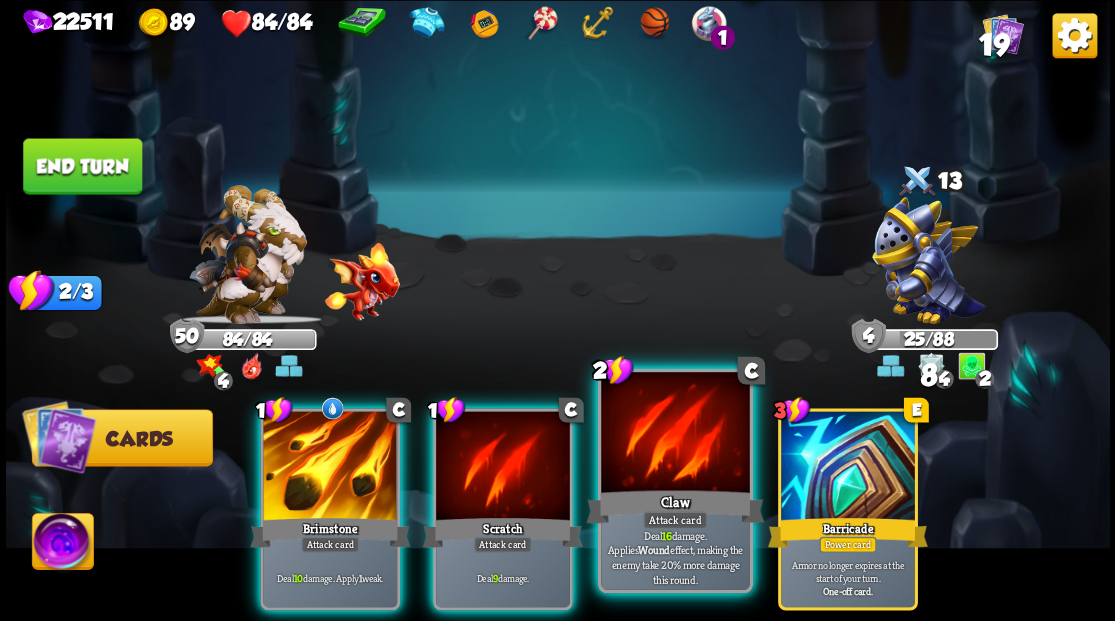 click at bounding box center [675, 434] 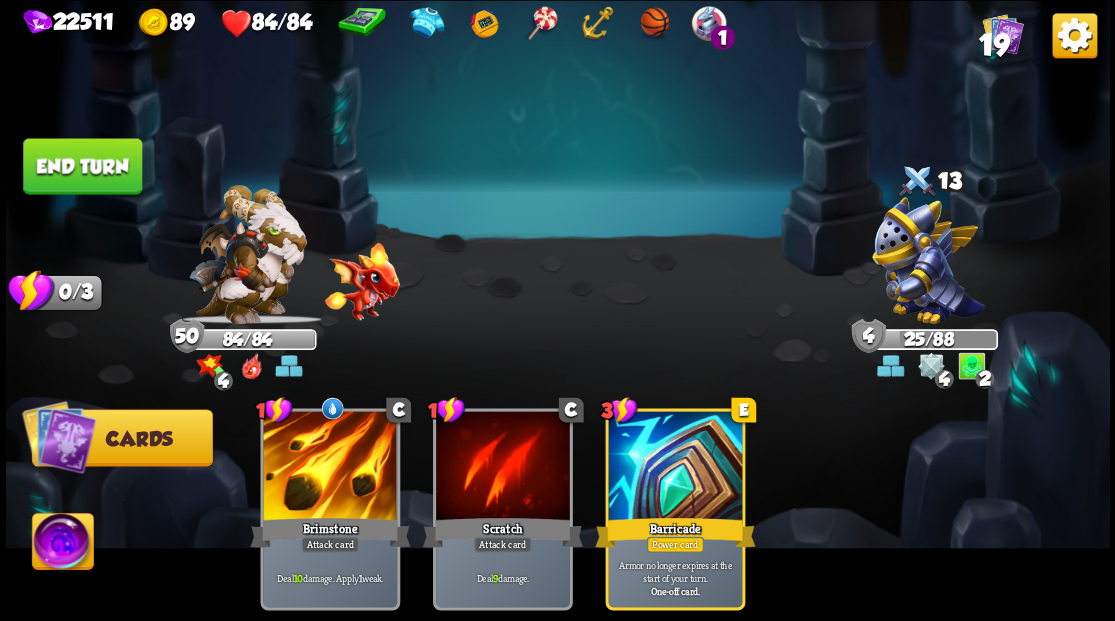click at bounding box center [675, 467] 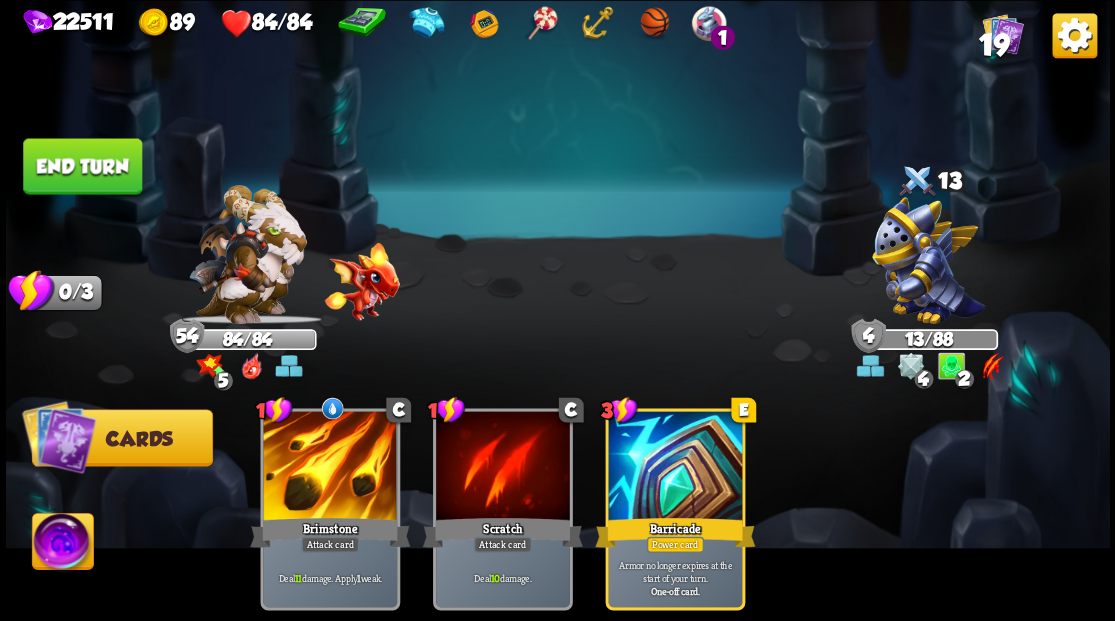 click on "End turn" at bounding box center [82, 166] 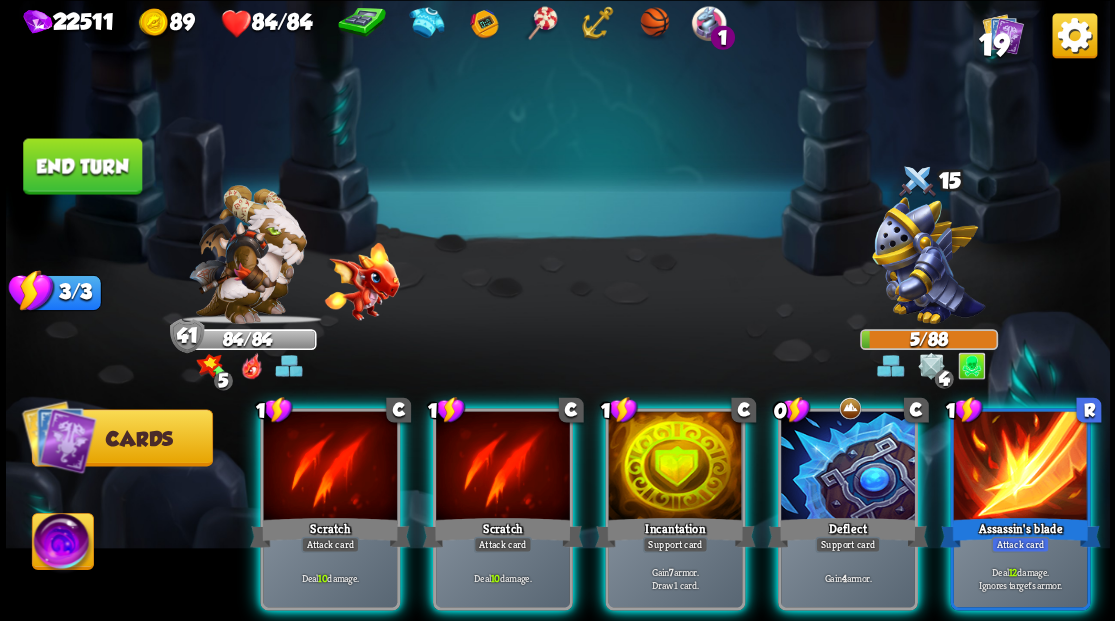 click at bounding box center (1020, 467) 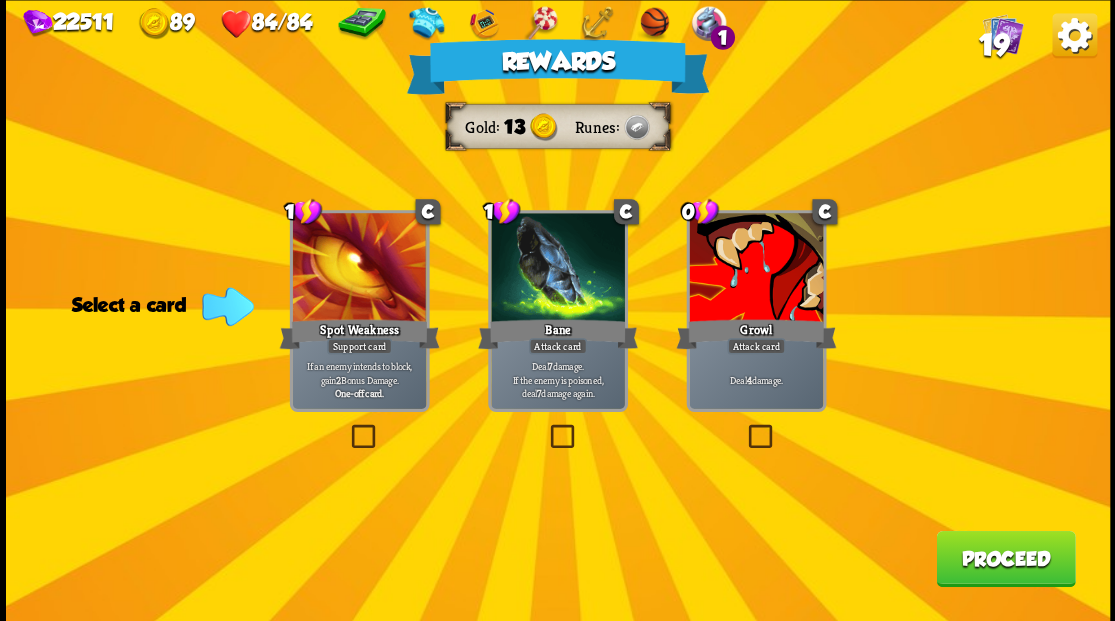 click at bounding box center [744, 427] 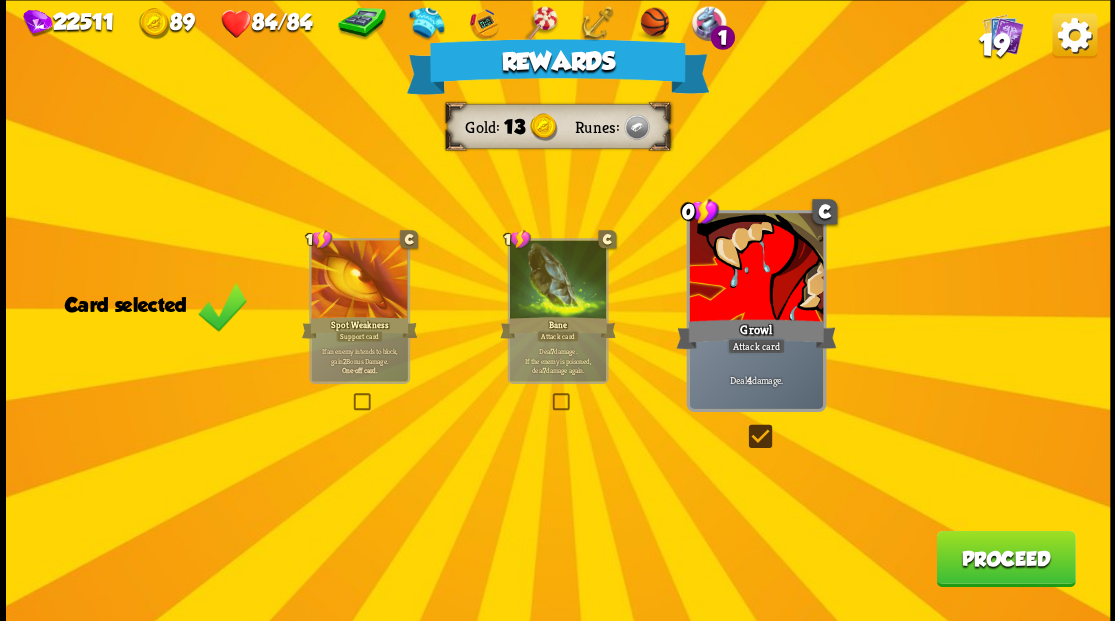 click on "Proceed" at bounding box center [1005, 558] 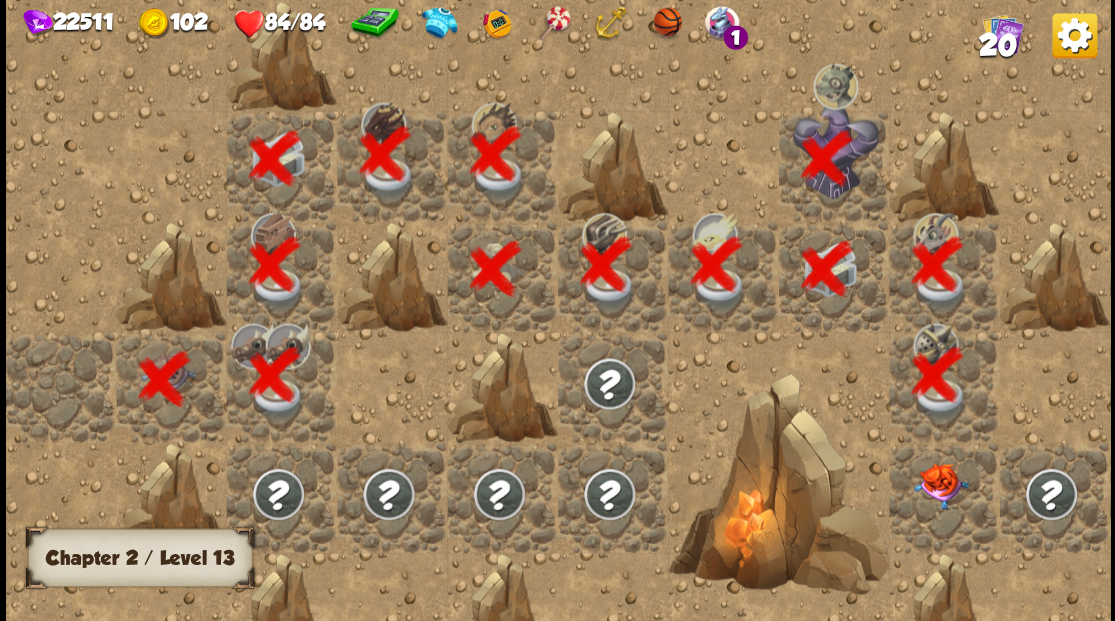 scroll, scrollTop: 0, scrollLeft: 384, axis: horizontal 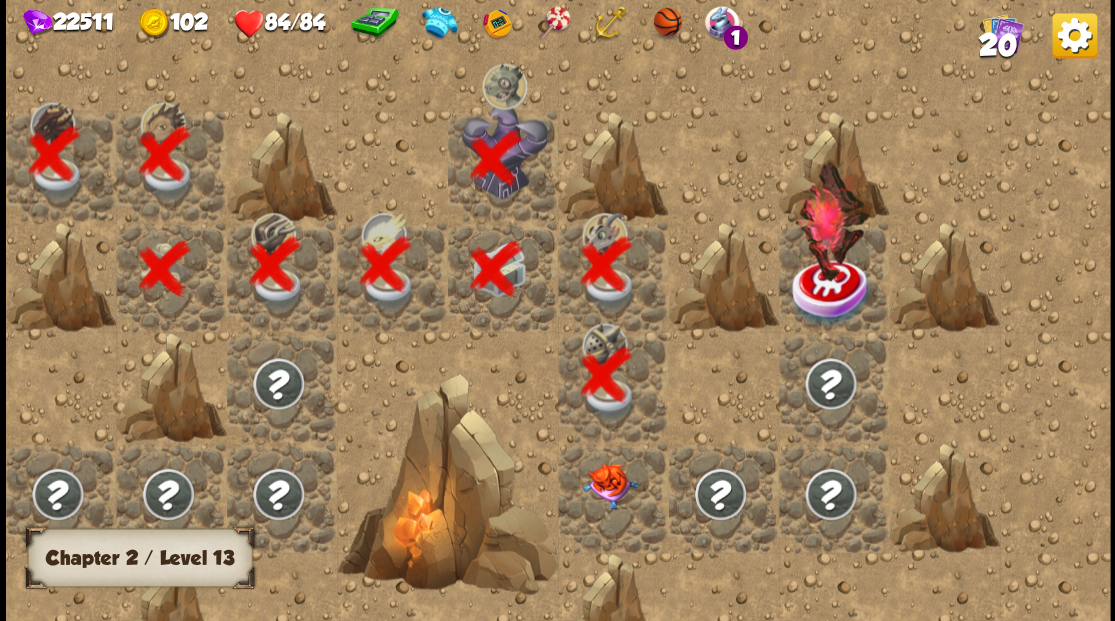 click at bounding box center (609, 485) 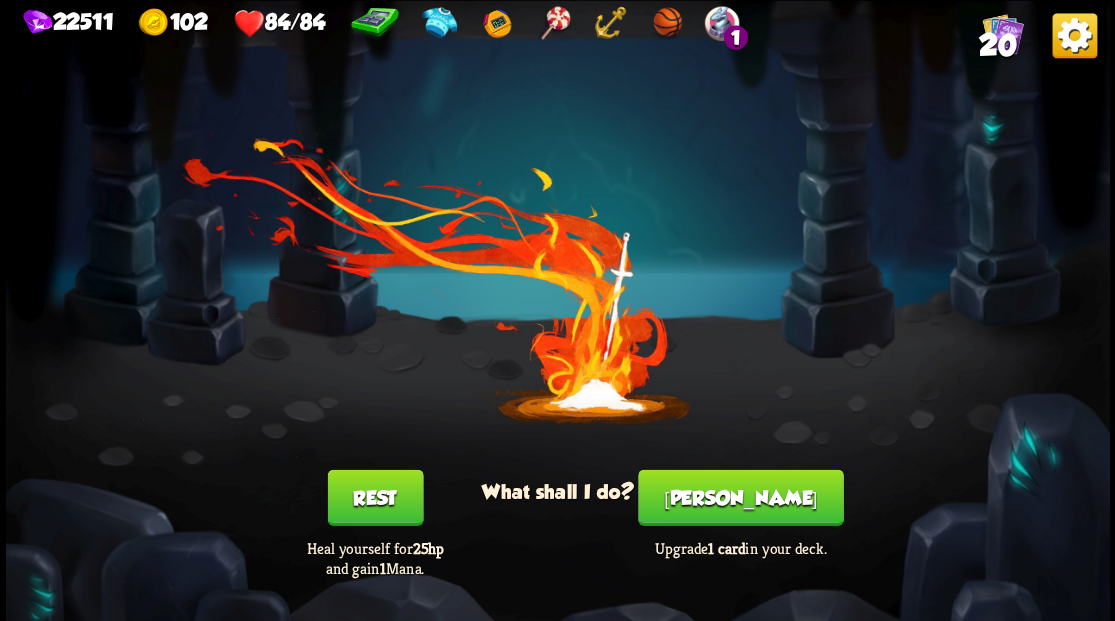click on "[PERSON_NAME]" at bounding box center (740, 497) 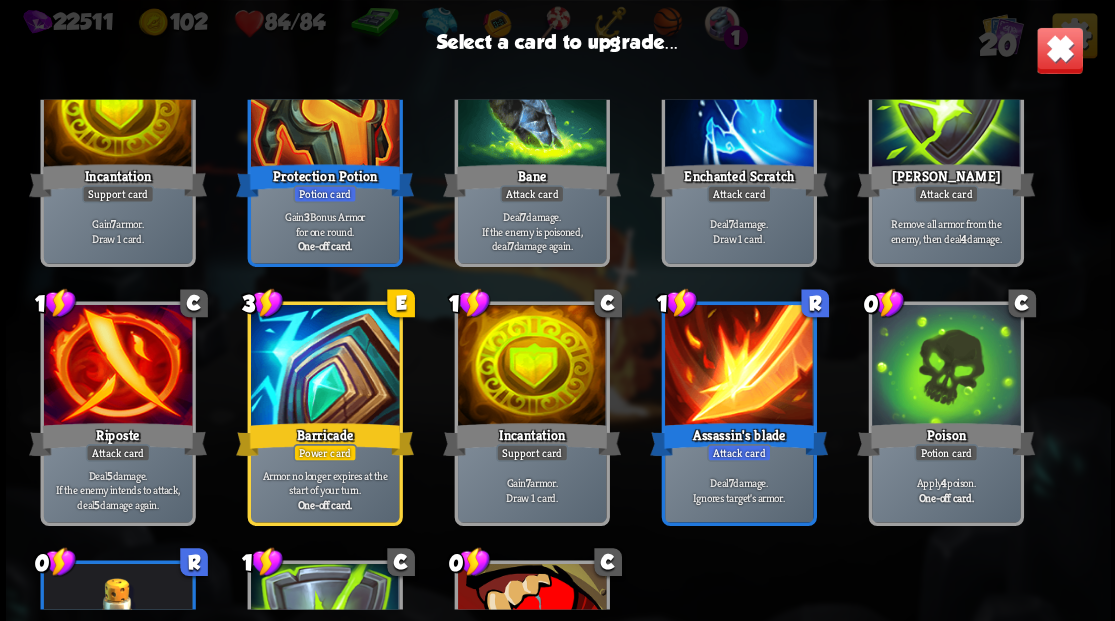 scroll, scrollTop: 466, scrollLeft: 0, axis: vertical 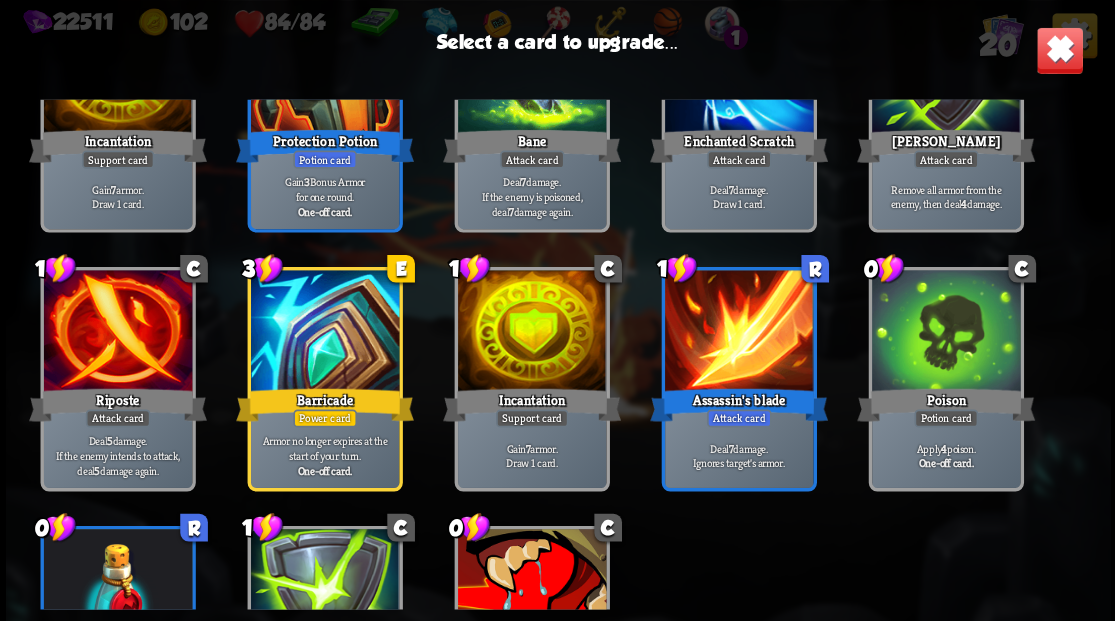 click at bounding box center (324, 332) 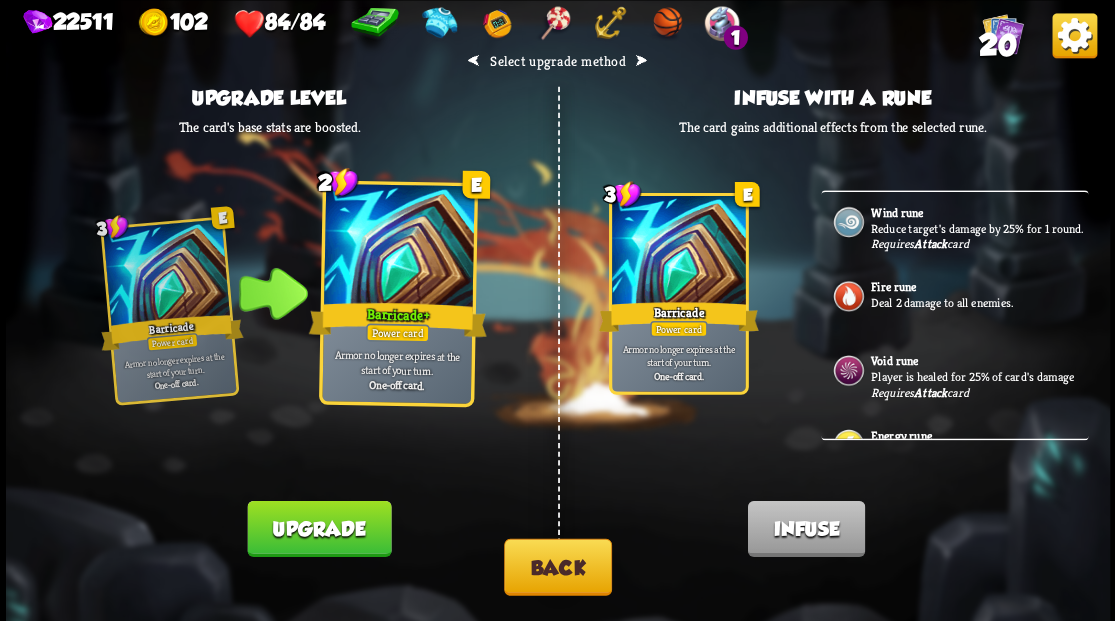 click on "⮜ Select upgrade method ⮞
Upgrade level   The card's base stats are boosted.
3
E   Barricade     Power card   Armor no longer expires at the start of your turn.   One-off card.
2
E   Barricade +     Power card   Armor no longer expires at the start of your turn.   One-off card.     Card upgraded!     Infuse with a rune   The card gains additional effects from the selected rune.
3
E   Barricade     Power card   Armor no longer expires at the start of your turn.   One-off card.     Card infused!       Wind rune   Reduce target's damage by 25% for 1 round.   Requires  Attack  card   Fire rune   Deal 2 damage to all enemies.     Void rune   Player is healed for 25% of card's damage   Requires  Attack  card   Energy rune   Stuns the enemy.   Requires  Attack  card   Metal rune   Reflect 5 damage back to the attacker this round.     Earth rune   Gain 5 armor.     Metal rune       Back   Upgrade   Infuse" at bounding box center (558, 310) 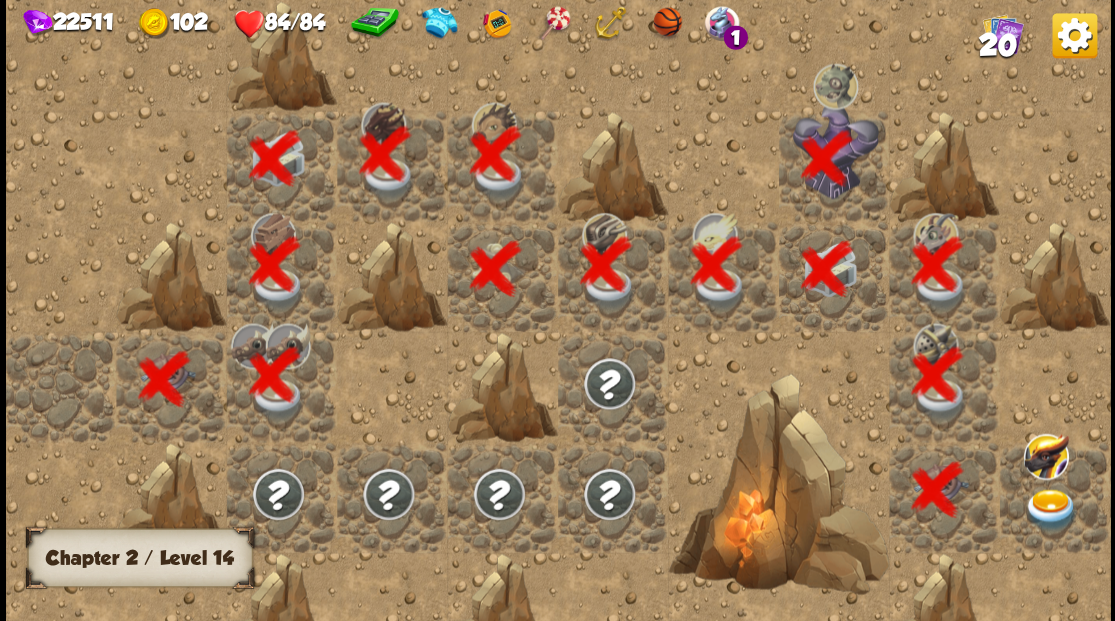 scroll, scrollTop: 0, scrollLeft: 384, axis: horizontal 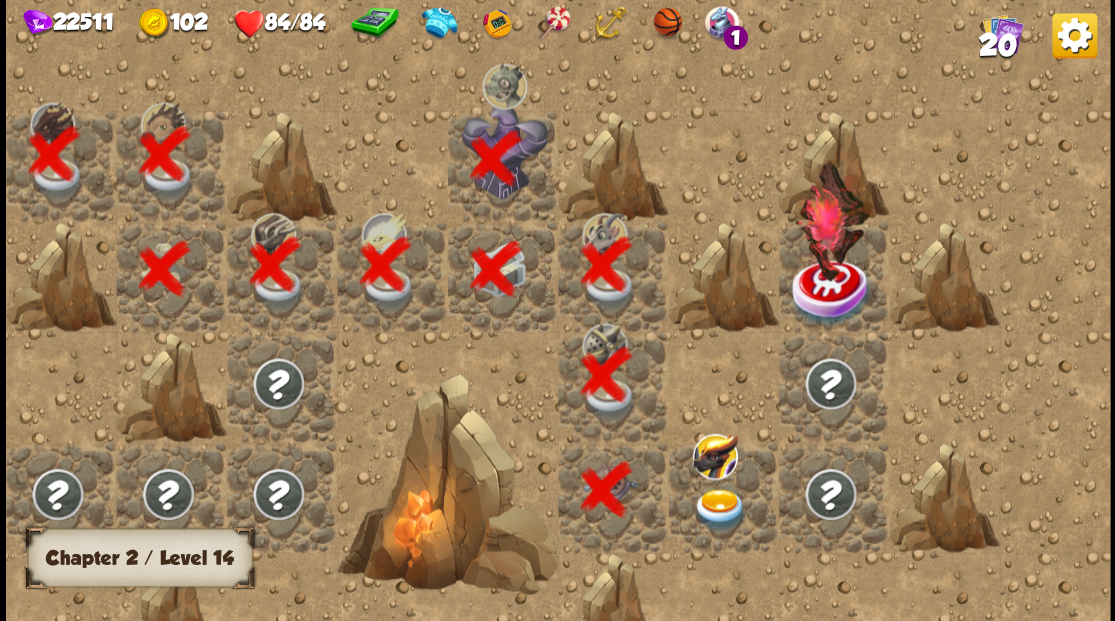 click at bounding box center [719, 509] 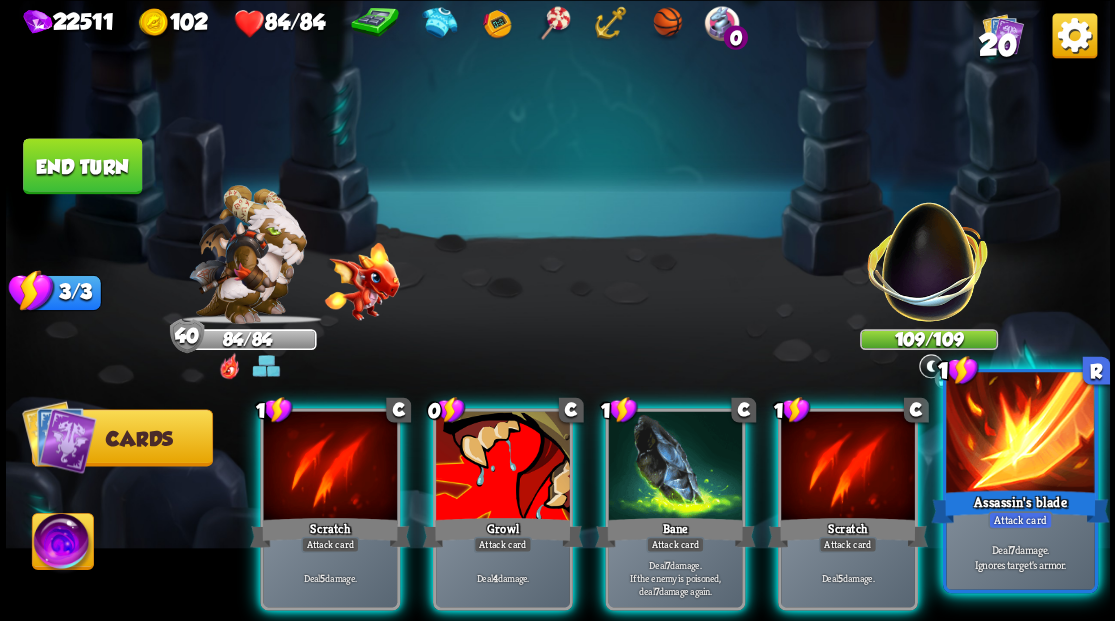 click at bounding box center (1020, 434) 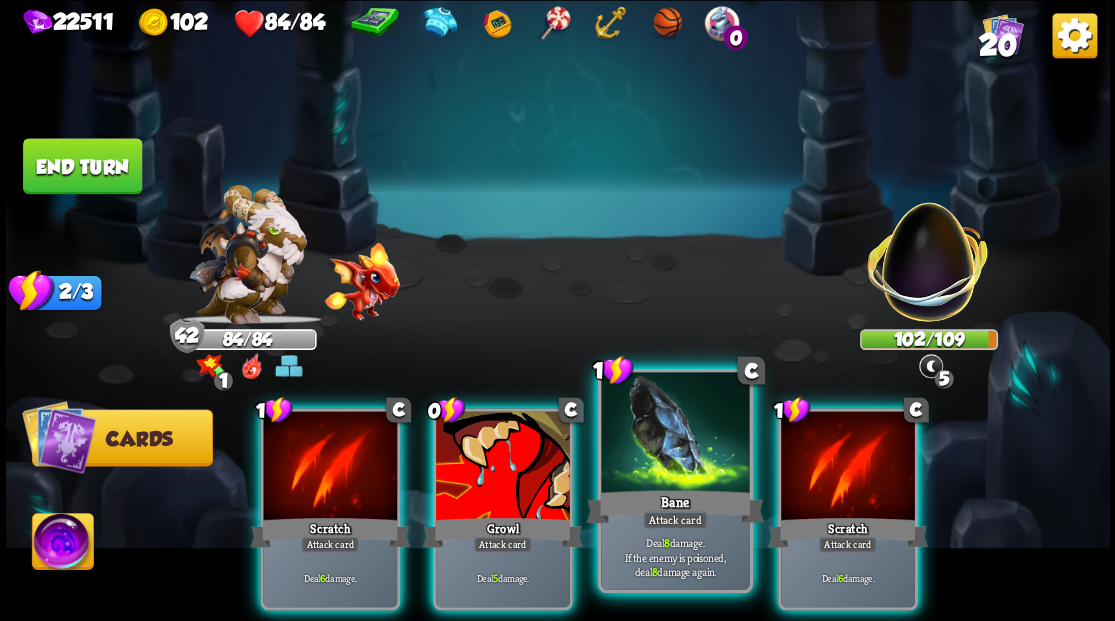 click at bounding box center [675, 434] 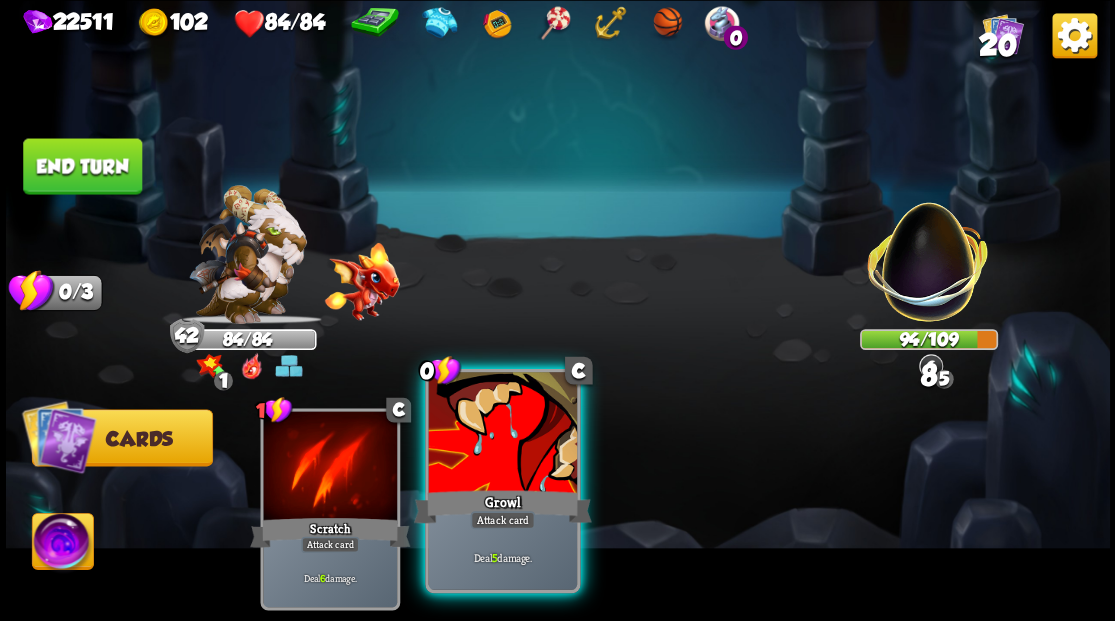 click at bounding box center [502, 434] 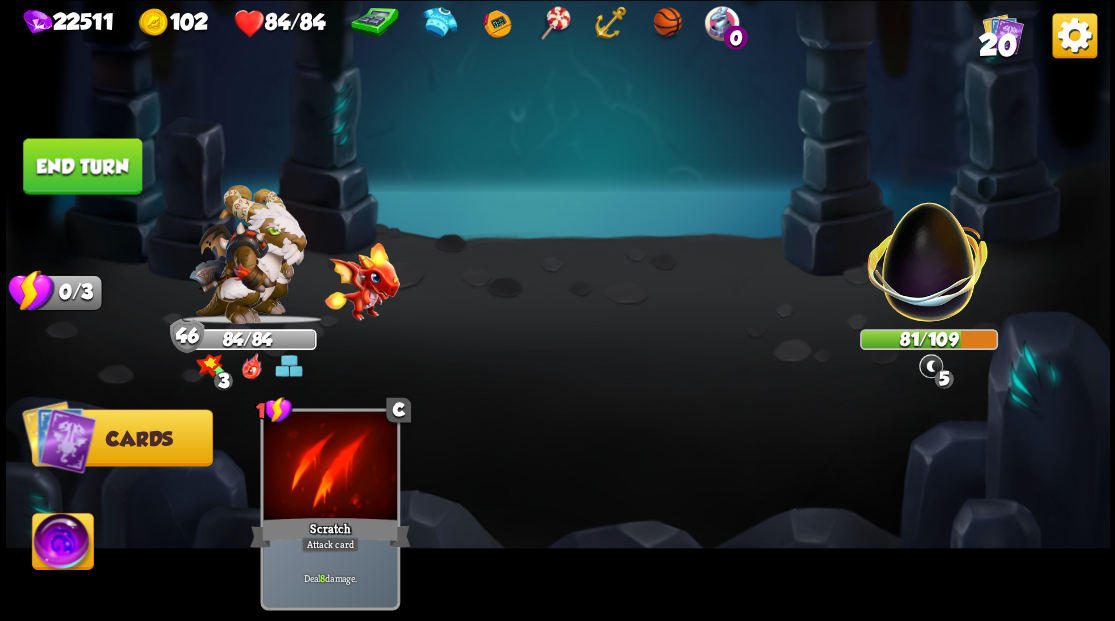 click on "End turn" at bounding box center (82, 166) 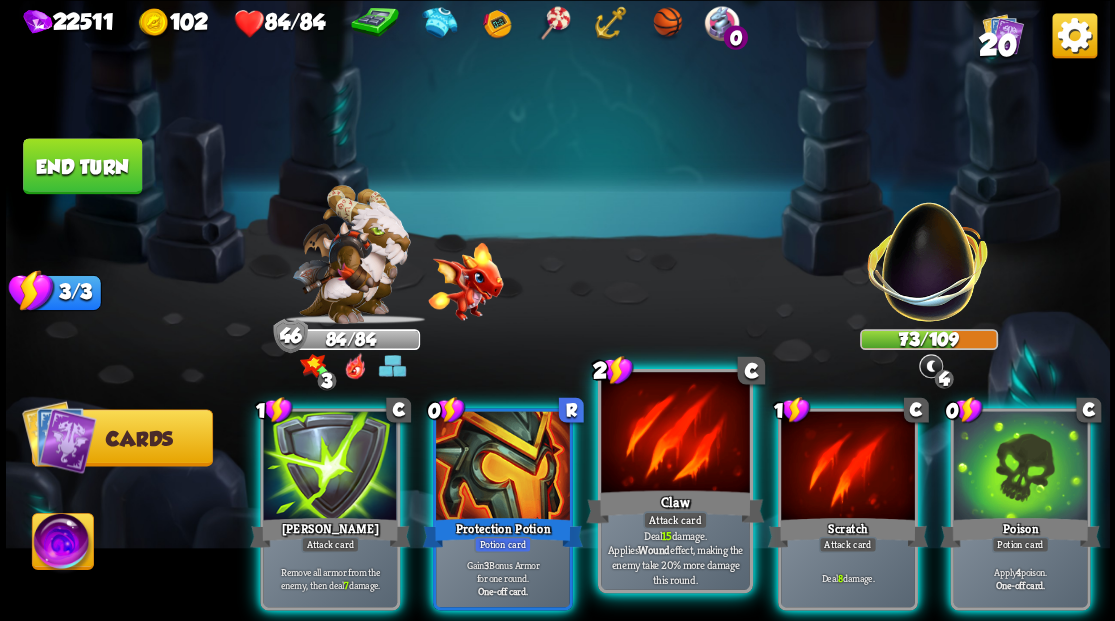 click at bounding box center [675, 434] 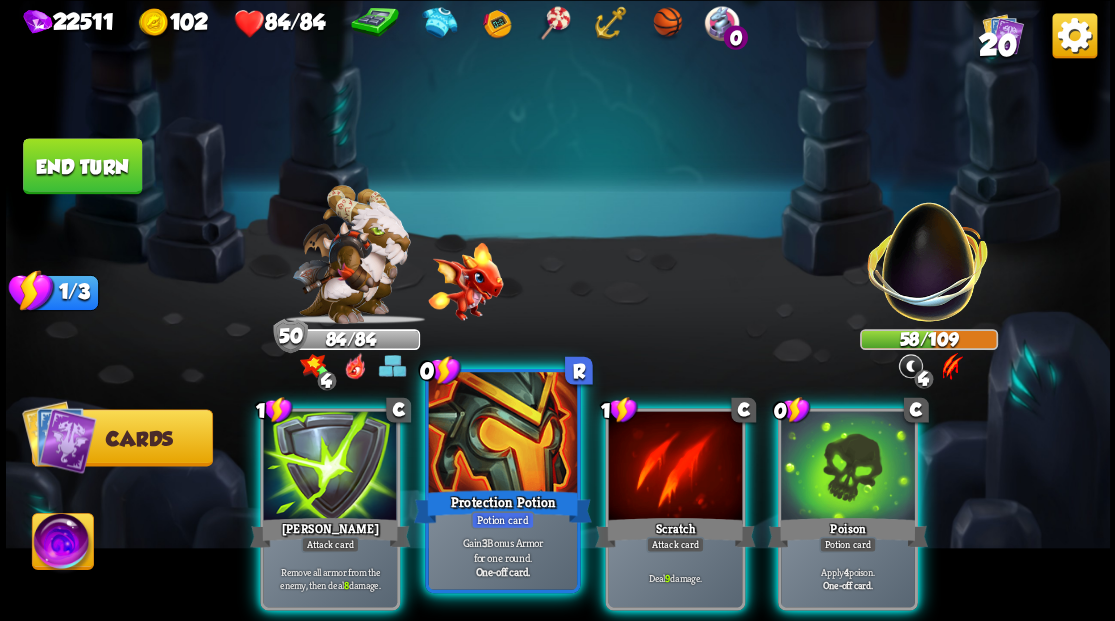 click at bounding box center (502, 434) 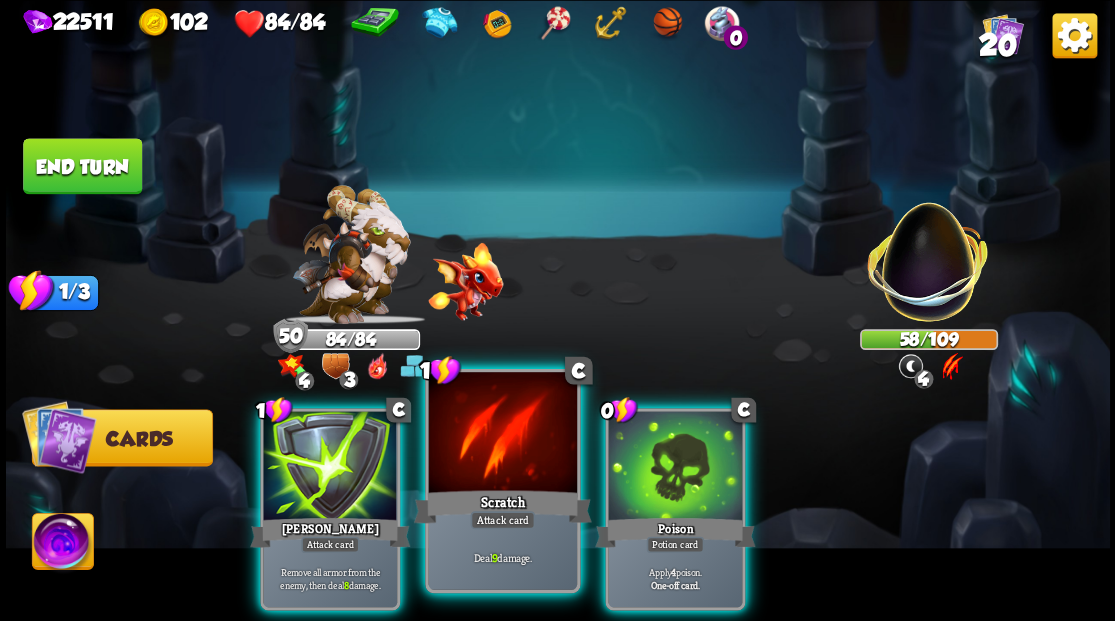 click at bounding box center [502, 434] 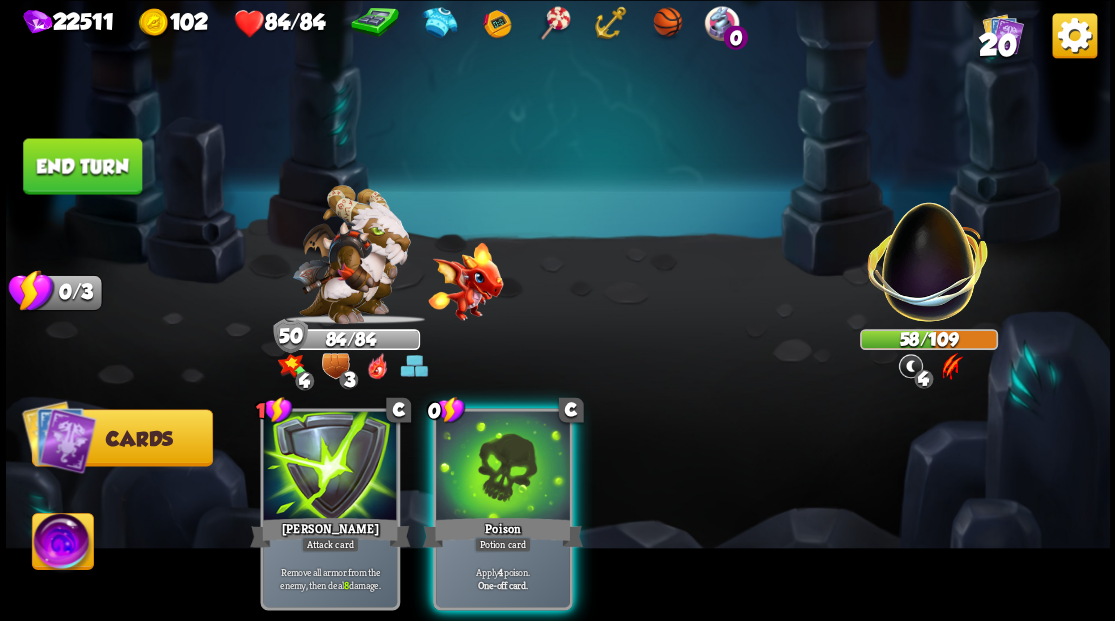 click at bounding box center [503, 467] 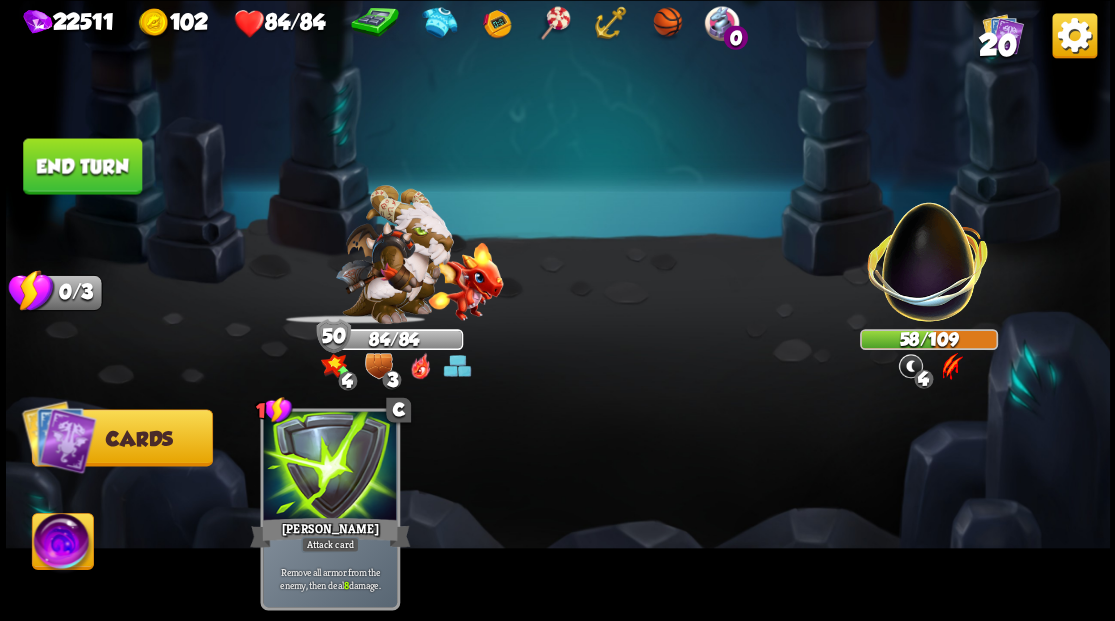 click on "1
C   [PERSON_NAME]     Attack card   Remove all armor from the enemy, then deal  8  damage." at bounding box center (667, 483) 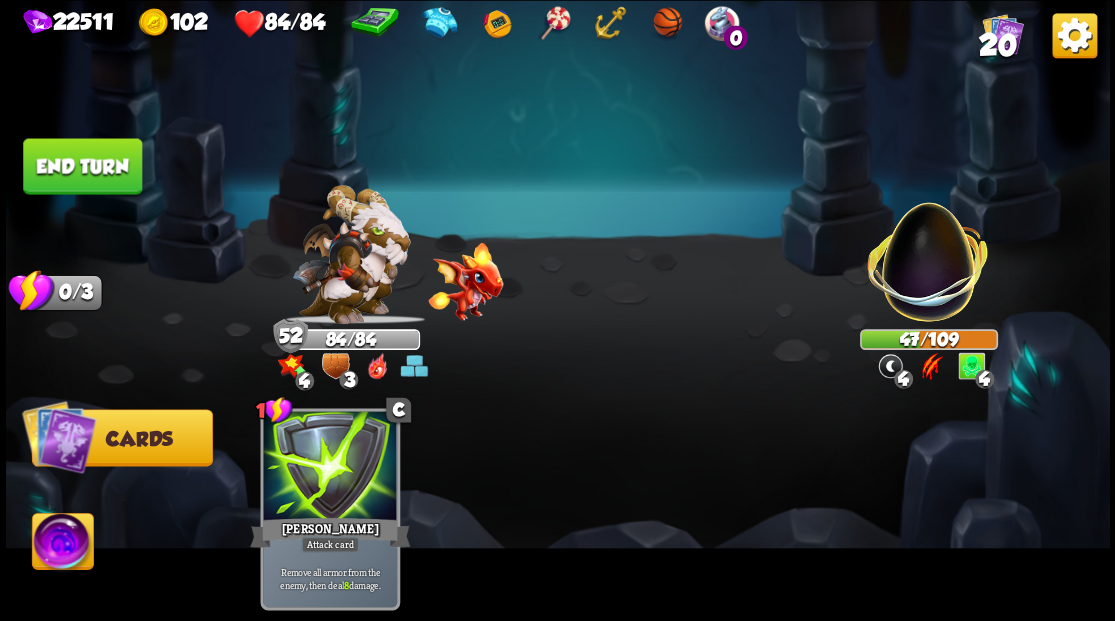 click at bounding box center [62, 544] 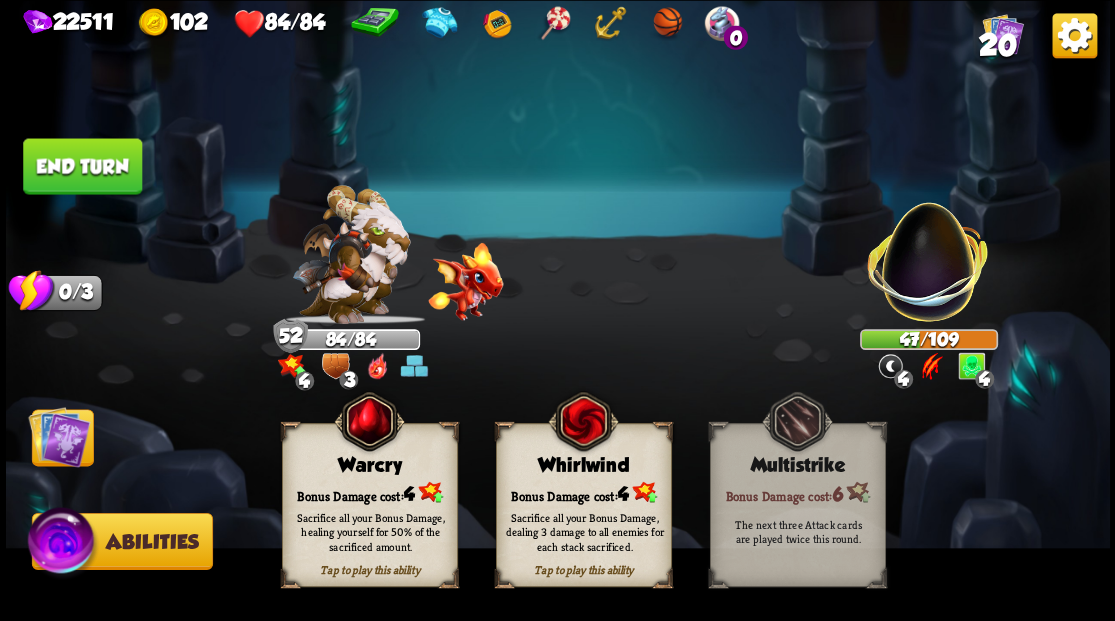 click on "Bonus Damage cost:  4" at bounding box center (583, 492) 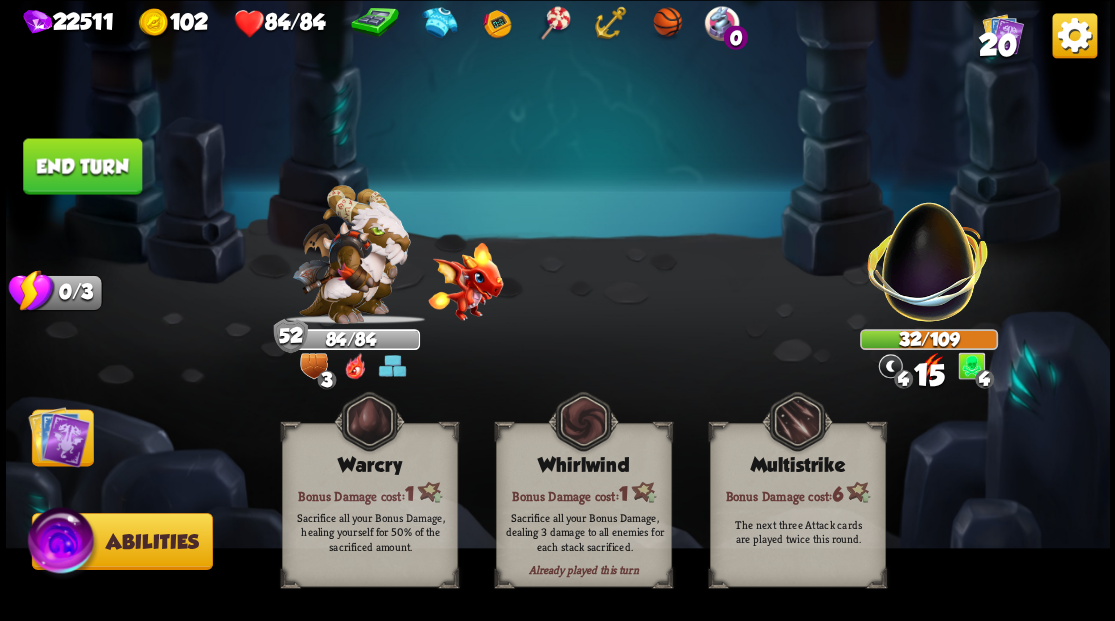 click at bounding box center (59, 436) 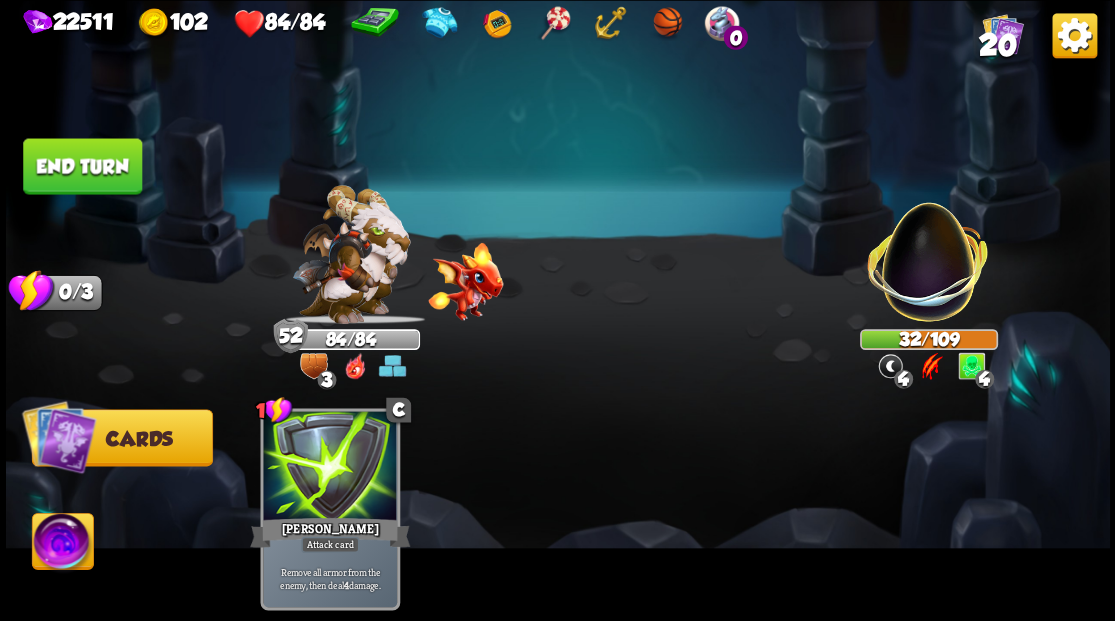 click on "End turn" at bounding box center [82, 166] 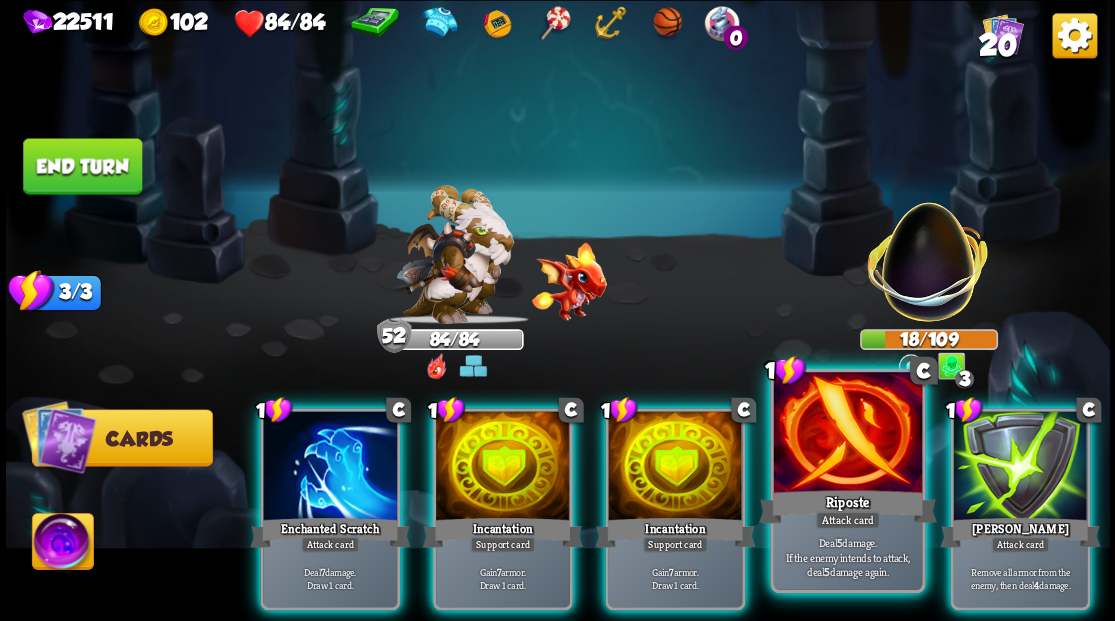 click at bounding box center [847, 434] 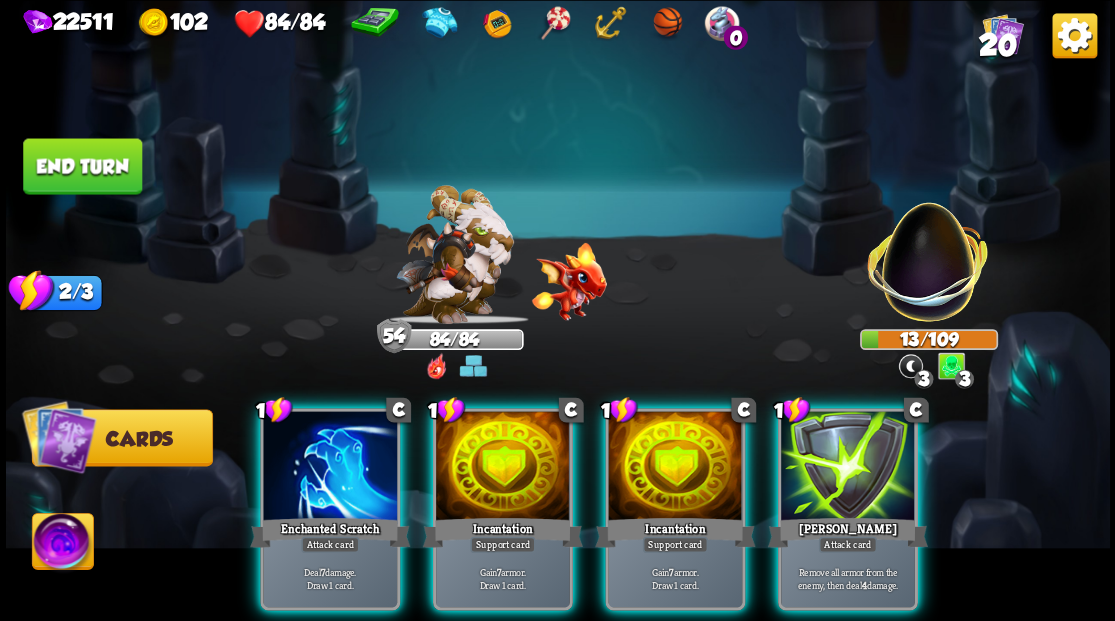 click at bounding box center (848, 467) 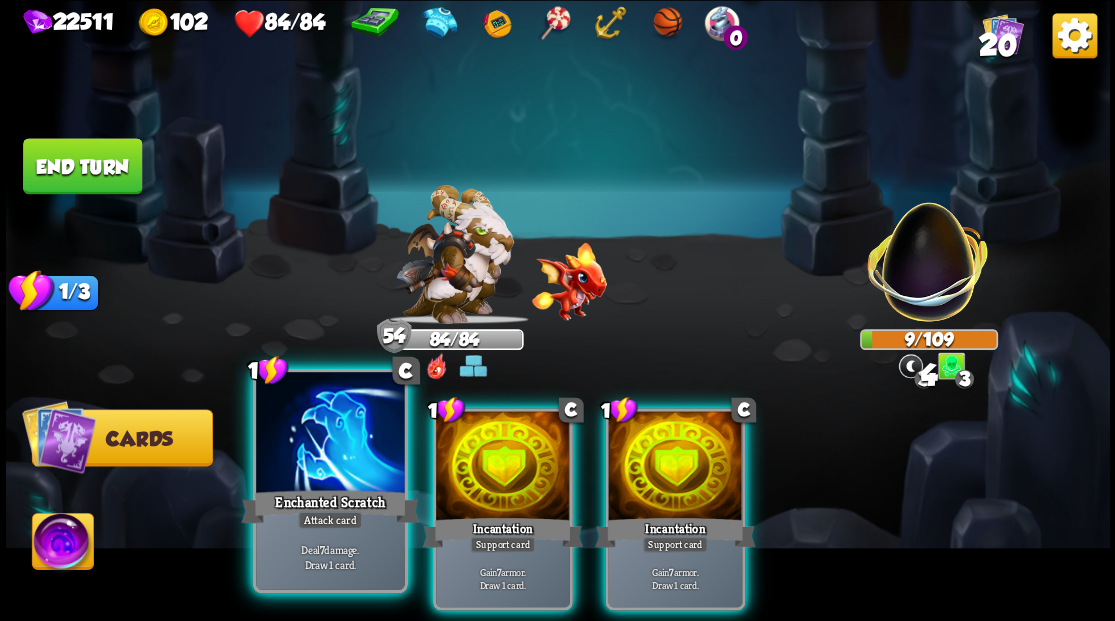 click at bounding box center [330, 434] 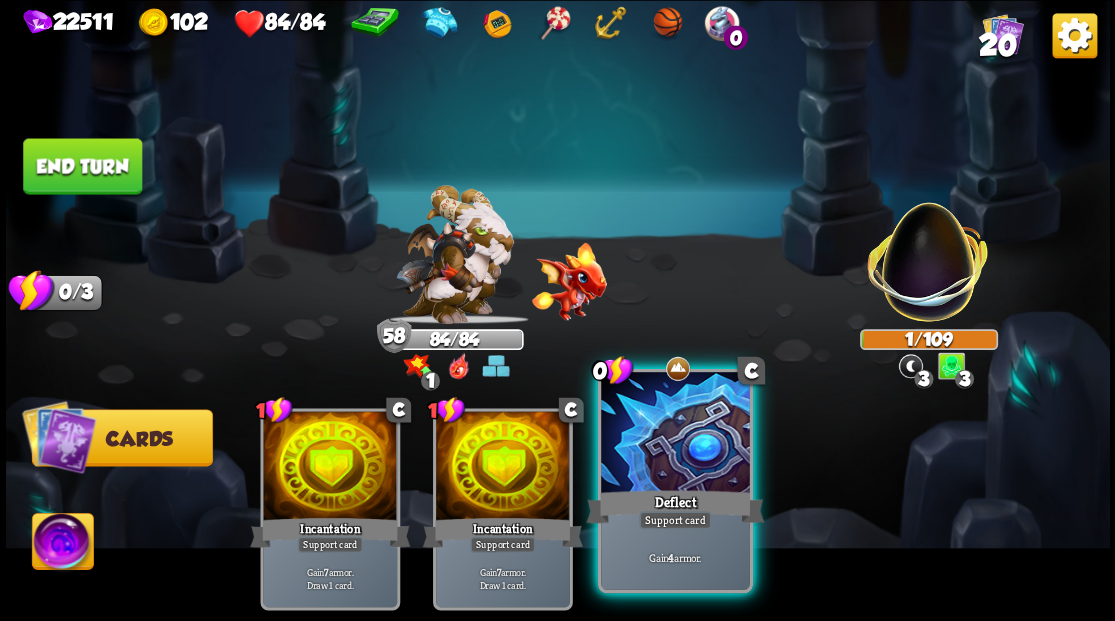 click at bounding box center [675, 434] 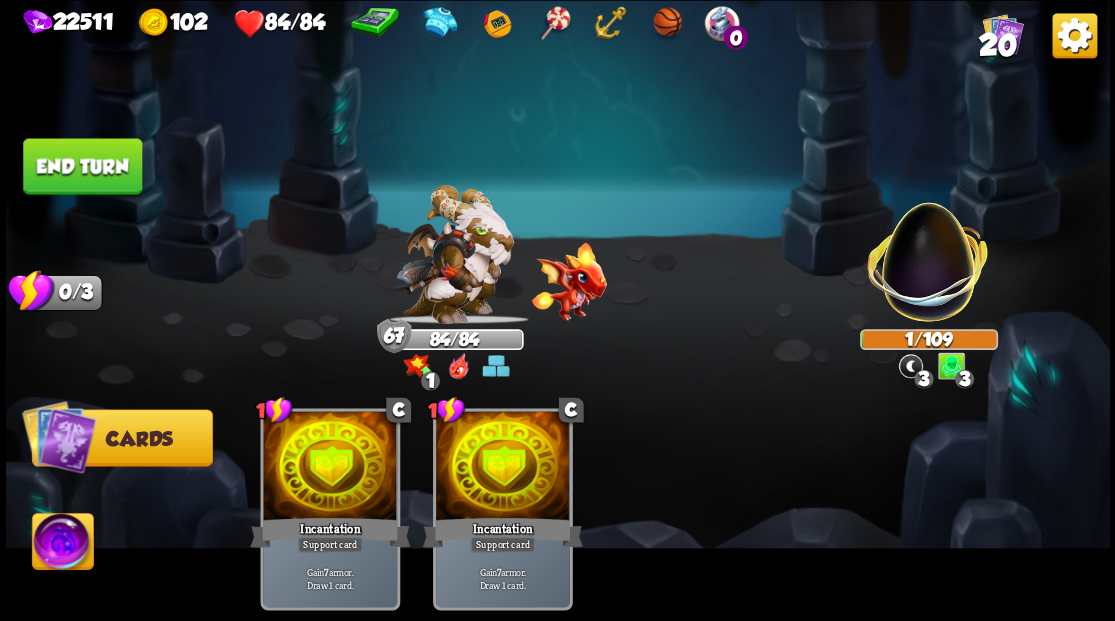 click on "End turn" at bounding box center (82, 166) 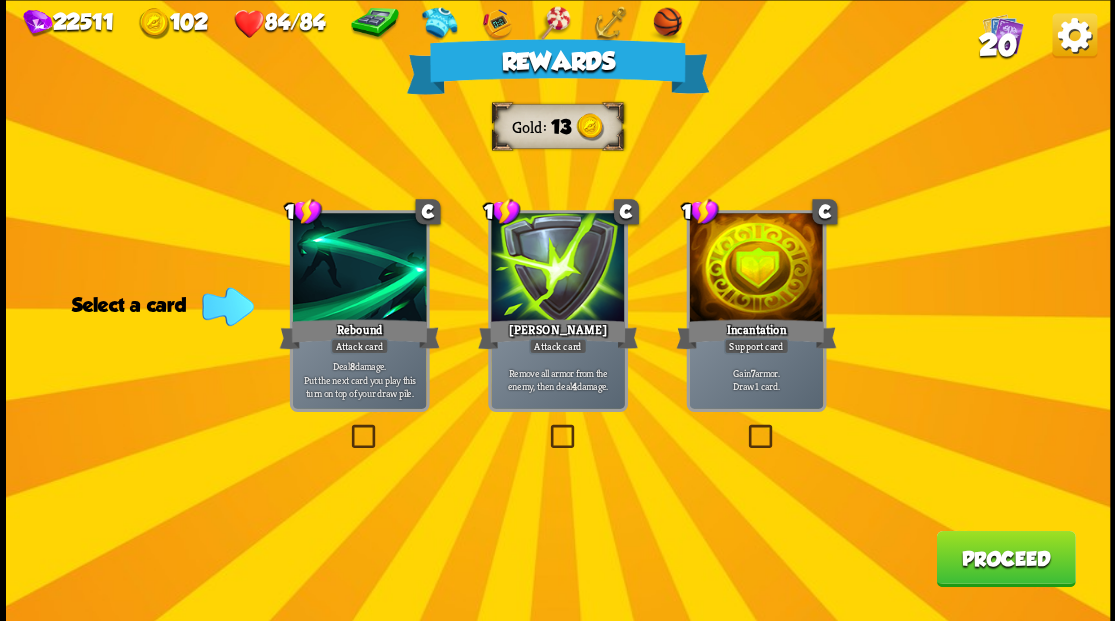 click on "20" at bounding box center (997, 45) 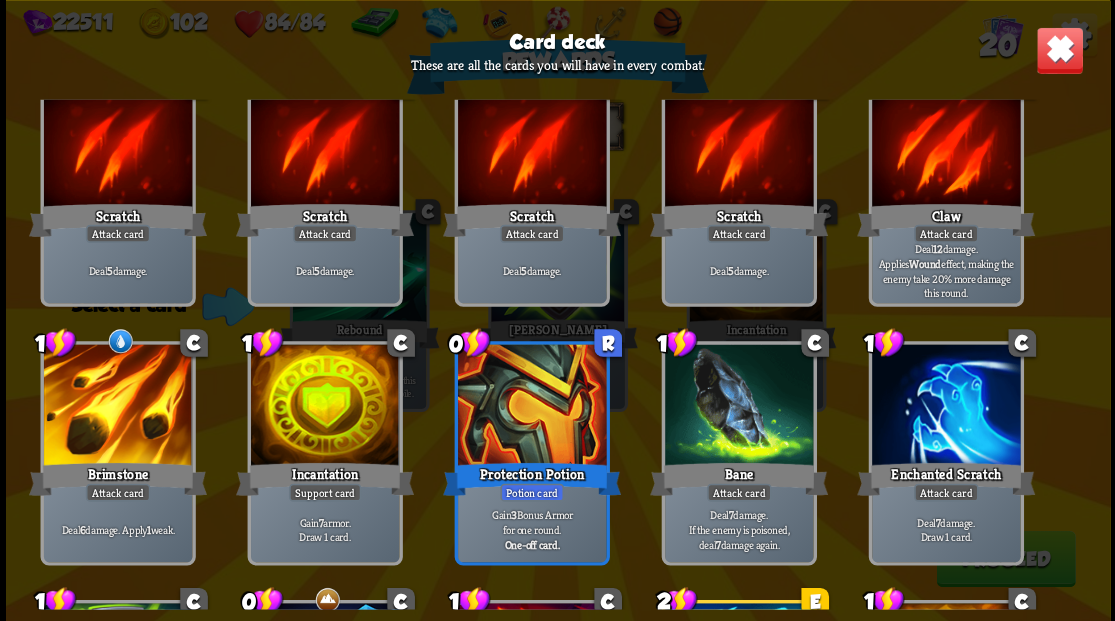 scroll, scrollTop: 30, scrollLeft: 0, axis: vertical 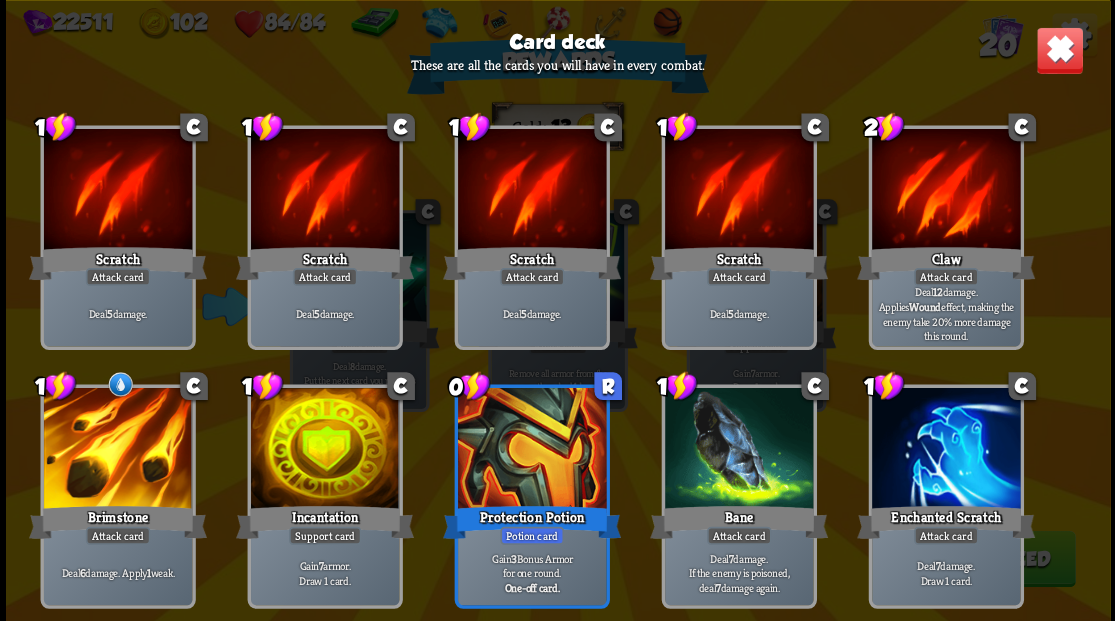 click at bounding box center [1059, 50] 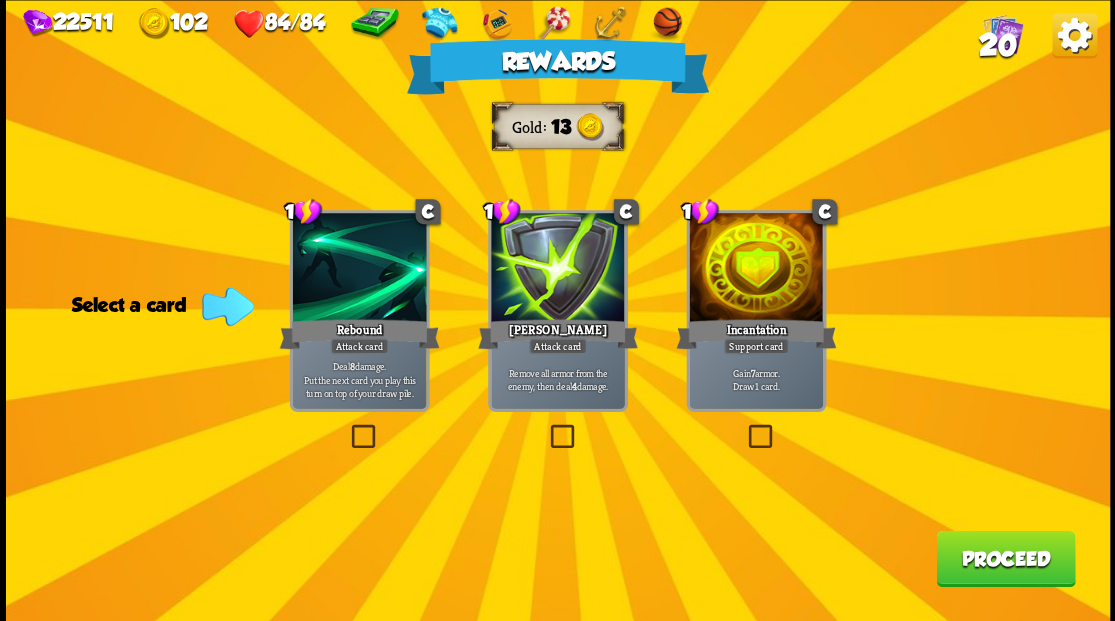 click on "20" at bounding box center [997, 45] 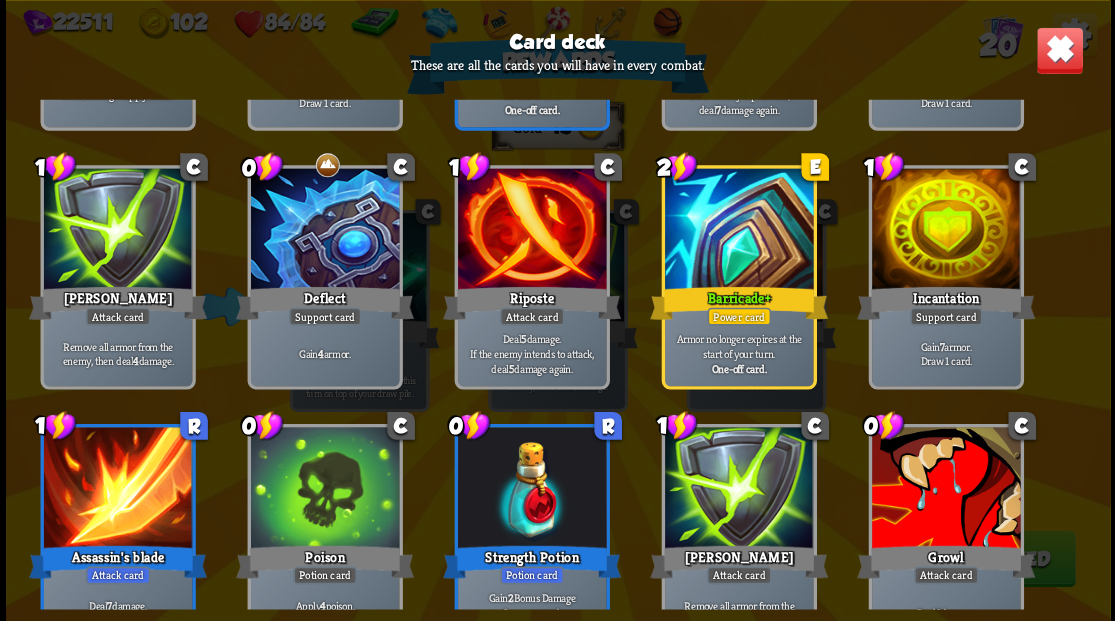 scroll, scrollTop: 629, scrollLeft: 0, axis: vertical 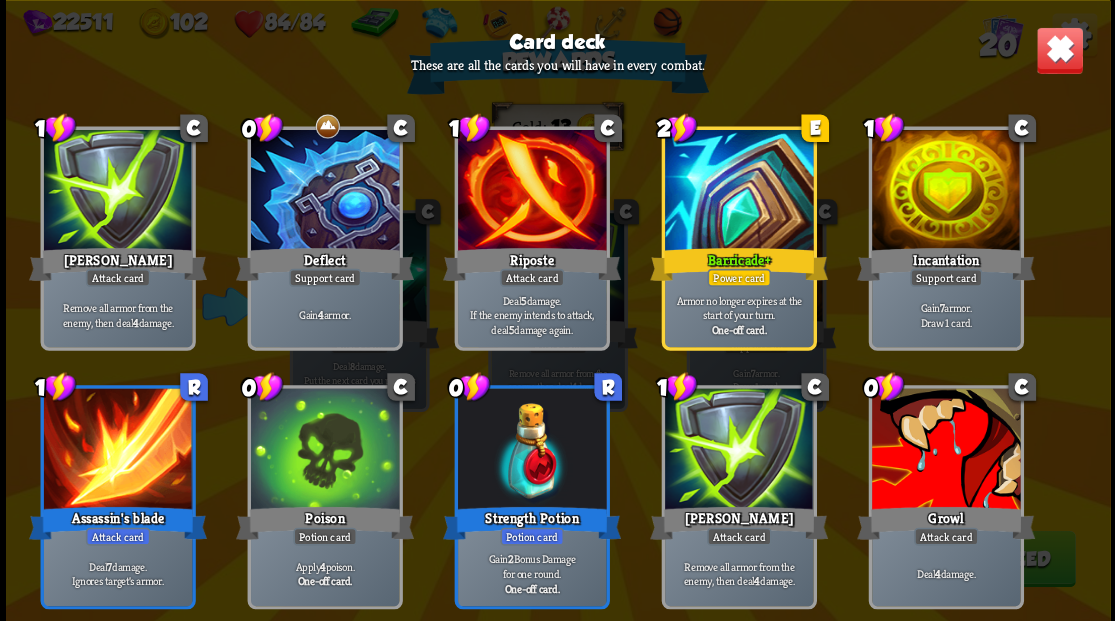 click at bounding box center (1059, 50) 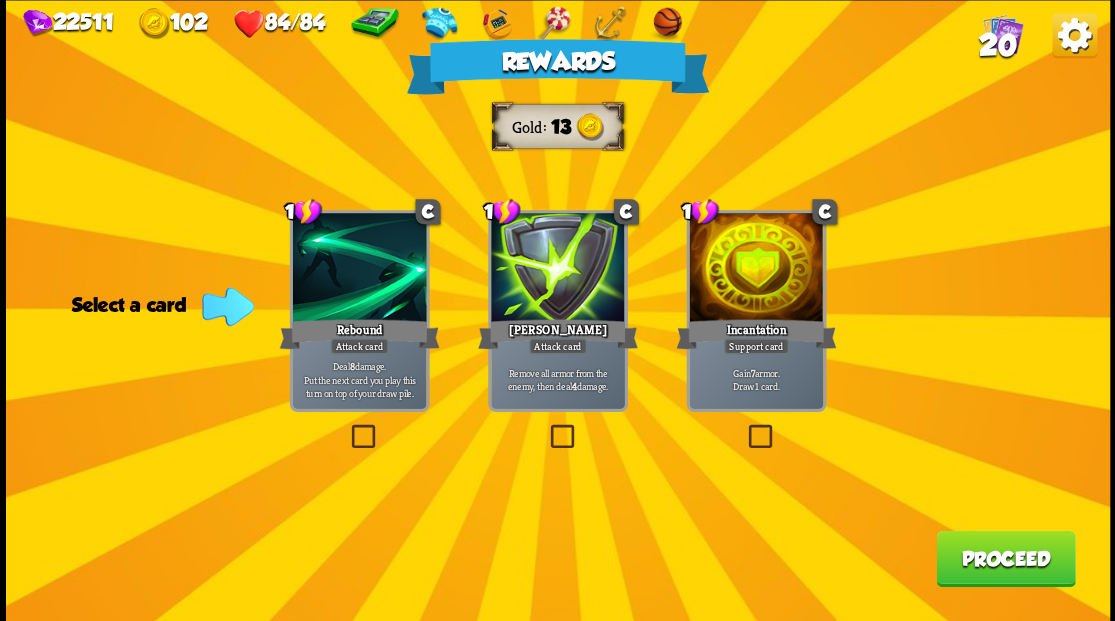 click at bounding box center [347, 427] 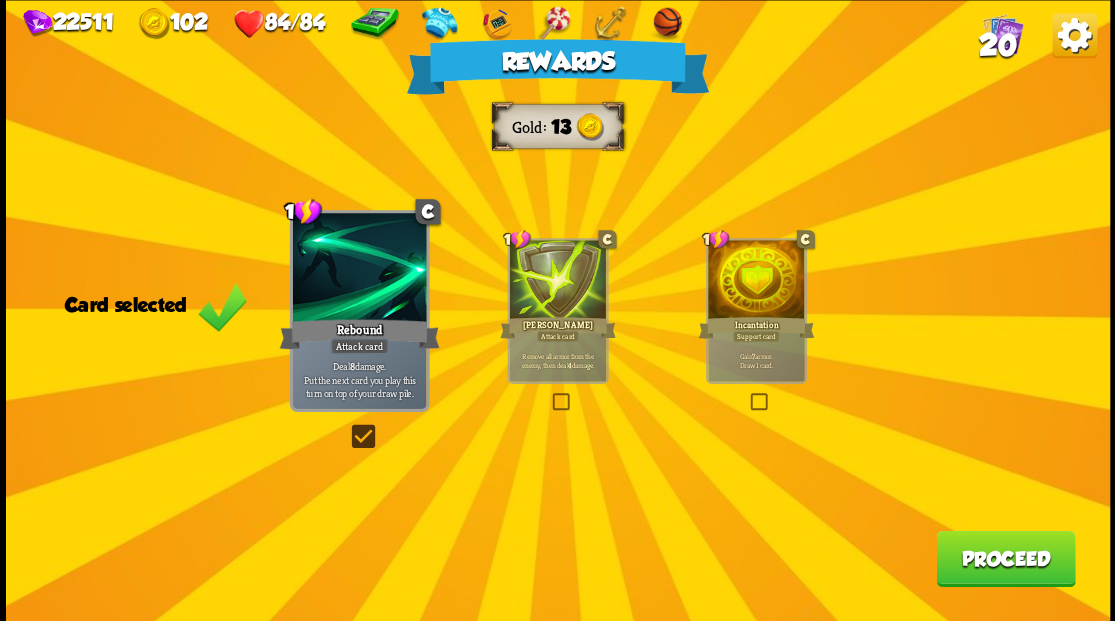 click at bounding box center [347, 427] 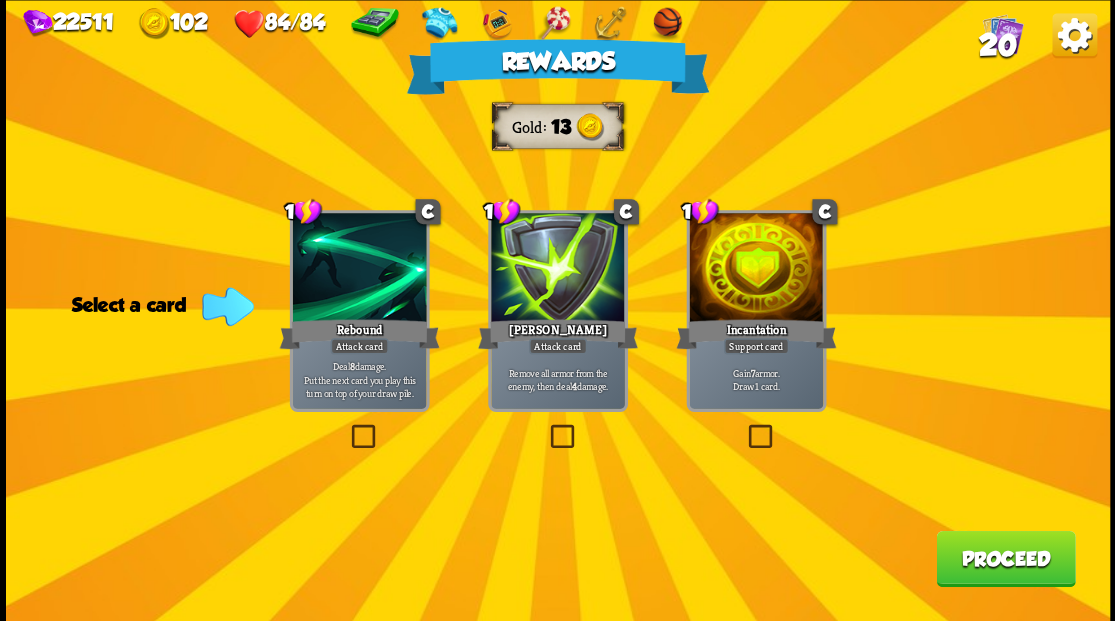 click at bounding box center (347, 427) 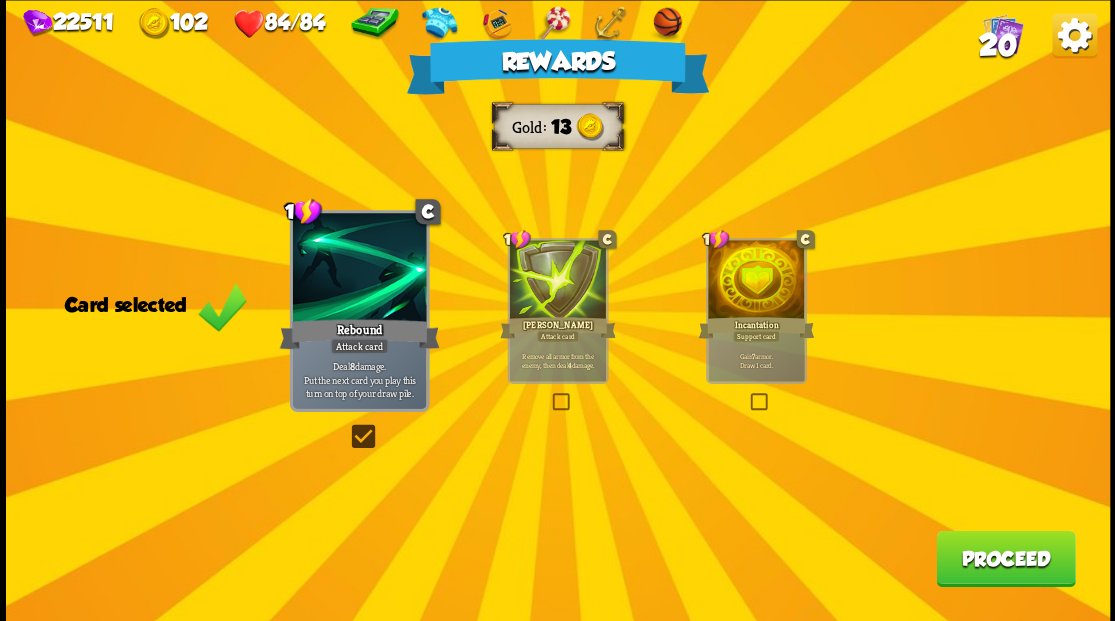 click on "Proceed" at bounding box center [1005, 558] 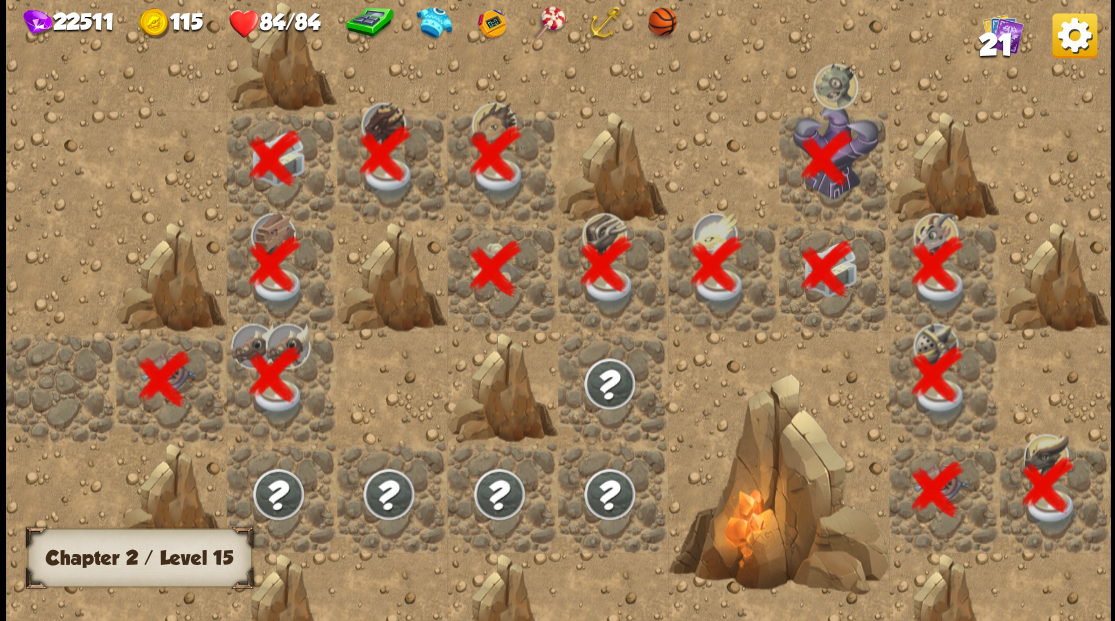 scroll, scrollTop: 0, scrollLeft: 384, axis: horizontal 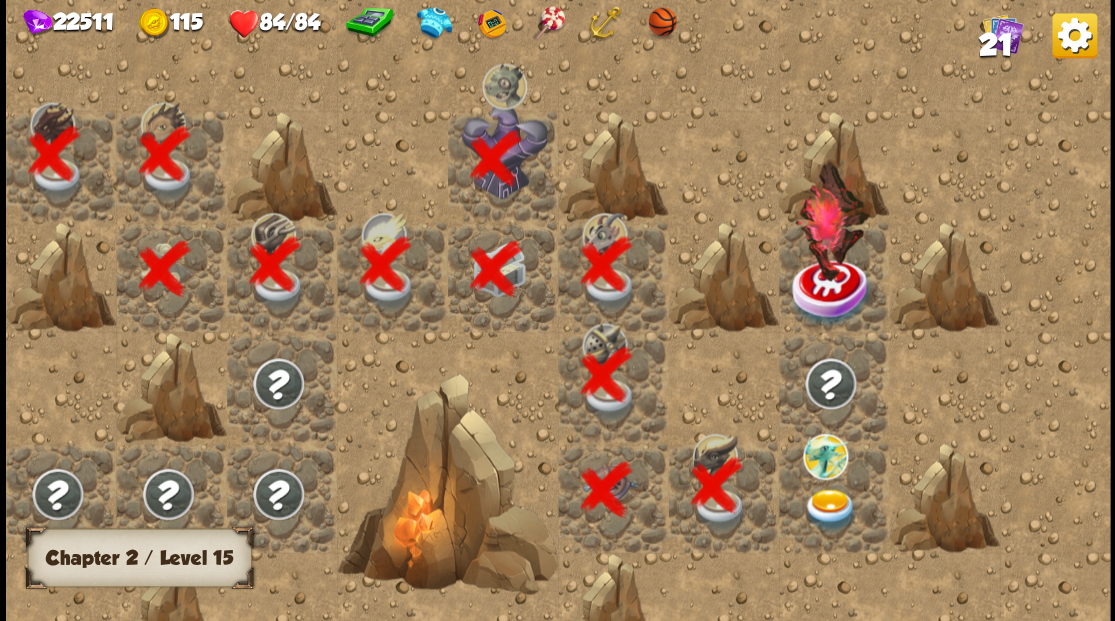 click at bounding box center [829, 509] 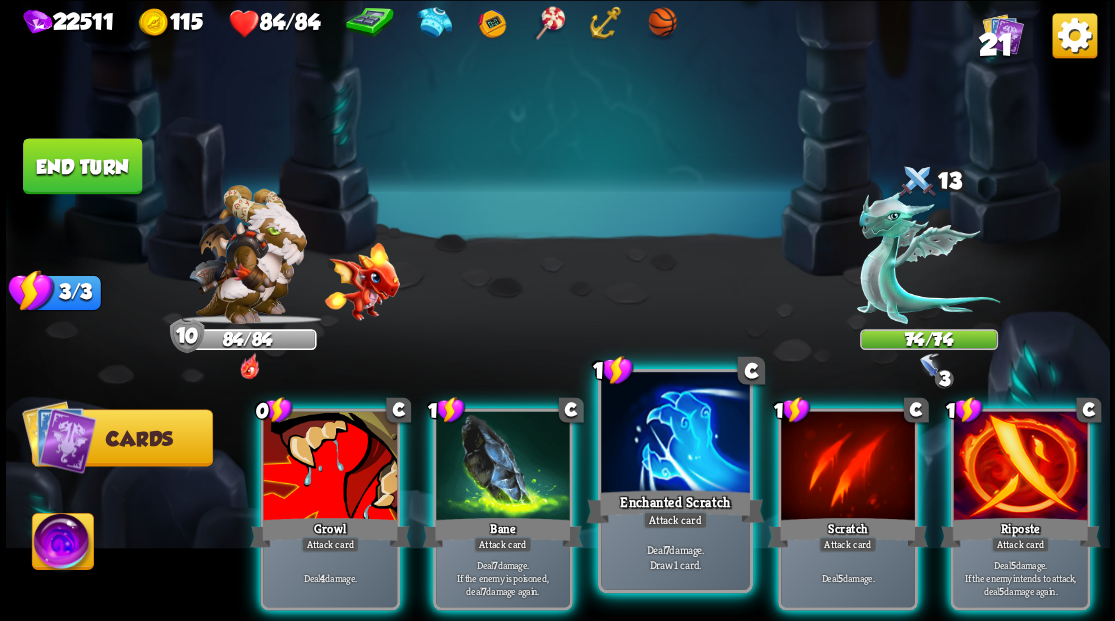 click at bounding box center [675, 434] 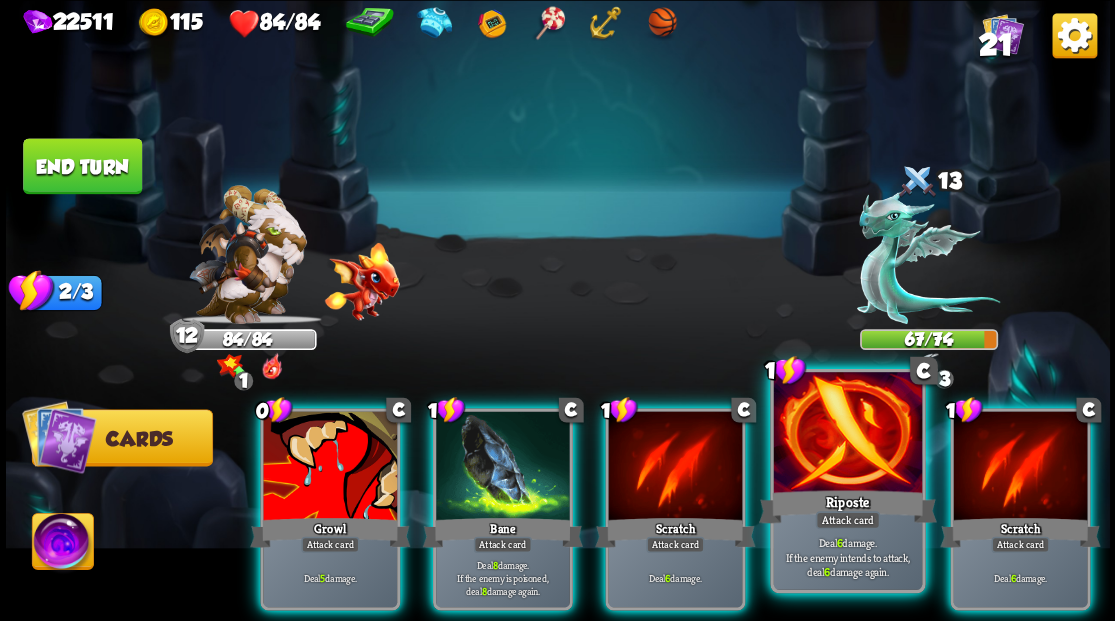 click at bounding box center (847, 434) 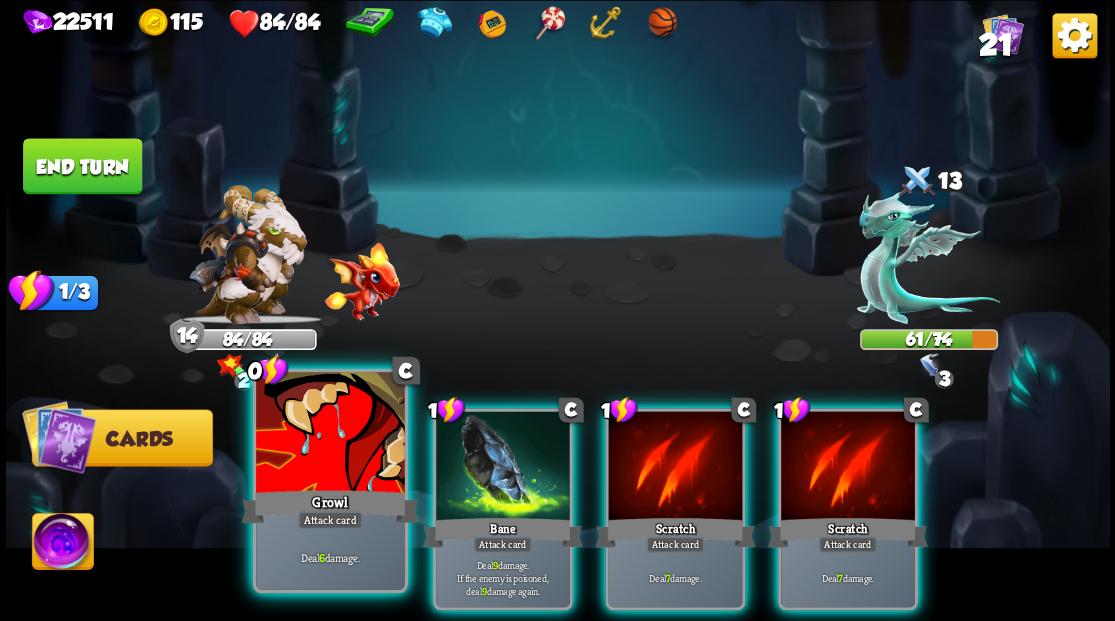 click at bounding box center [330, 434] 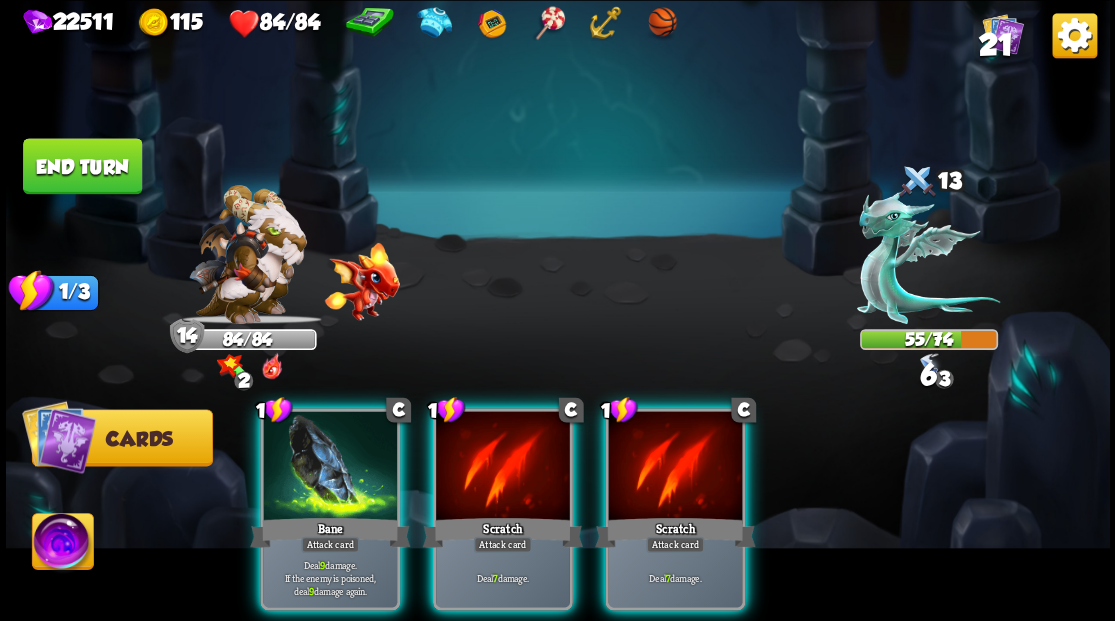 click at bounding box center (330, 467) 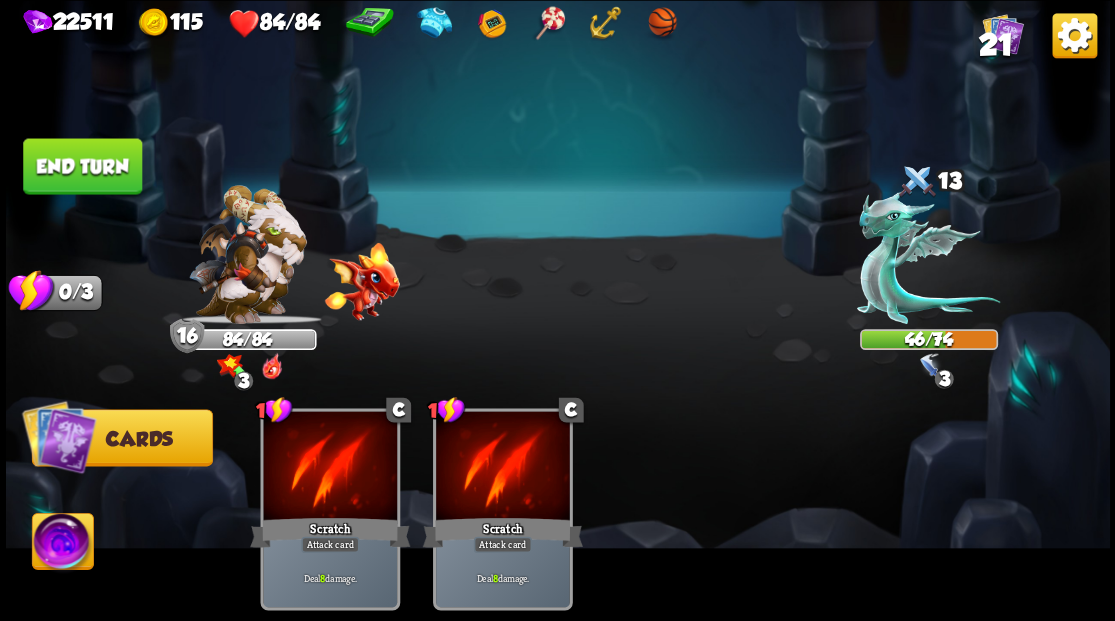 click on "End turn" at bounding box center [82, 166] 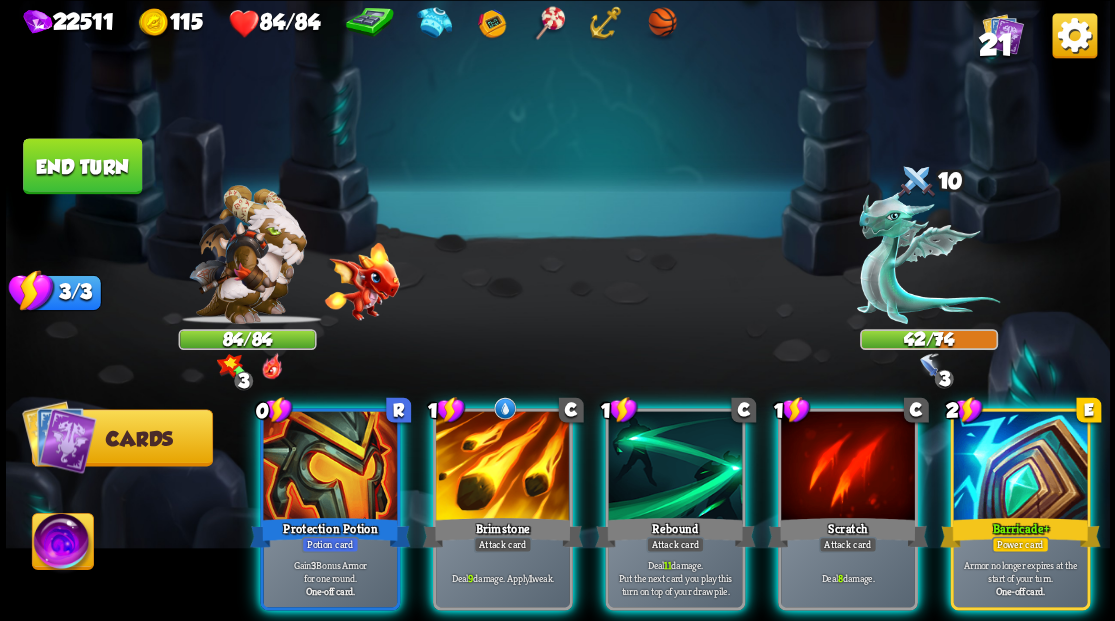 click at bounding box center [1020, 467] 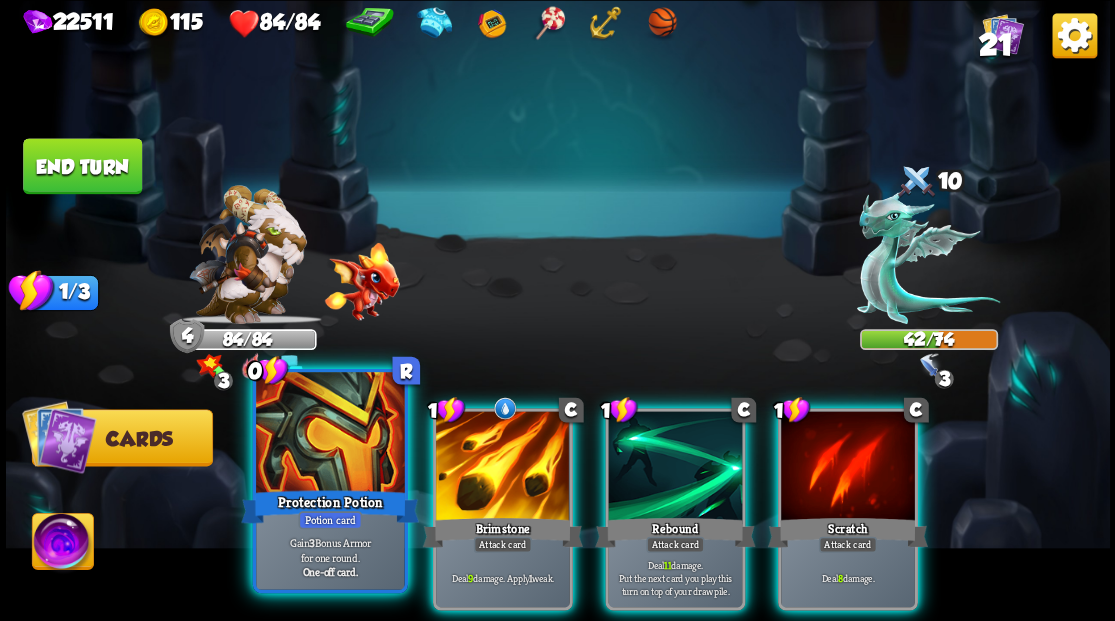 click at bounding box center [330, 434] 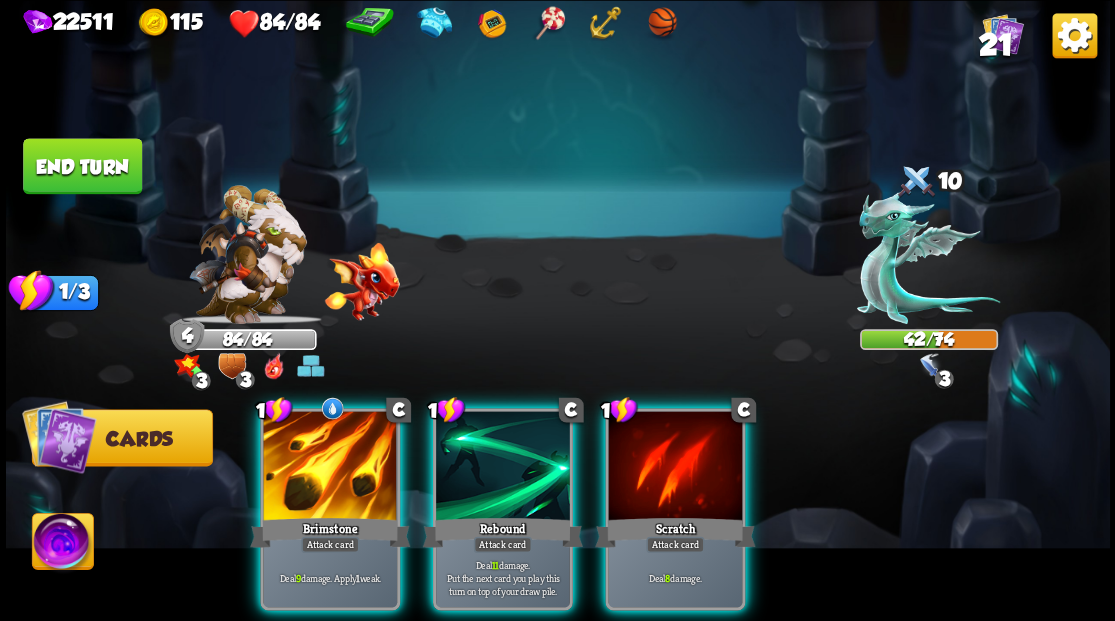 click at bounding box center [330, 467] 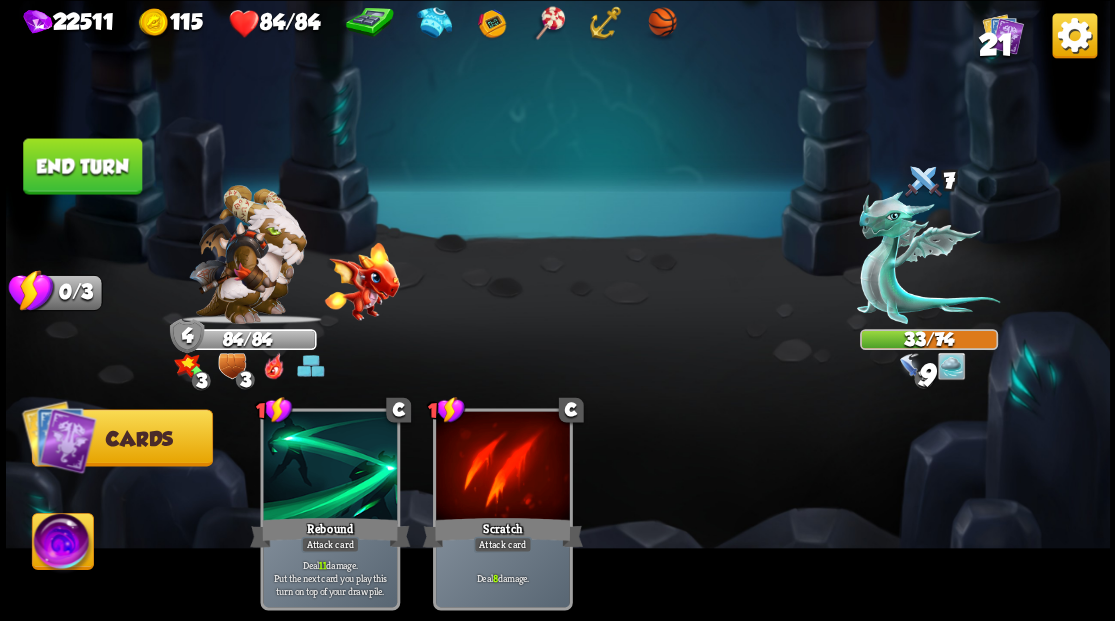 click on "End turn" at bounding box center (82, 166) 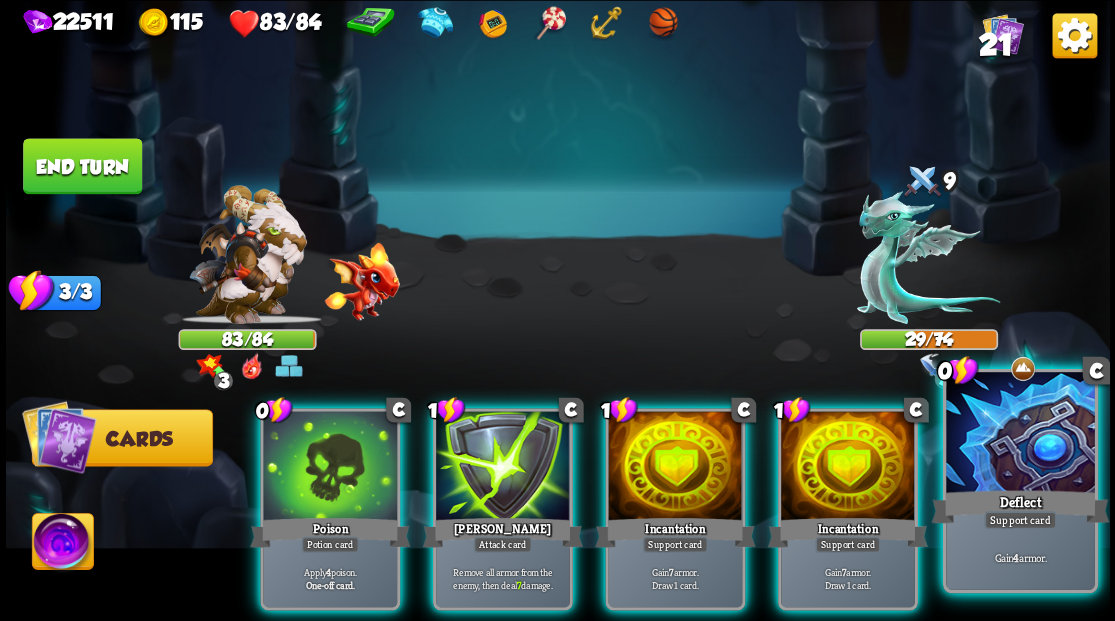 click at bounding box center (1020, 434) 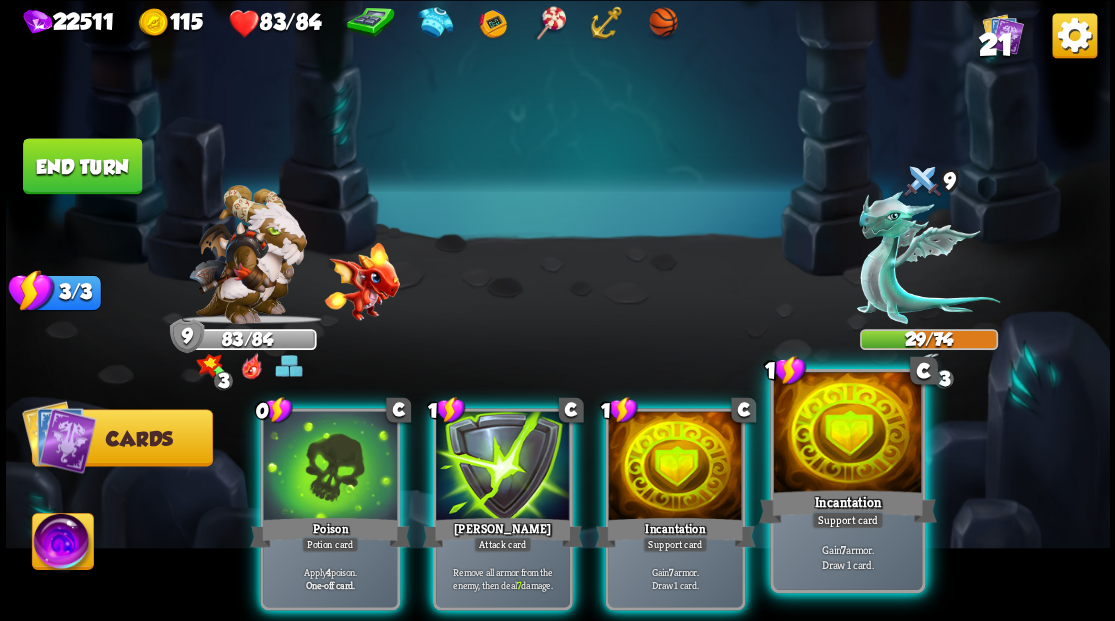 click at bounding box center [847, 434] 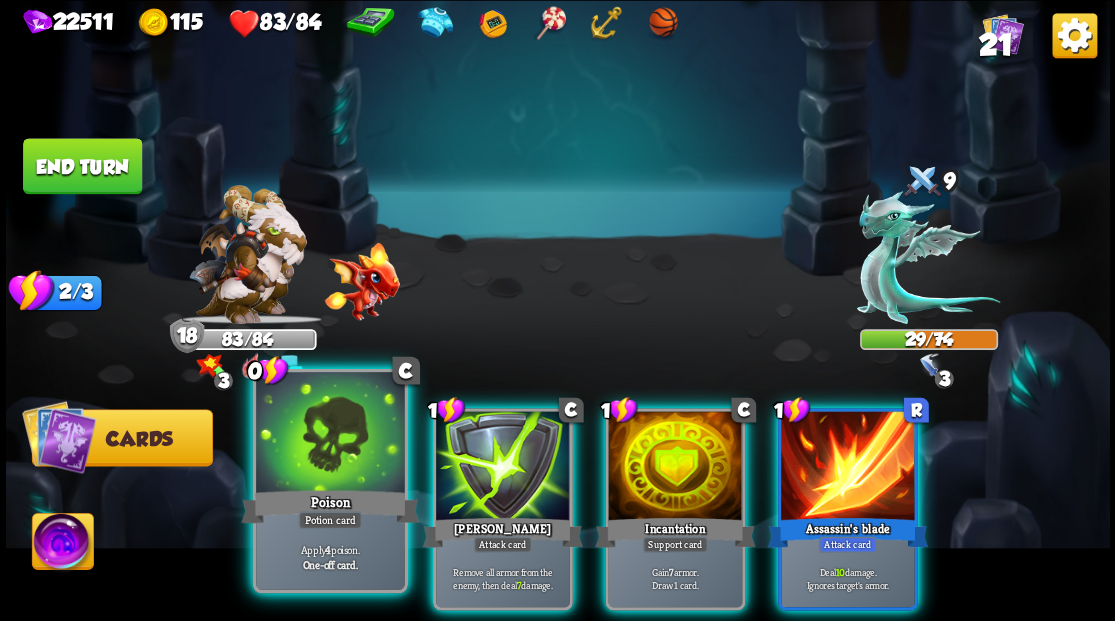 click at bounding box center [330, 434] 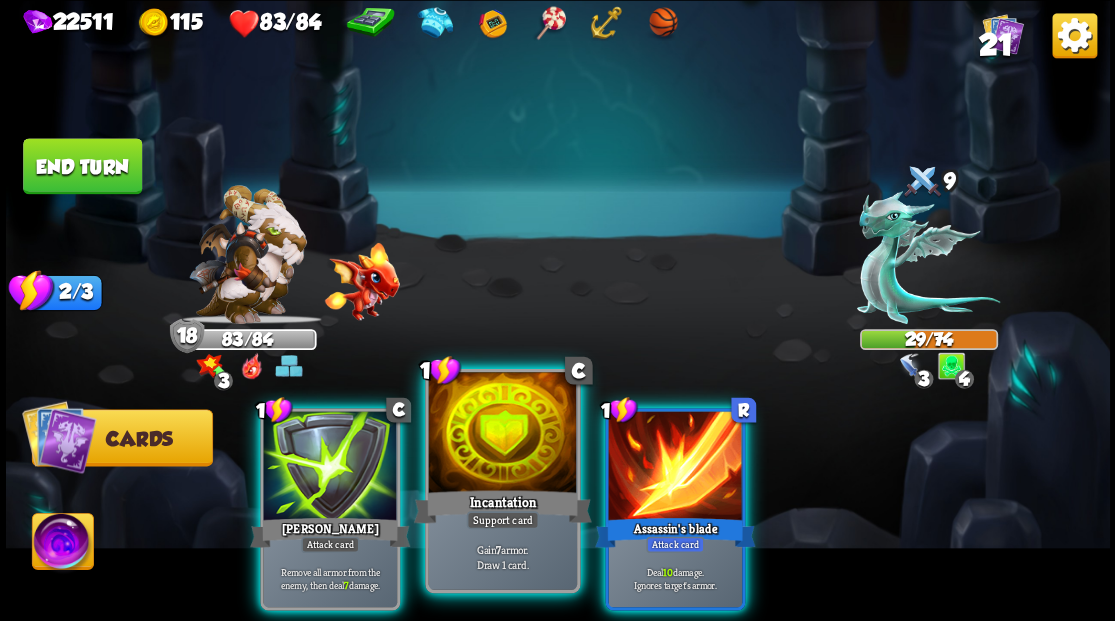 click at bounding box center (502, 434) 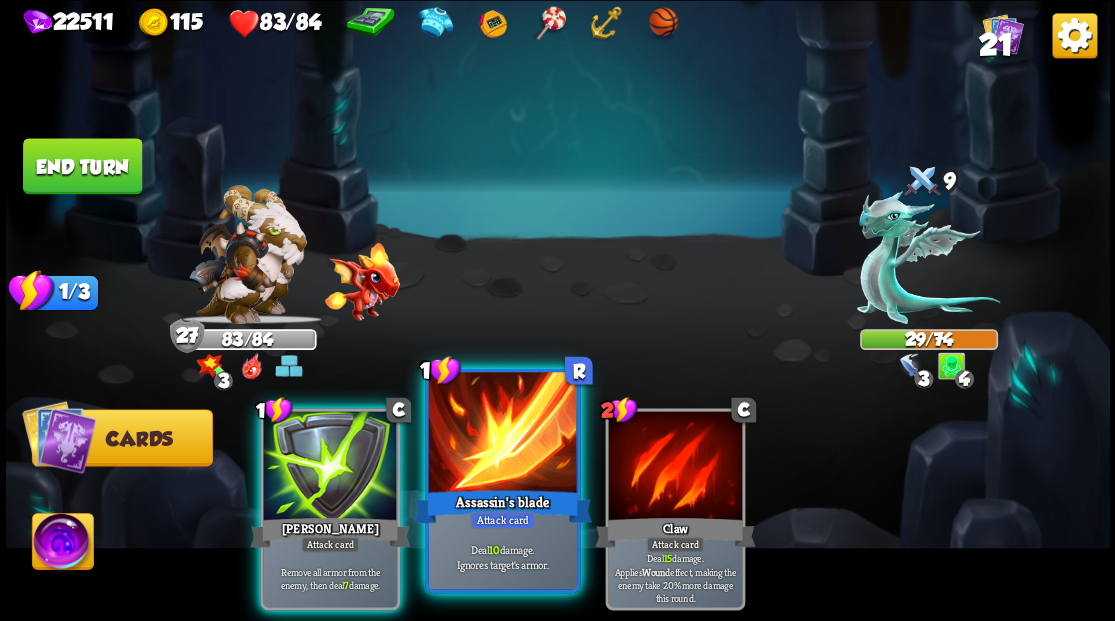 click at bounding box center [502, 434] 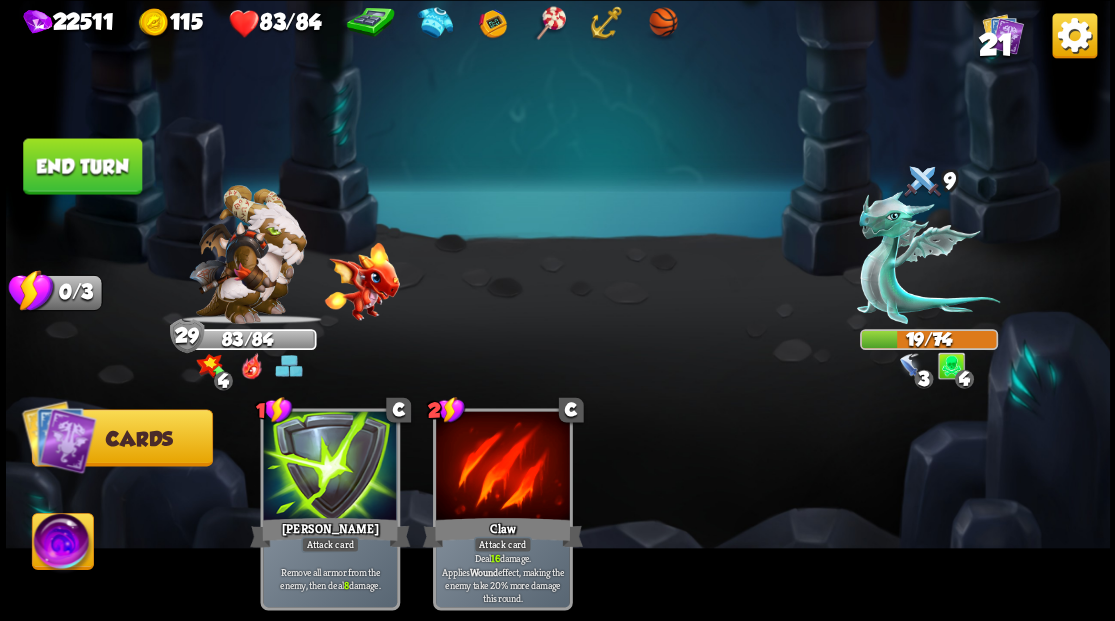 click on "End turn" at bounding box center [82, 166] 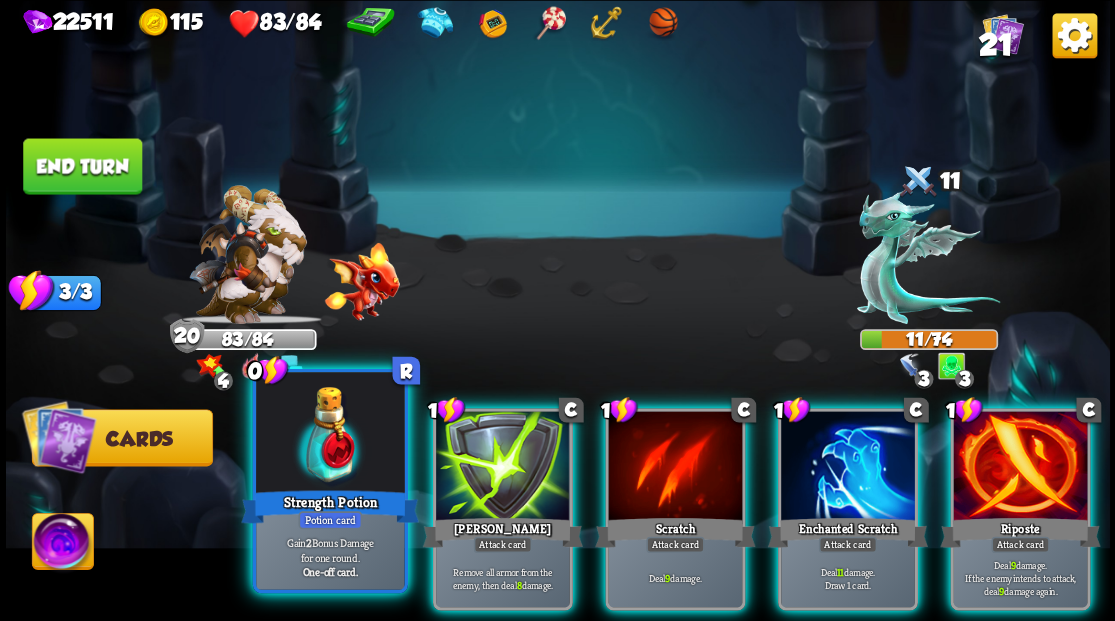 click at bounding box center [330, 434] 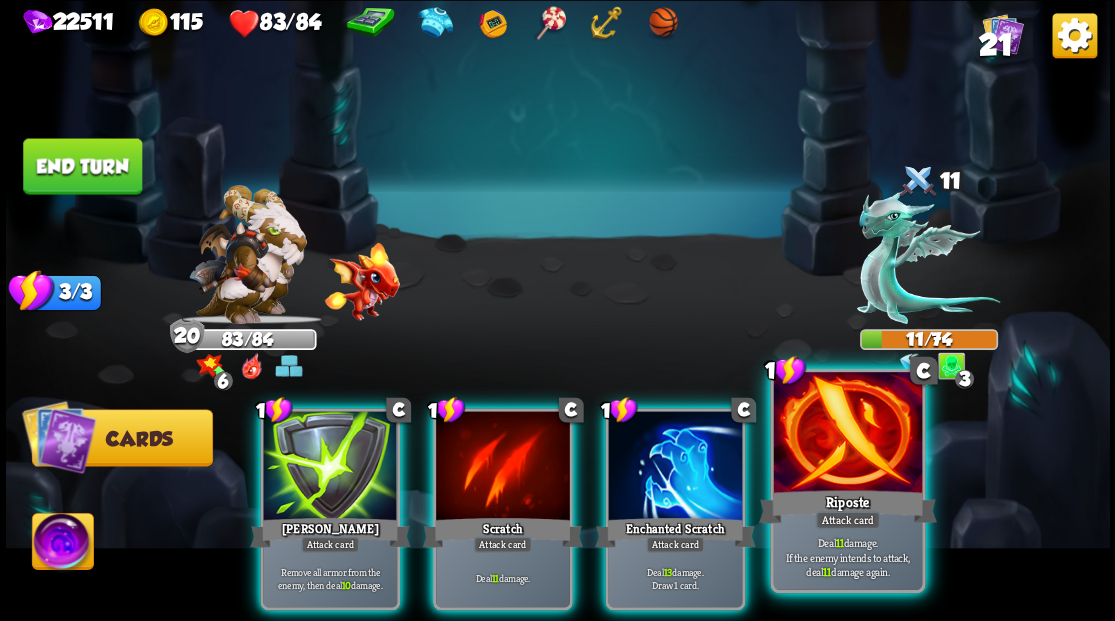 click at bounding box center [847, 434] 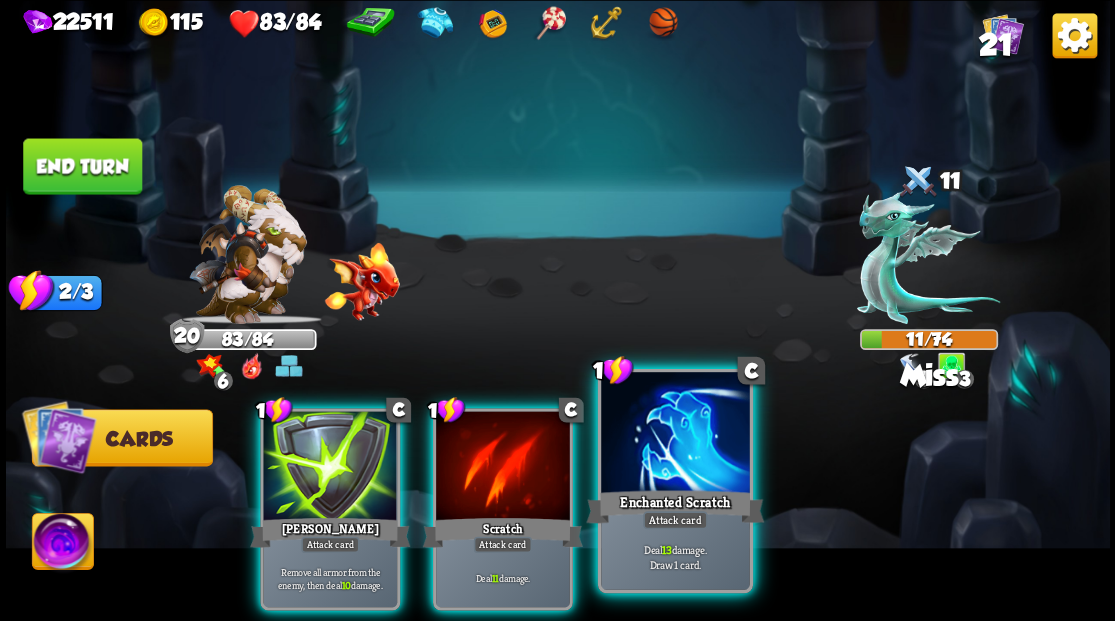 click at bounding box center [675, 434] 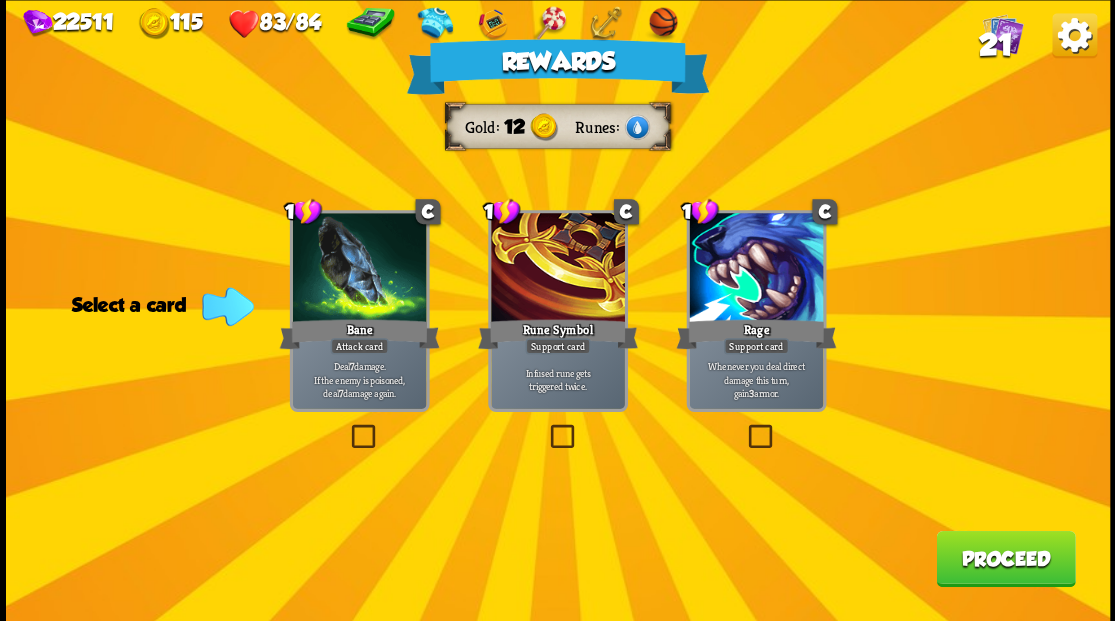 click on "21" at bounding box center [995, 45] 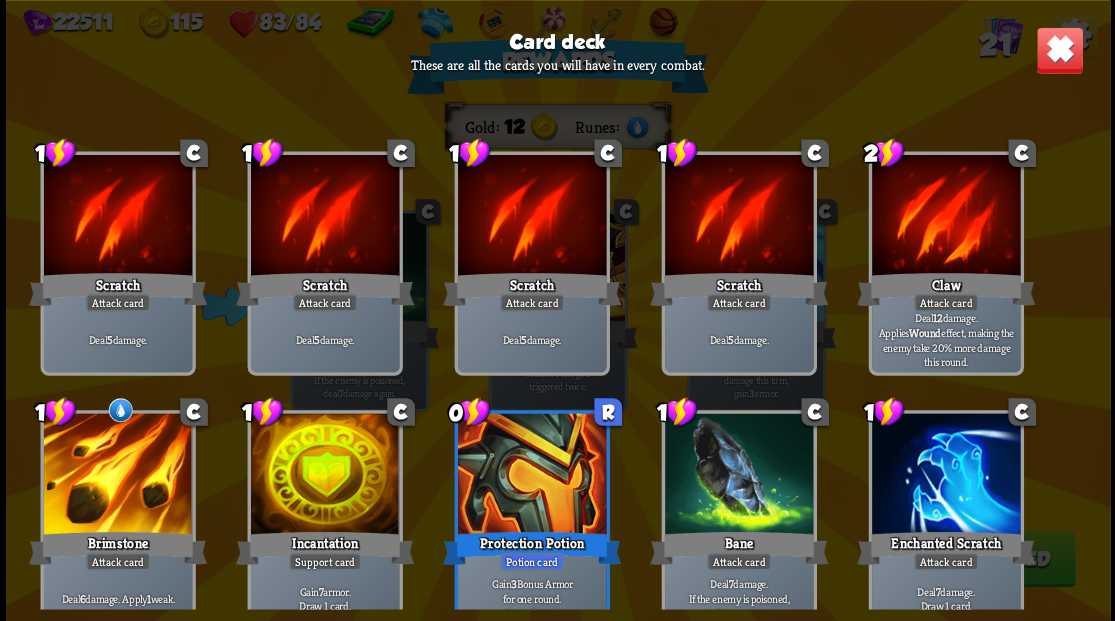 click at bounding box center (1059, 50) 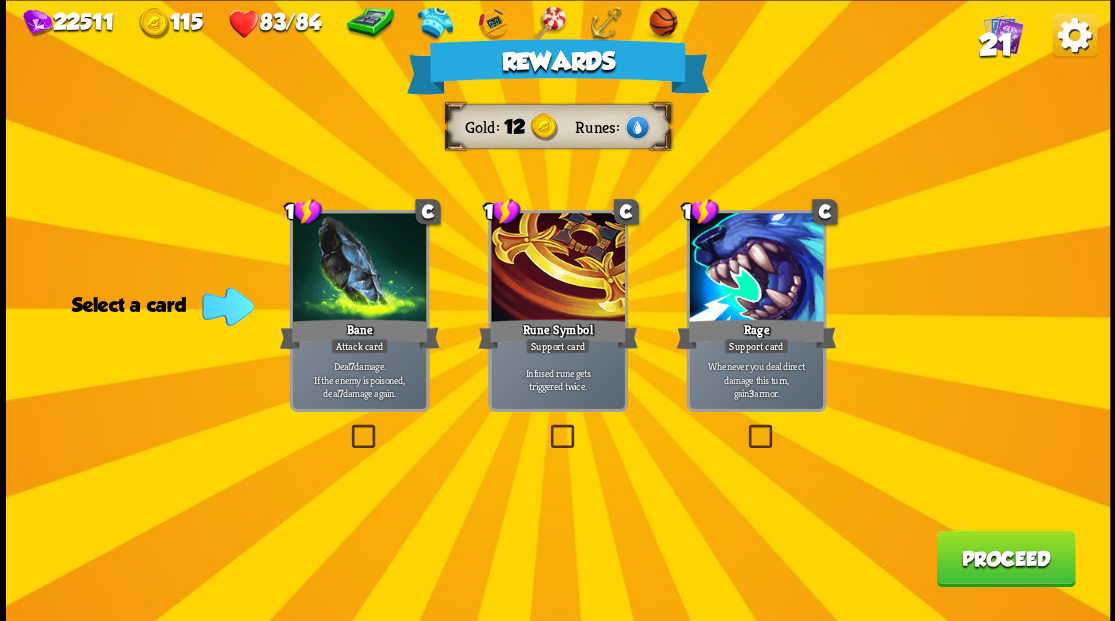 click on "Proceed" at bounding box center [1005, 558] 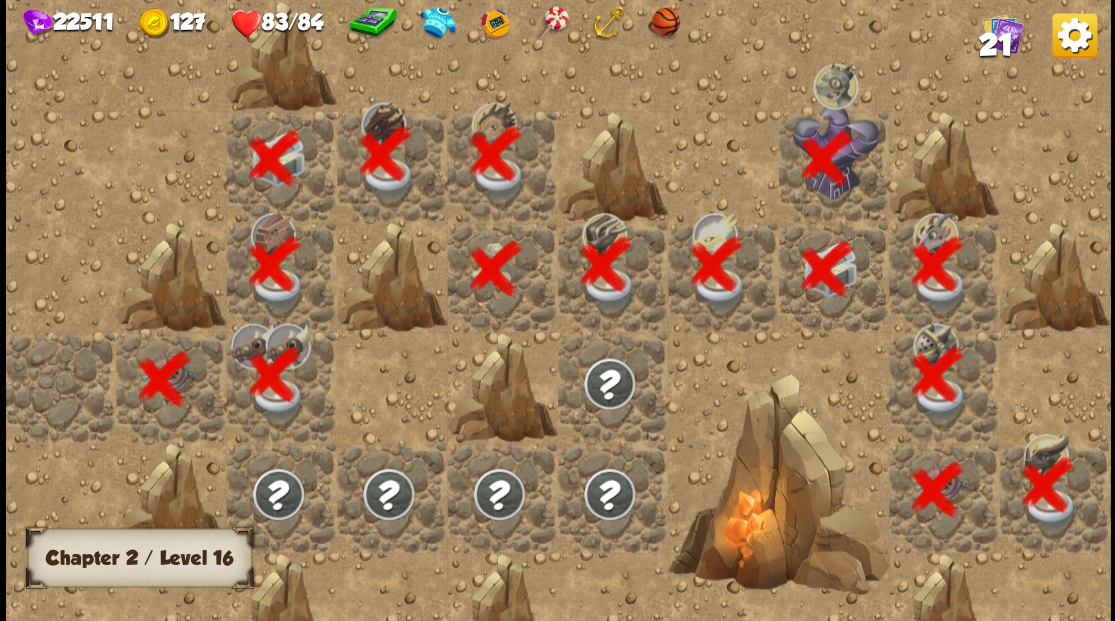 scroll, scrollTop: 0, scrollLeft: 384, axis: horizontal 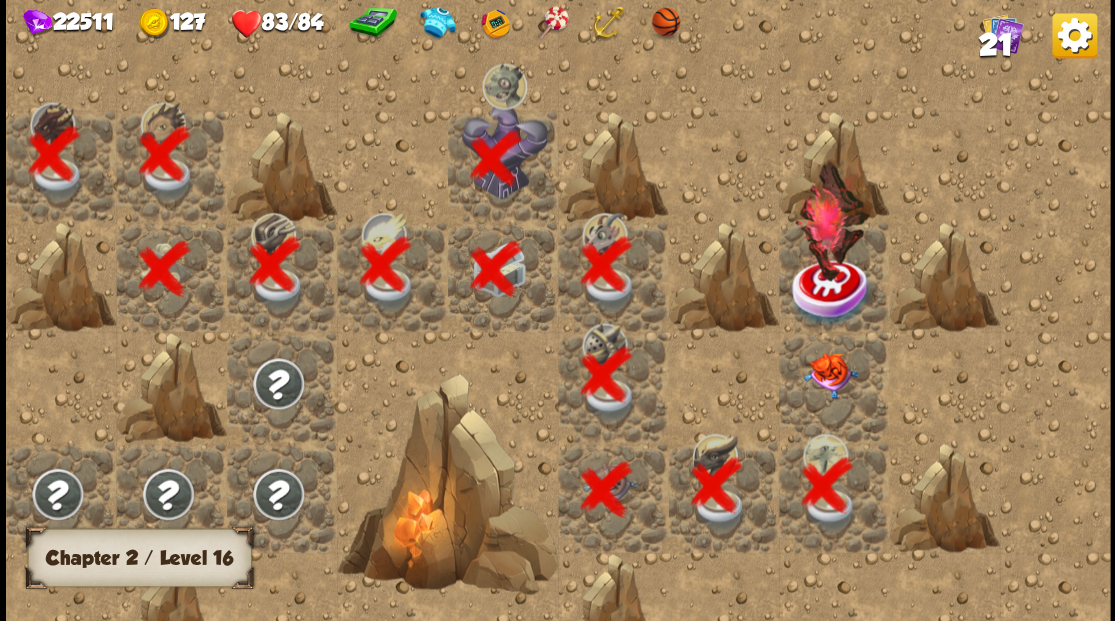 click at bounding box center (829, 375) 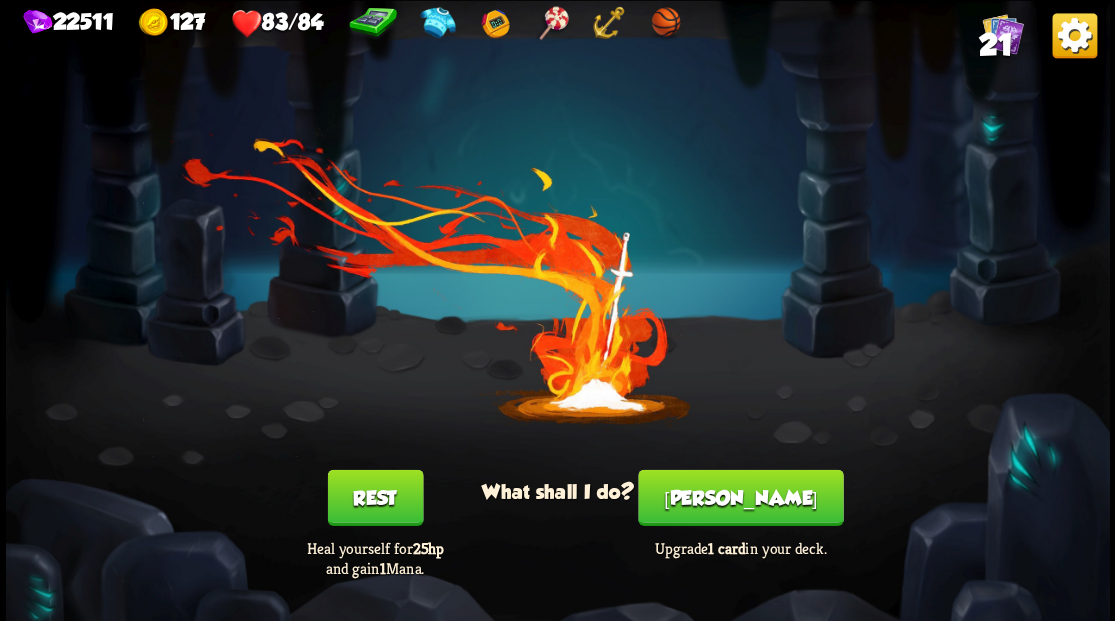 click on "[PERSON_NAME]" at bounding box center (740, 497) 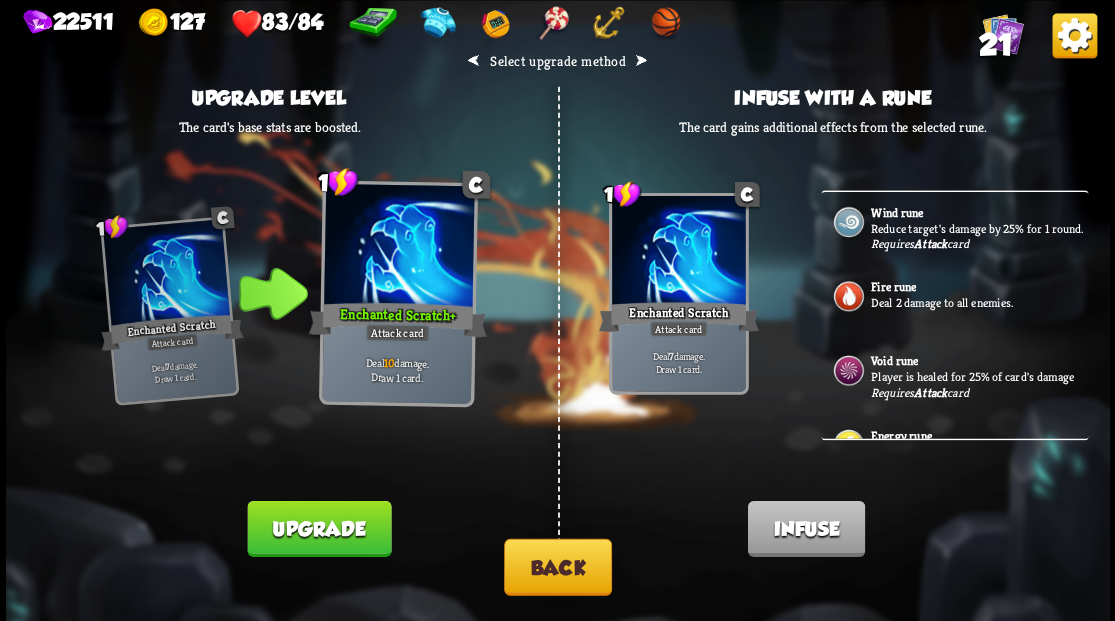 click on "Back" at bounding box center (558, 566) 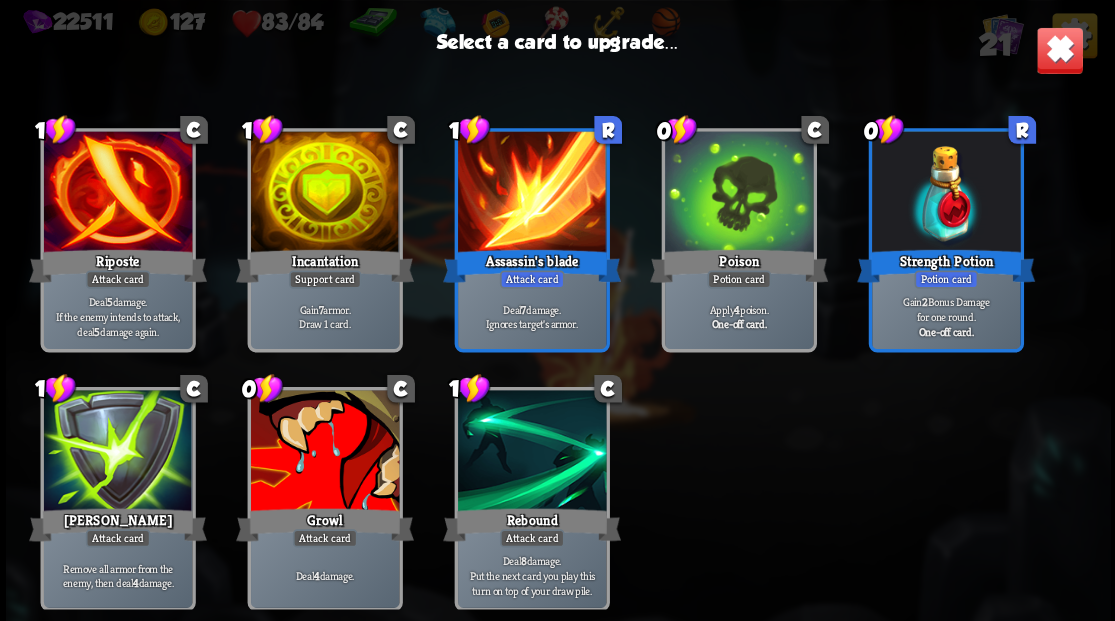 scroll, scrollTop: 629, scrollLeft: 0, axis: vertical 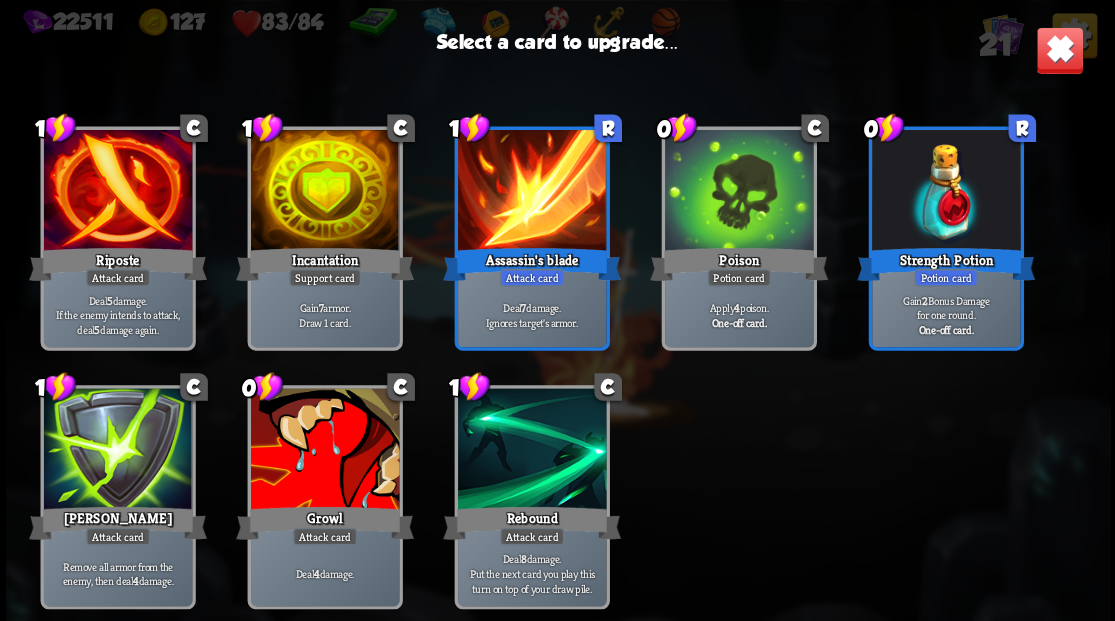 click at bounding box center (324, 450) 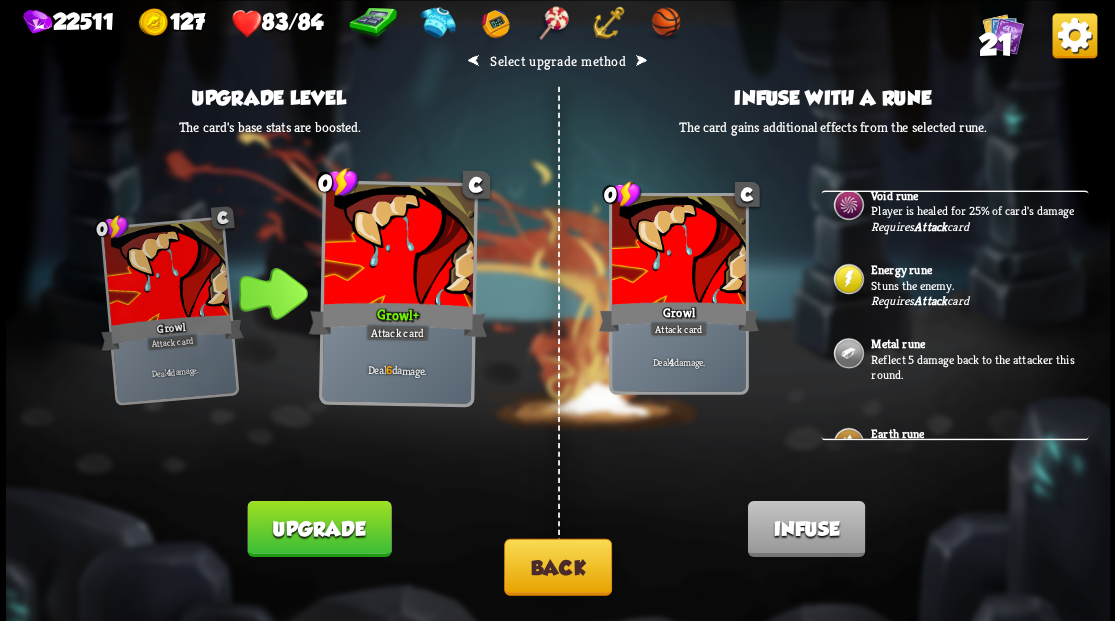 scroll, scrollTop: 200, scrollLeft: 0, axis: vertical 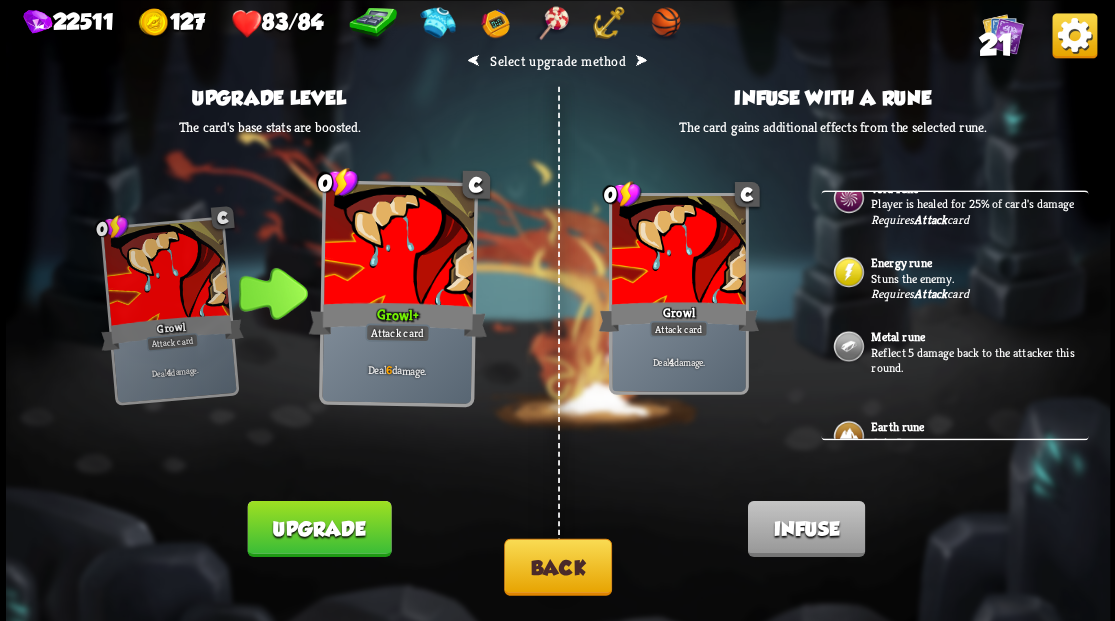 click on "Stuns the enemy." at bounding box center [977, 278] 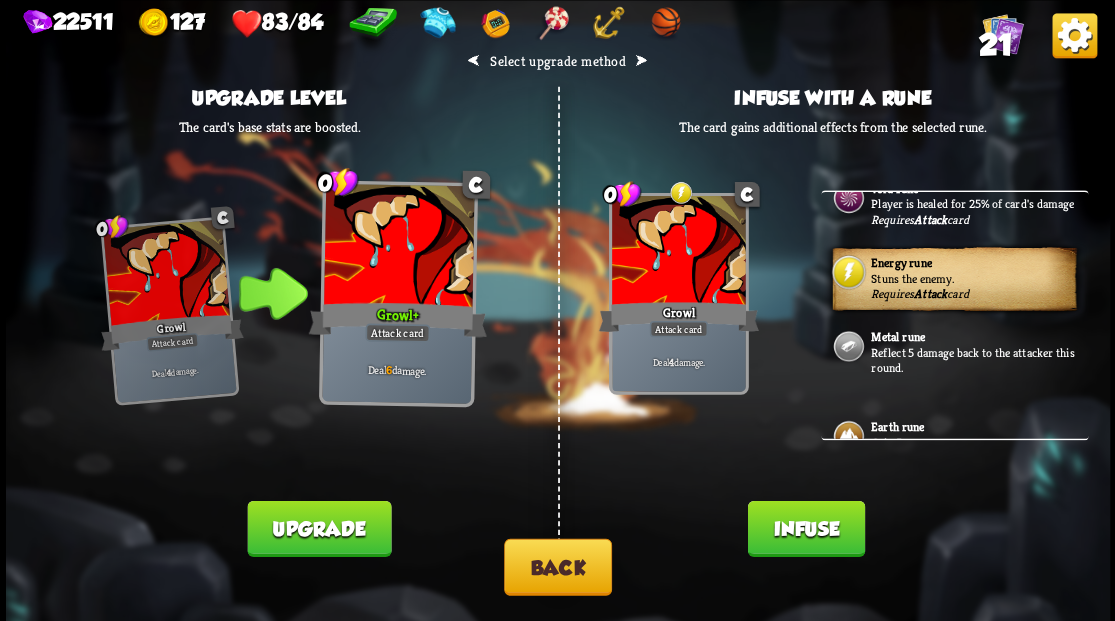 click on "Infuse" at bounding box center [805, 528] 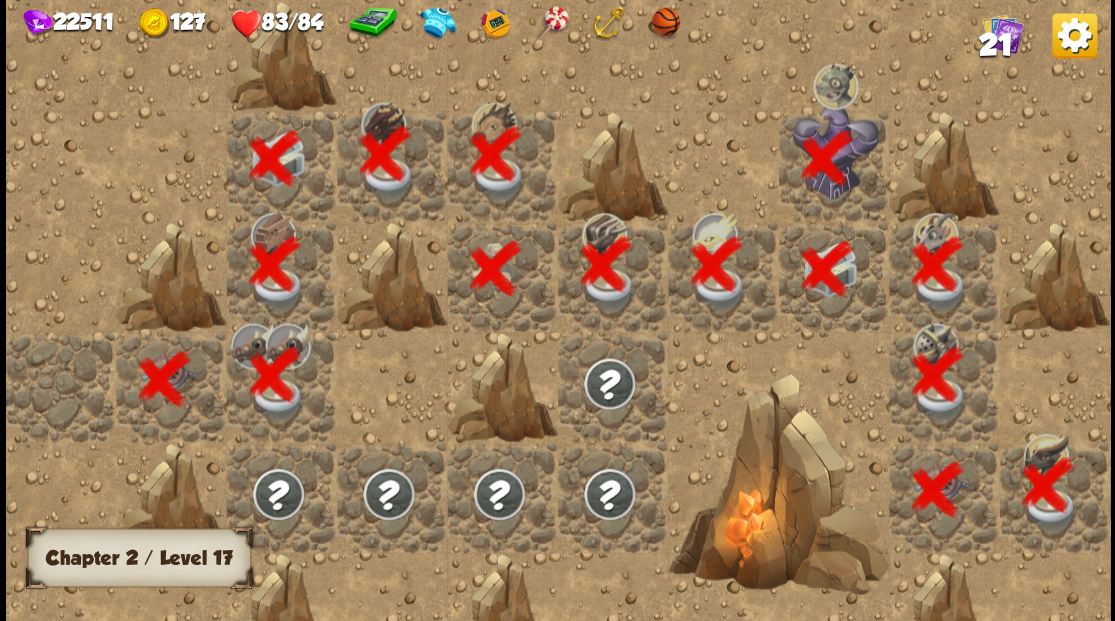 scroll, scrollTop: 0, scrollLeft: 384, axis: horizontal 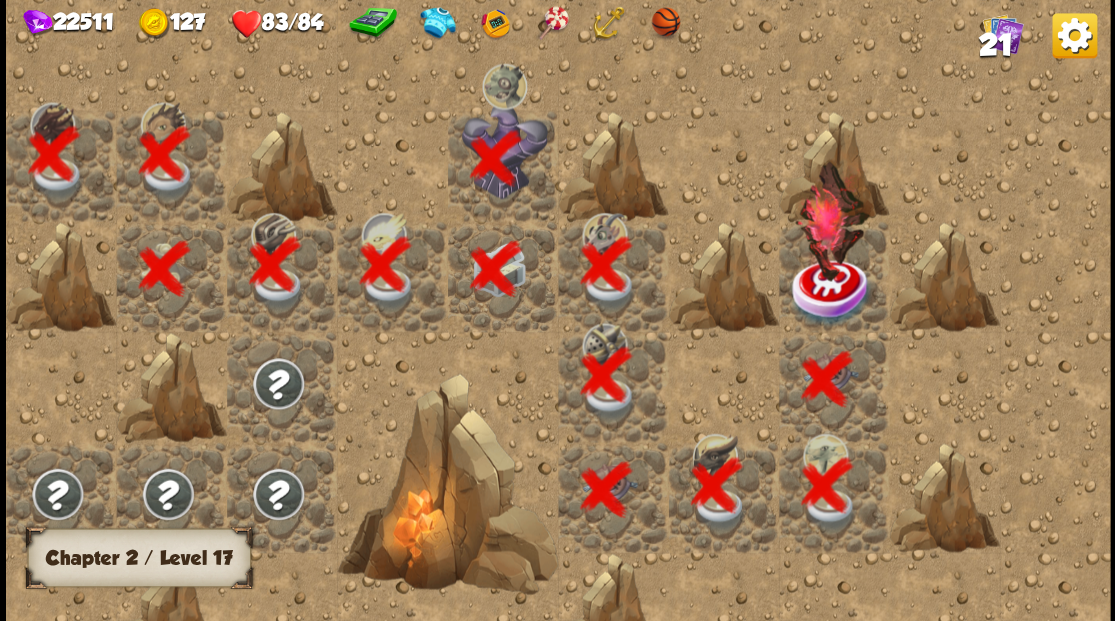 click at bounding box center [831, 291] 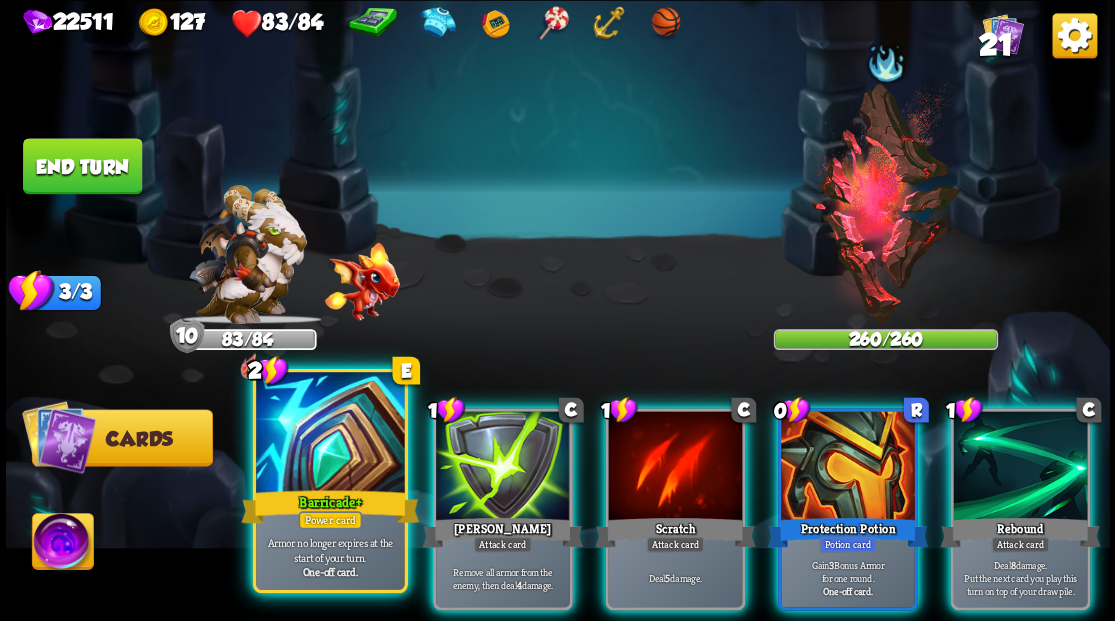 click at bounding box center (330, 434) 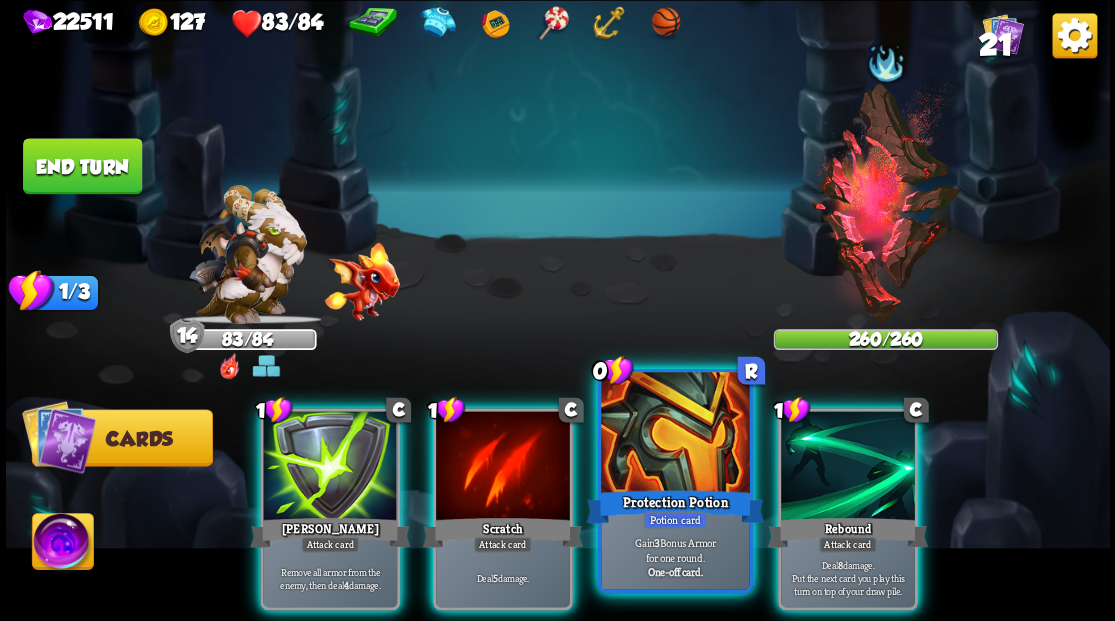 click at bounding box center [675, 434] 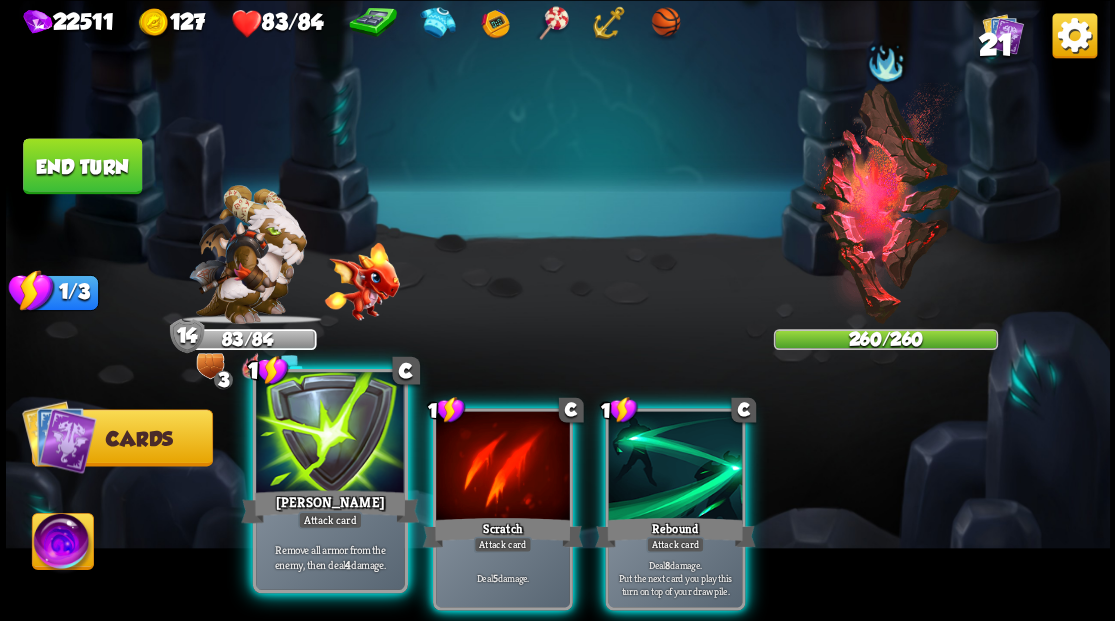 click at bounding box center [330, 434] 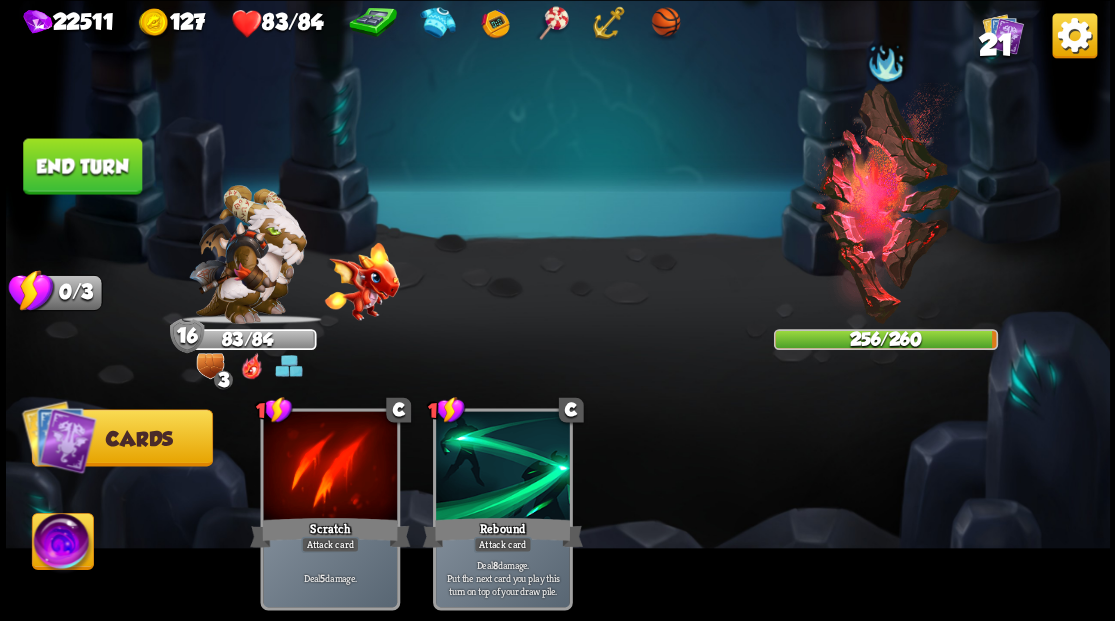 click on "End turn" at bounding box center [82, 166] 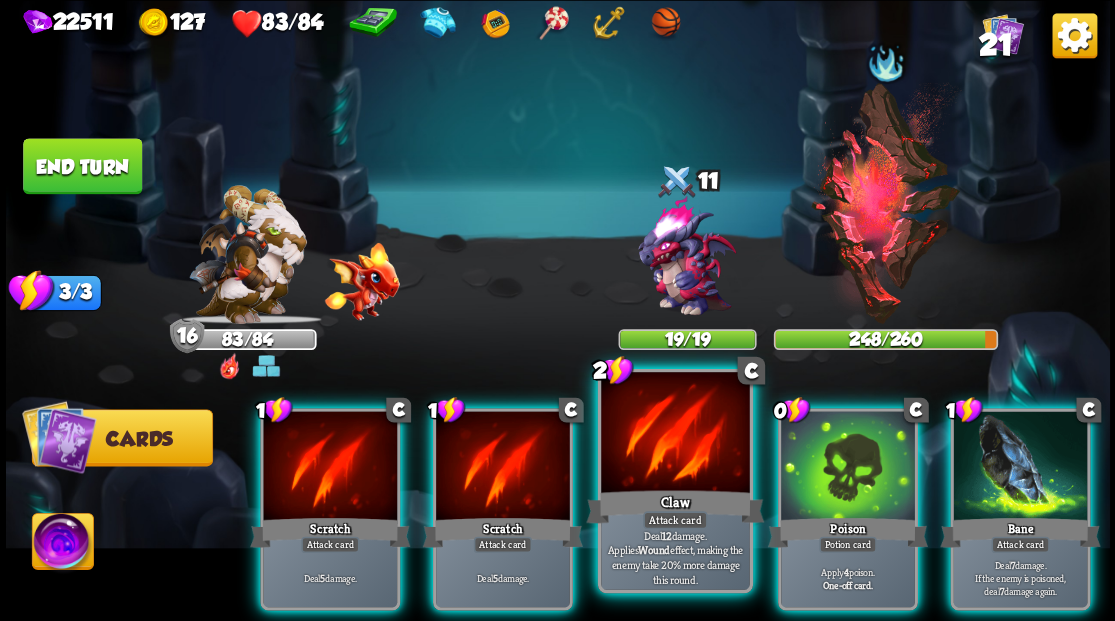 click at bounding box center (675, 434) 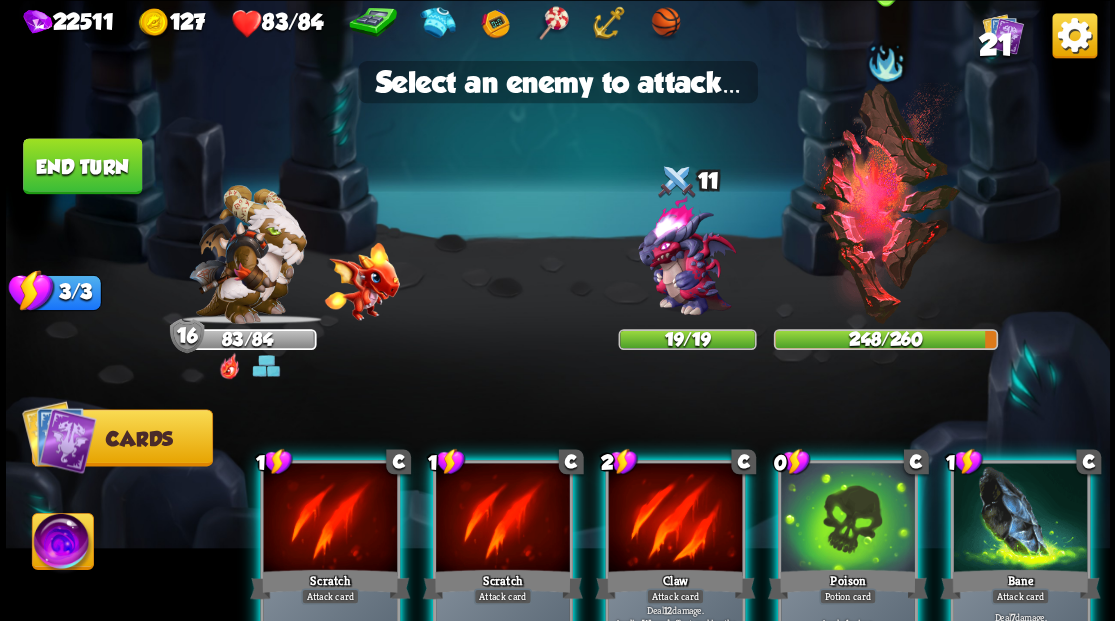 click at bounding box center [885, 203] 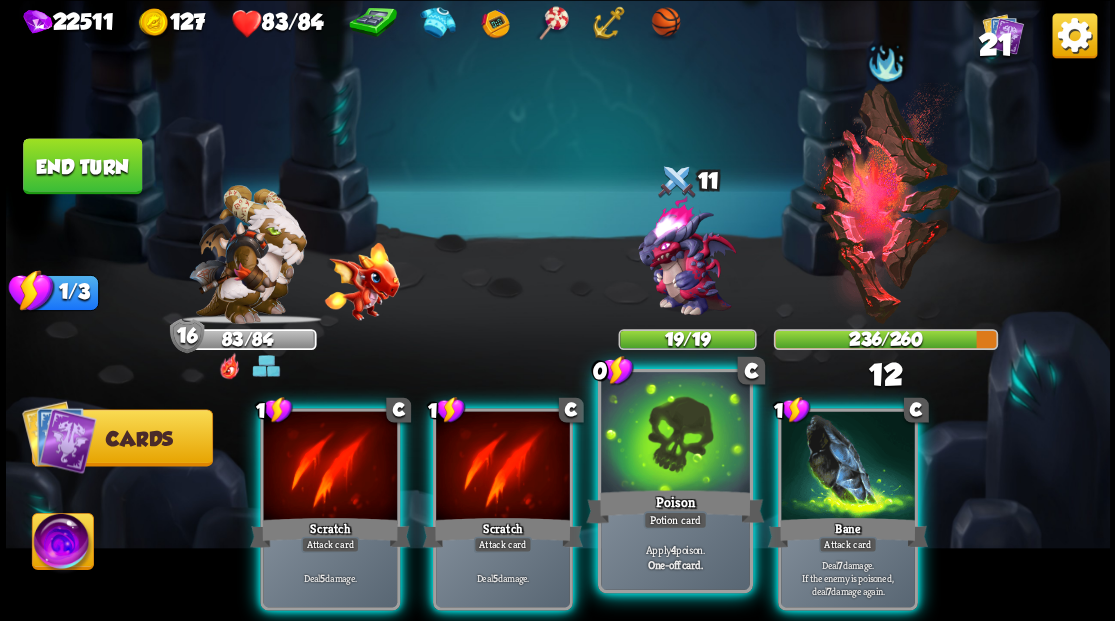 click at bounding box center (675, 434) 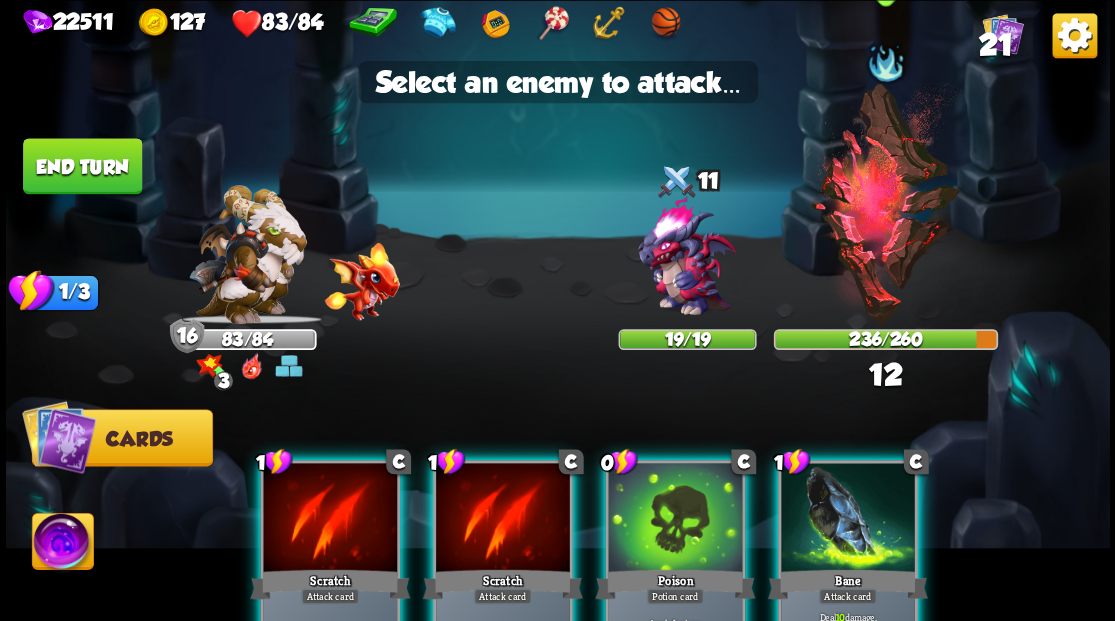 click at bounding box center (885, 203) 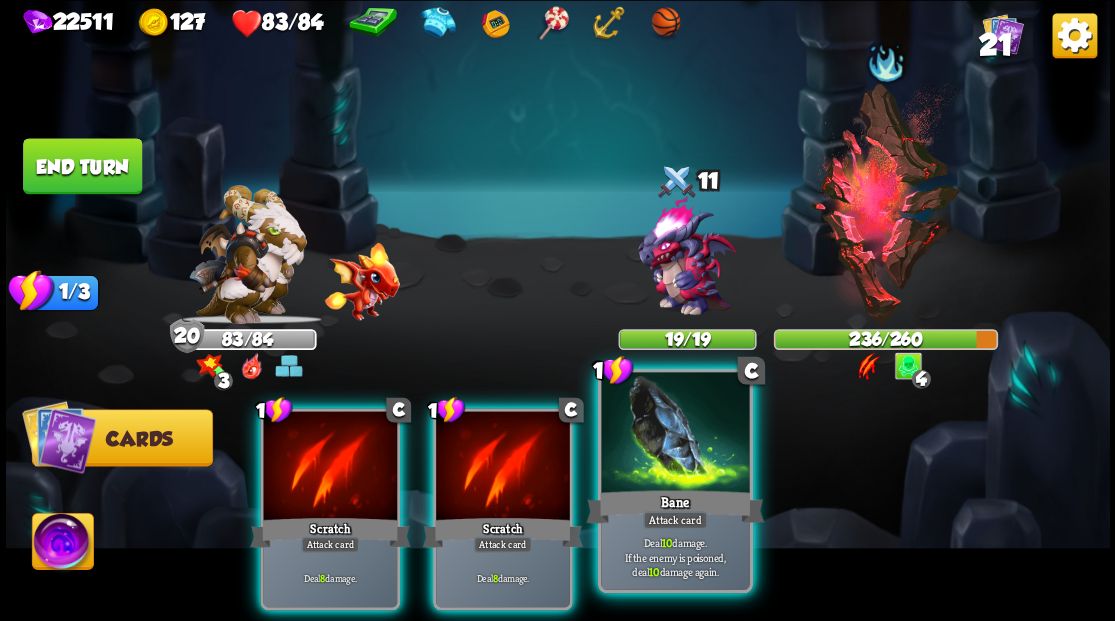click at bounding box center (675, 434) 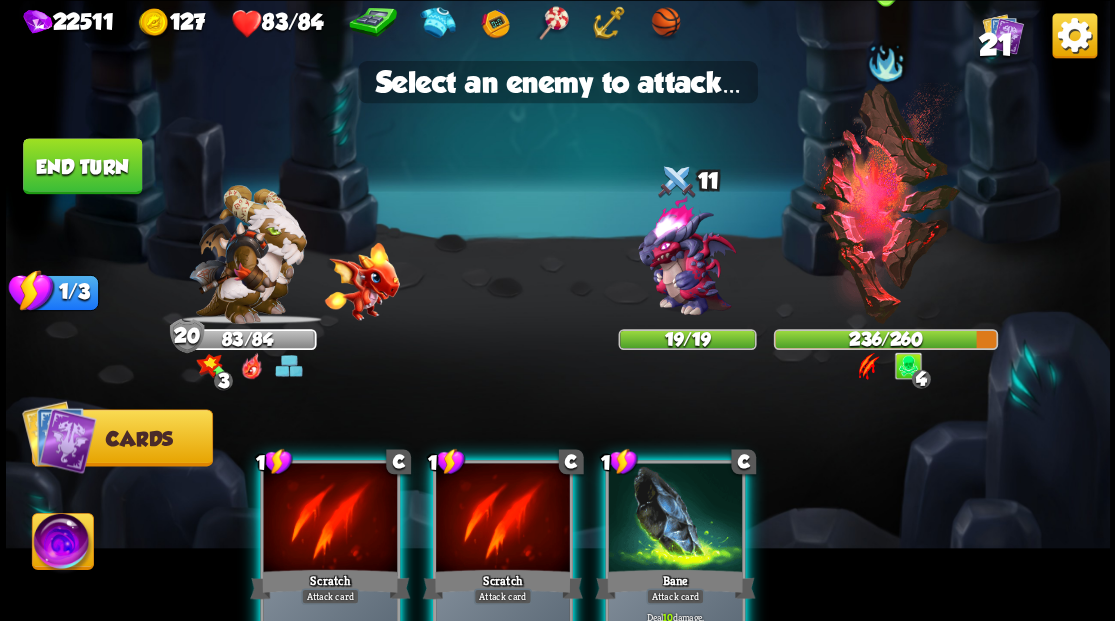 click at bounding box center [885, 203] 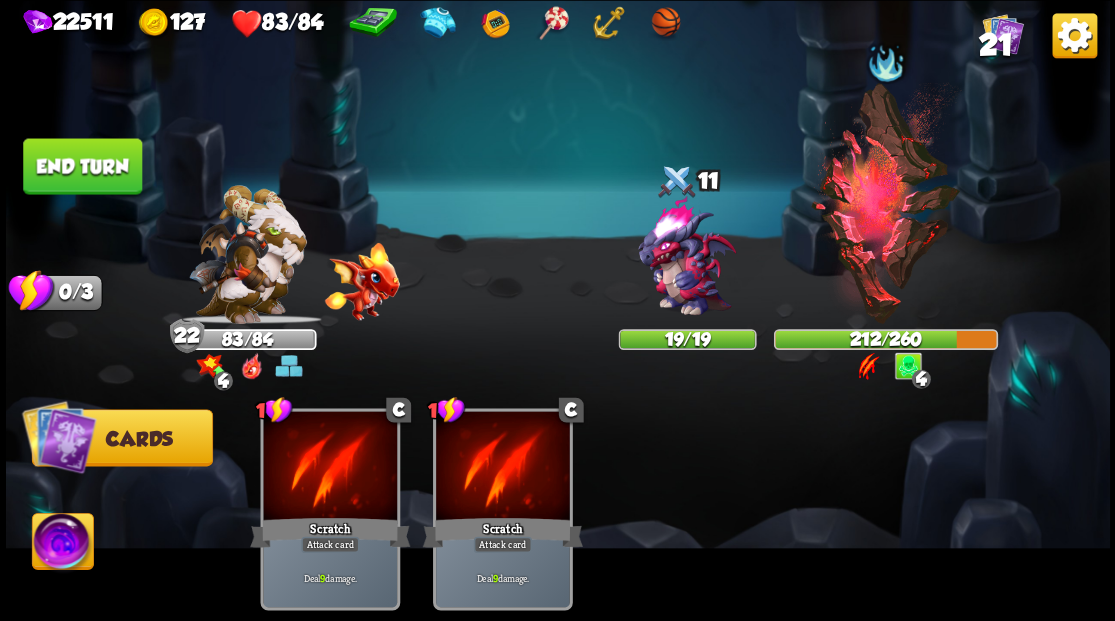 click on "End turn" at bounding box center (82, 166) 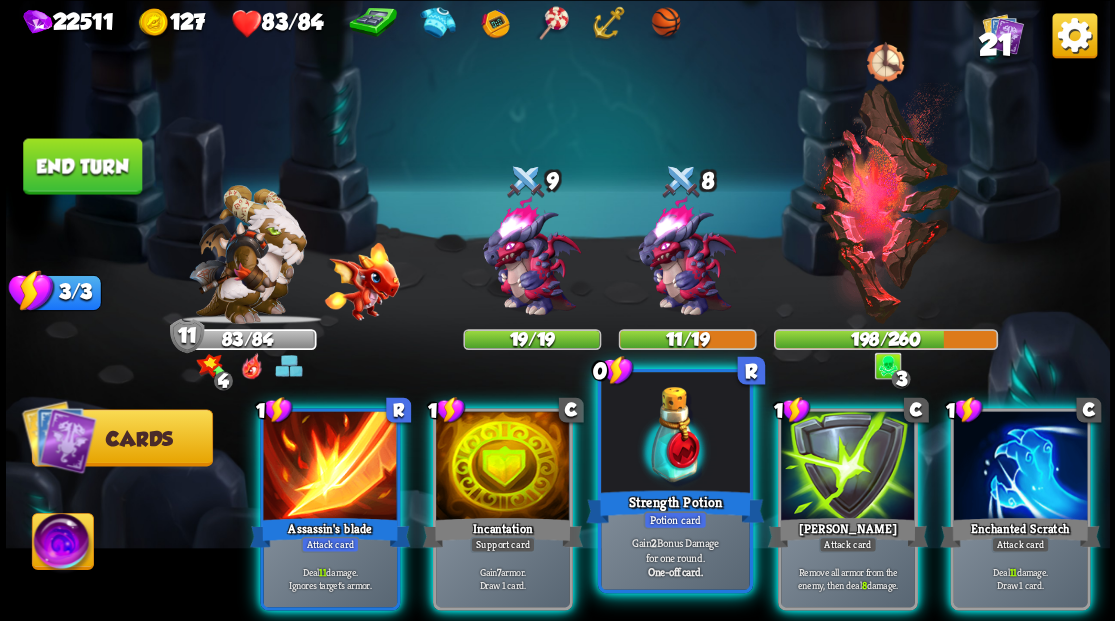 click at bounding box center (675, 434) 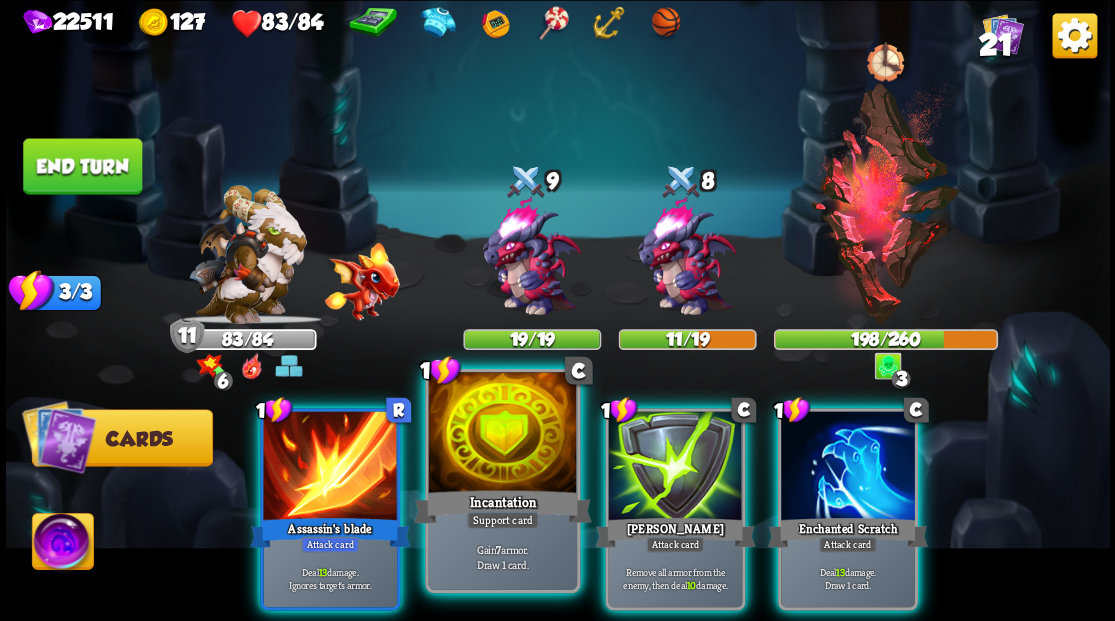 click at bounding box center [502, 434] 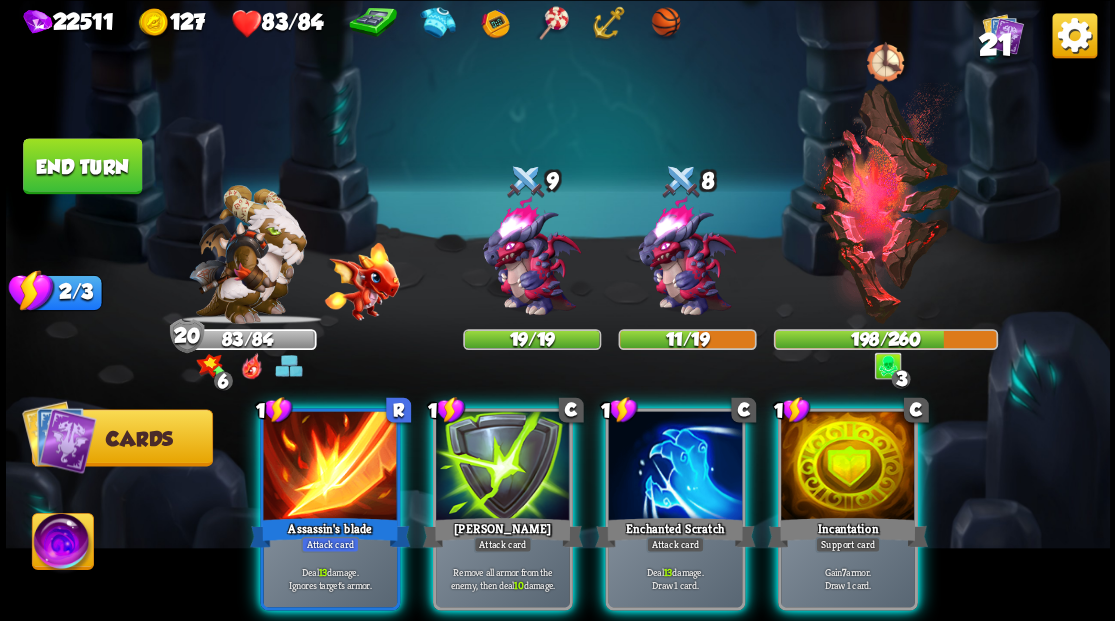 drag, startPoint x: 839, startPoint y: 446, endPoint x: 856, endPoint y: 424, distance: 27.802877 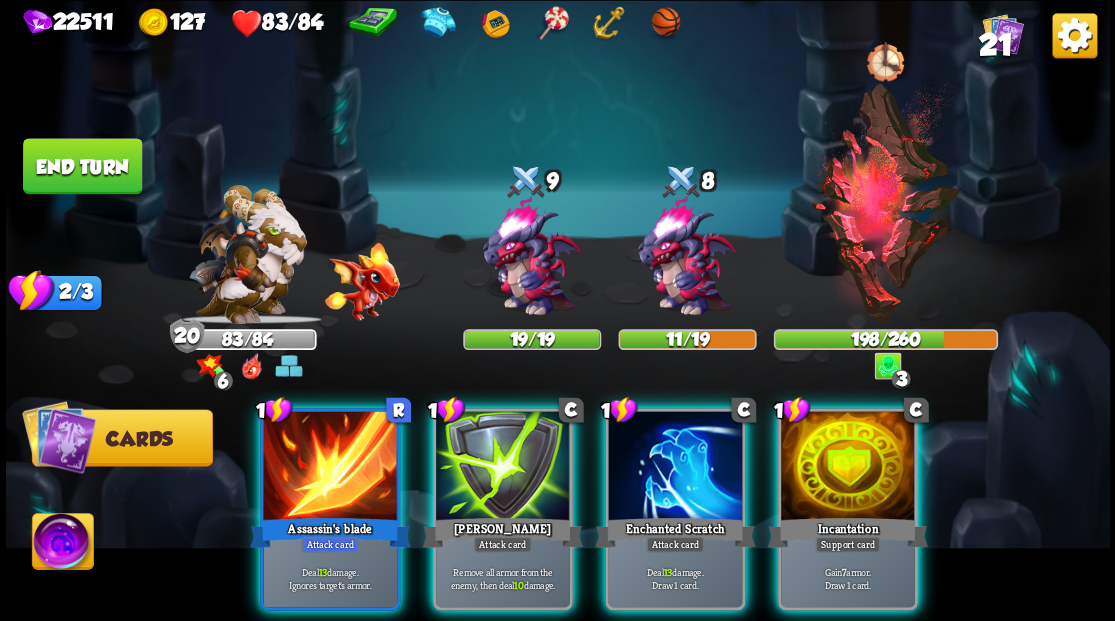 click at bounding box center [848, 467] 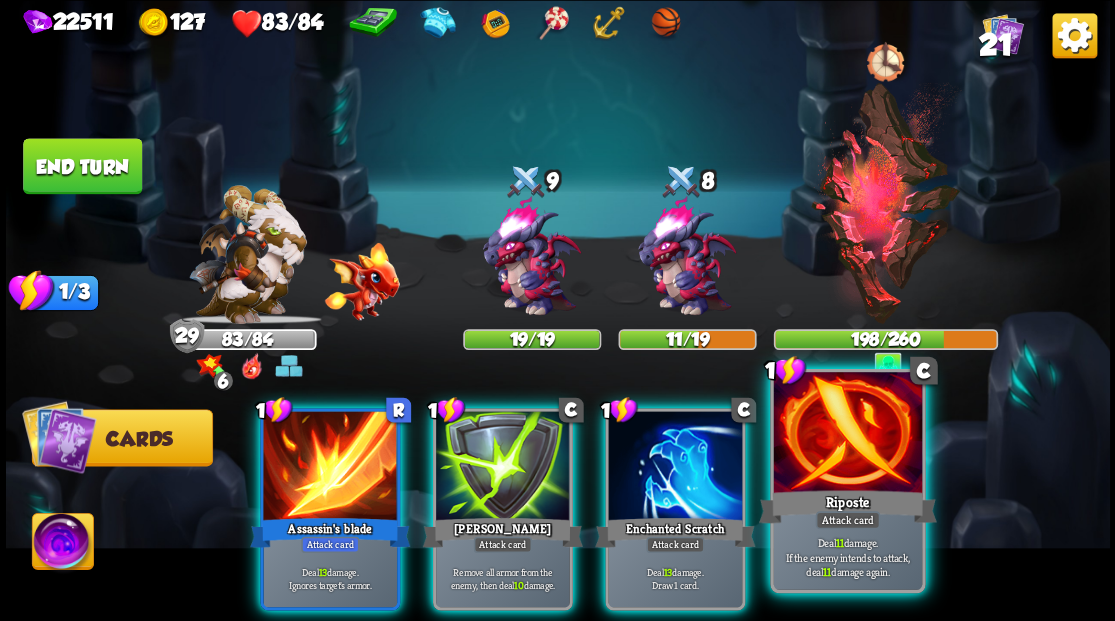 click at bounding box center (847, 434) 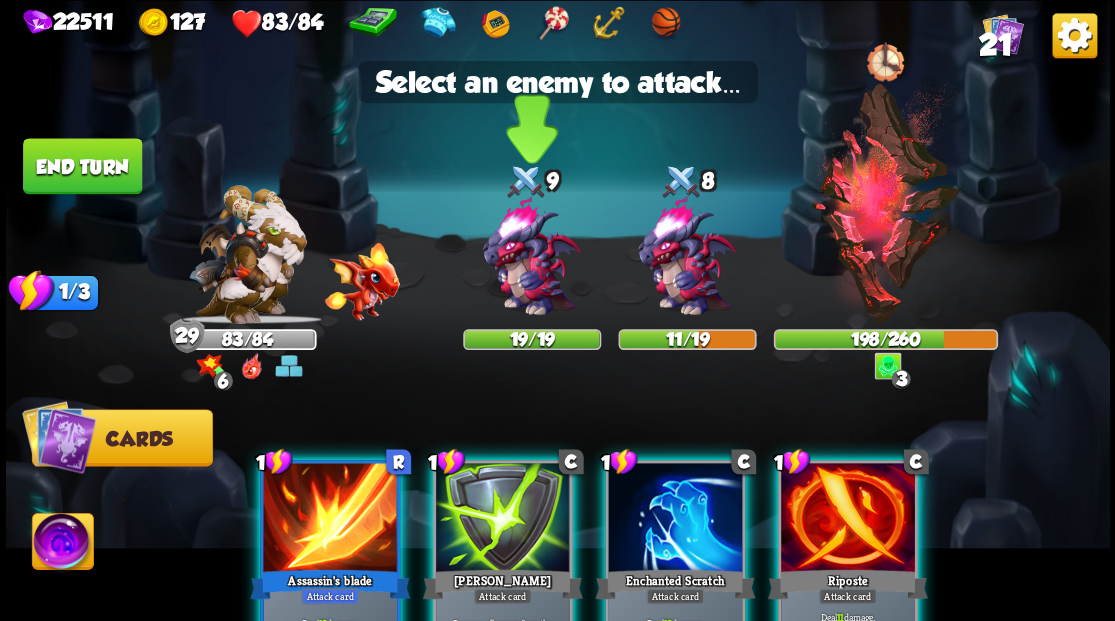 click at bounding box center (531, 257) 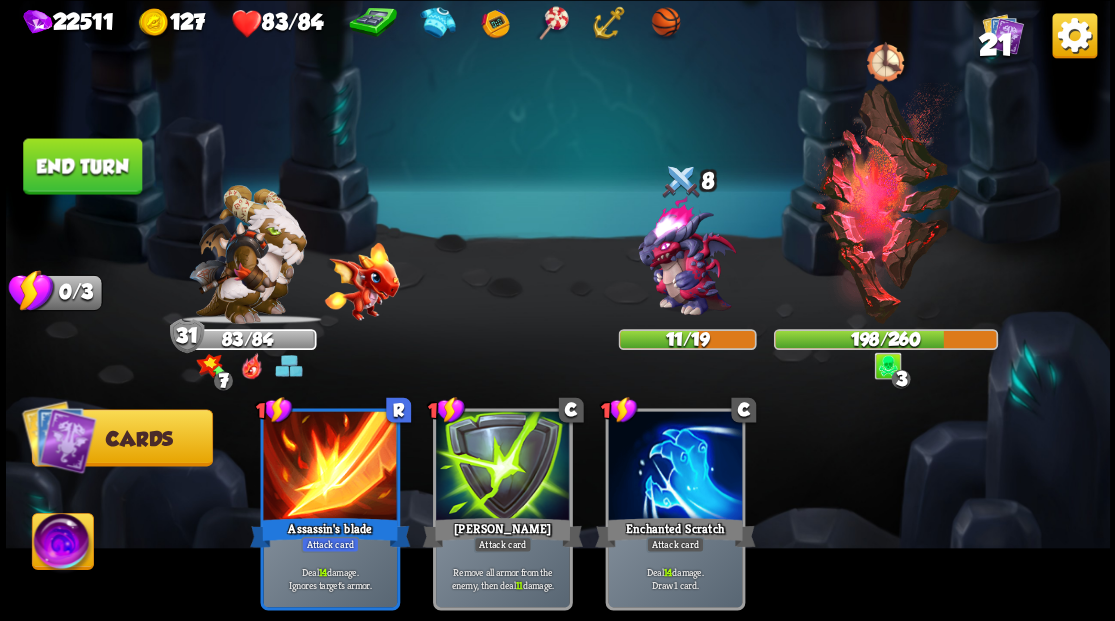 click on "End turn" at bounding box center [82, 166] 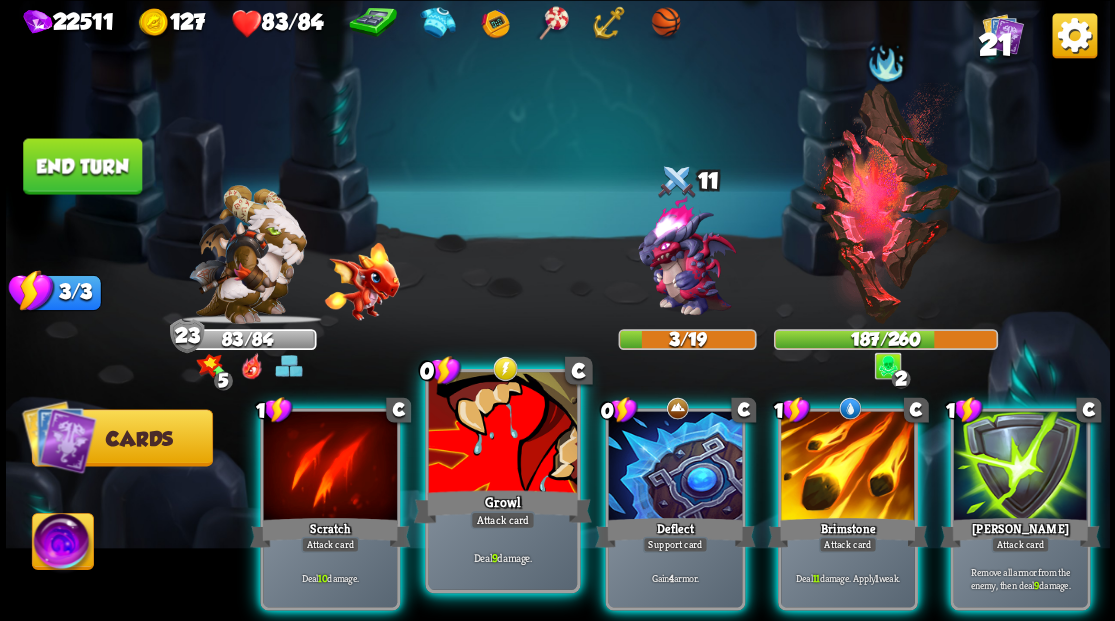 click at bounding box center [502, 434] 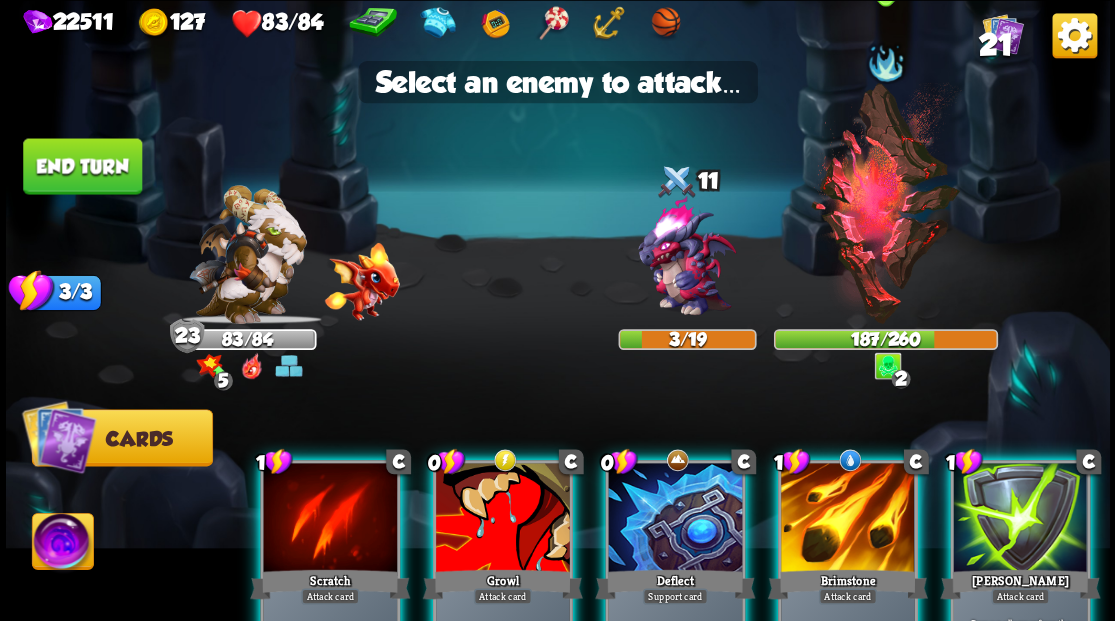 click at bounding box center (885, 203) 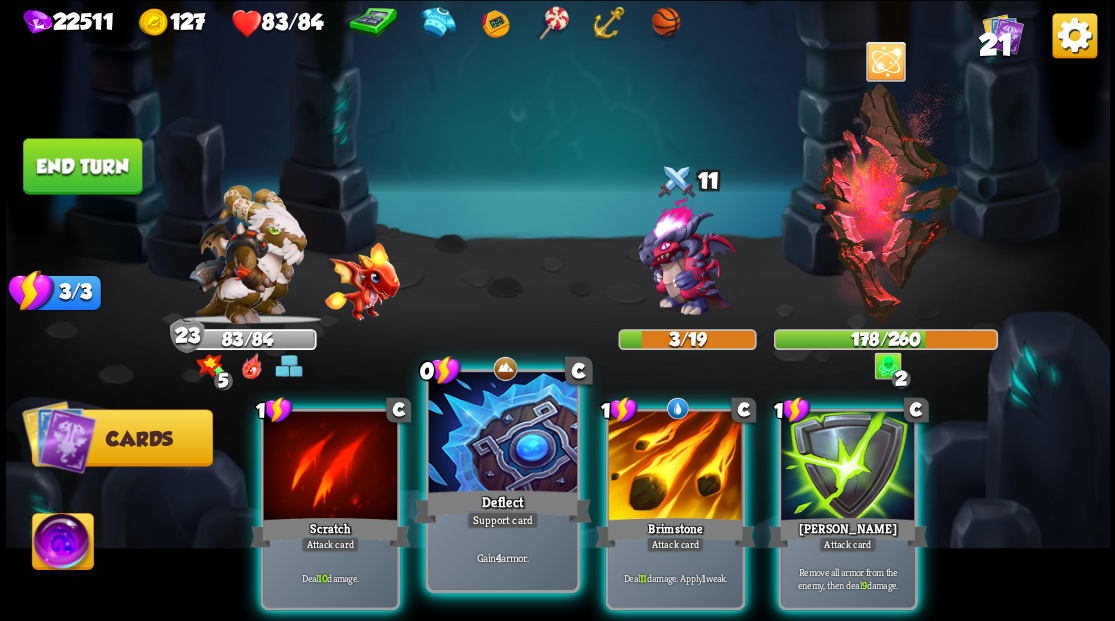 click at bounding box center (502, 434) 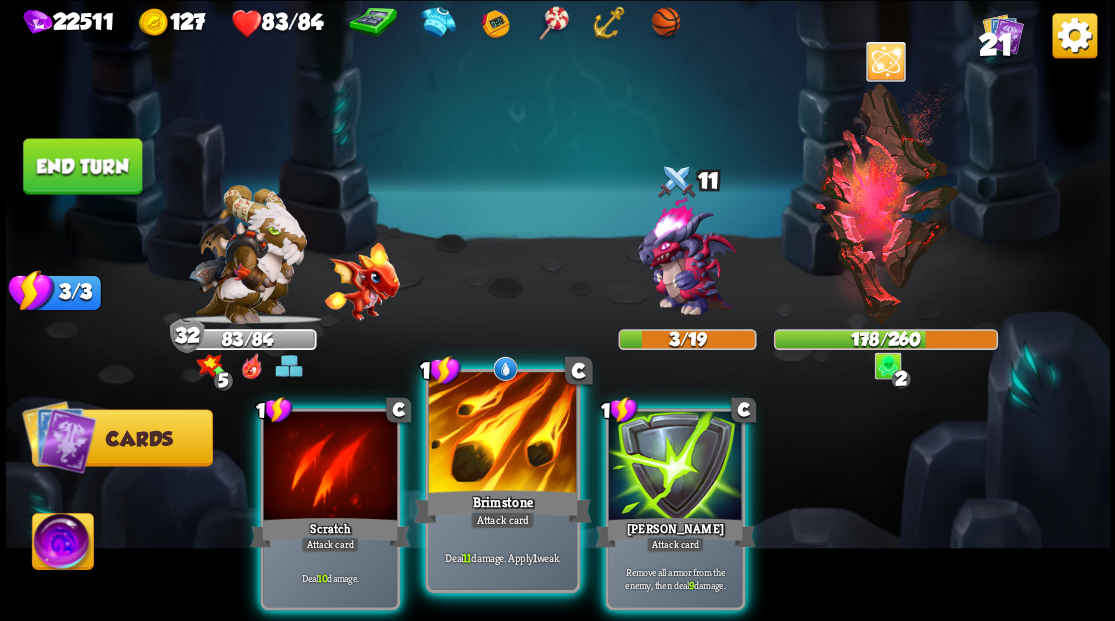click at bounding box center [502, 434] 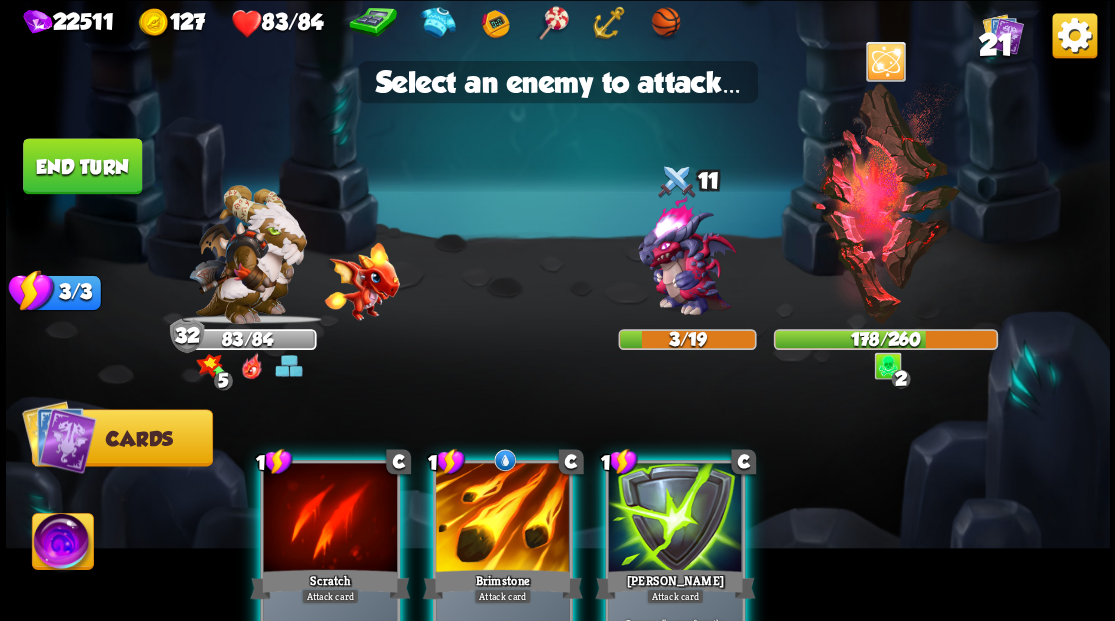 click at bounding box center [503, 519] 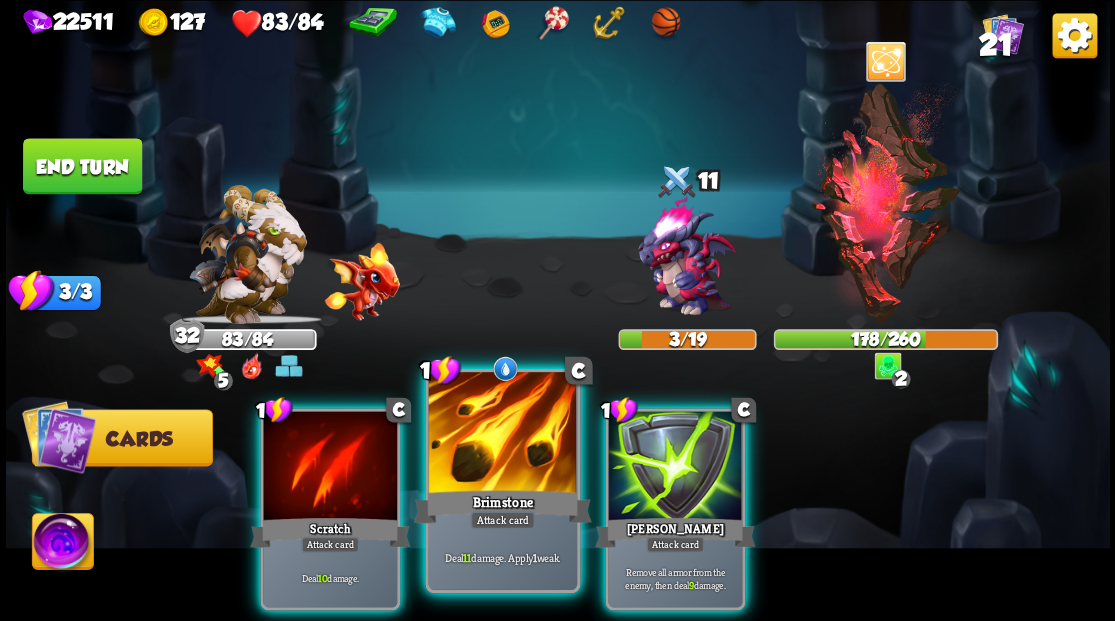 click at bounding box center (502, 434) 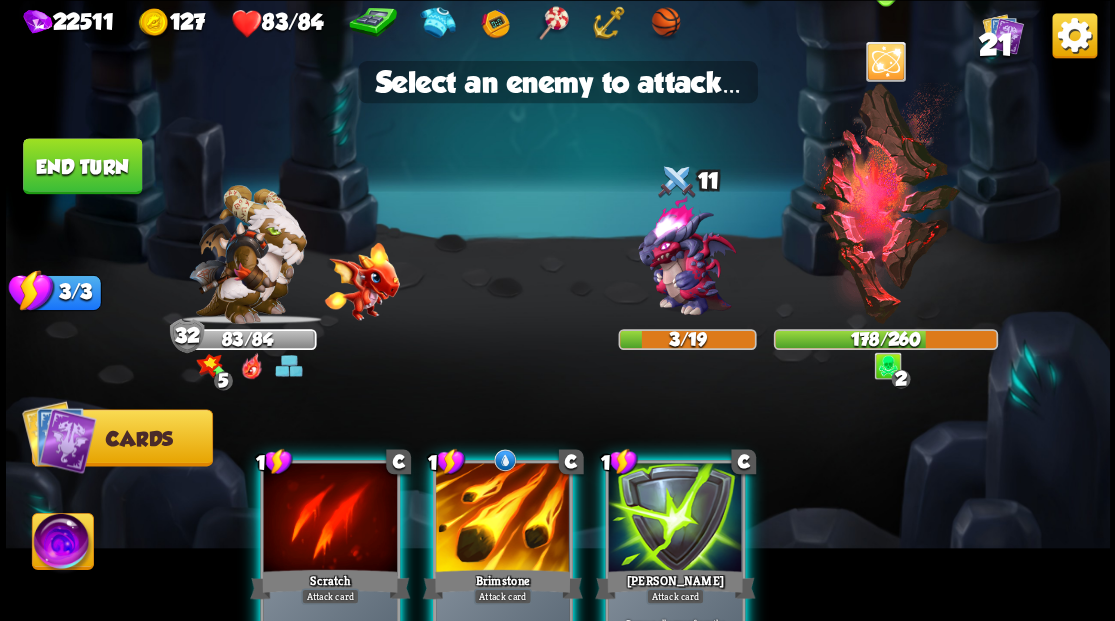click at bounding box center [885, 203] 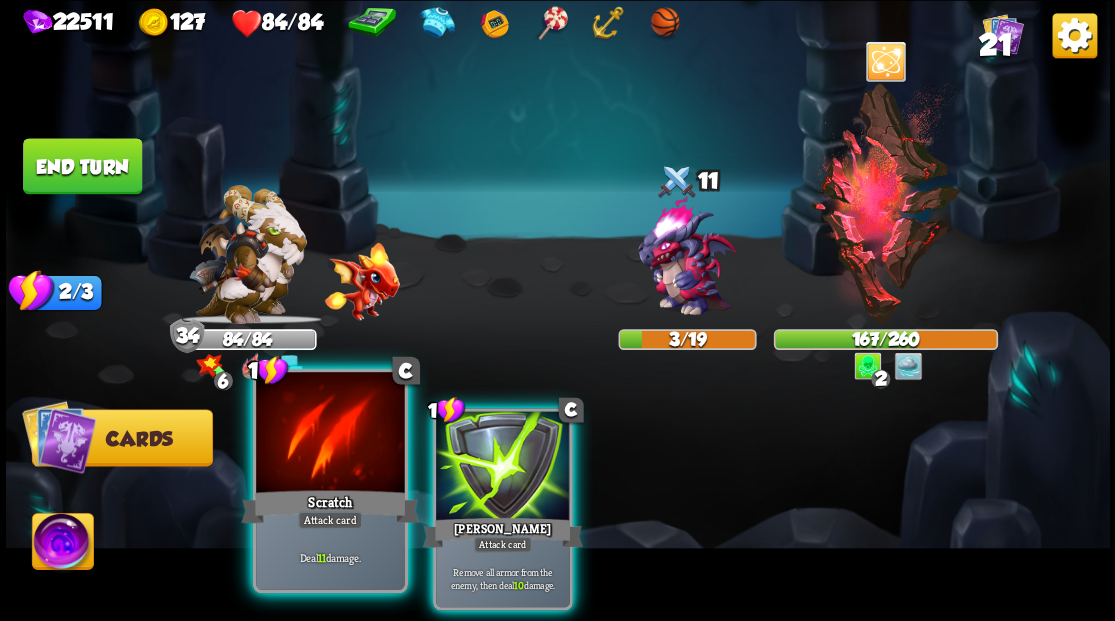 click at bounding box center (330, 434) 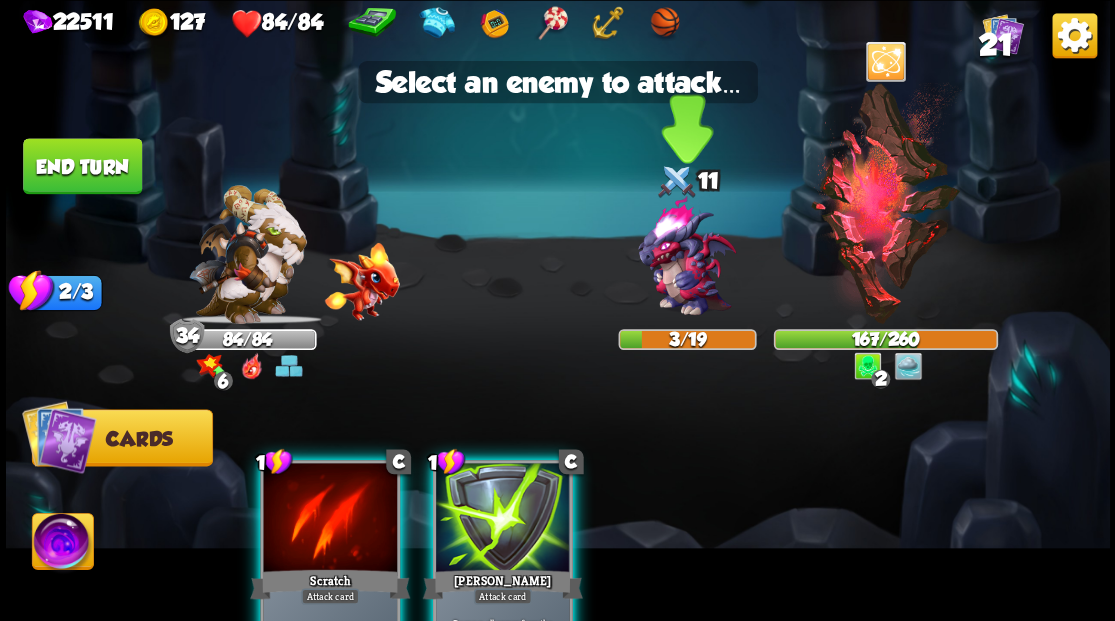 click at bounding box center [686, 257] 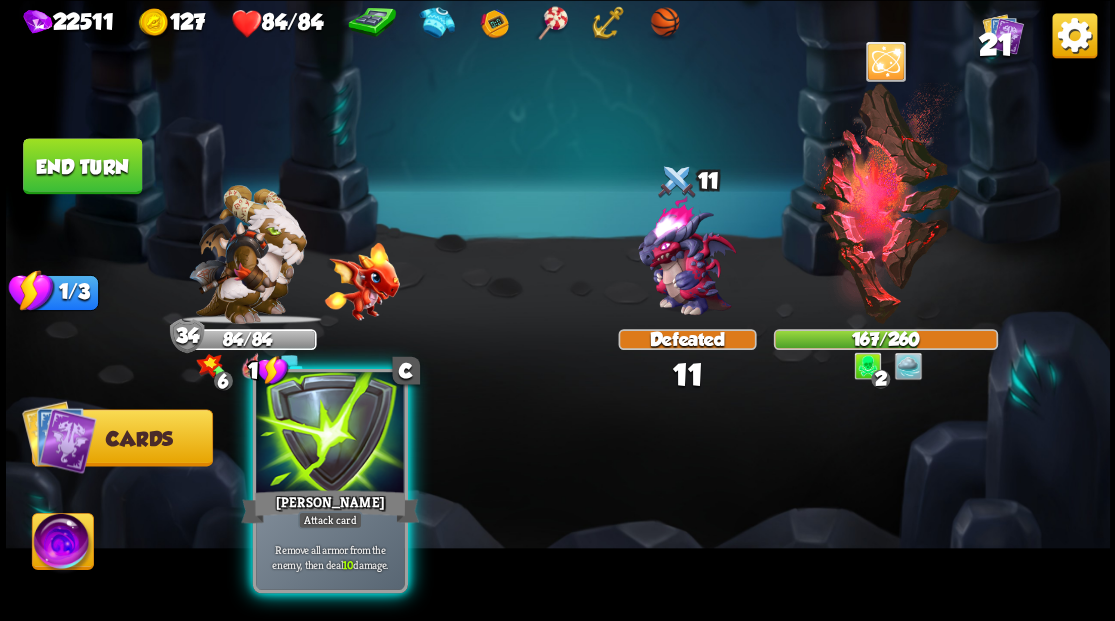 click at bounding box center [330, 434] 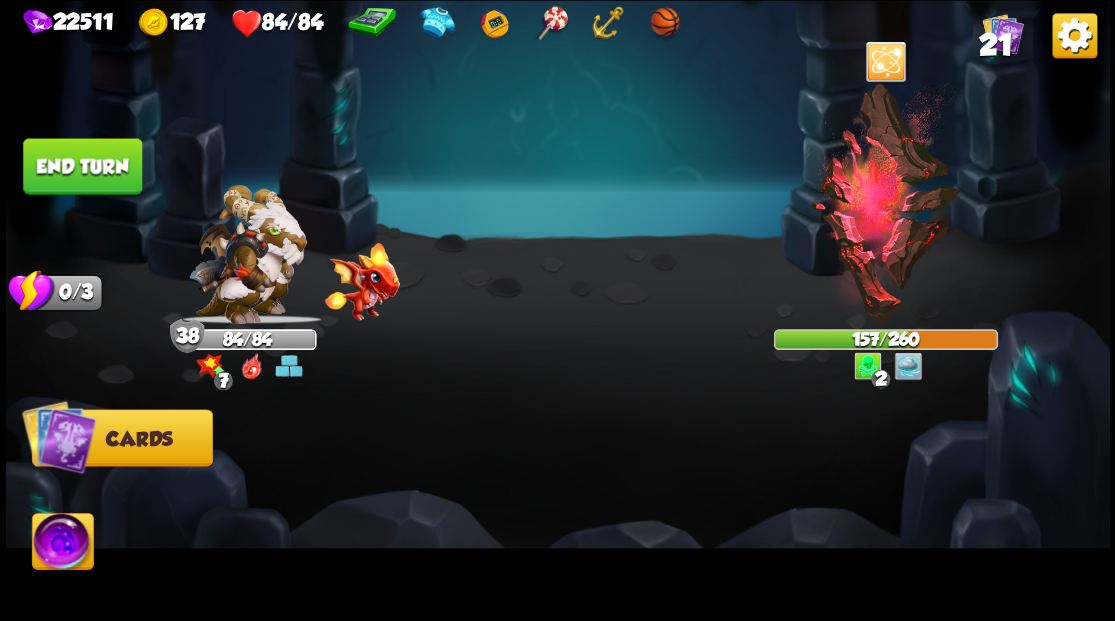click on "End turn" at bounding box center [82, 166] 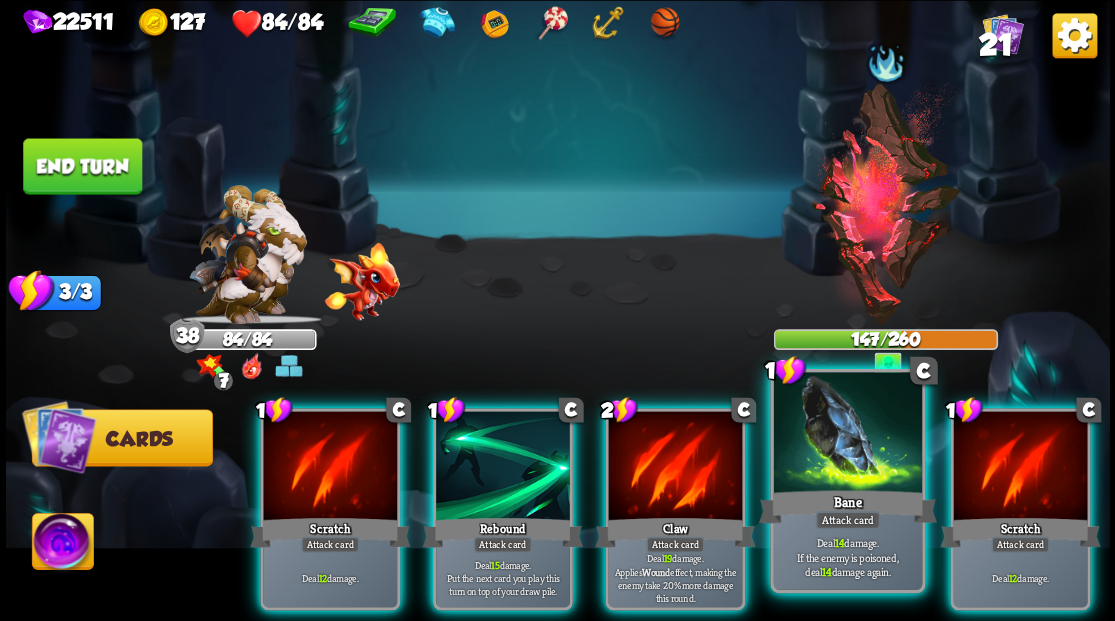 click at bounding box center [847, 434] 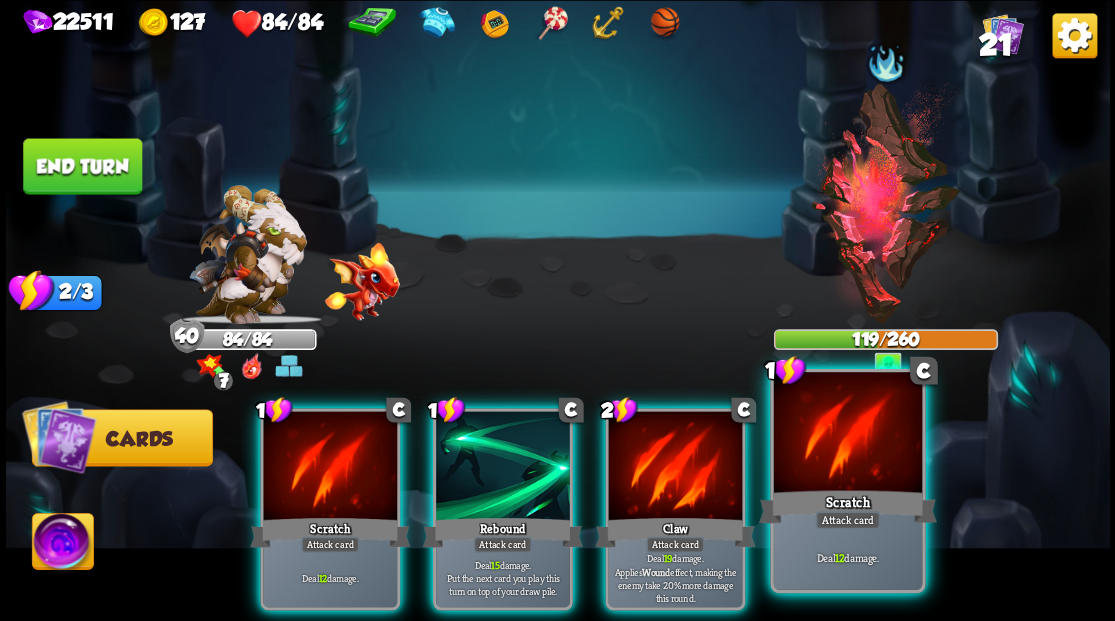 click at bounding box center (847, 434) 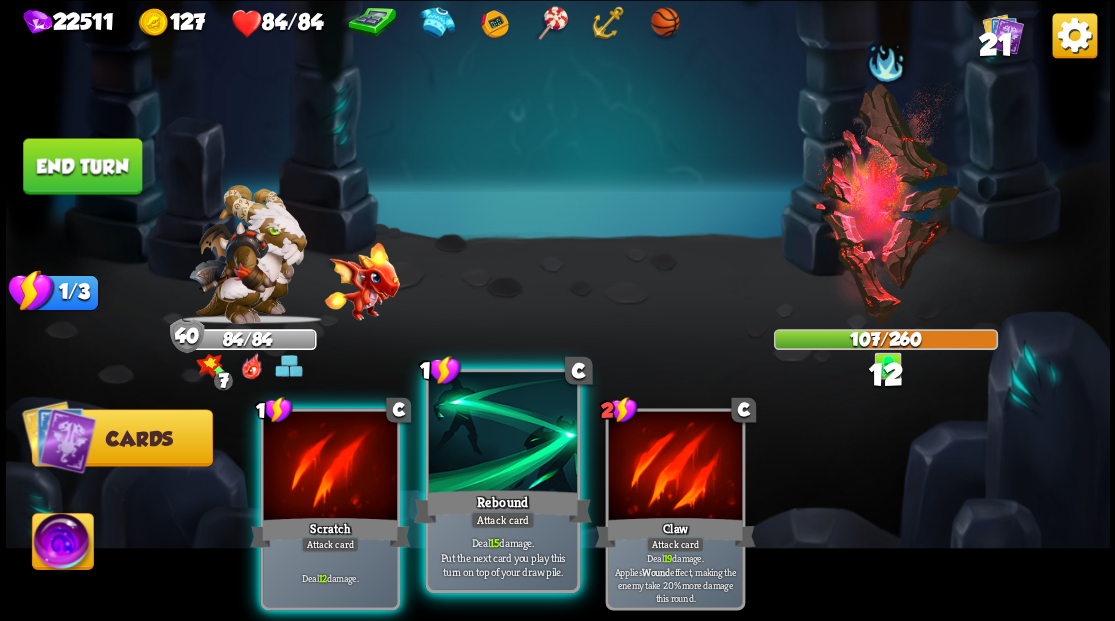 click at bounding box center (502, 434) 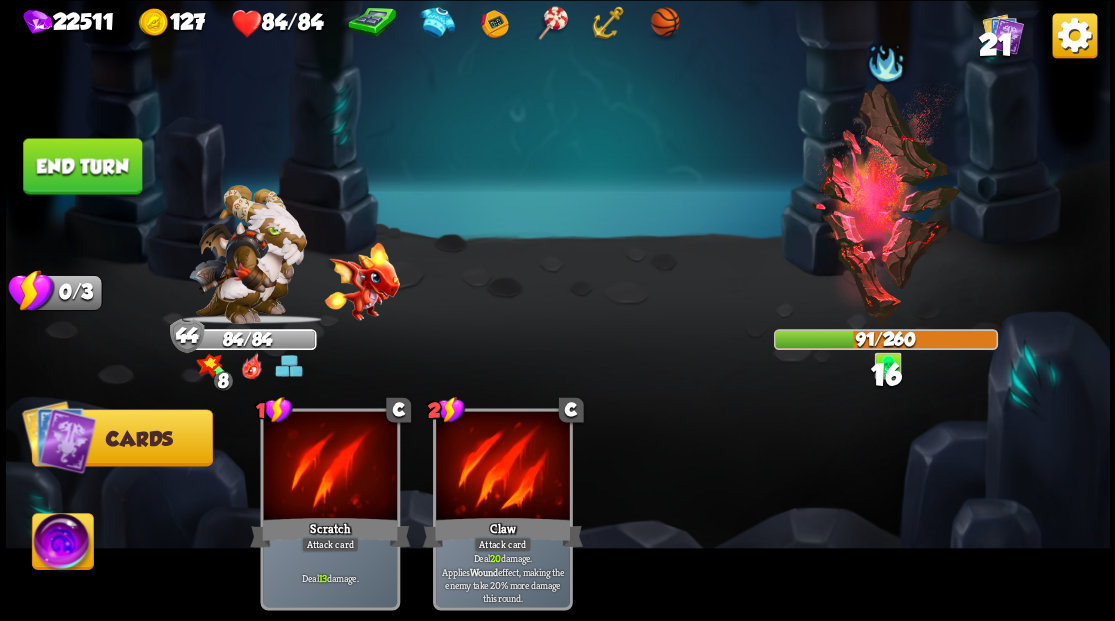 click on "End turn" at bounding box center (82, 166) 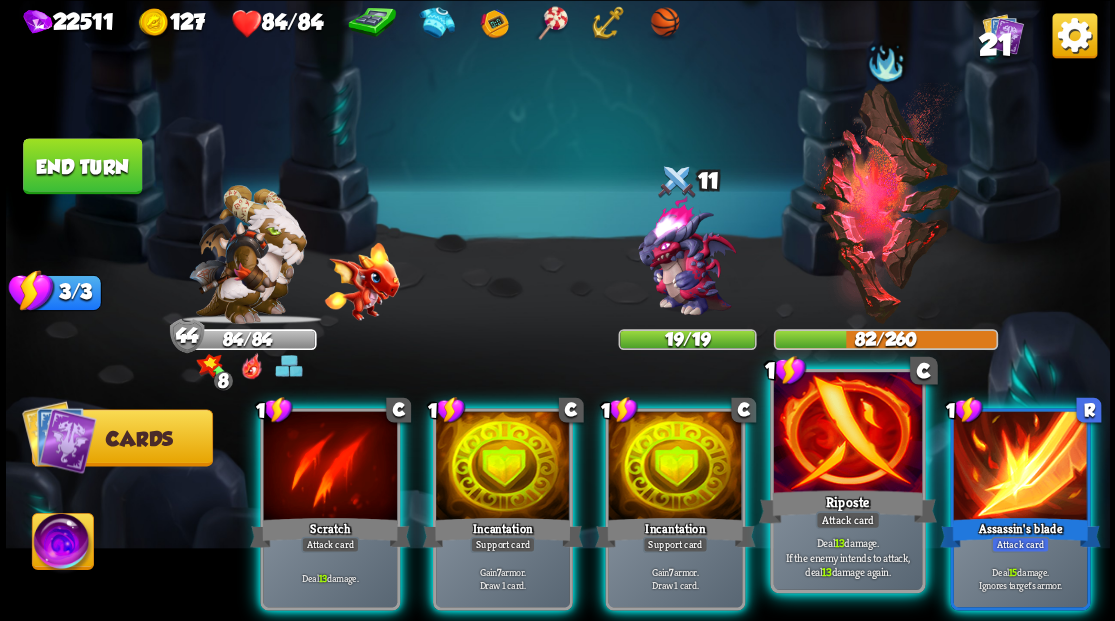 click at bounding box center [847, 434] 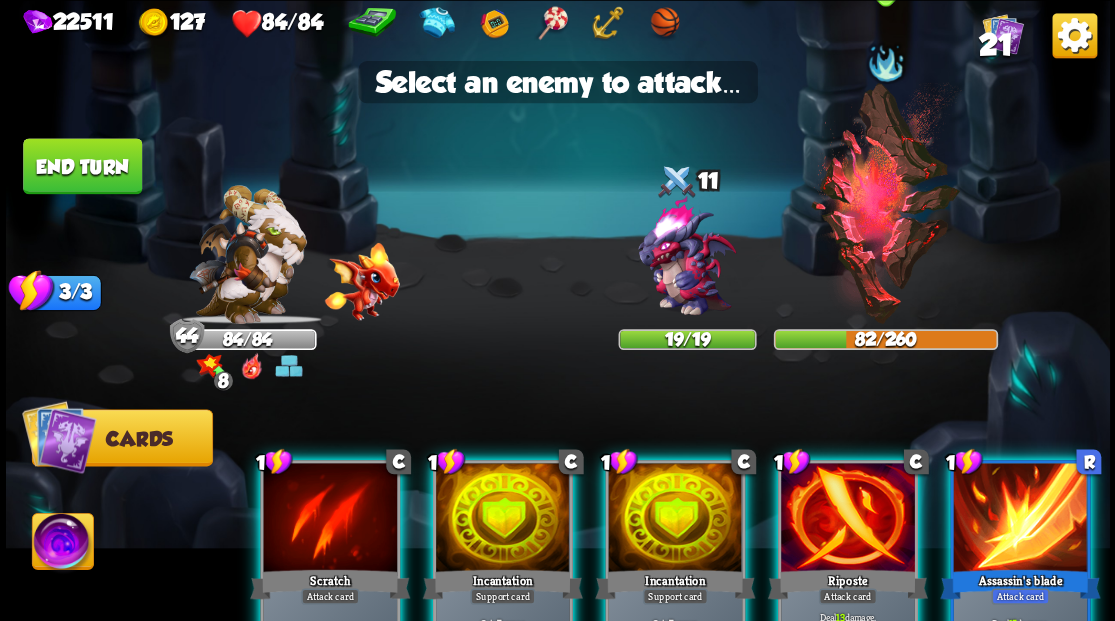 click at bounding box center [885, 203] 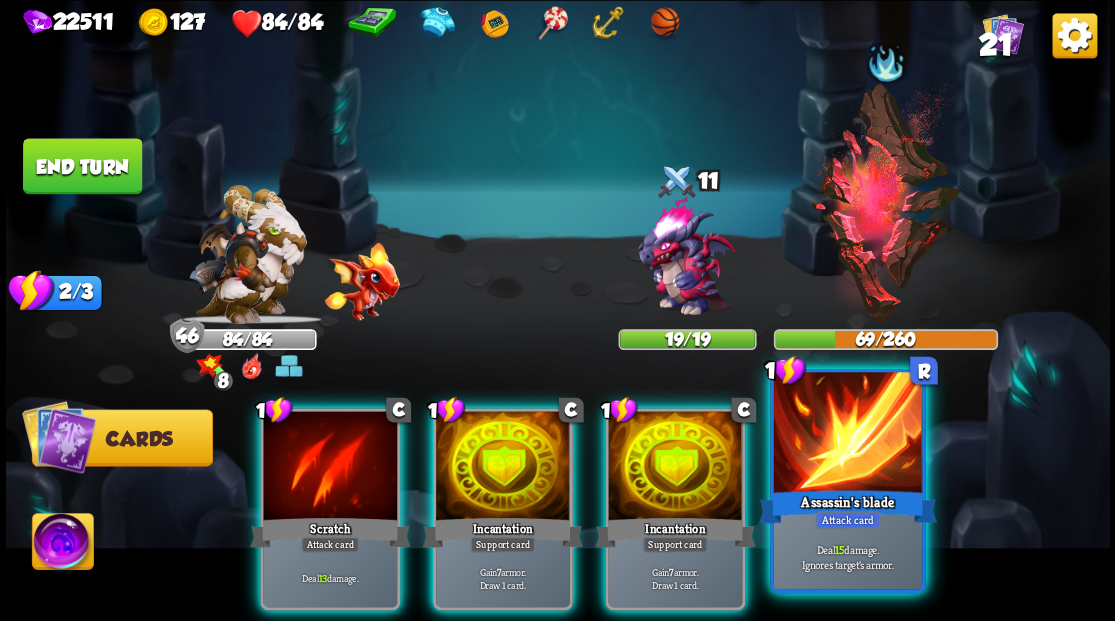 click at bounding box center (847, 434) 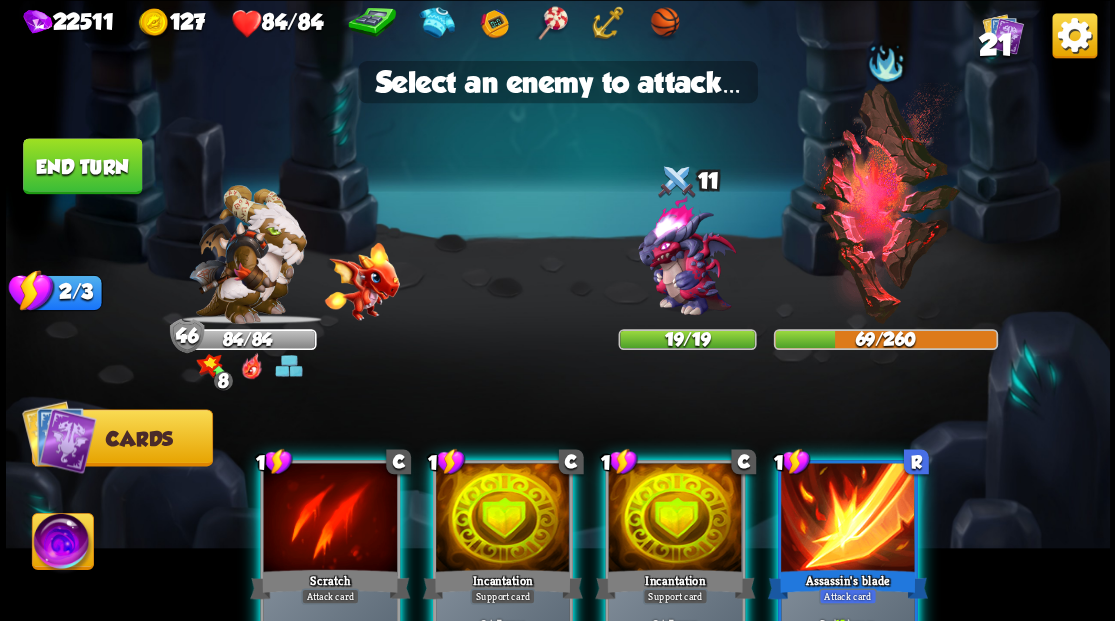 click at bounding box center [848, 519] 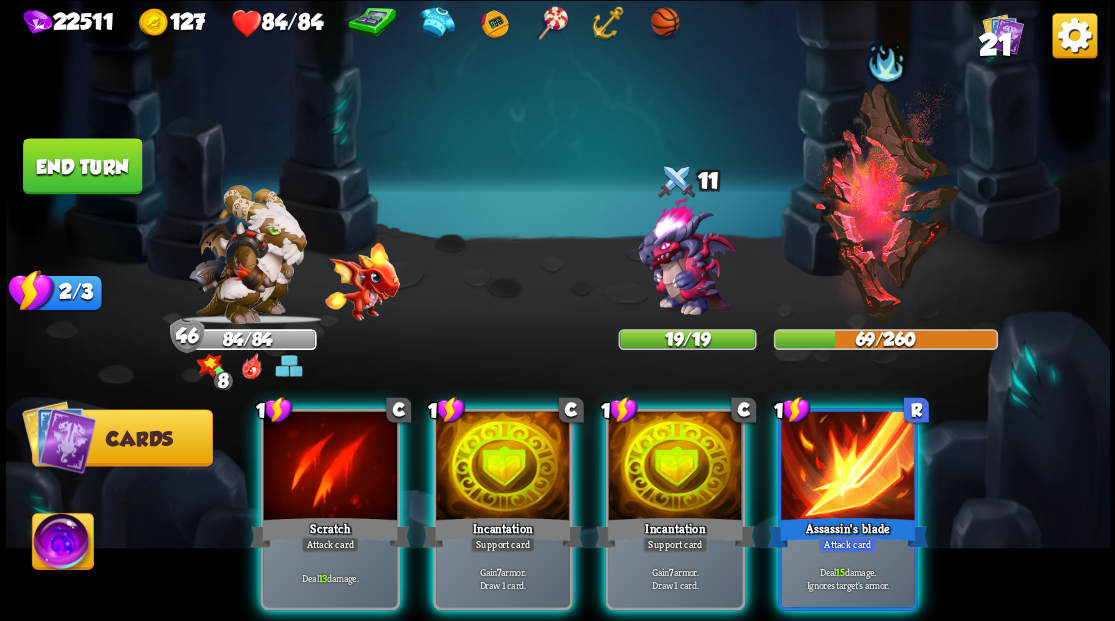 click at bounding box center [885, 203] 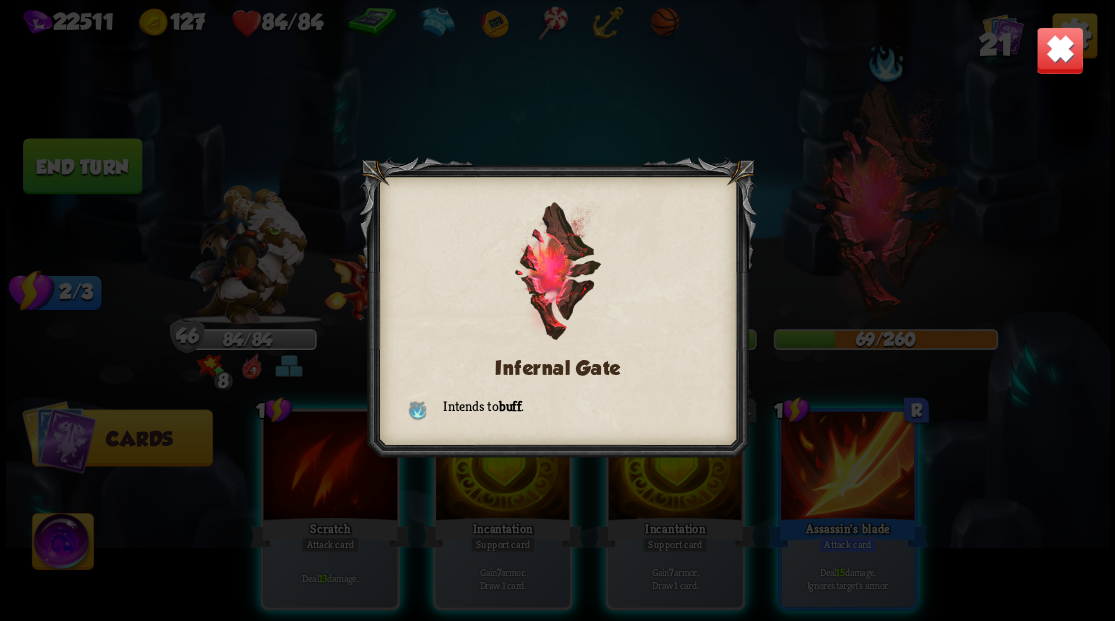 click at bounding box center [1059, 50] 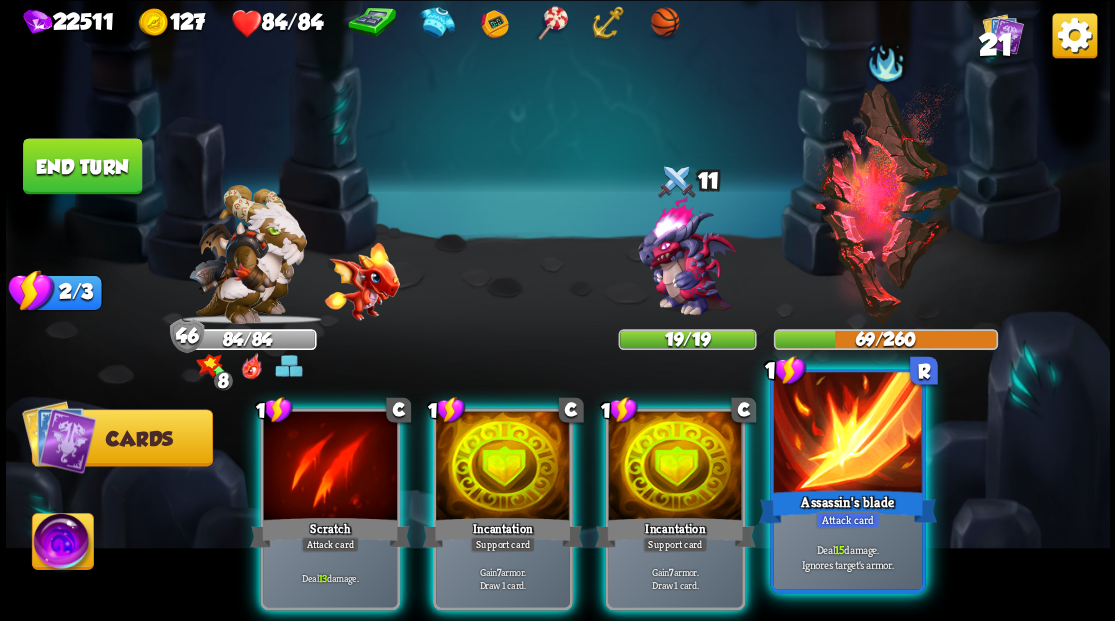 click on "Assassin's blade" at bounding box center (847, 506) 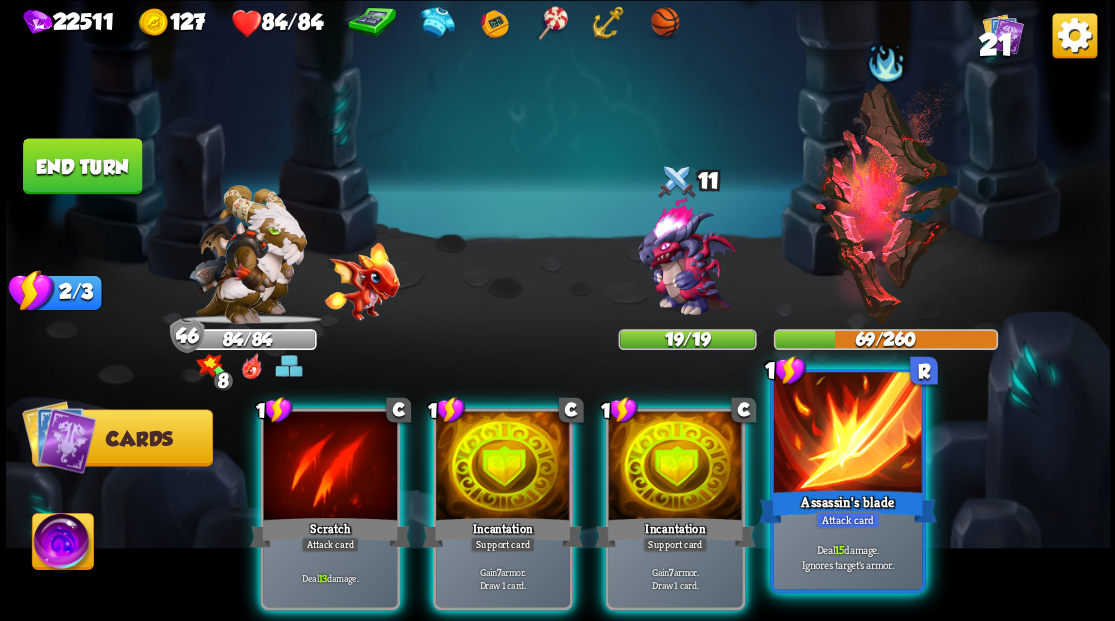 click at bounding box center [847, 434] 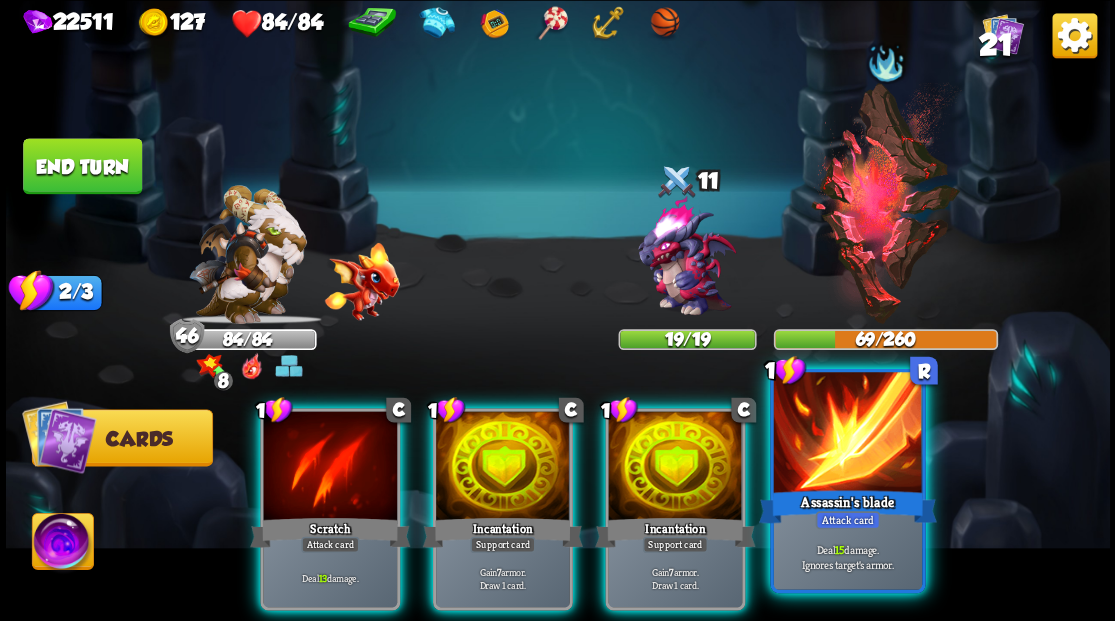 drag, startPoint x: 827, startPoint y: 478, endPoint x: 821, endPoint y: 461, distance: 18.027756 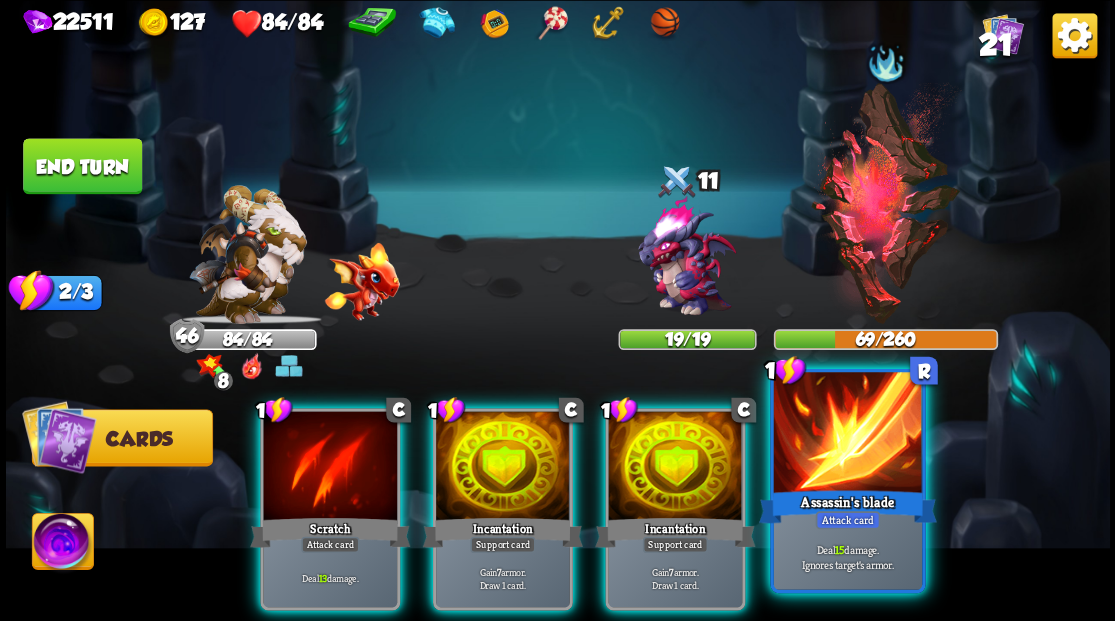 click at bounding box center [847, 434] 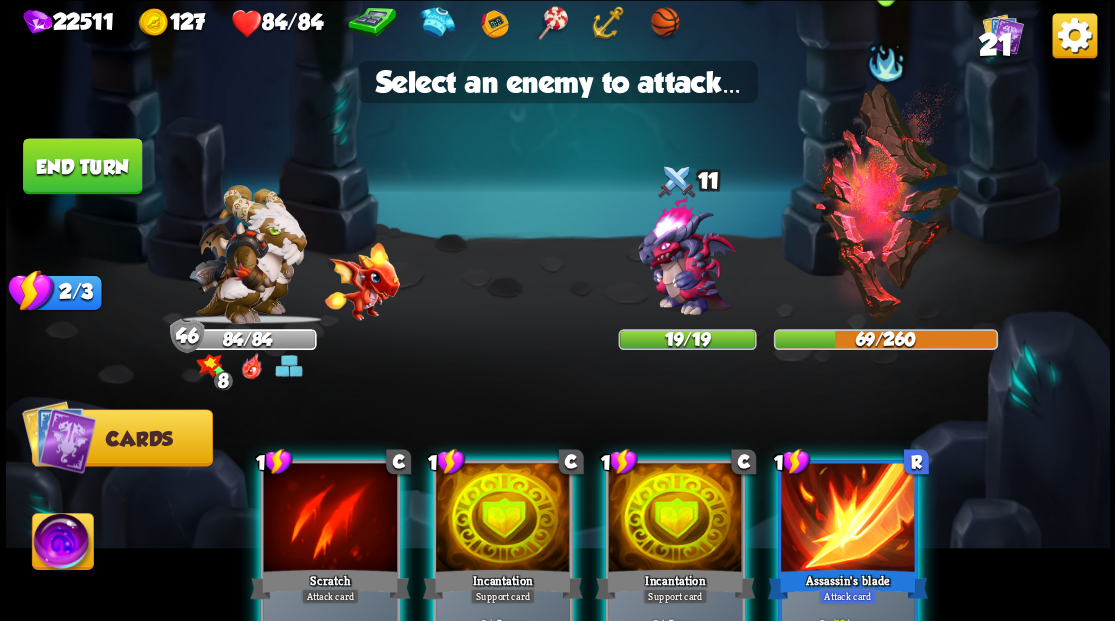 click at bounding box center [885, 203] 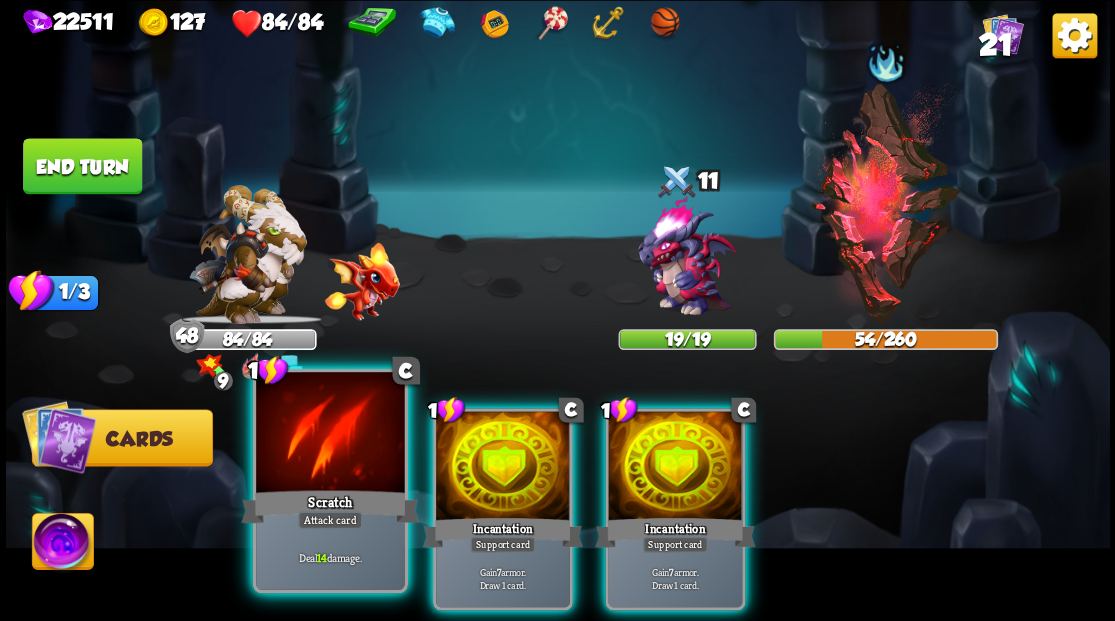 click at bounding box center (330, 434) 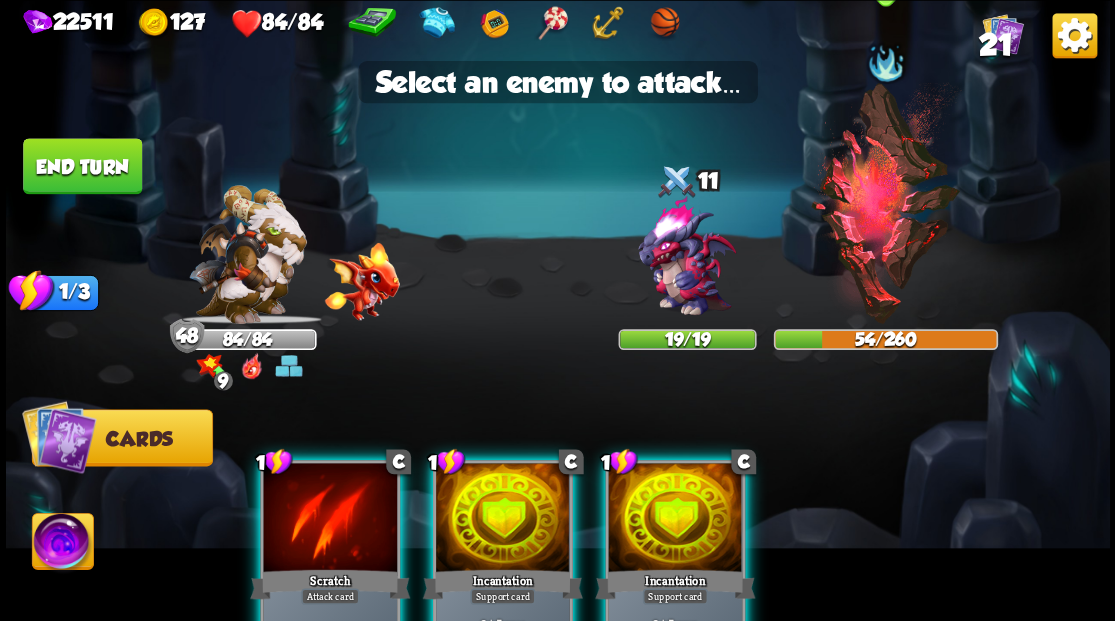 click at bounding box center (885, 203) 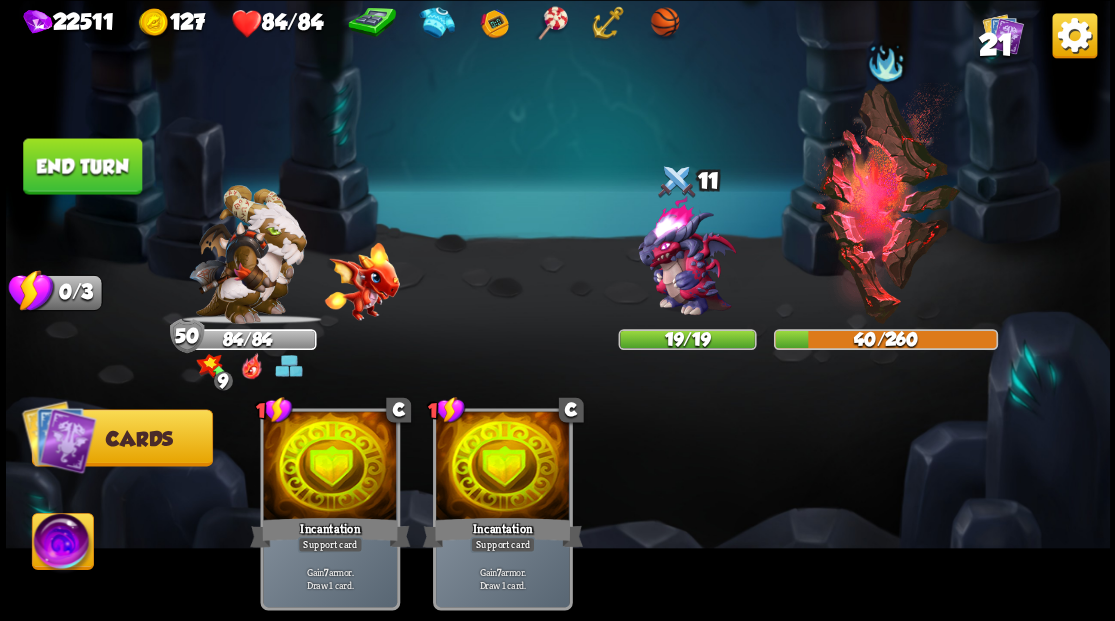 click on "End turn" at bounding box center (82, 166) 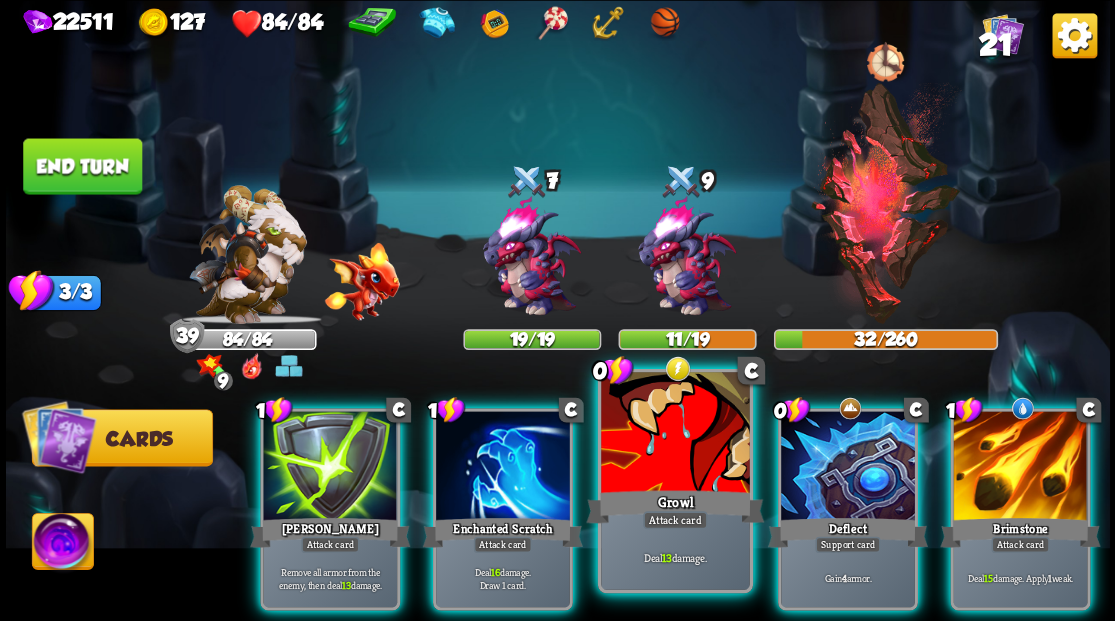 click at bounding box center (675, 434) 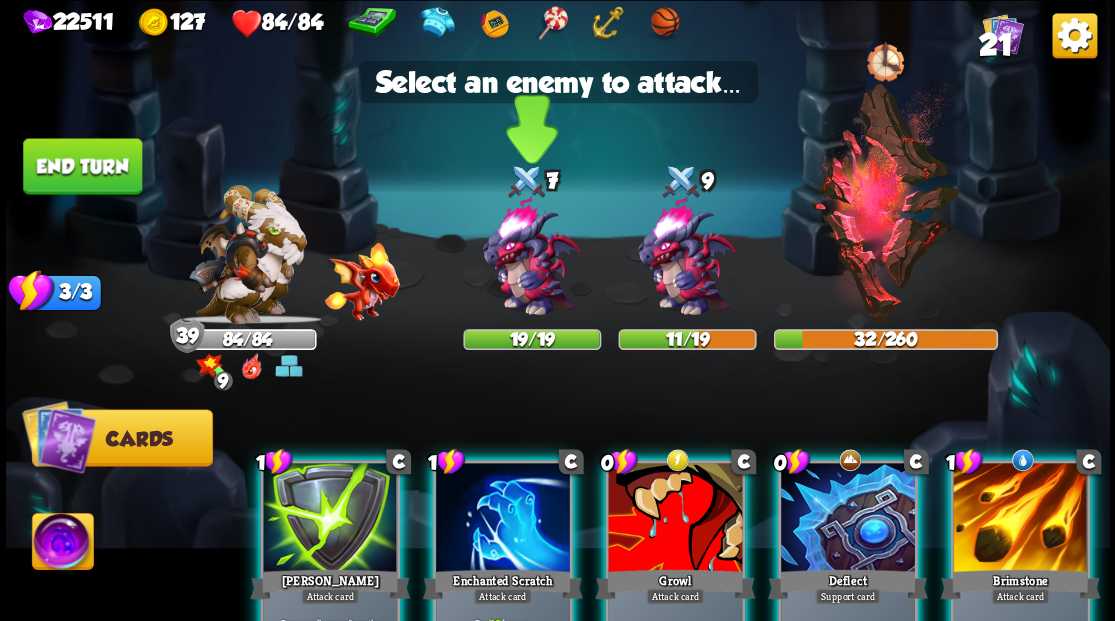 click at bounding box center (531, 257) 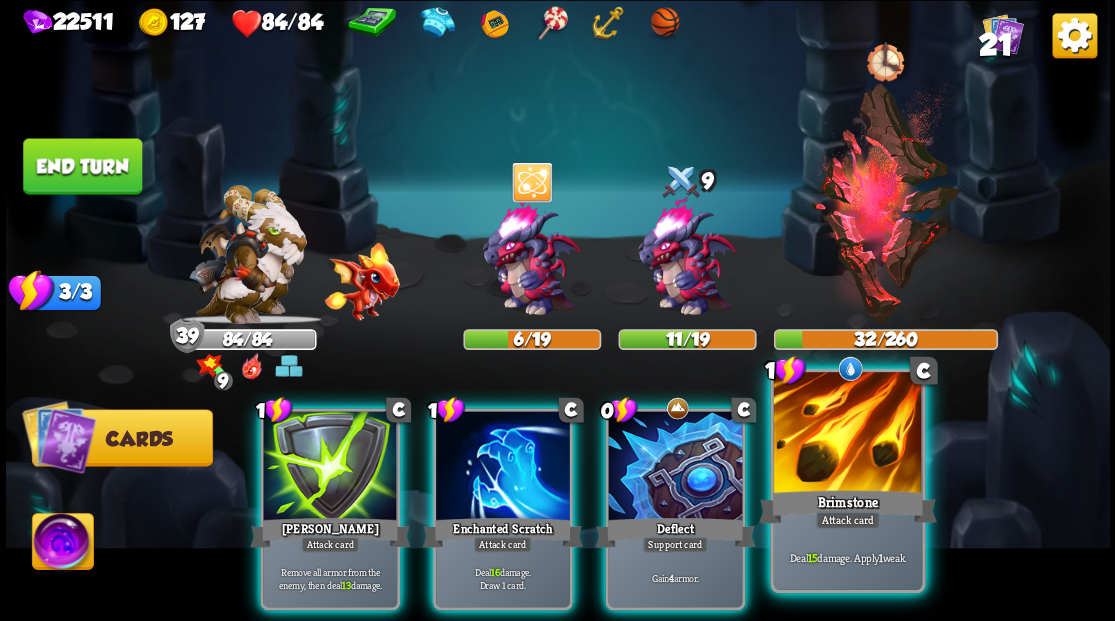 click at bounding box center [847, 434] 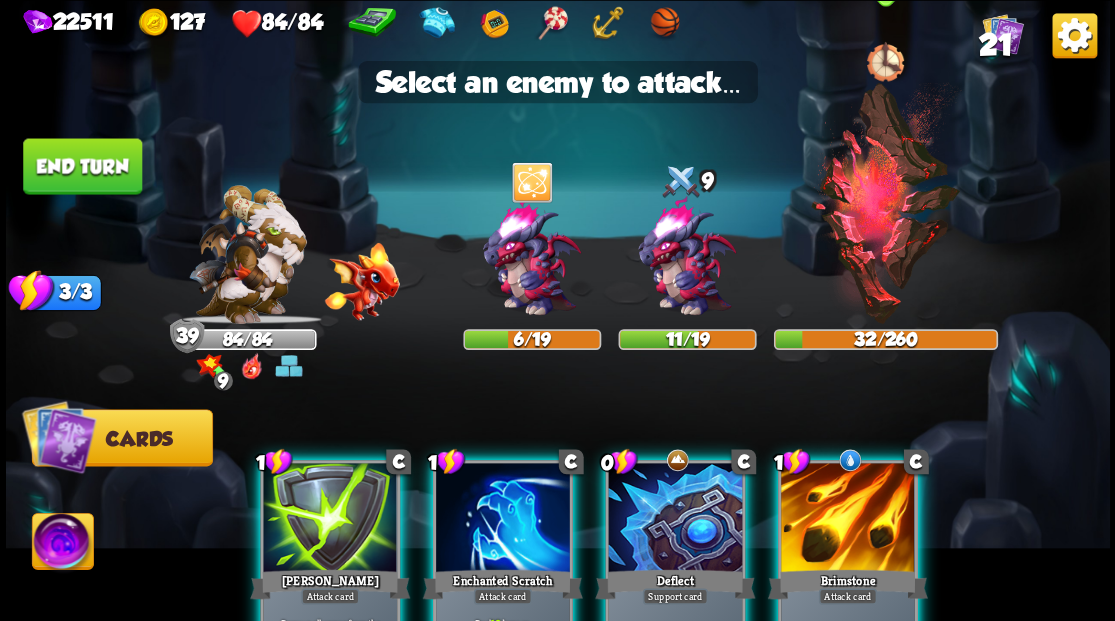 click at bounding box center [885, 203] 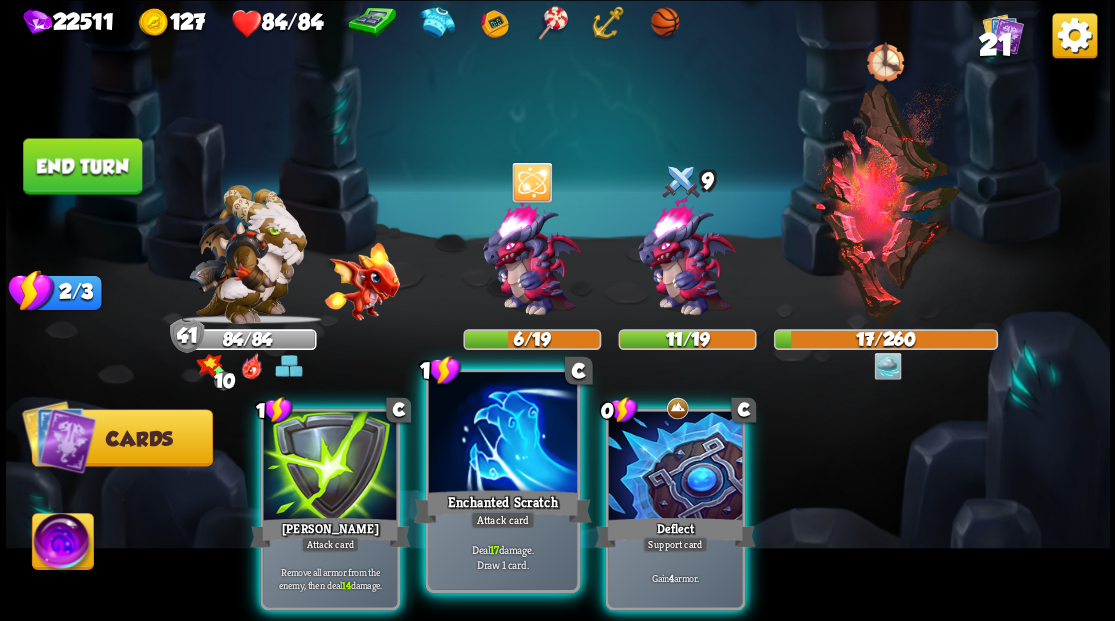 click at bounding box center [502, 434] 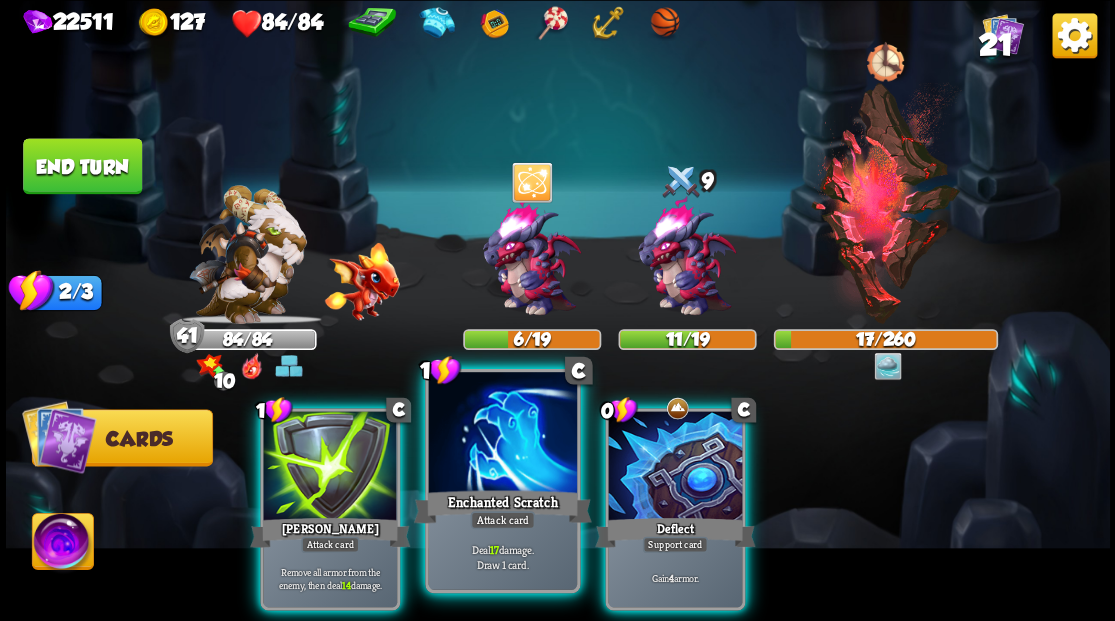 click at bounding box center [502, 434] 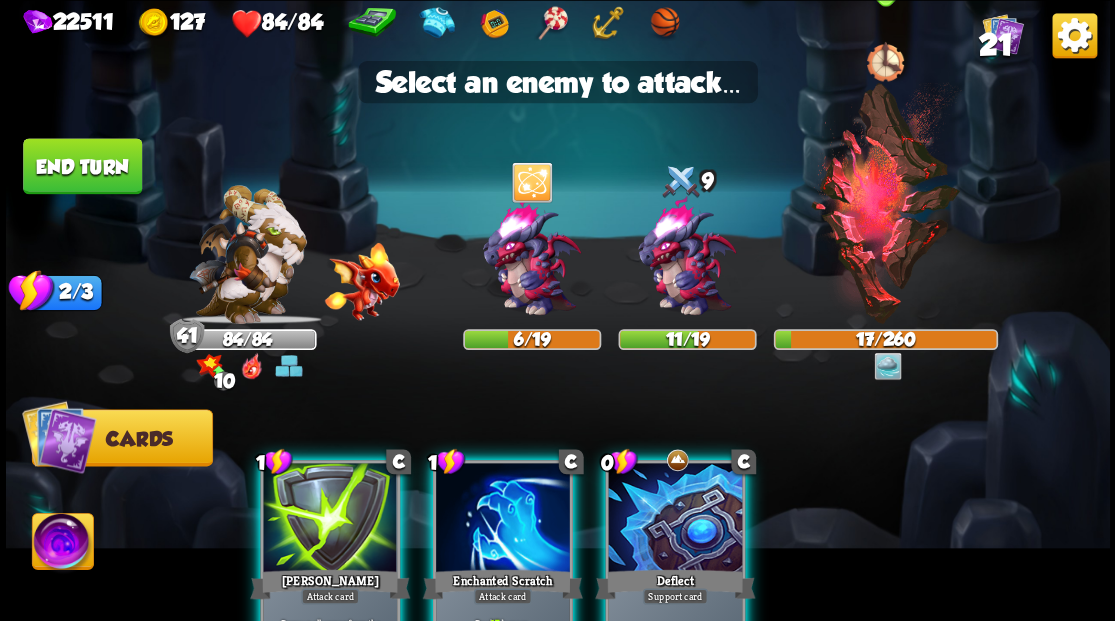 click at bounding box center (885, 203) 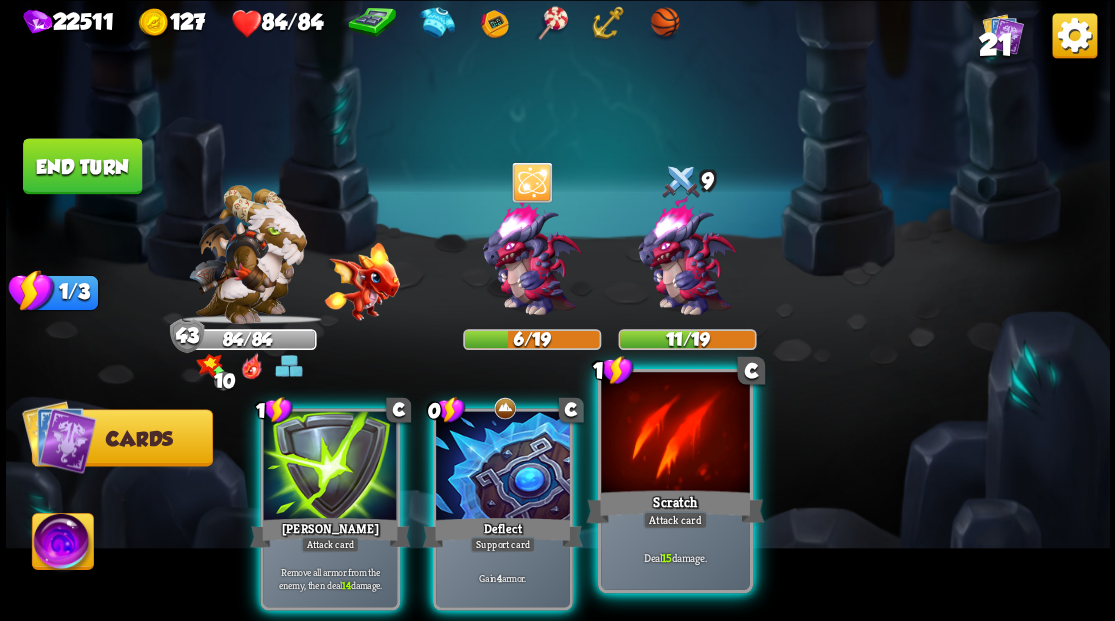 click at bounding box center (675, 434) 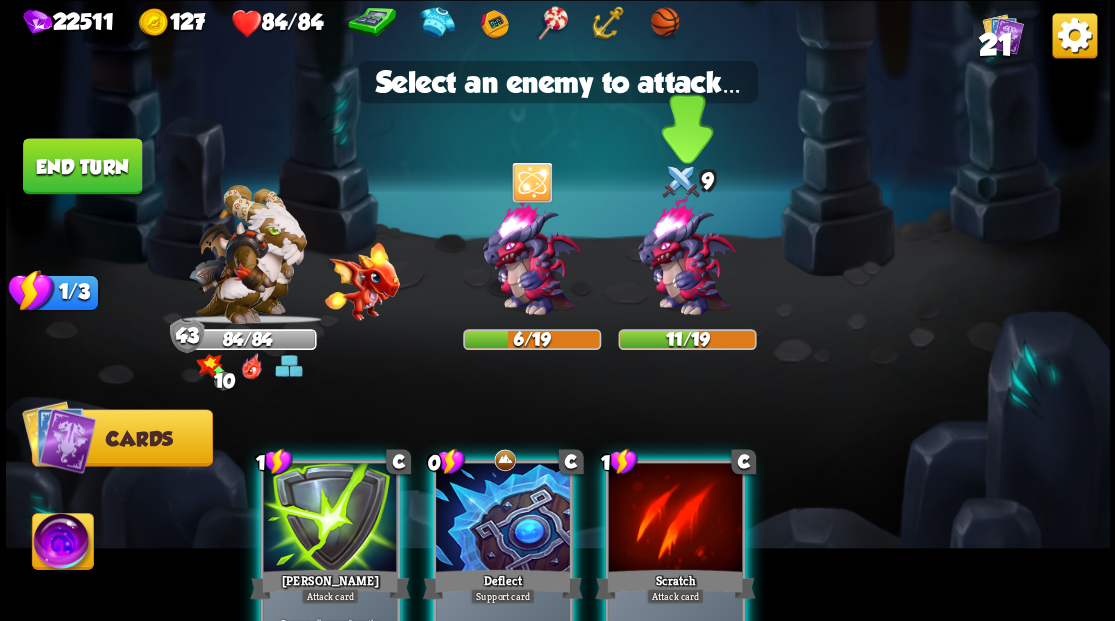 click at bounding box center (686, 257) 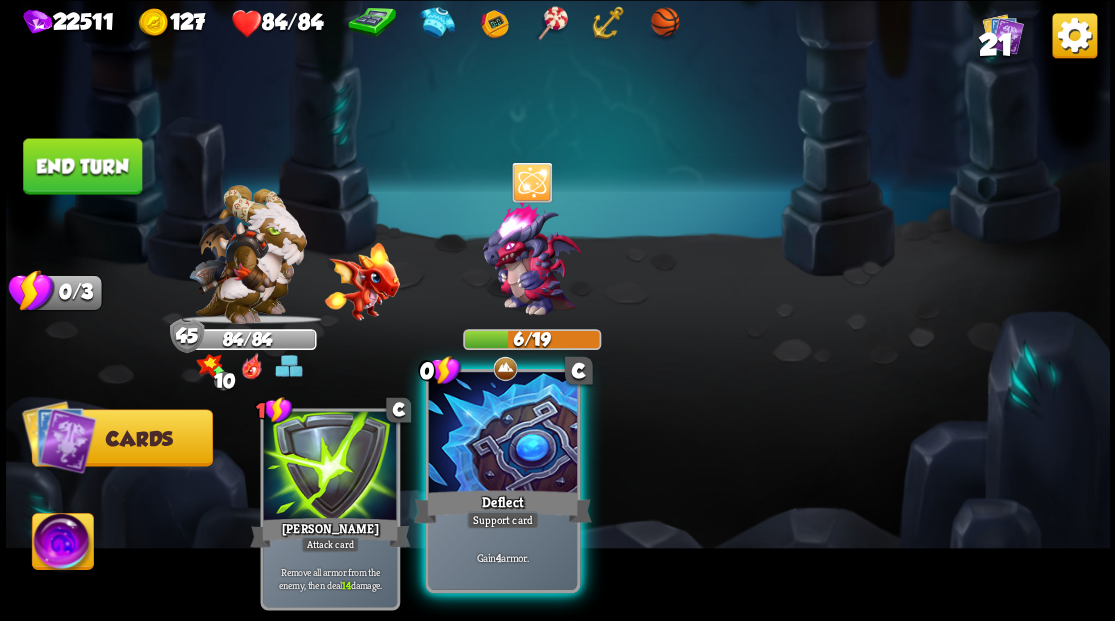 click at bounding box center (502, 434) 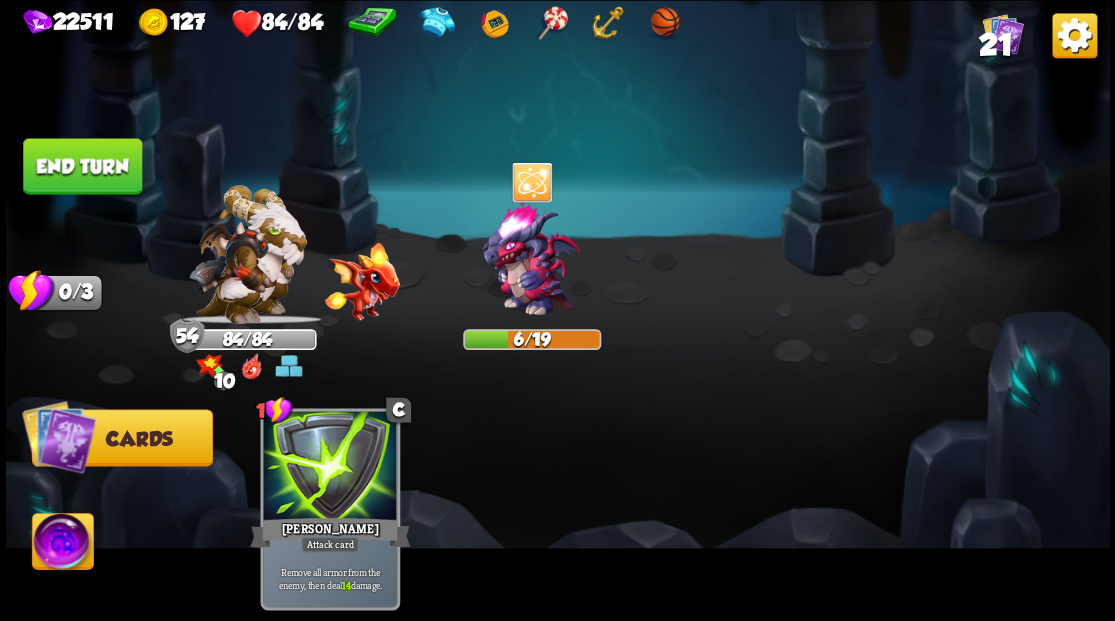 click on "End turn" at bounding box center [82, 166] 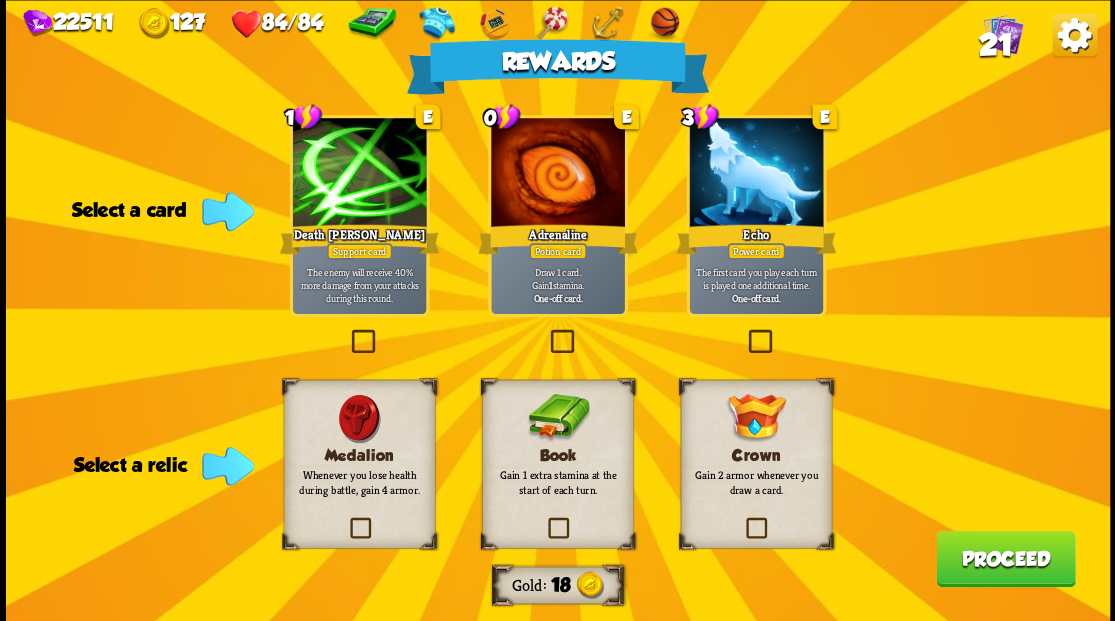 click at bounding box center [544, 520] 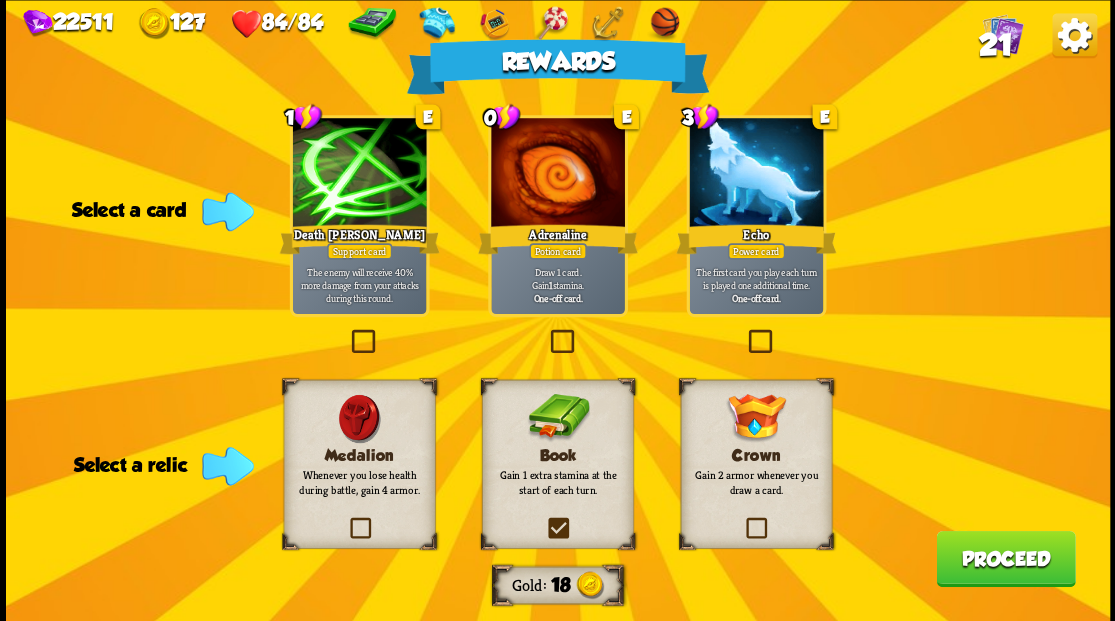 click at bounding box center (0, 0) 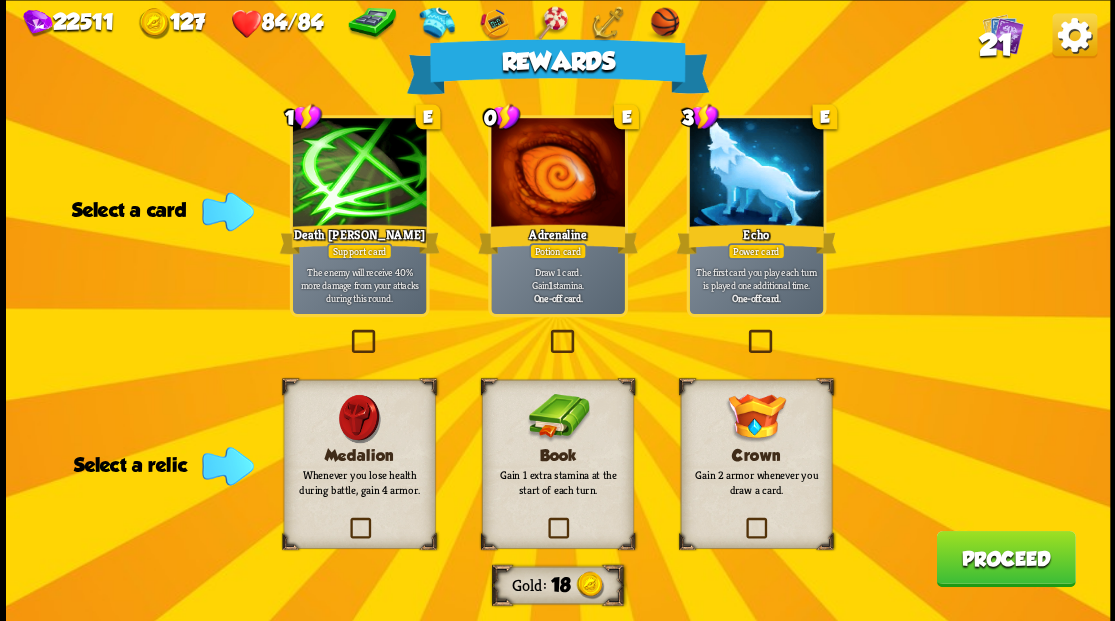 click at bounding box center (0, 0) 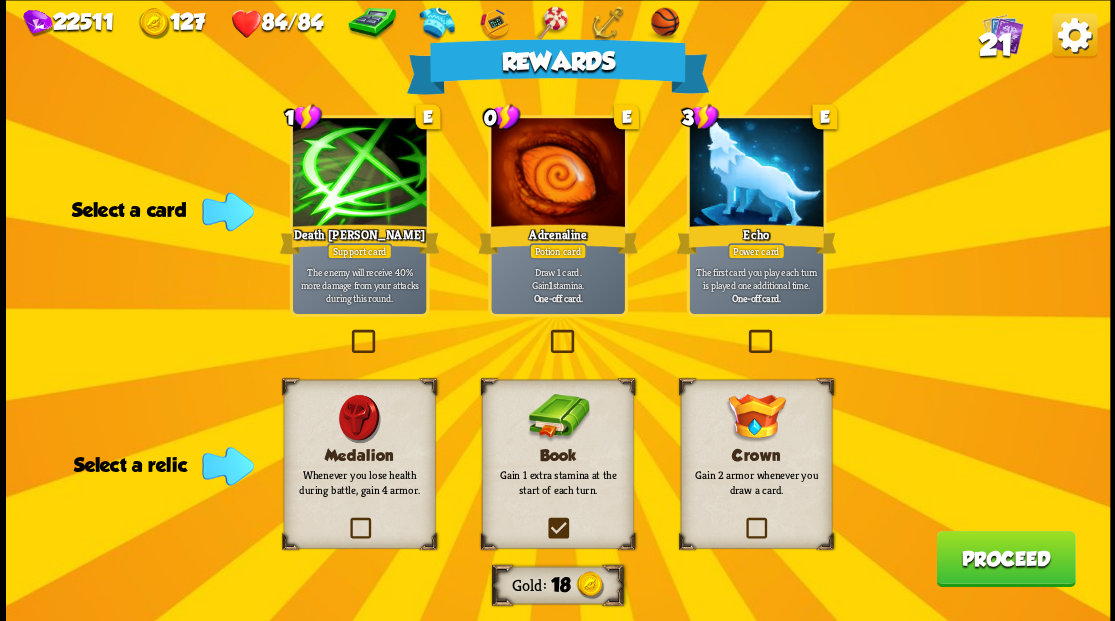 click at bounding box center [0, 0] 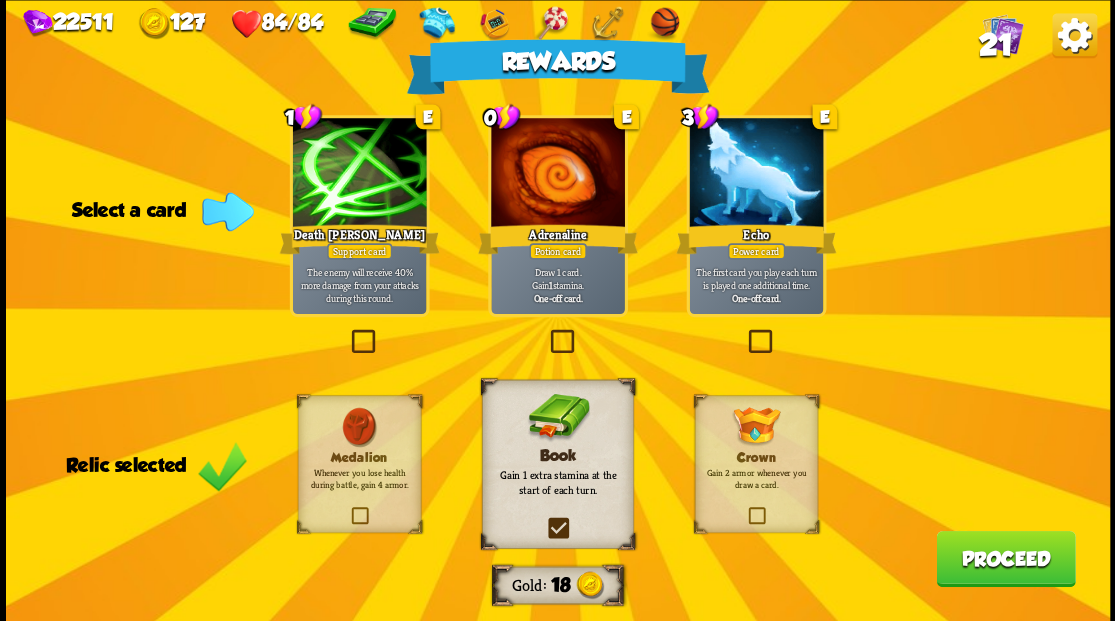click at bounding box center [546, 332] 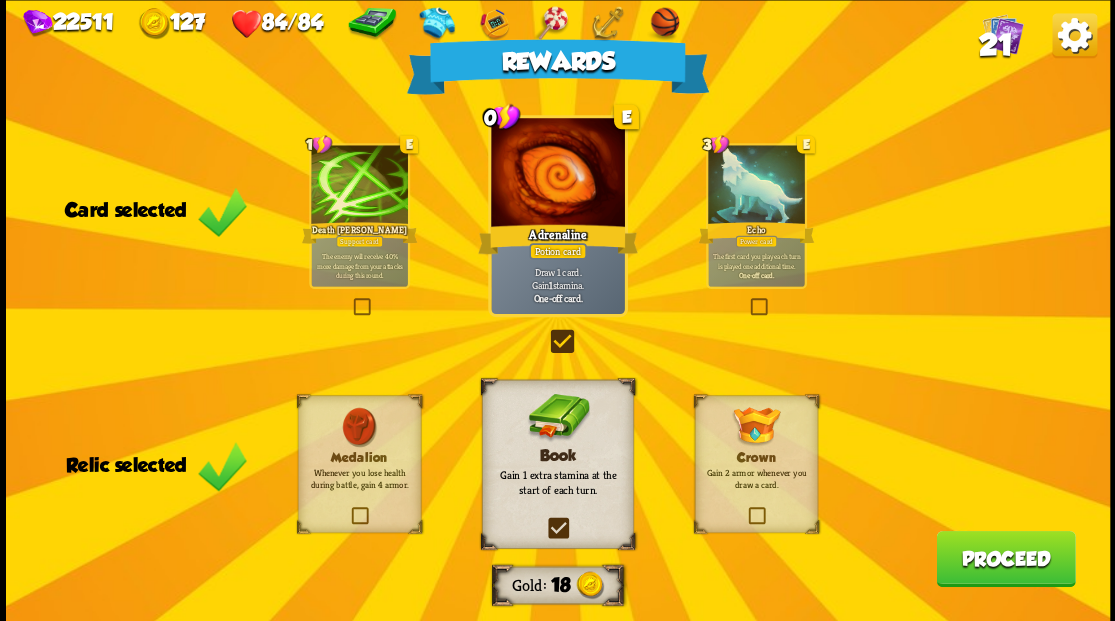 click on "Proceed" at bounding box center [1005, 558] 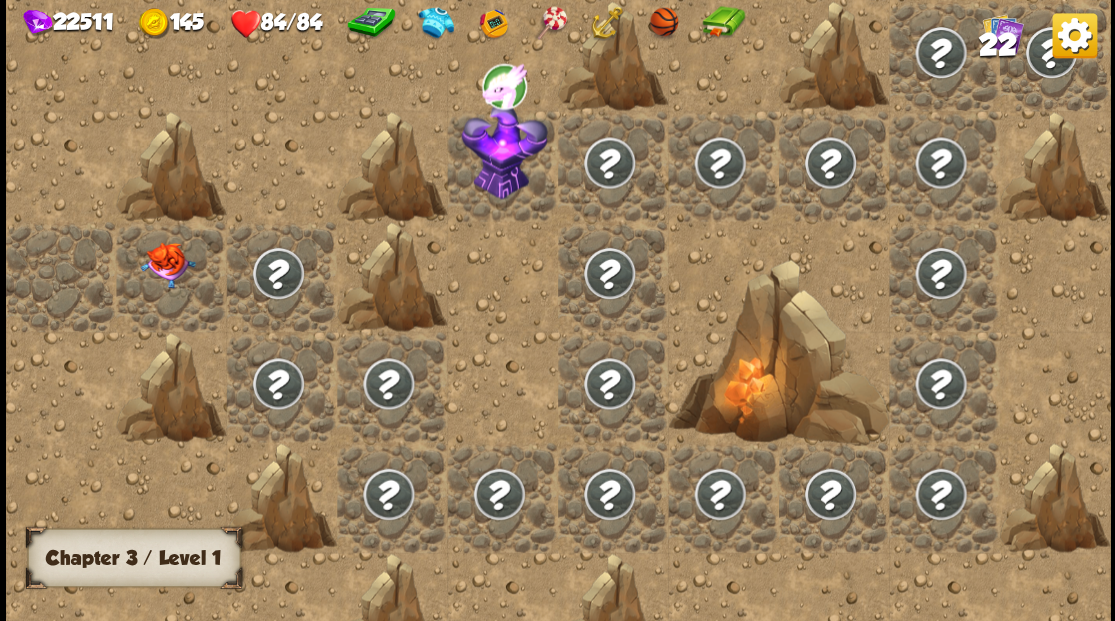 click at bounding box center [167, 265] 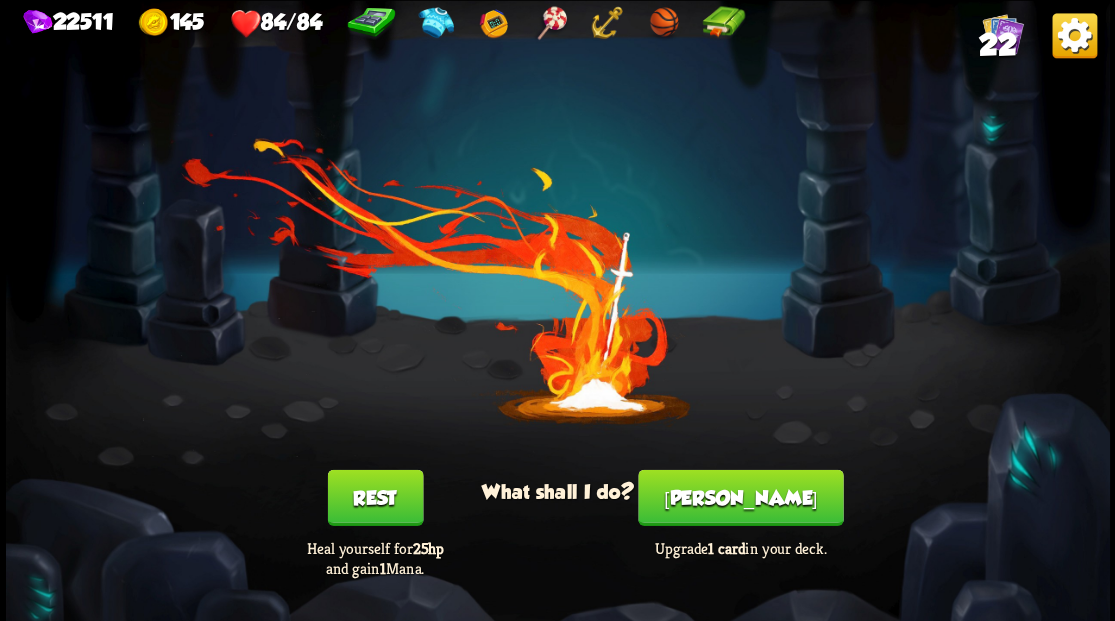 click on "You feel rested!   What shall I do?   Rest   Heal yourself for  25hp and gain  1  Mana.   [PERSON_NAME]   Upgrade  1 card  in your deck." at bounding box center (558, 310) 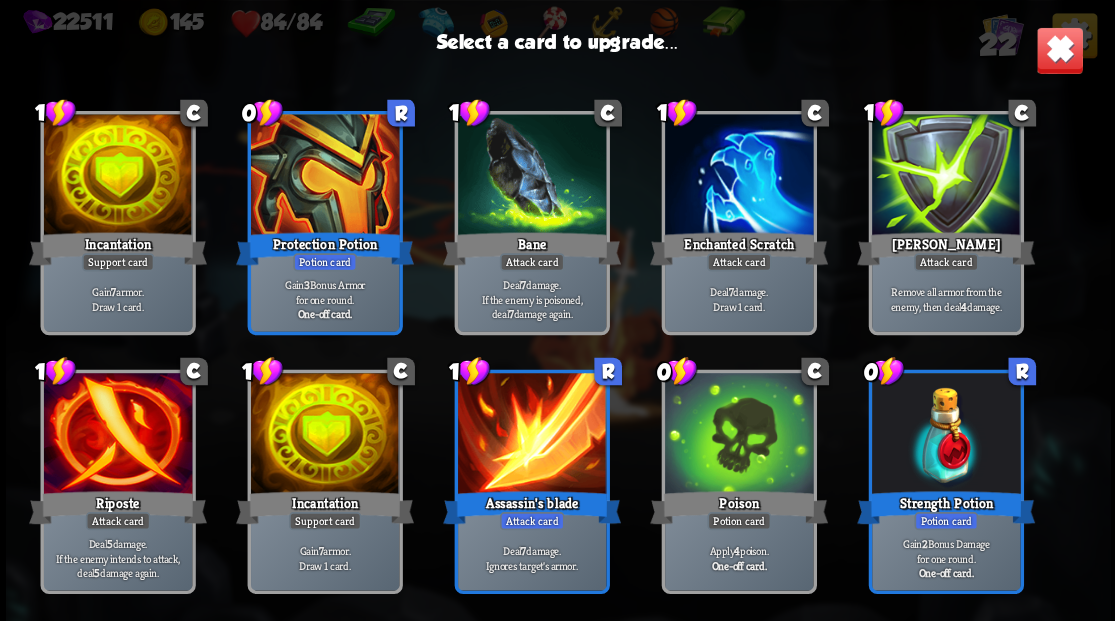 scroll, scrollTop: 296, scrollLeft: 0, axis: vertical 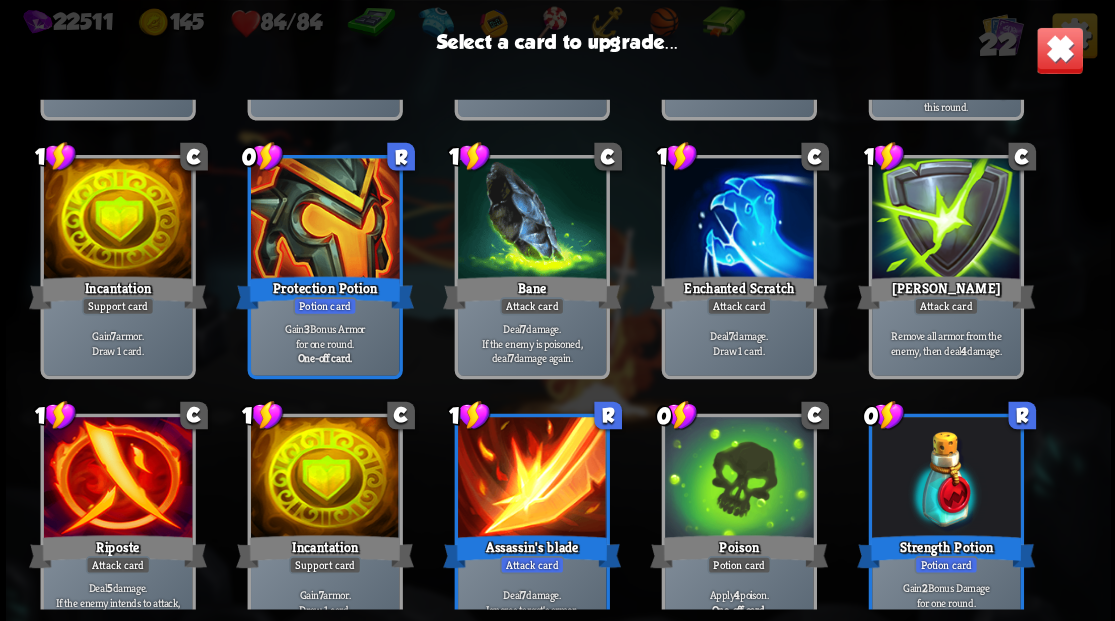 click at bounding box center [945, 220] 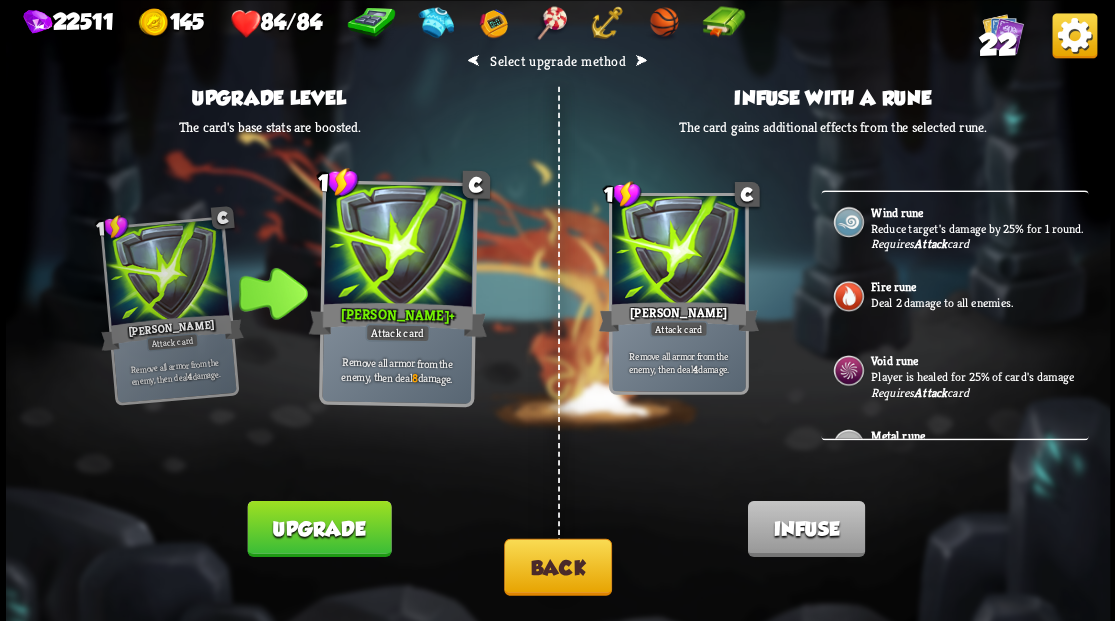 click on "Upgrade" at bounding box center [319, 528] 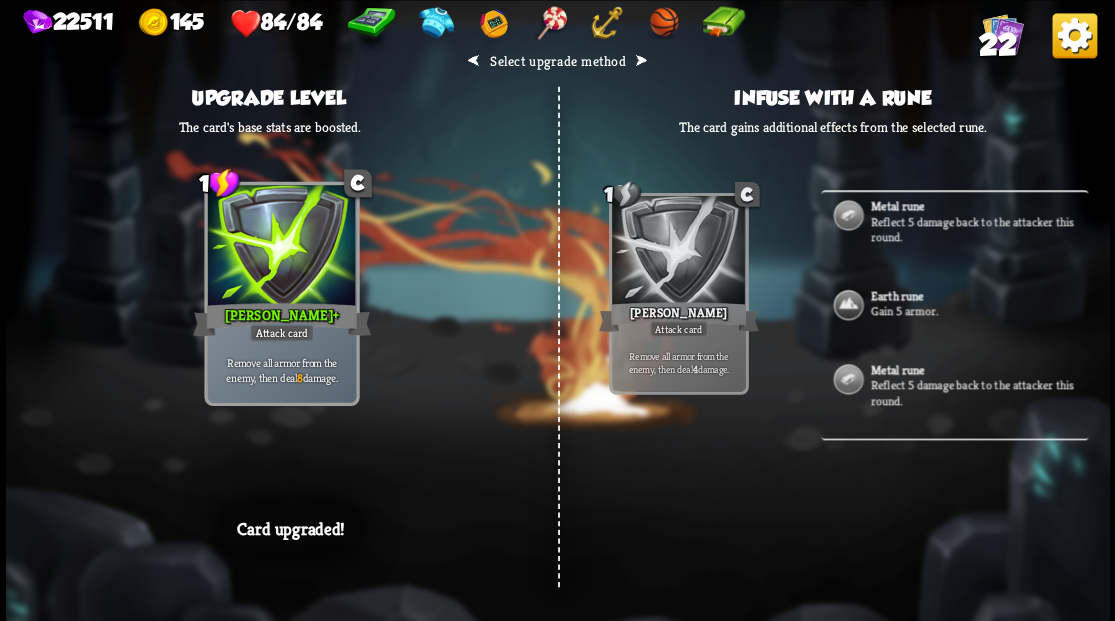 scroll, scrollTop: 376, scrollLeft: 0, axis: vertical 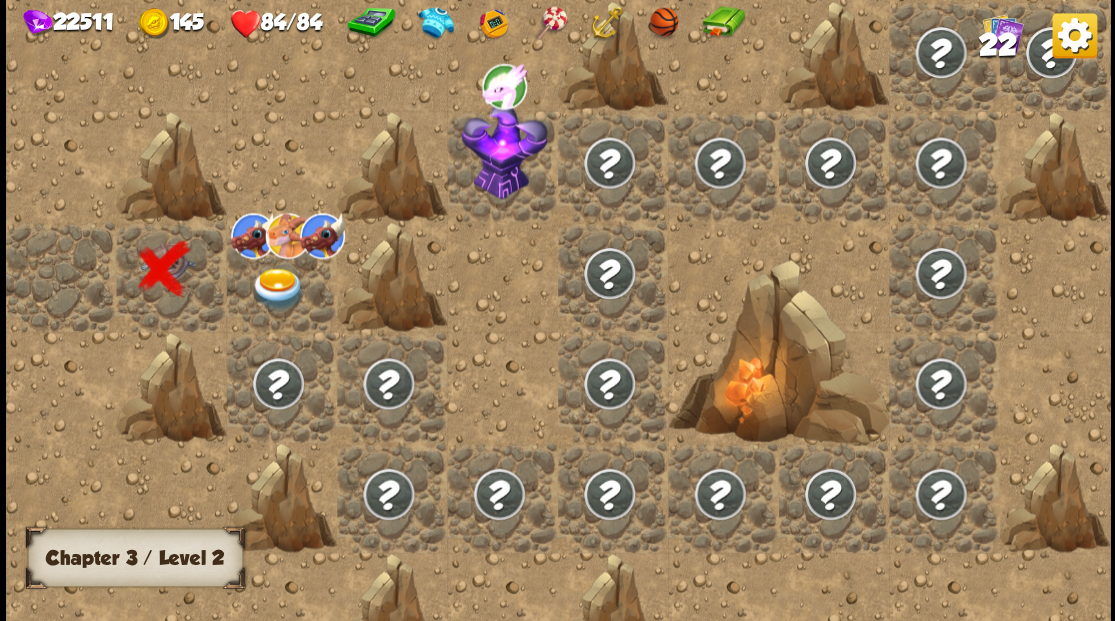 click at bounding box center [277, 288] 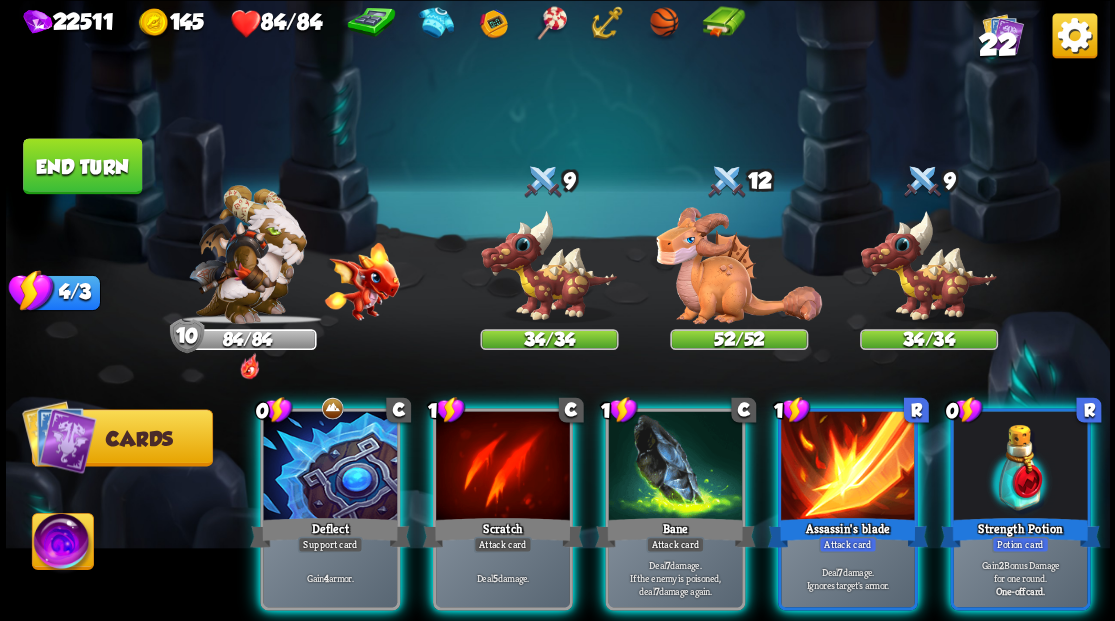 drag, startPoint x: 1064, startPoint y: 434, endPoint x: 1114, endPoint y: 373, distance: 78.873314 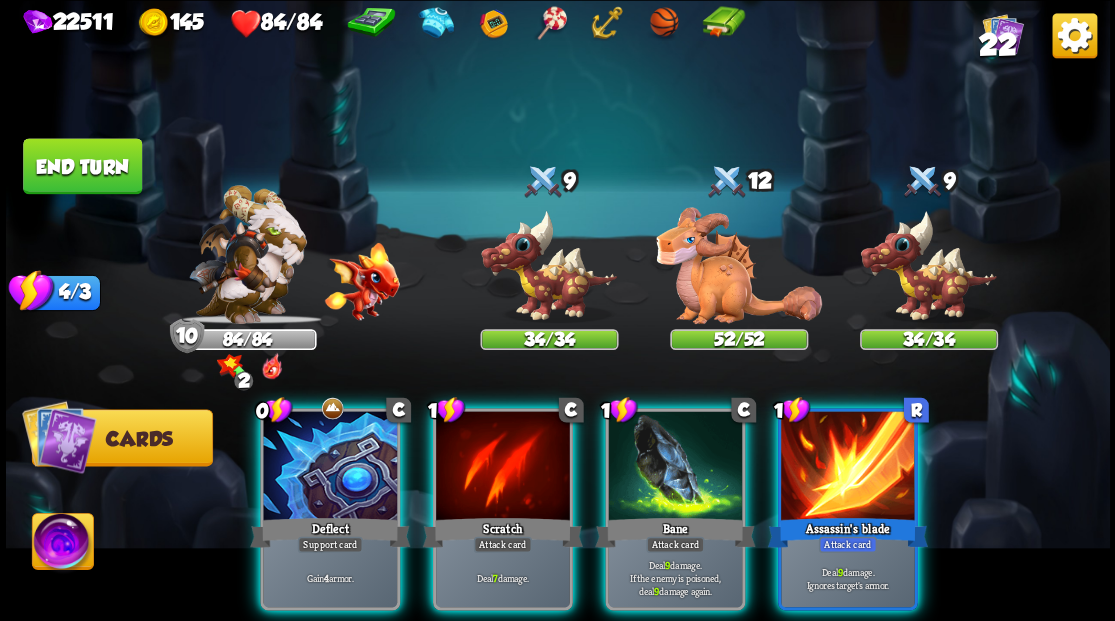 drag, startPoint x: 278, startPoint y: 430, endPoint x: 235, endPoint y: 397, distance: 54.20332 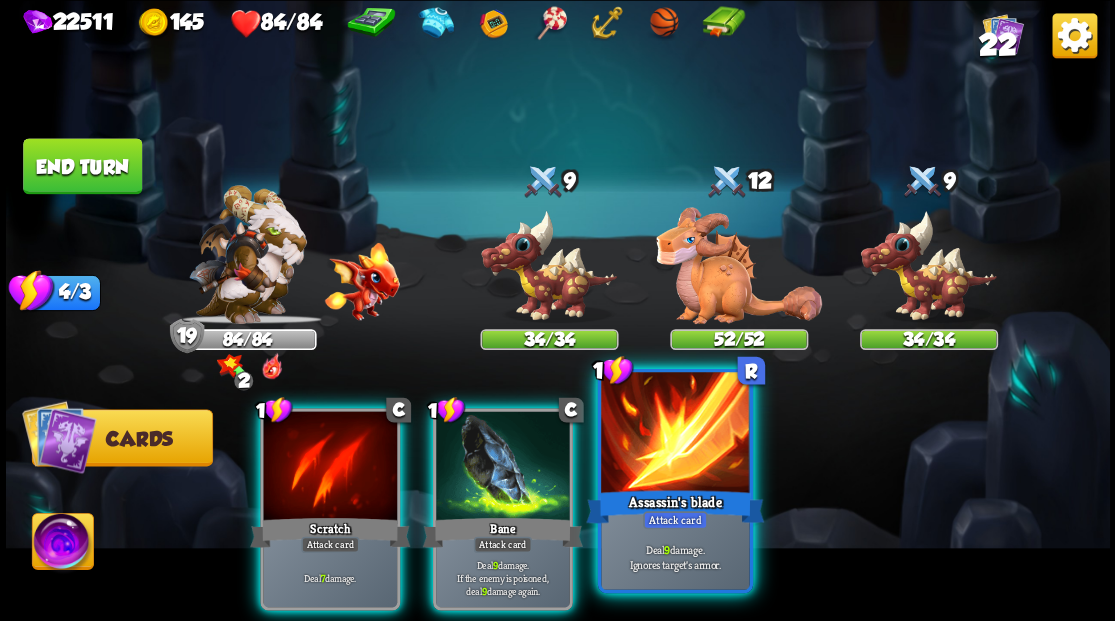 click at bounding box center [675, 434] 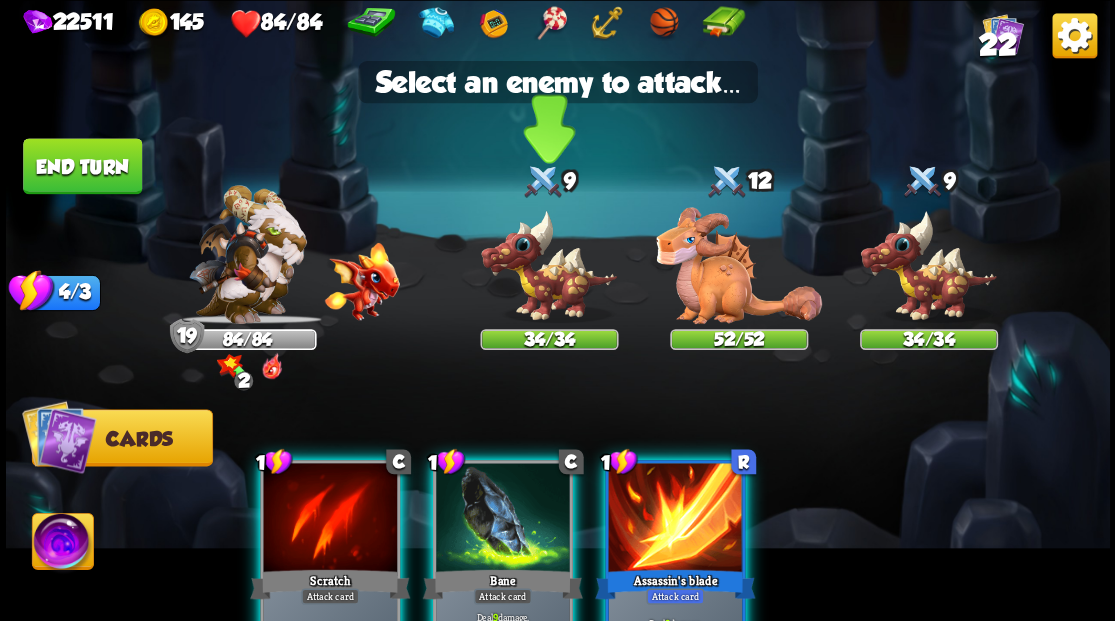 click at bounding box center [549, 266] 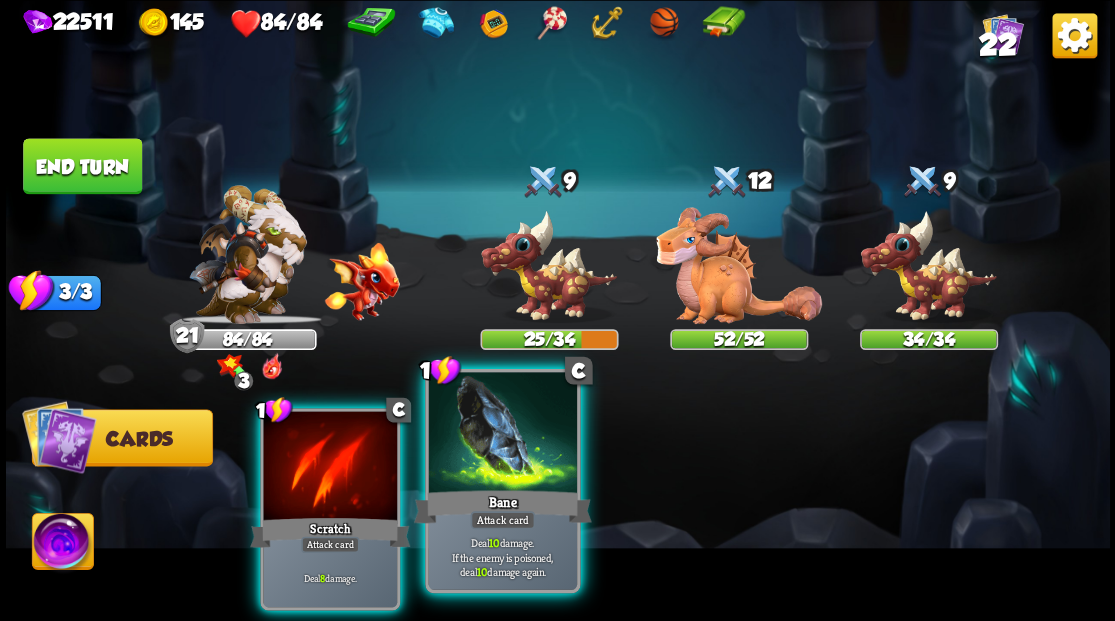 click at bounding box center [502, 434] 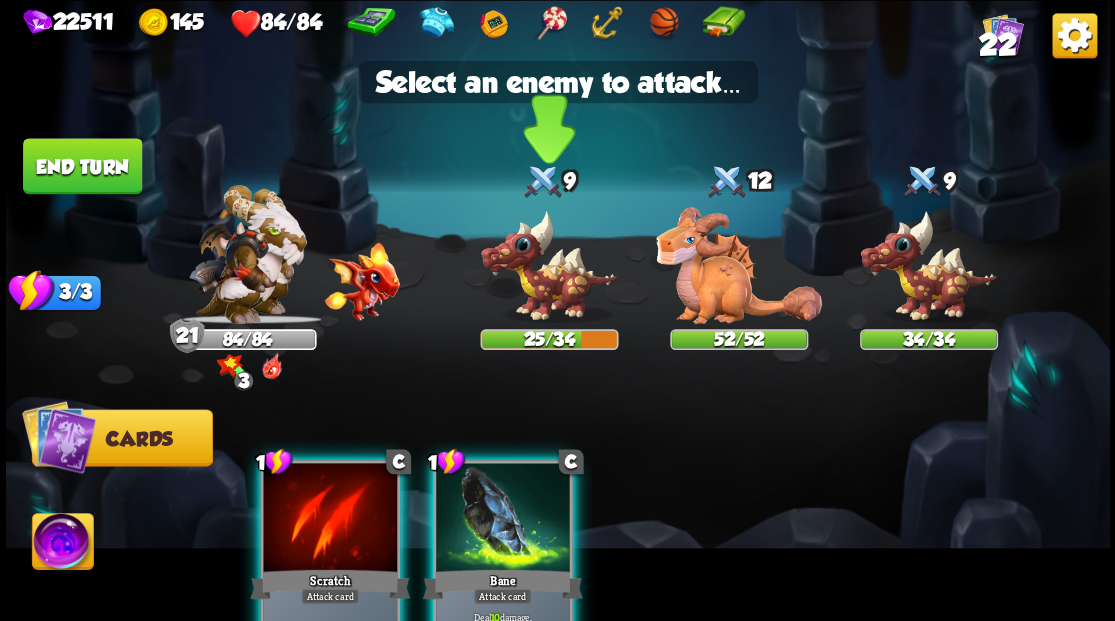 click at bounding box center [549, 266] 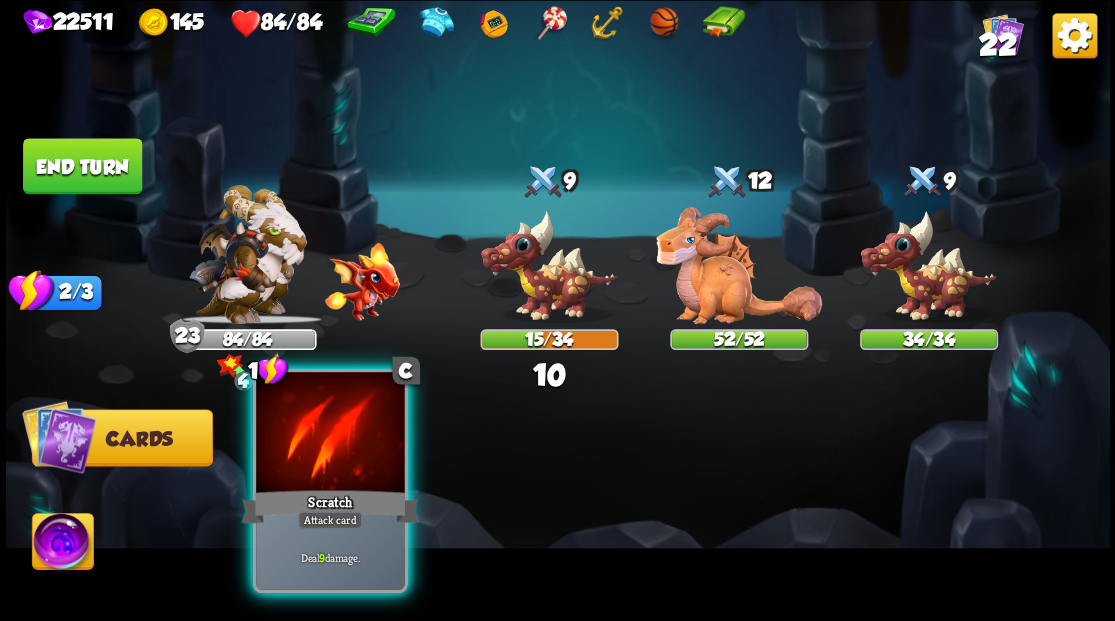 click at bounding box center (330, 434) 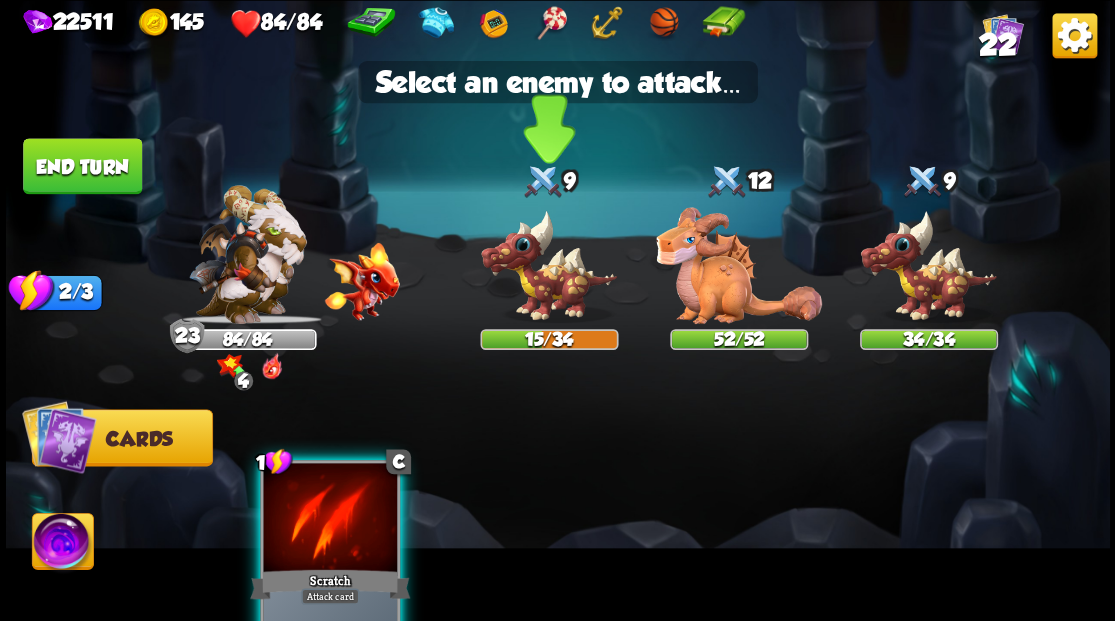 click at bounding box center (549, 266) 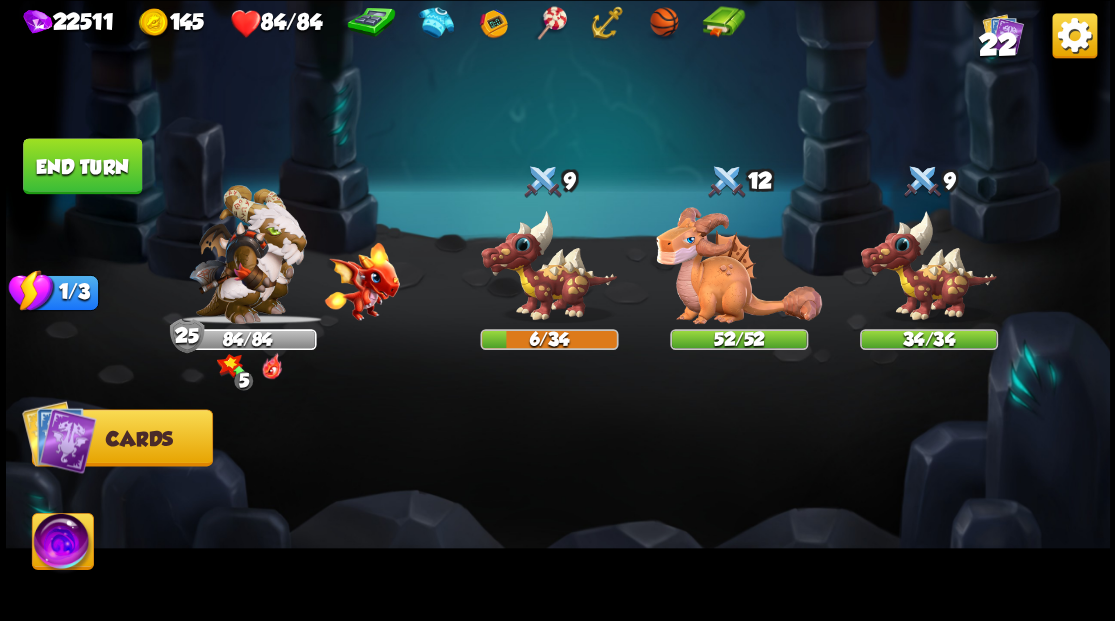 click on "End turn" at bounding box center (82, 166) 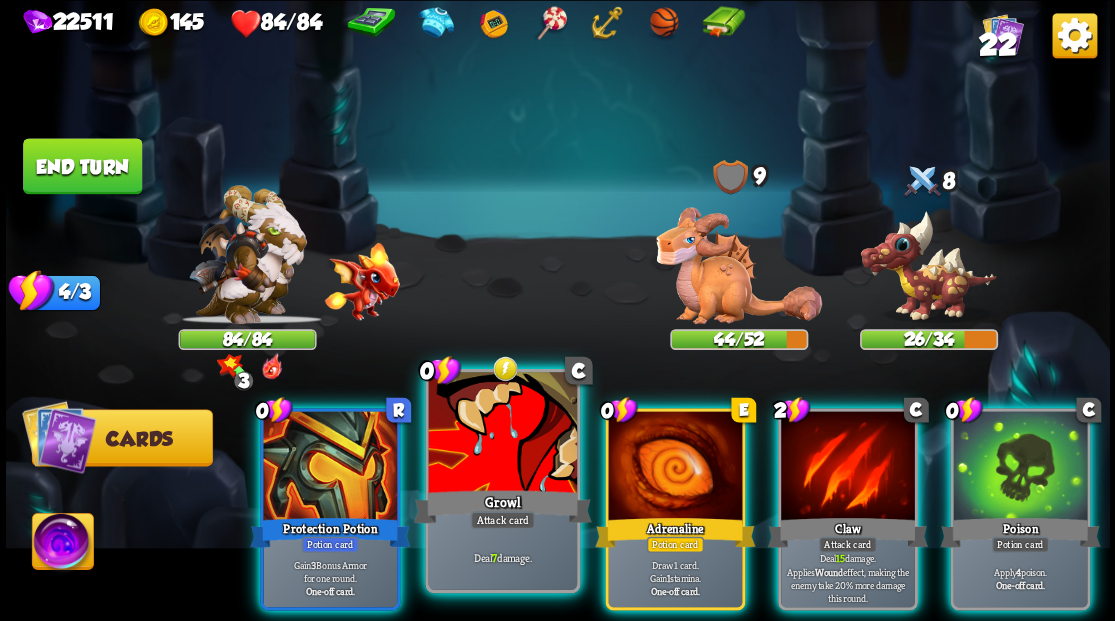 click at bounding box center [502, 434] 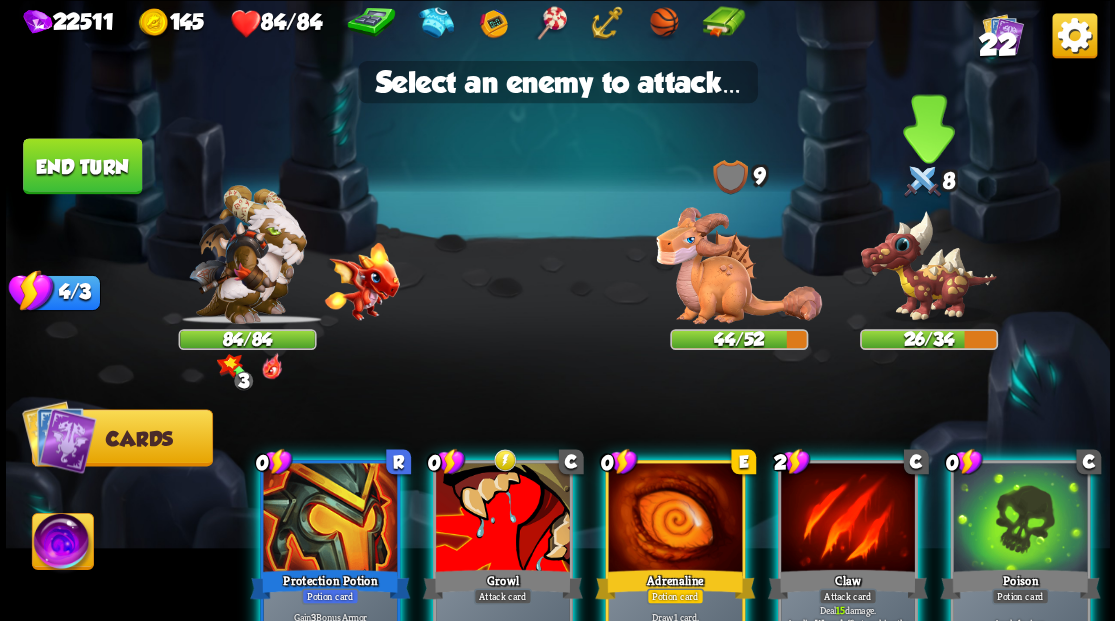 click at bounding box center (928, 266) 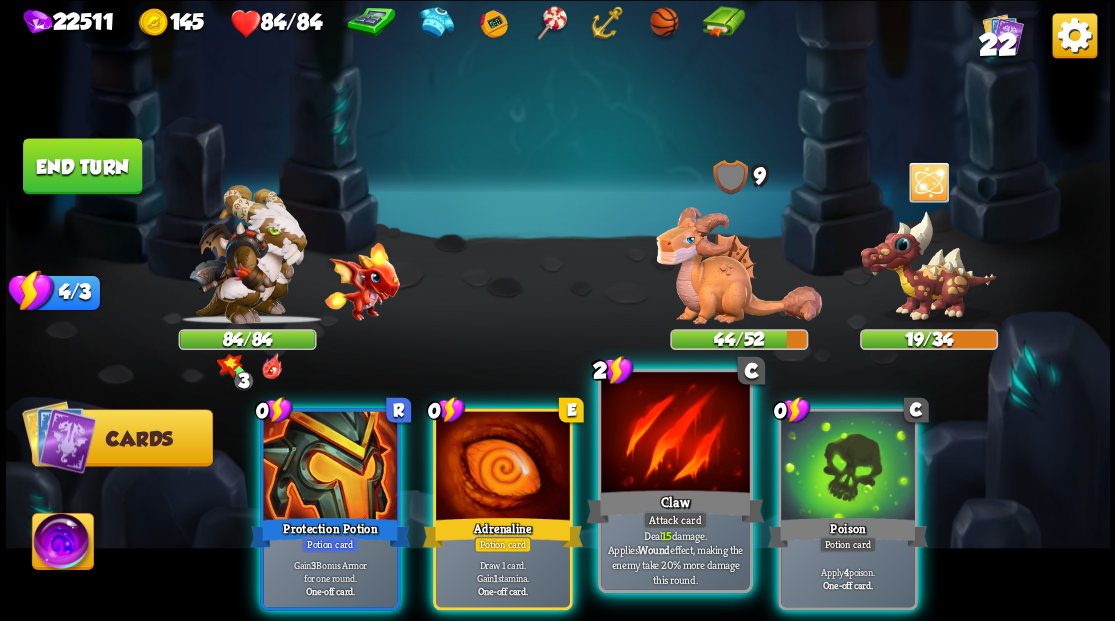 click at bounding box center (675, 434) 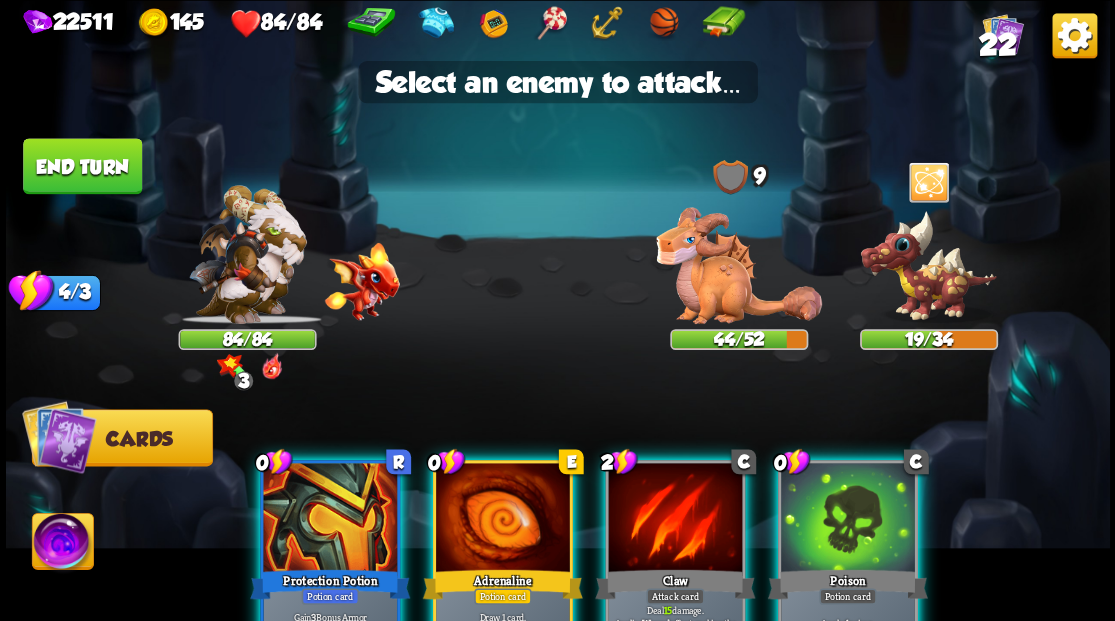 click at bounding box center [675, 519] 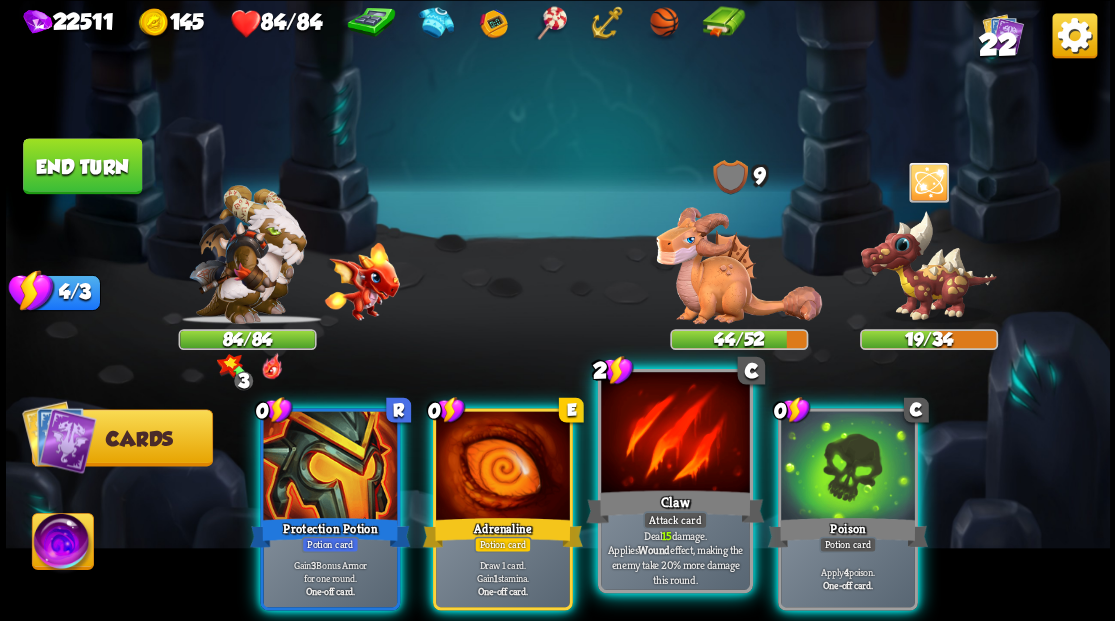 click at bounding box center [675, 434] 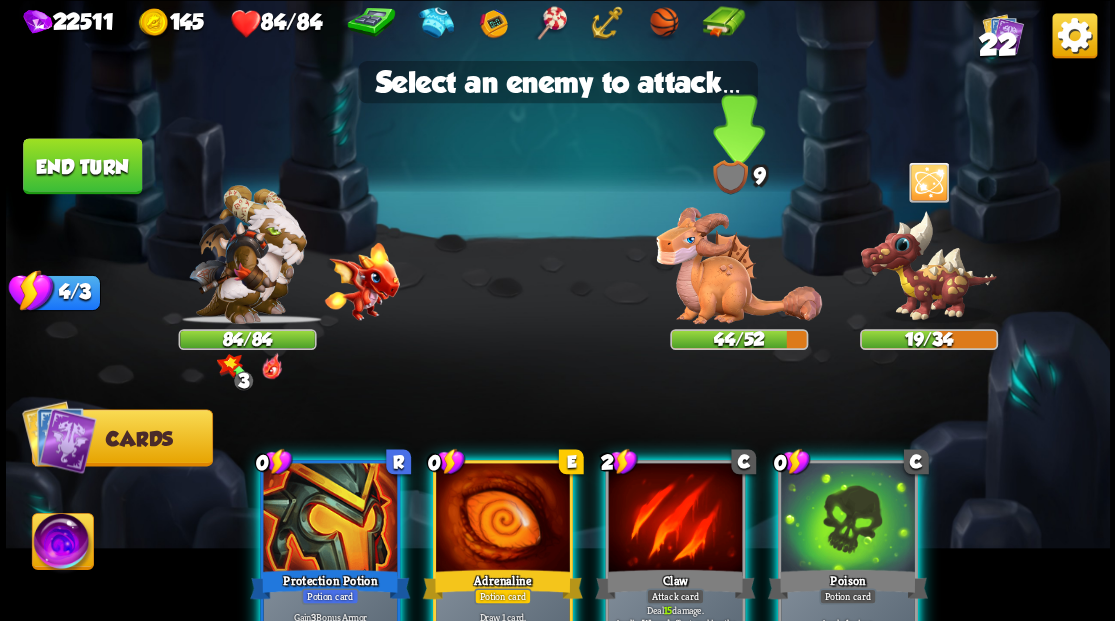 click at bounding box center [739, 265] 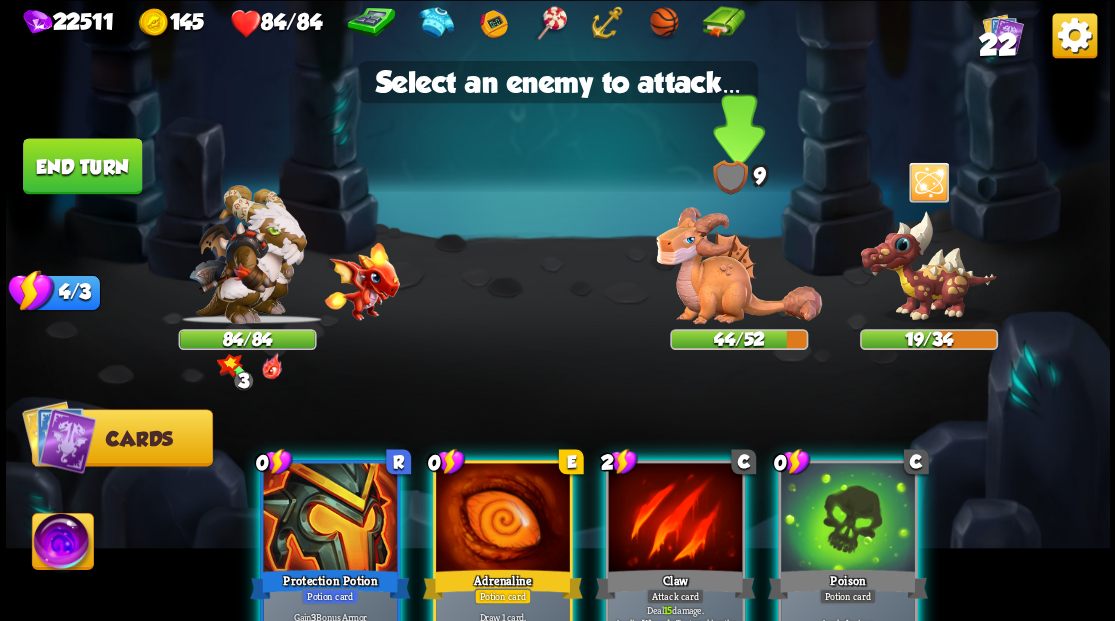 click at bounding box center (739, 265) 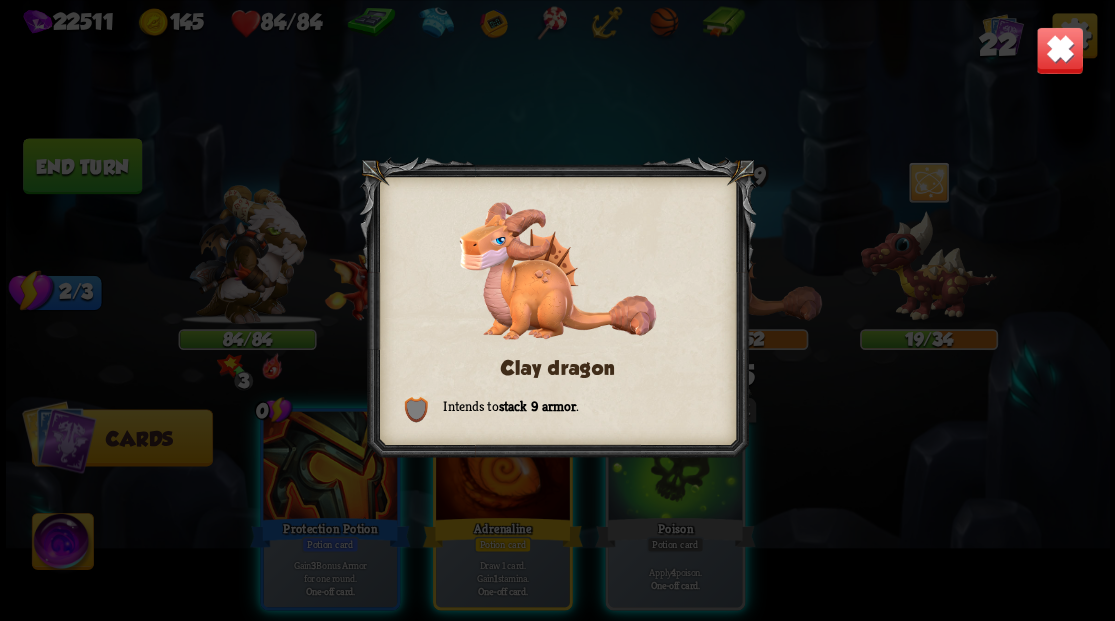 click at bounding box center [1059, 50] 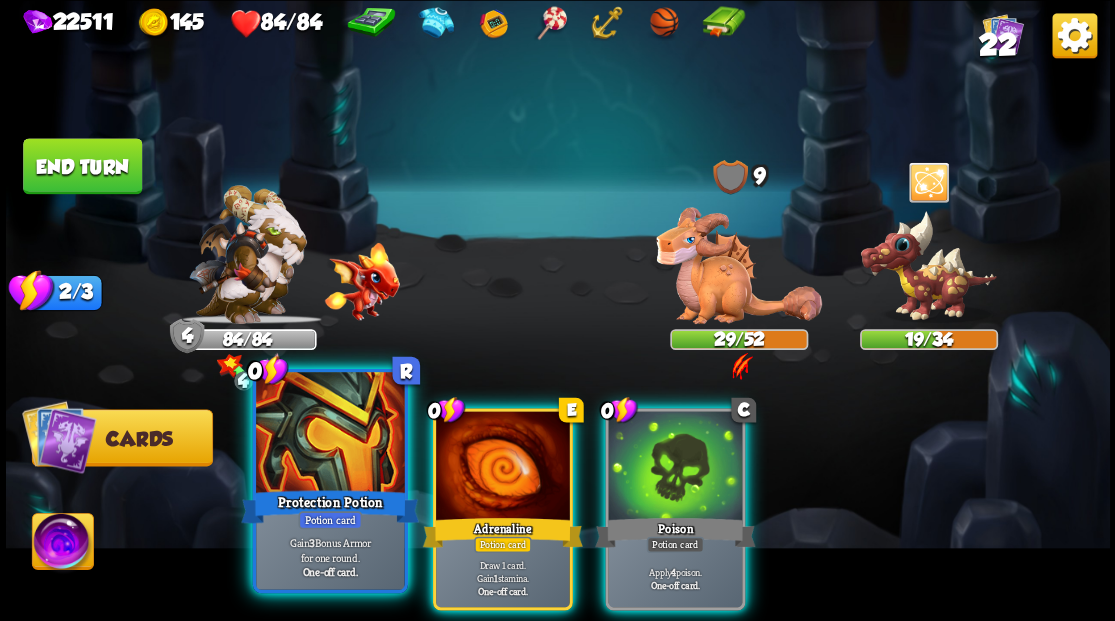 click at bounding box center (330, 434) 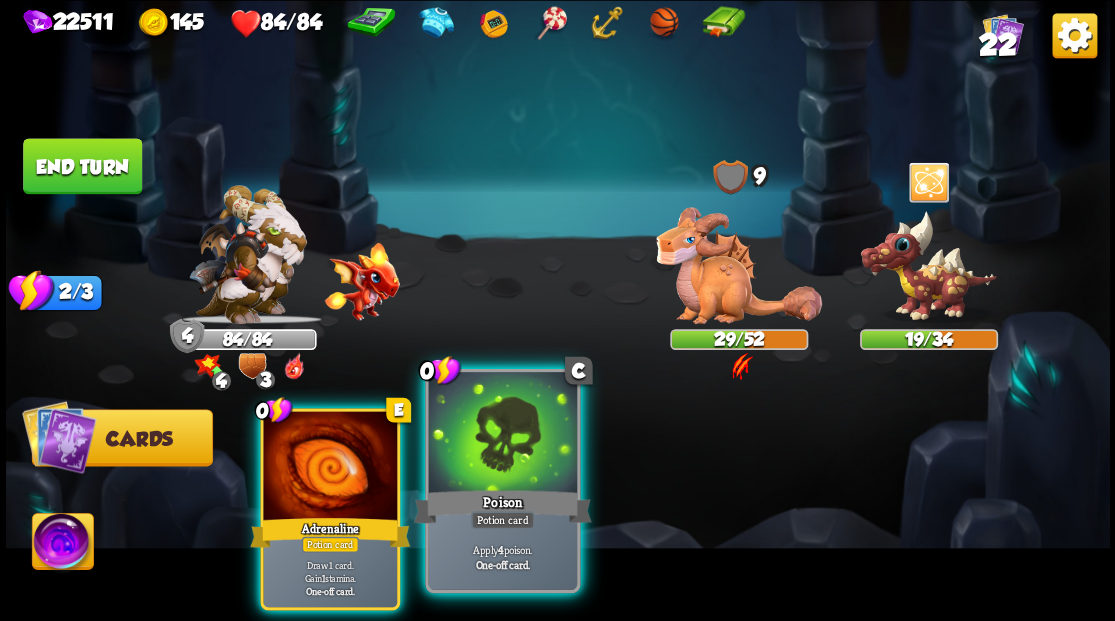 click at bounding box center [502, 434] 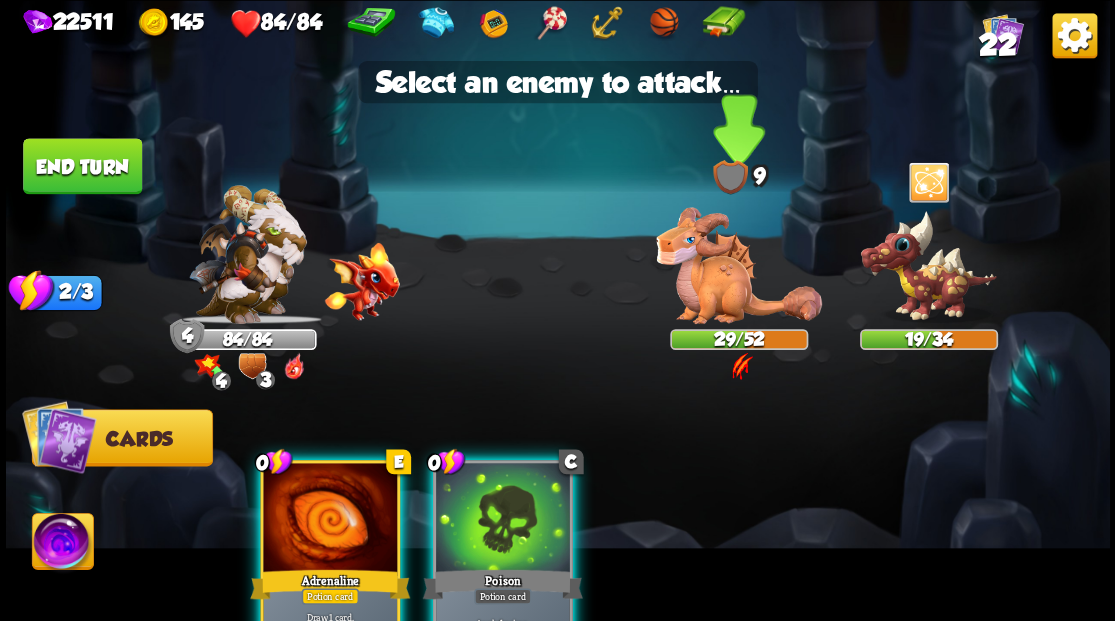 click at bounding box center (739, 265) 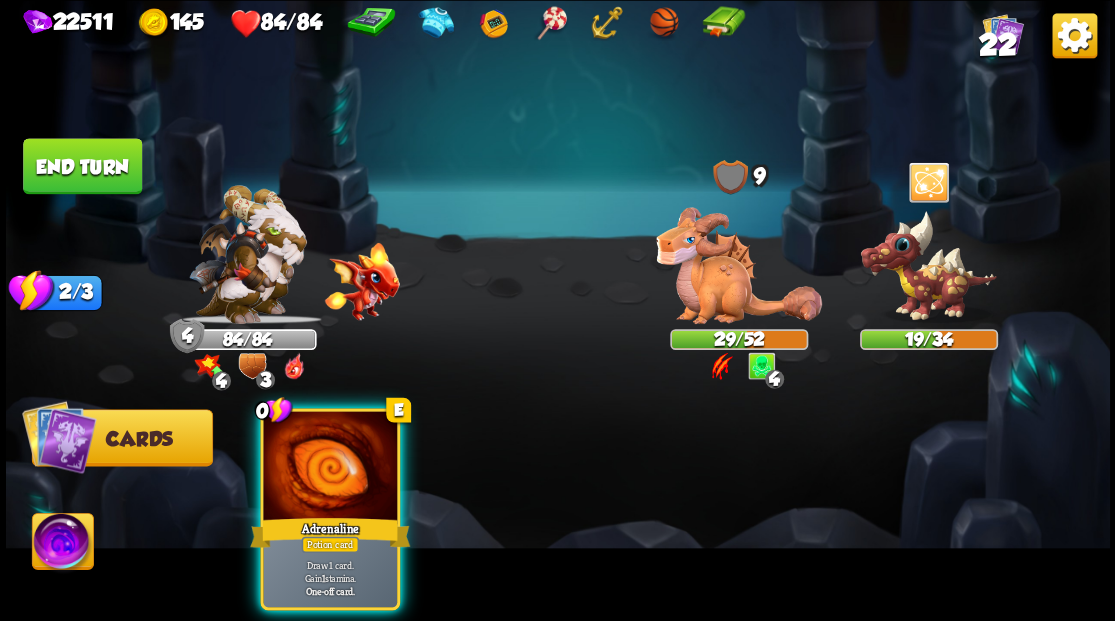 click at bounding box center (330, 467) 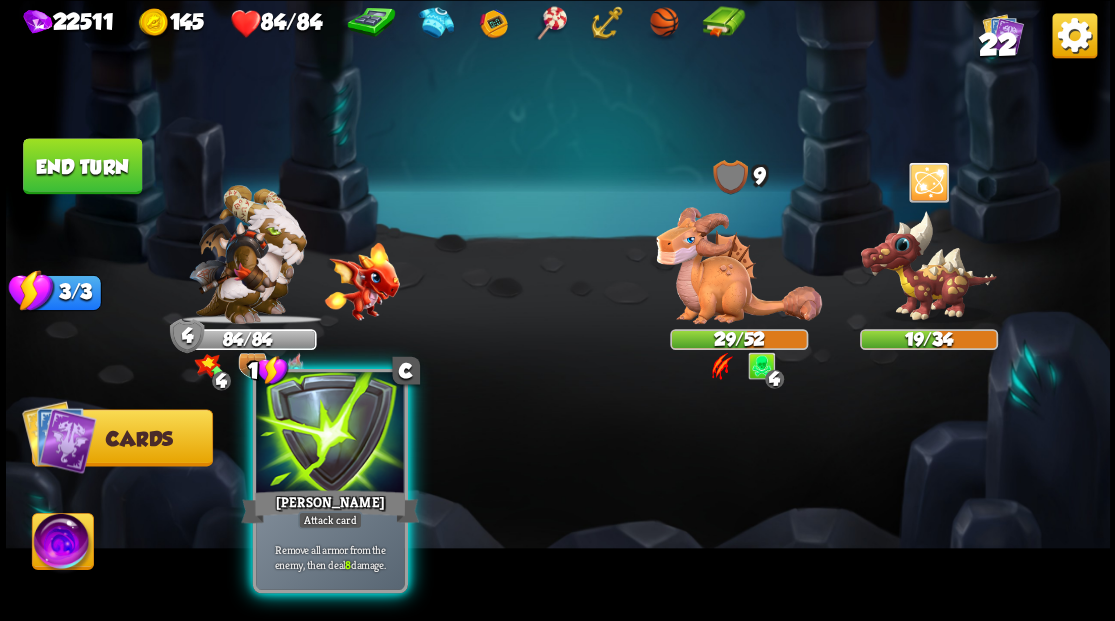 click at bounding box center (330, 434) 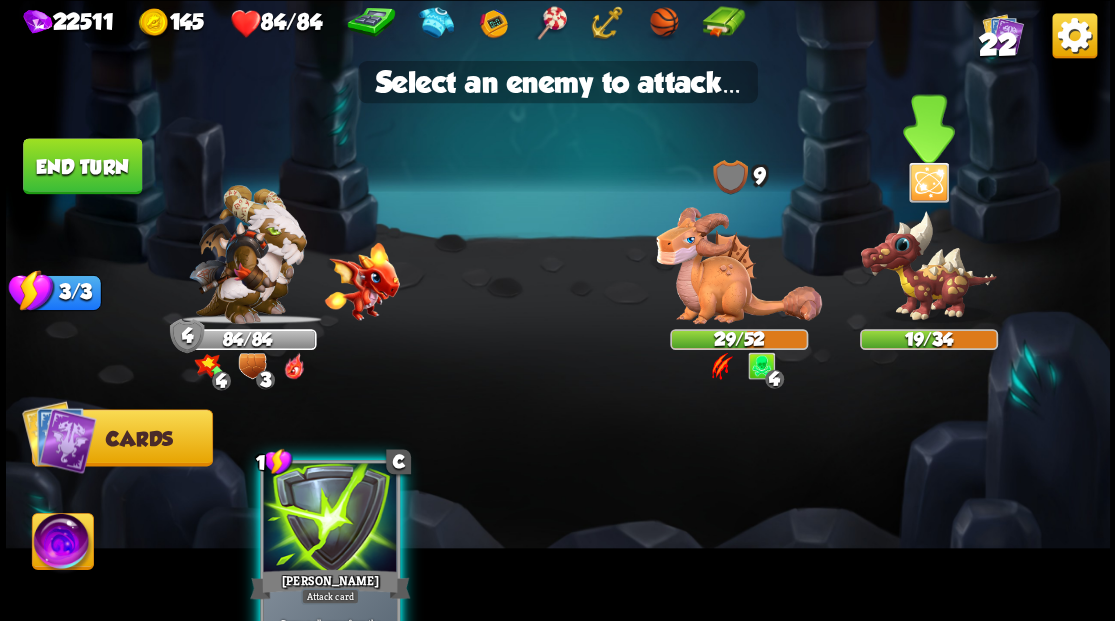click at bounding box center [928, 266] 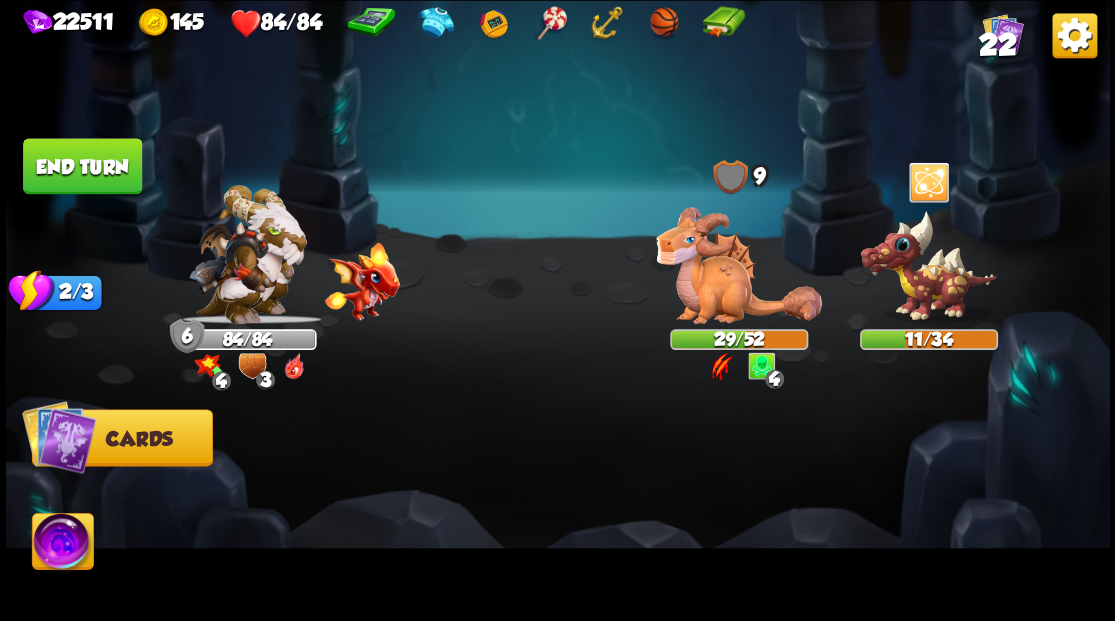click on "End turn" at bounding box center [82, 166] 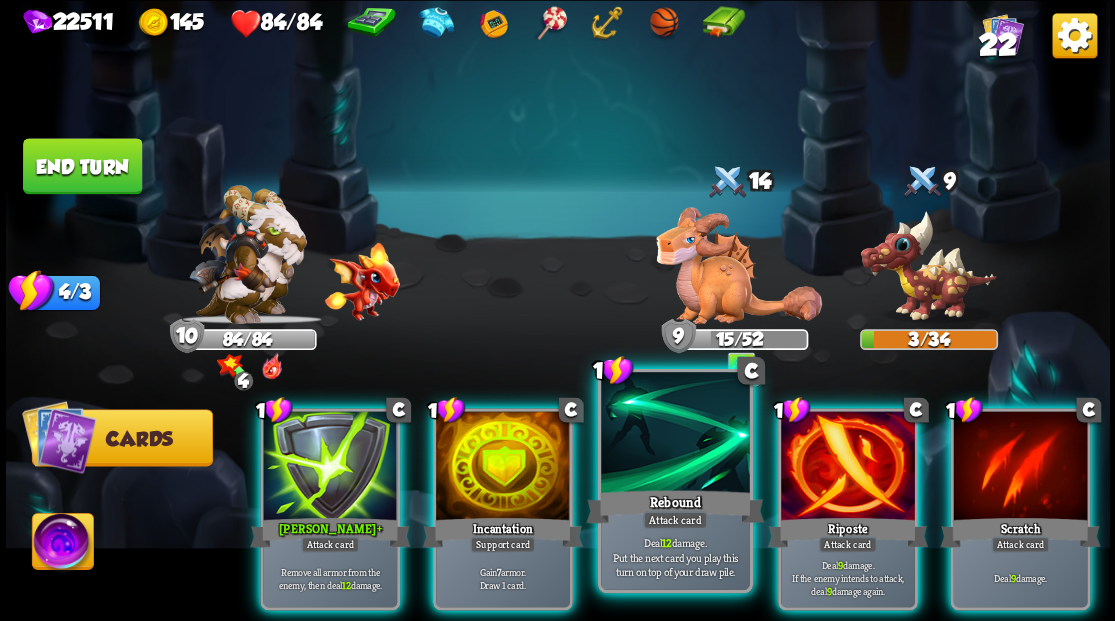 click at bounding box center (675, 434) 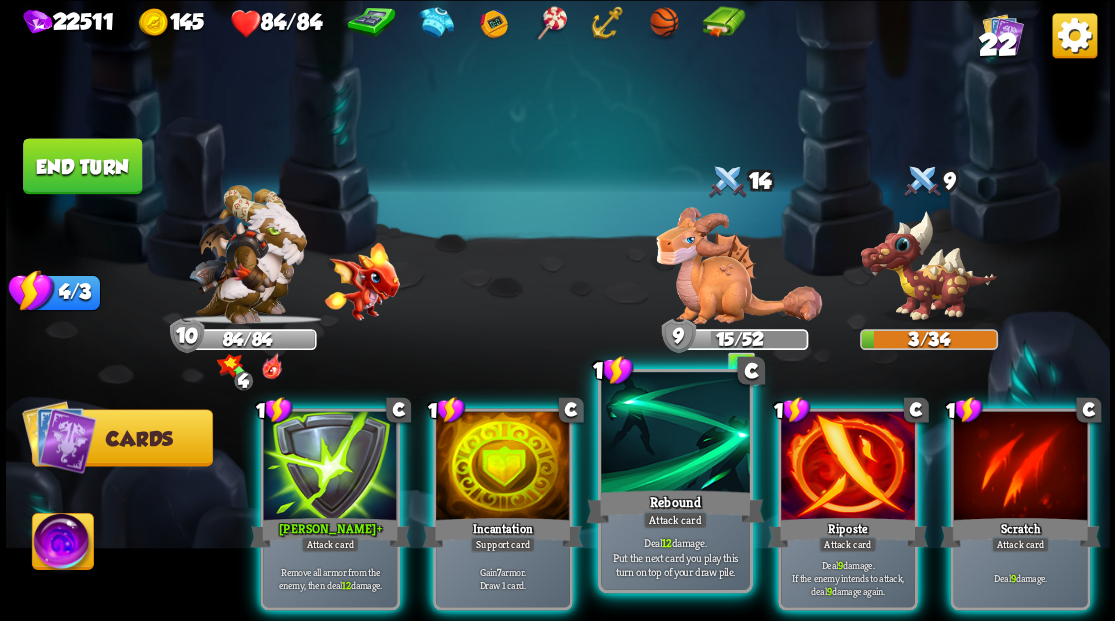 click at bounding box center [675, 434] 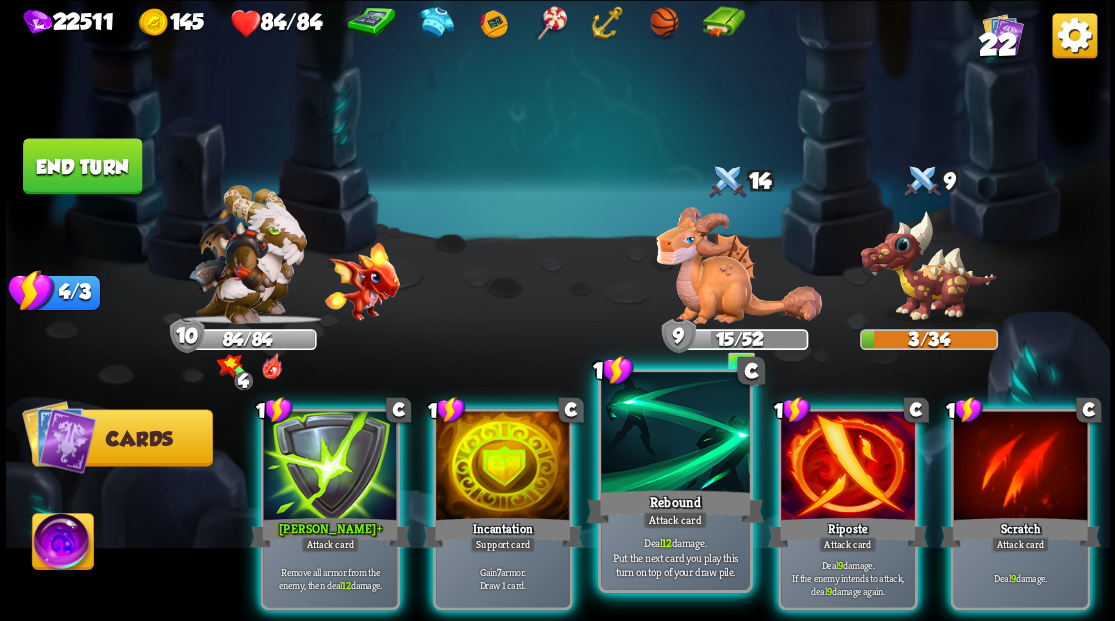 click at bounding box center (675, 434) 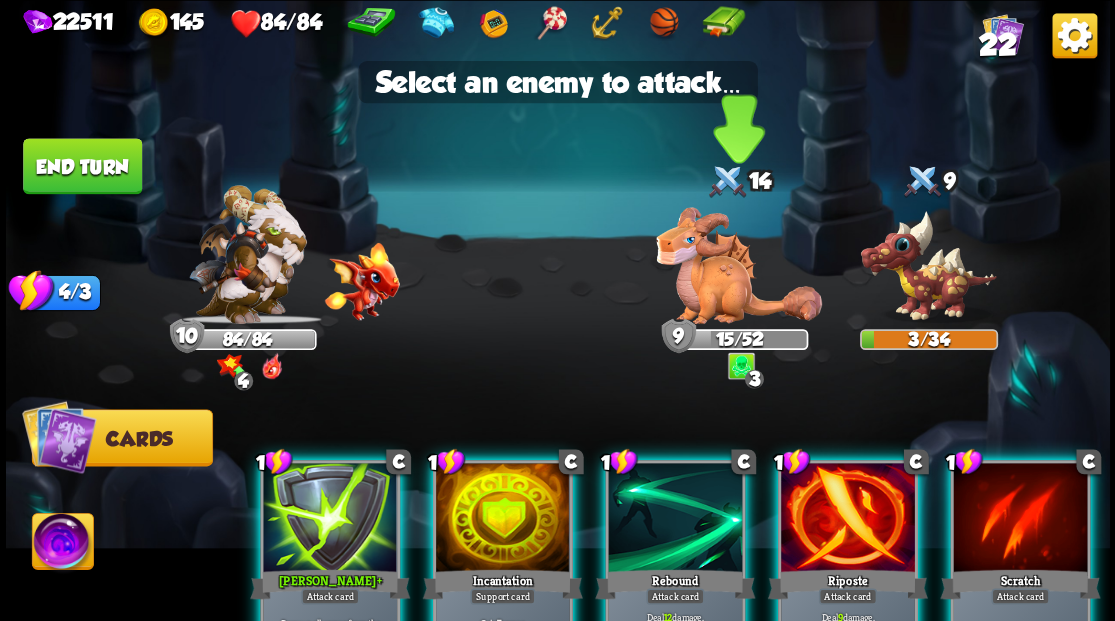 click at bounding box center [739, 265] 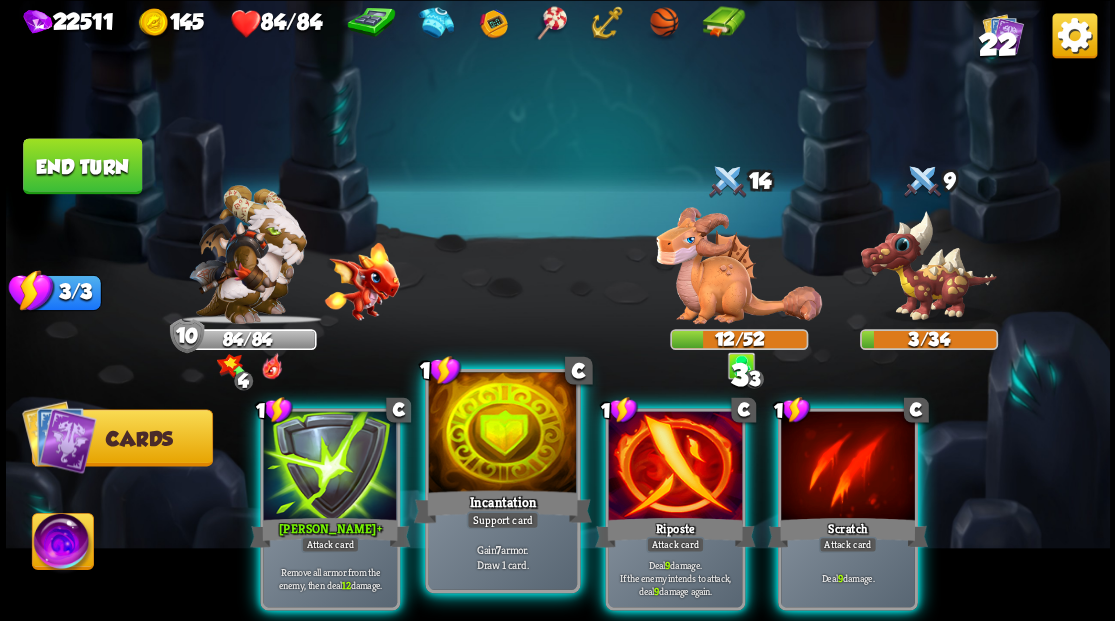 click at bounding box center (502, 434) 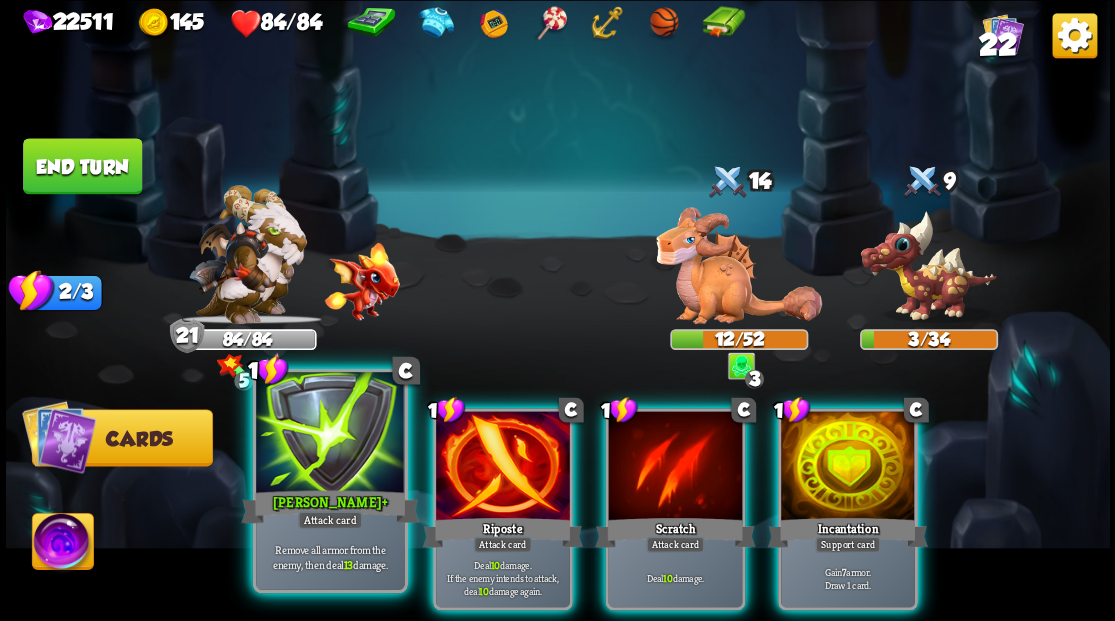 click at bounding box center (330, 434) 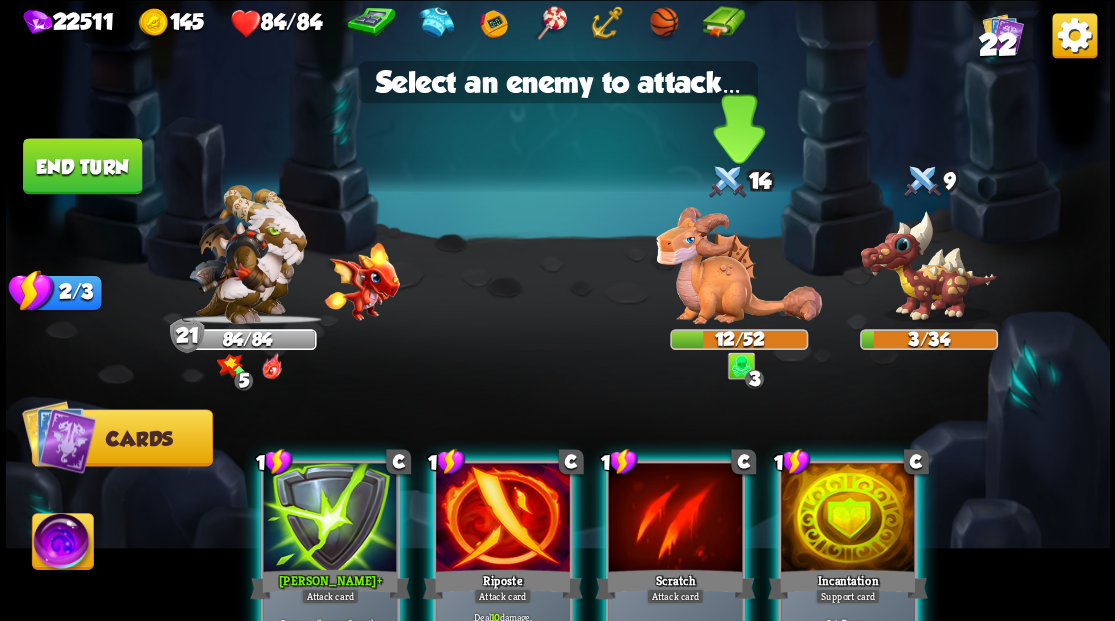 click at bounding box center (739, 265) 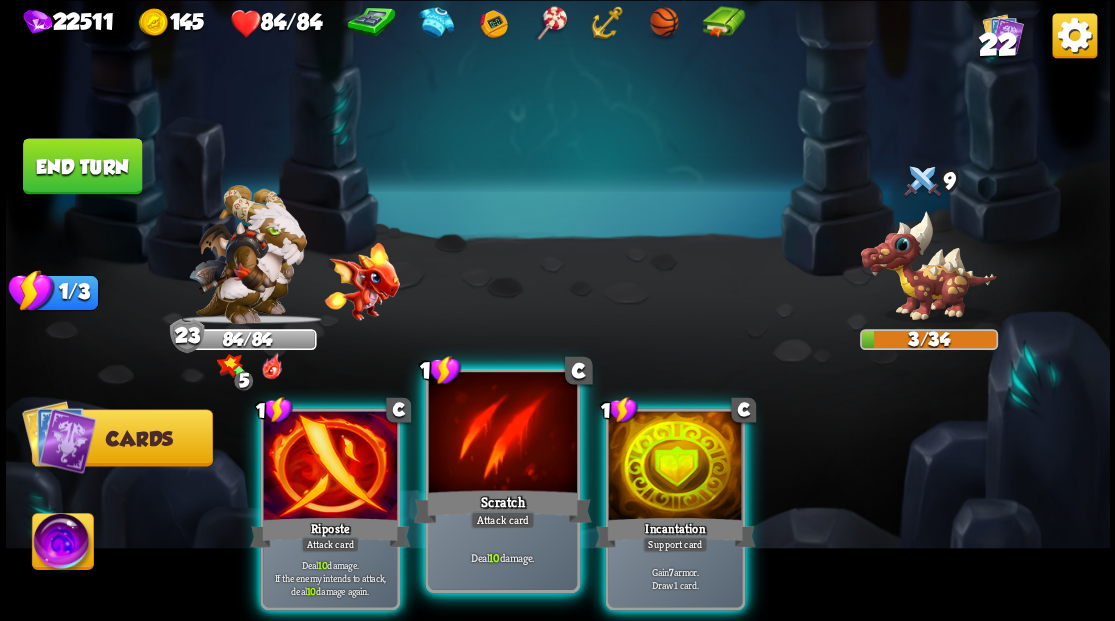 click at bounding box center (502, 434) 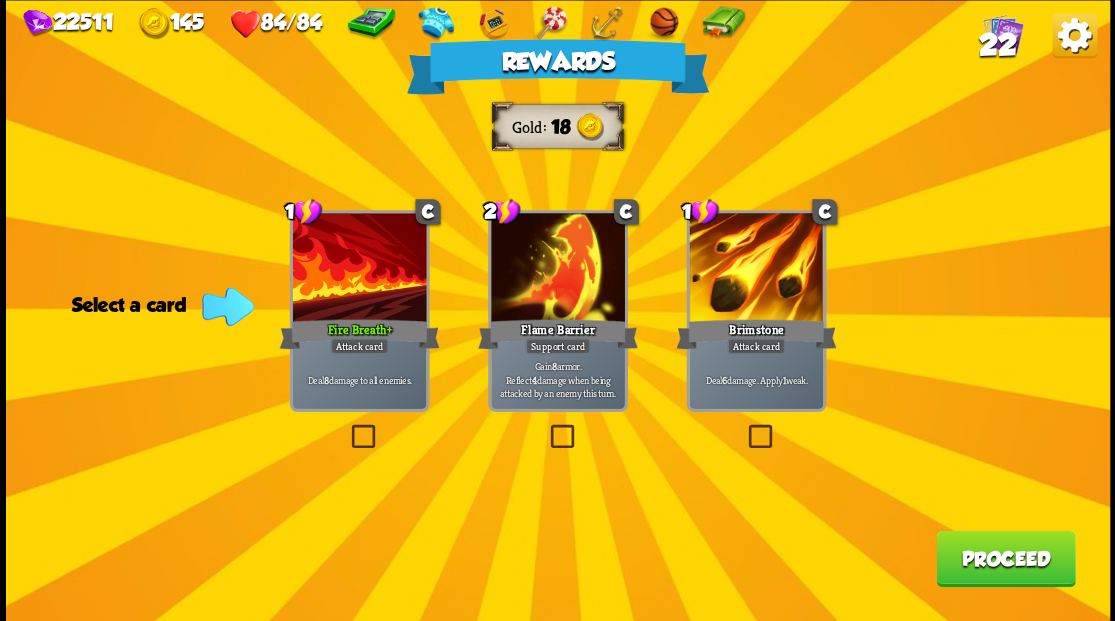 click at bounding box center (347, 427) 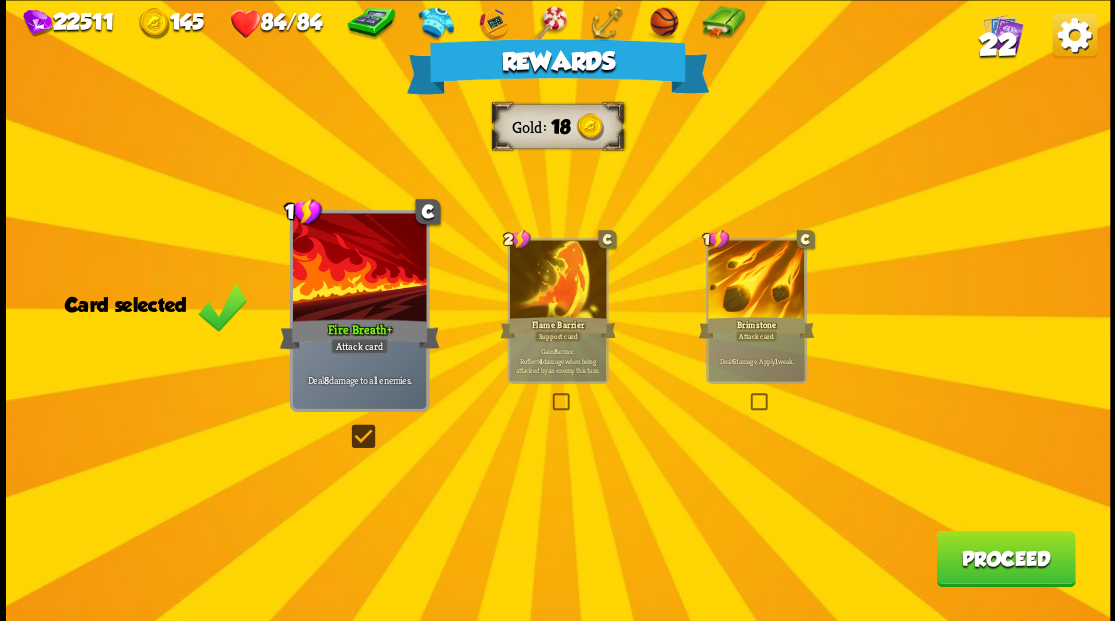 click on "Proceed" at bounding box center (1005, 558) 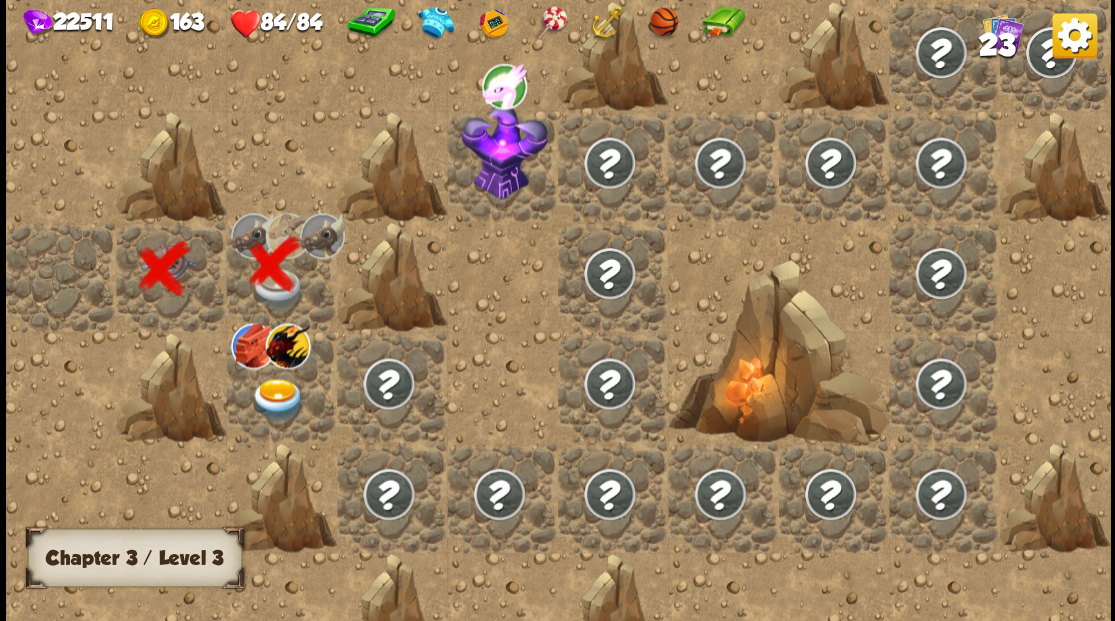click at bounding box center [277, 399] 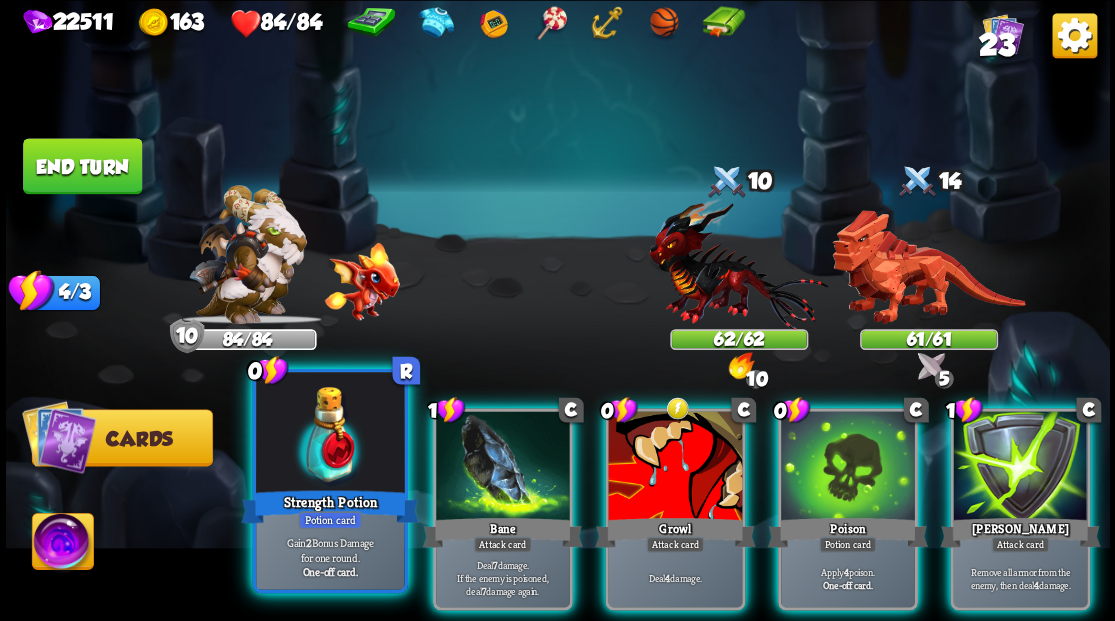 click at bounding box center (330, 434) 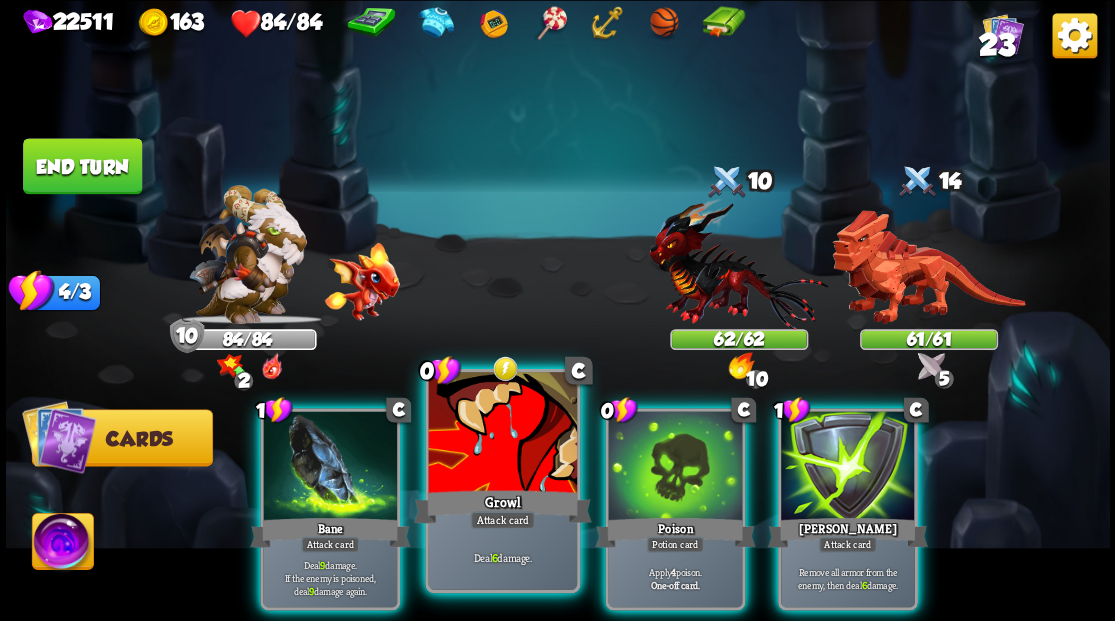 click at bounding box center [502, 434] 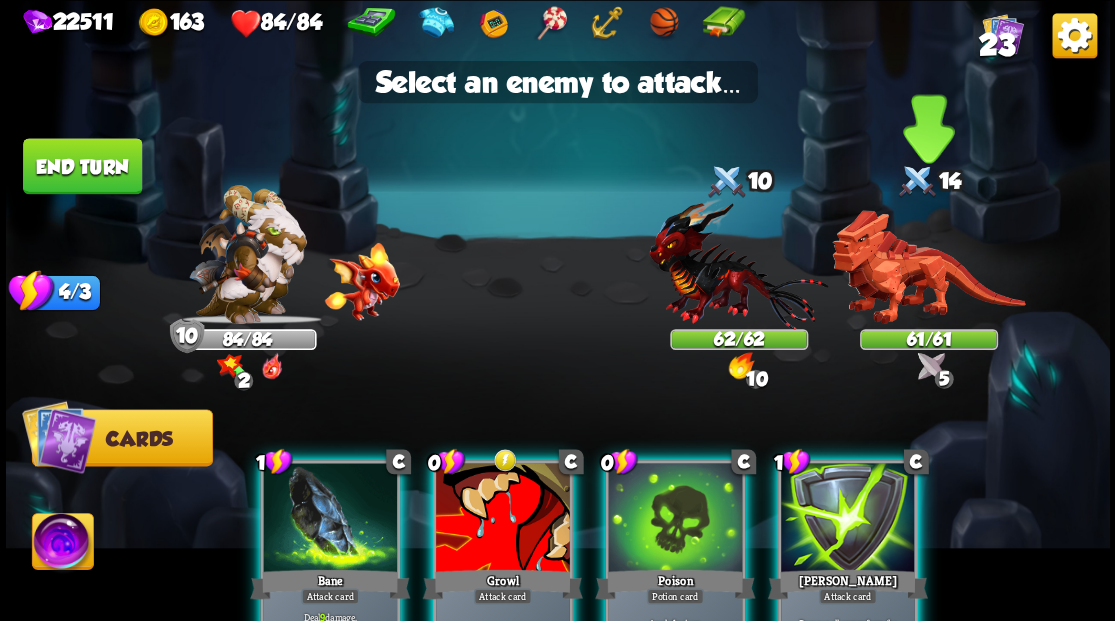 click at bounding box center (928, 267) 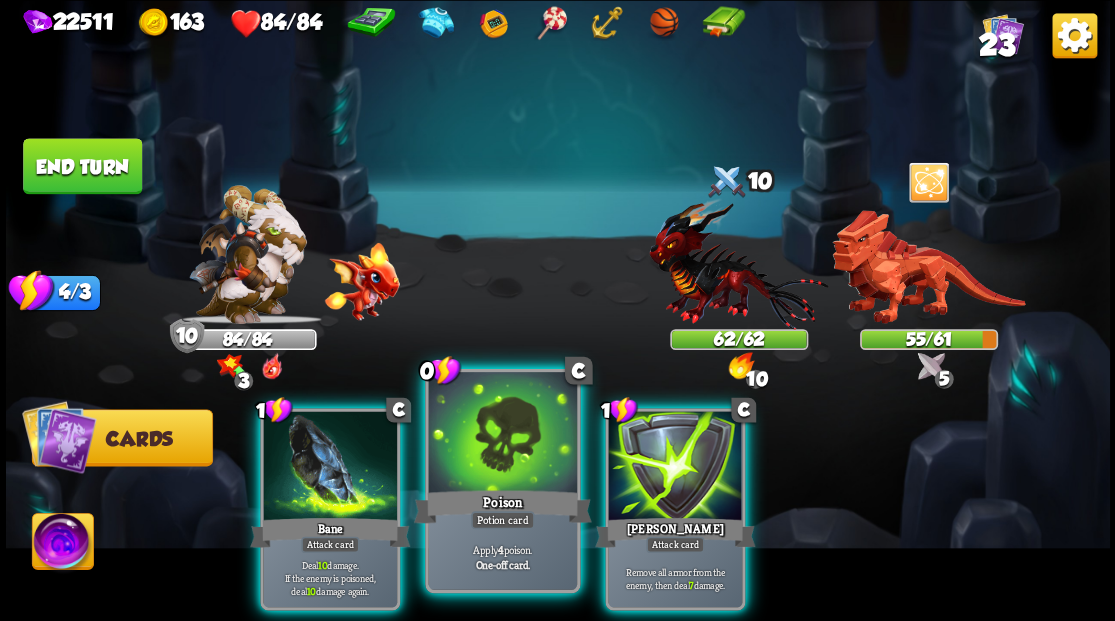 click at bounding box center [502, 434] 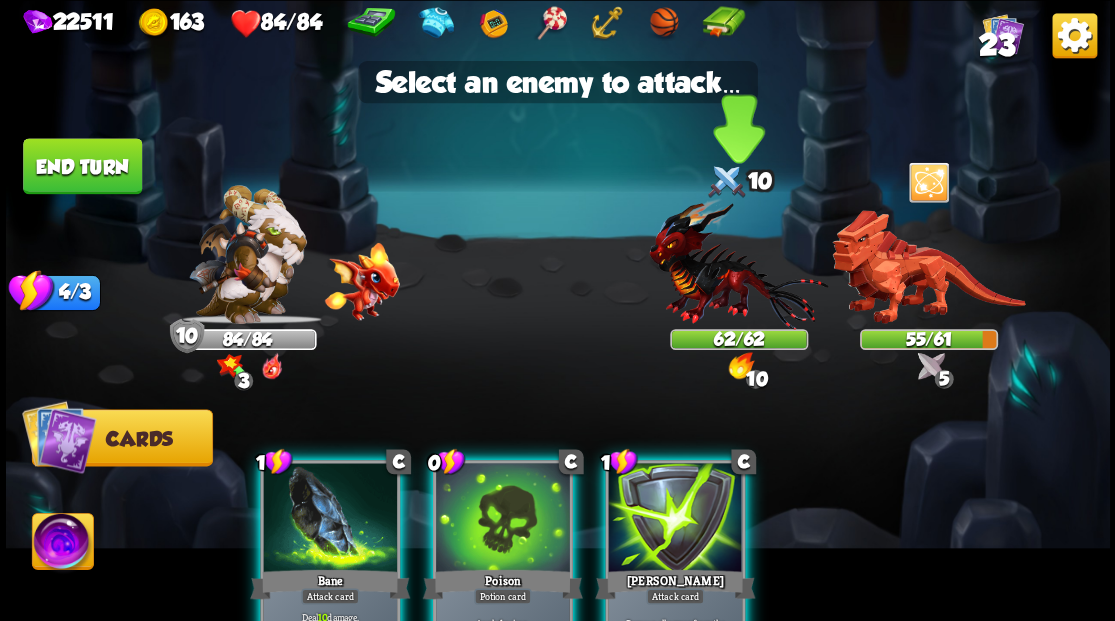 click at bounding box center [738, 263] 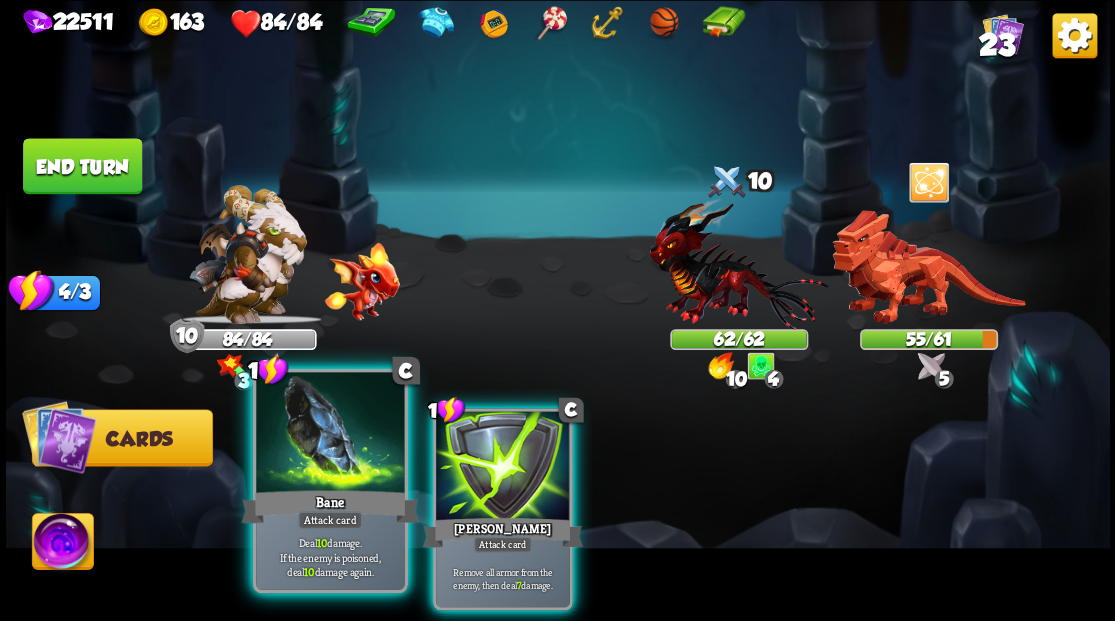 click at bounding box center (330, 434) 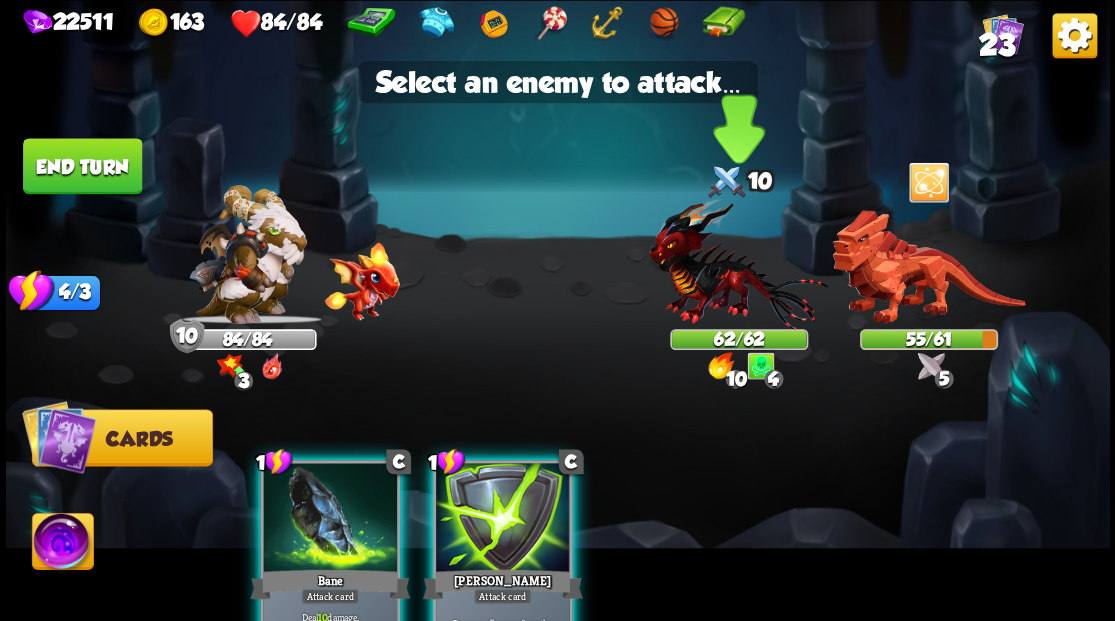 click at bounding box center [738, 263] 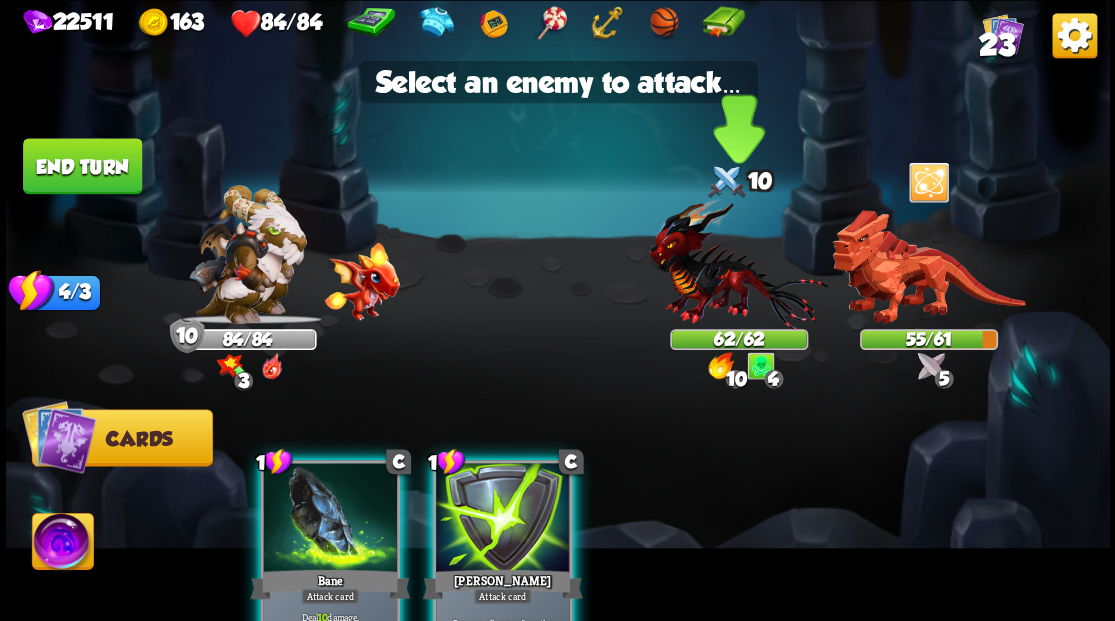 click at bounding box center (738, 263) 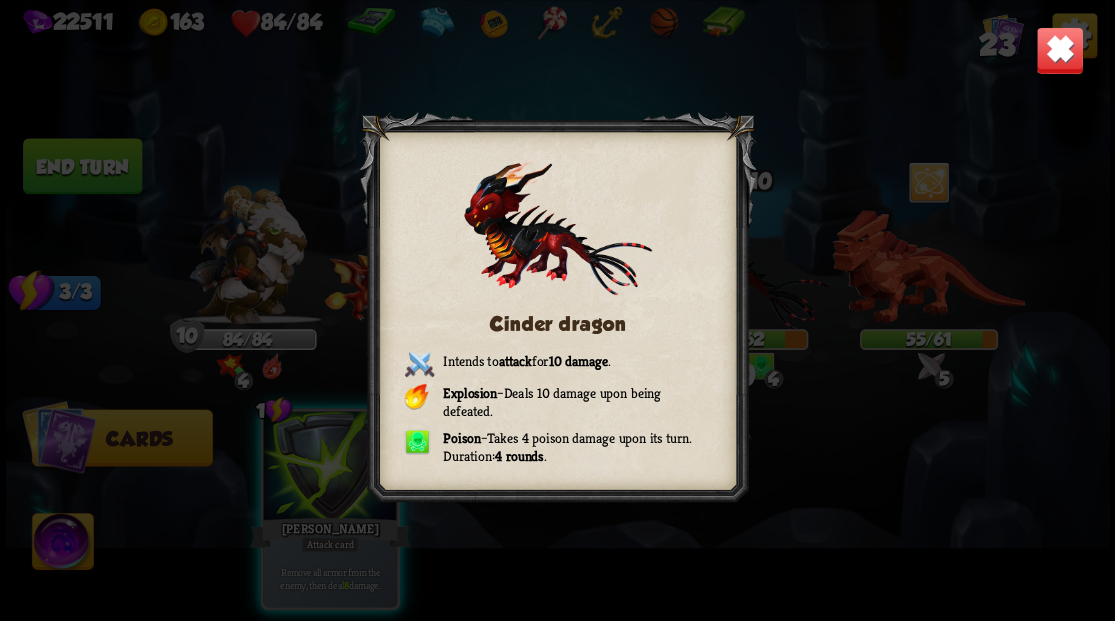 click at bounding box center (1059, 50) 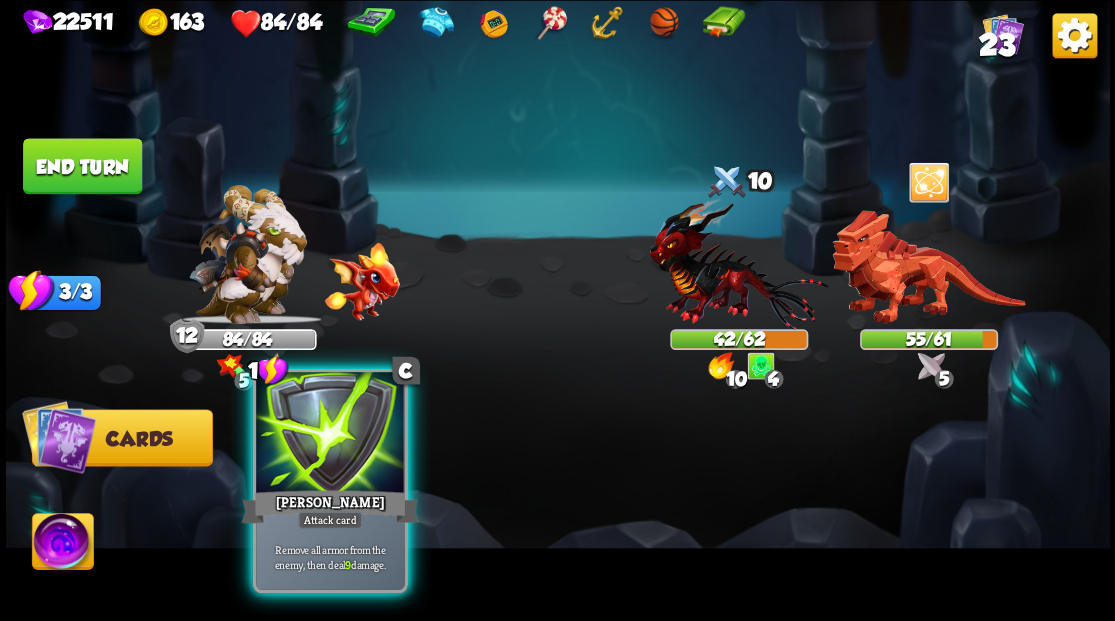 click at bounding box center [330, 434] 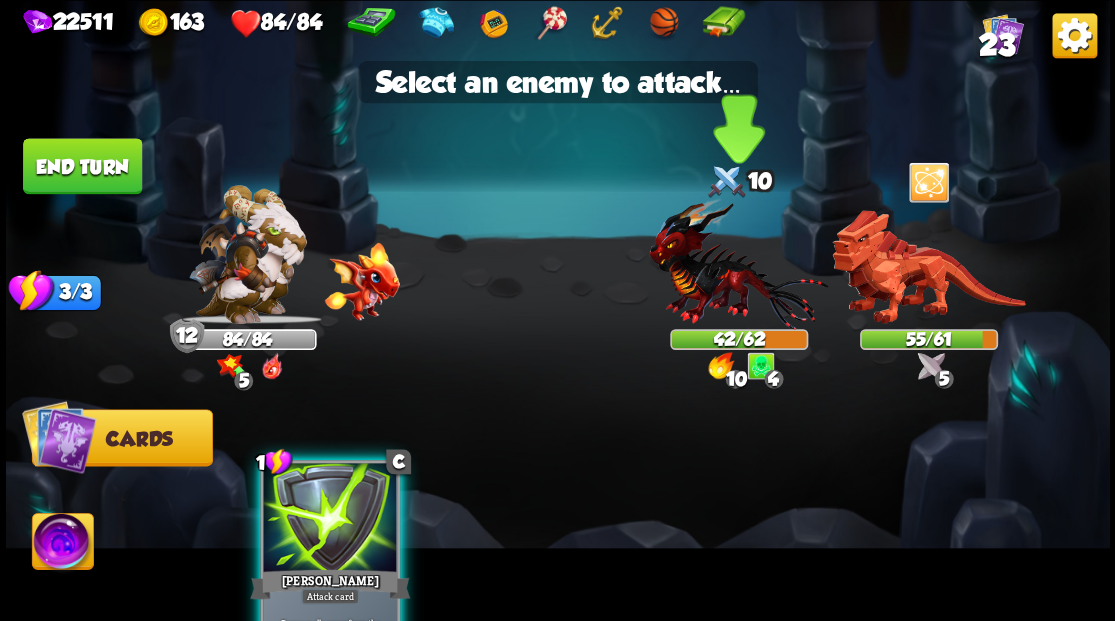 click at bounding box center (738, 263) 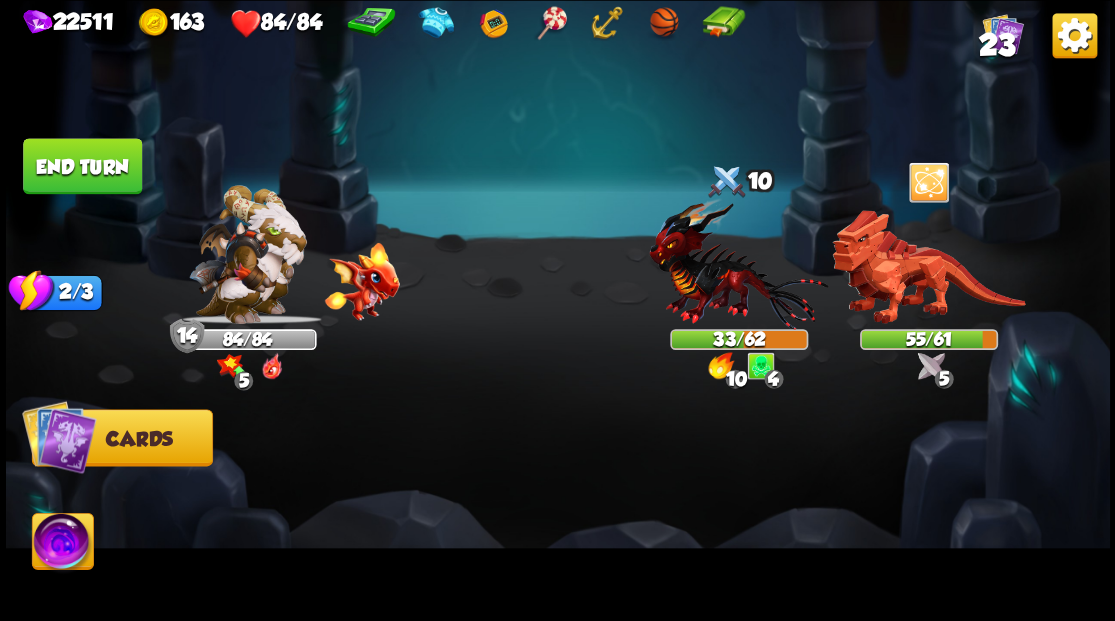 click on "End turn" at bounding box center (82, 166) 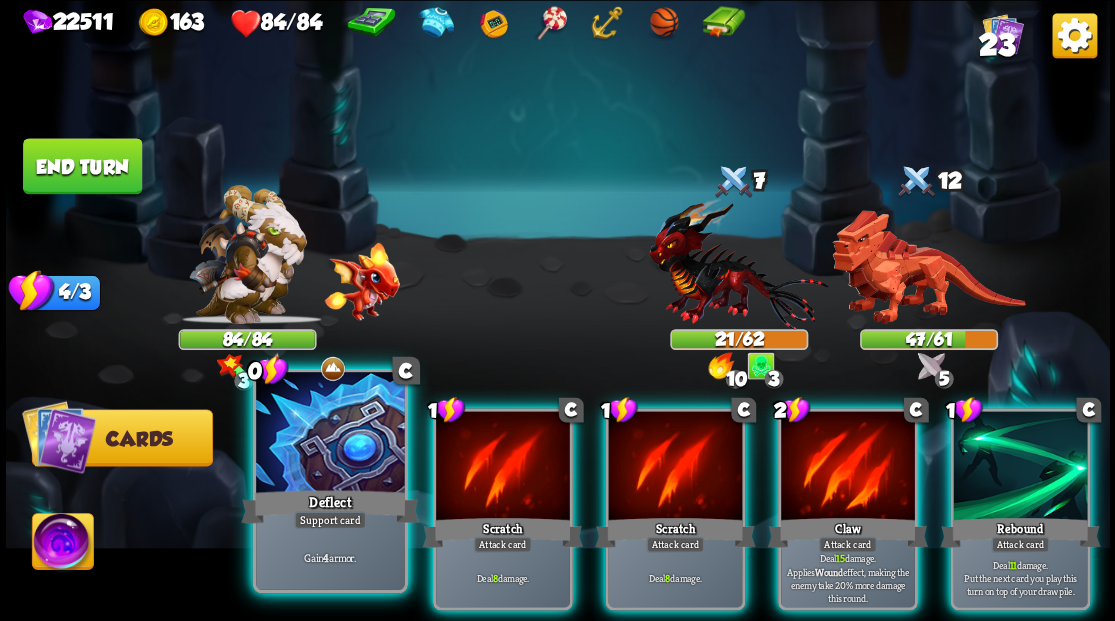 click at bounding box center [330, 434] 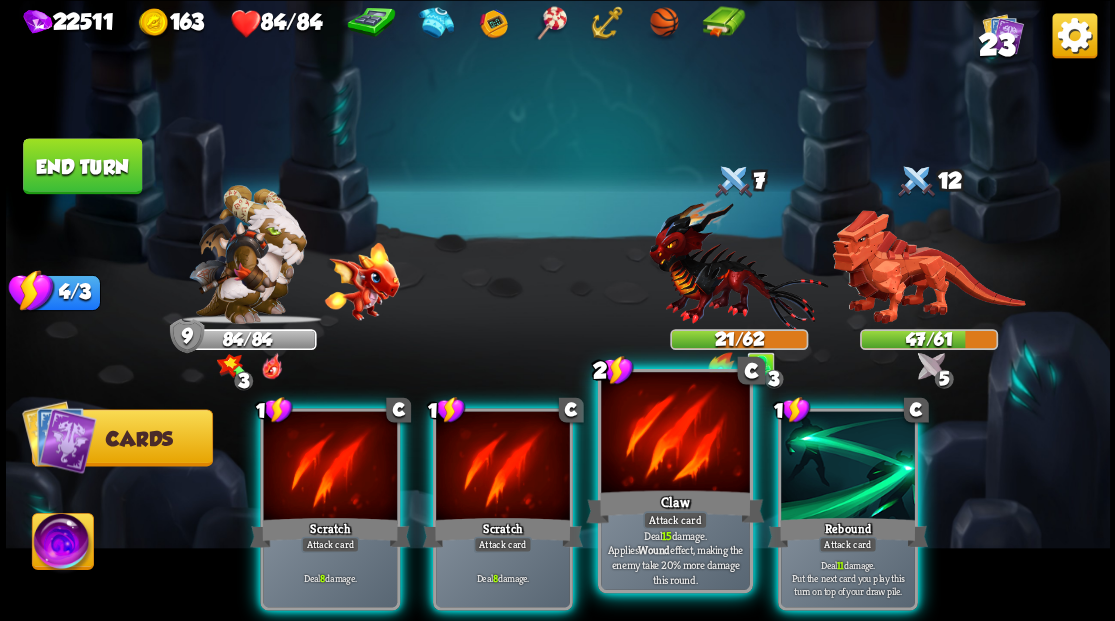 click at bounding box center (675, 434) 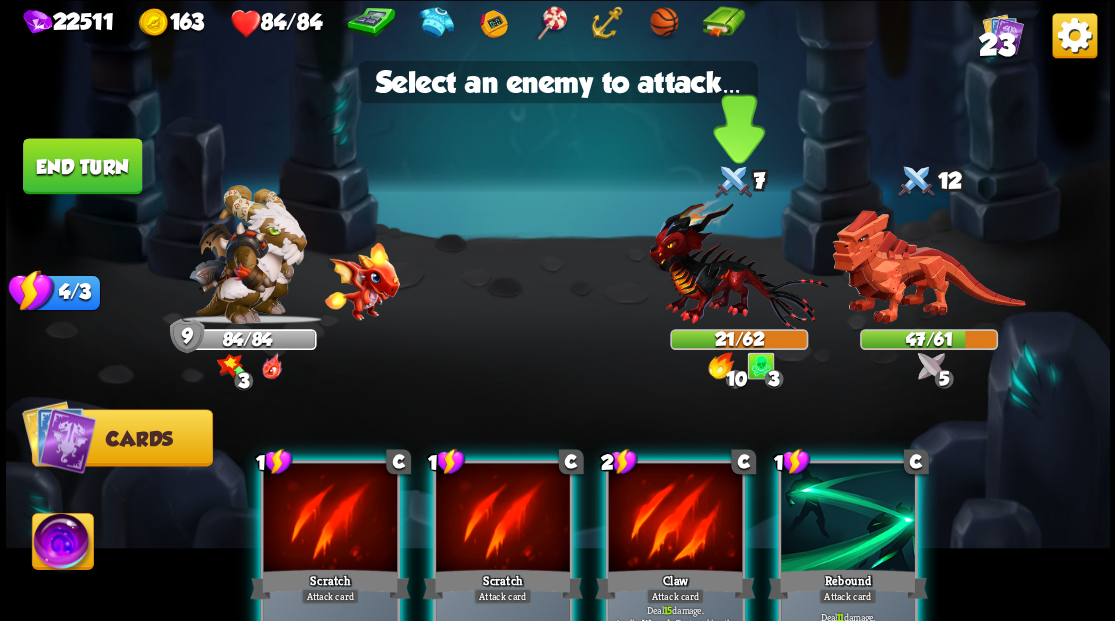 click at bounding box center (738, 263) 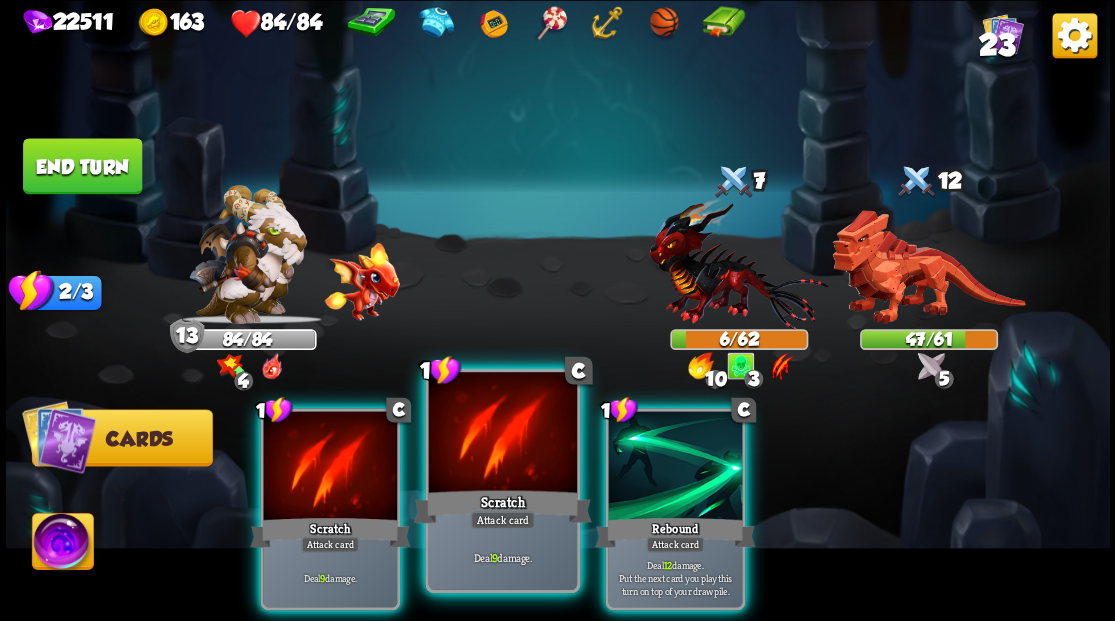click at bounding box center [502, 434] 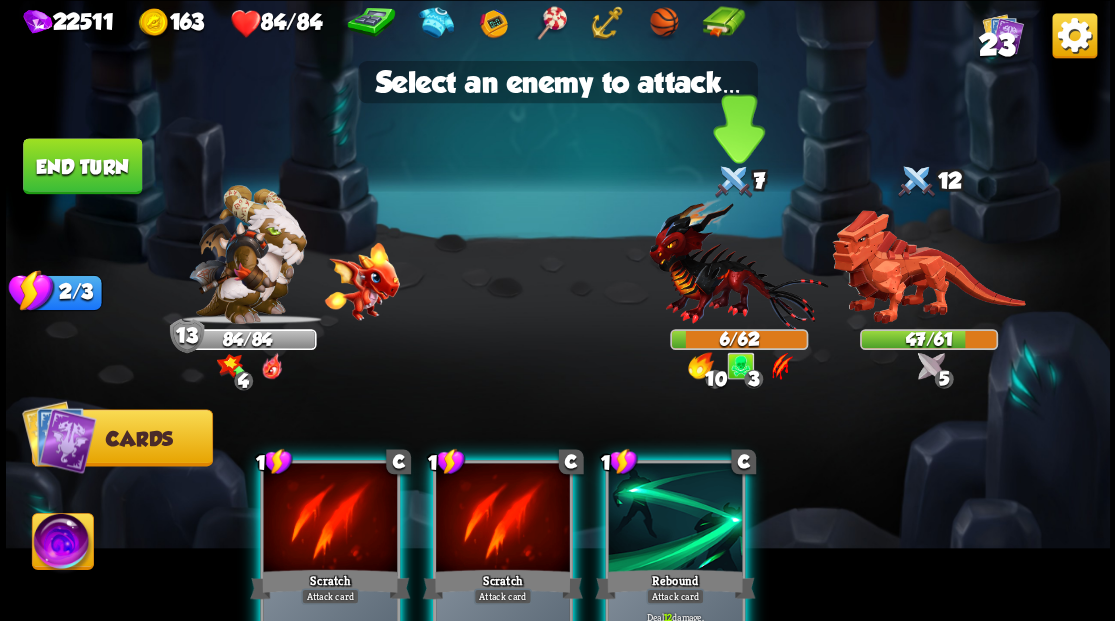 click at bounding box center [738, 263] 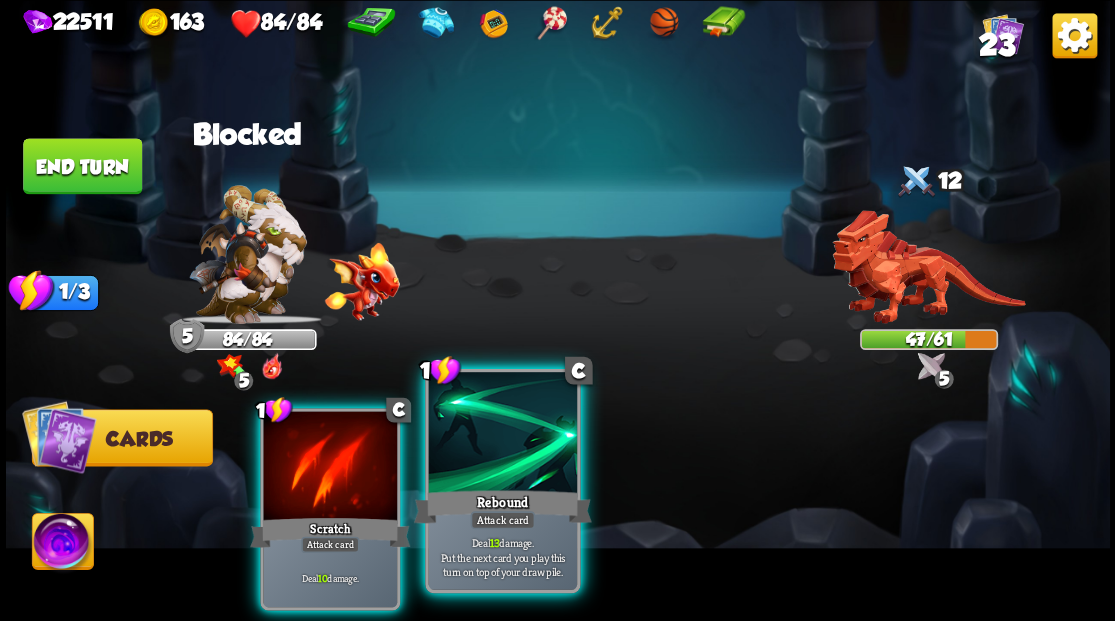 click at bounding box center (502, 434) 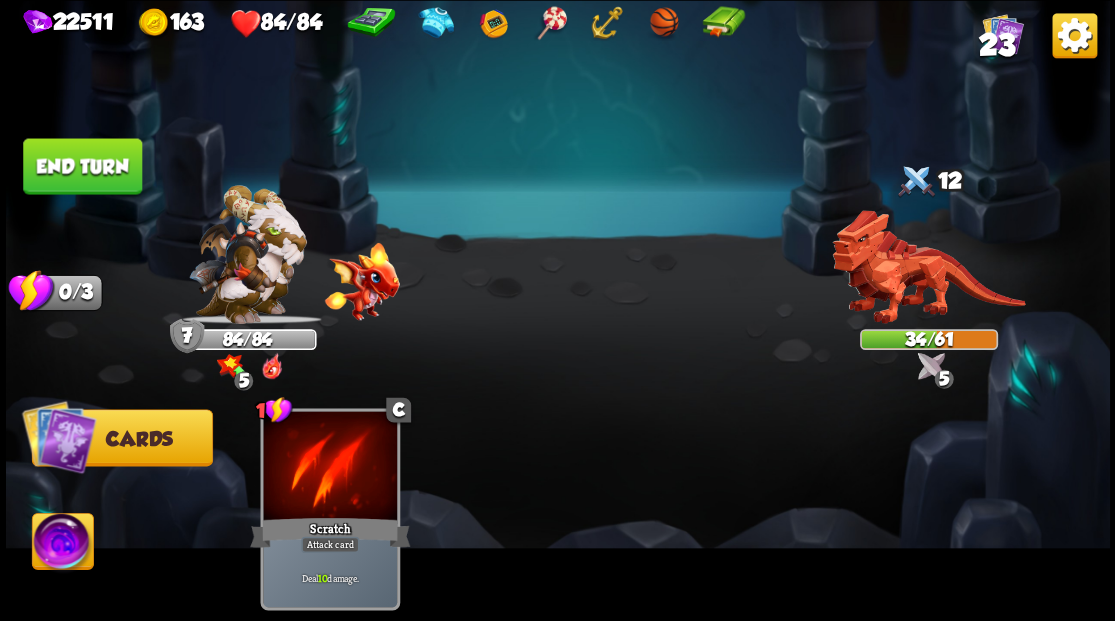drag, startPoint x: 84, startPoint y: 168, endPoint x: 291, endPoint y: 183, distance: 207.54277 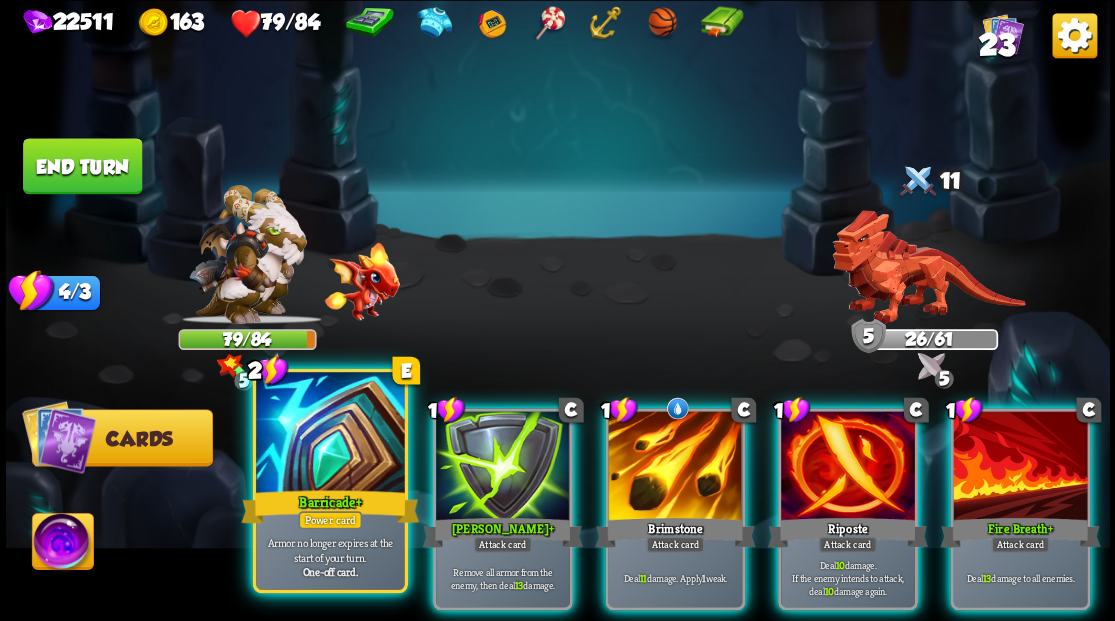 click at bounding box center [330, 434] 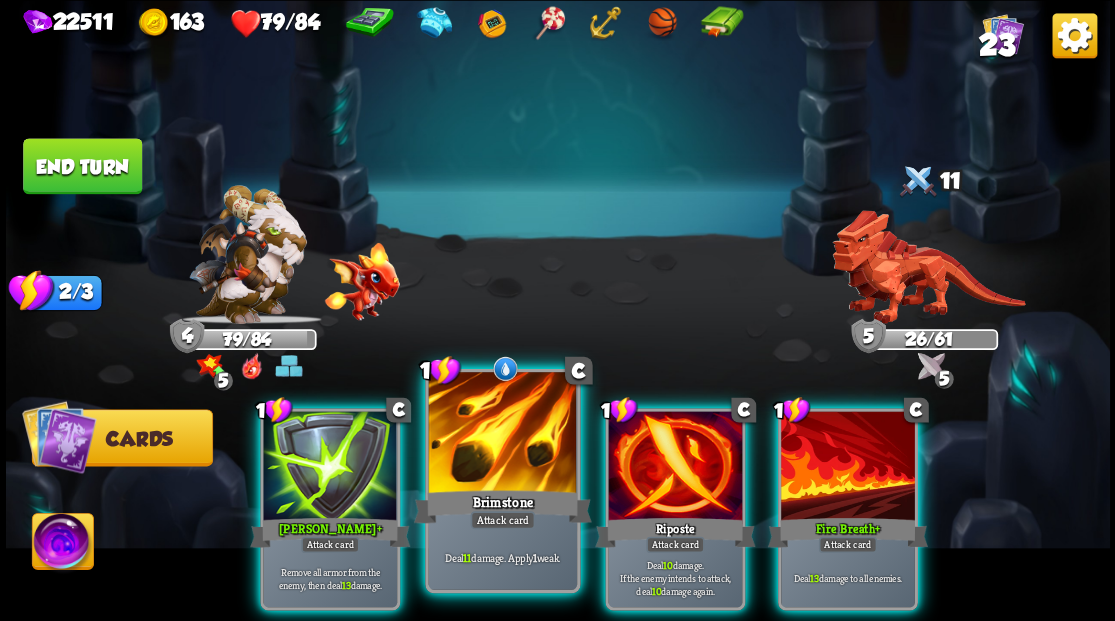 click at bounding box center [502, 434] 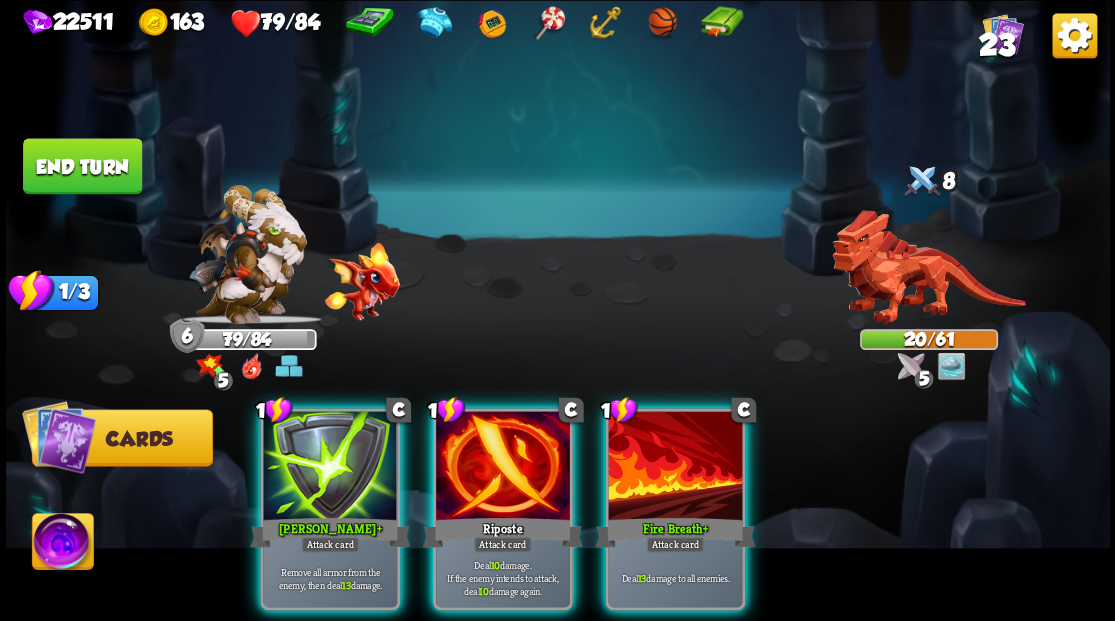 click on "1
[PERSON_NAME] +     Attack card   Remove all armor from the enemy, then deal  13  damage.
1
C   Riposte     Attack card   Deal  10  damage. If the enemy intends to attack, deal  10  damage again.
1
C   Fire Breath +     Attack card   Deal  13  damage to all enemies." at bounding box center [667, 483] 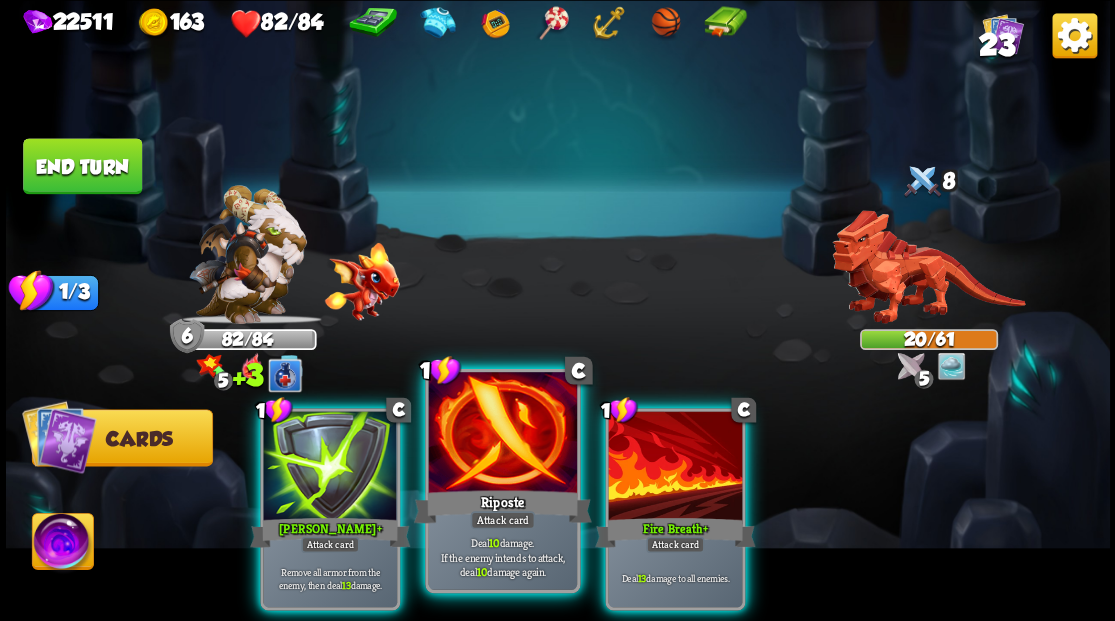click at bounding box center (502, 434) 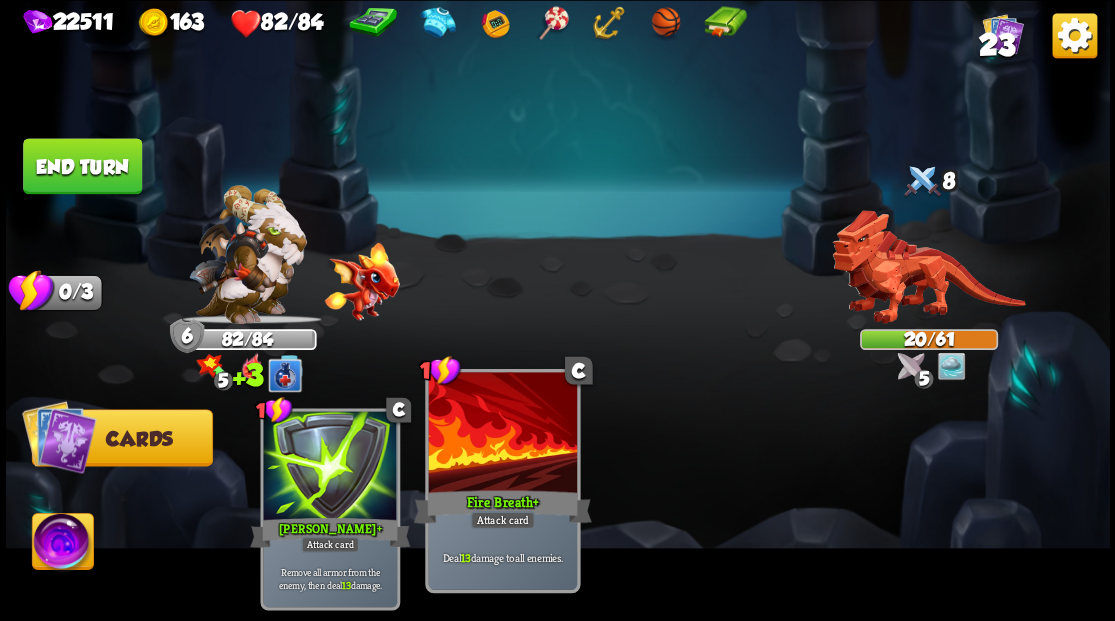 click at bounding box center [502, 434] 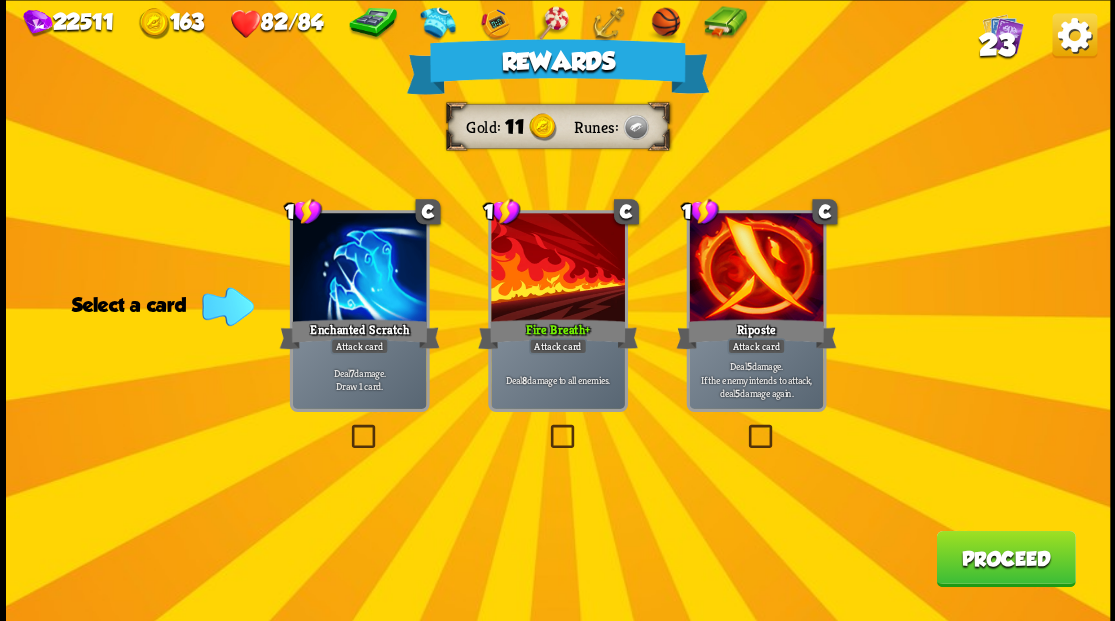 click on "23" at bounding box center [996, 45] 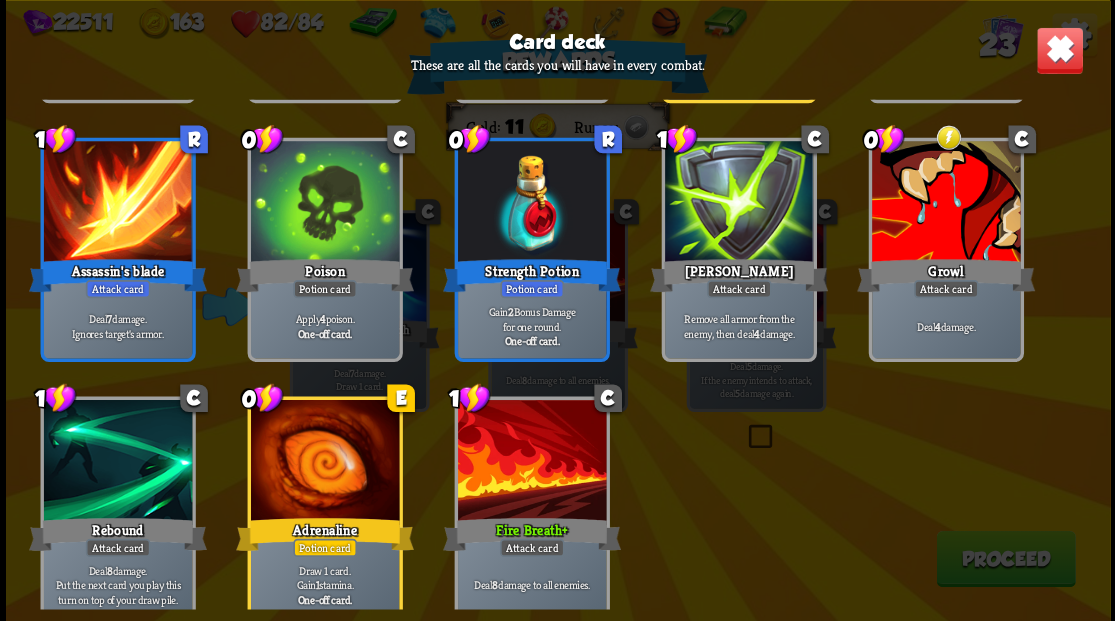 scroll, scrollTop: 929, scrollLeft: 0, axis: vertical 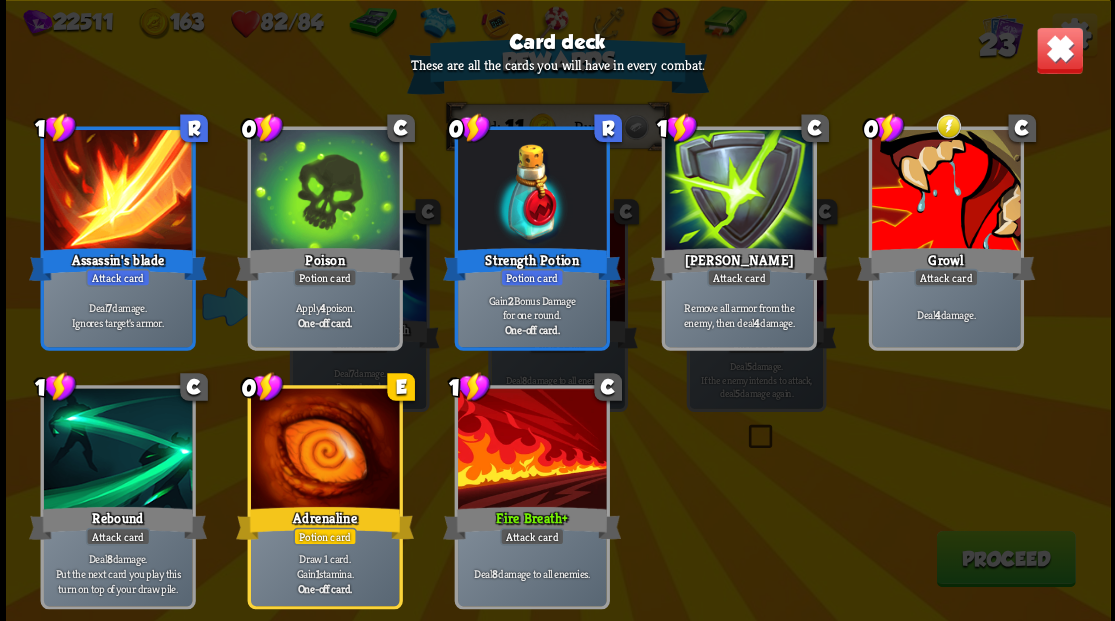 click at bounding box center [1059, 50] 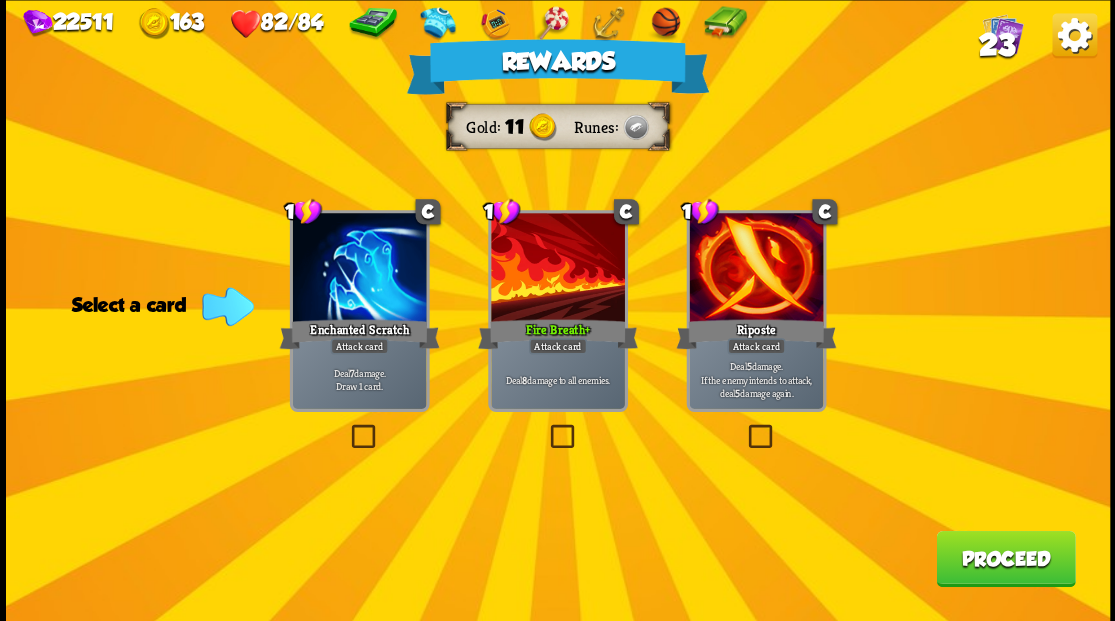 click at bounding box center [546, 427] 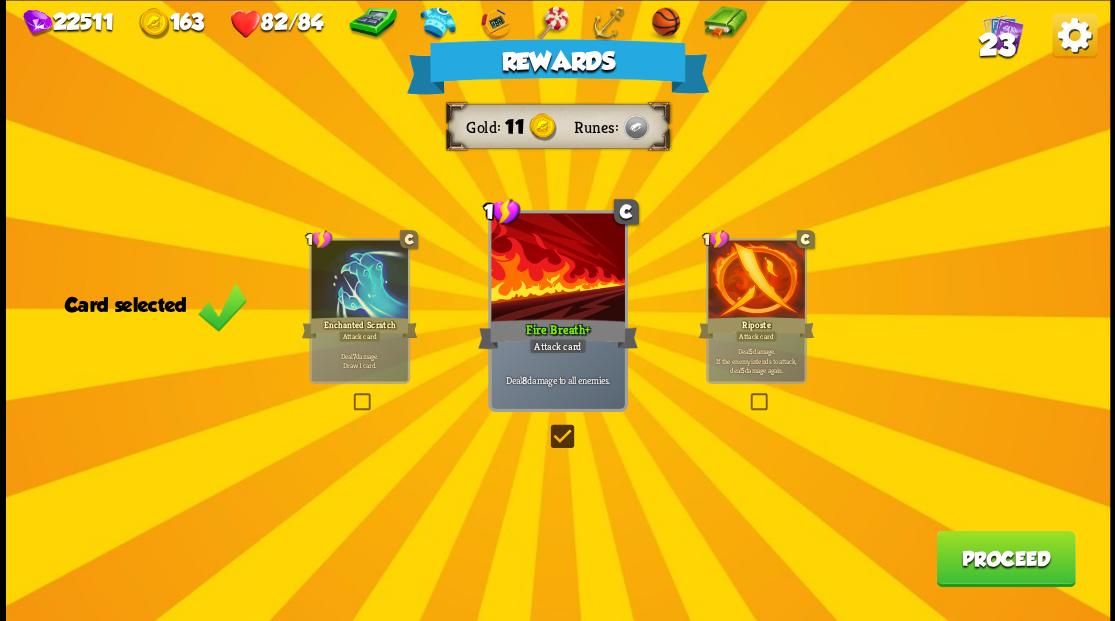 click on "Proceed" at bounding box center [1005, 558] 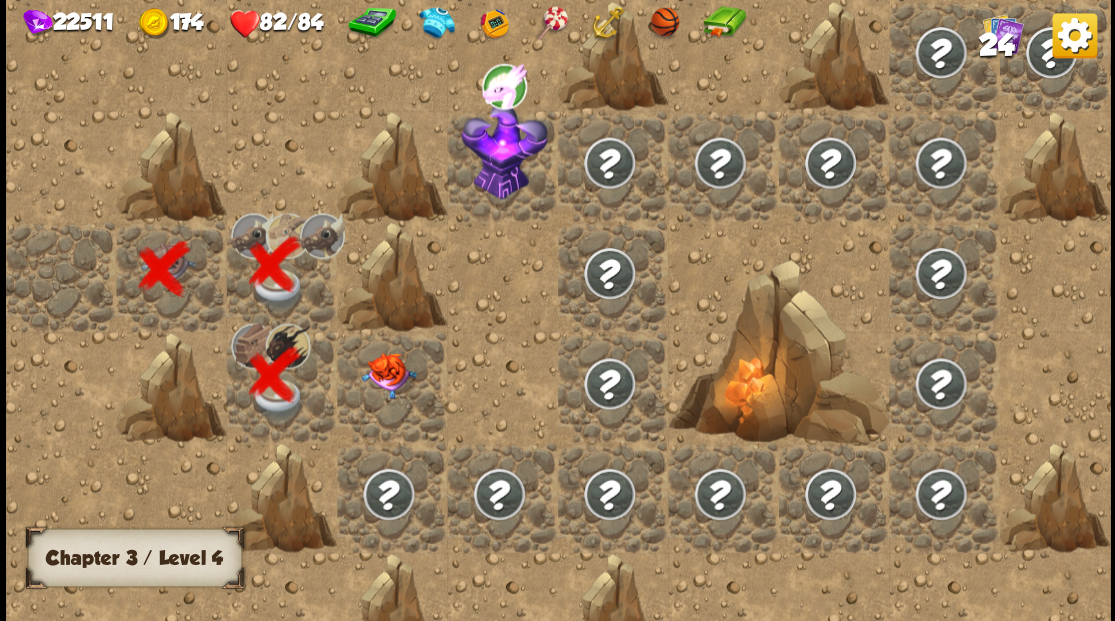 click at bounding box center (388, 375) 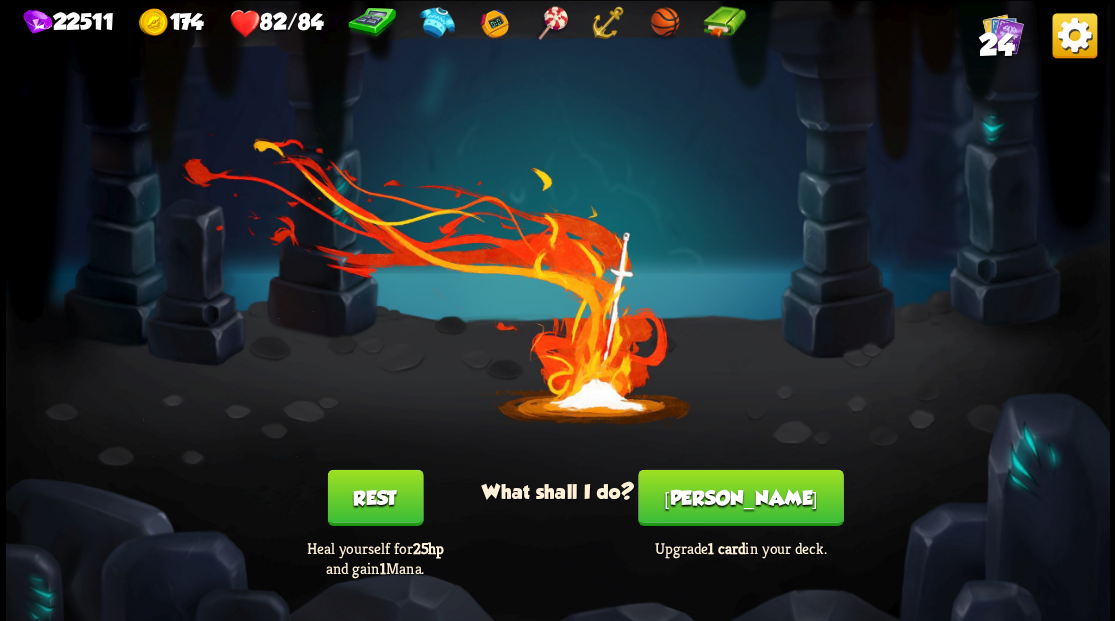click on "[PERSON_NAME]" at bounding box center [740, 497] 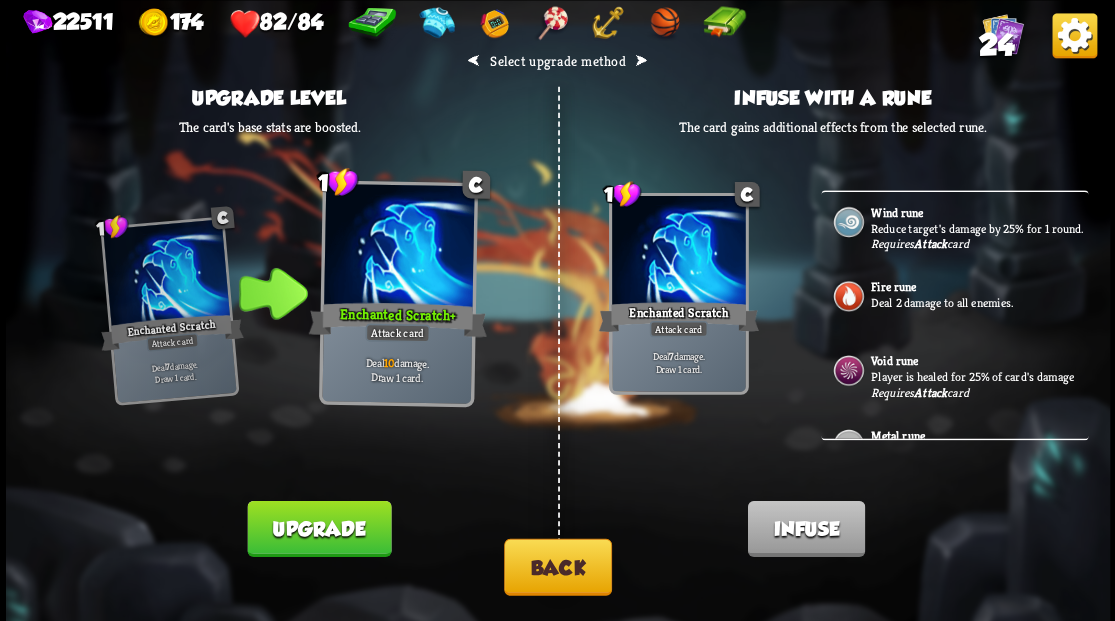 click on "Back" at bounding box center [558, 566] 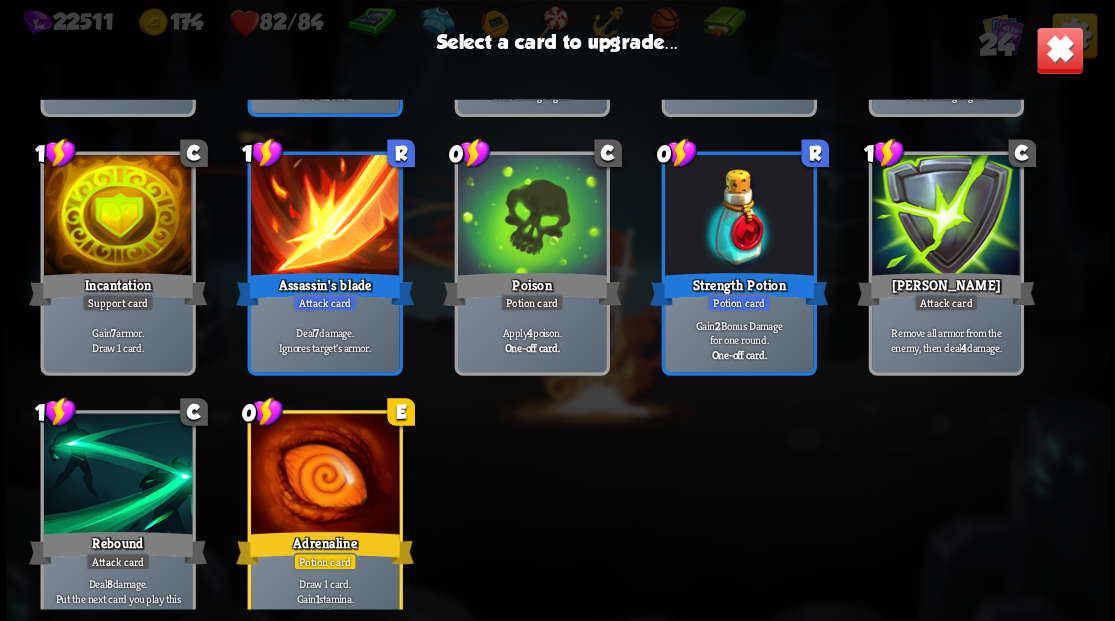 scroll, scrollTop: 629, scrollLeft: 0, axis: vertical 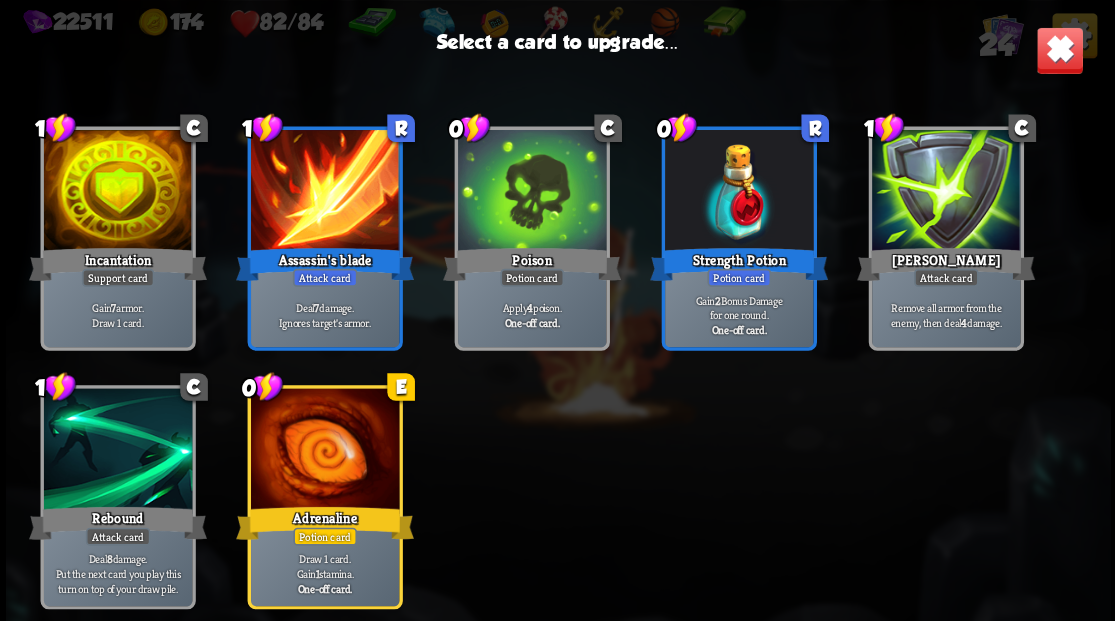 click at bounding box center [945, 192] 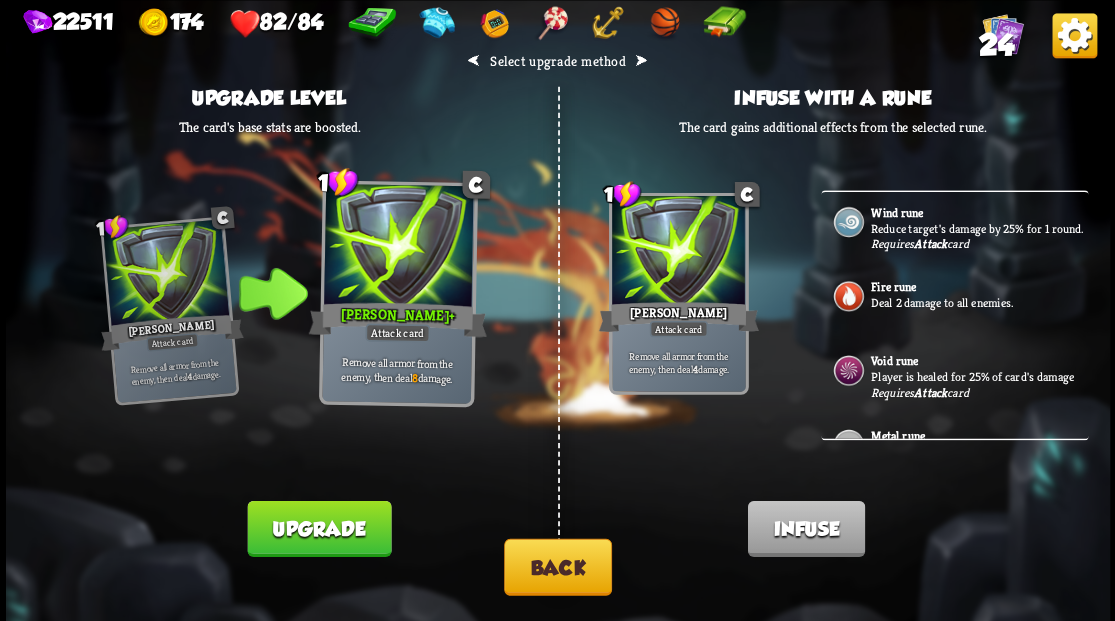 click on "Upgrade" at bounding box center [319, 528] 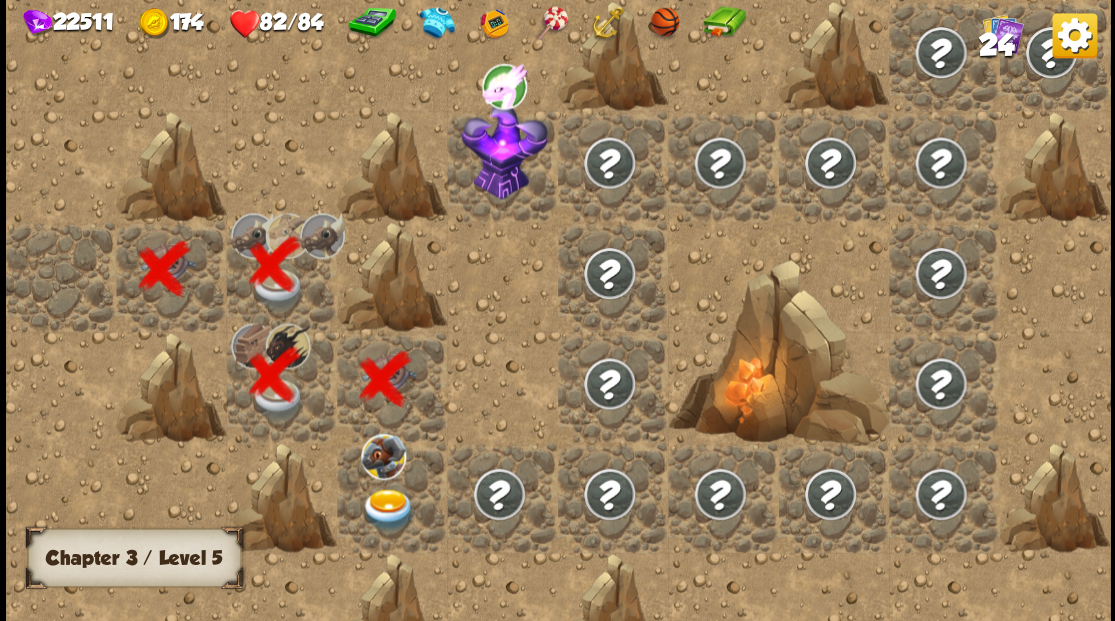 click at bounding box center [388, 509] 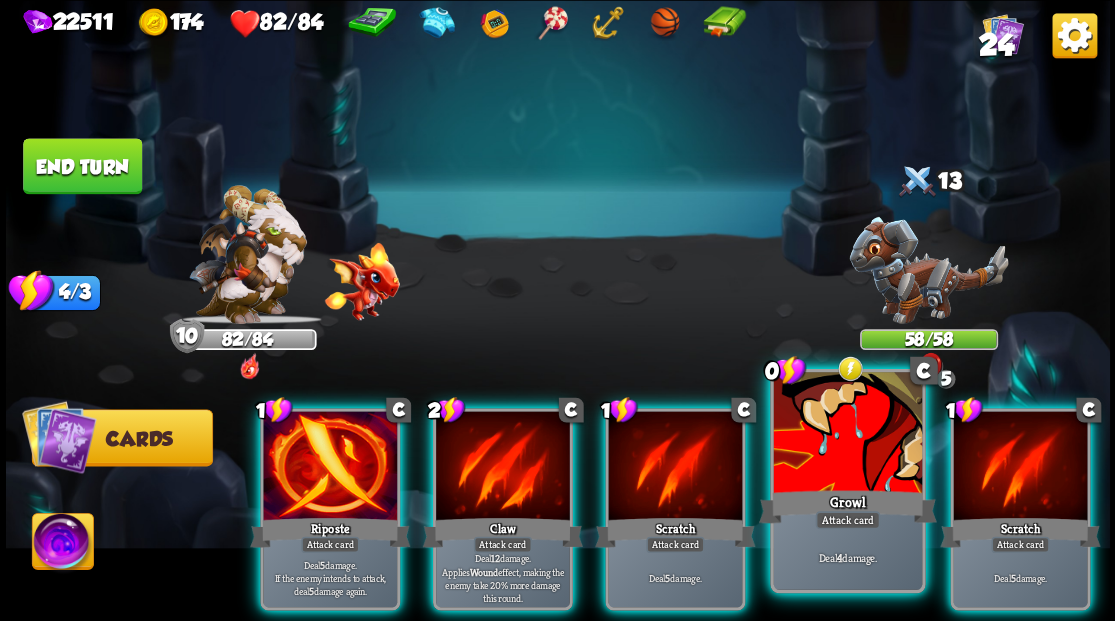click at bounding box center [847, 434] 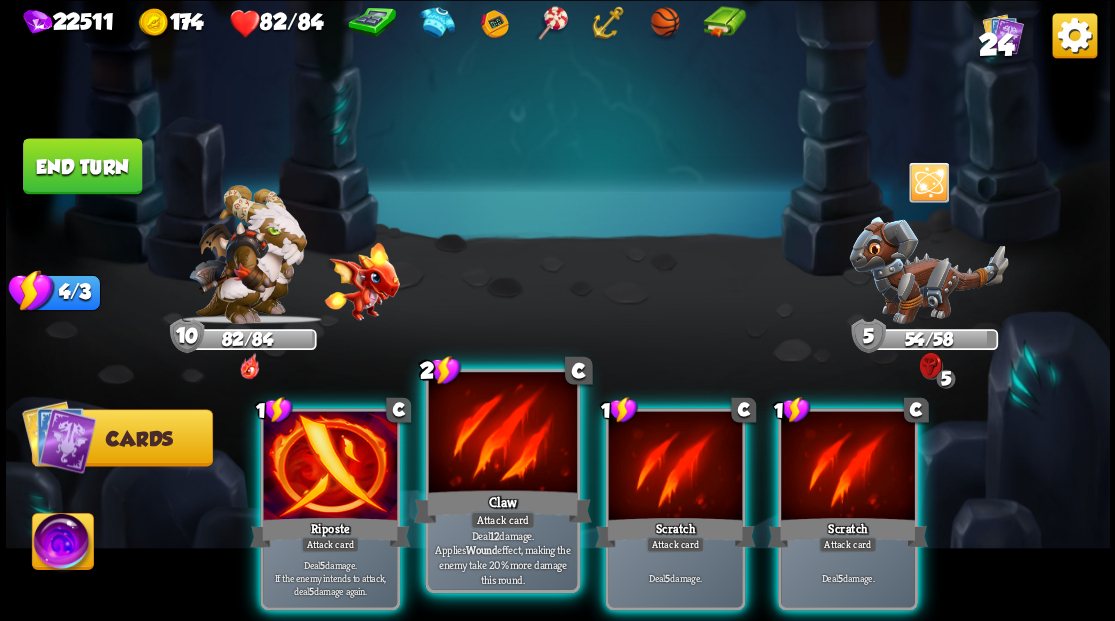 click at bounding box center [502, 434] 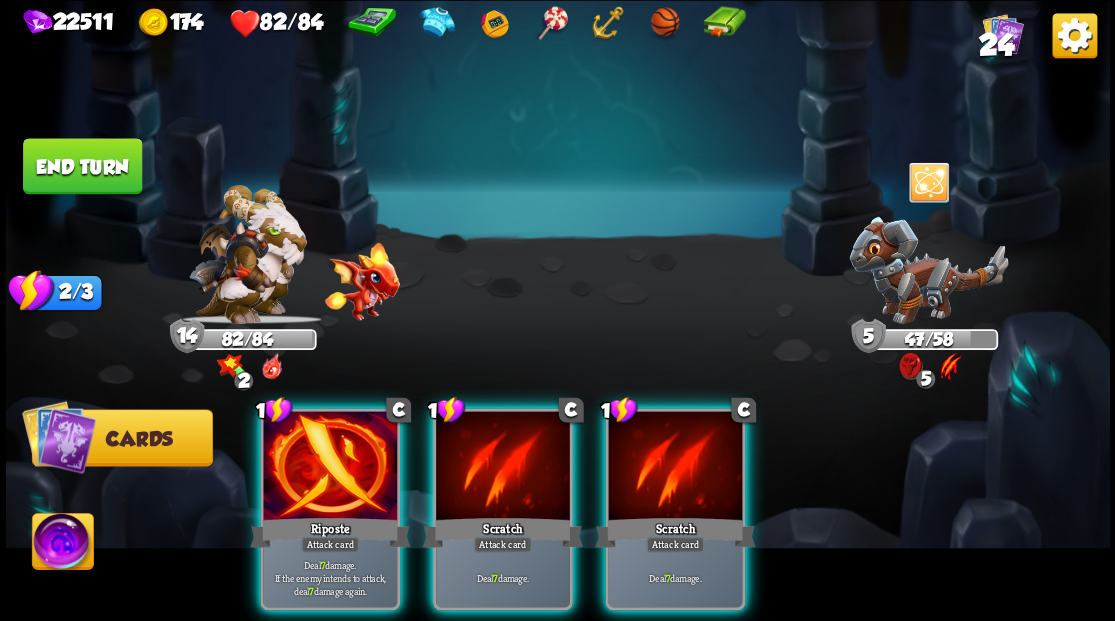 click at bounding box center (675, 467) 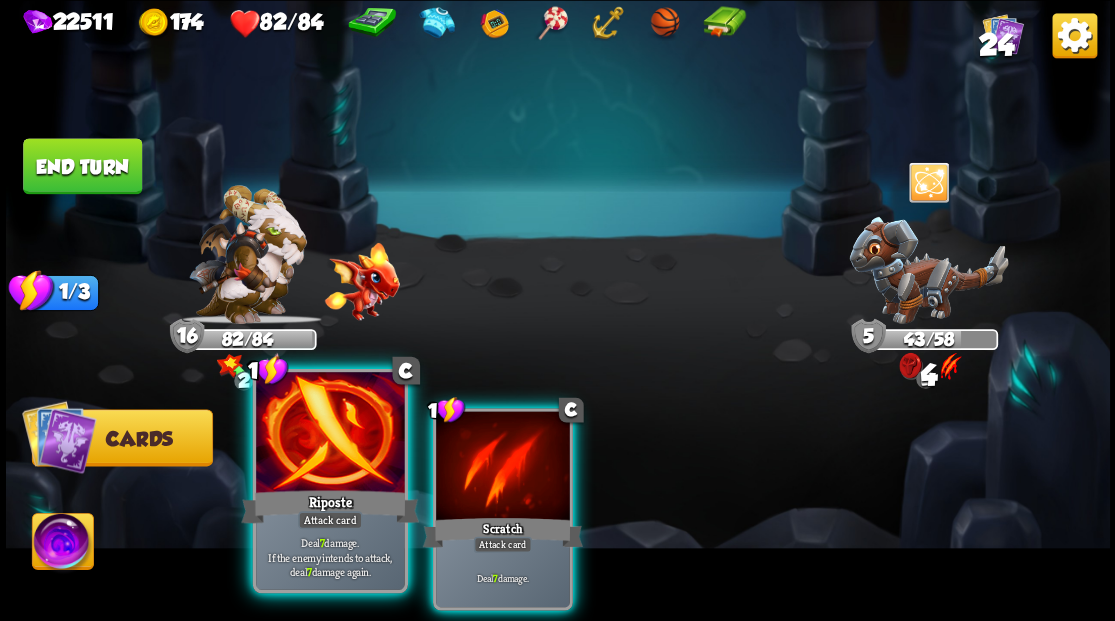 click at bounding box center (330, 434) 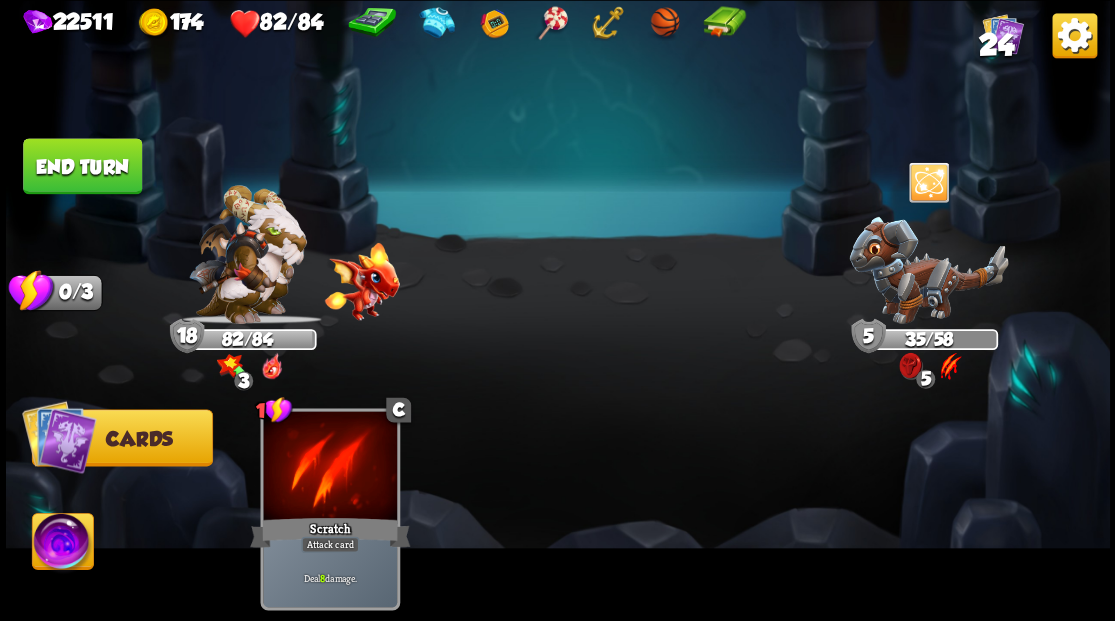 click on "End turn" at bounding box center [82, 166] 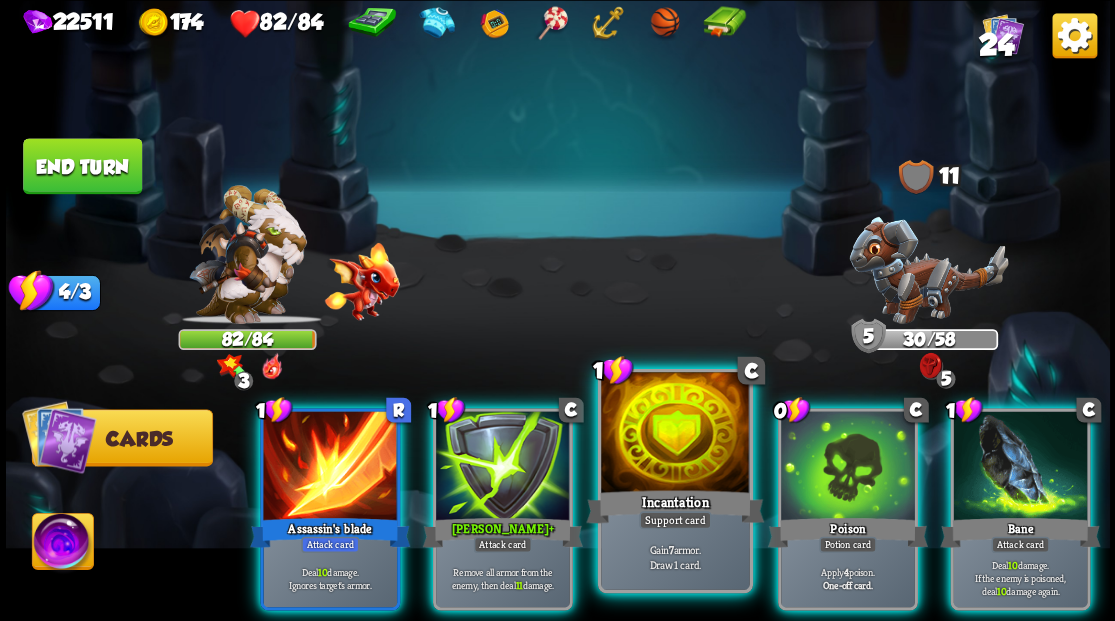 click at bounding box center [675, 434] 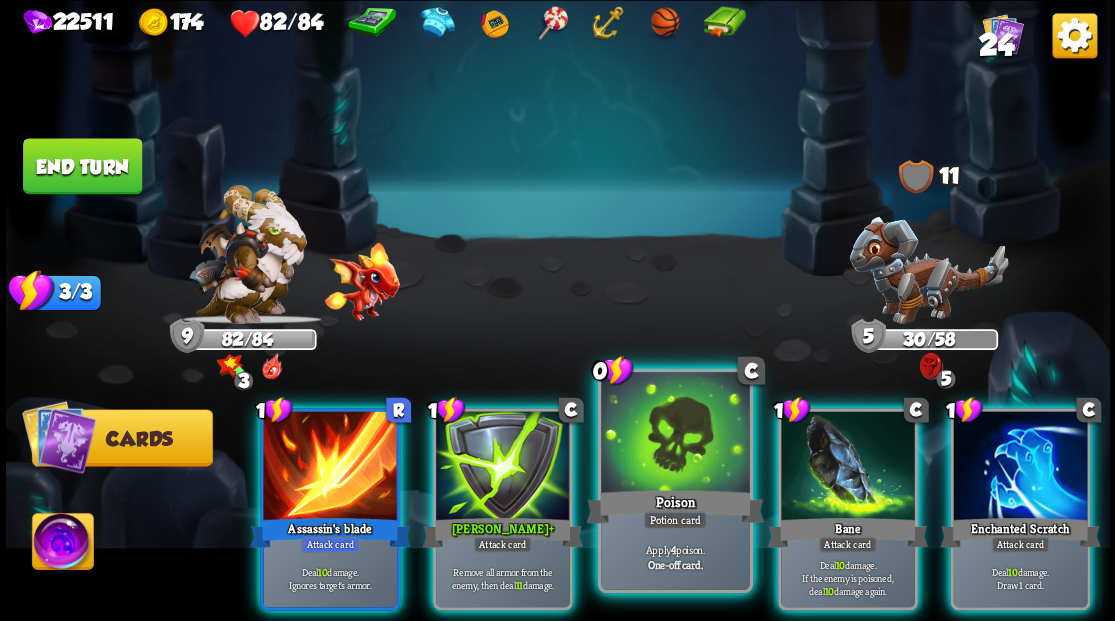 click at bounding box center (675, 434) 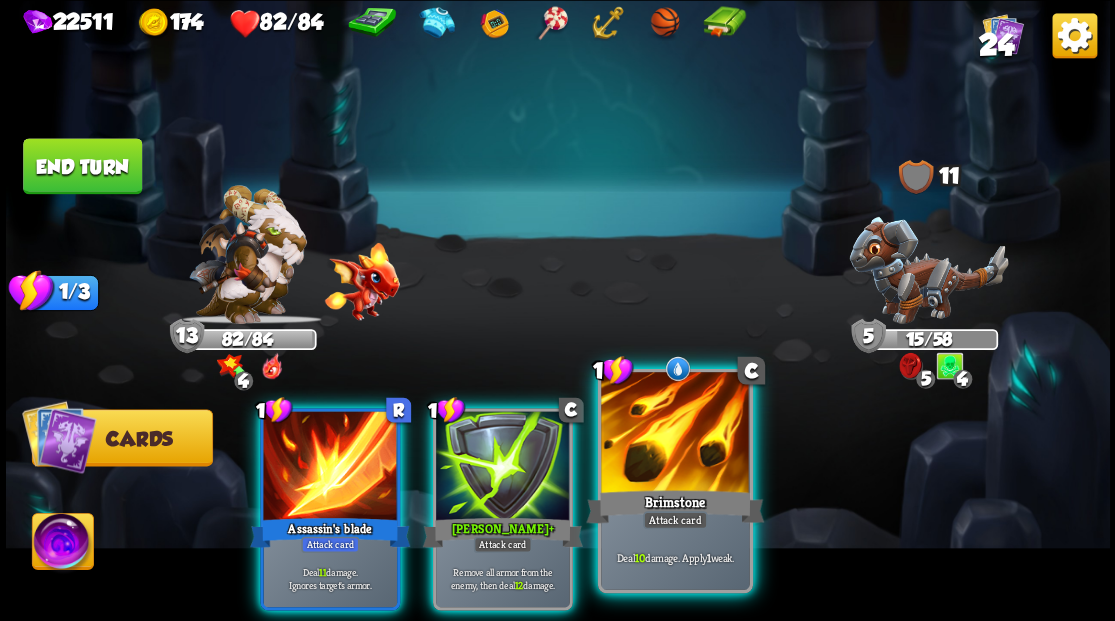 click at bounding box center (675, 434) 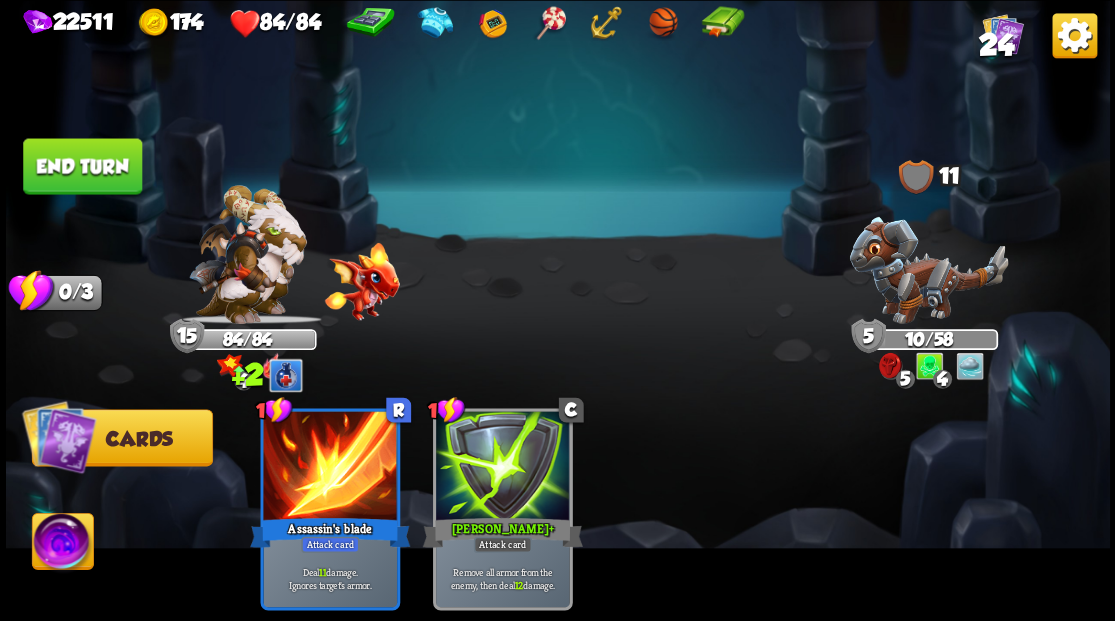 click on "End turn" at bounding box center [82, 166] 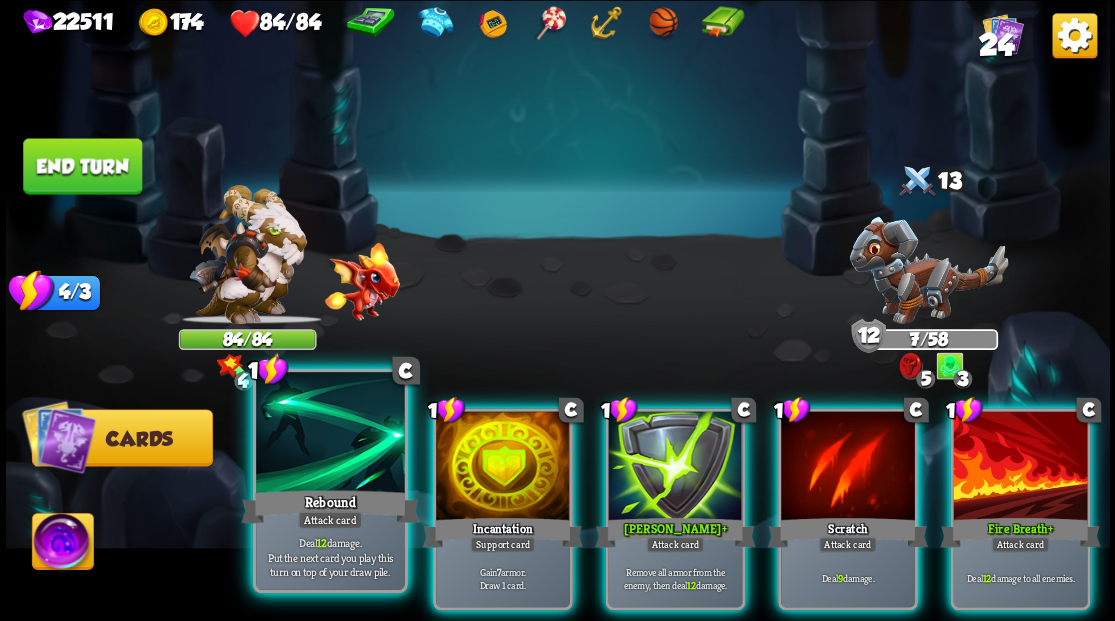 click at bounding box center (330, 434) 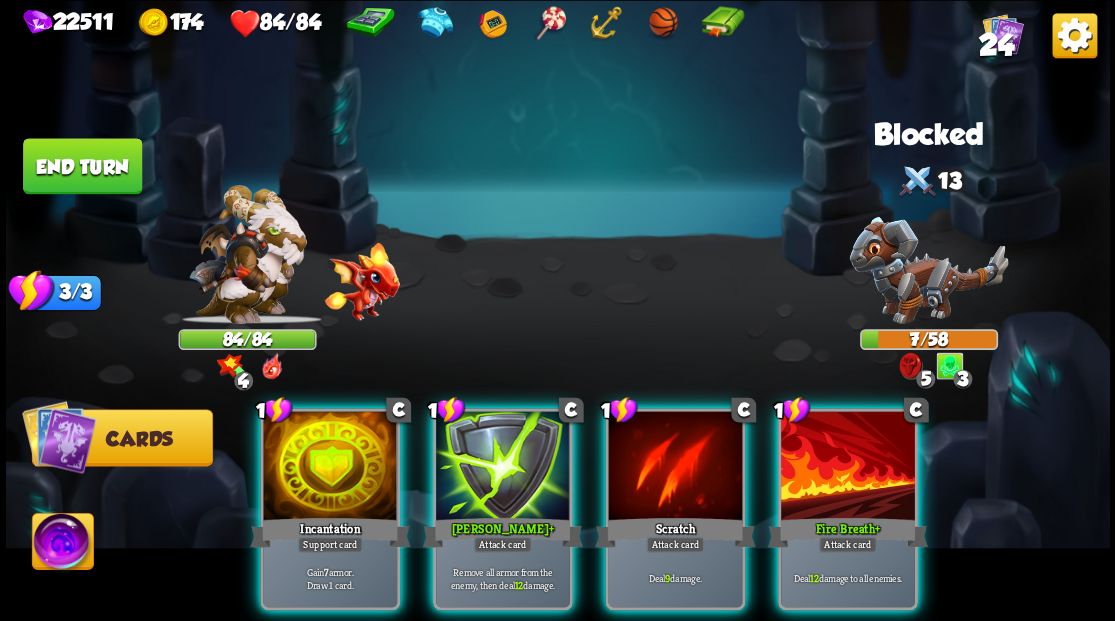 click at bounding box center [330, 467] 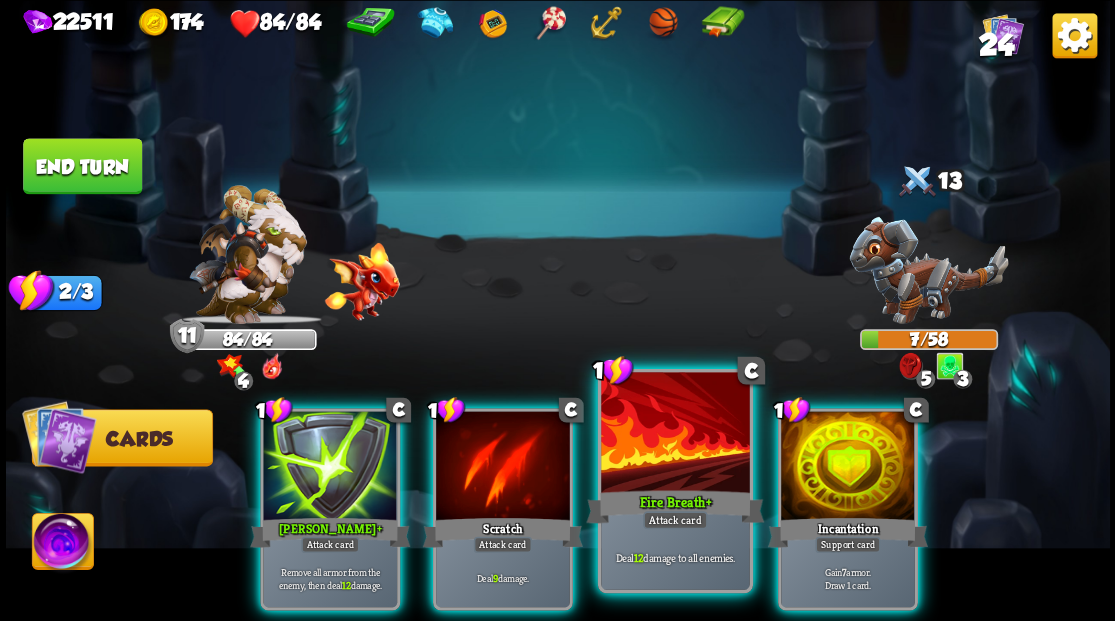 click at bounding box center [675, 434] 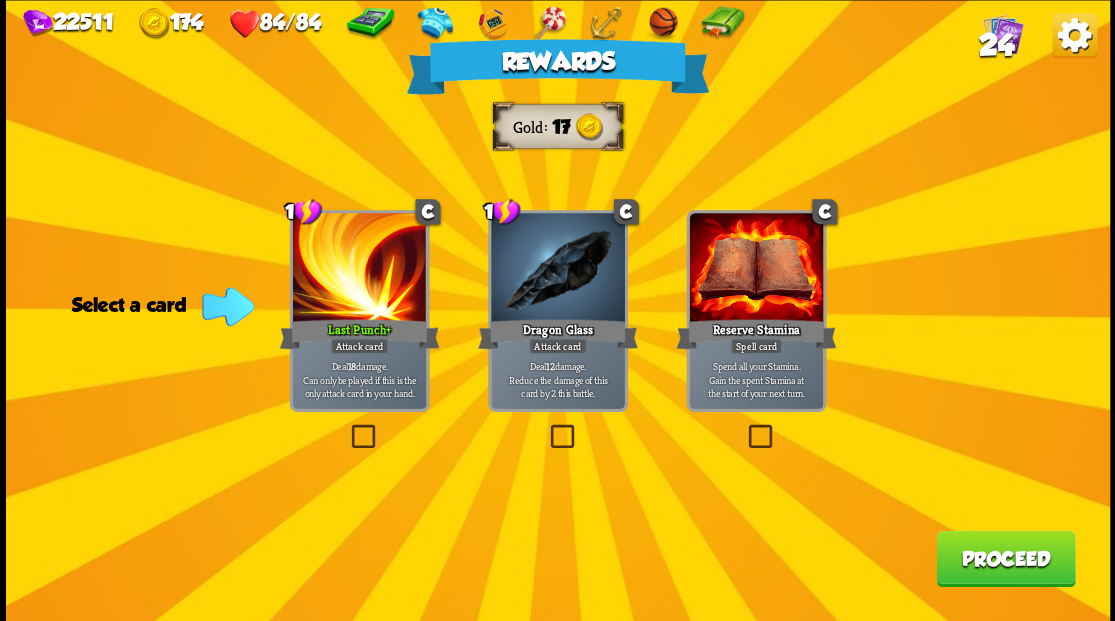 click at bounding box center [546, 427] 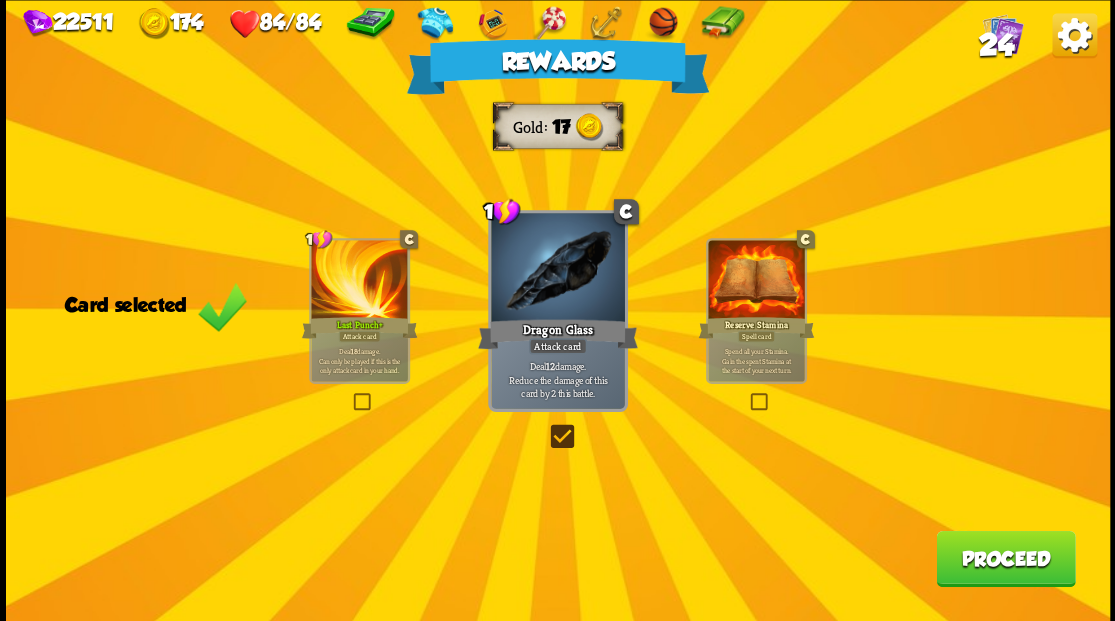 click on "Proceed" at bounding box center (1005, 558) 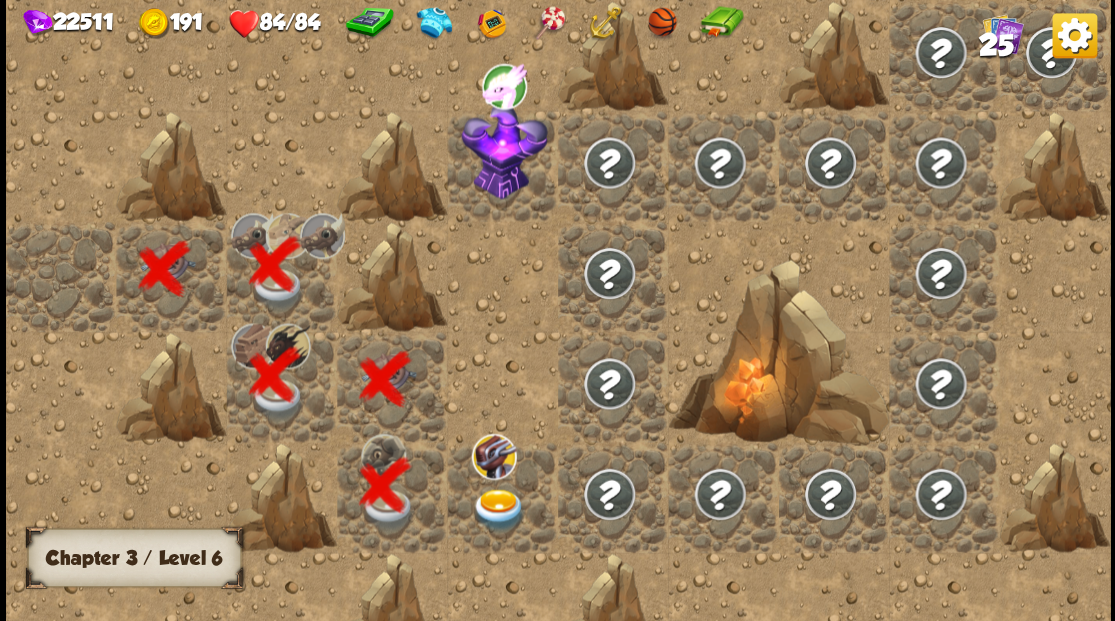 click at bounding box center (498, 509) 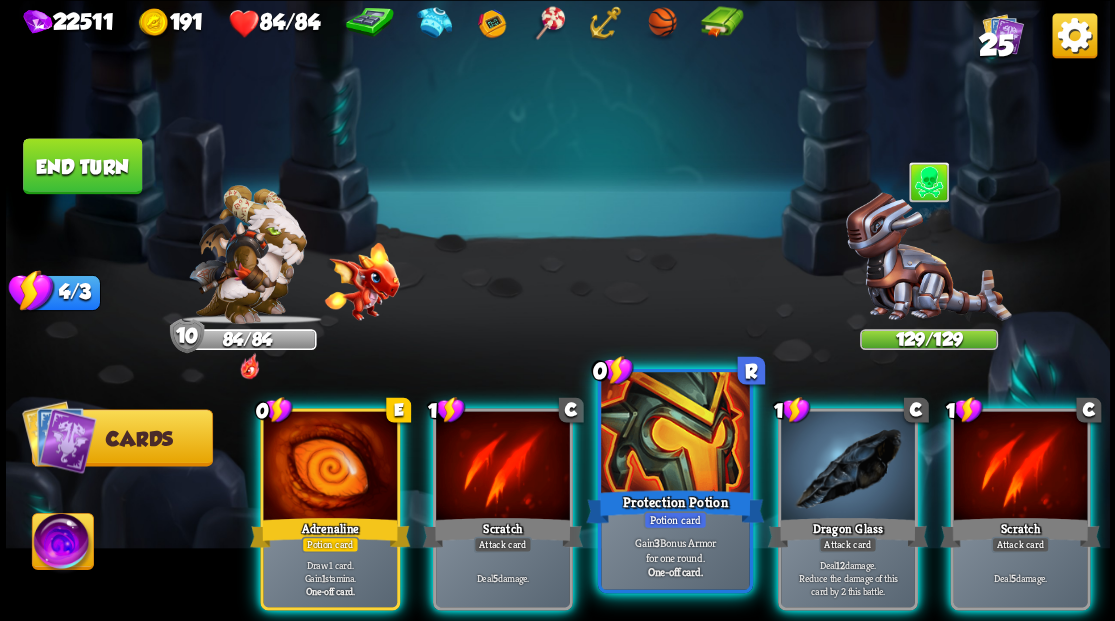 click at bounding box center [675, 434] 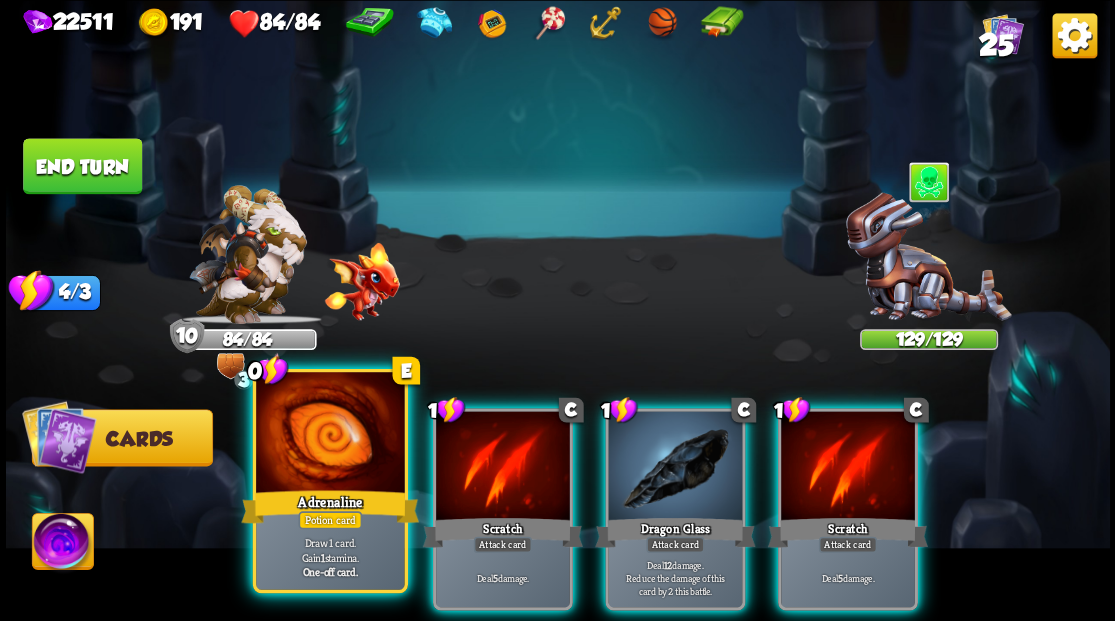 click at bounding box center (330, 434) 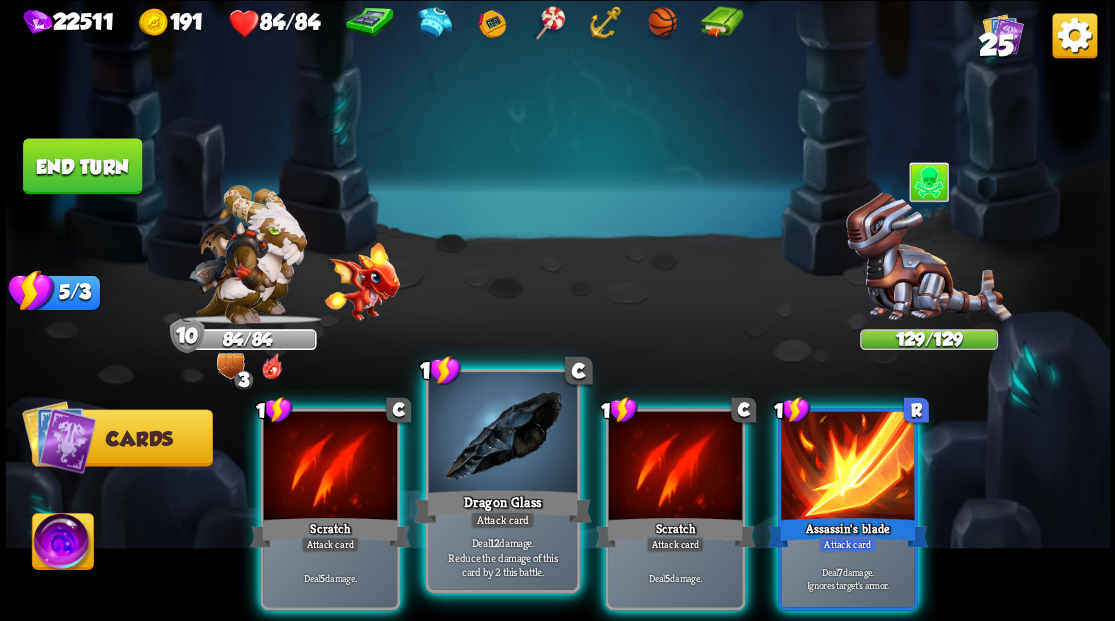 click at bounding box center (502, 434) 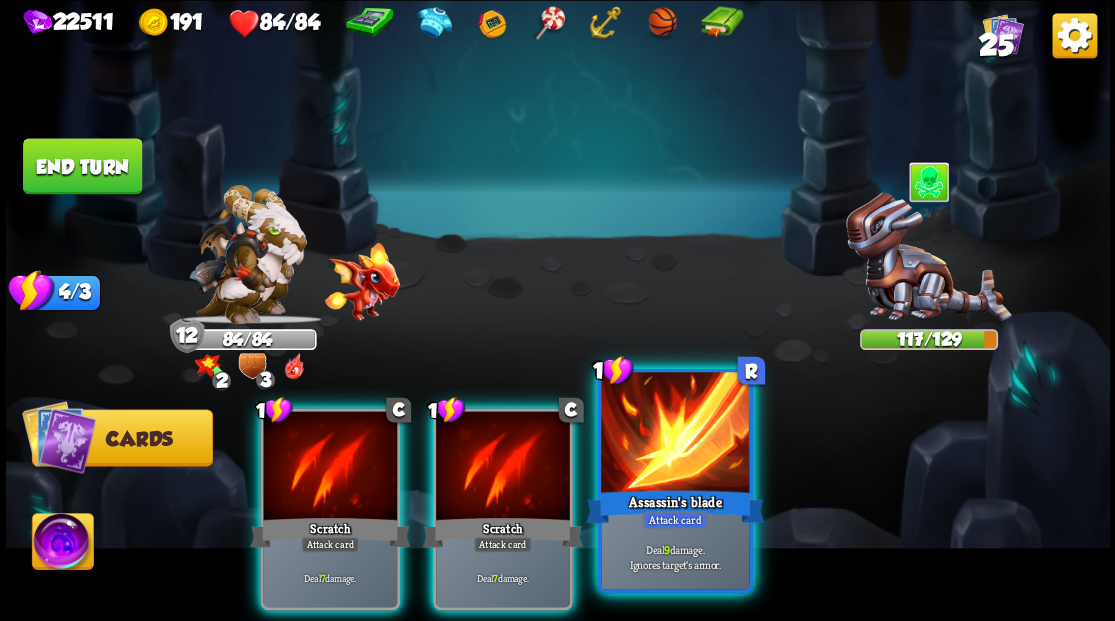 click at bounding box center [675, 434] 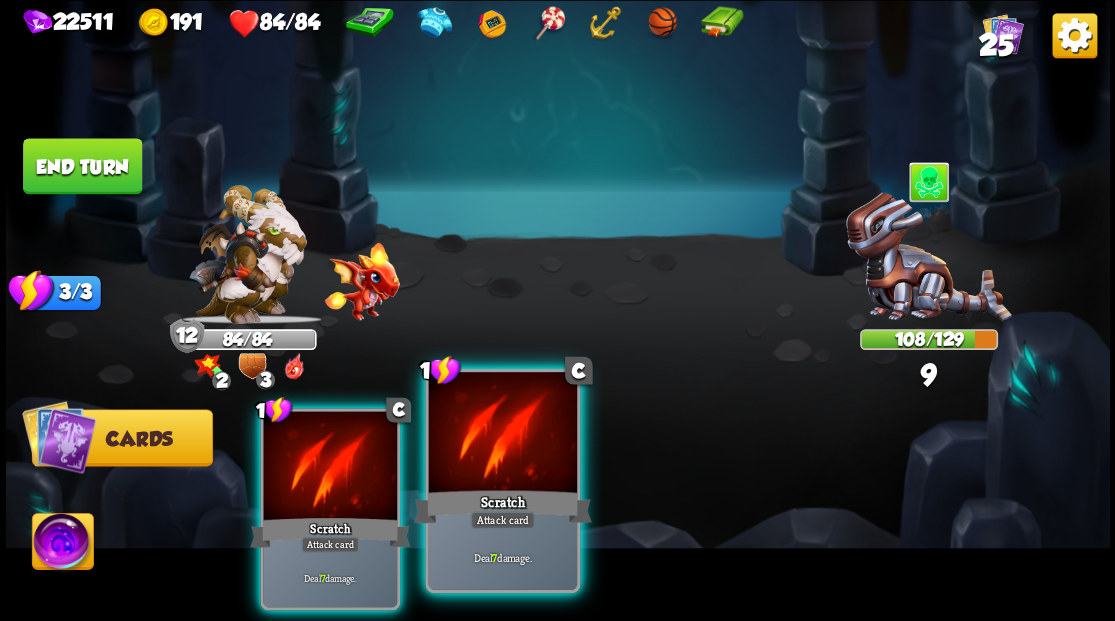 click at bounding box center [502, 434] 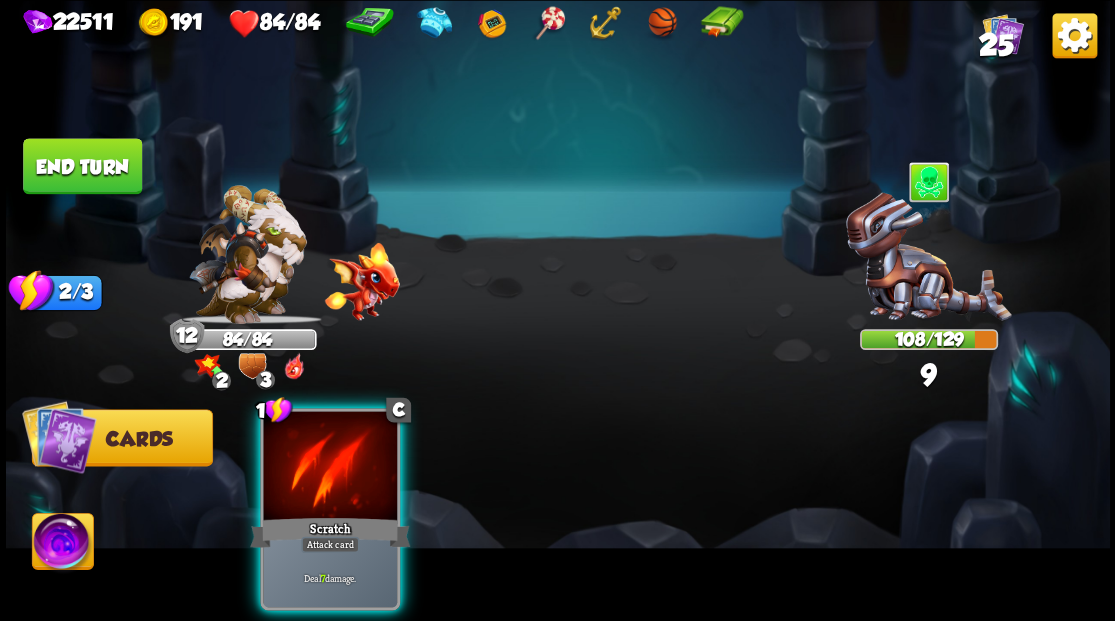 click on "1
C   Scratch     Attack card   Deal  7  damage." at bounding box center [667, 483] 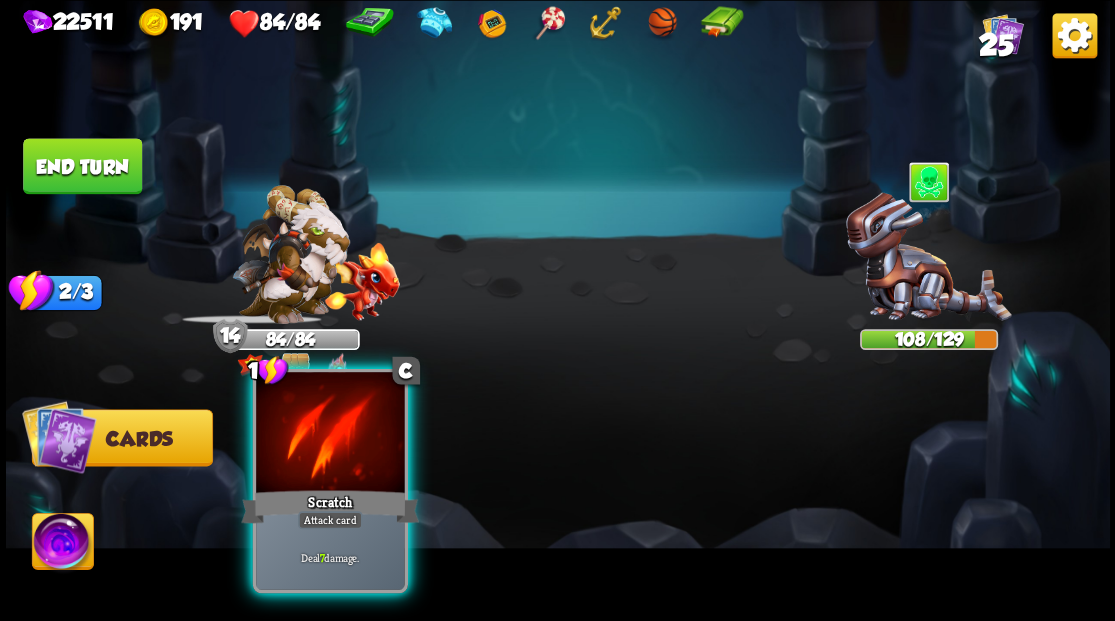click at bounding box center (330, 434) 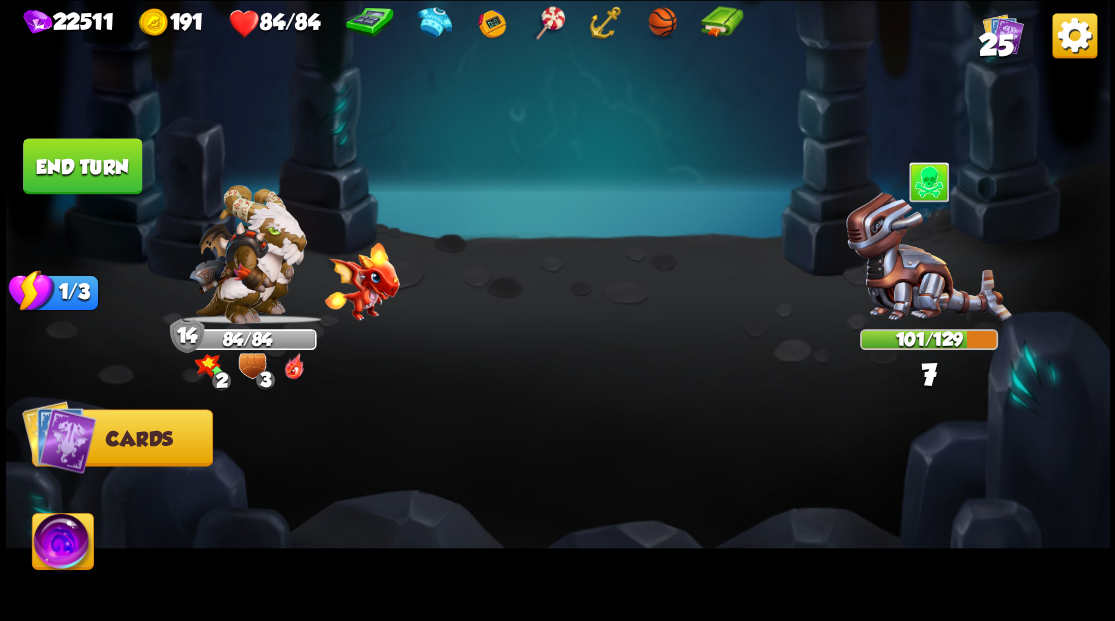 click at bounding box center (667, 483) 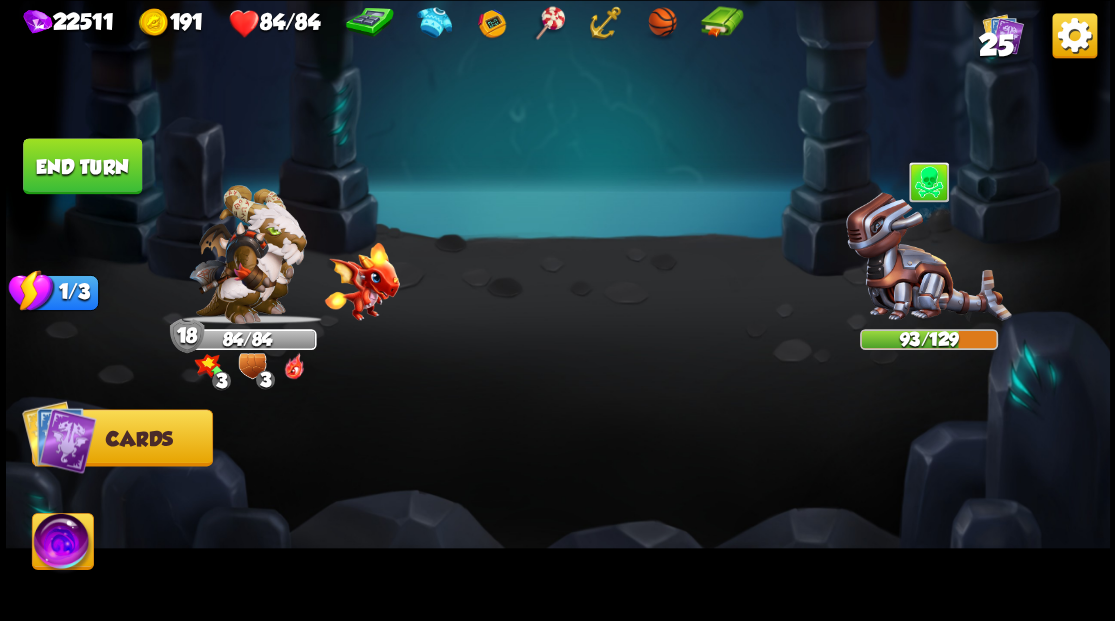 click on "End turn" at bounding box center [82, 166] 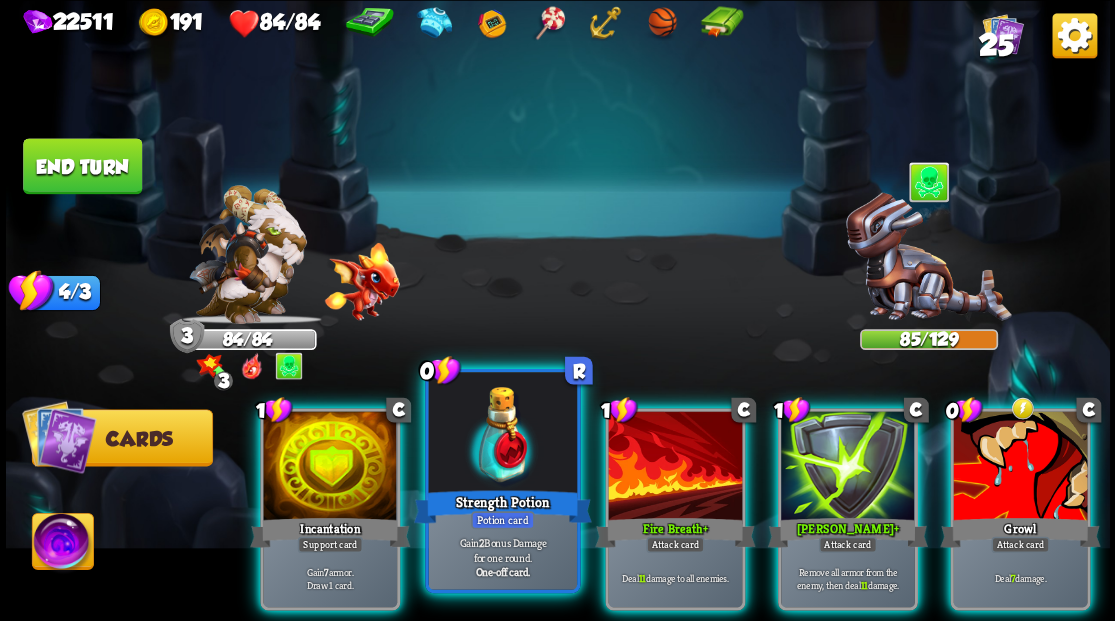 click at bounding box center (502, 434) 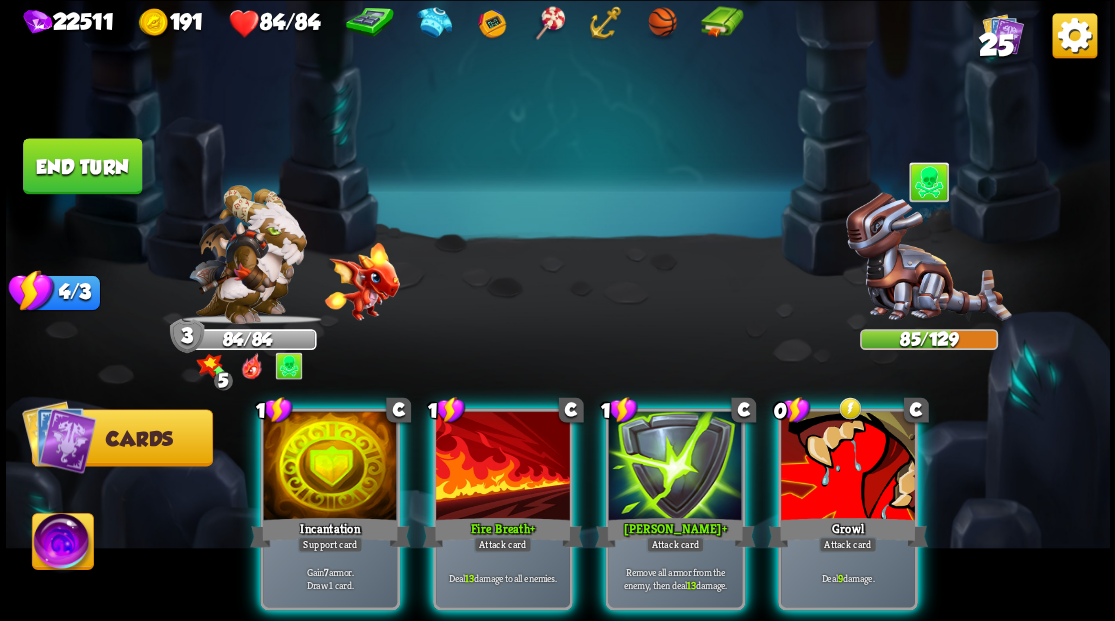 click at bounding box center [848, 467] 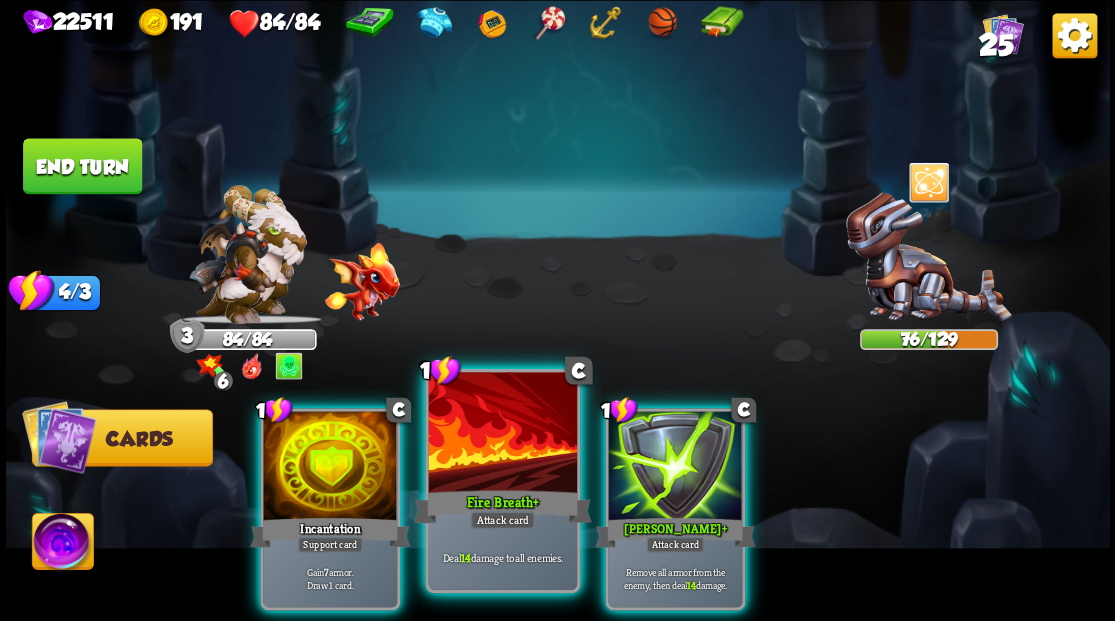 click at bounding box center (502, 434) 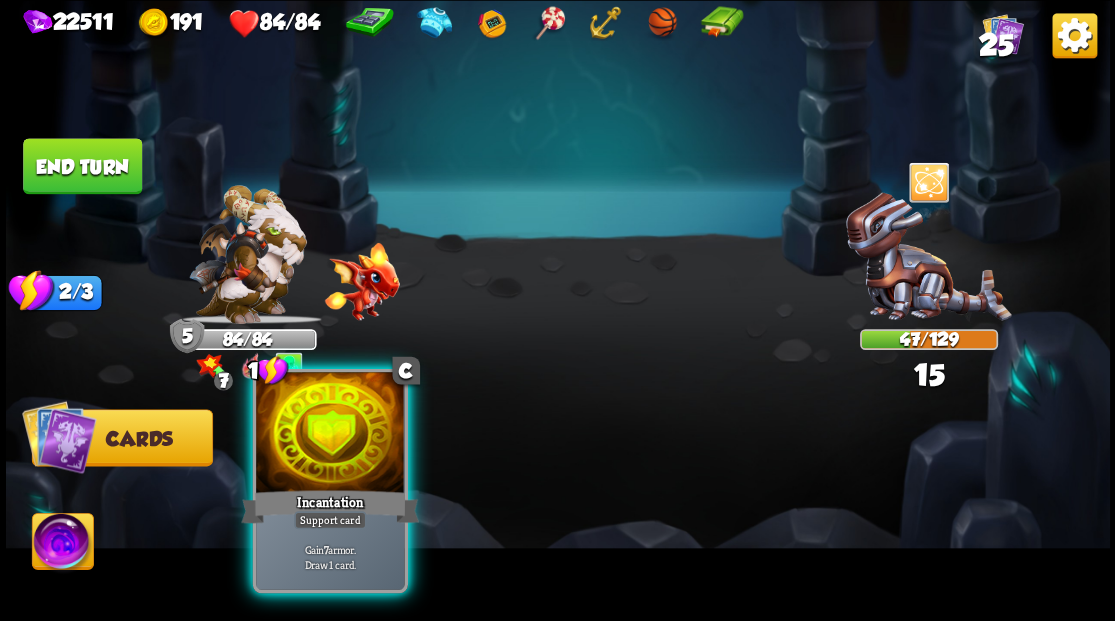 click at bounding box center (330, 434) 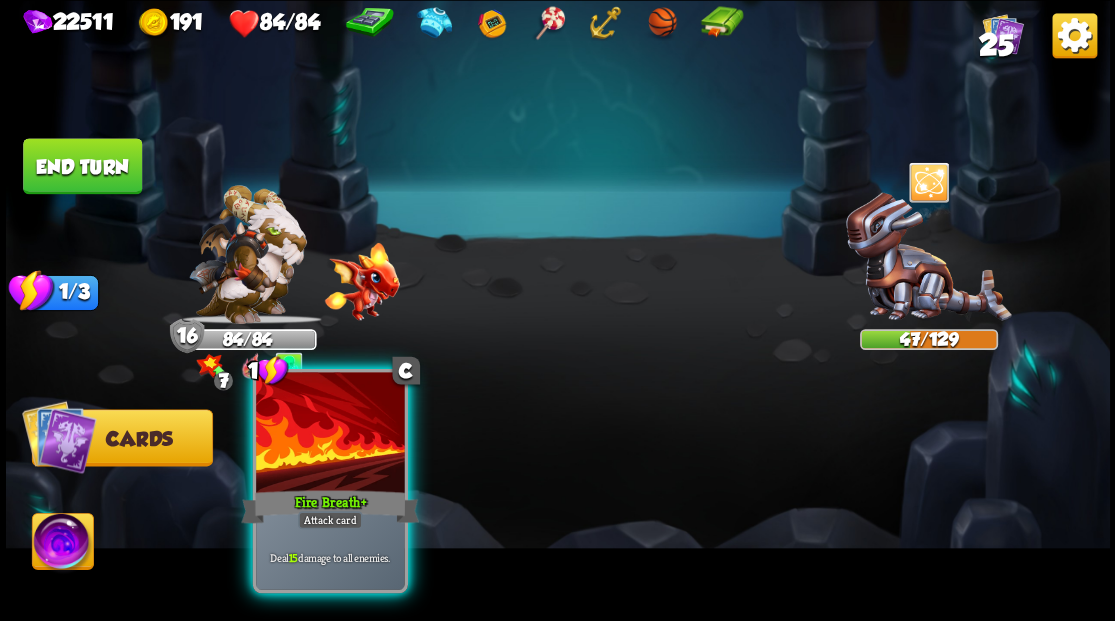 click on "Fire Breath +" at bounding box center (330, 506) 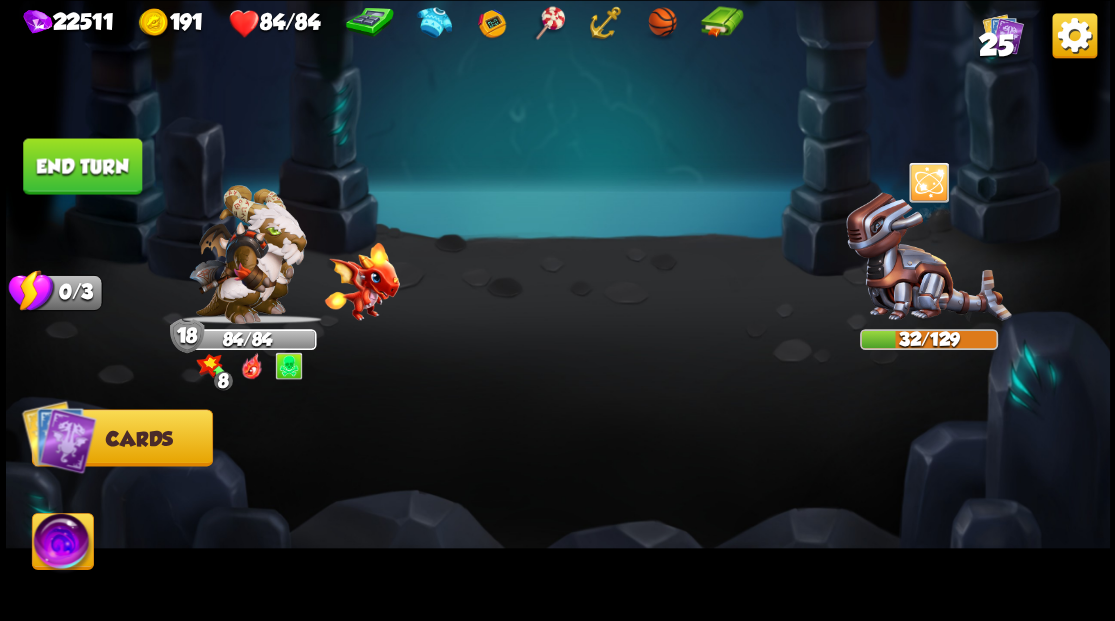 click on "End turn" at bounding box center [82, 166] 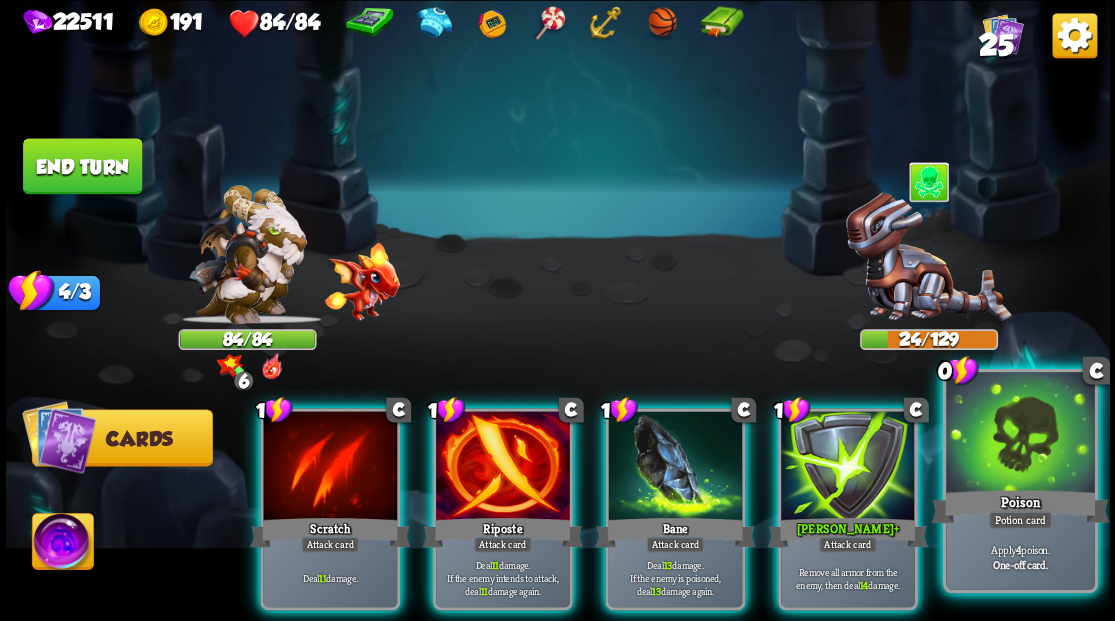 click at bounding box center [1020, 434] 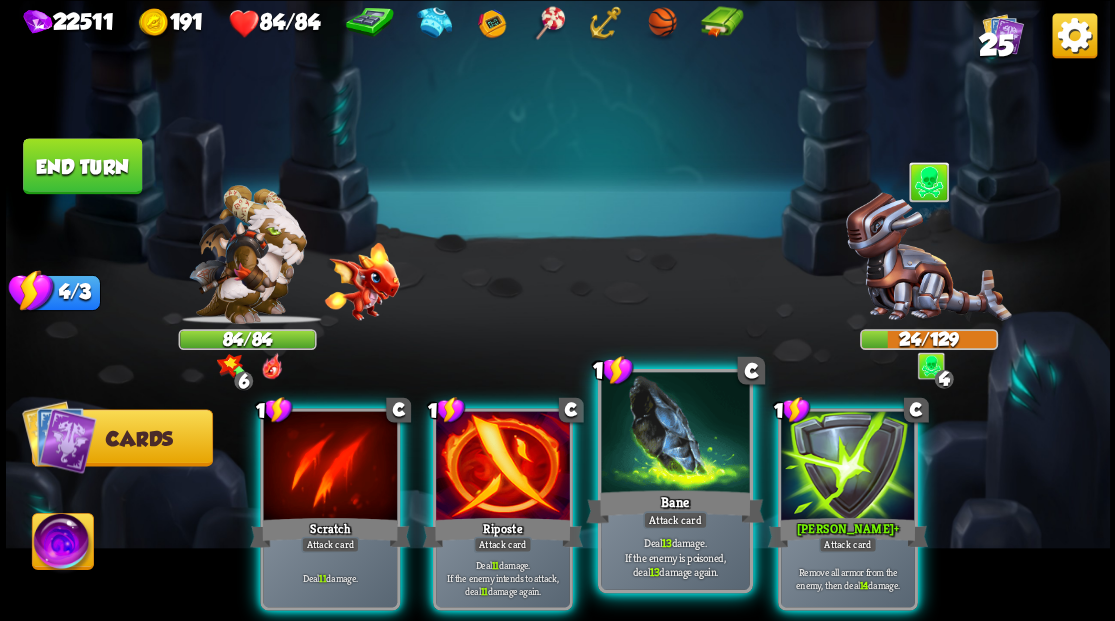 click at bounding box center (675, 434) 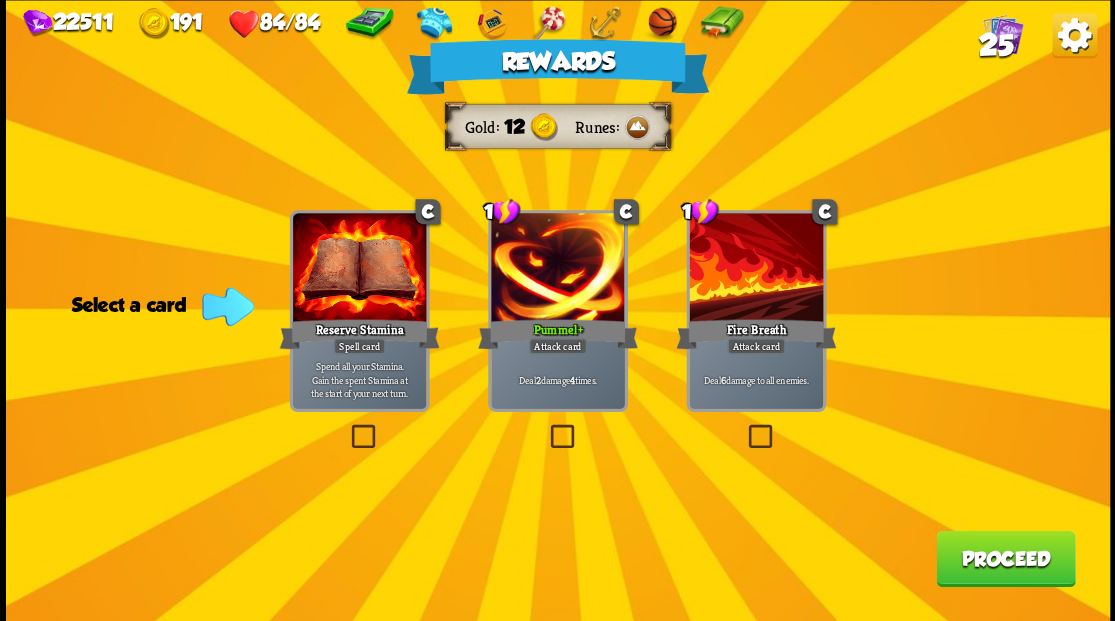 click on "Proceed" at bounding box center (1005, 558) 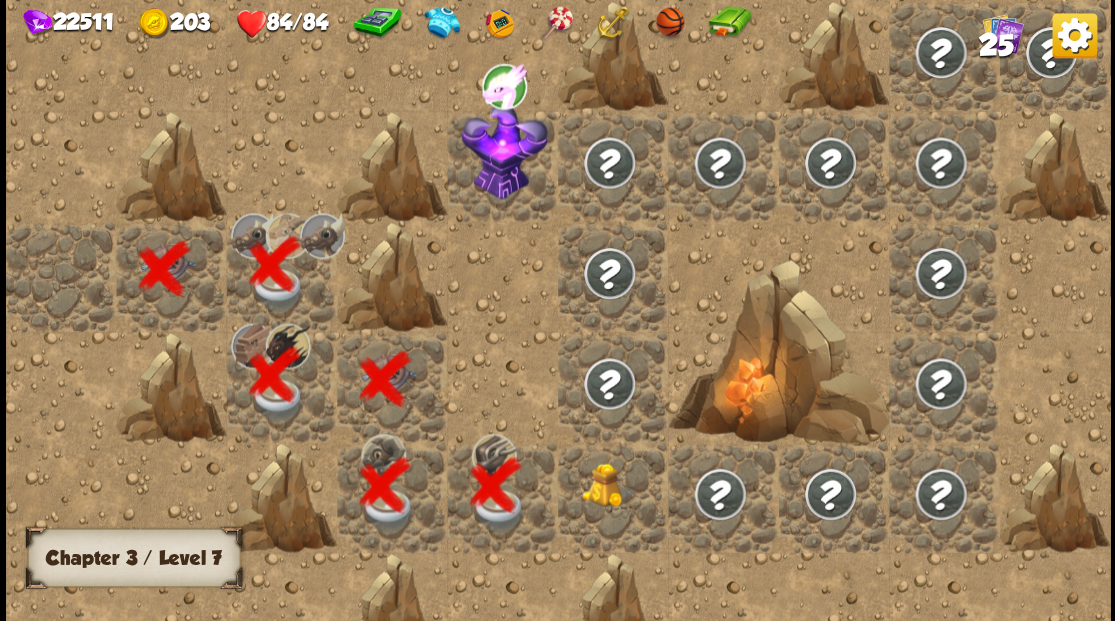 click at bounding box center (609, 484) 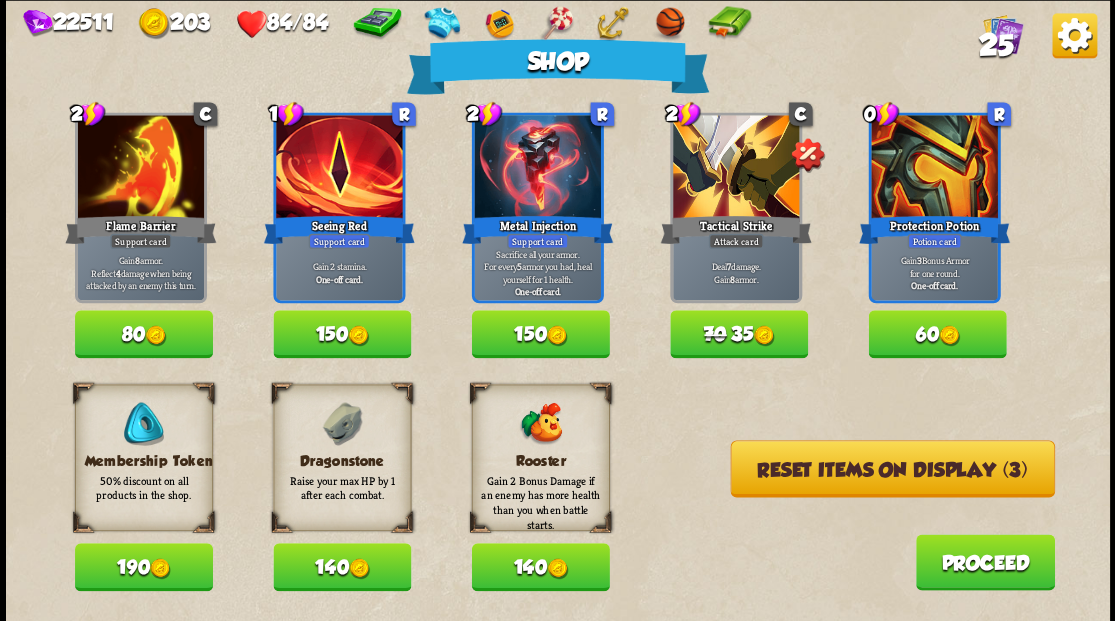 click on "Reset items on display (3)" at bounding box center (892, 468) 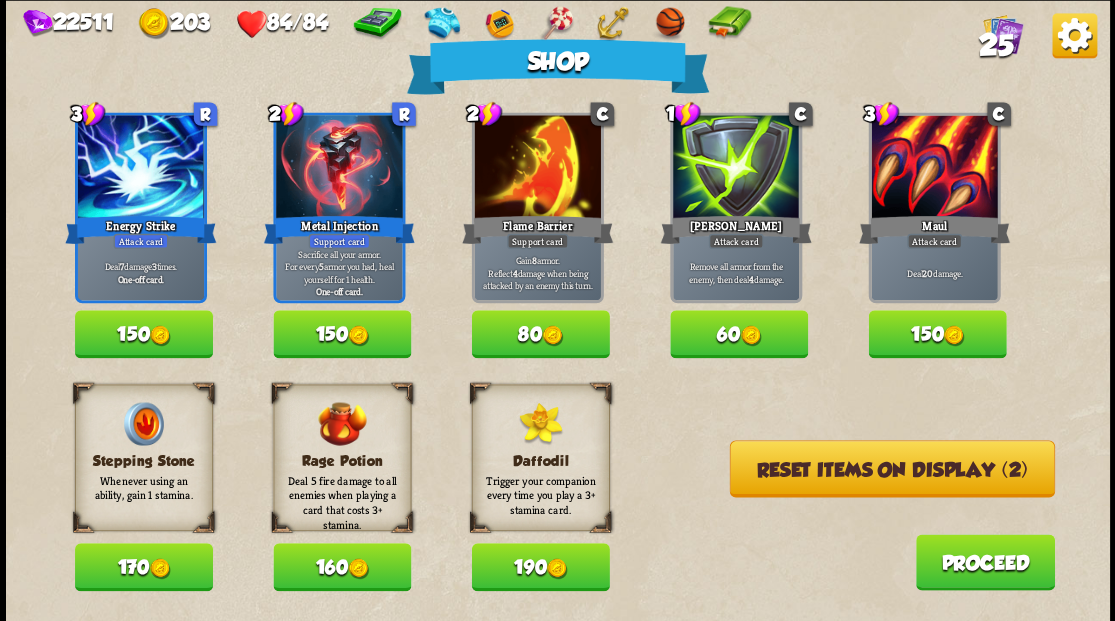 click on "Reset items on display (2)" at bounding box center [891, 468] 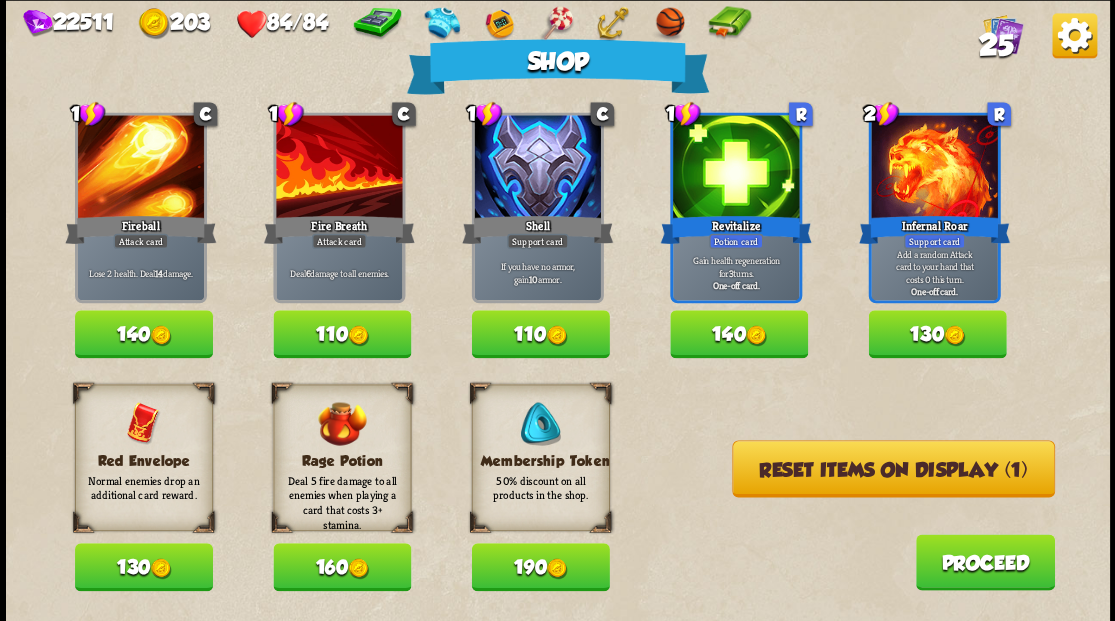 click on "140" at bounding box center (739, 334) 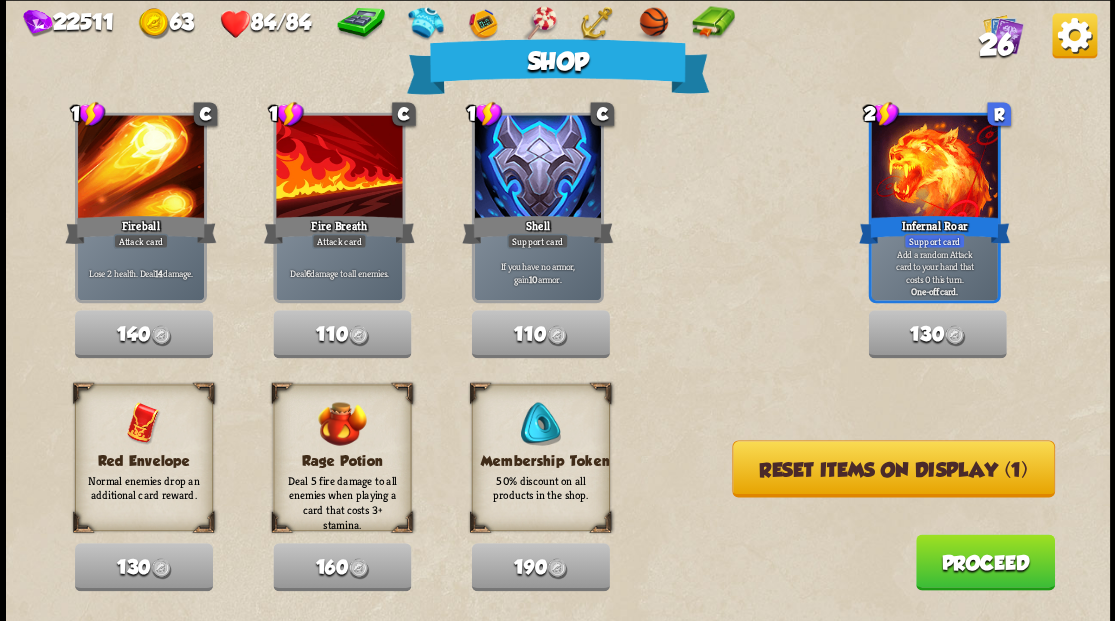 click on "Reset items on display (1)" at bounding box center [893, 468] 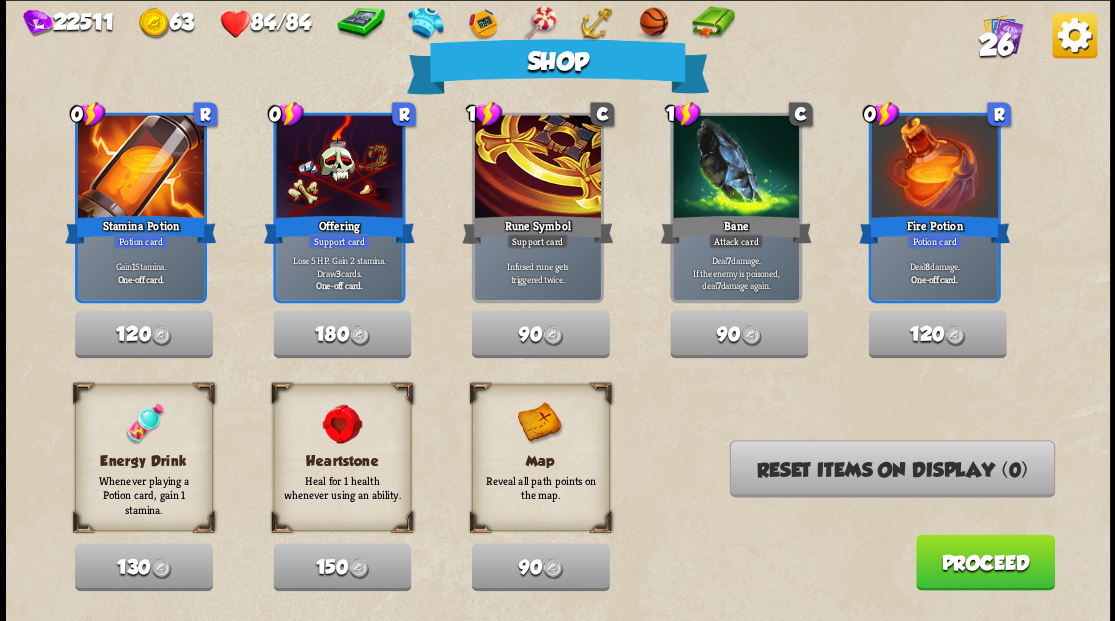 click on "Proceed" at bounding box center [984, 562] 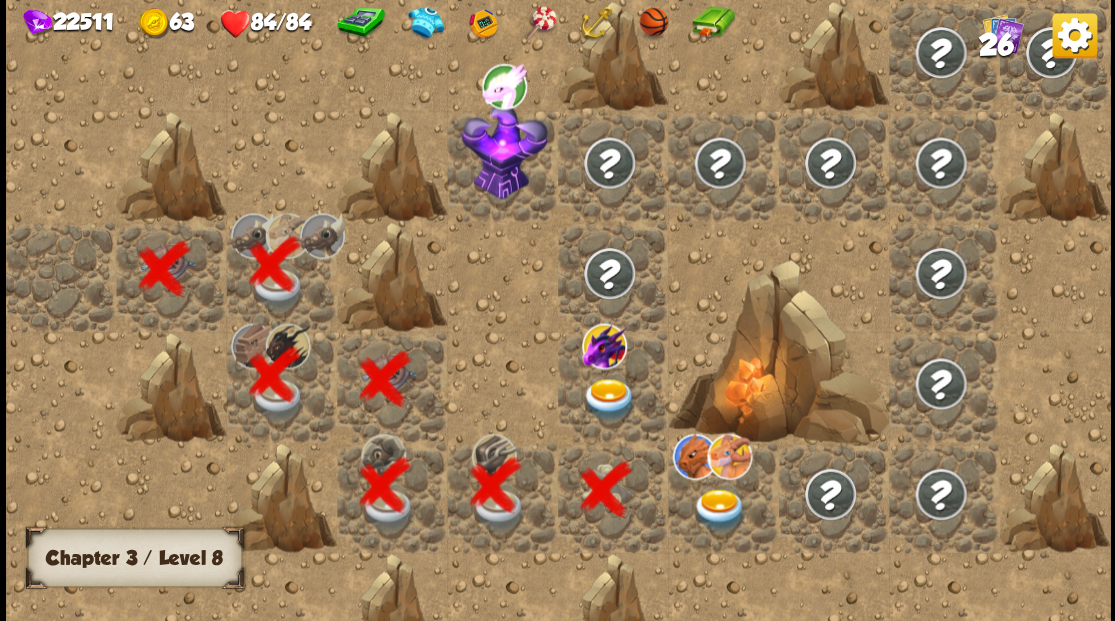 click at bounding box center (609, 399) 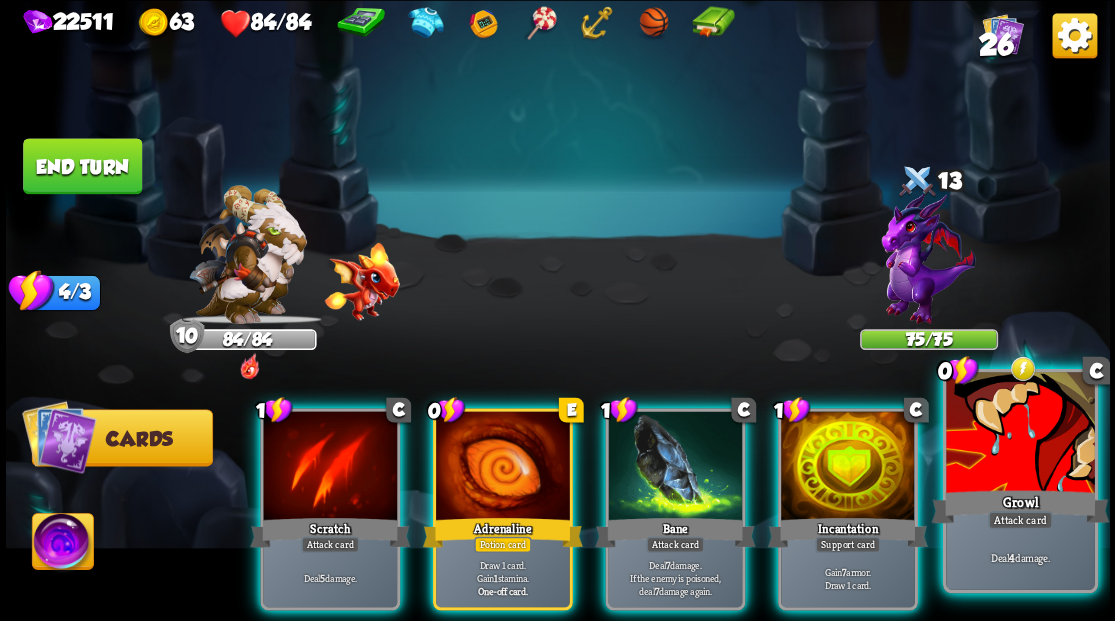 click at bounding box center (1020, 434) 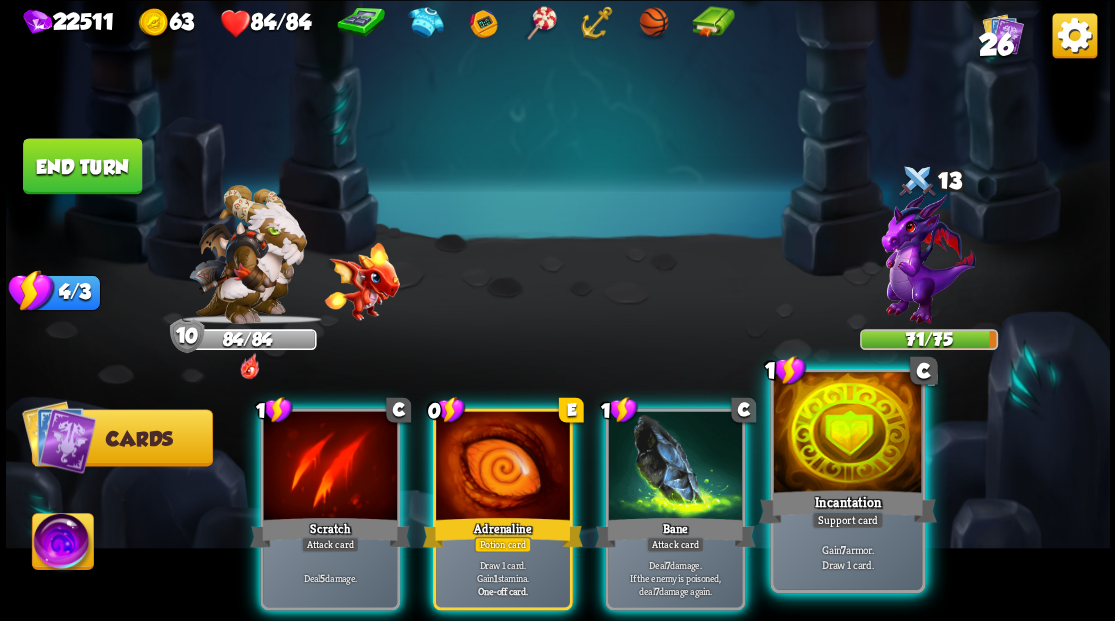 click at bounding box center (847, 434) 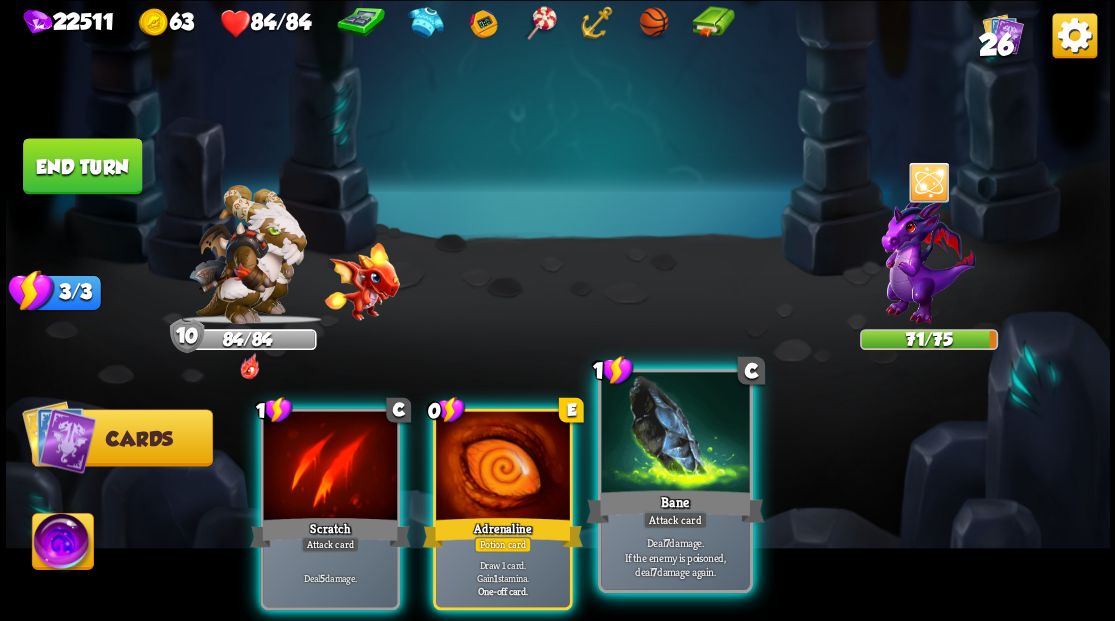 click at bounding box center (675, 434) 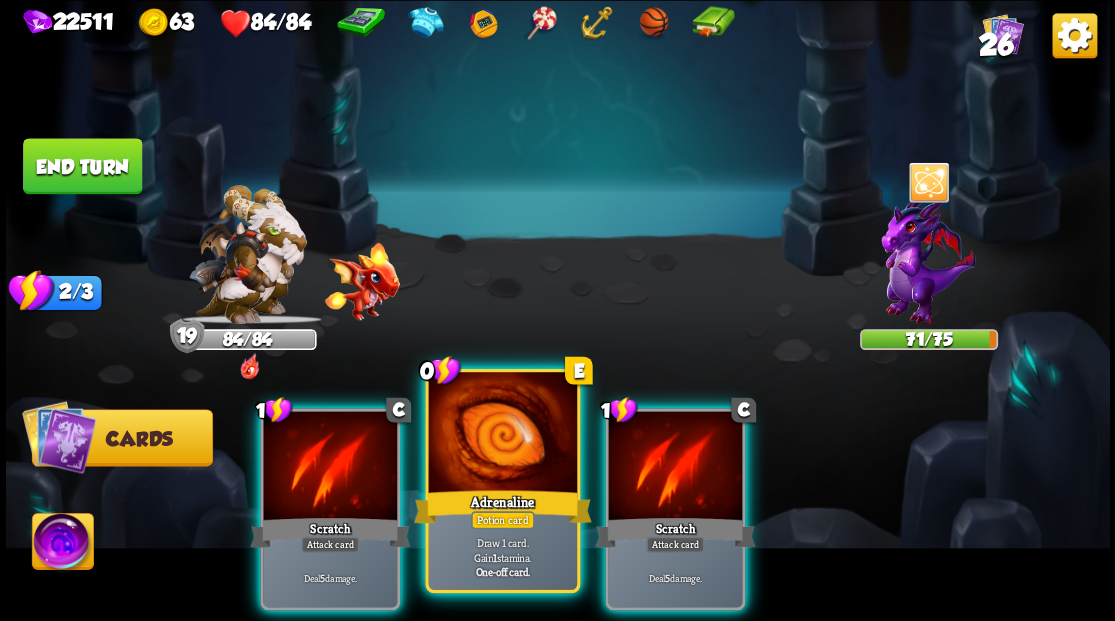 click at bounding box center (502, 434) 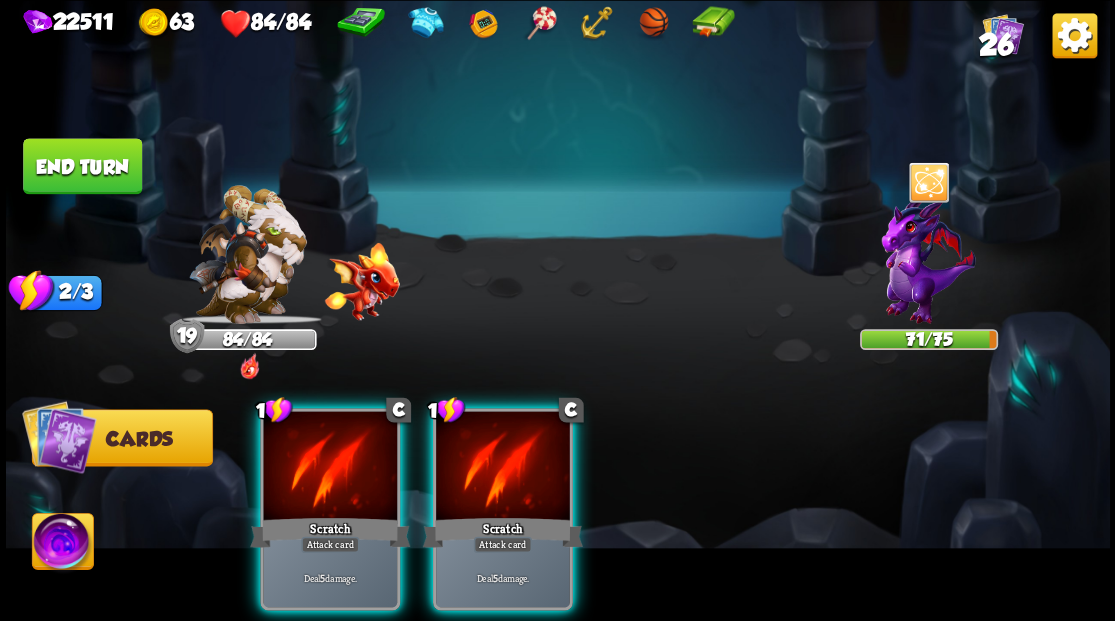 click at bounding box center (503, 467) 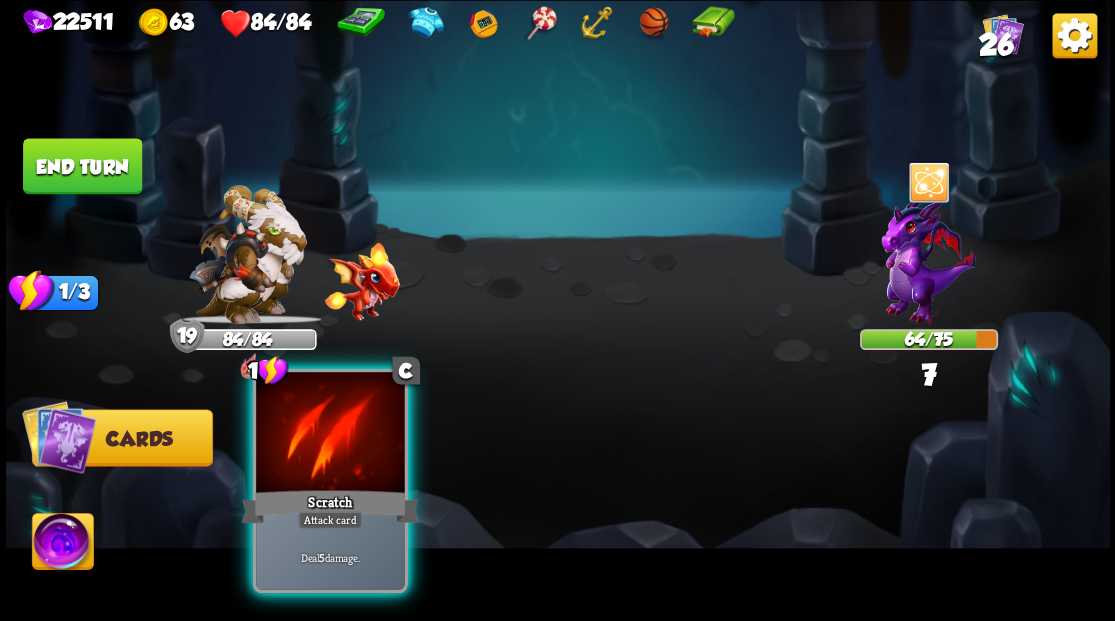click at bounding box center [330, 434] 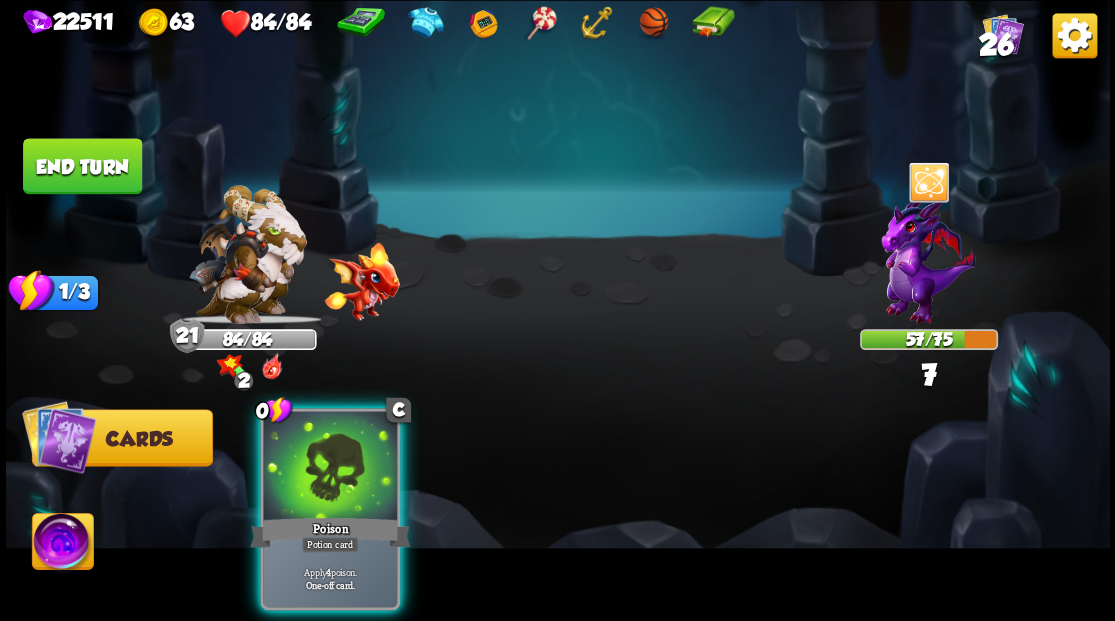 click at bounding box center (330, 467) 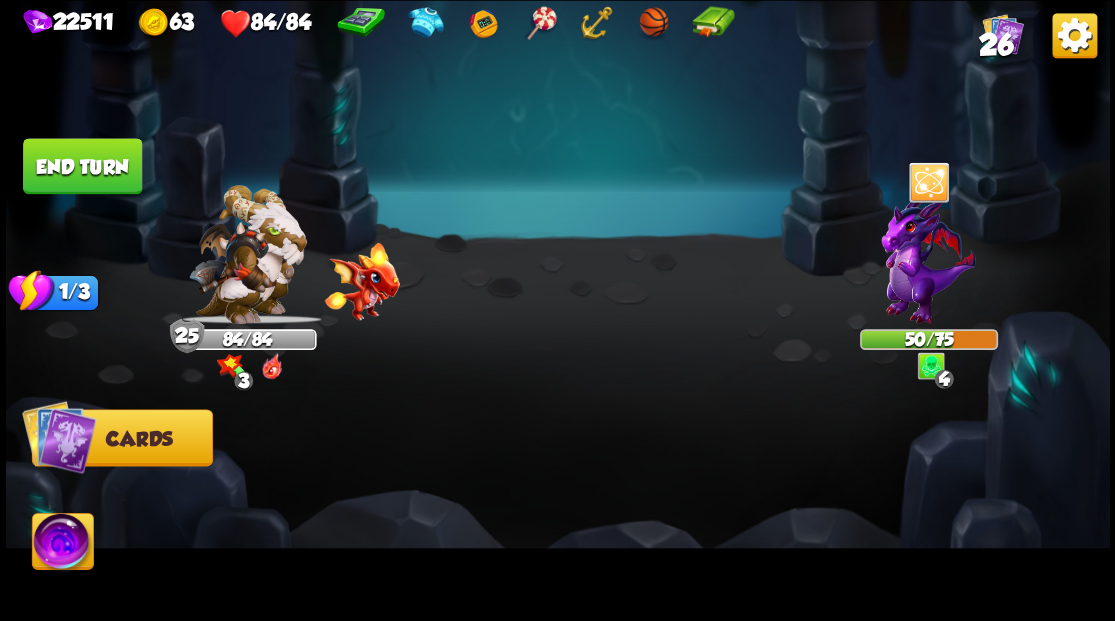 click on "26" at bounding box center (995, 45) 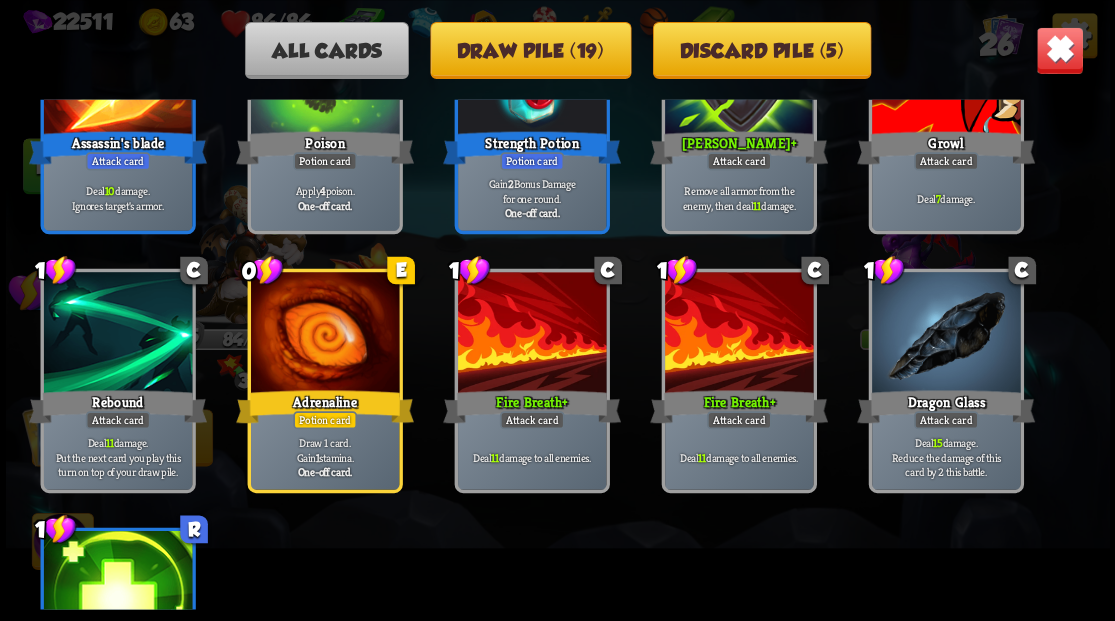 scroll, scrollTop: 1200, scrollLeft: 0, axis: vertical 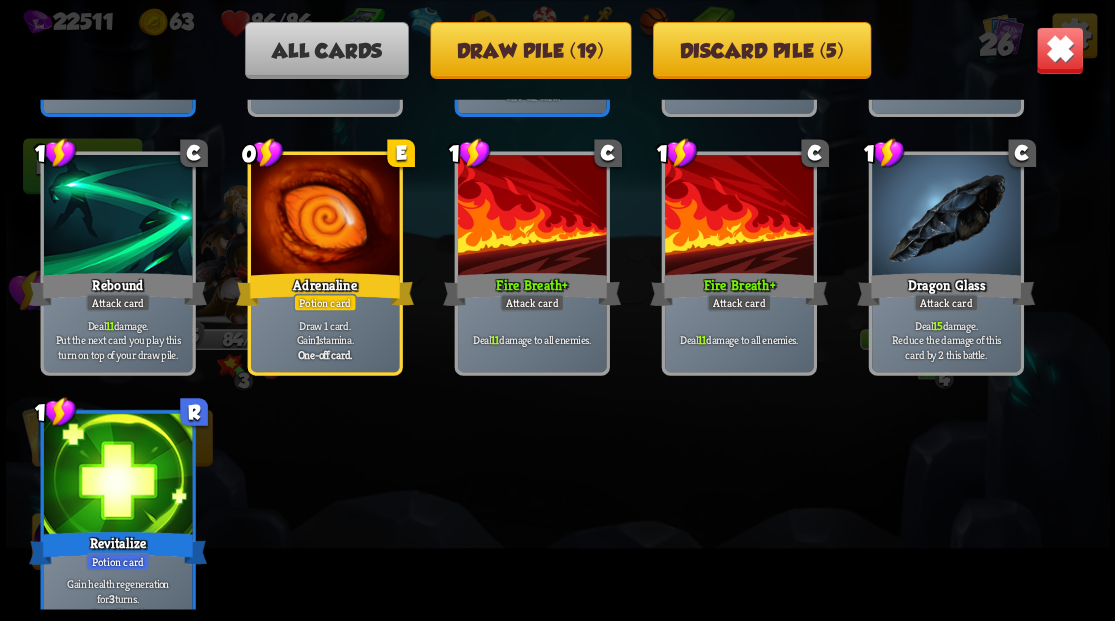 click at bounding box center (1059, 50) 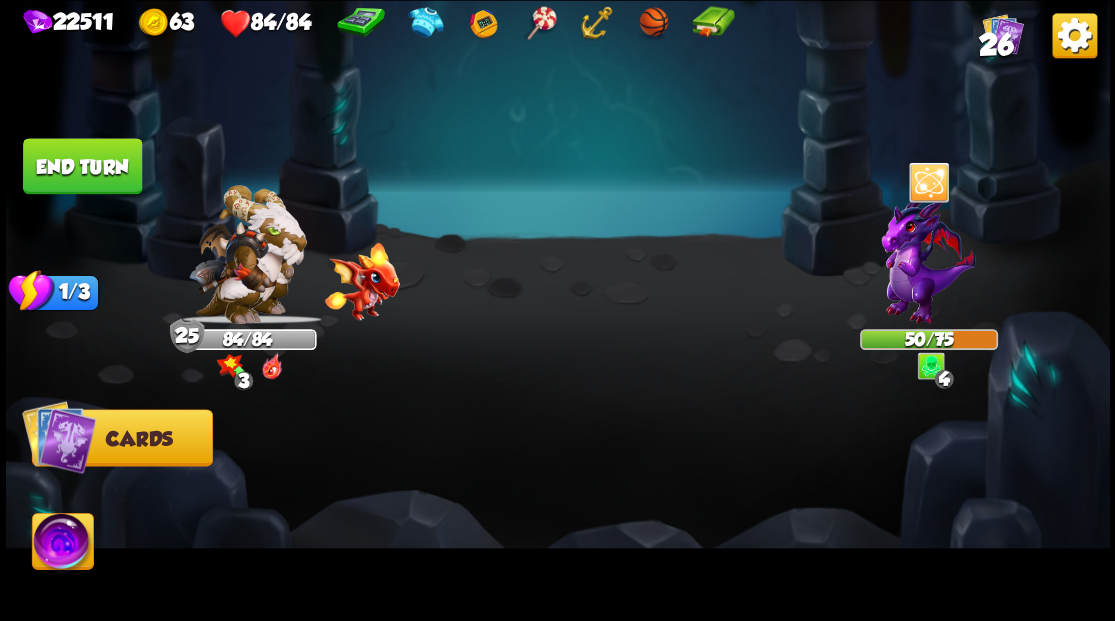 click on "End turn" at bounding box center (82, 166) 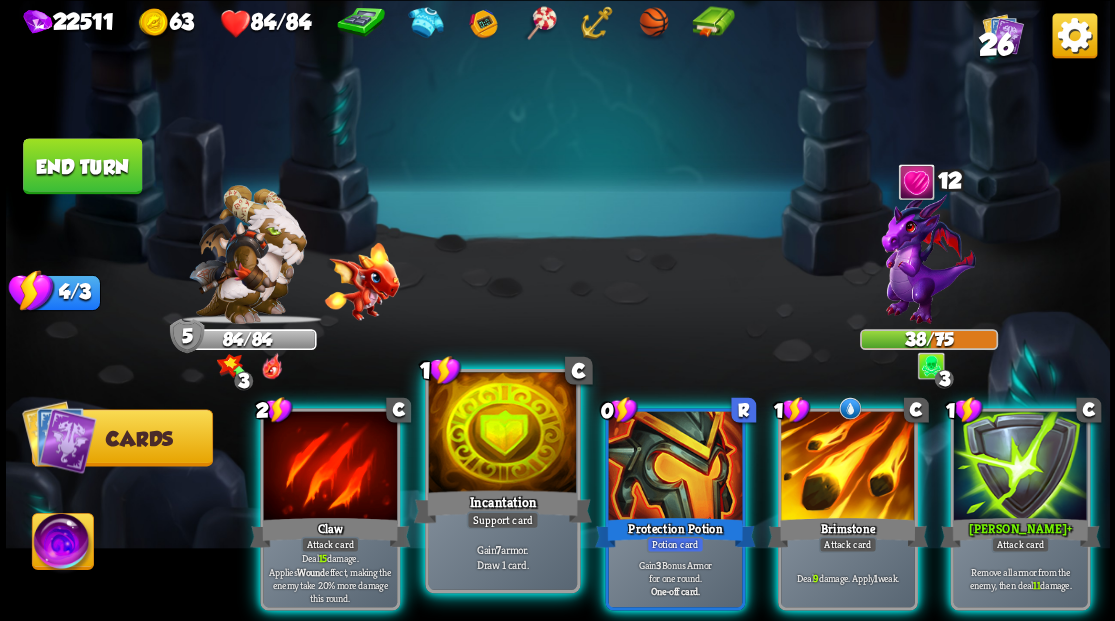 click at bounding box center [502, 434] 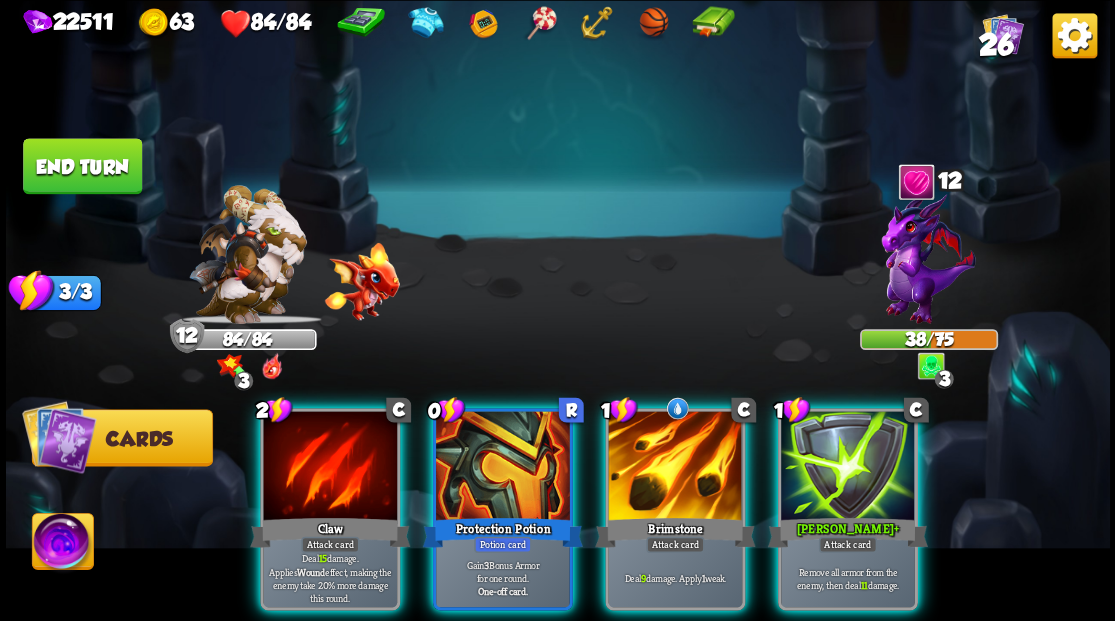click at bounding box center (503, 467) 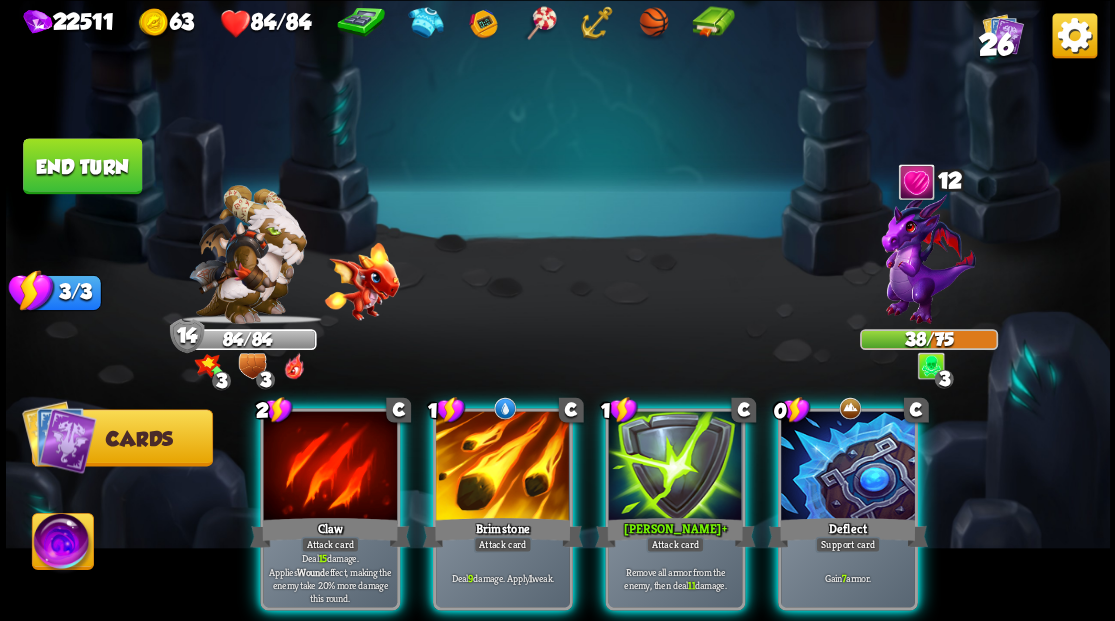 drag, startPoint x: 478, startPoint y: 426, endPoint x: 431, endPoint y: 307, distance: 127.9453 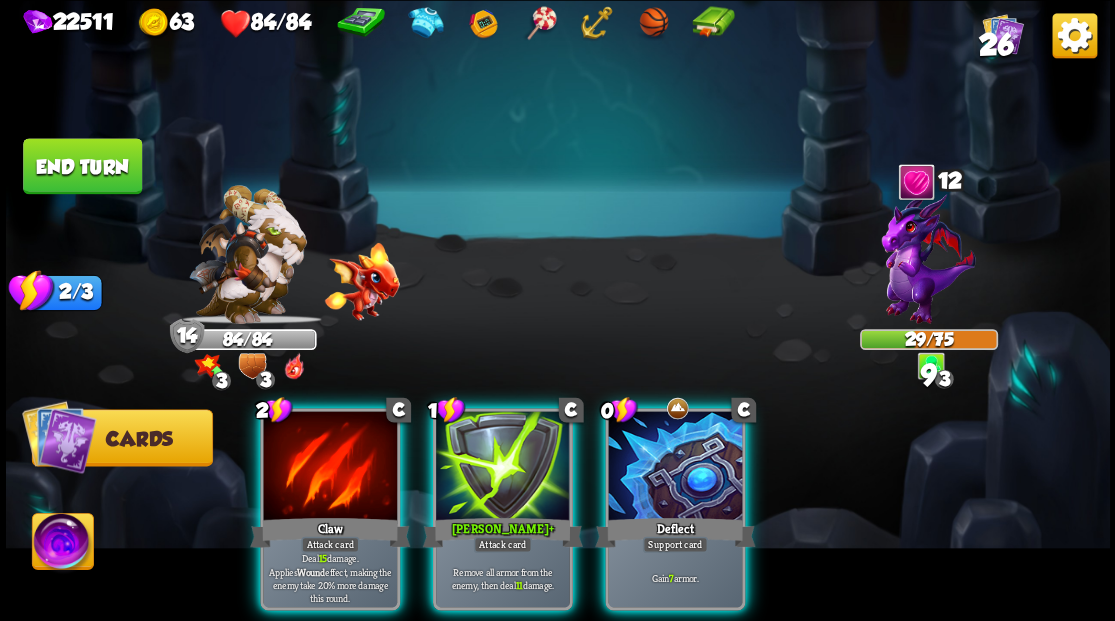 click at bounding box center [675, 467] 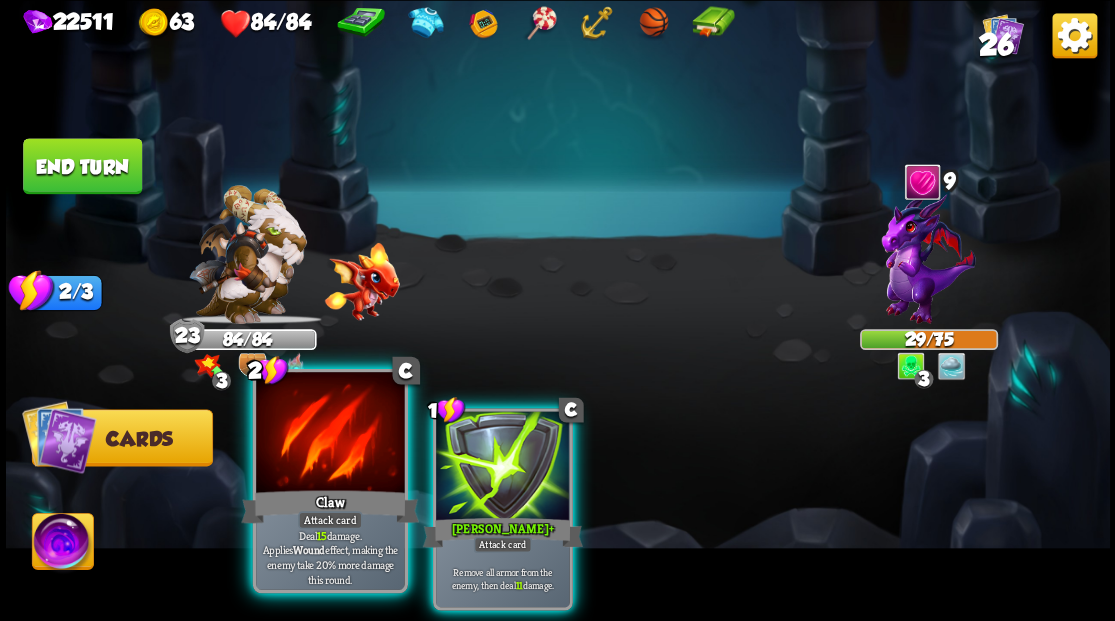 click at bounding box center (330, 434) 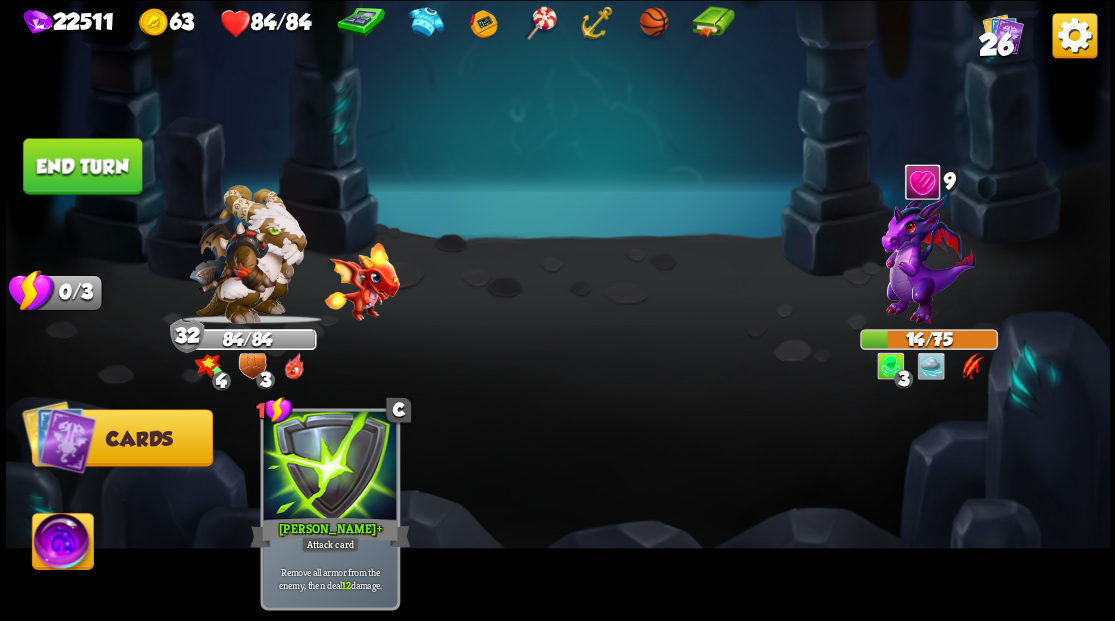 click on "End turn" at bounding box center [82, 166] 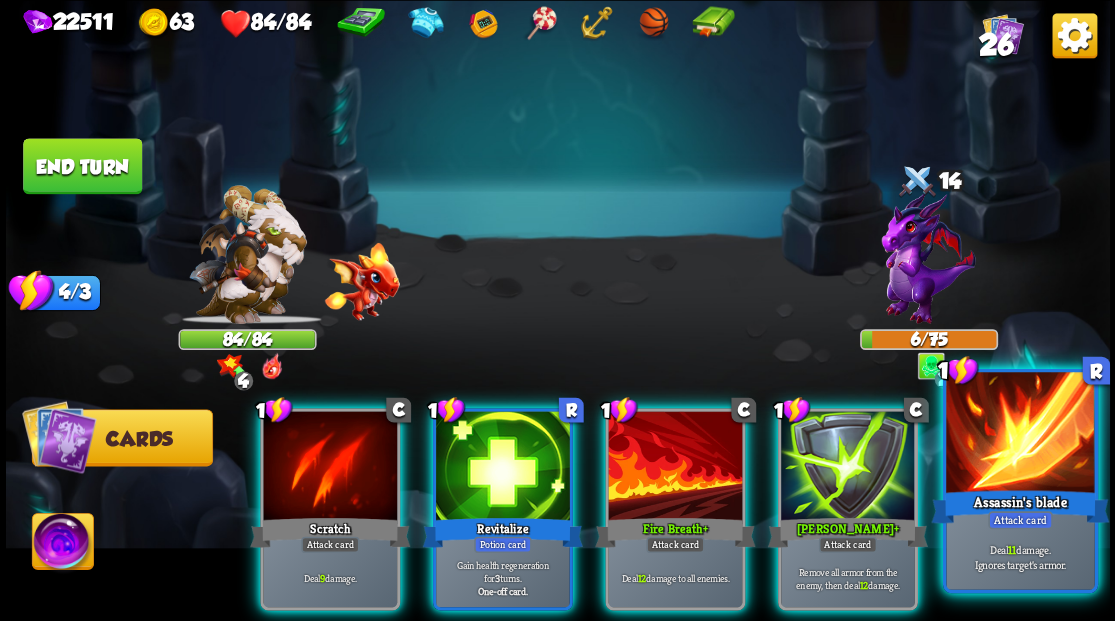 click at bounding box center (1020, 434) 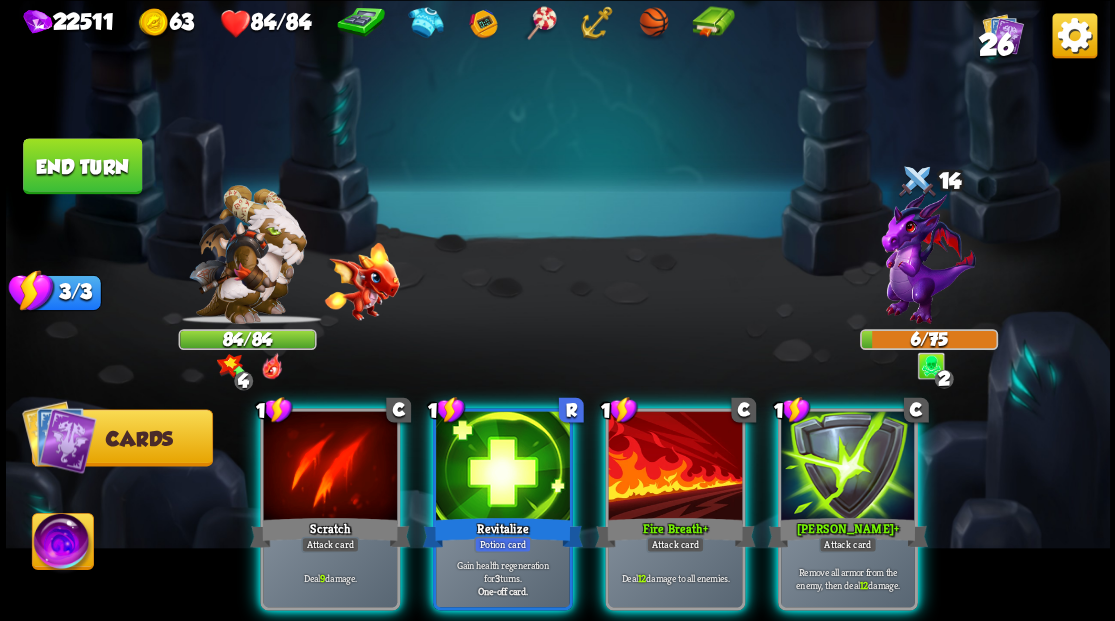 click on "1
C   Scratch     Attack card   Deal  9  damage.
1
R   Revitalize     Potion card   Gain health regeneration for  3  turns.   One-off card.
1
C   Fire Breath +     Attack card   Deal  12  damage to all enemies.
1
[PERSON_NAME] +     Attack card   Remove all armor from the enemy, then deal  12  damage." at bounding box center (667, 483) 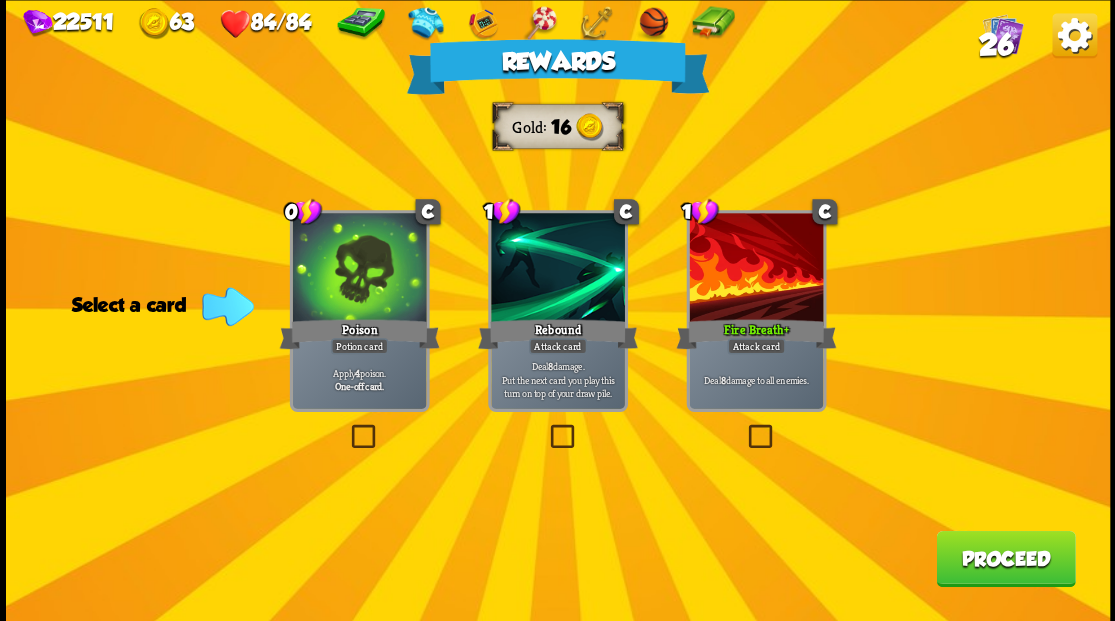 click on "Proceed" at bounding box center [1005, 558] 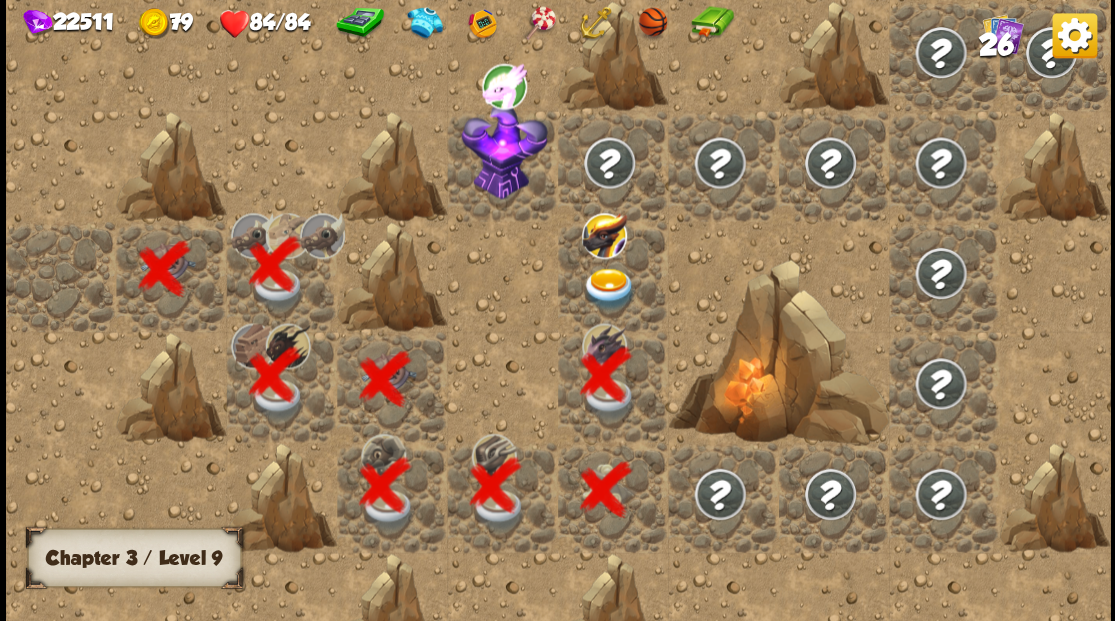 click at bounding box center (609, 288) 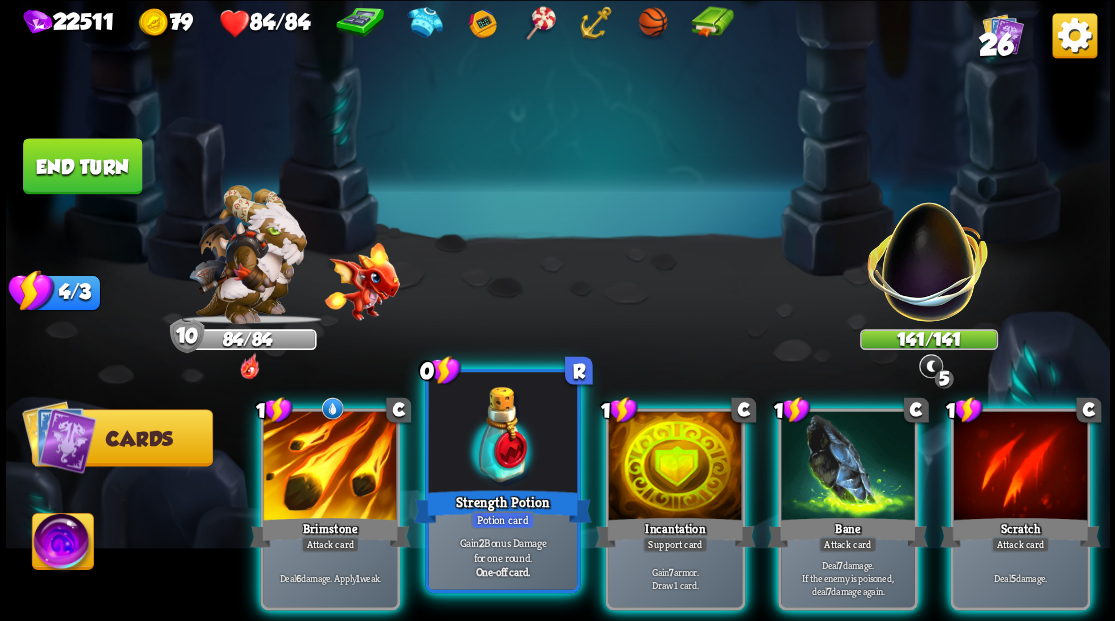 click at bounding box center [502, 434] 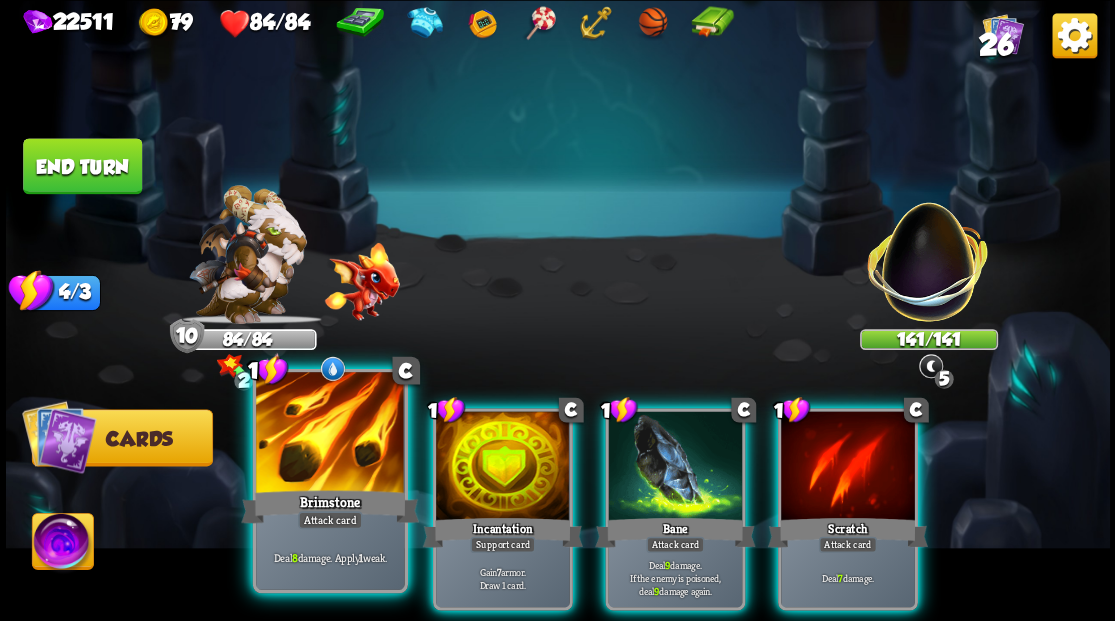 click at bounding box center [330, 434] 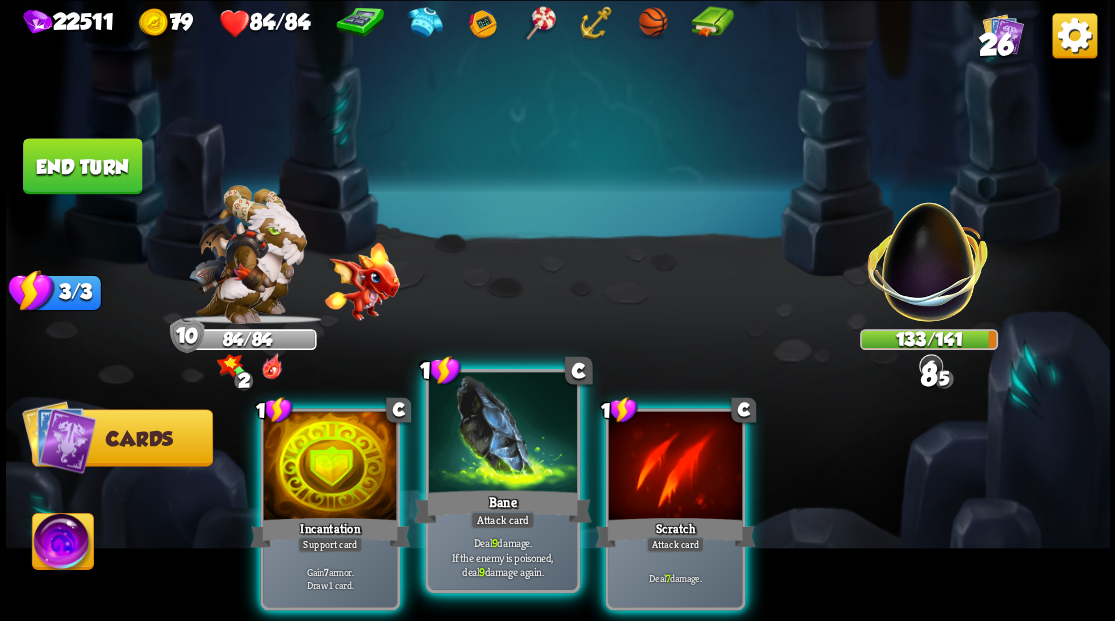 click at bounding box center (502, 434) 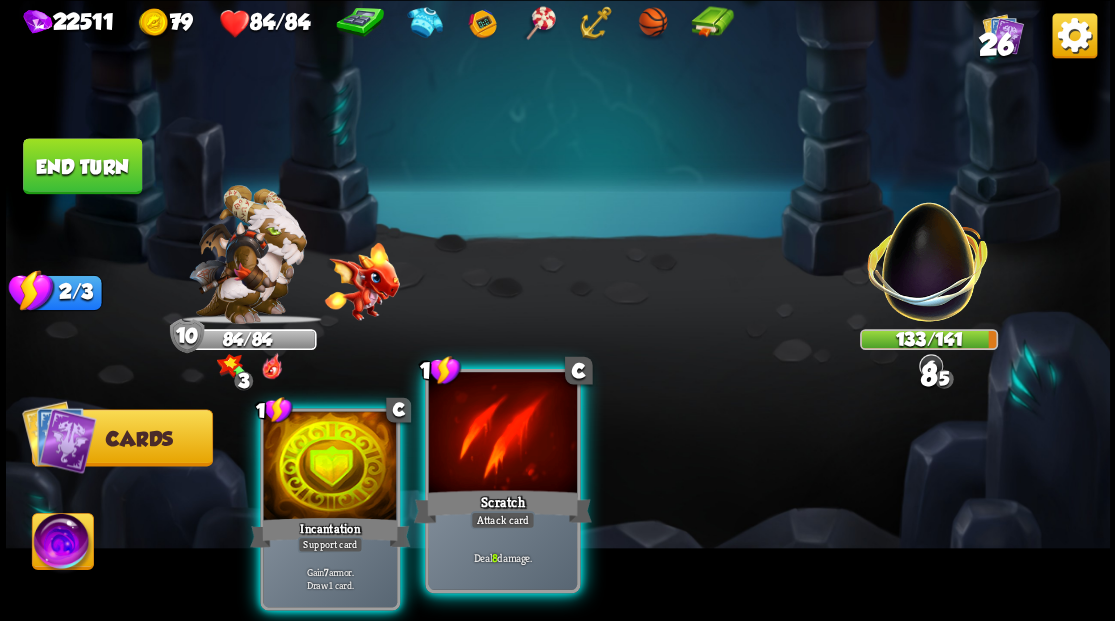 click at bounding box center (502, 434) 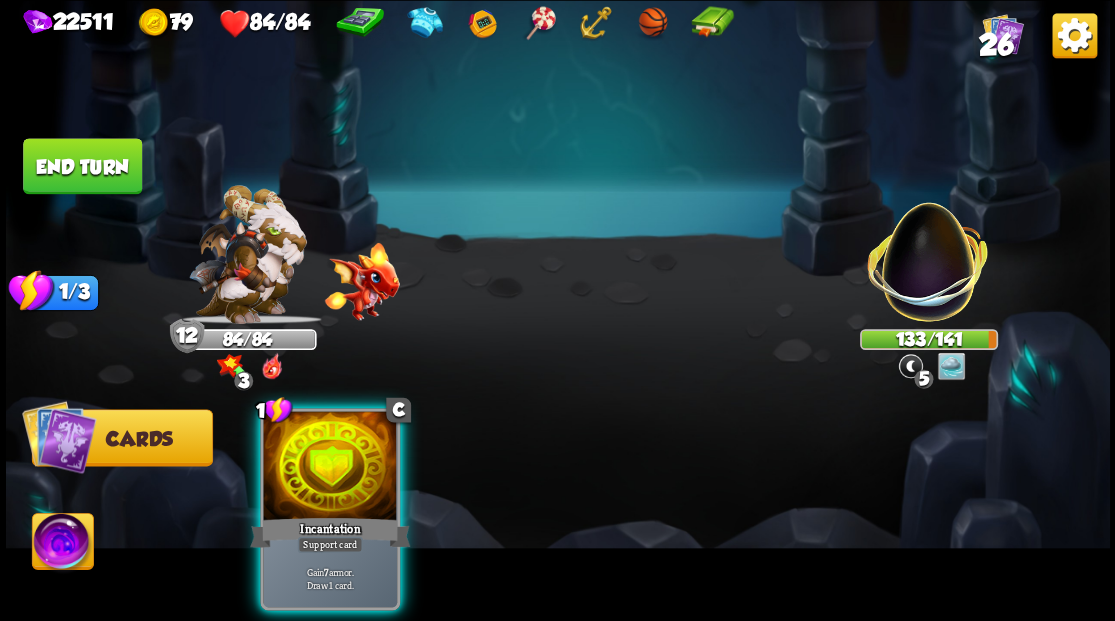 drag, startPoint x: 319, startPoint y: 452, endPoint x: 410, endPoint y: 255, distance: 217.0023 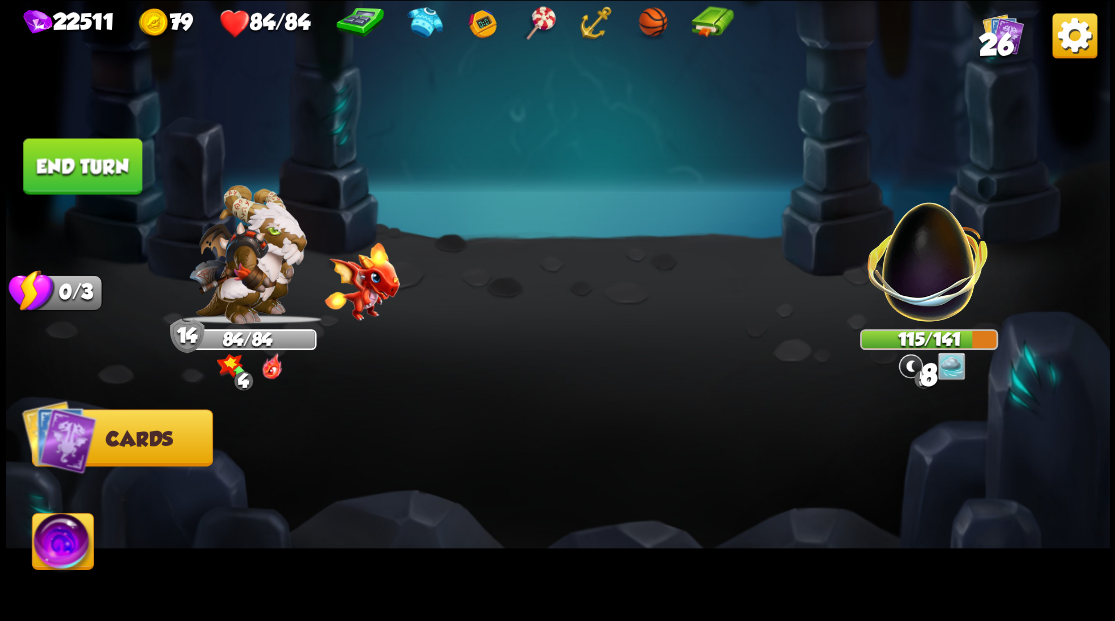 drag, startPoint x: 44, startPoint y: 158, endPoint x: 63, endPoint y: 152, distance: 19.924858 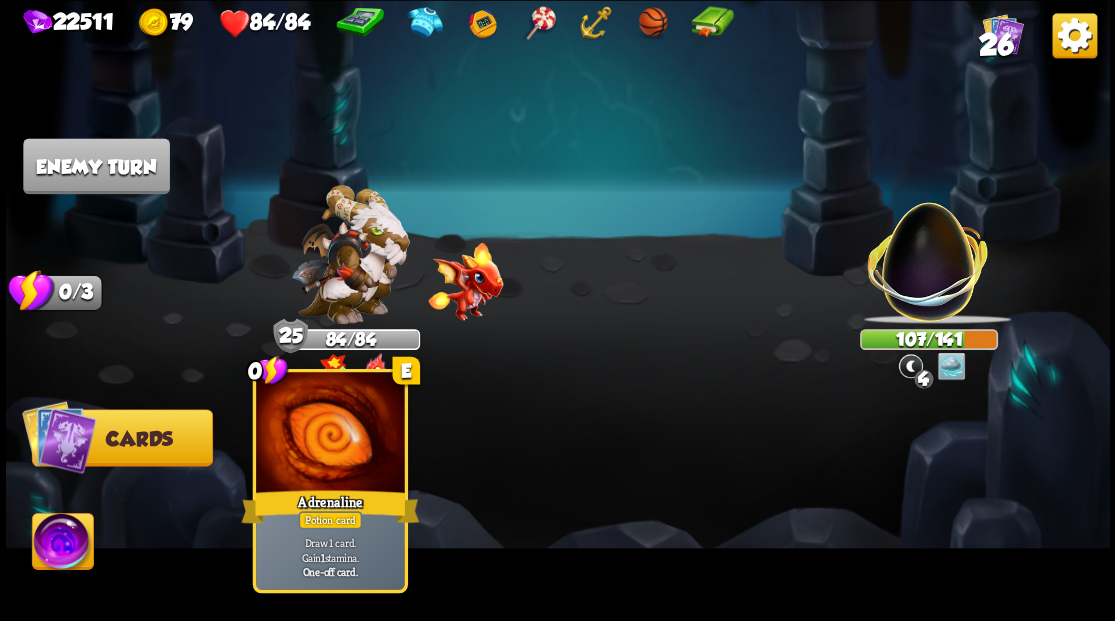 drag, startPoint x: 316, startPoint y: 467, endPoint x: 534, endPoint y: 436, distance: 220.1931 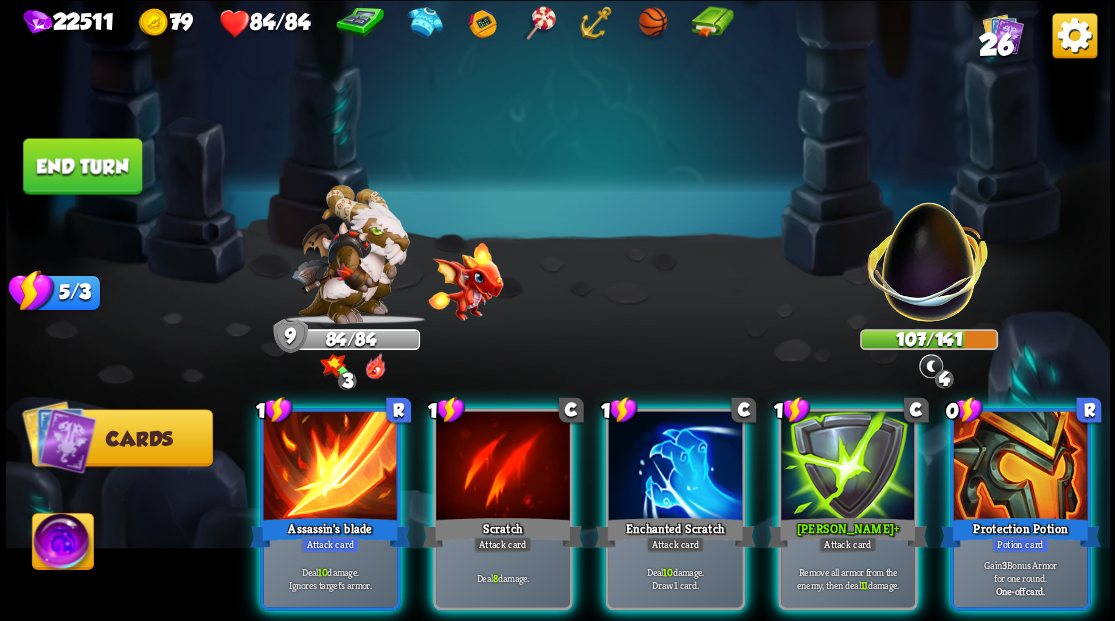 drag, startPoint x: 824, startPoint y: 417, endPoint x: 780, endPoint y: 334, distance: 93.941475 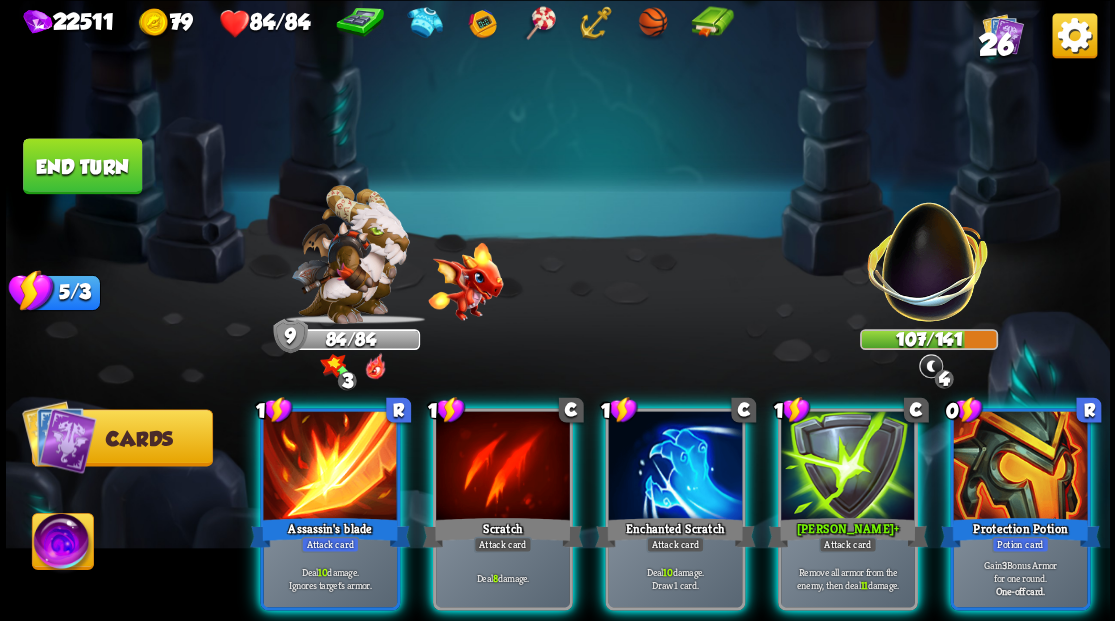 click at bounding box center [848, 467] 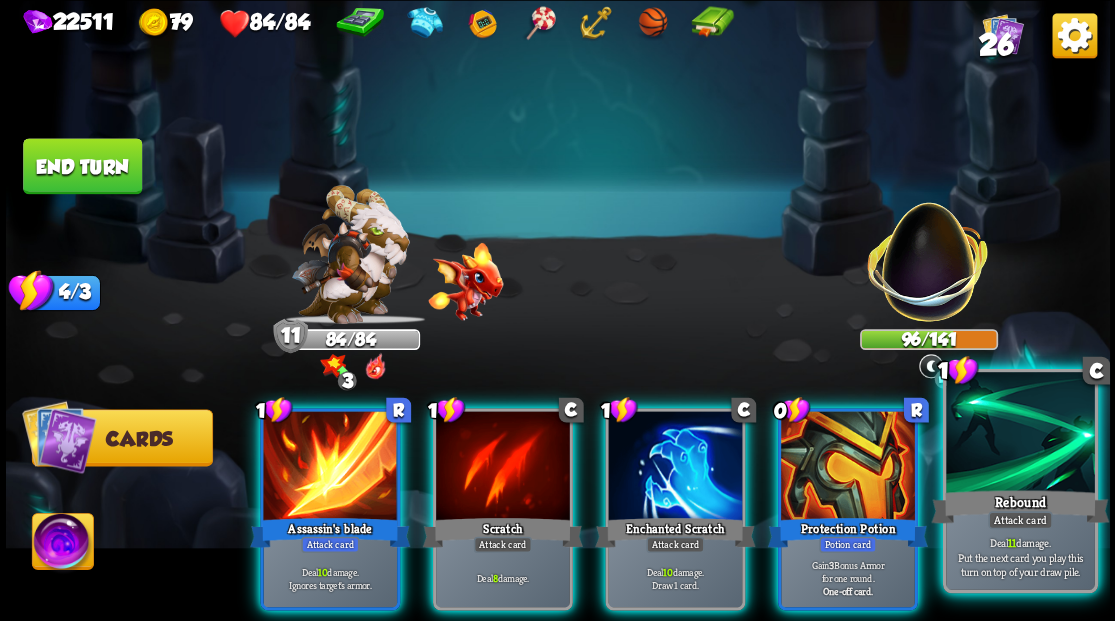 click at bounding box center [1020, 434] 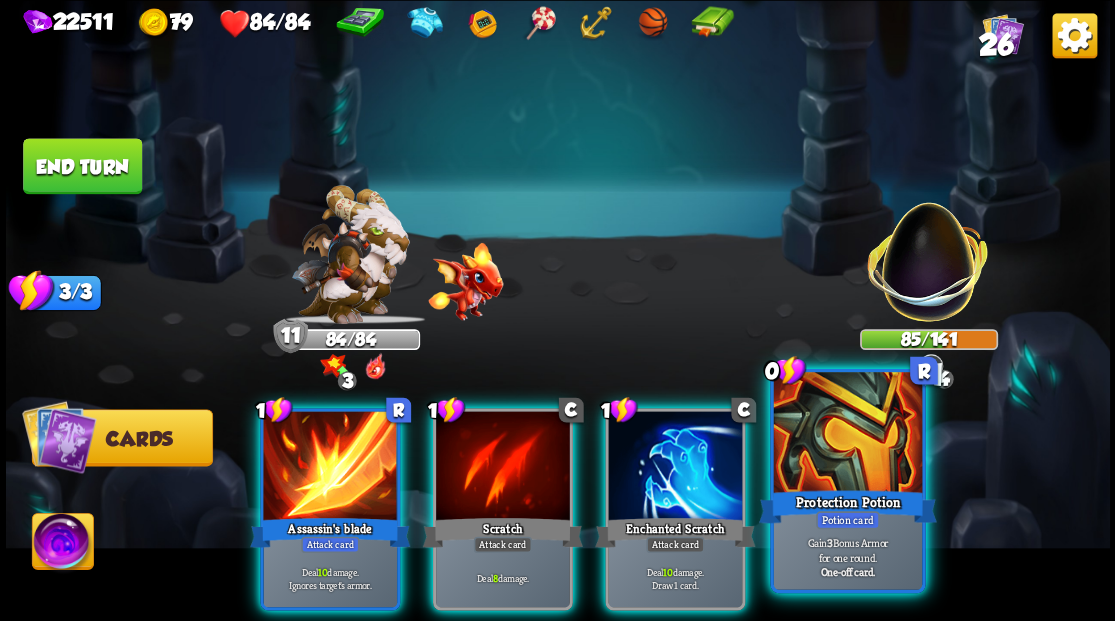 click at bounding box center (847, 434) 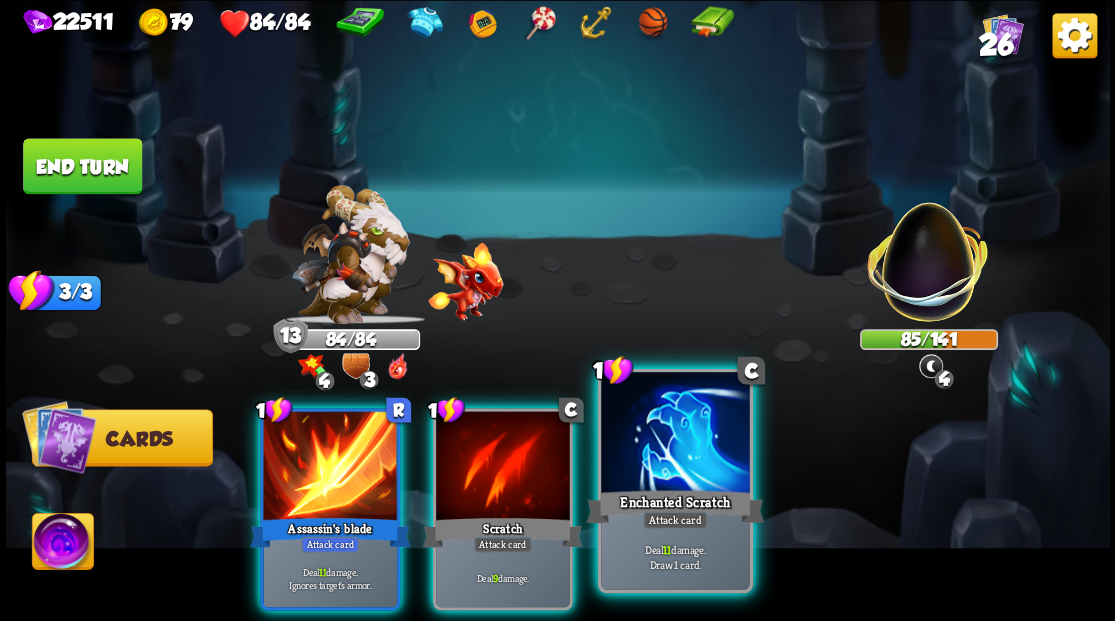 click at bounding box center [675, 434] 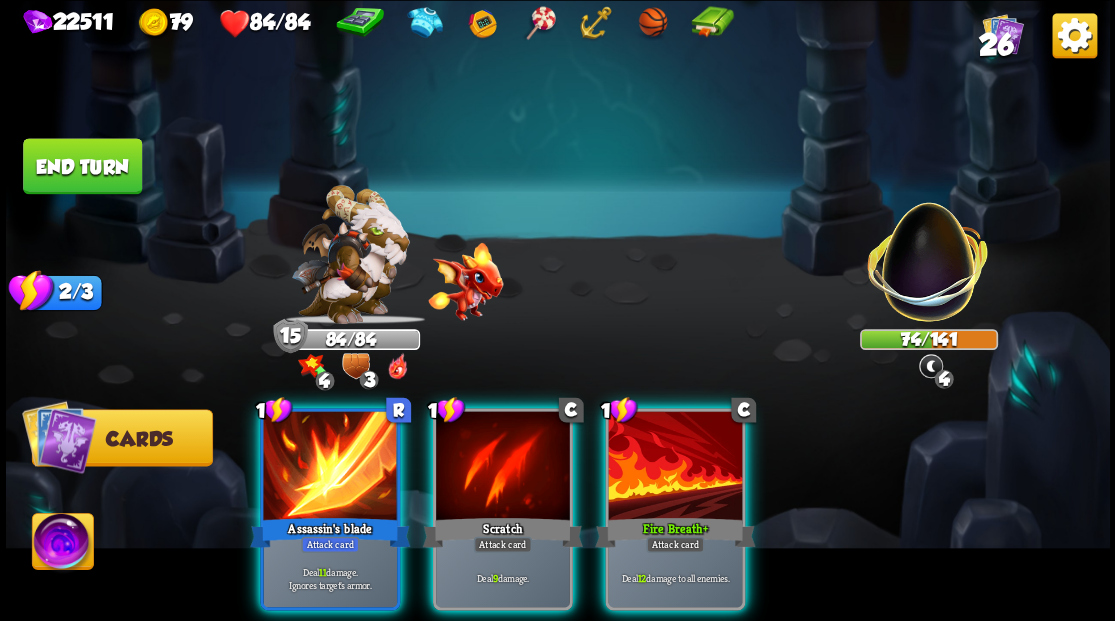 click at bounding box center (675, 467) 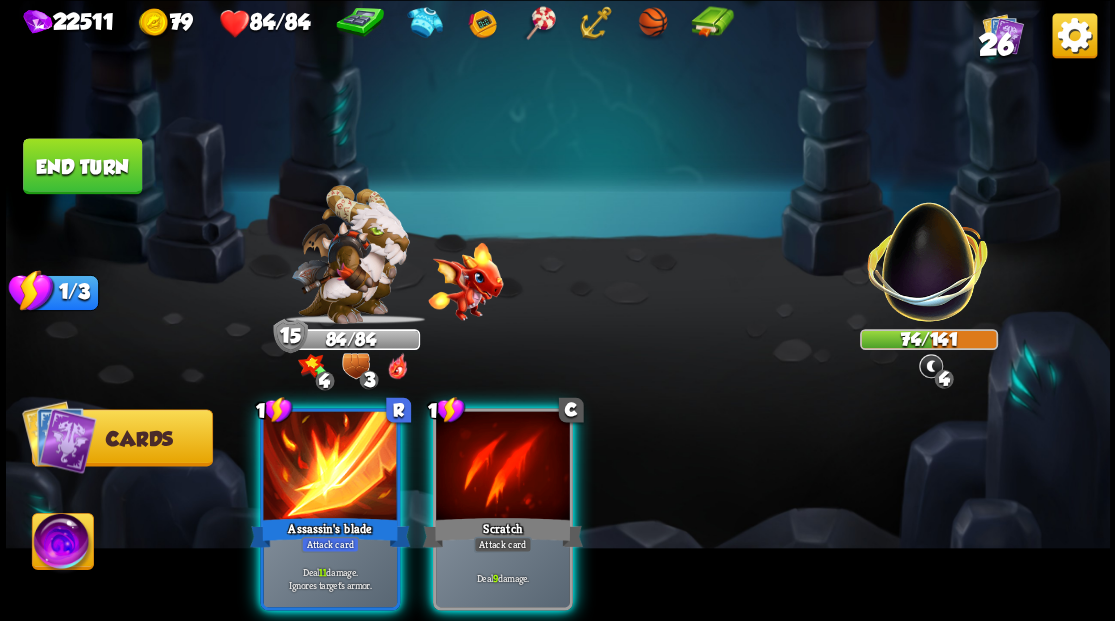 click on "1
R   Assassin's blade     Attack card   Deal  11  damage. Ignores target's armor.
1
C   Scratch     Attack card   Deal  9  damage." at bounding box center (667, 483) 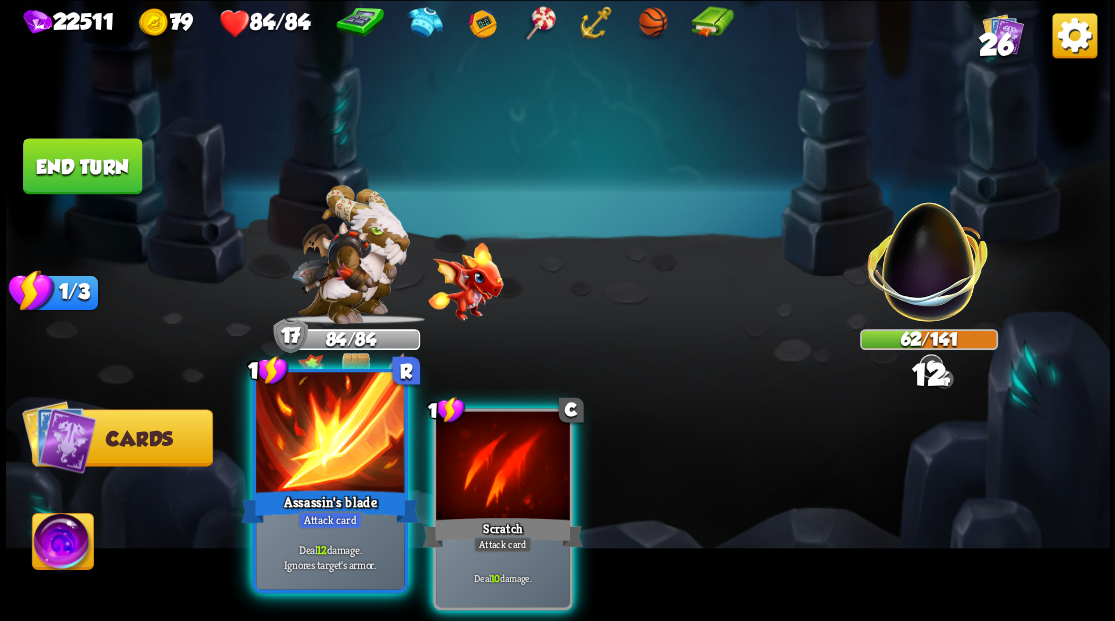 click at bounding box center (330, 434) 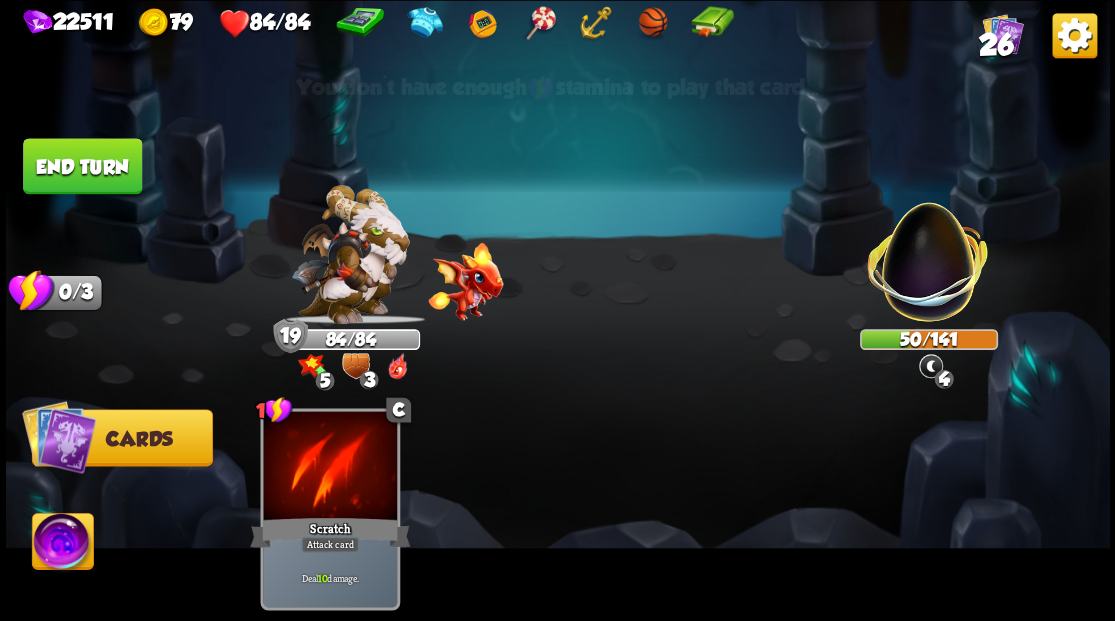 click on "End turn" at bounding box center (82, 166) 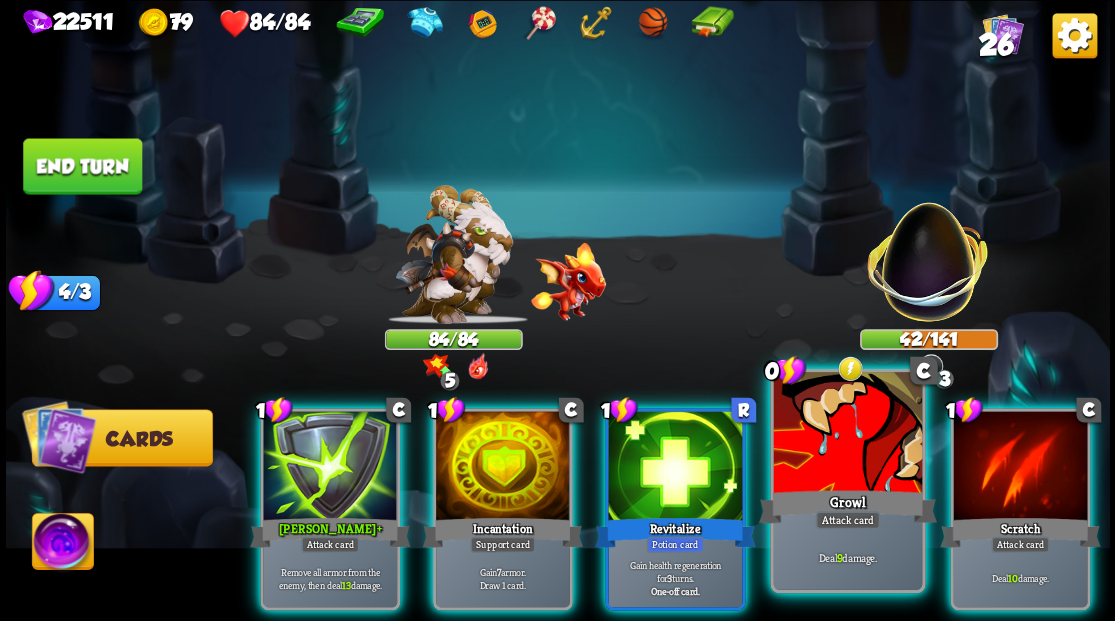 click at bounding box center [847, 434] 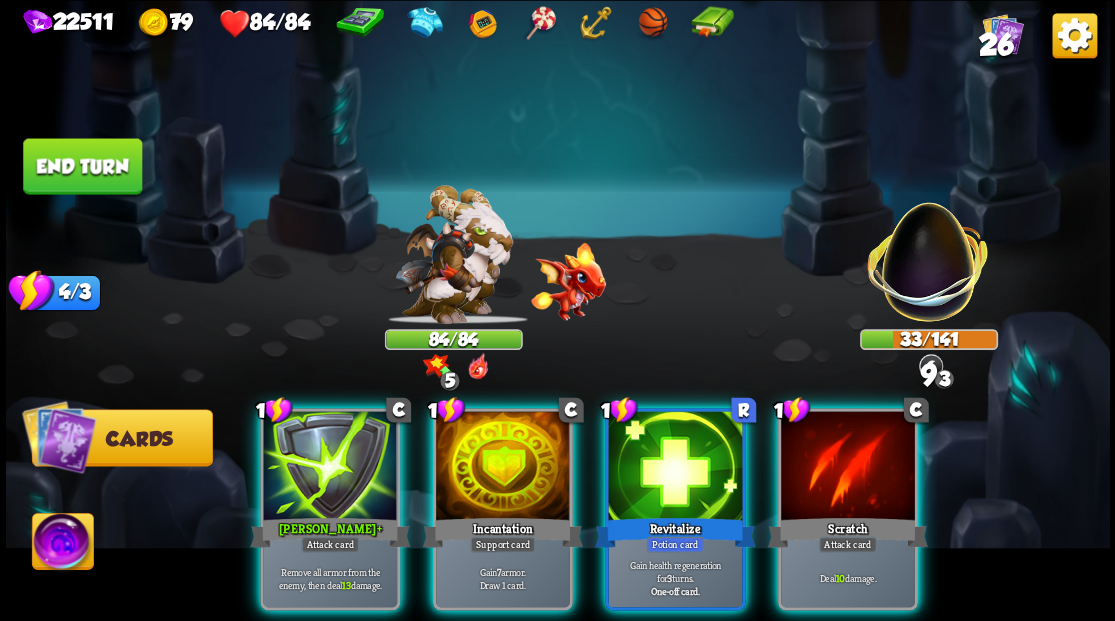click at bounding box center [848, 467] 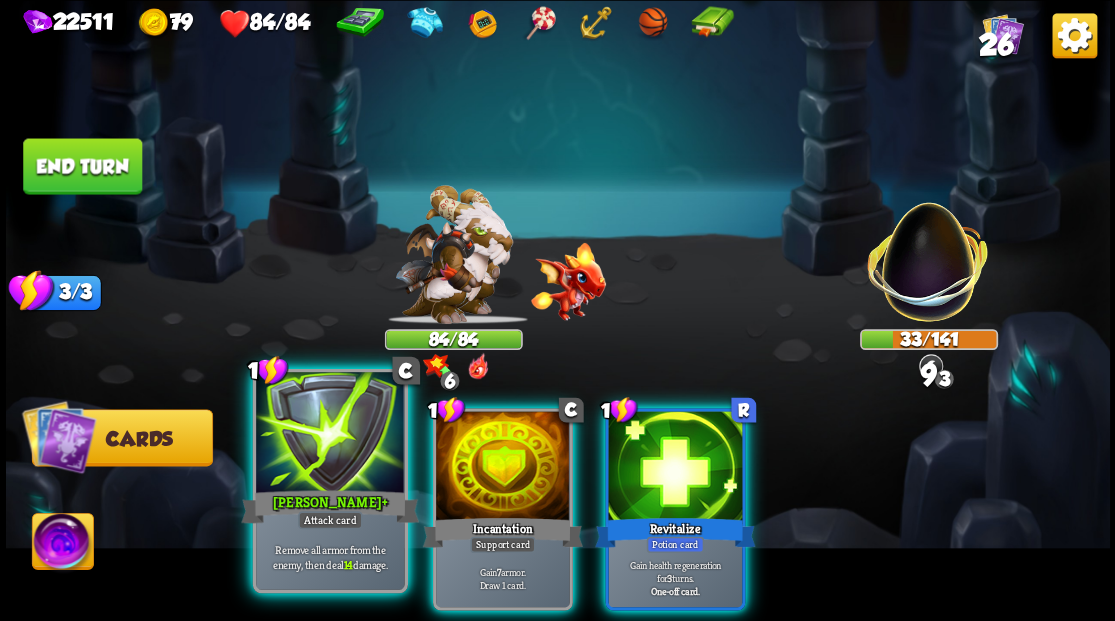 click at bounding box center [330, 434] 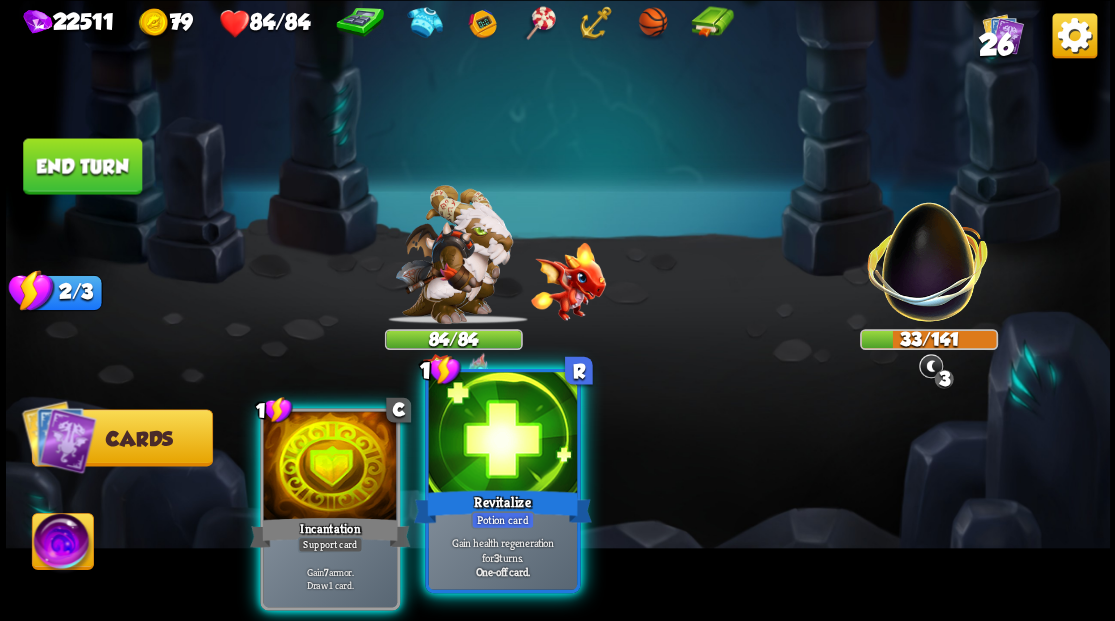 click at bounding box center (502, 434) 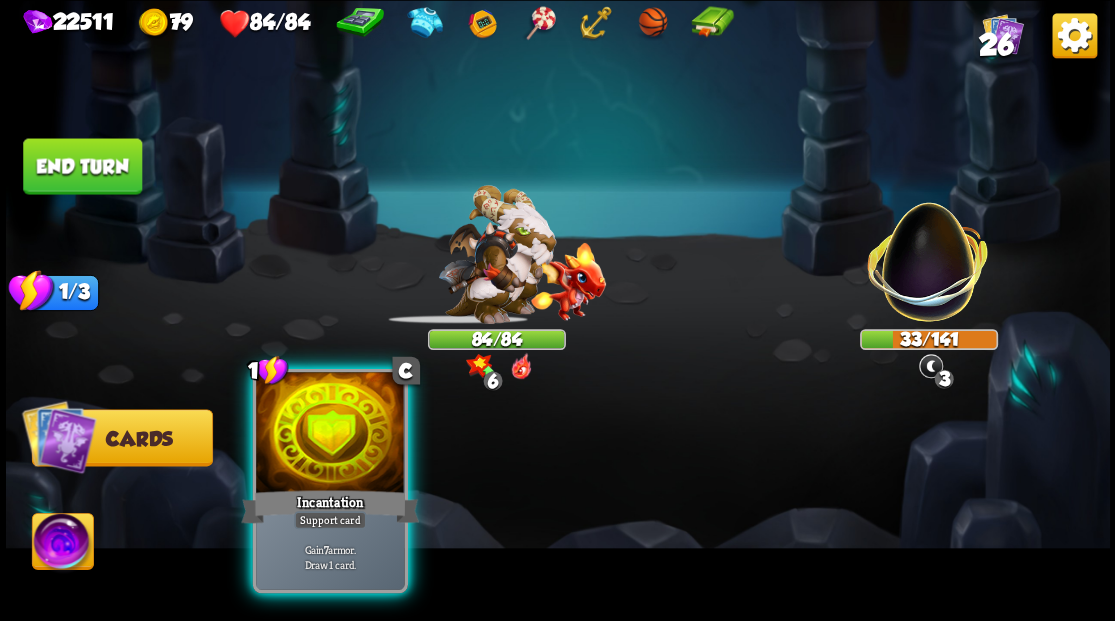 click at bounding box center [330, 434] 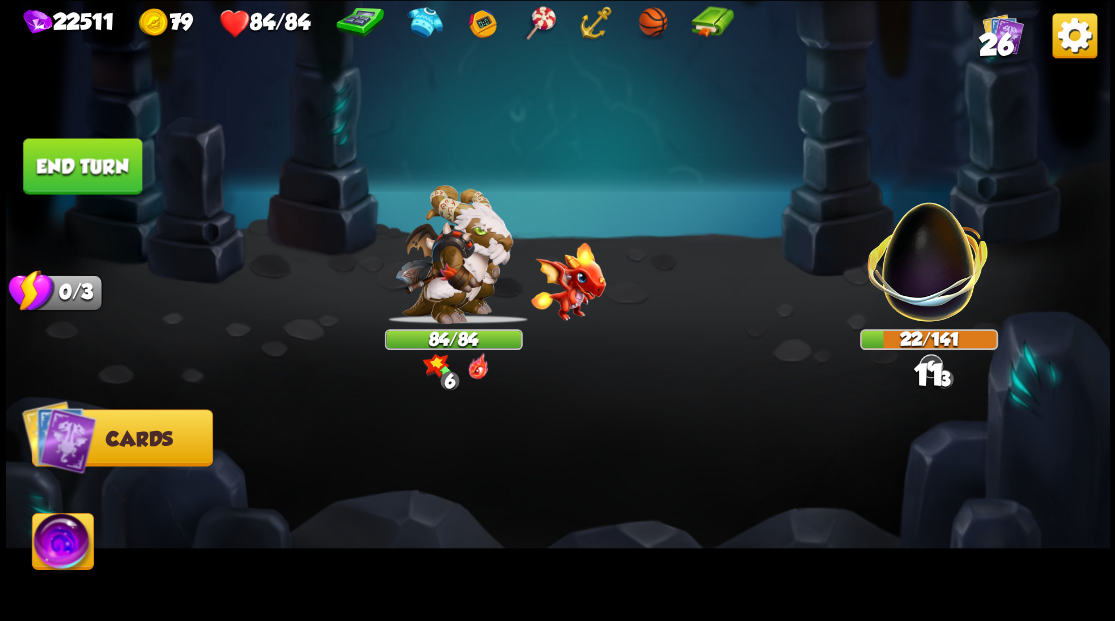 click at bounding box center [667, 483] 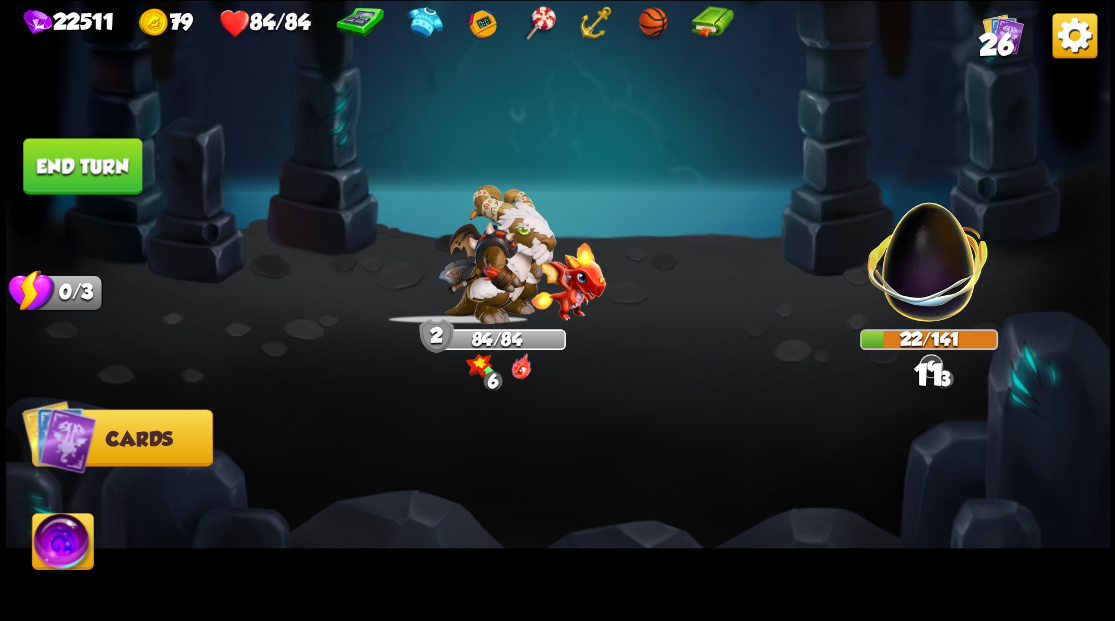 click on "End turn" at bounding box center (82, 166) 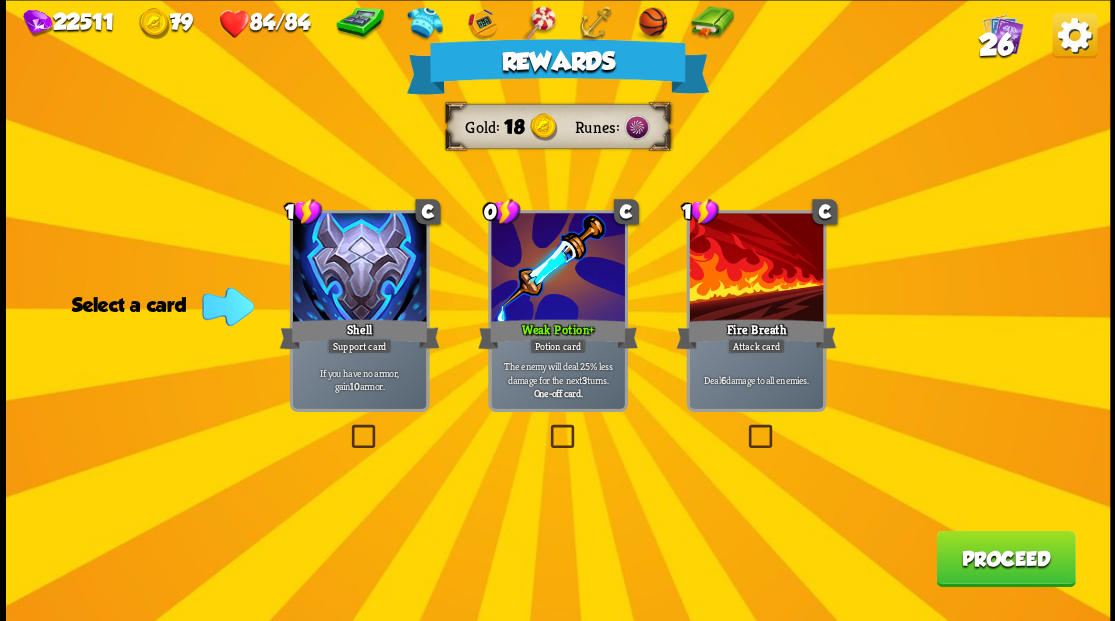 click on "Proceed" at bounding box center [1005, 558] 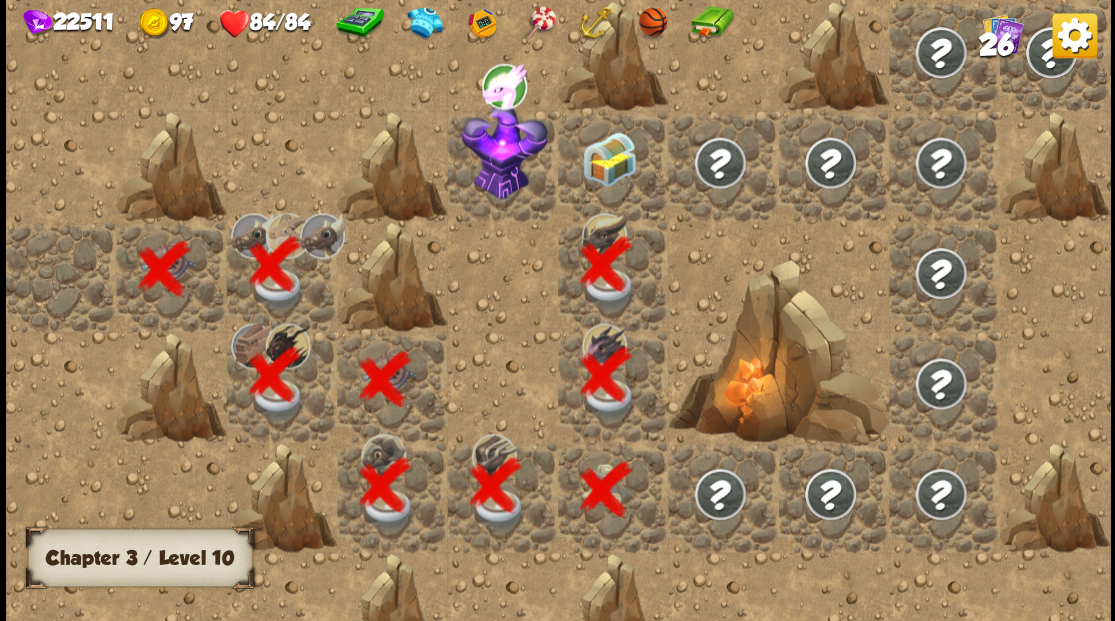 click at bounding box center [609, 158] 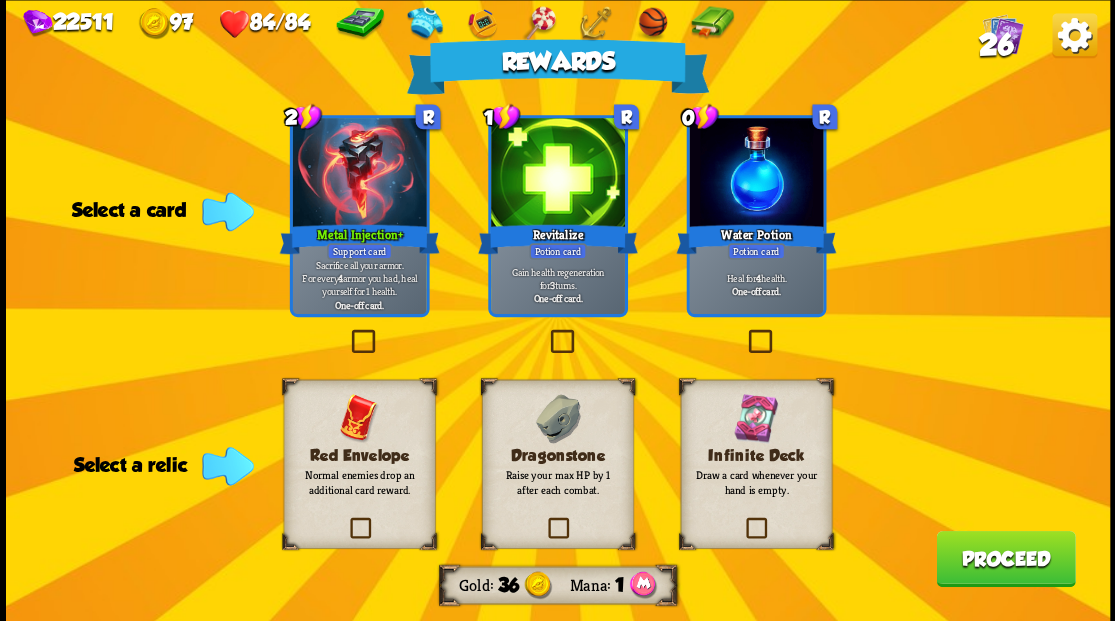 click at bounding box center [544, 520] 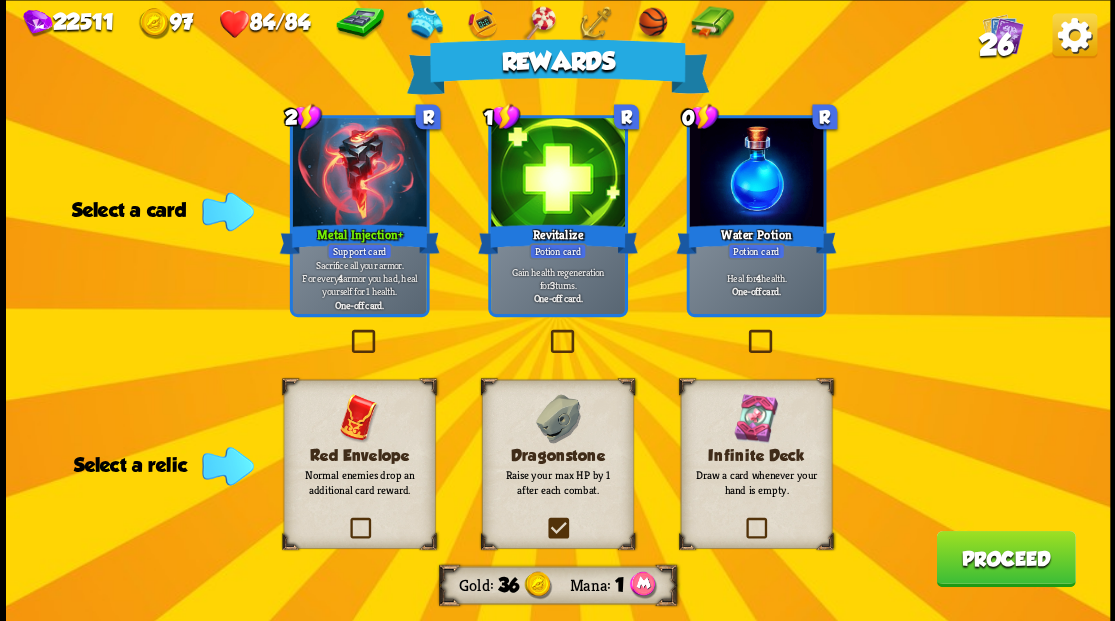 click at bounding box center (0, 0) 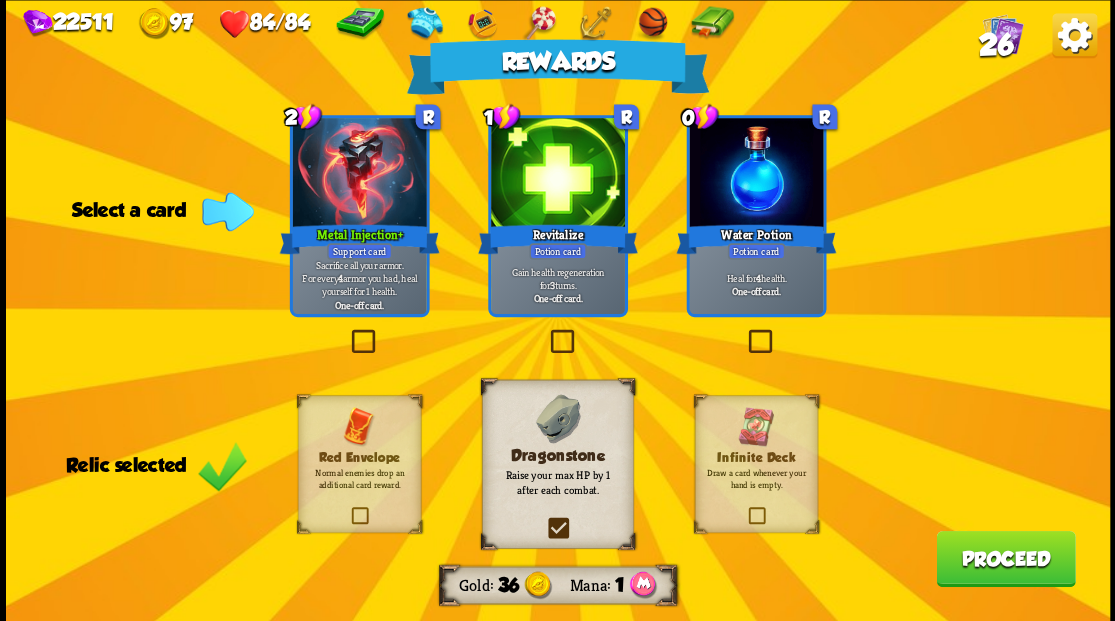 click at bounding box center [744, 332] 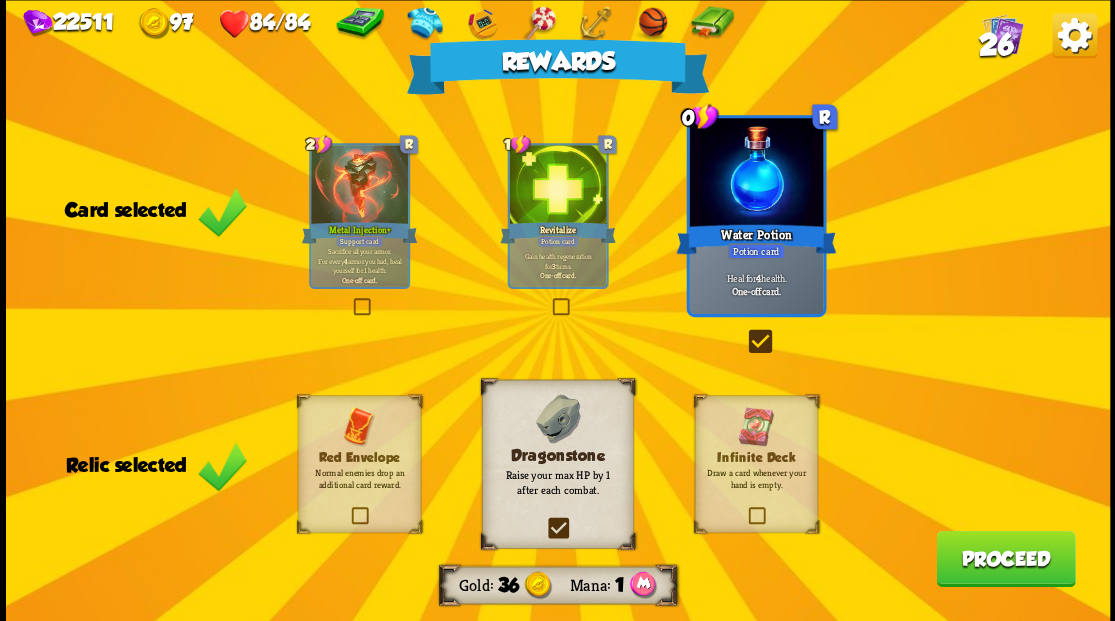 click on "Proceed" at bounding box center [1005, 558] 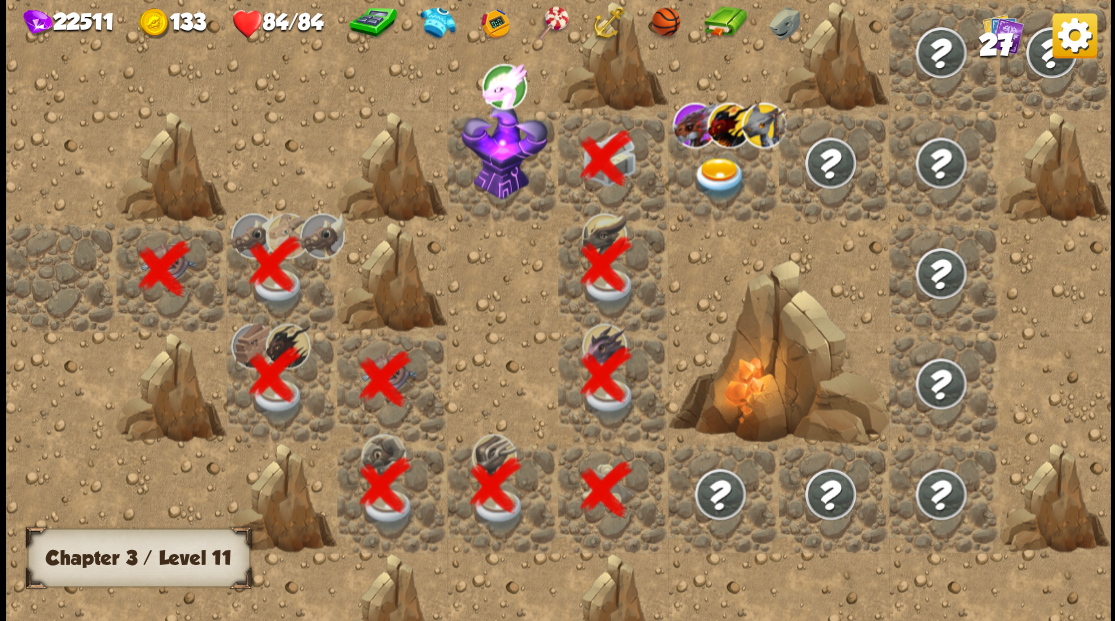 scroll, scrollTop: 0, scrollLeft: 384, axis: horizontal 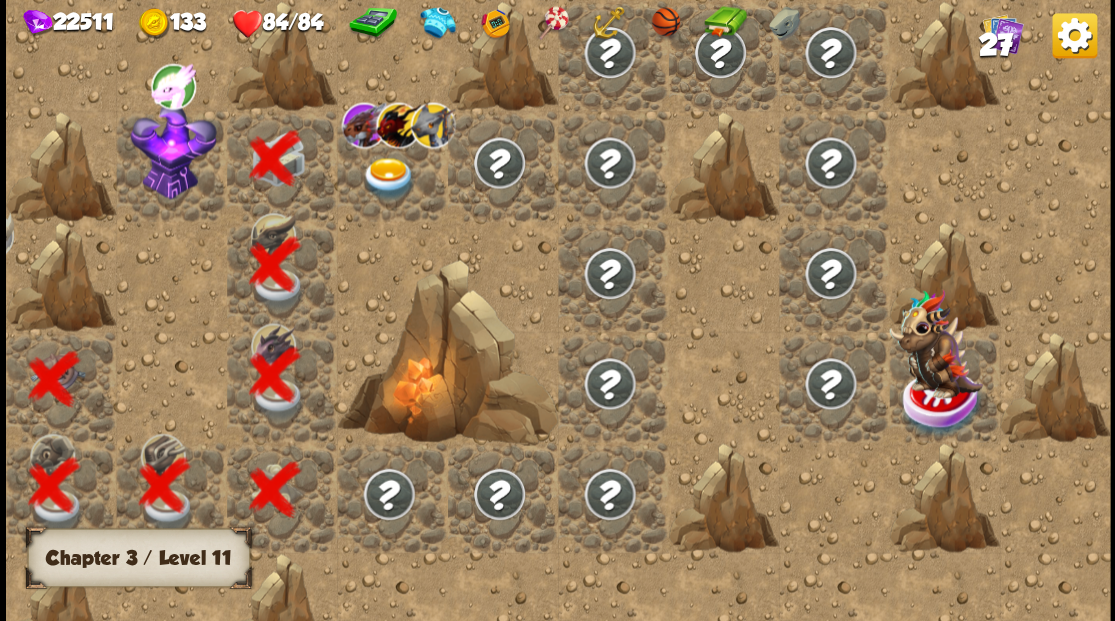 click at bounding box center (388, 178) 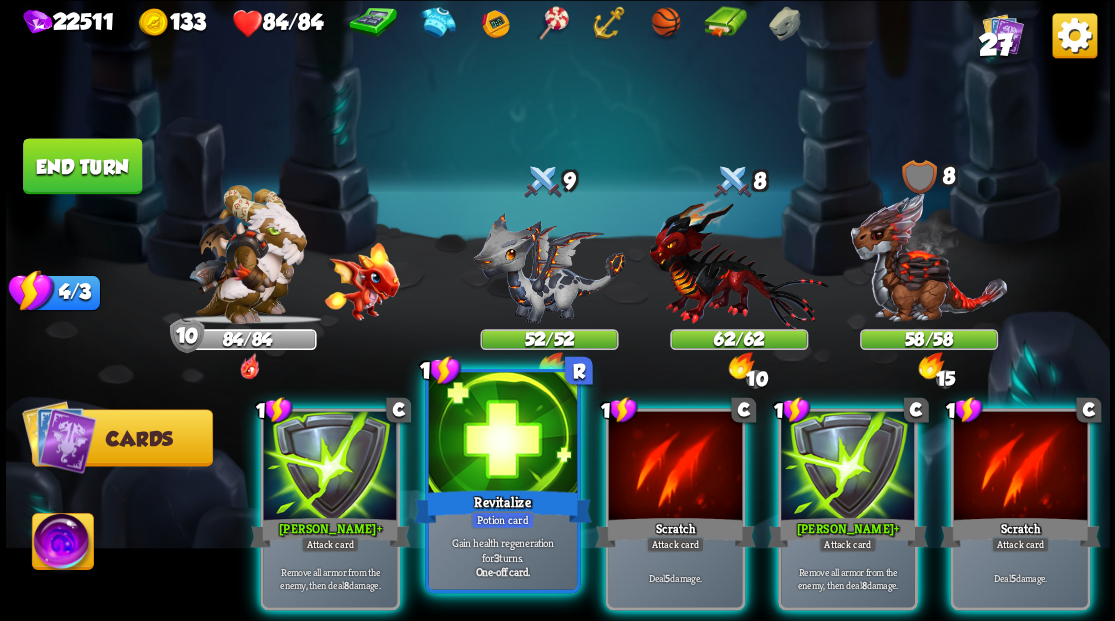 click at bounding box center [502, 434] 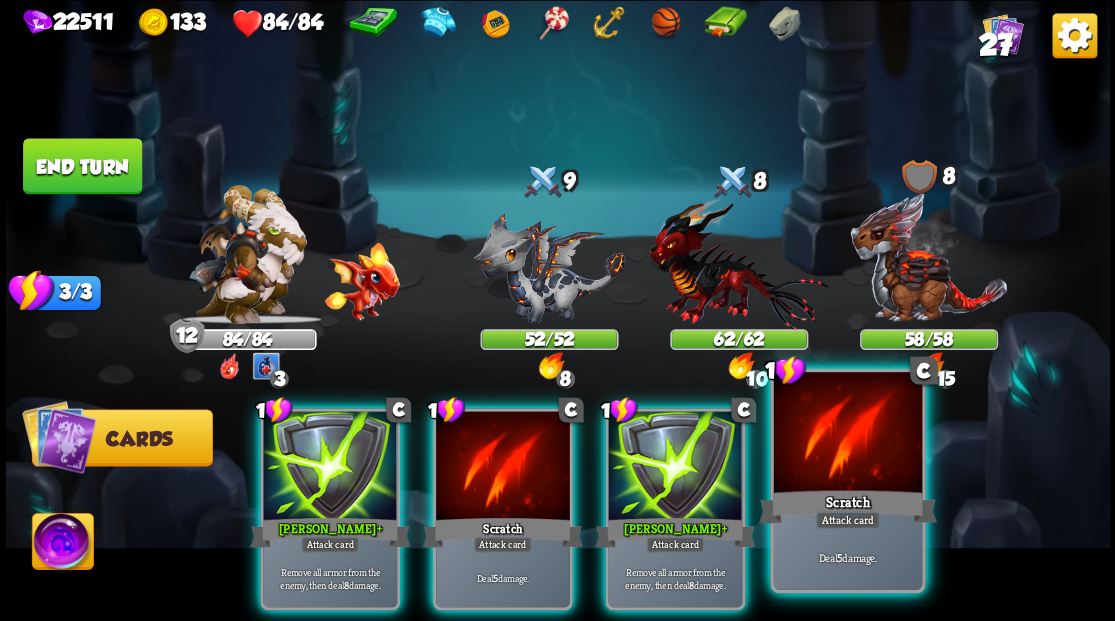 click on "Scratch" at bounding box center [847, 506] 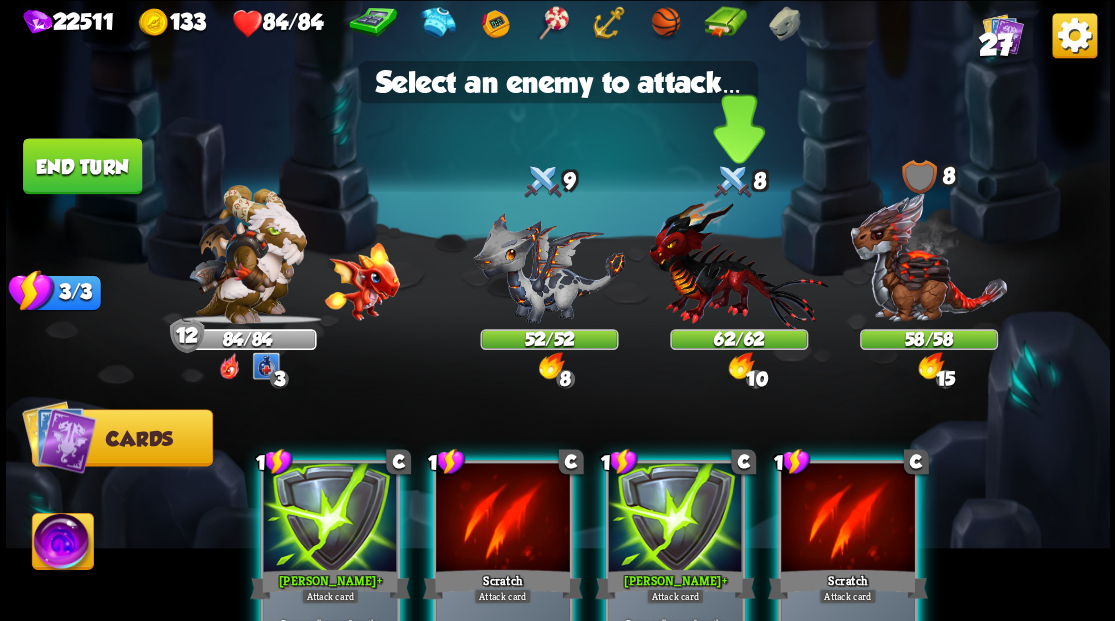 click at bounding box center (738, 263) 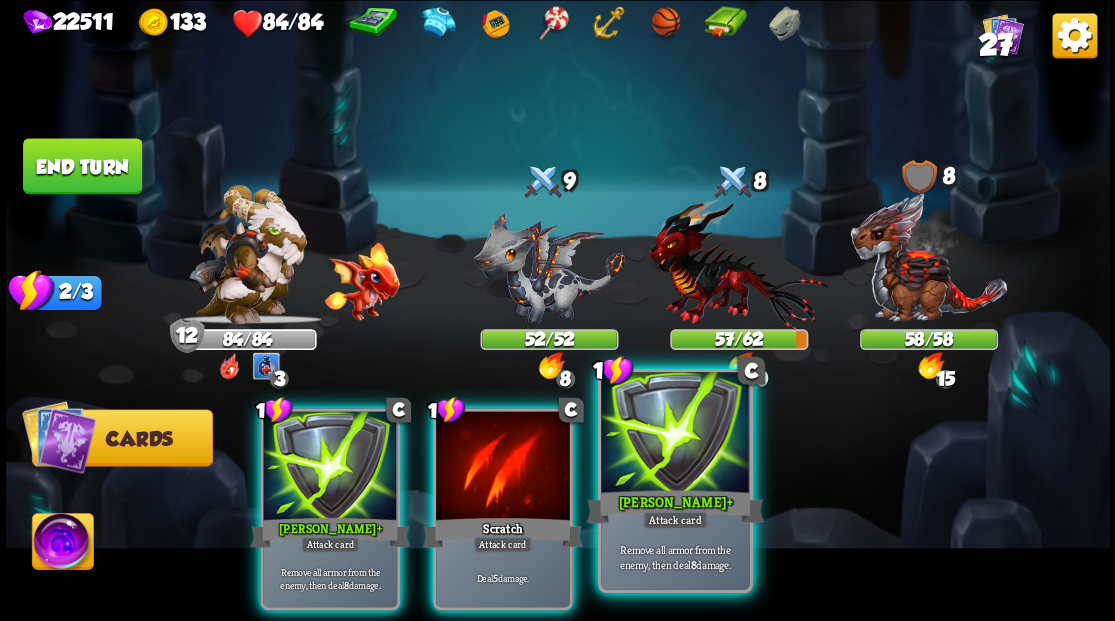 click at bounding box center [675, 434] 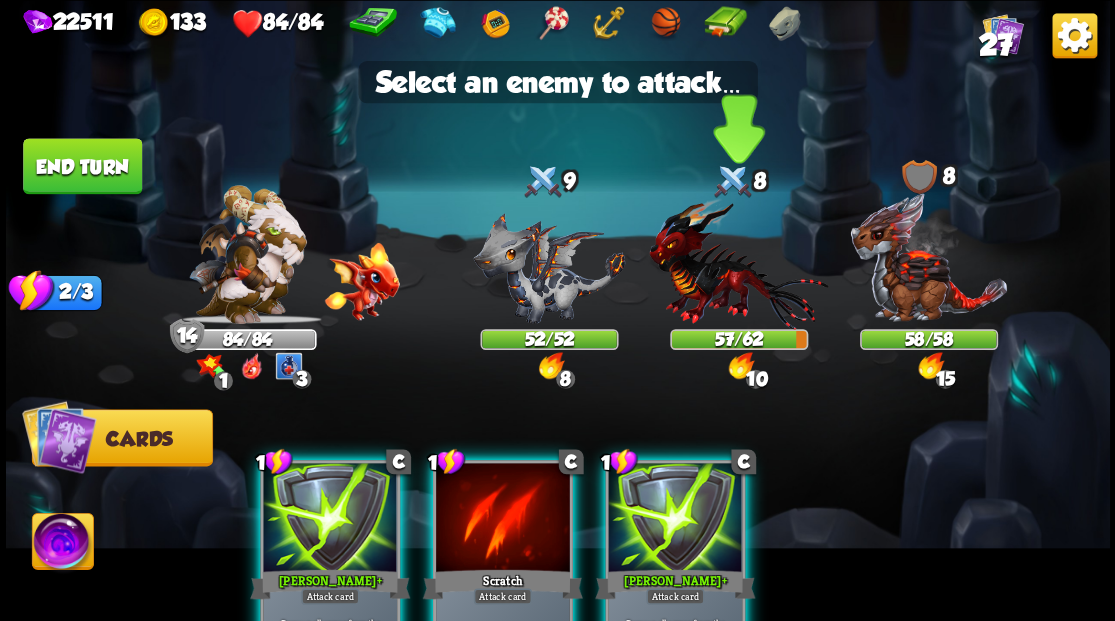 click at bounding box center [738, 263] 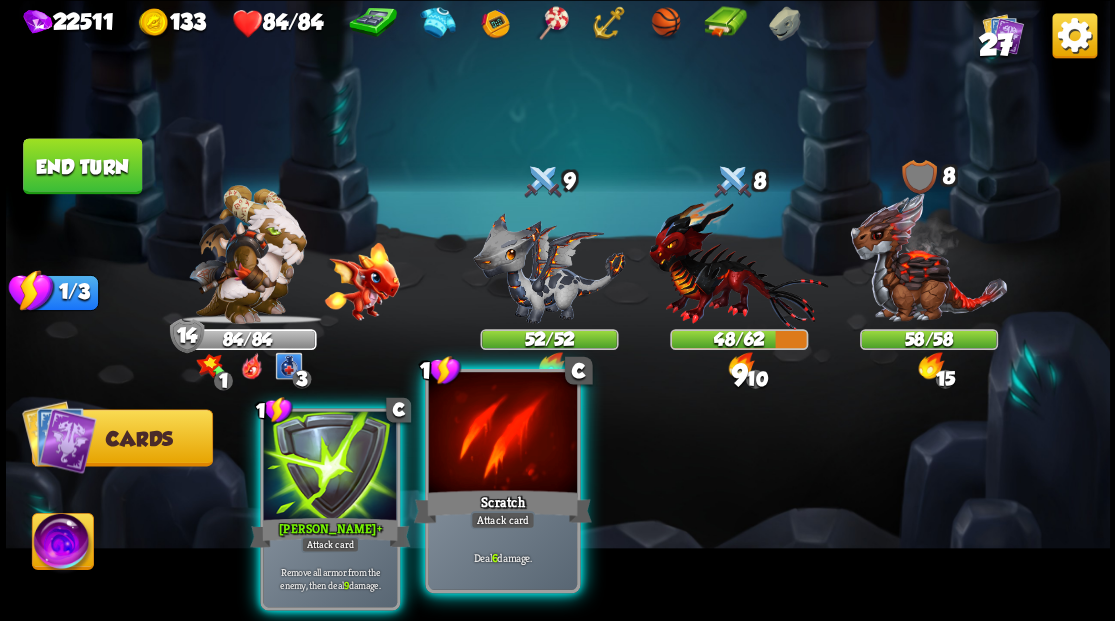 click at bounding box center (502, 434) 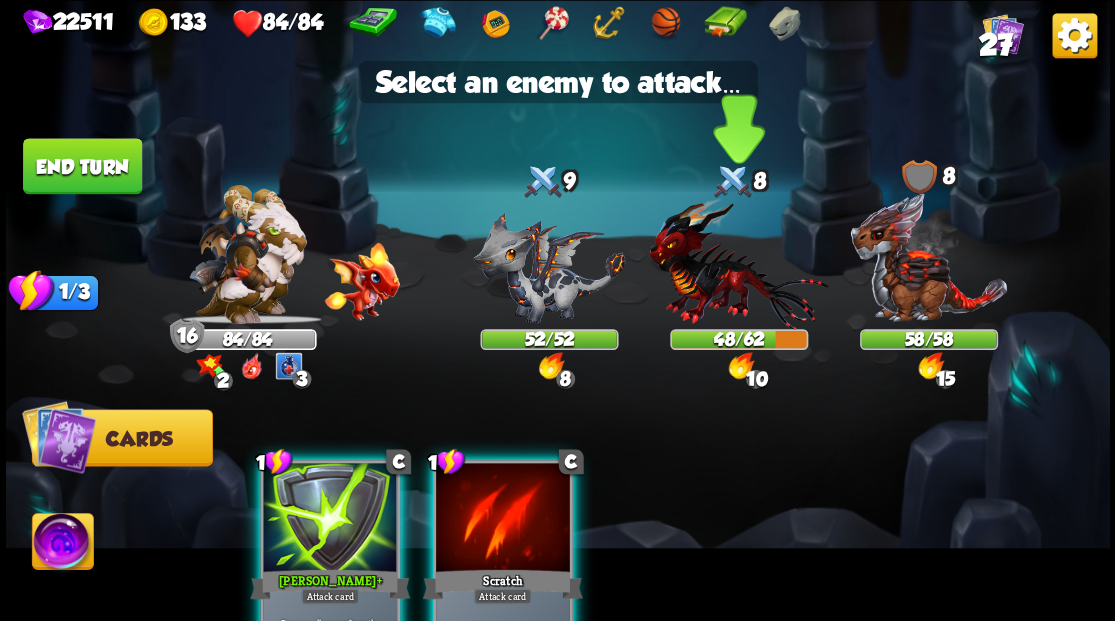 click at bounding box center [738, 263] 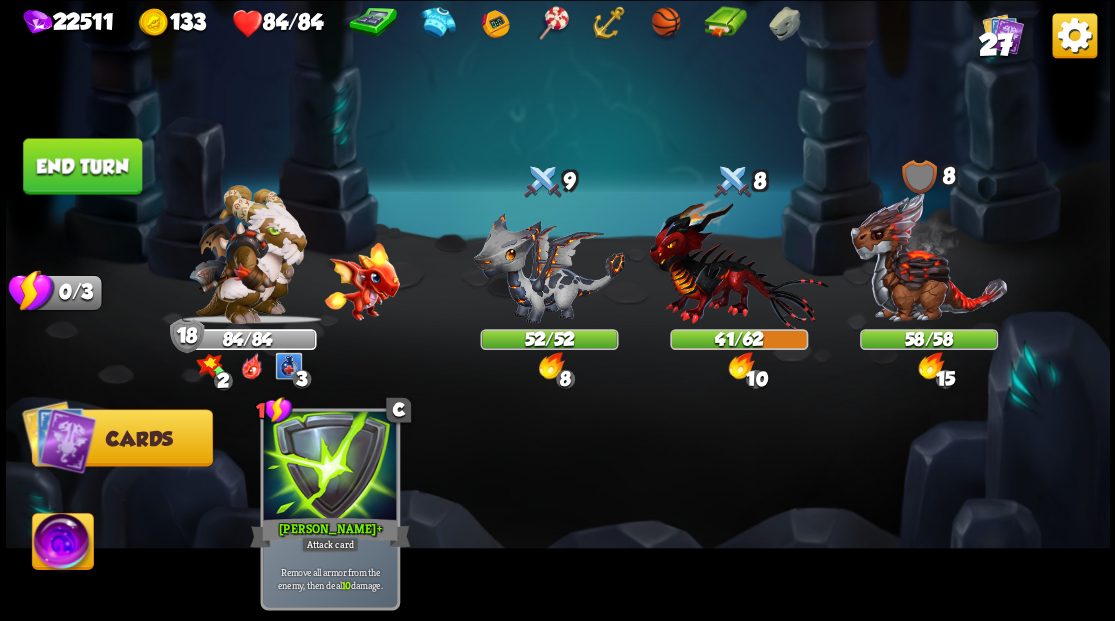 click on "End turn" at bounding box center [82, 166] 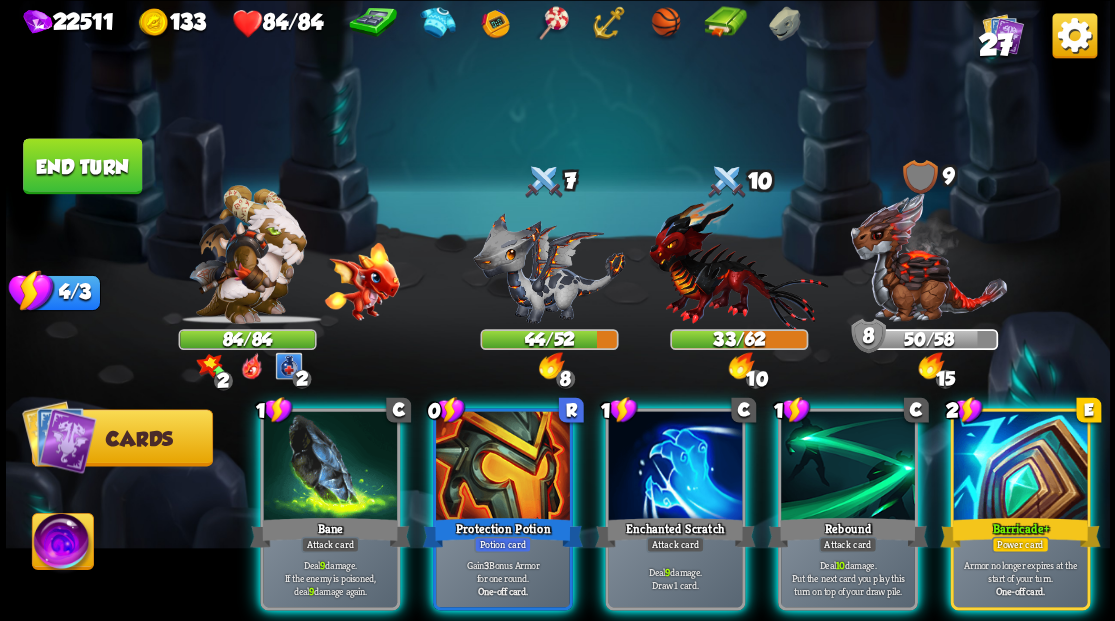 click at bounding box center [1020, 467] 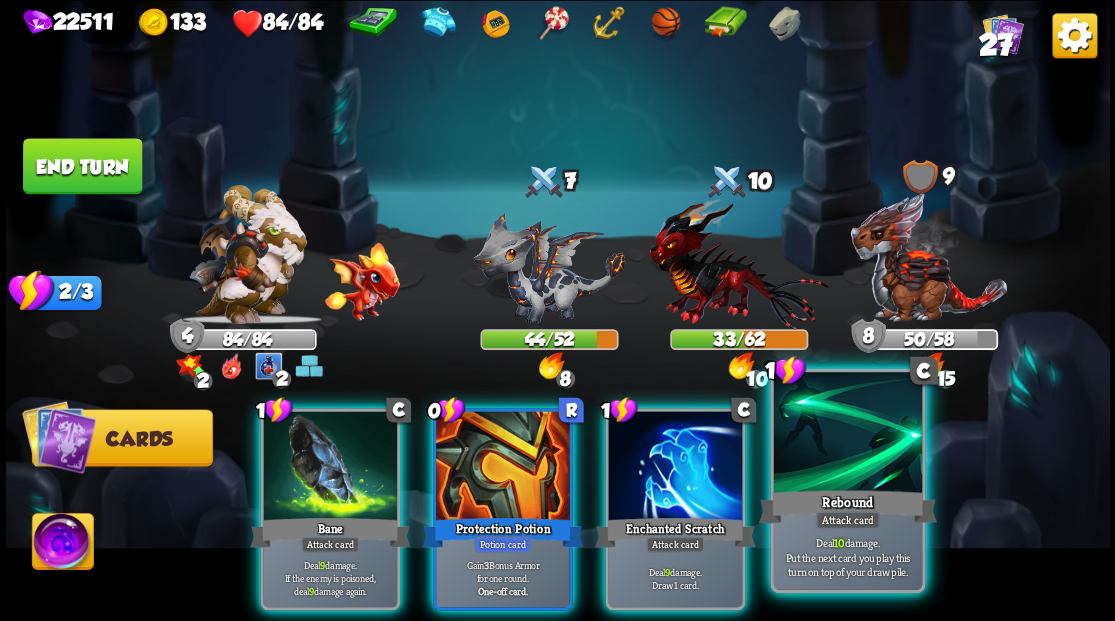 click at bounding box center (847, 434) 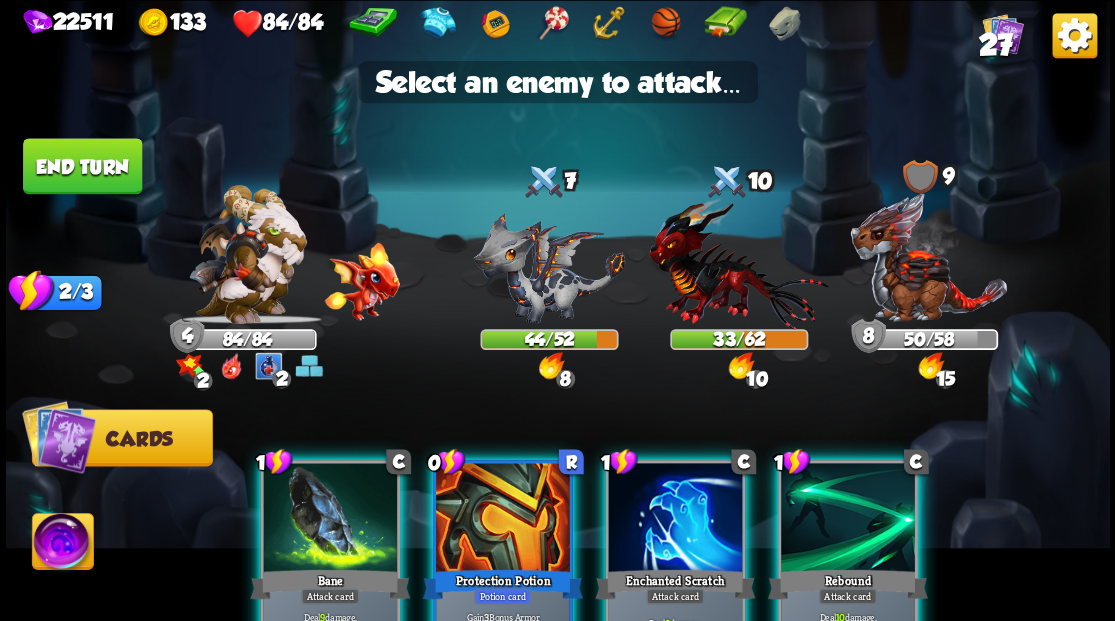 click at bounding box center (848, 519) 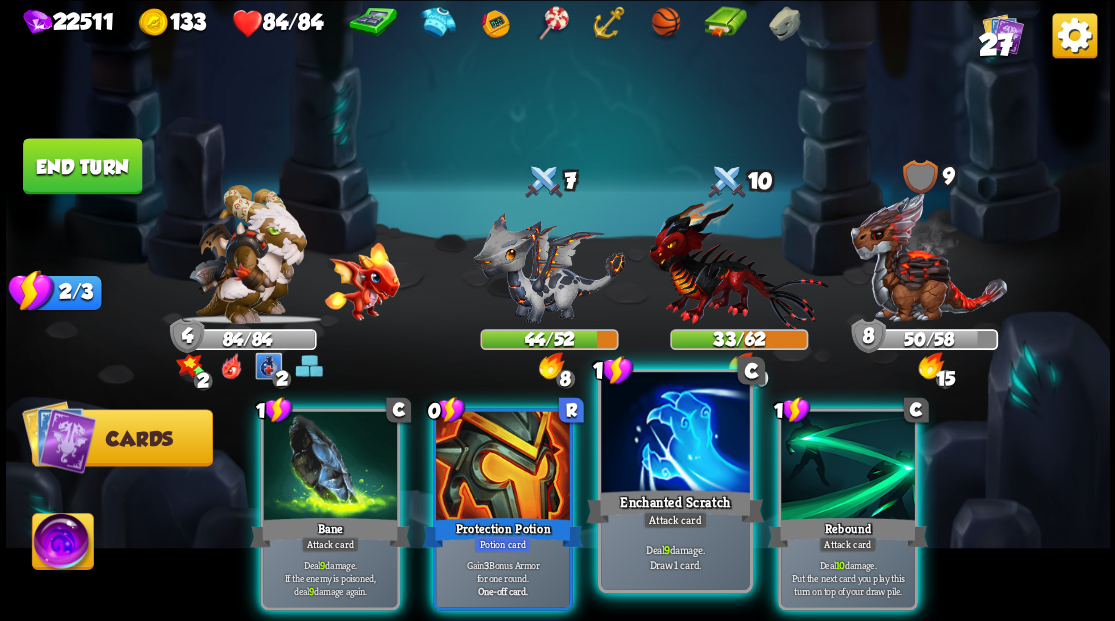 click at bounding box center (675, 434) 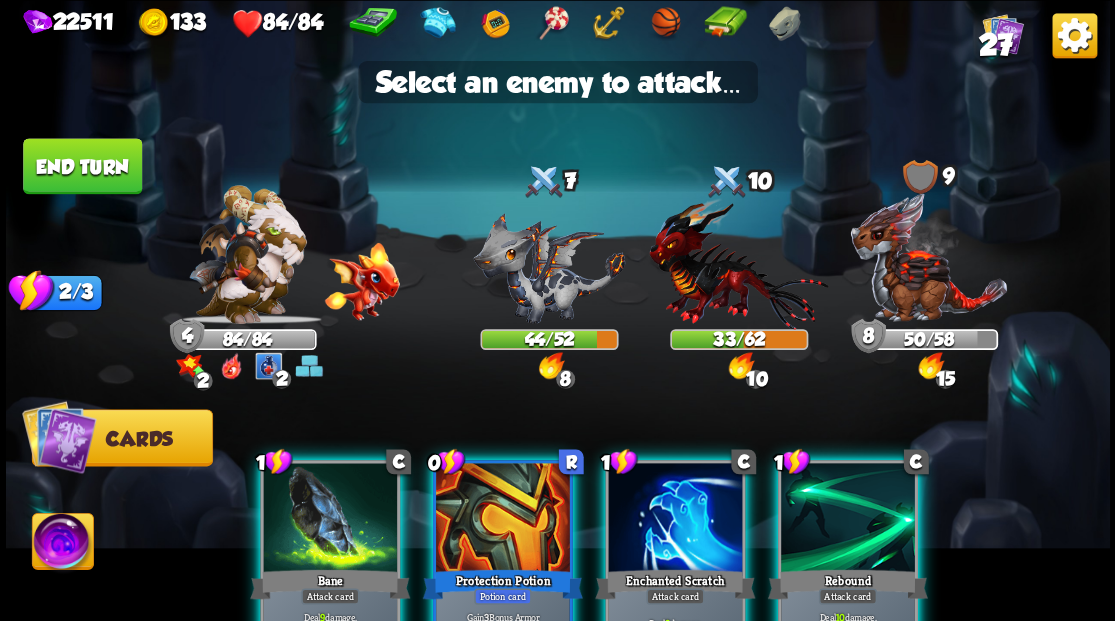 click at bounding box center [675, 519] 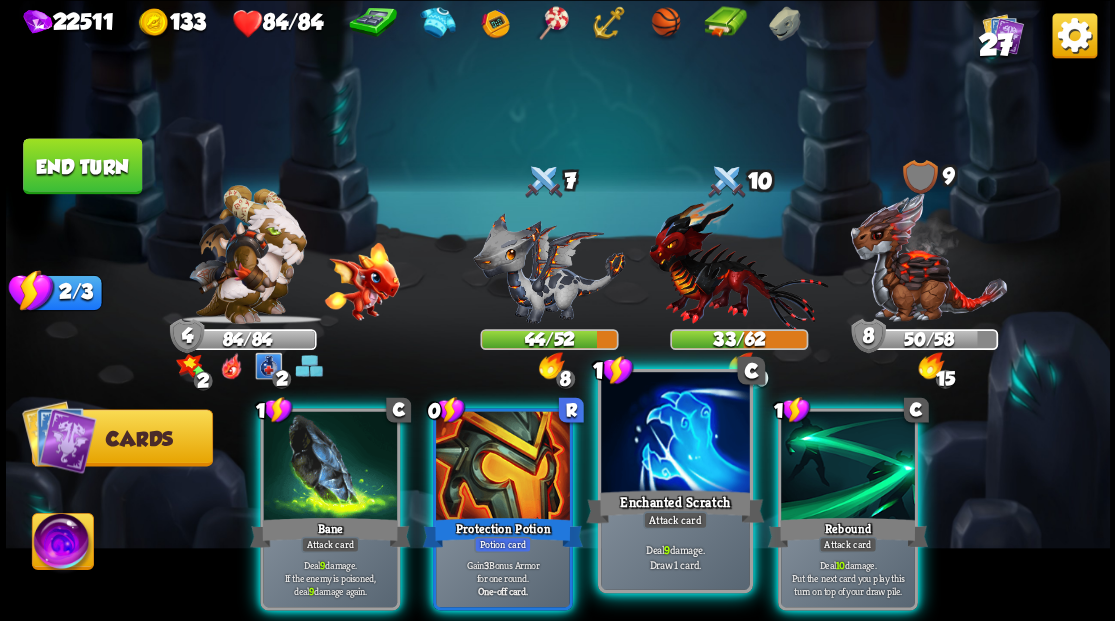 click on "Enchanted Scratch" at bounding box center [675, 506] 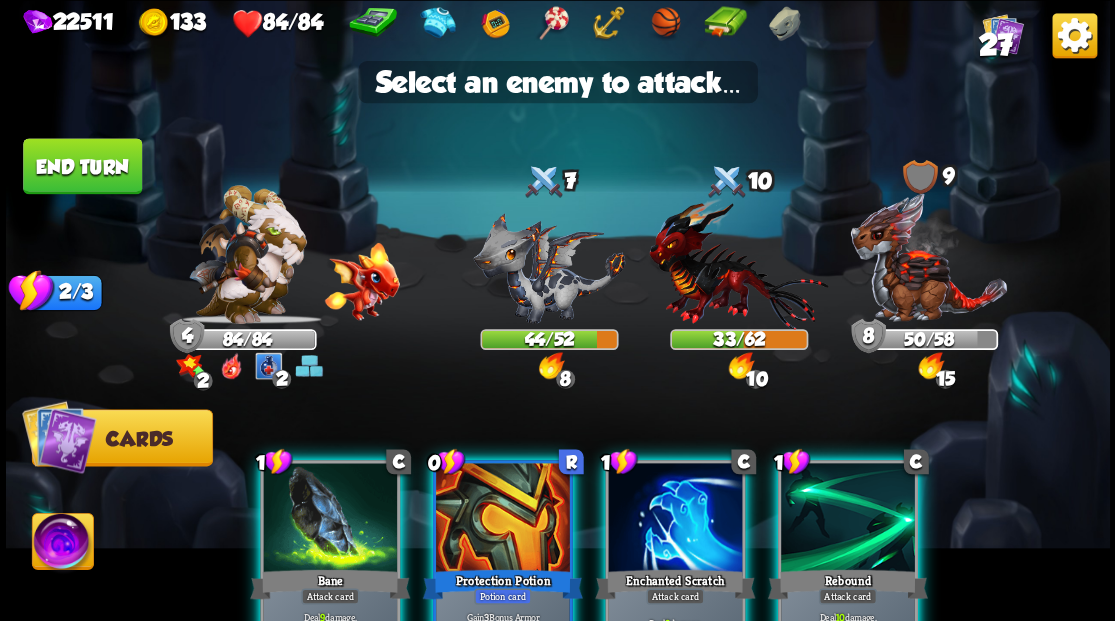 click on "1
C   Enchanted Scratch     Attack card   Deal  9  damage. Draw 1 card." at bounding box center [675, 561] 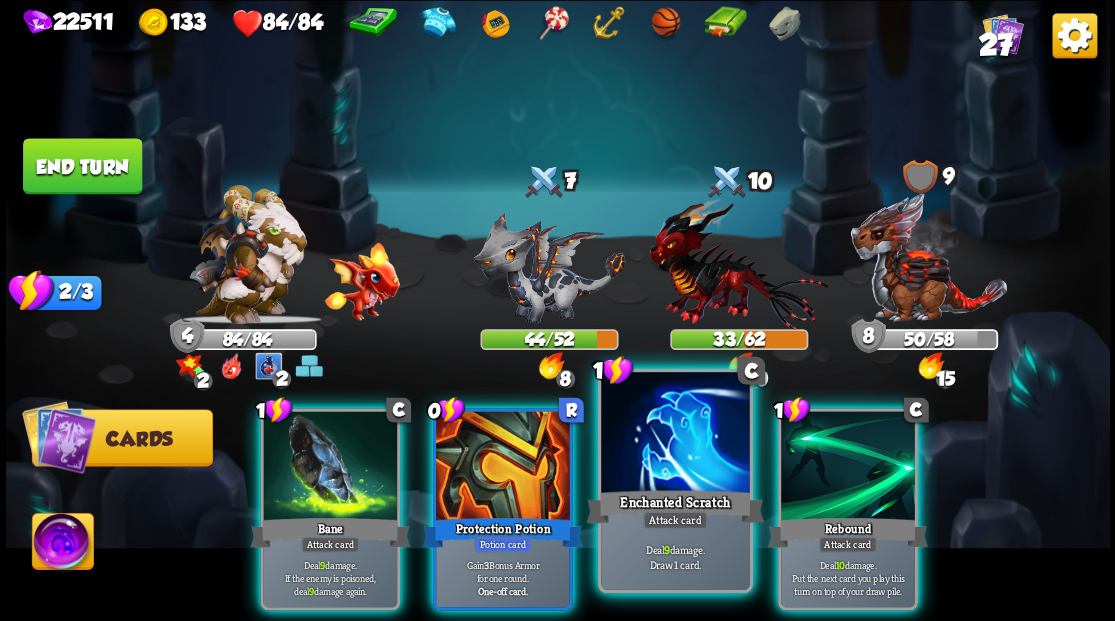 click at bounding box center (675, 434) 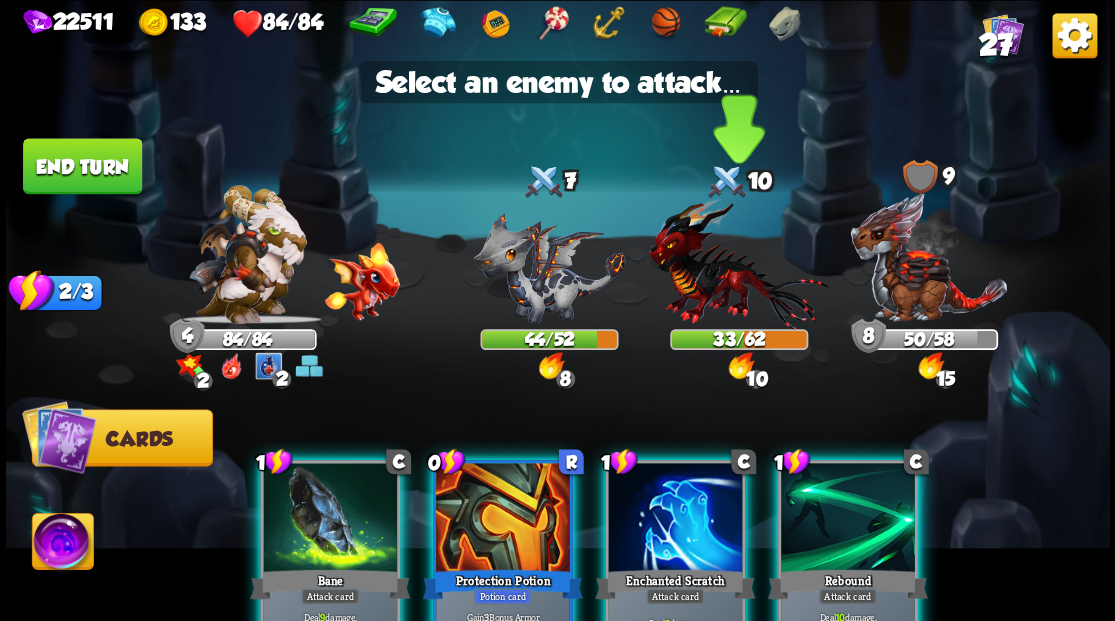 click at bounding box center [738, 263] 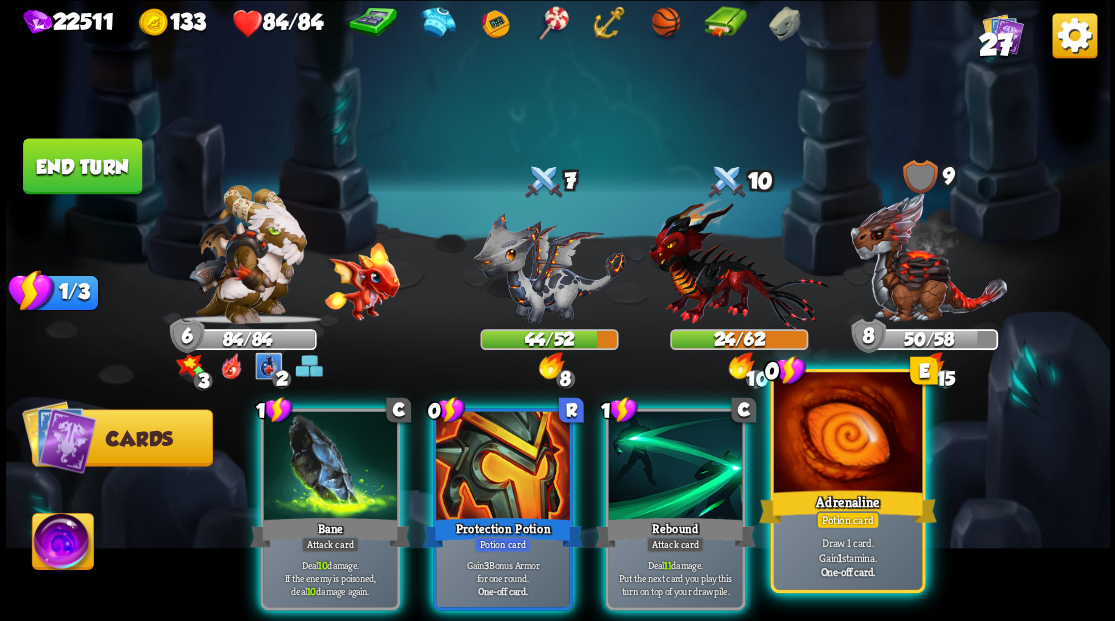 click at bounding box center [847, 434] 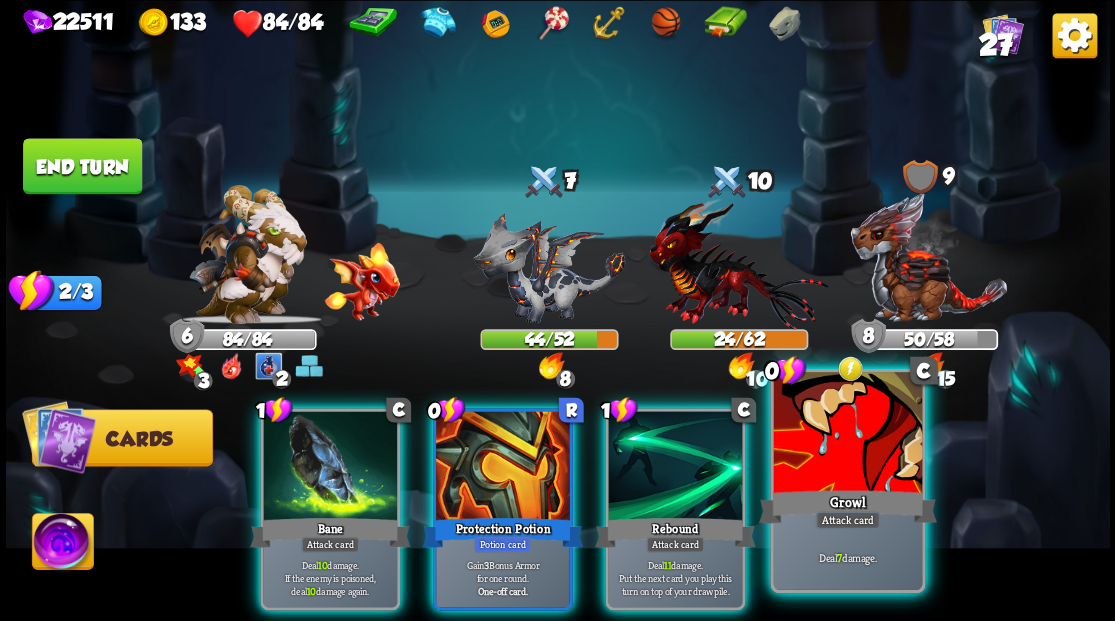 click at bounding box center [847, 434] 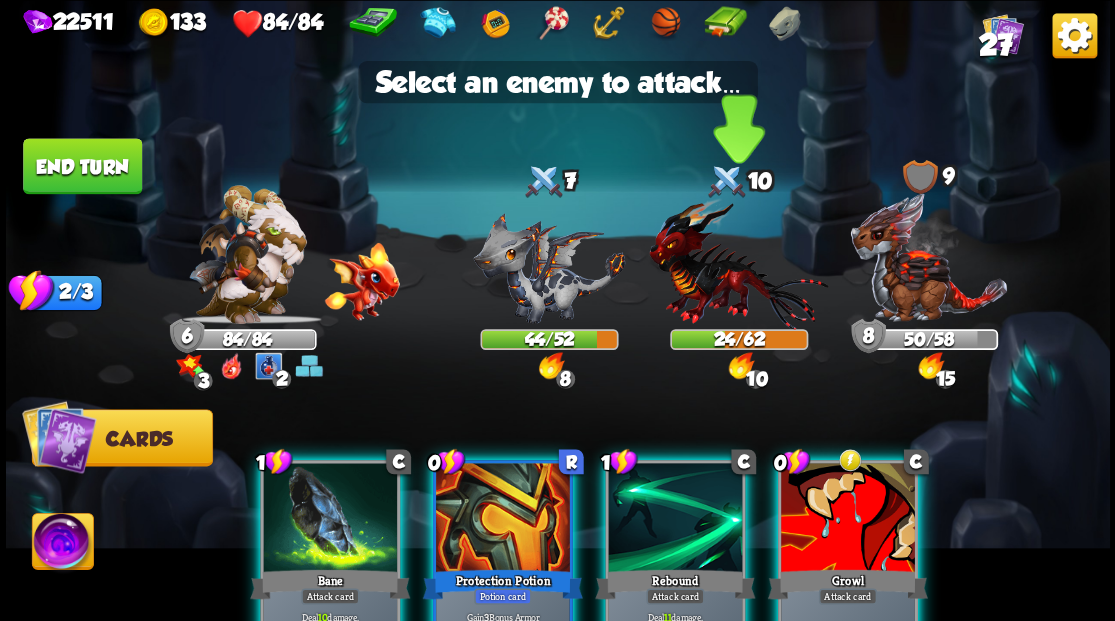 click at bounding box center [738, 263] 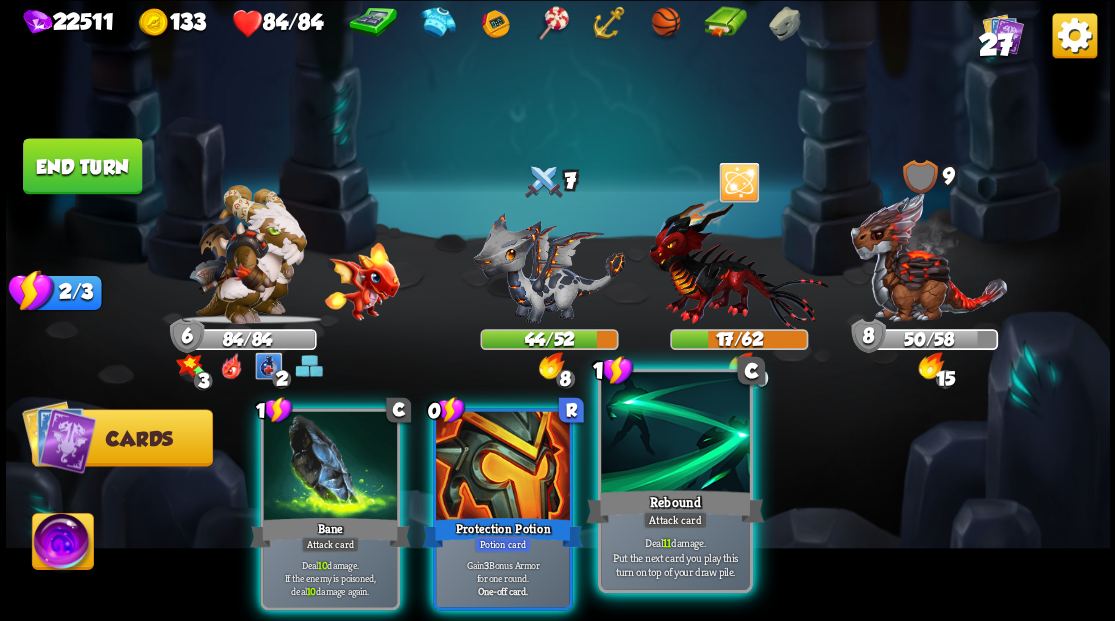 click at bounding box center [675, 434] 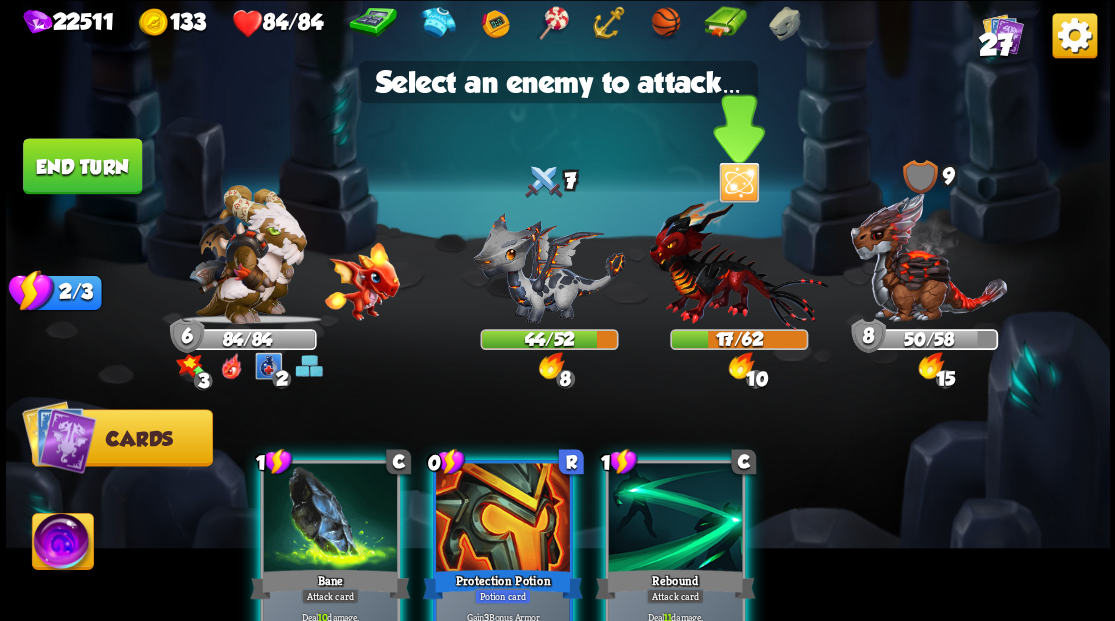 click at bounding box center [738, 263] 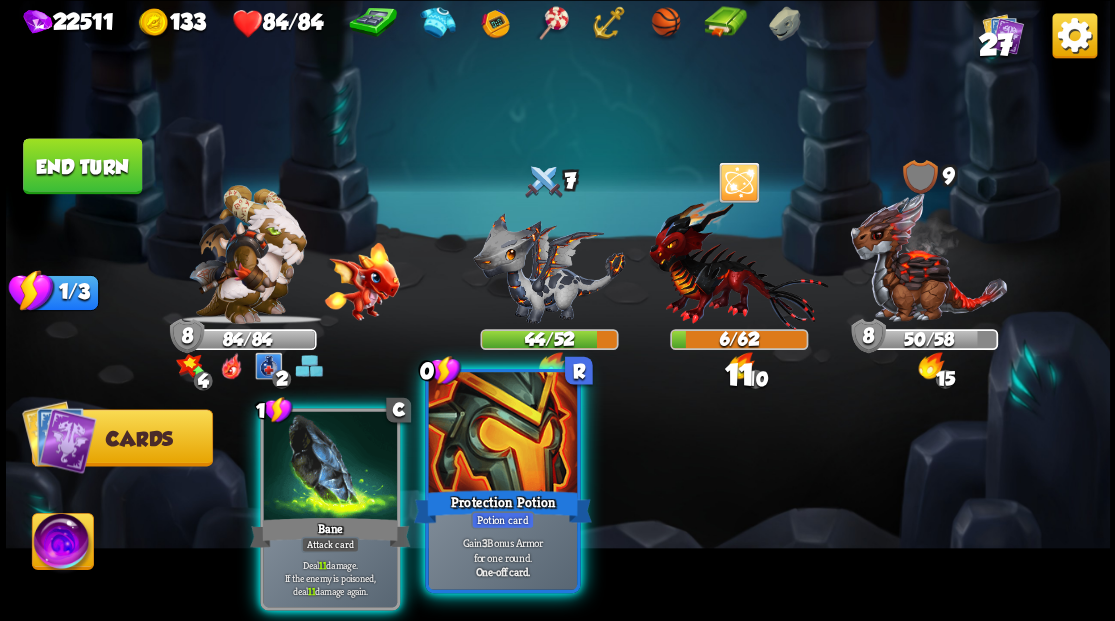 click at bounding box center (502, 434) 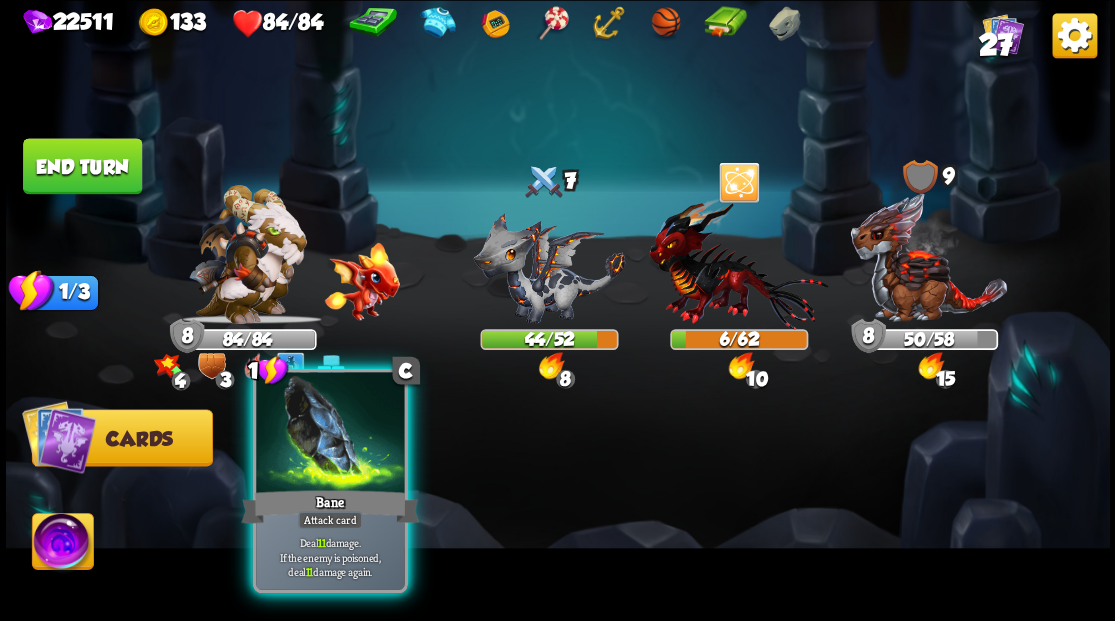 click at bounding box center (330, 434) 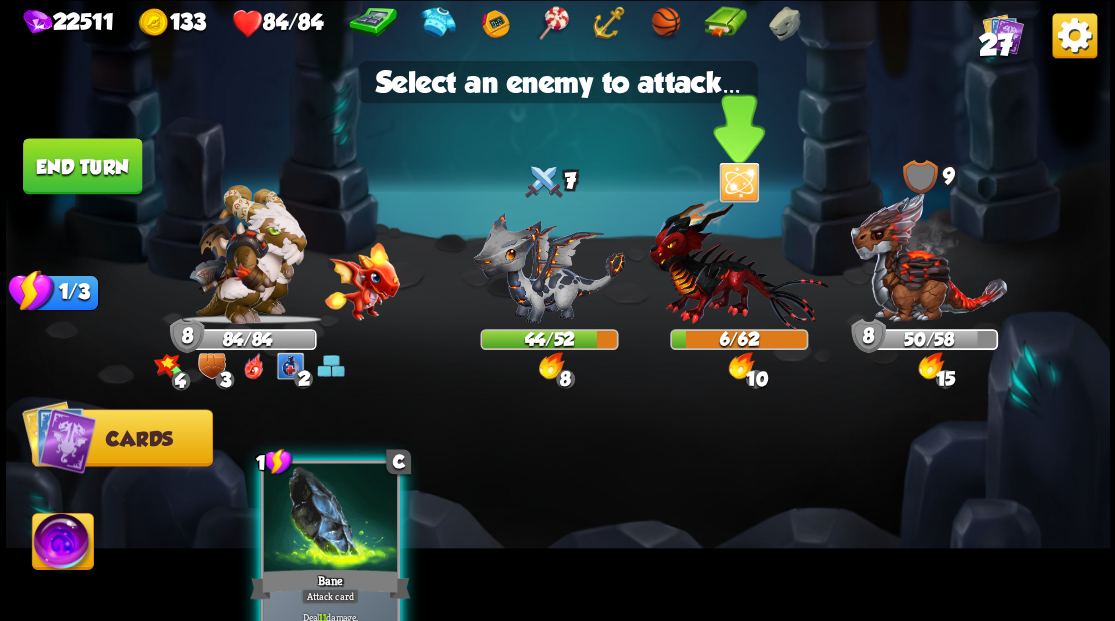 click at bounding box center (738, 263) 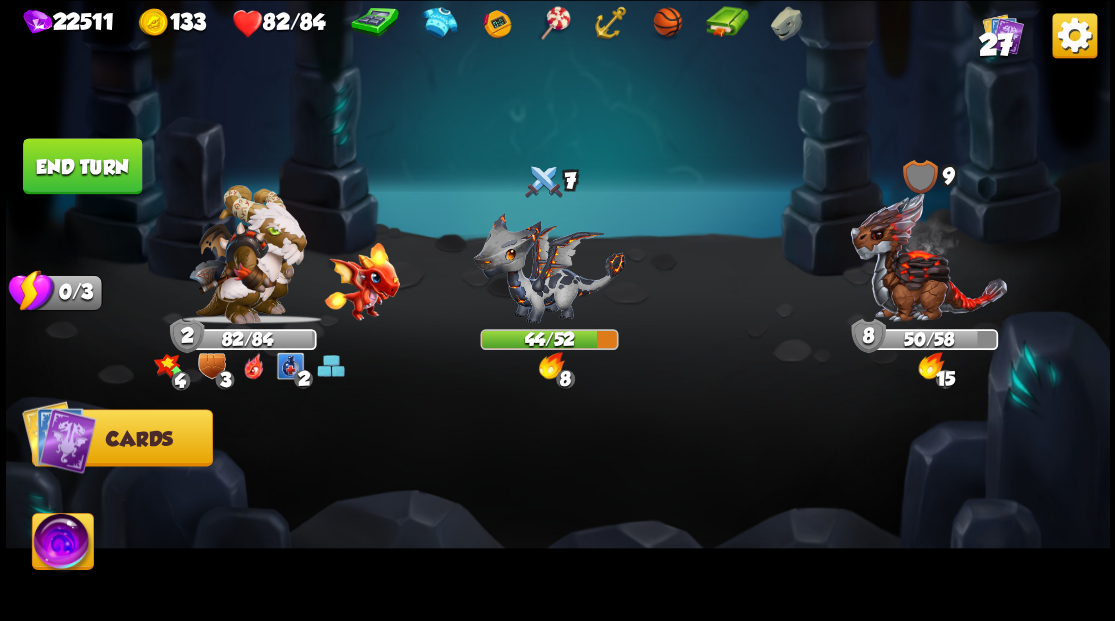 click on "End turn" at bounding box center (82, 166) 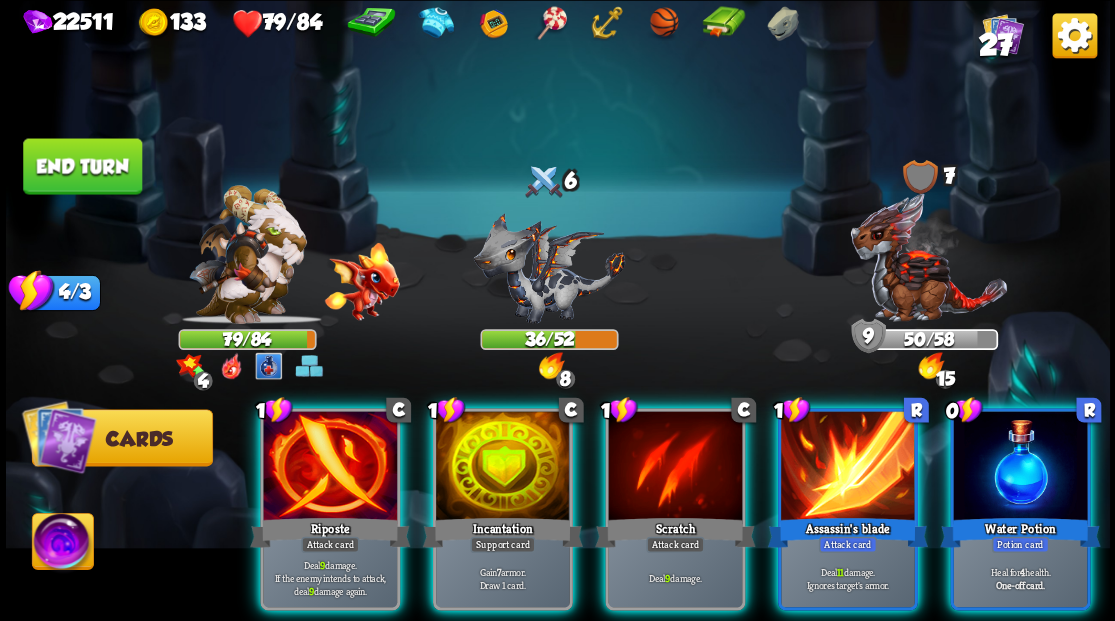 click at bounding box center (1020, 467) 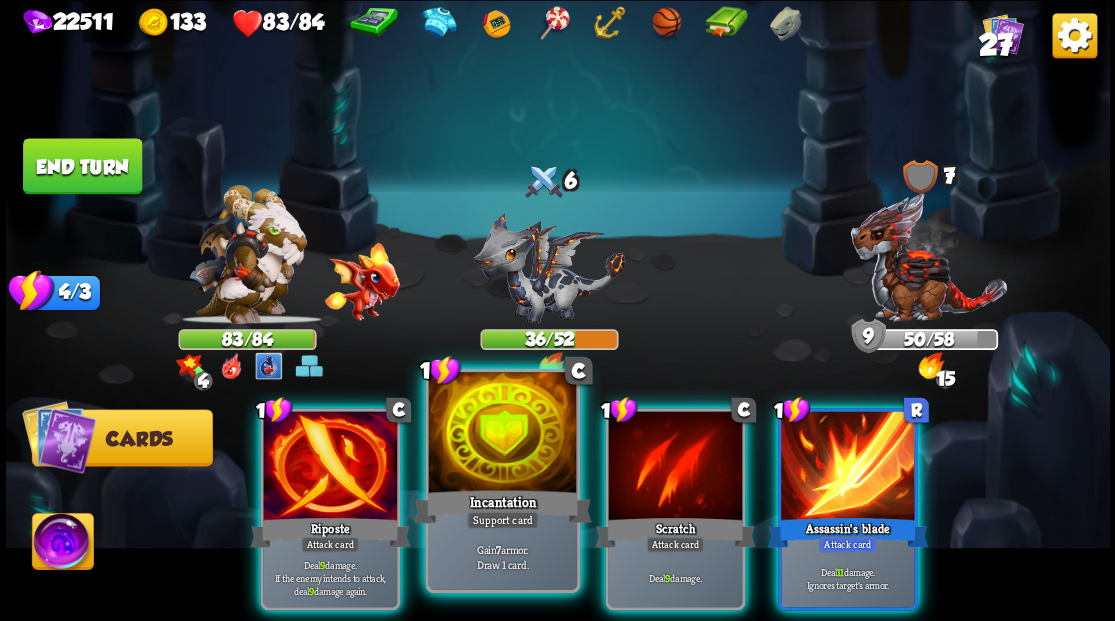 click at bounding box center [502, 434] 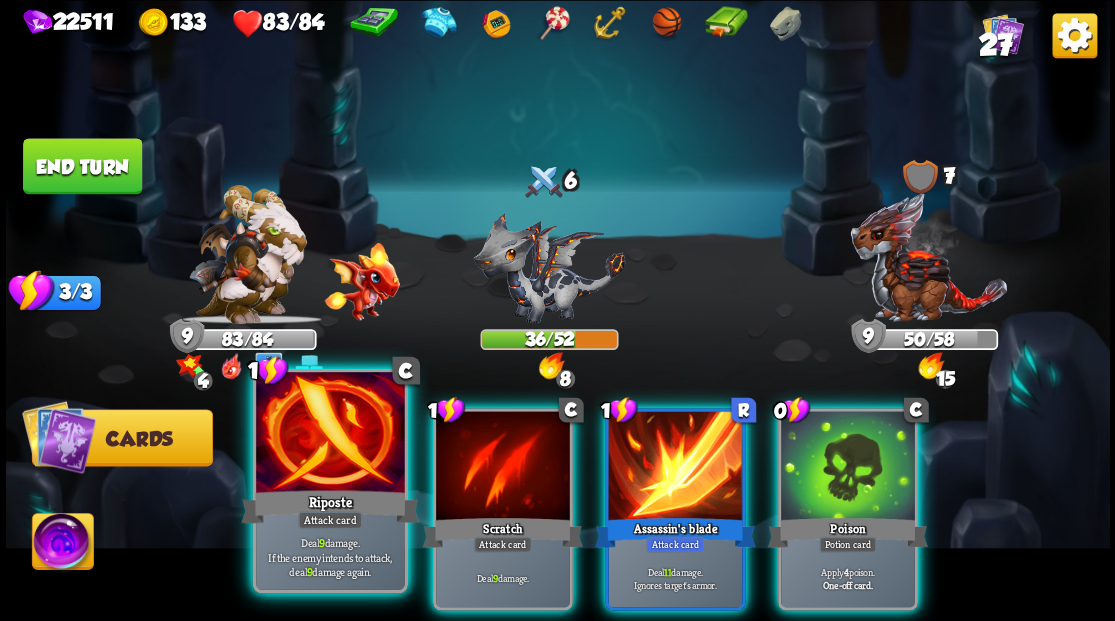 click at bounding box center (330, 434) 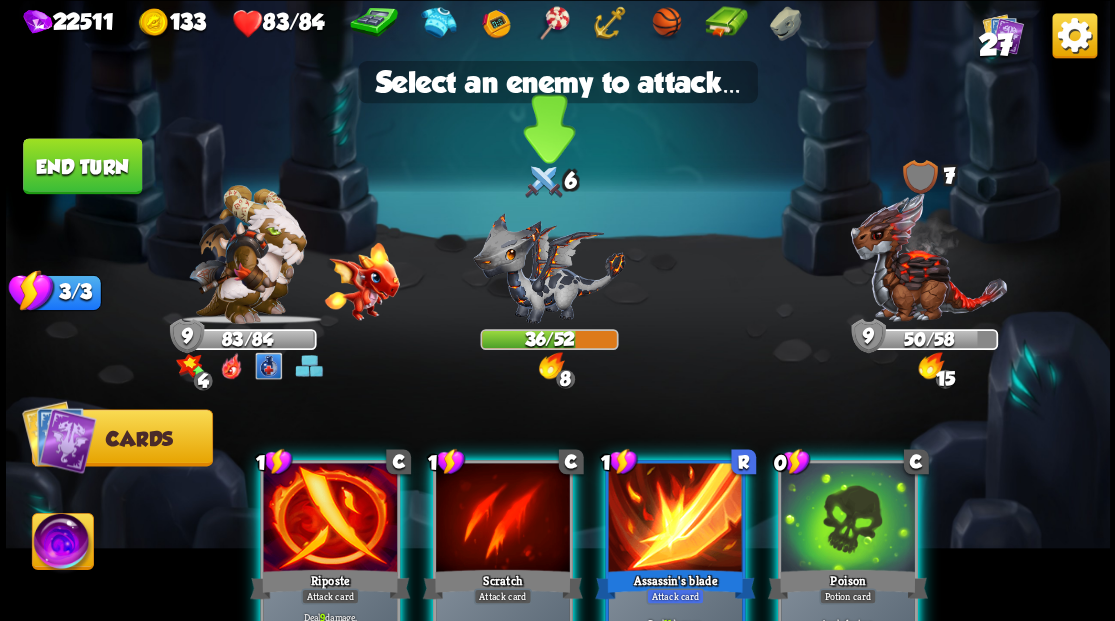 click at bounding box center (549, 267) 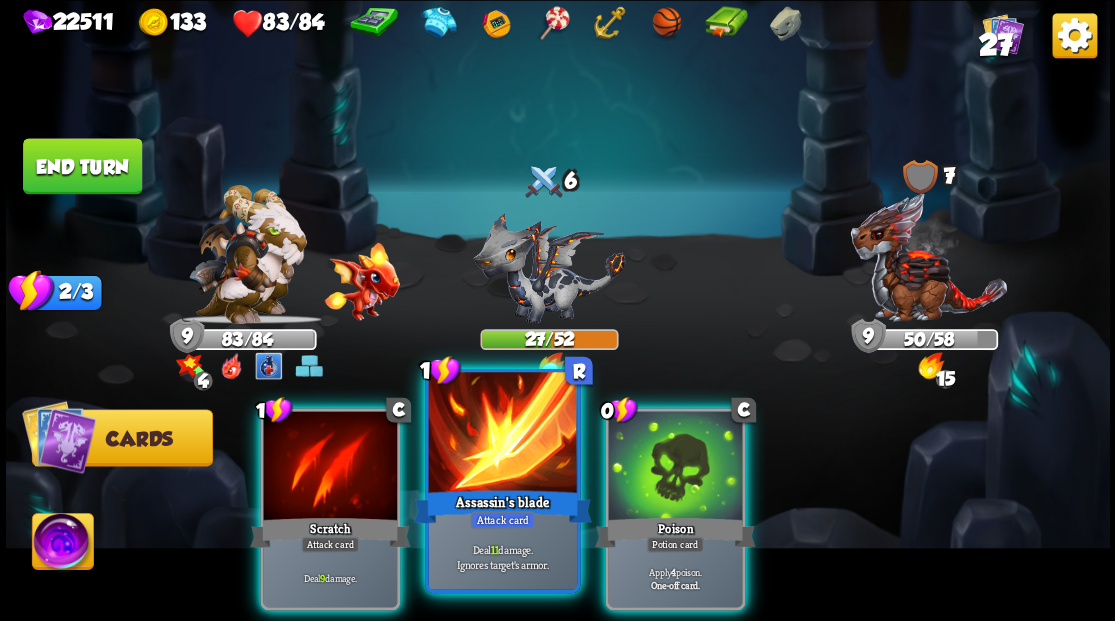 click at bounding box center [502, 434] 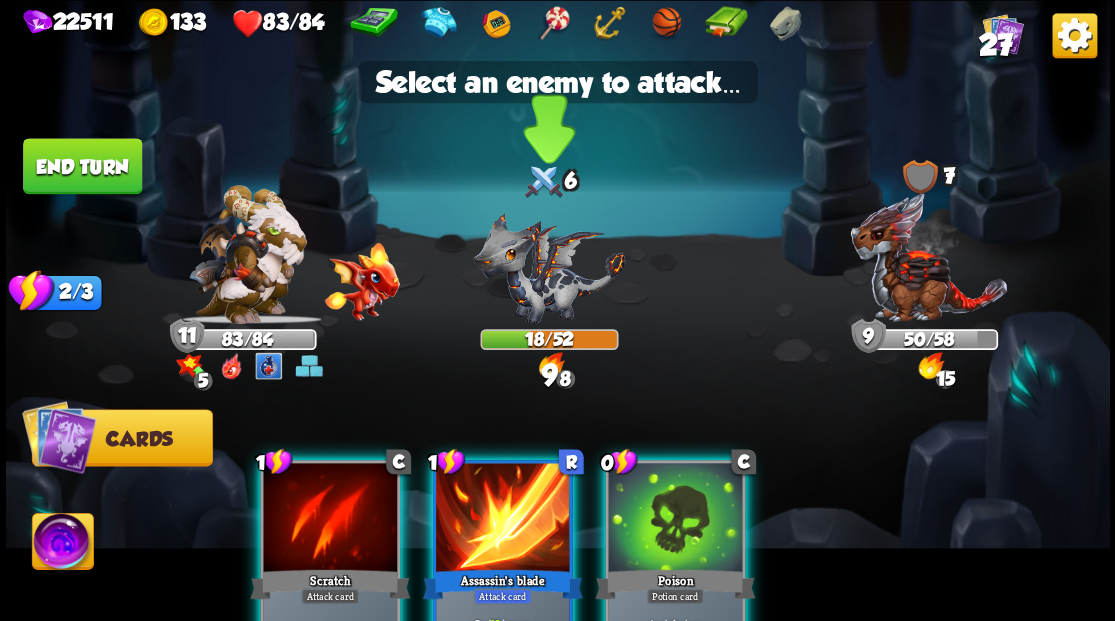 click at bounding box center [549, 267] 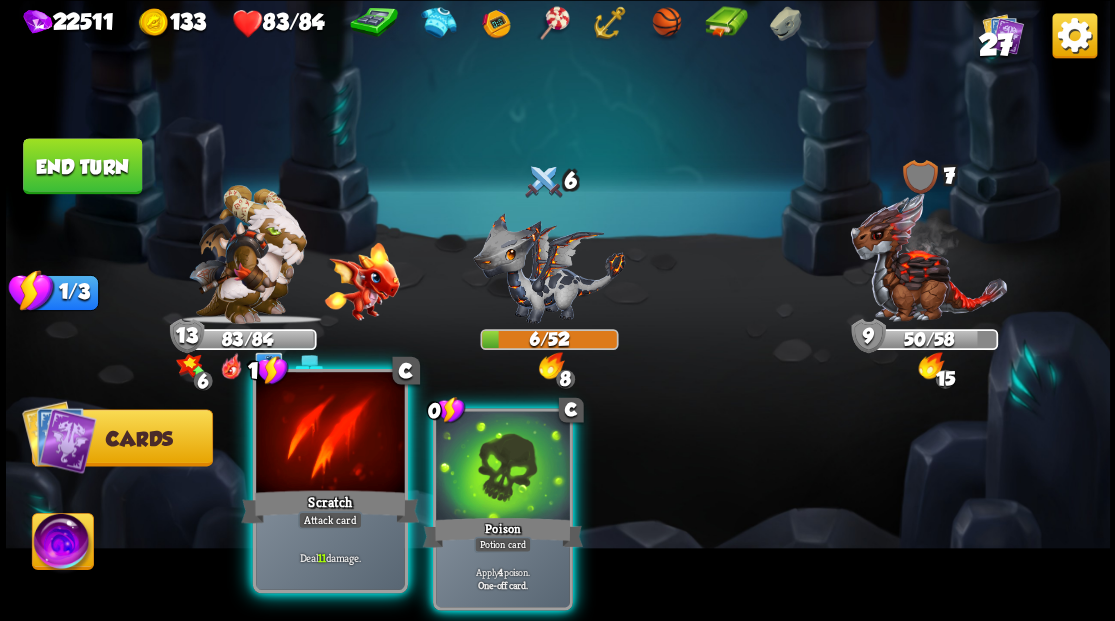 click at bounding box center [330, 434] 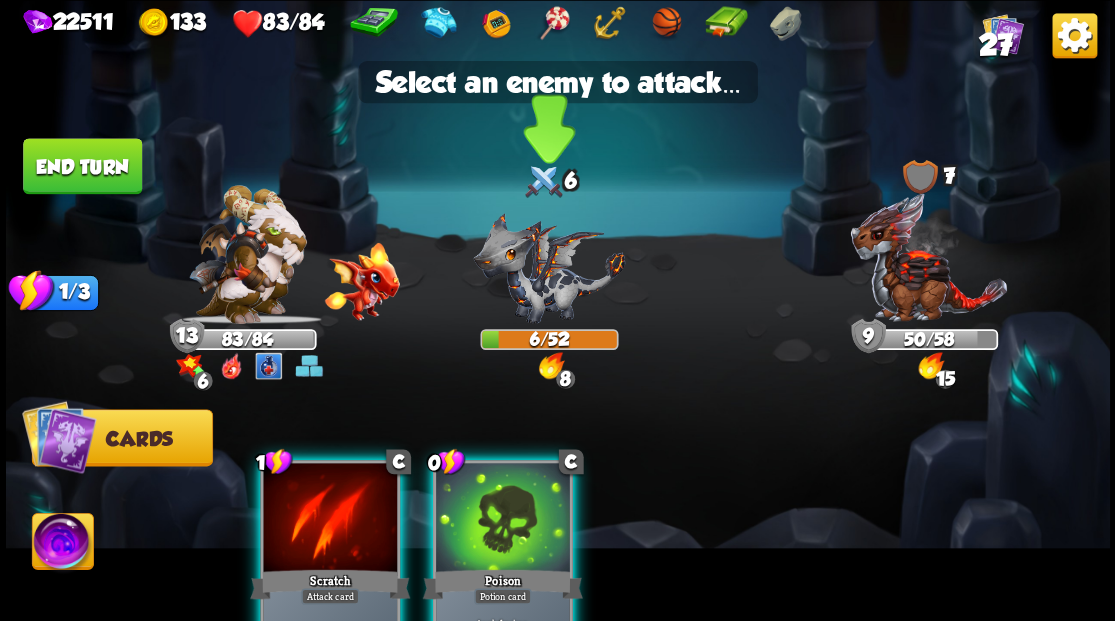 click at bounding box center [549, 267] 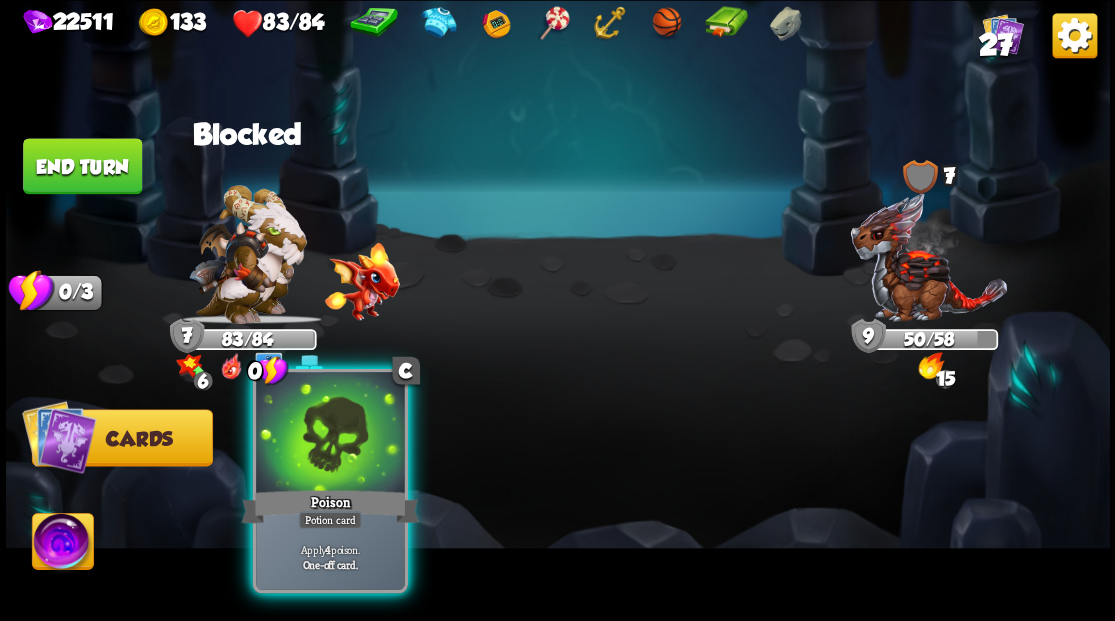 click at bounding box center (330, 434) 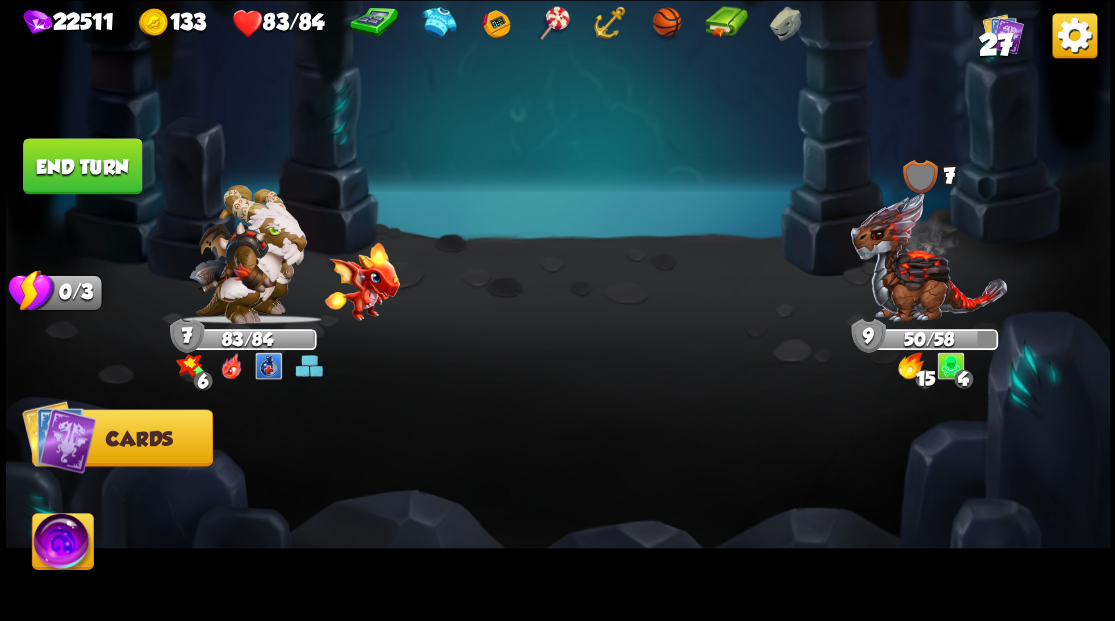 click on "End turn" at bounding box center (82, 166) 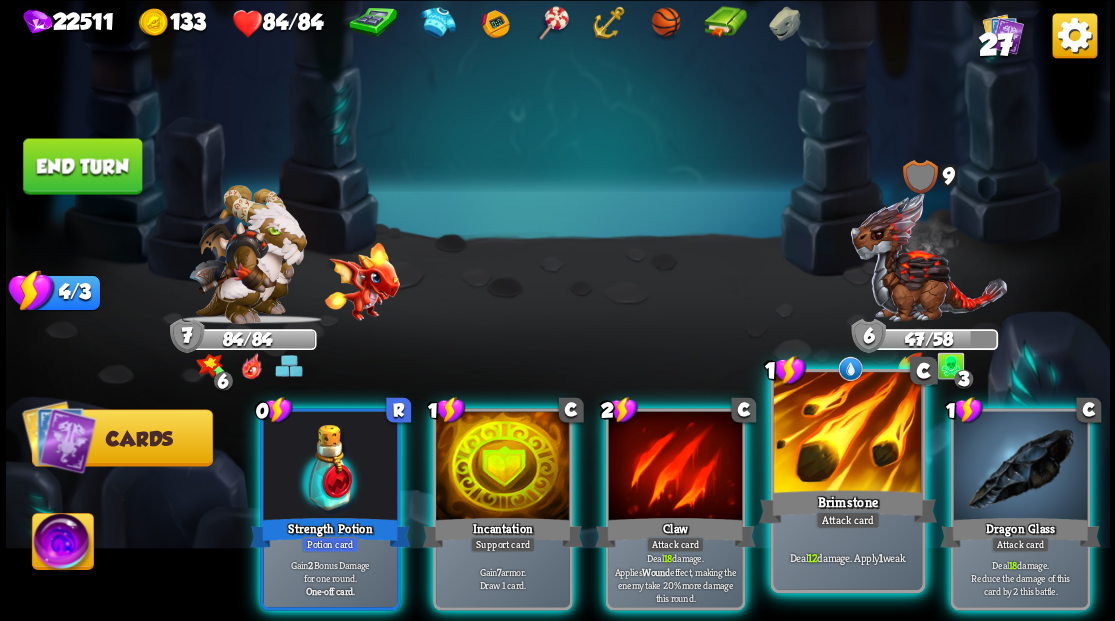 click at bounding box center (847, 434) 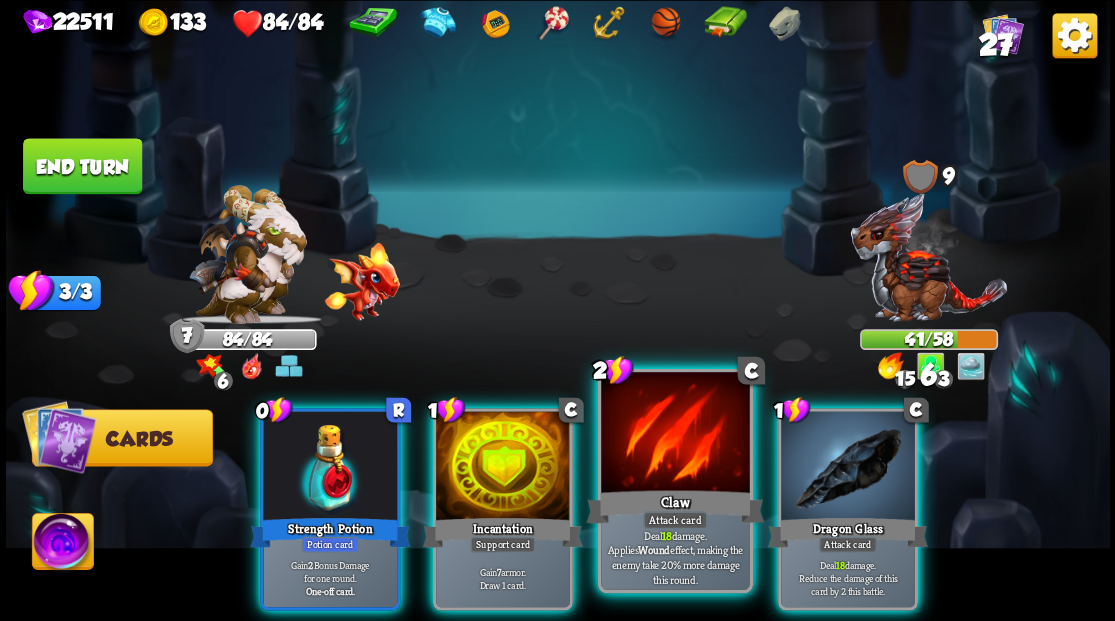 click at bounding box center (675, 434) 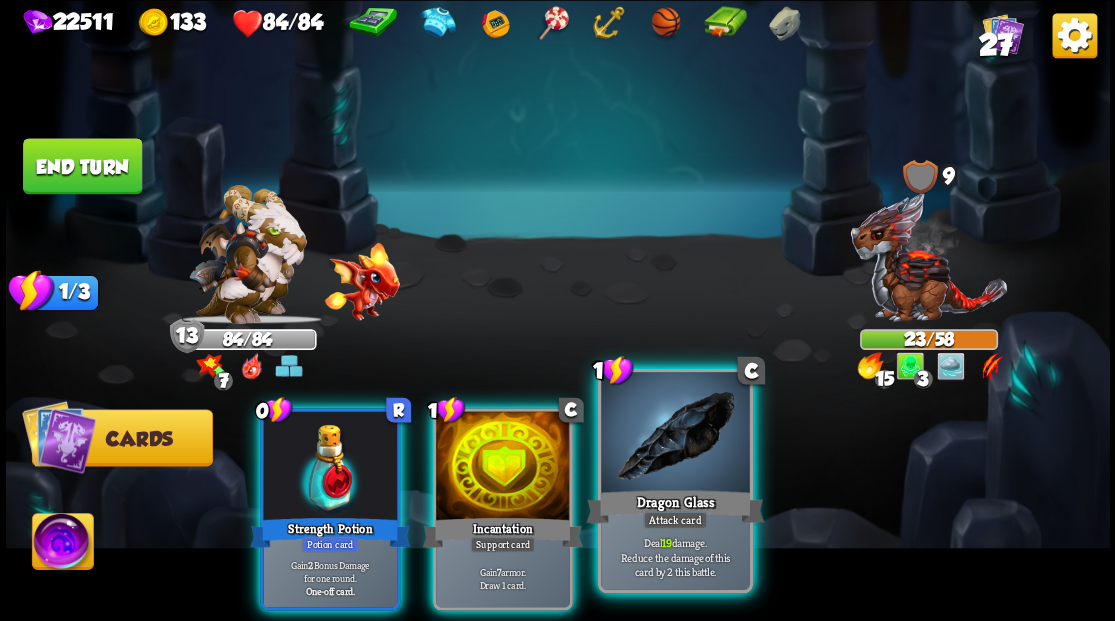 click at bounding box center [675, 434] 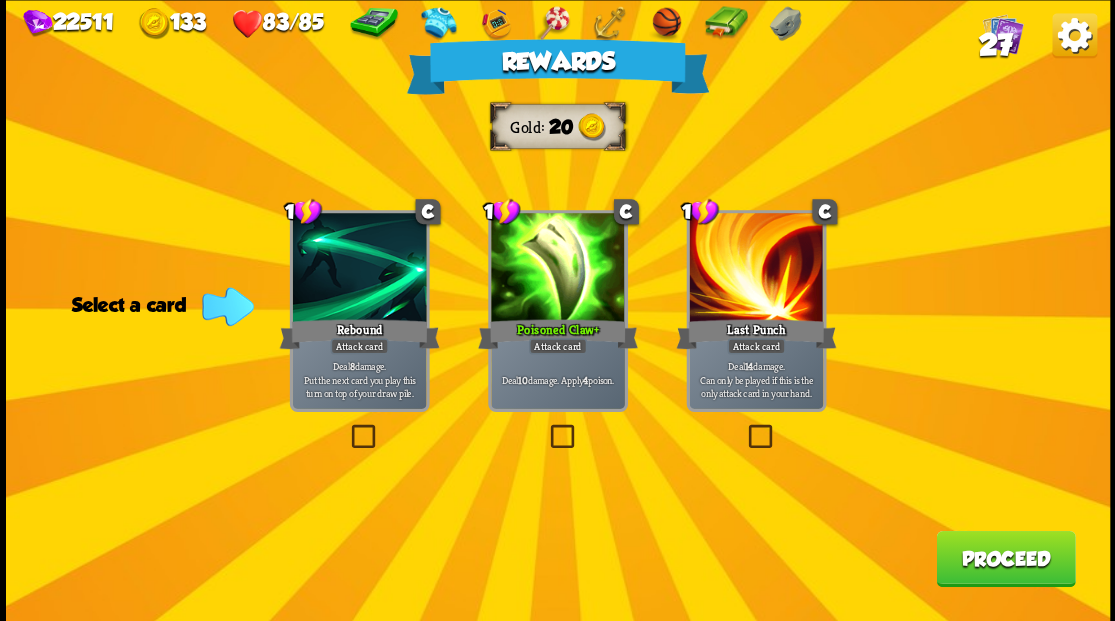 click at bounding box center (1002, 33) 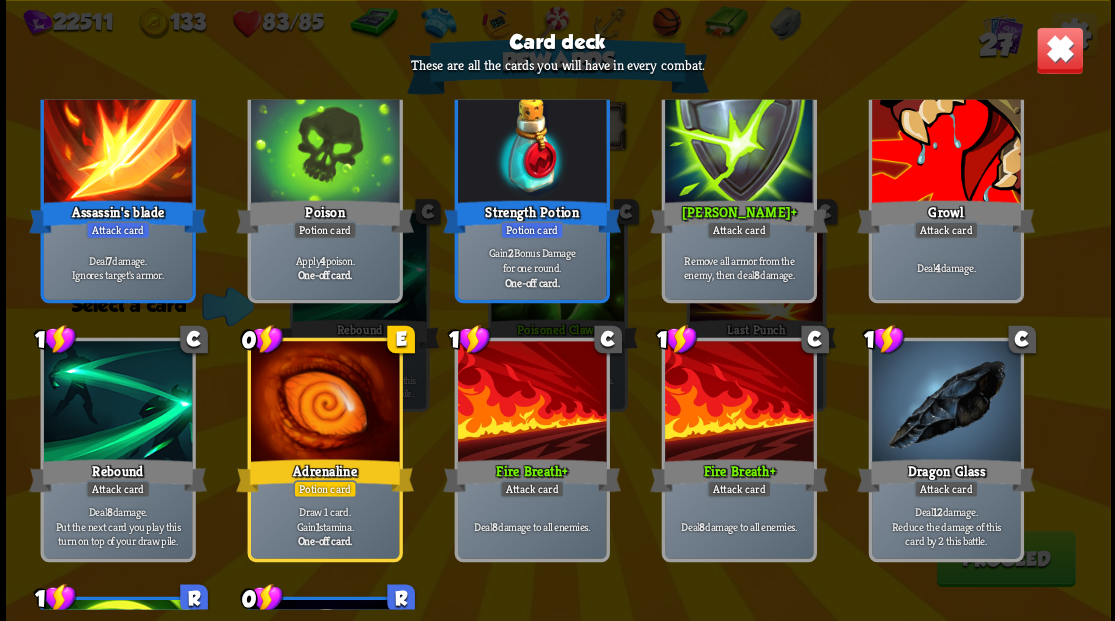 scroll, scrollTop: 1133, scrollLeft: 0, axis: vertical 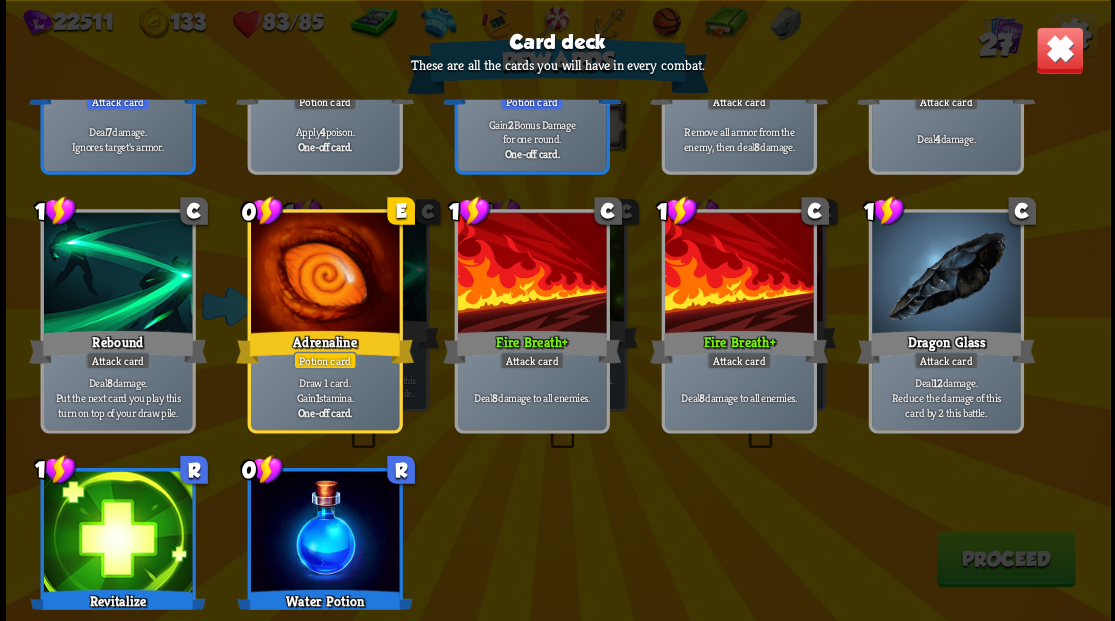 click at bounding box center (1059, 50) 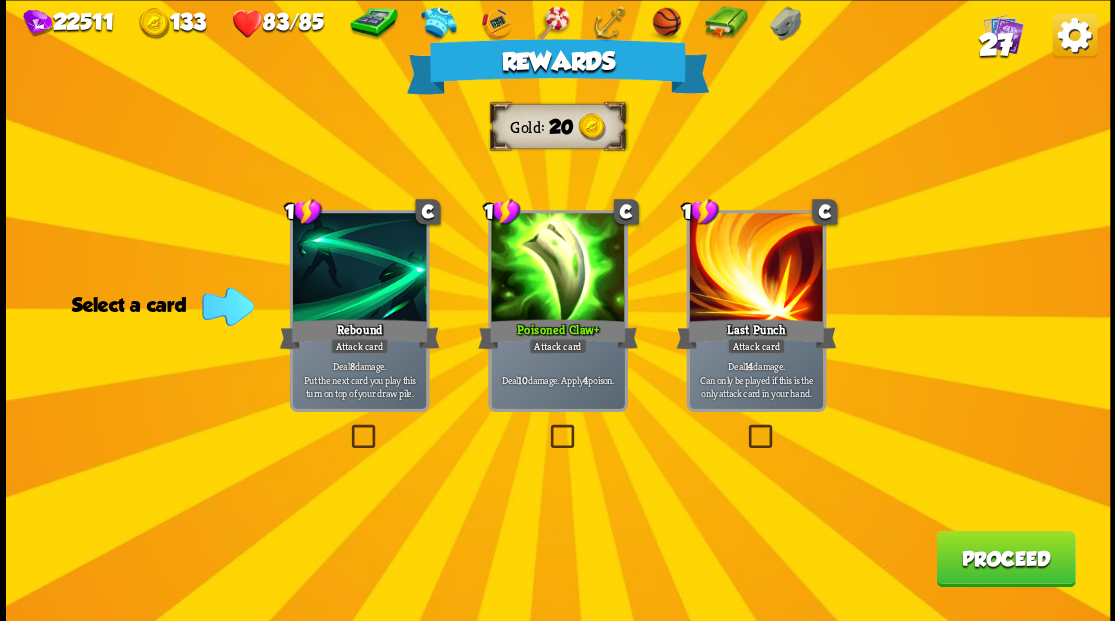 click at bounding box center [546, 427] 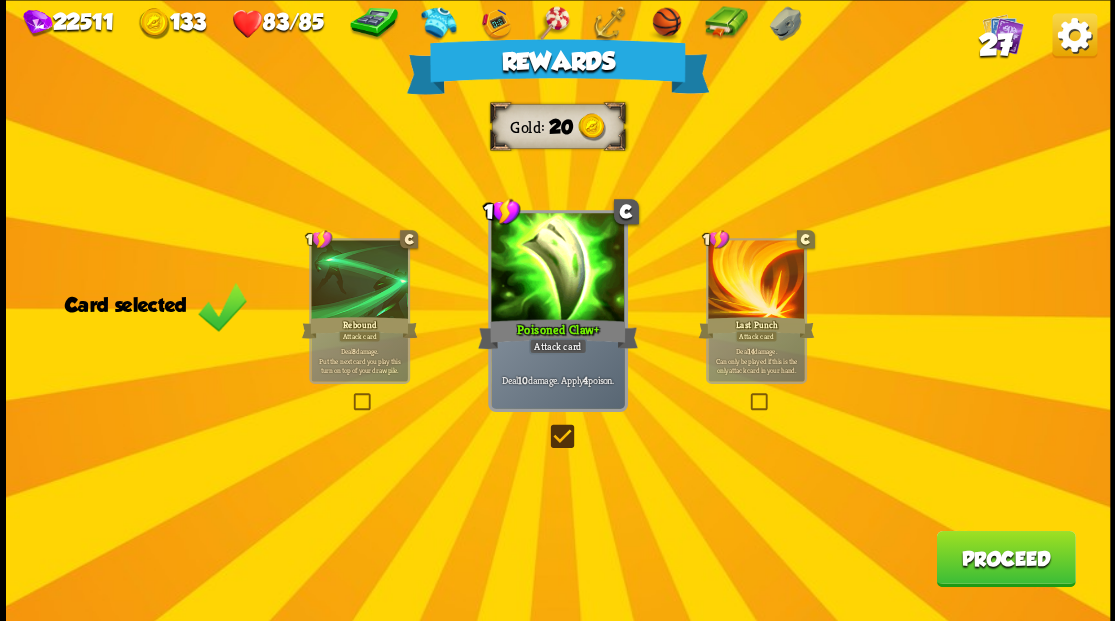click on "Proceed" at bounding box center (1005, 558) 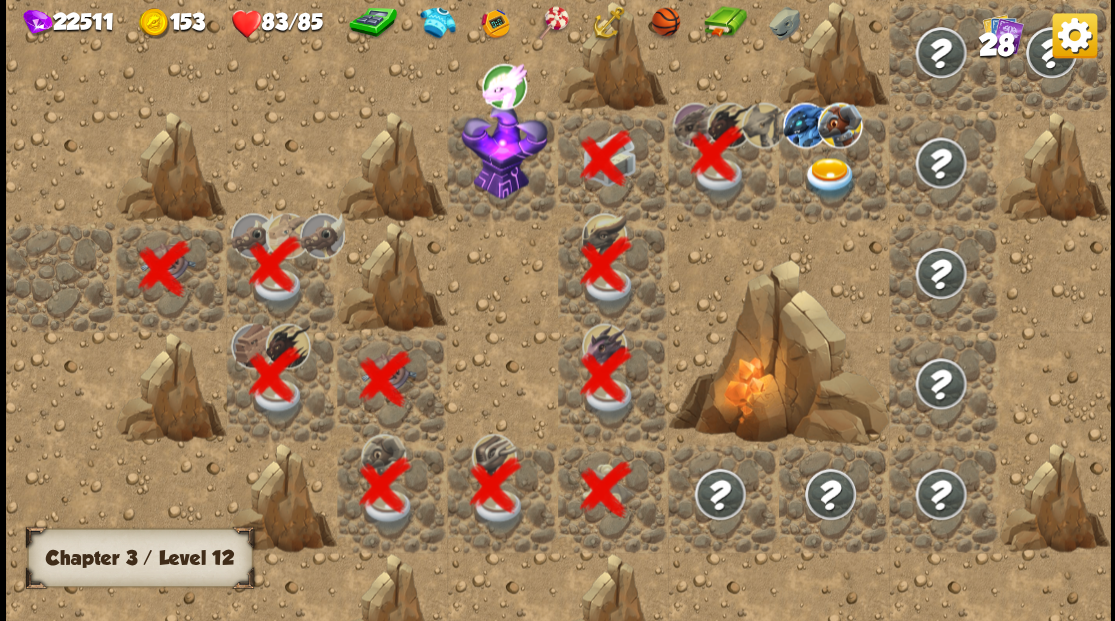 scroll, scrollTop: 0, scrollLeft: 384, axis: horizontal 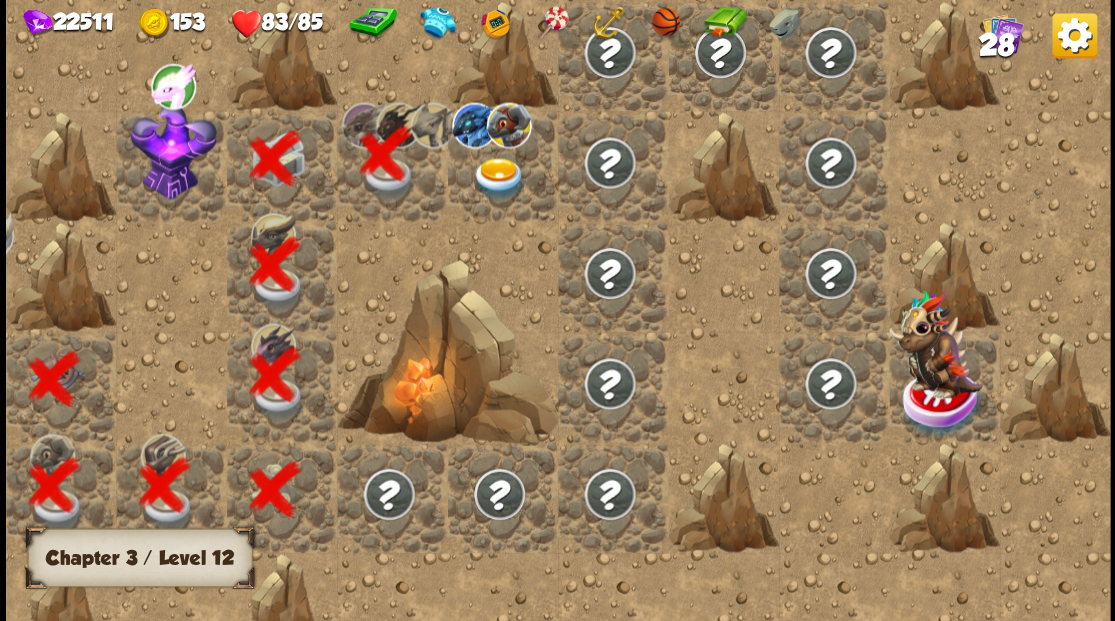 click at bounding box center (391, 311) 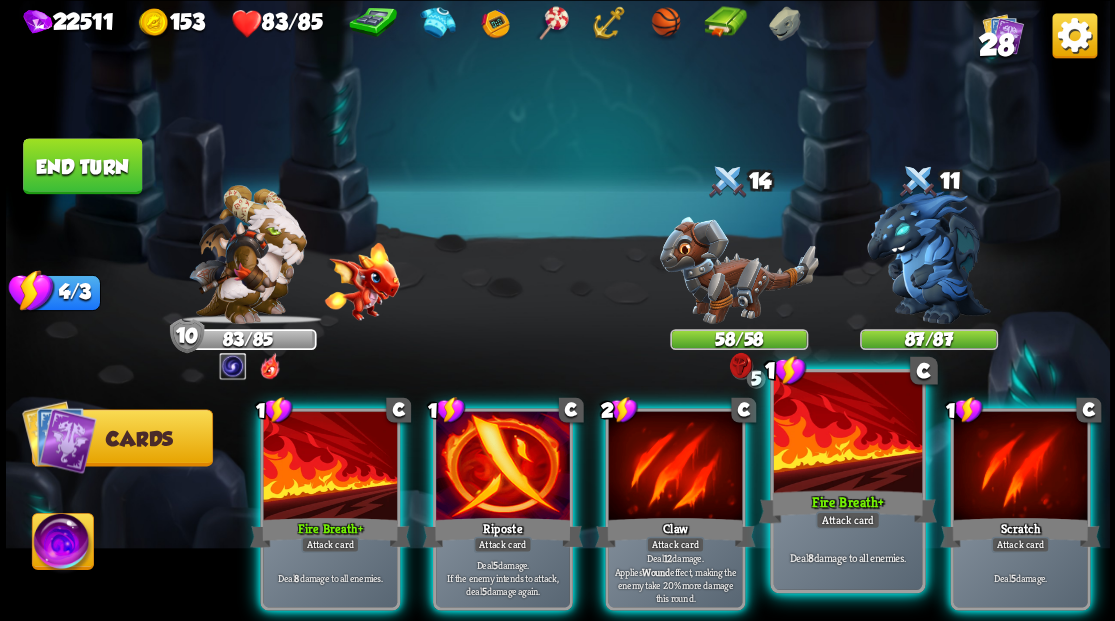 click at bounding box center (847, 434) 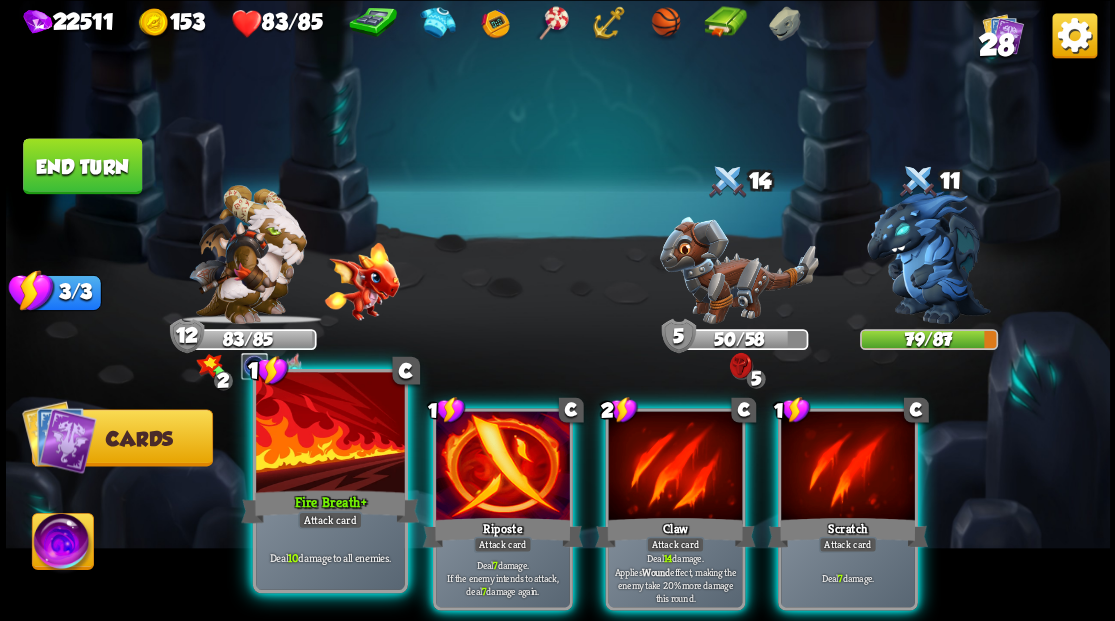 click at bounding box center [330, 434] 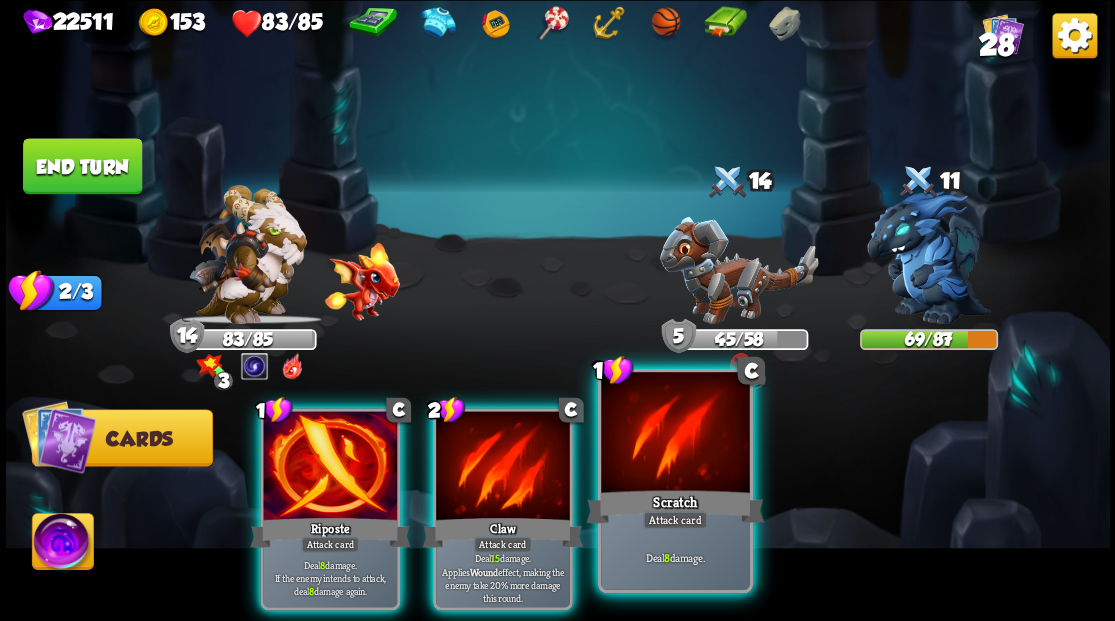 click at bounding box center (675, 434) 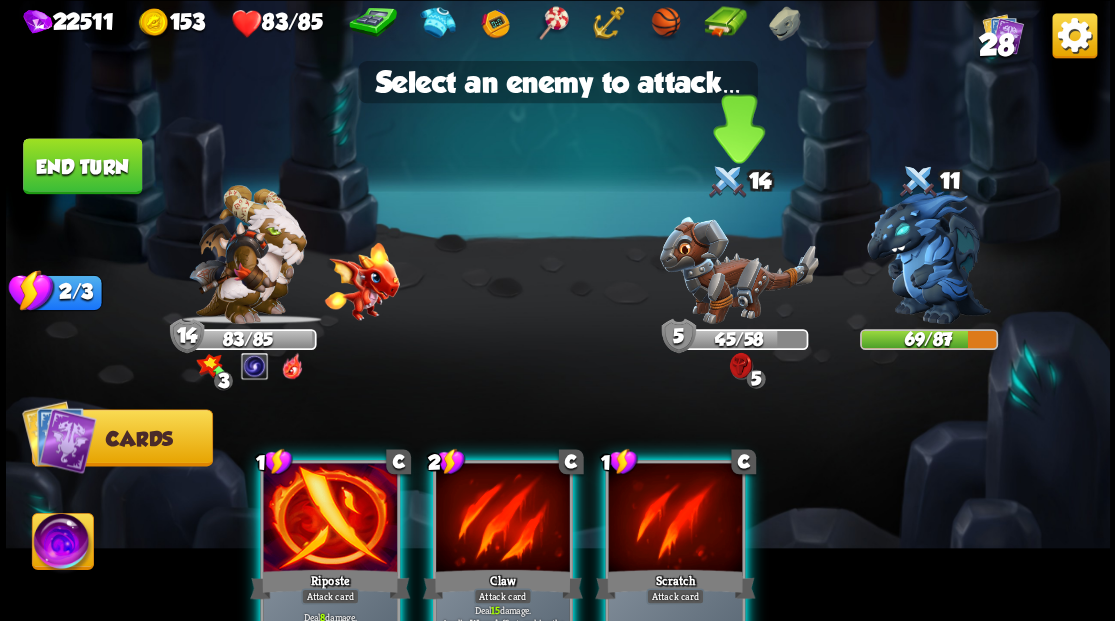 click at bounding box center [738, 269] 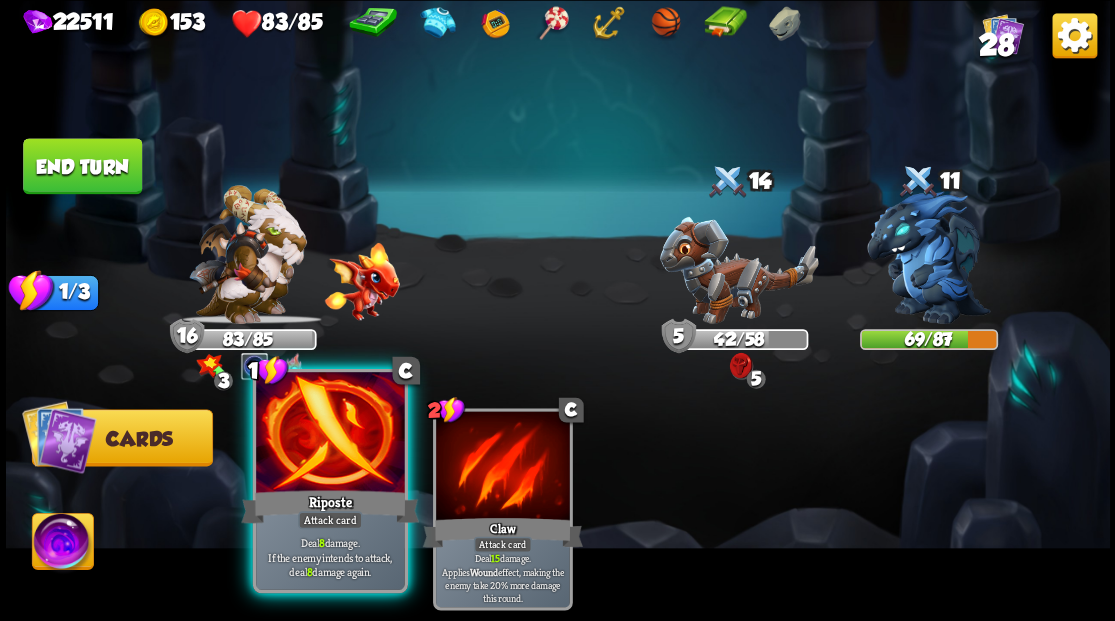 click at bounding box center (330, 434) 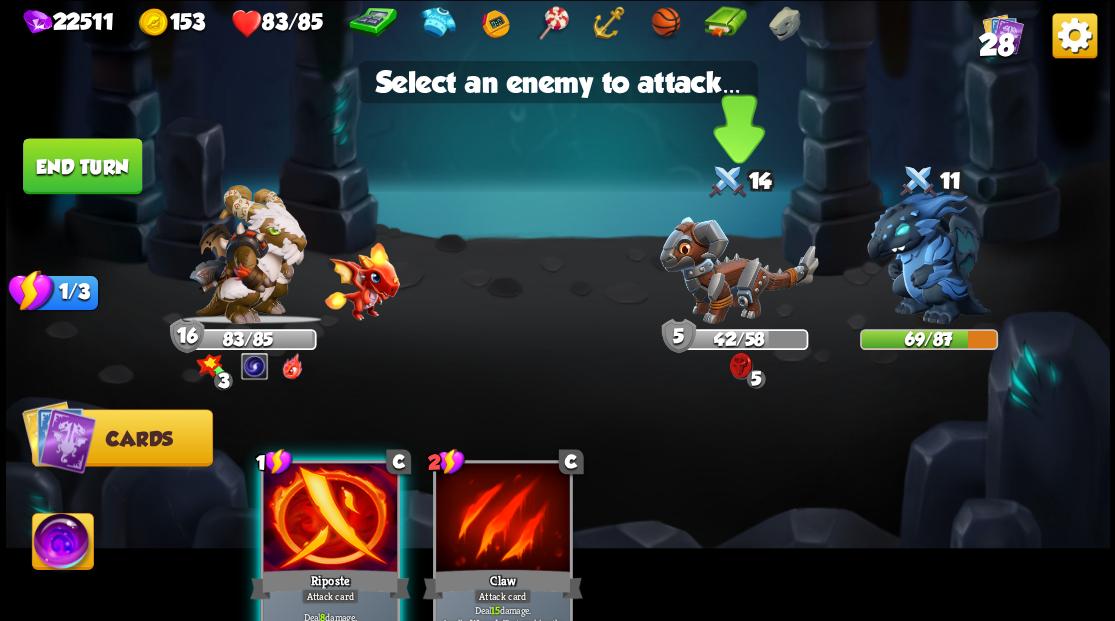 click at bounding box center (738, 269) 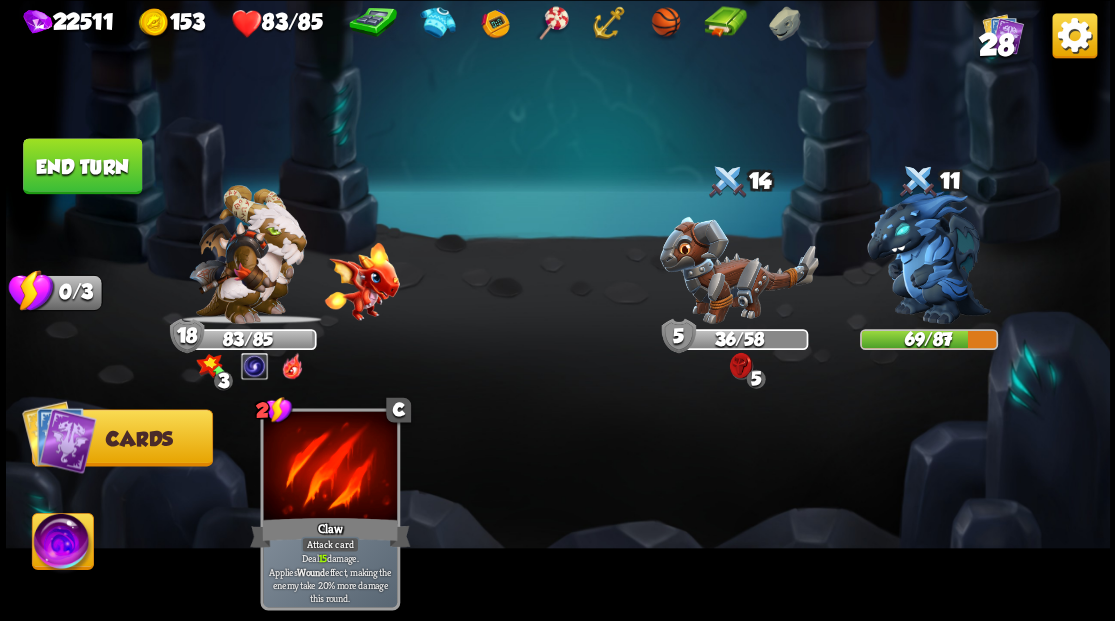 click on "End turn" at bounding box center [82, 166] 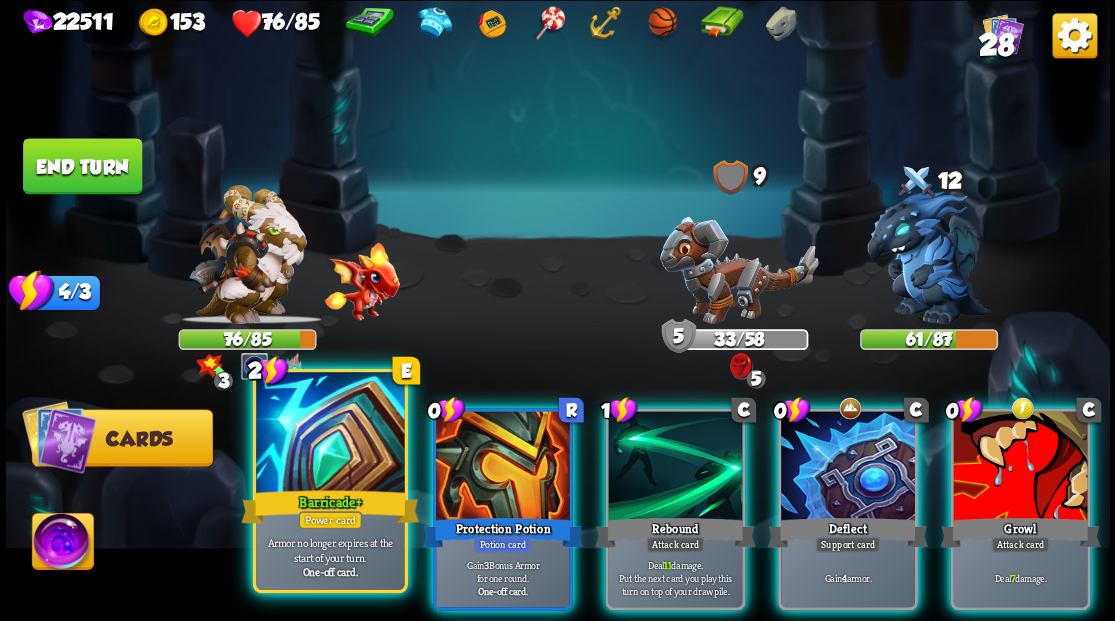 click at bounding box center [330, 434] 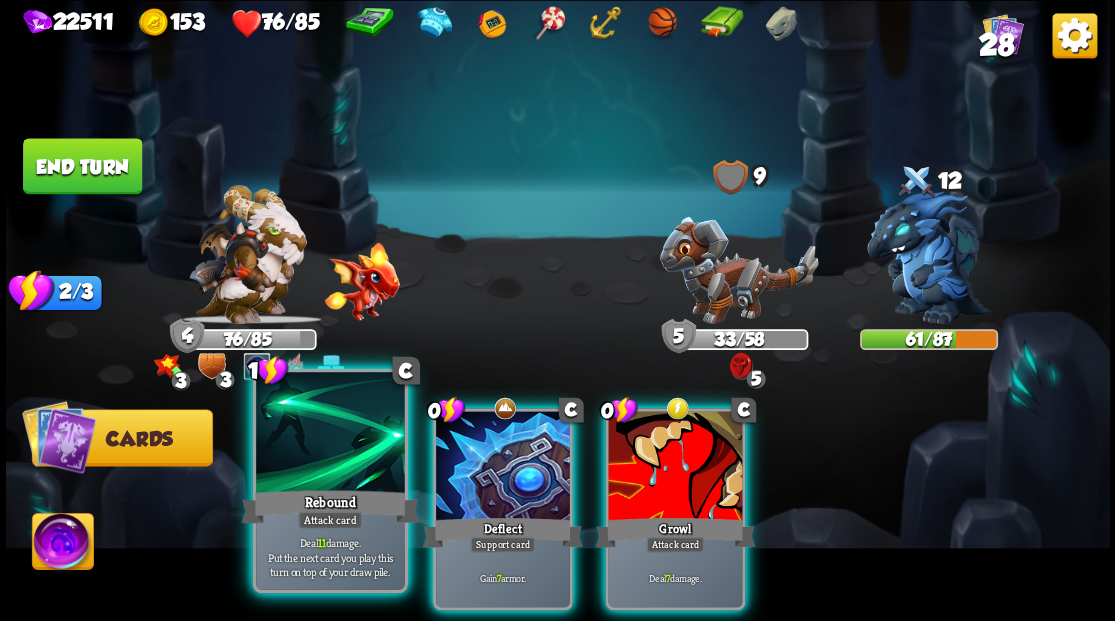 click at bounding box center [330, 434] 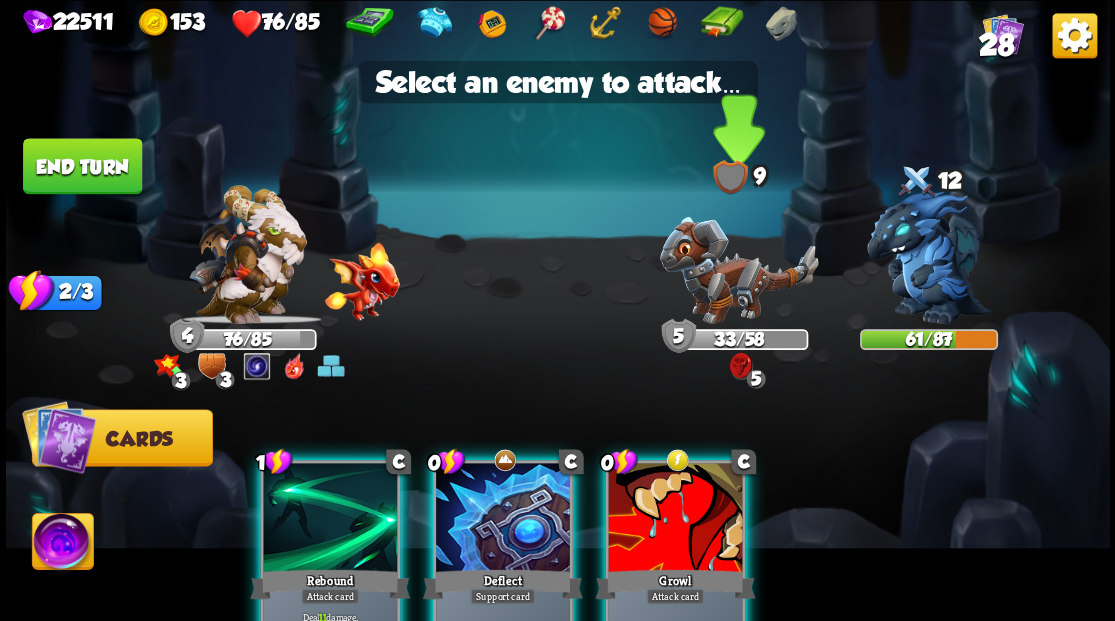 click at bounding box center [738, 269] 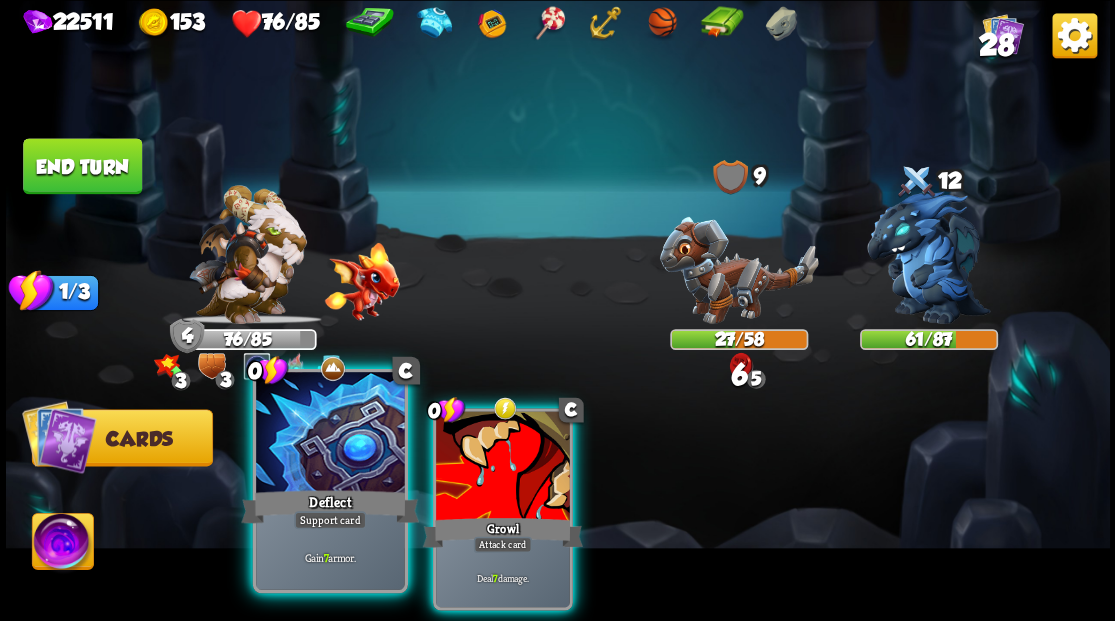 click at bounding box center (330, 434) 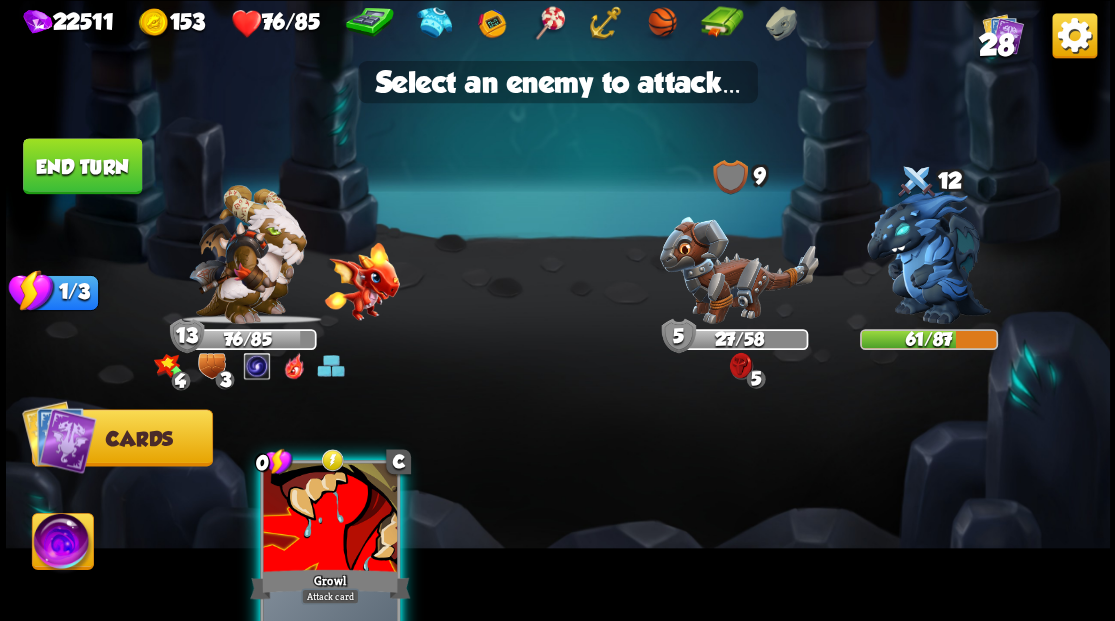 click at bounding box center (330, 519) 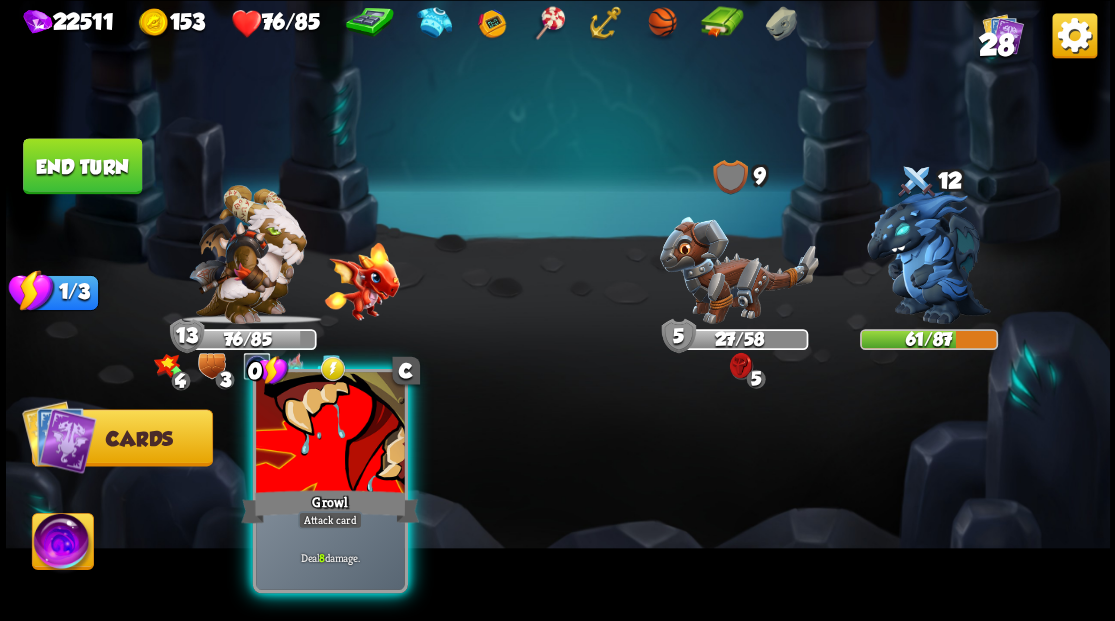 click at bounding box center [330, 434] 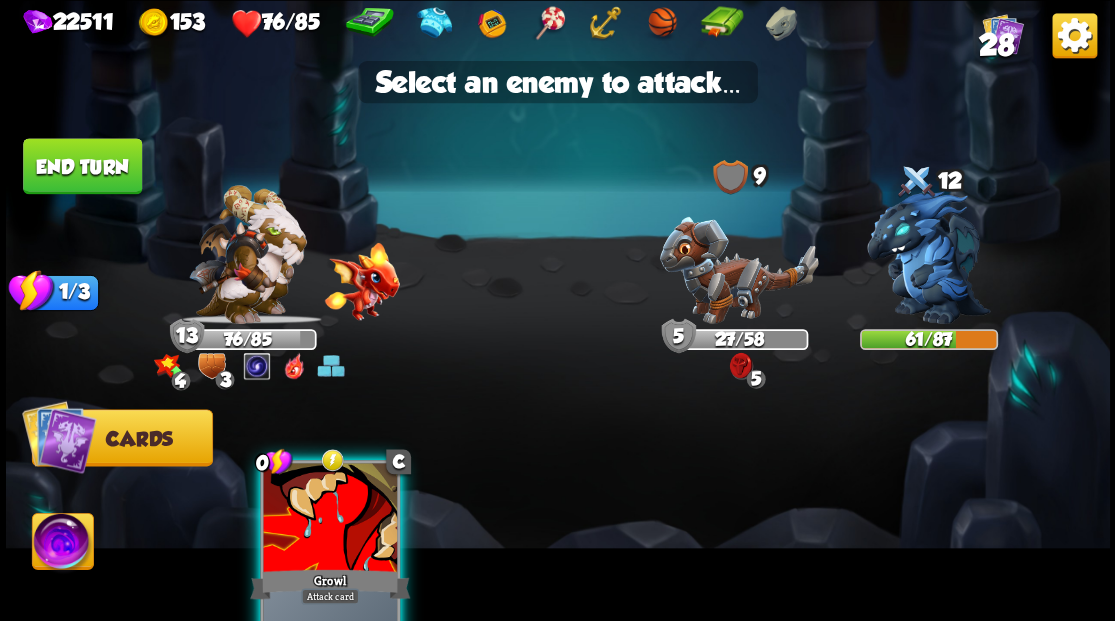 click at bounding box center [330, 519] 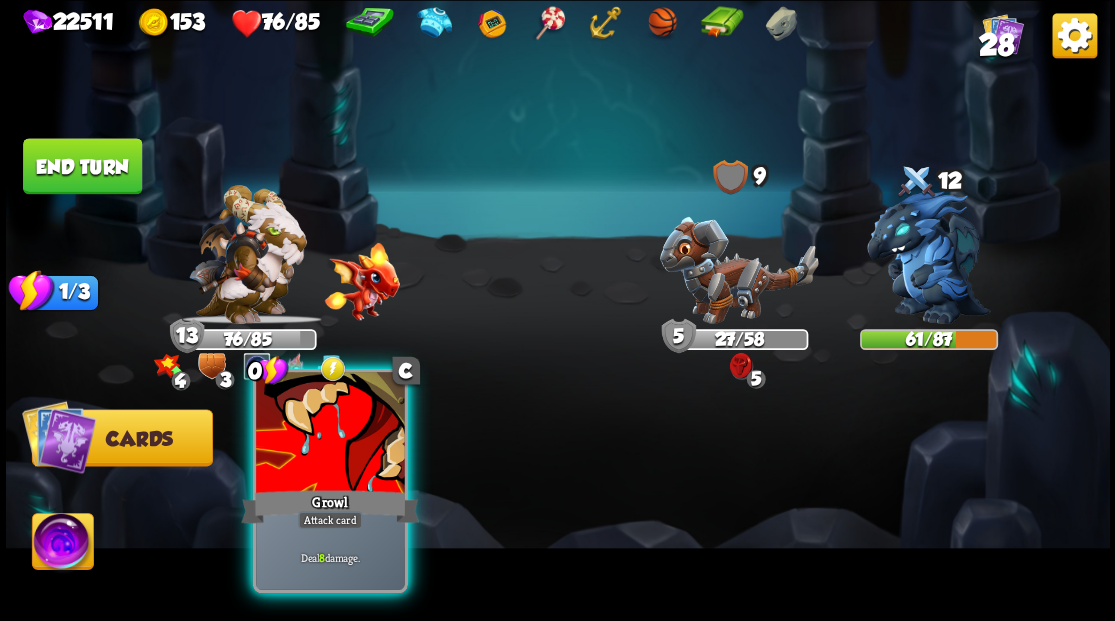 click at bounding box center (330, 434) 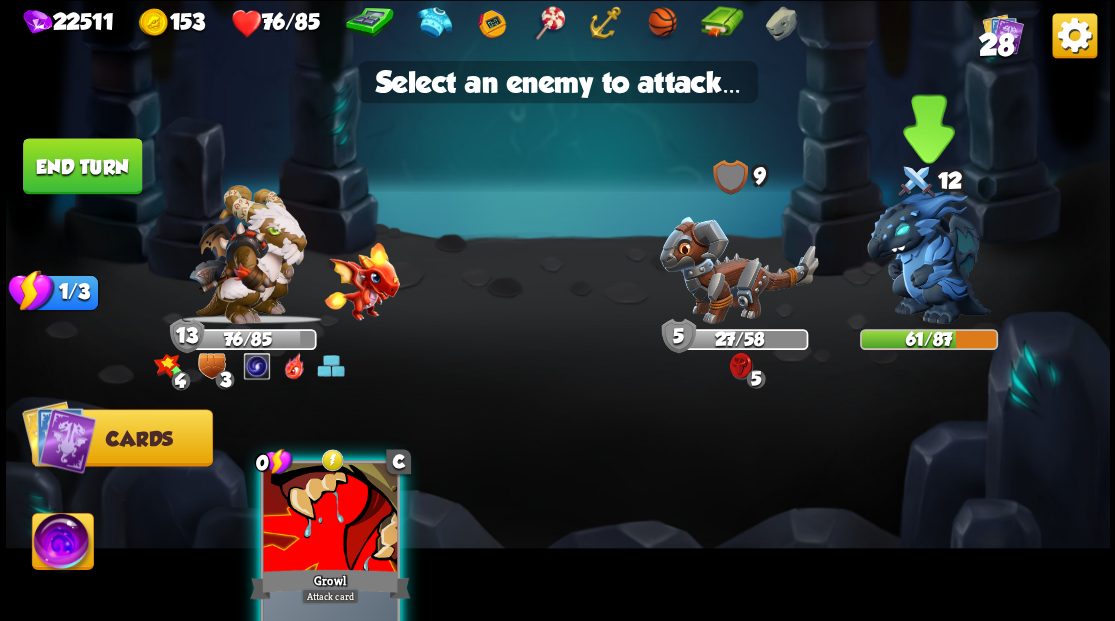 click at bounding box center [929, 257] 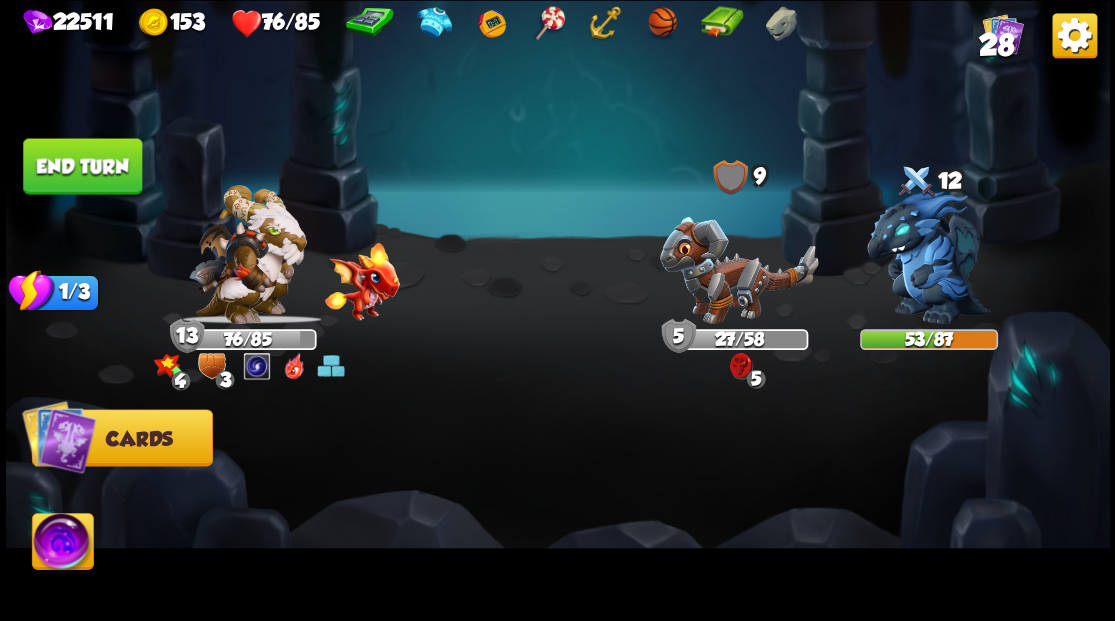 click on "End turn" at bounding box center (82, 166) 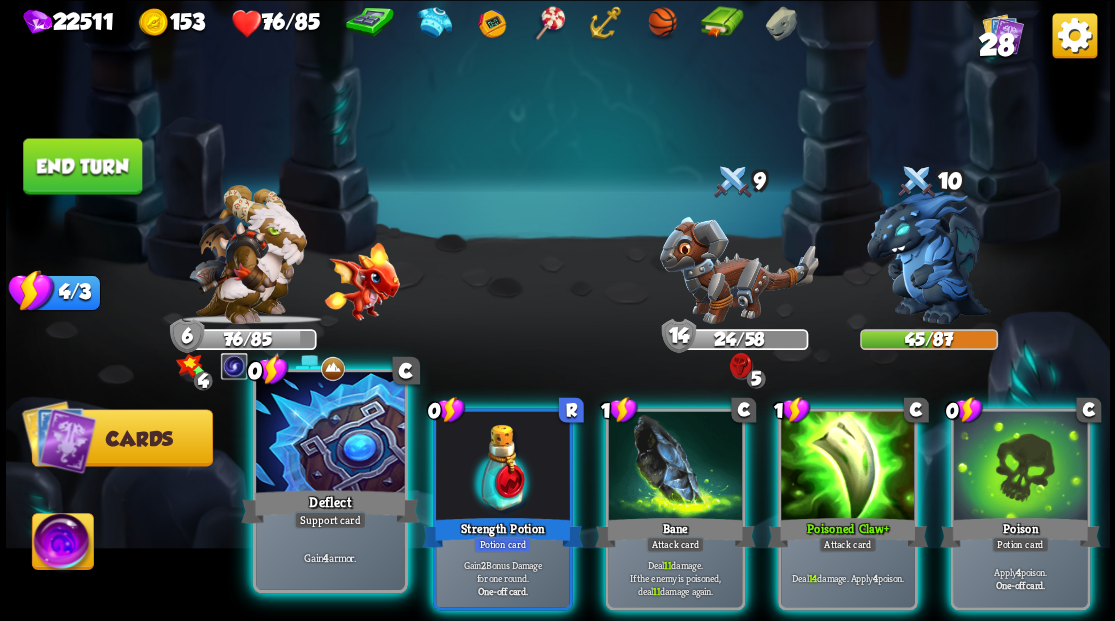 click at bounding box center [330, 434] 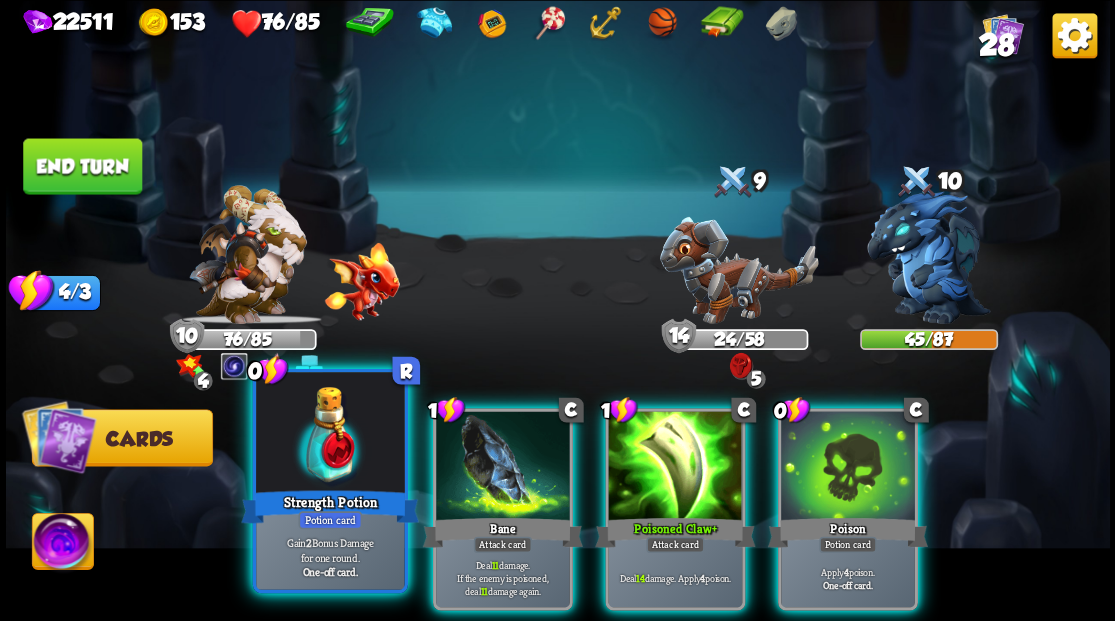 click at bounding box center (330, 434) 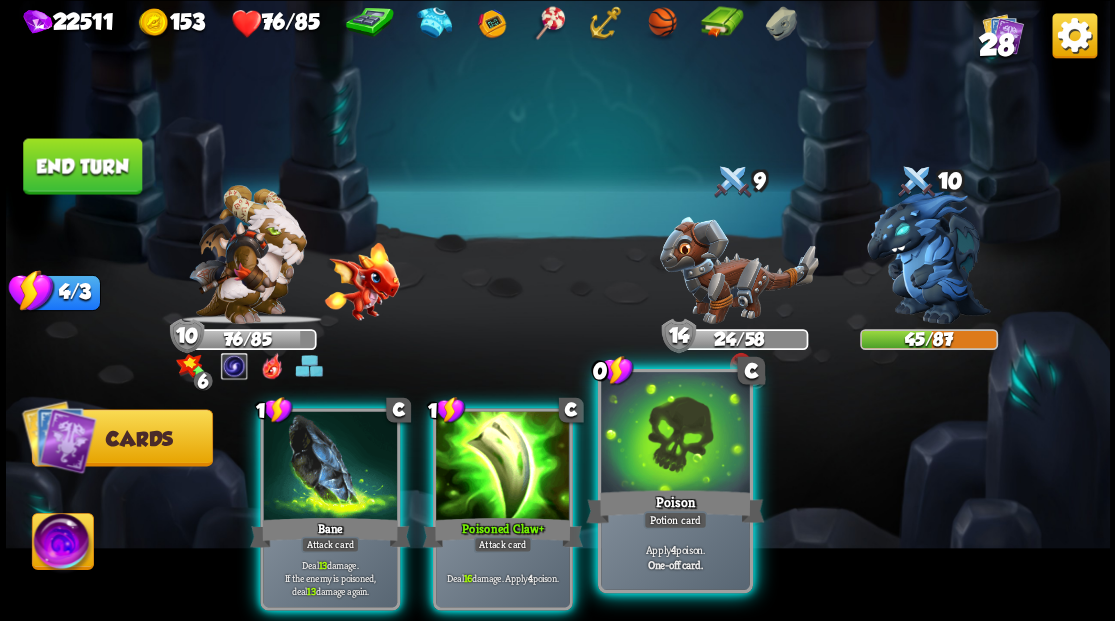 click at bounding box center (675, 434) 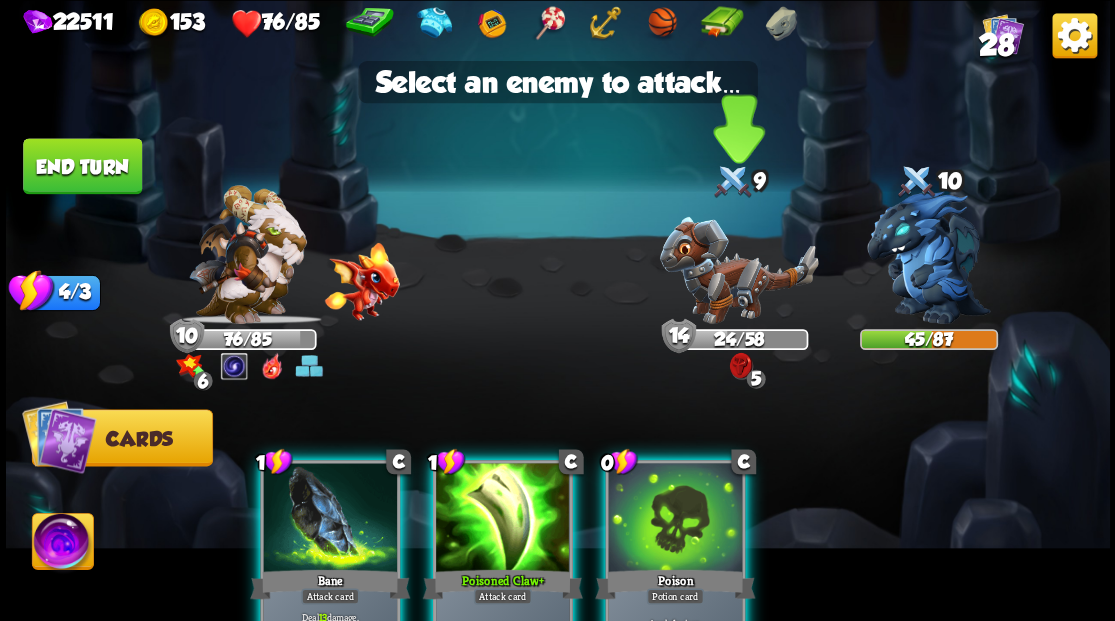 click at bounding box center [738, 269] 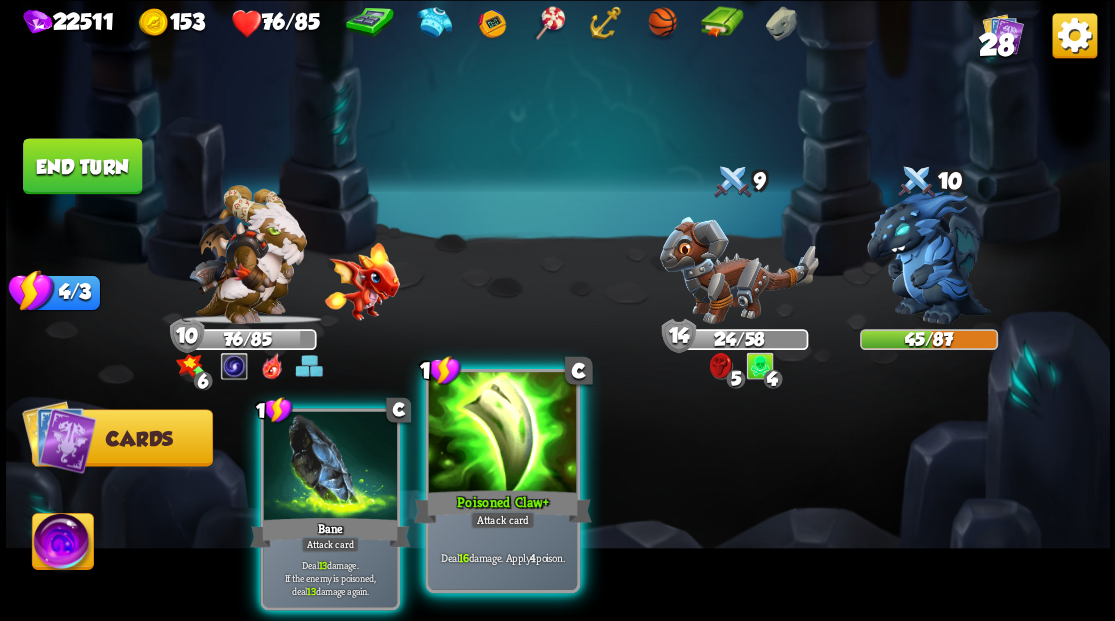 click at bounding box center (502, 434) 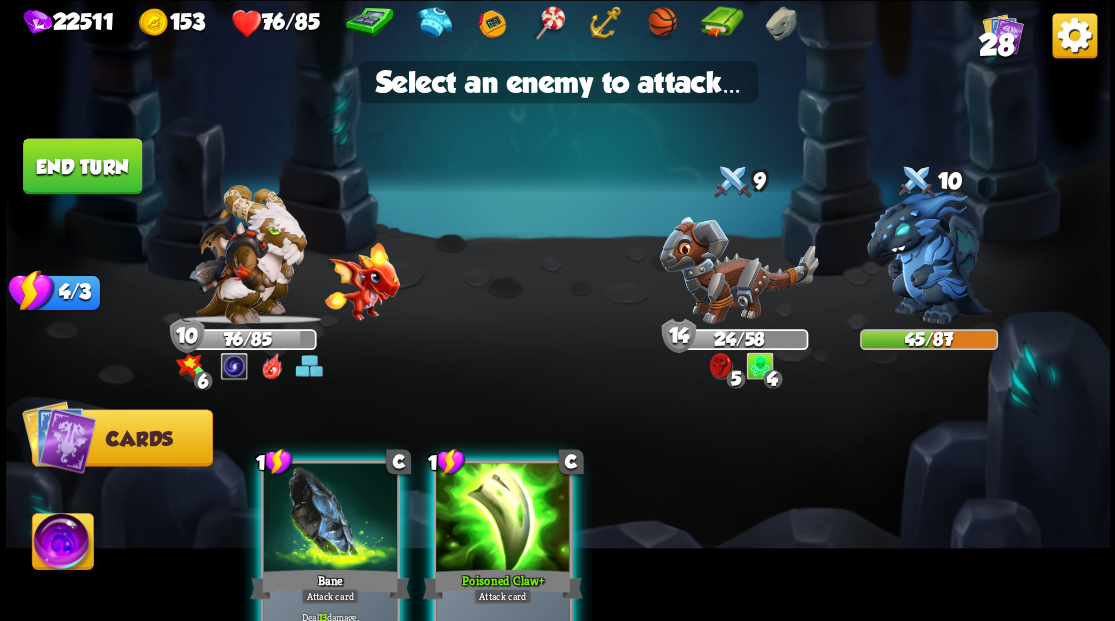 click at bounding box center [503, 519] 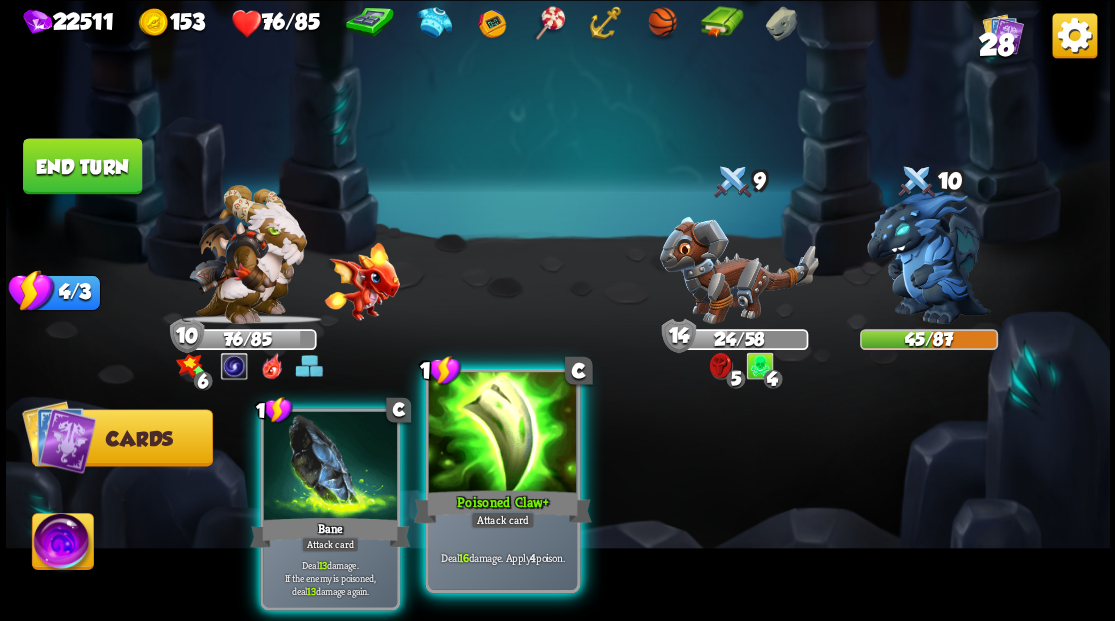 click at bounding box center [502, 434] 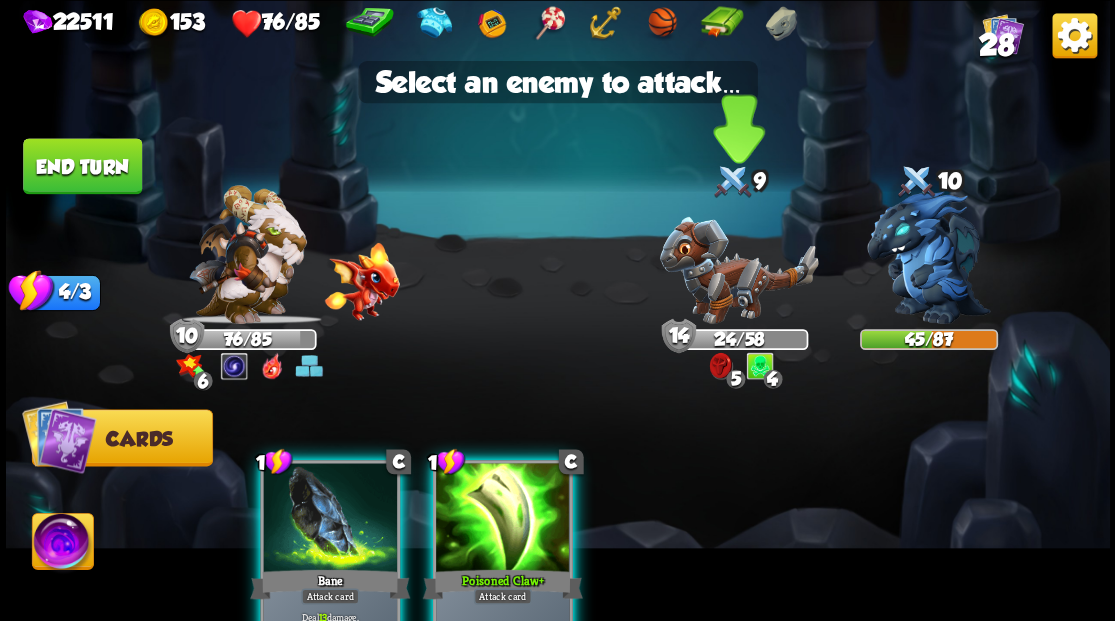 click at bounding box center [738, 269] 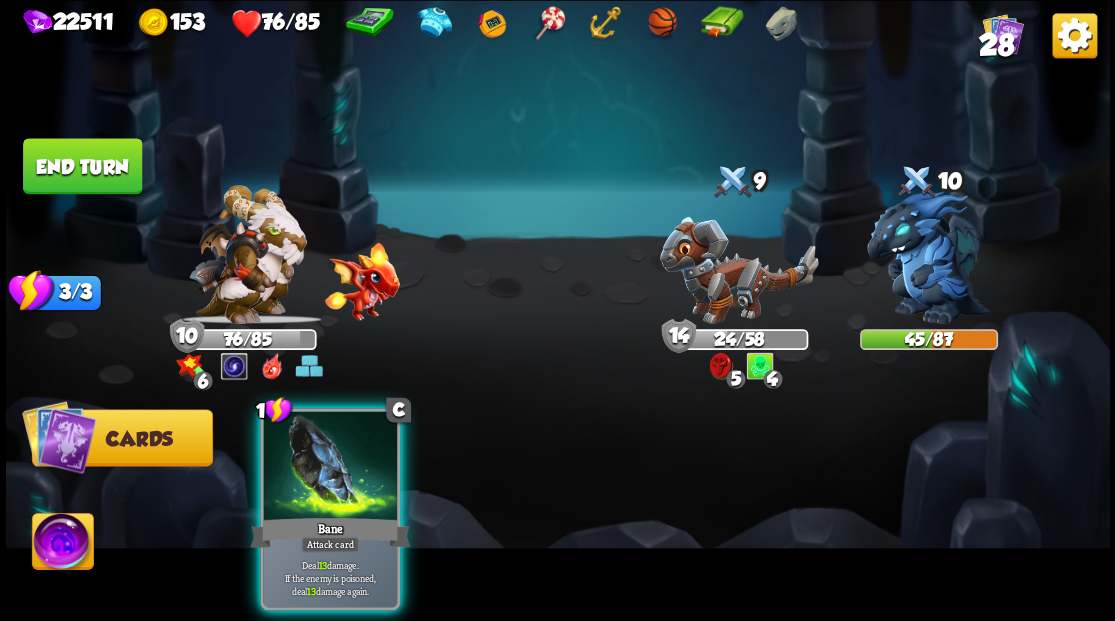 click at bounding box center (738, 269) 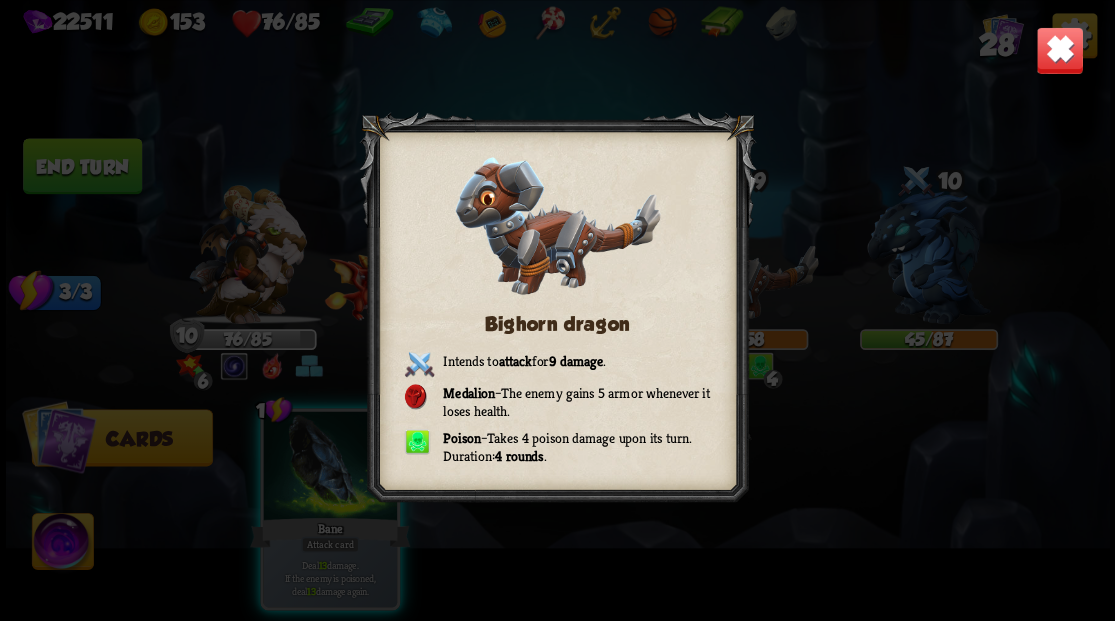 click at bounding box center (1059, 50) 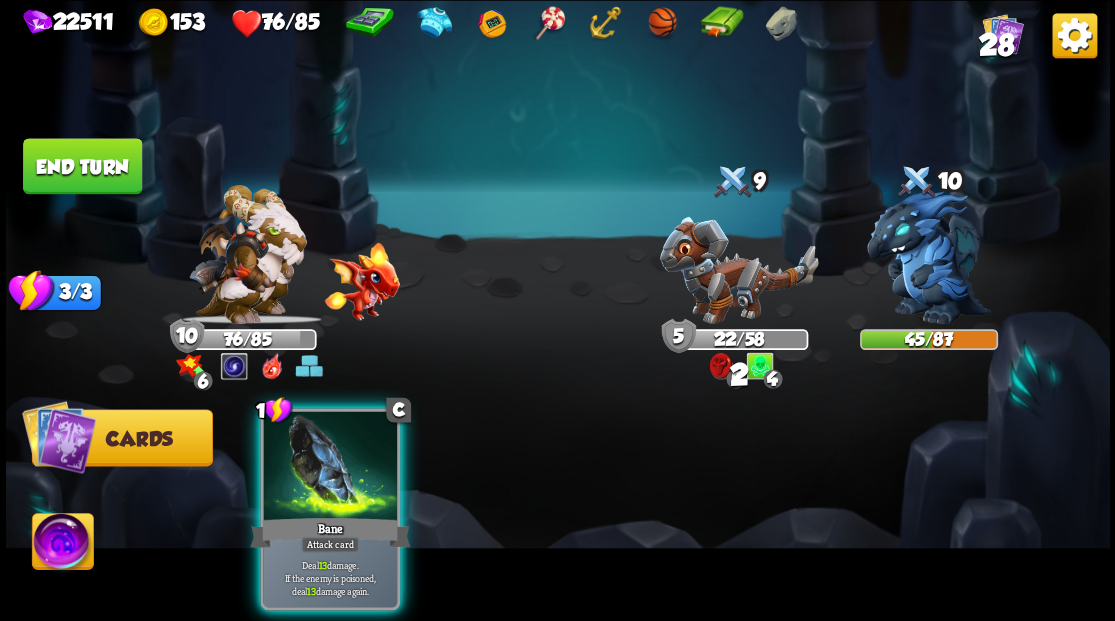 click at bounding box center (1074, 35) 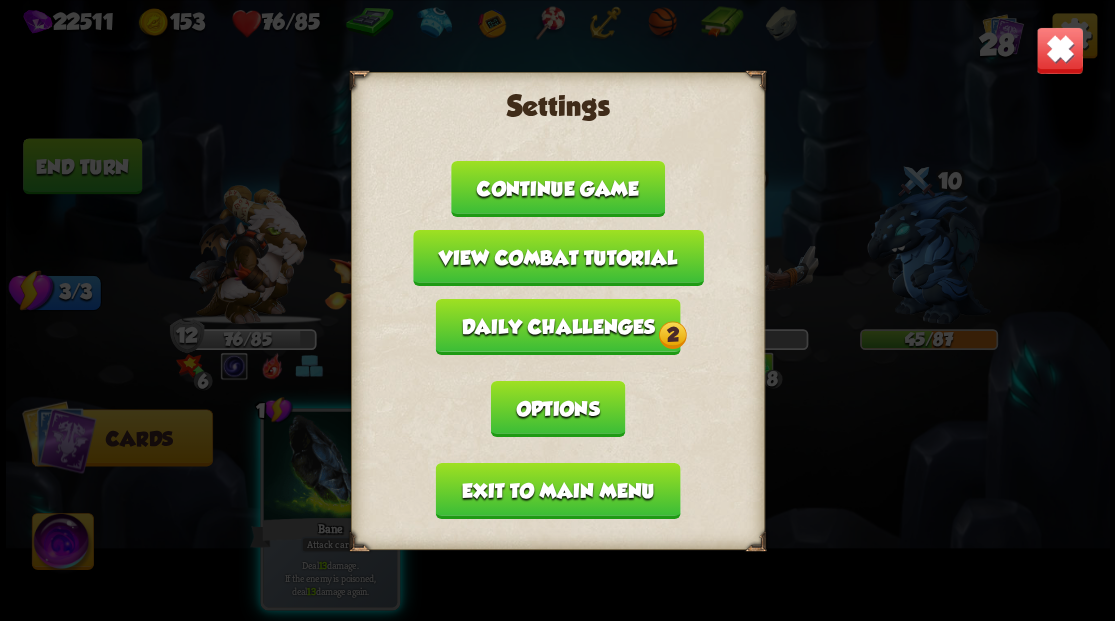 click at bounding box center (1059, 50) 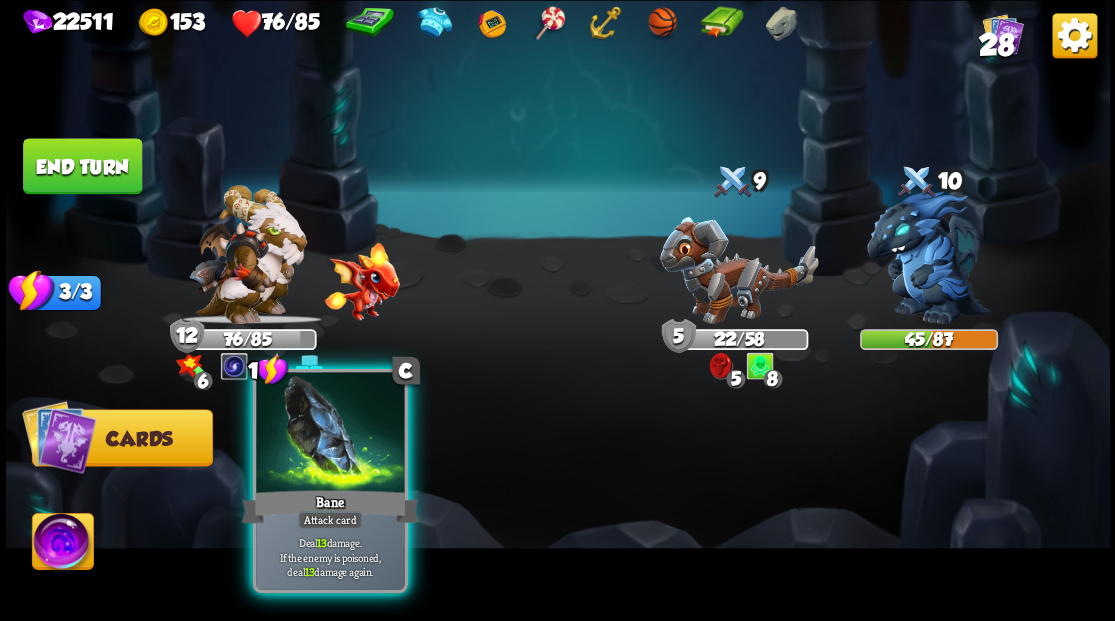 click at bounding box center [330, 434] 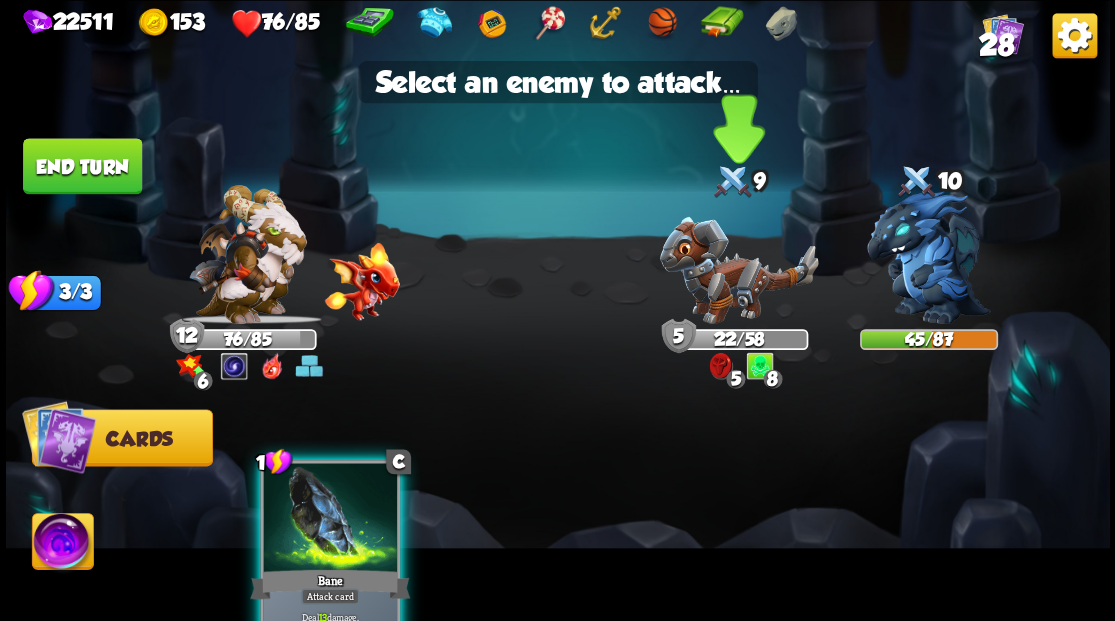 click at bounding box center [738, 269] 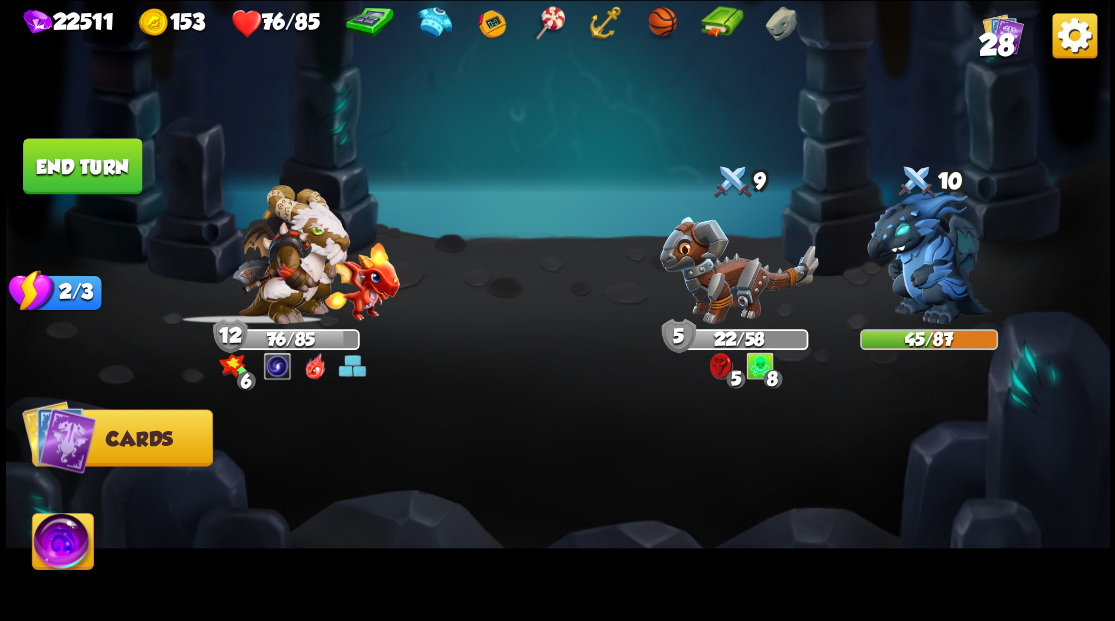 click at bounding box center (738, 269) 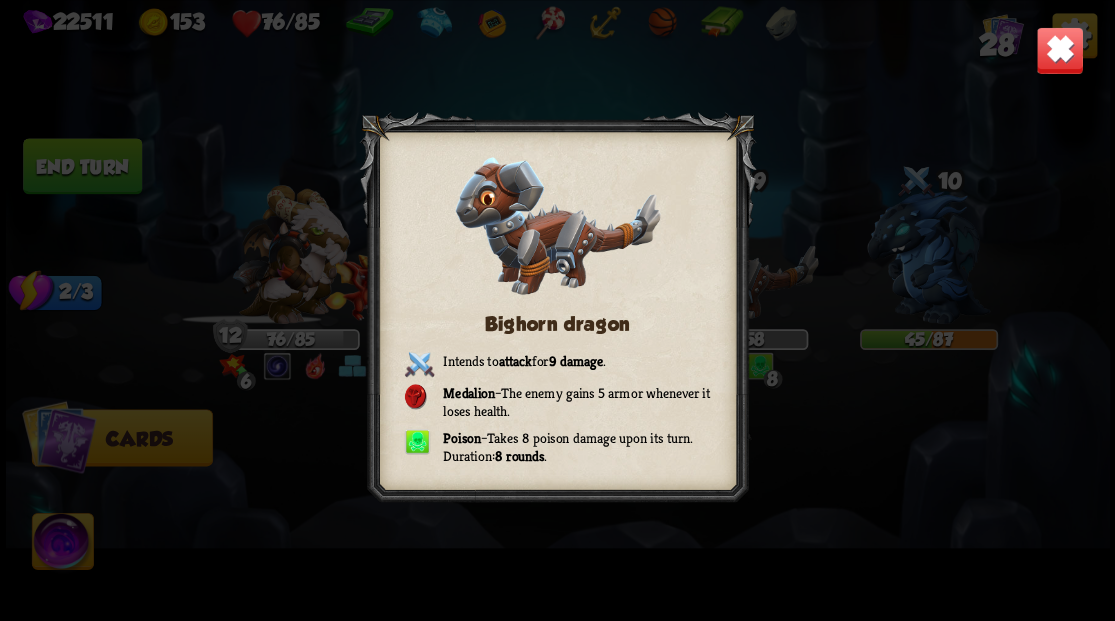 click at bounding box center (557, 311) 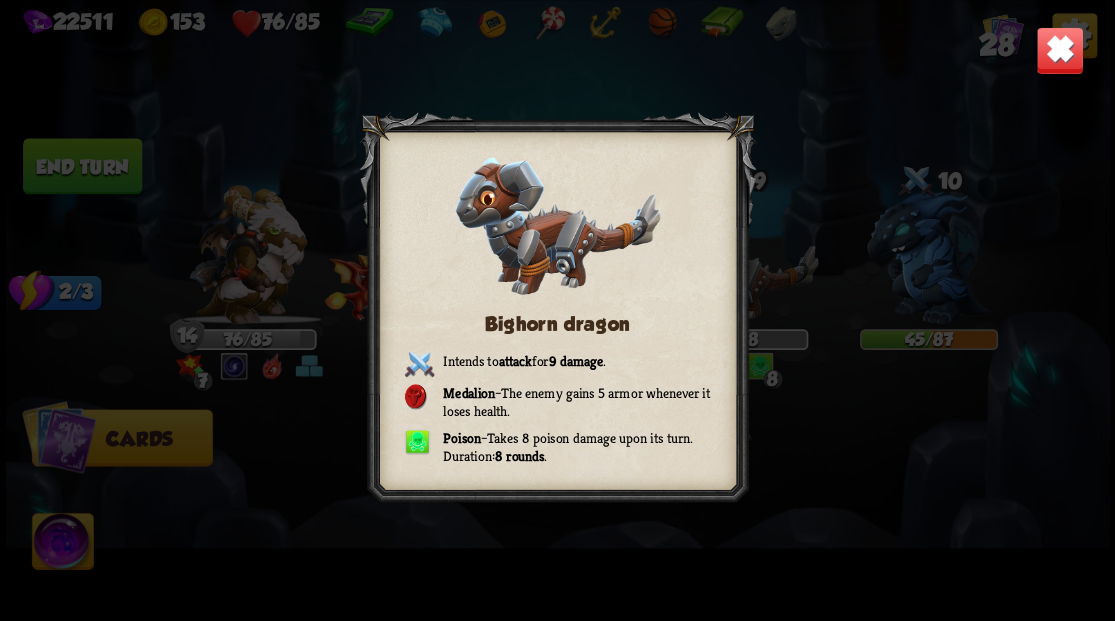 click at bounding box center [1059, 50] 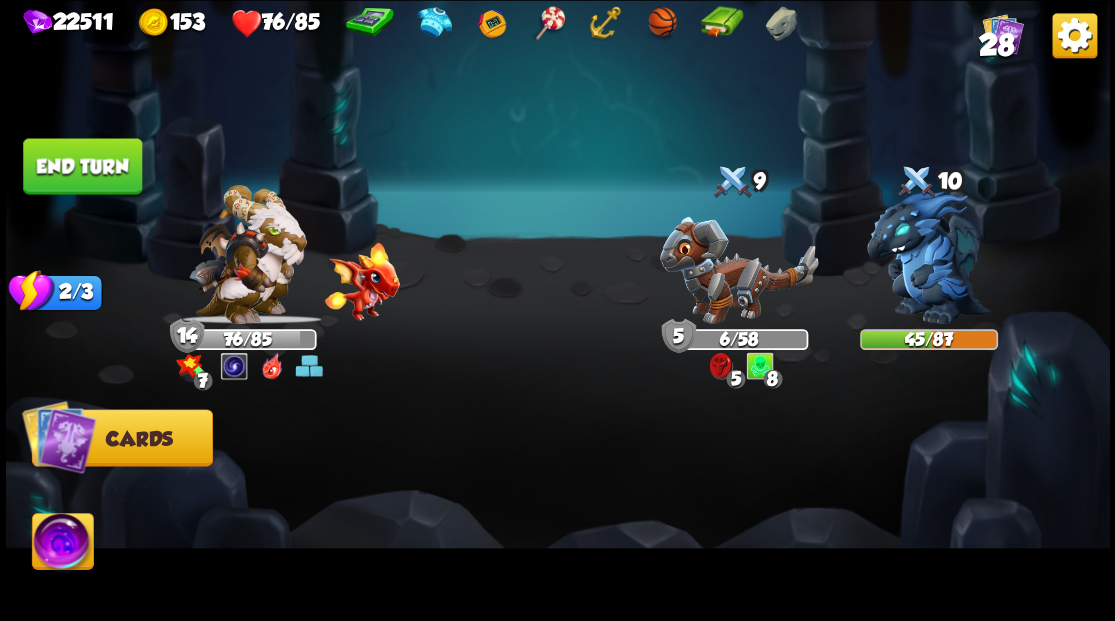 click on "End turn" at bounding box center (82, 166) 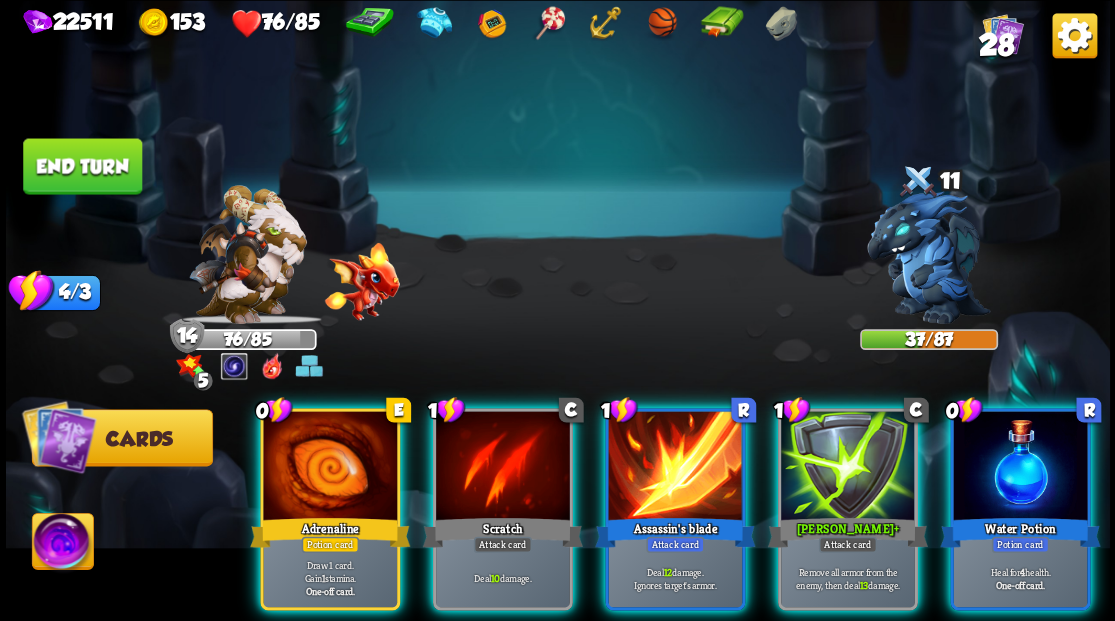 click at bounding box center (1020, 467) 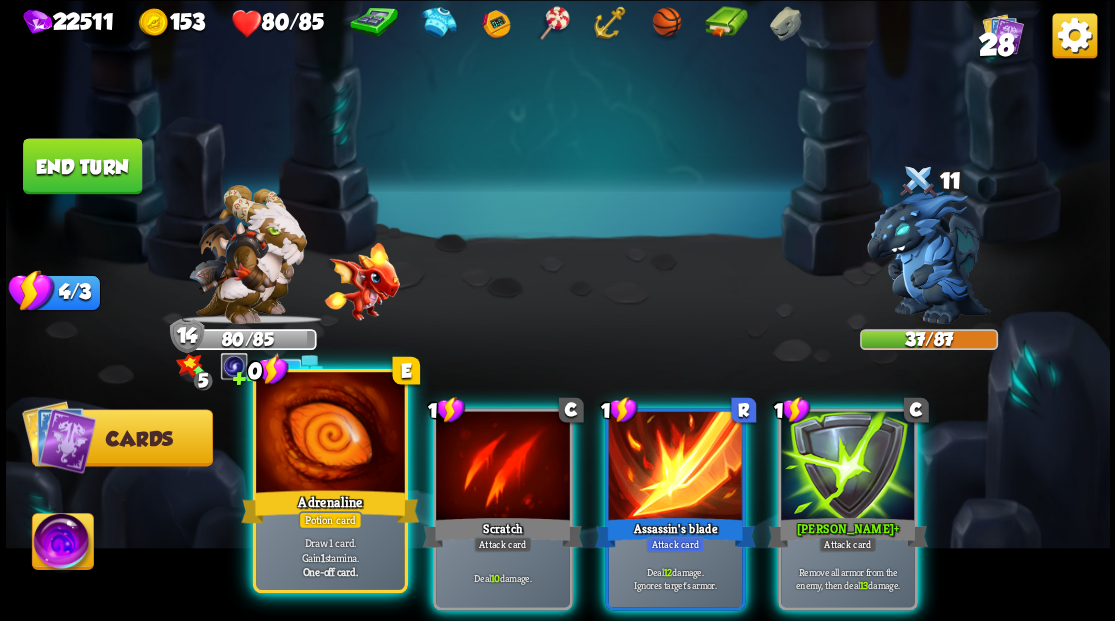 click at bounding box center [330, 434] 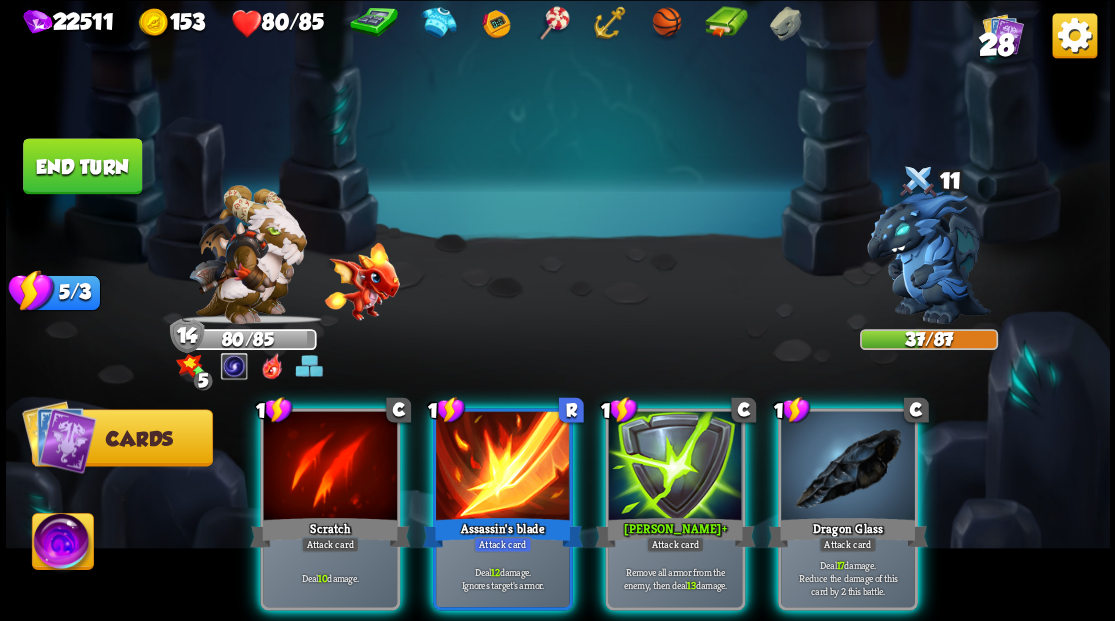 click at bounding box center (848, 467) 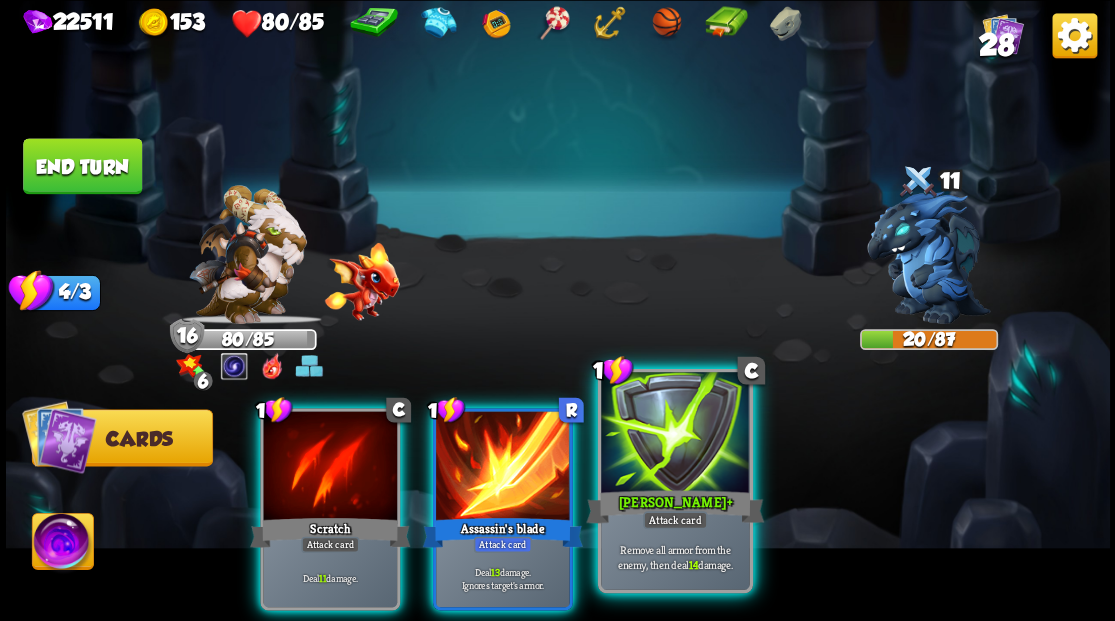 click at bounding box center [675, 434] 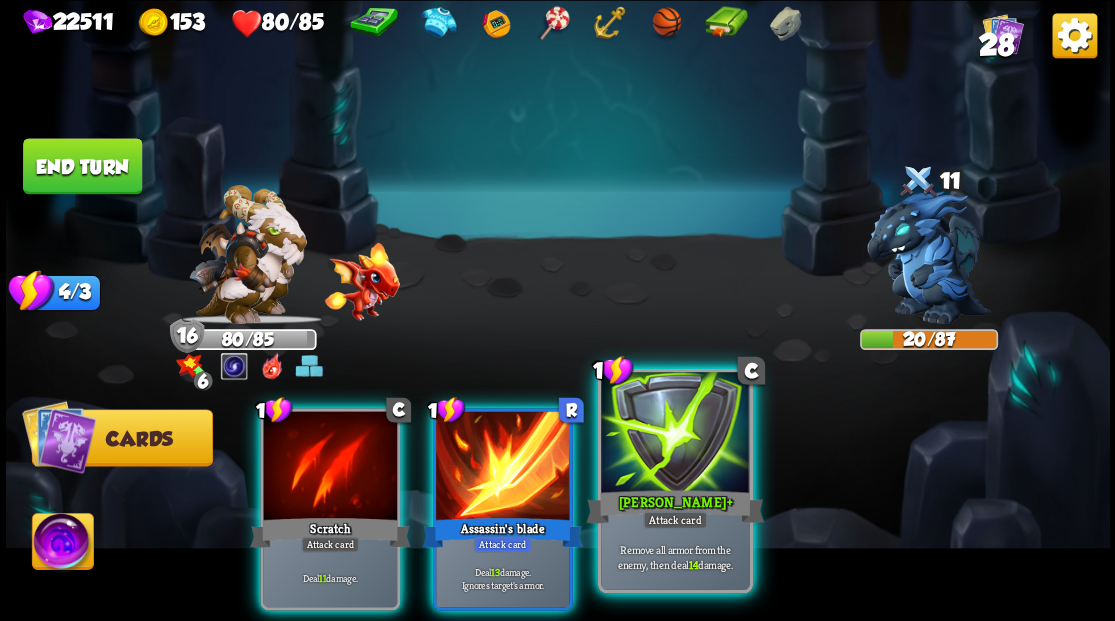 click on "1
C   Scratch     Attack card   Deal  11  damage.
1
R   Assassin's blade     Attack card   Deal  13  damage. Ignores target's armor.
1
[PERSON_NAME] +     Attack card   Remove all armor from the enemy, then deal  14  damage." at bounding box center (667, 483) 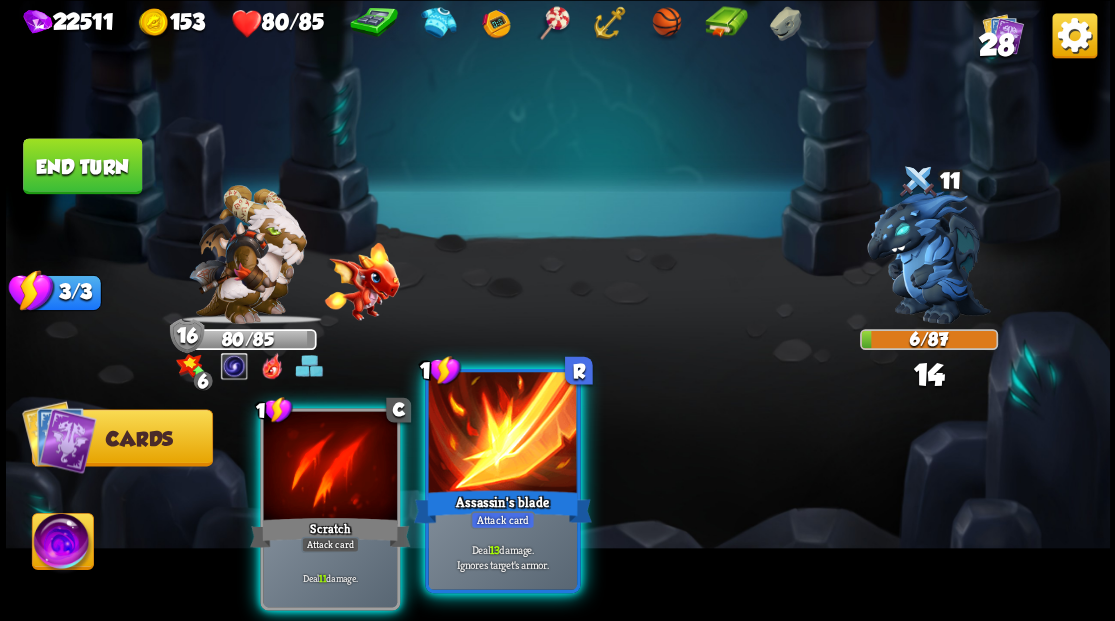 click at bounding box center [502, 434] 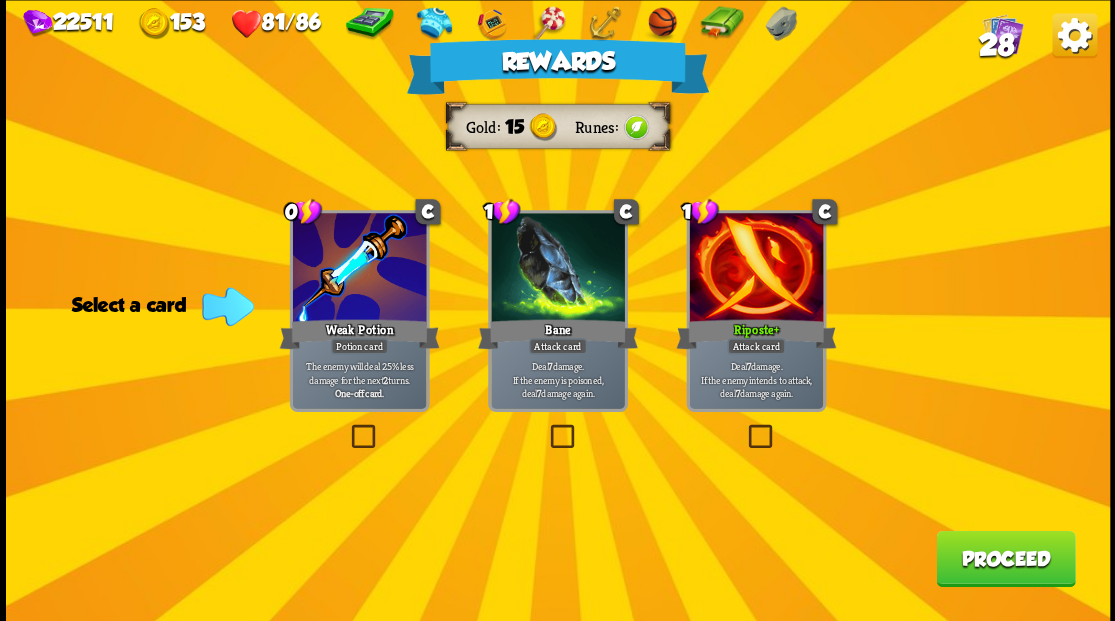 click on "Proceed" at bounding box center [1005, 558] 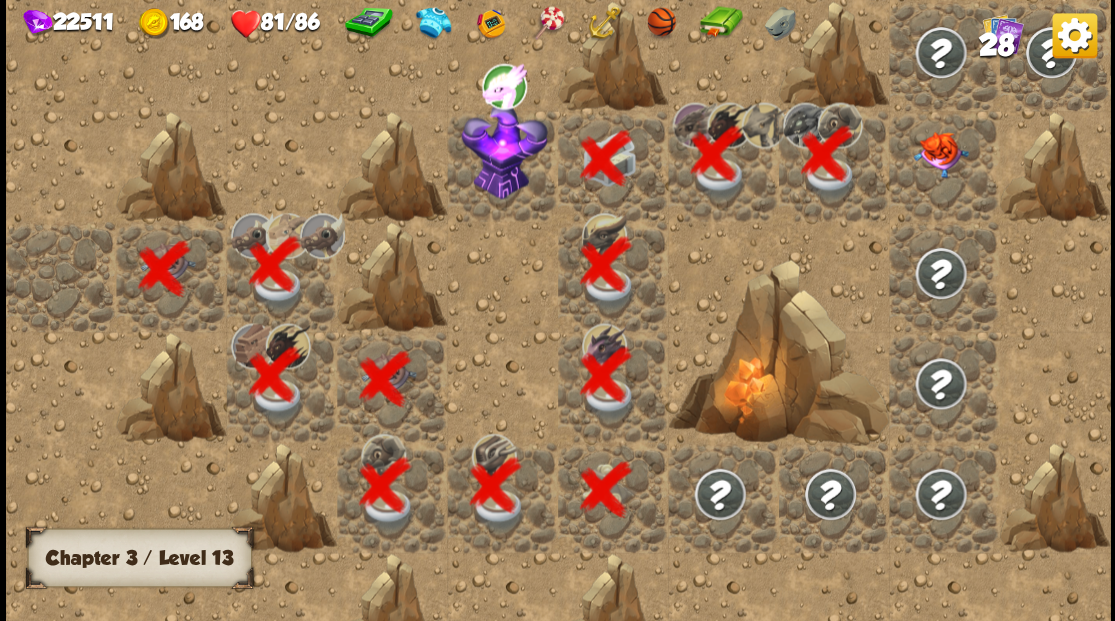 scroll, scrollTop: 0, scrollLeft: 384, axis: horizontal 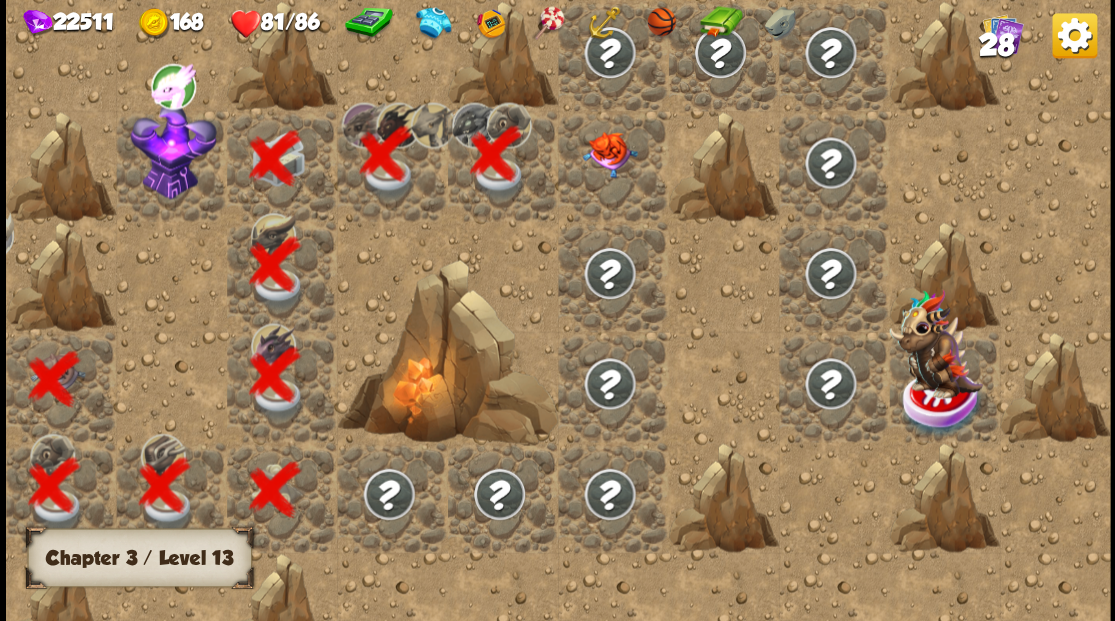 click at bounding box center [609, 154] 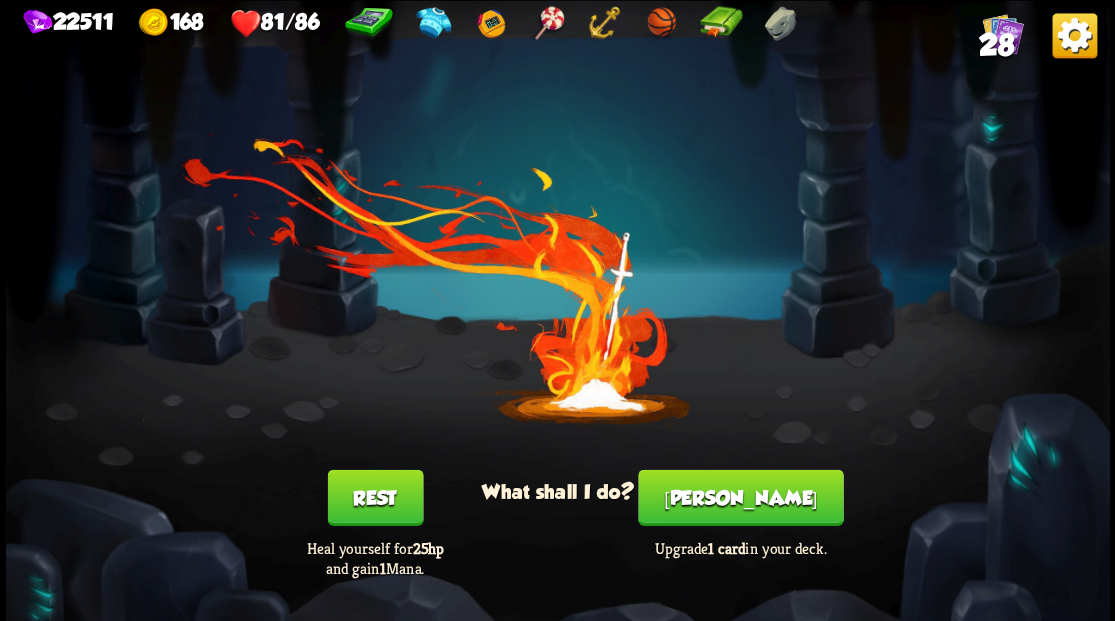 click on "[PERSON_NAME]" at bounding box center [740, 497] 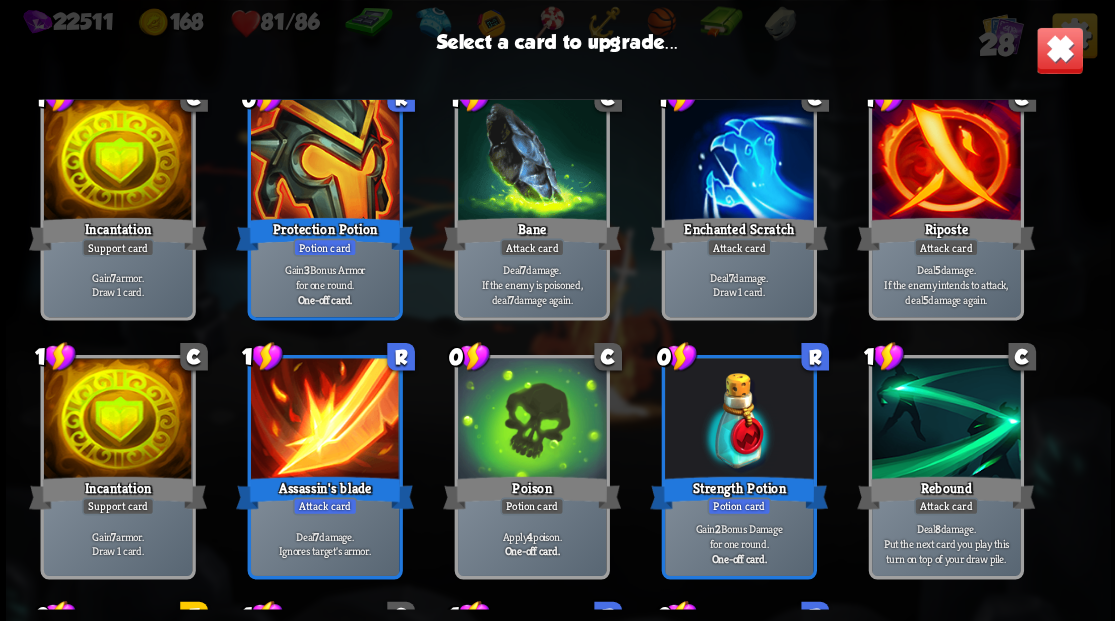 scroll, scrollTop: 400, scrollLeft: 0, axis: vertical 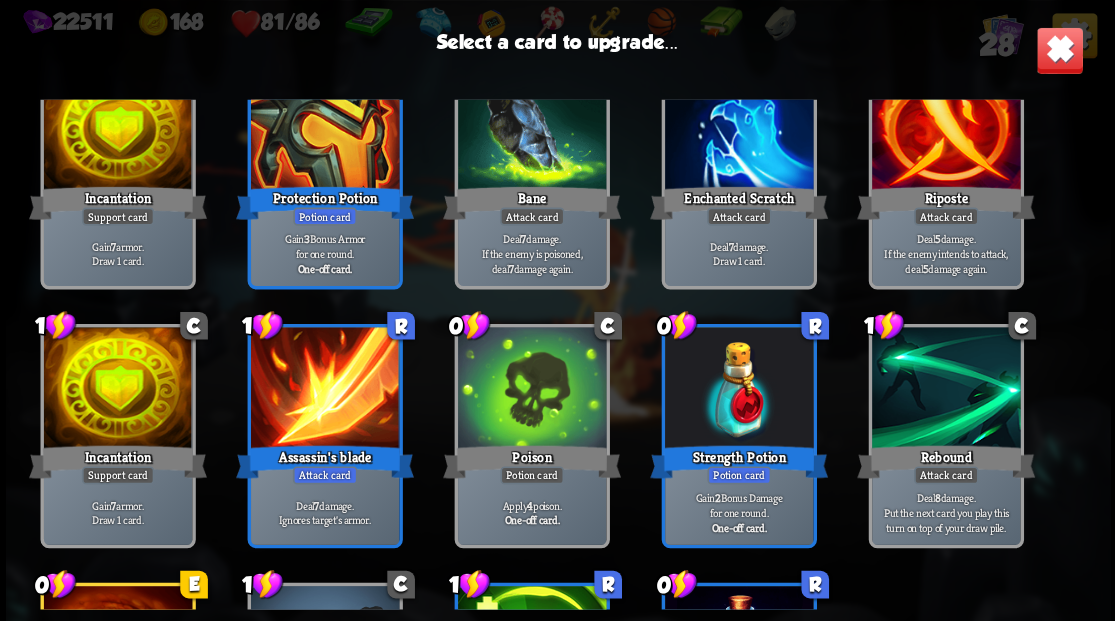 click at bounding box center (738, 389) 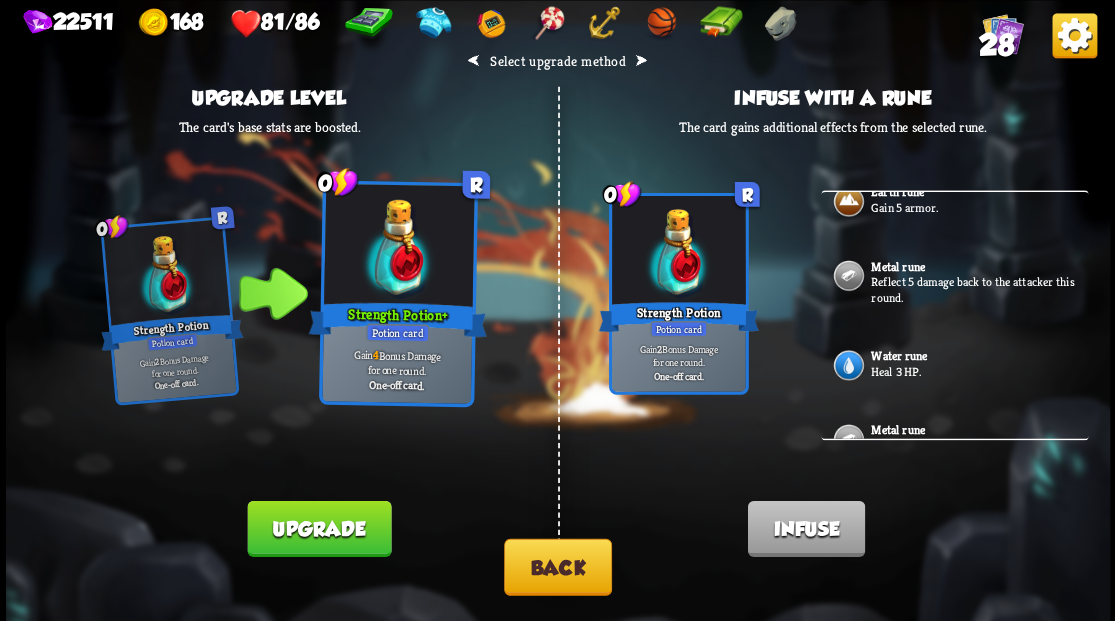 scroll, scrollTop: 466, scrollLeft: 0, axis: vertical 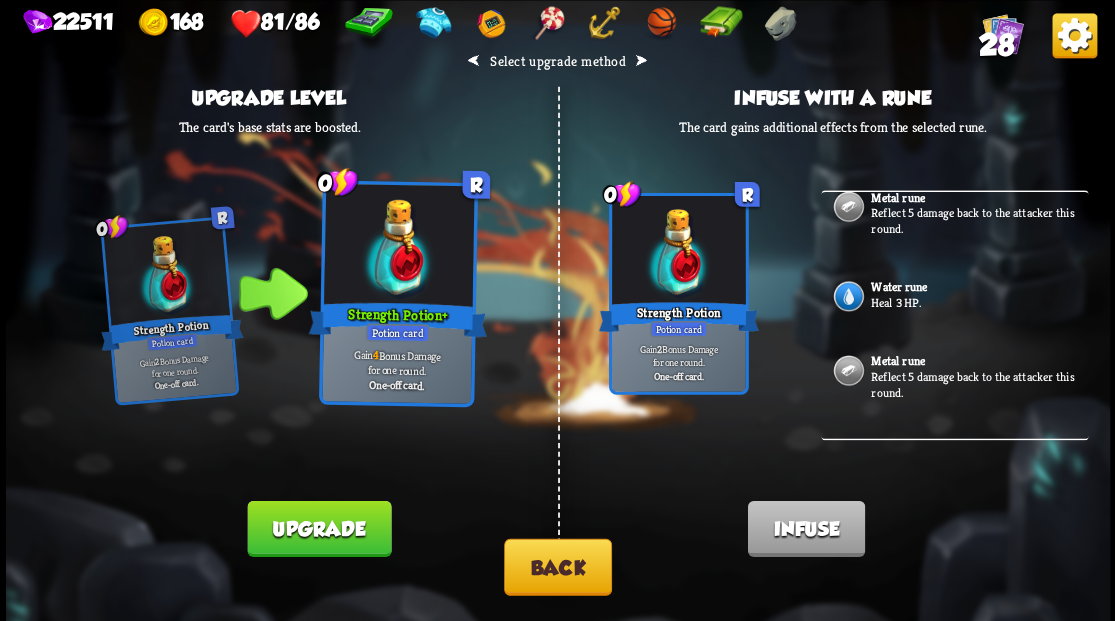 click on "Heal 3 HP." at bounding box center [977, 302] 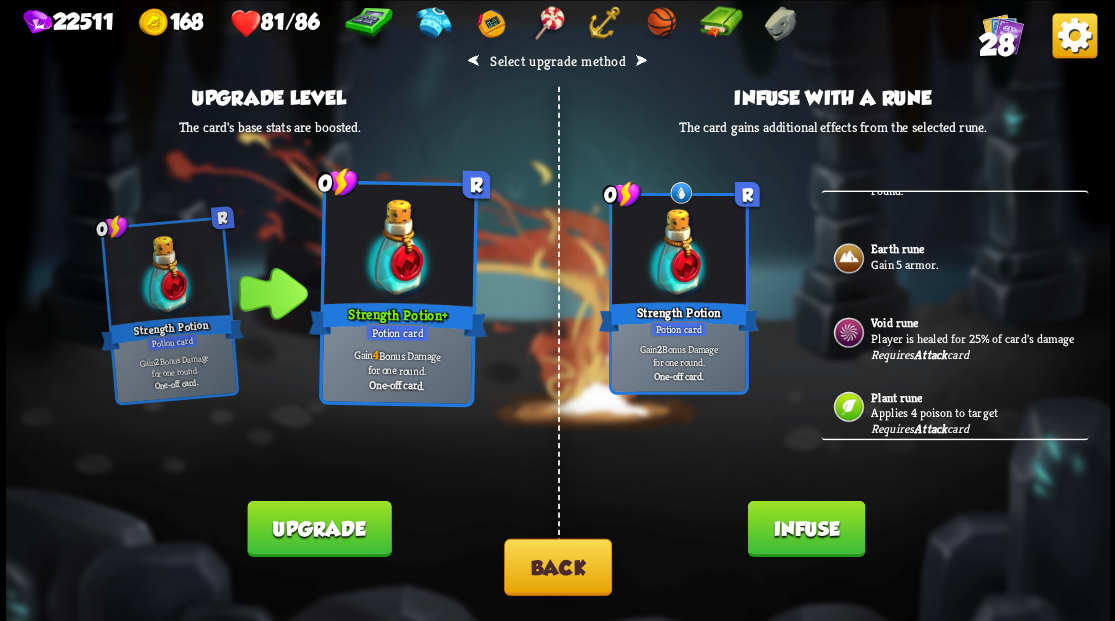 scroll, scrollTop: 733, scrollLeft: 0, axis: vertical 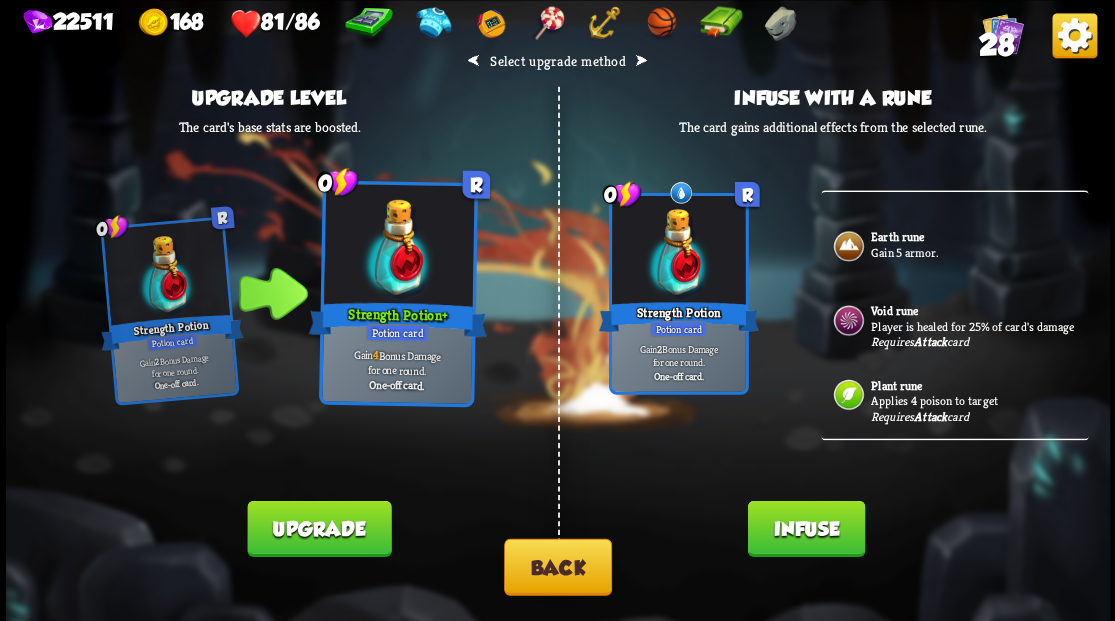 click on "Infuse" at bounding box center (805, 528) 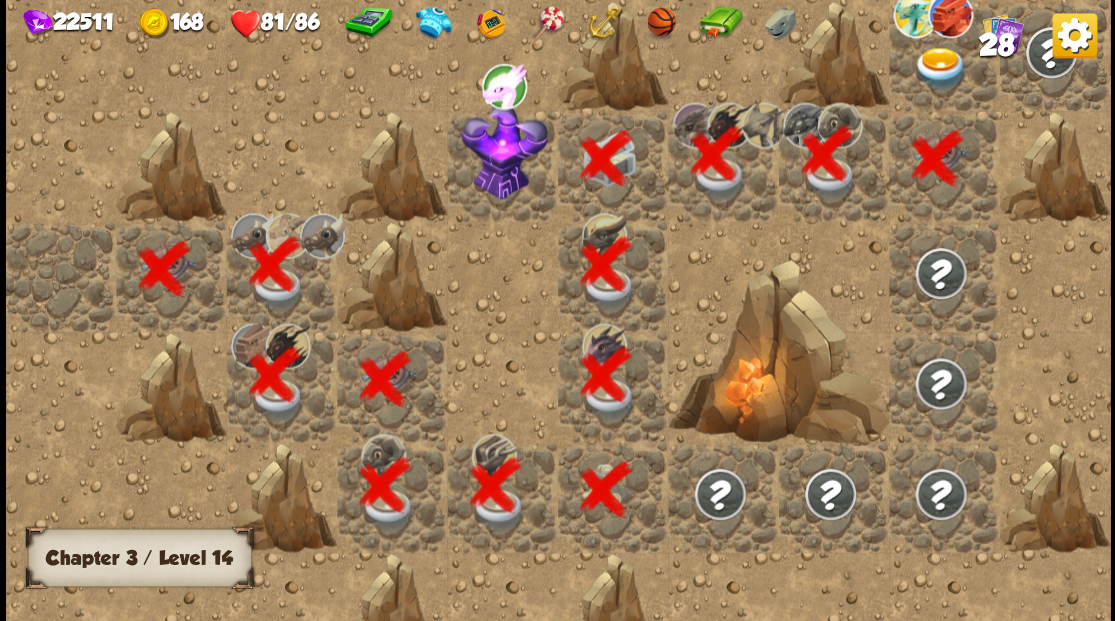 scroll, scrollTop: 0, scrollLeft: 384, axis: horizontal 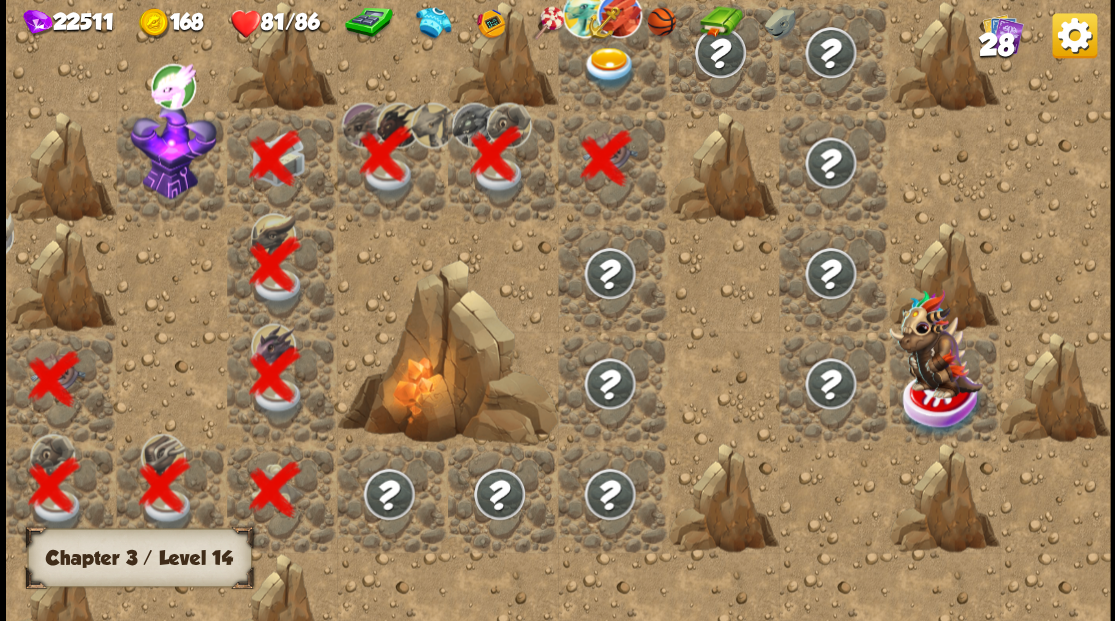 click at bounding box center (609, 68) 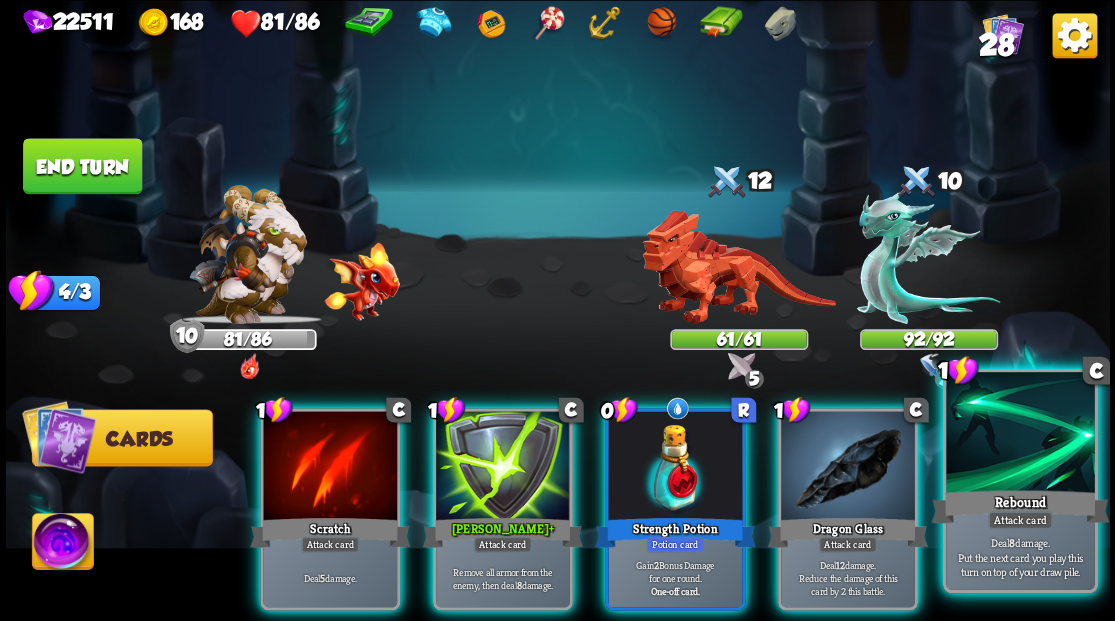 click at bounding box center (1020, 434) 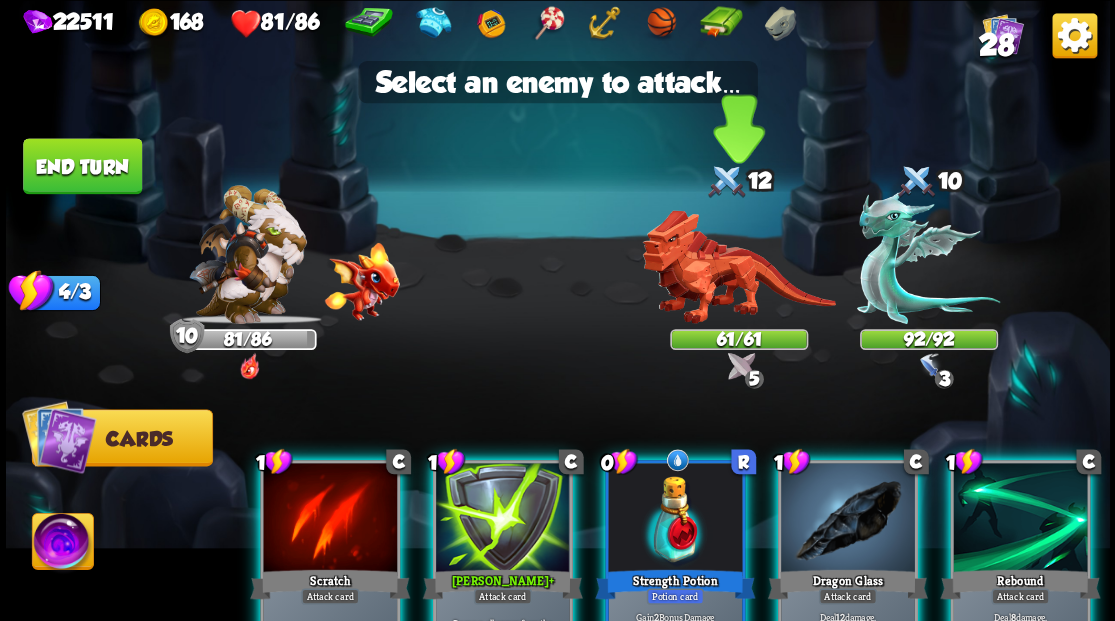 click at bounding box center (738, 267) 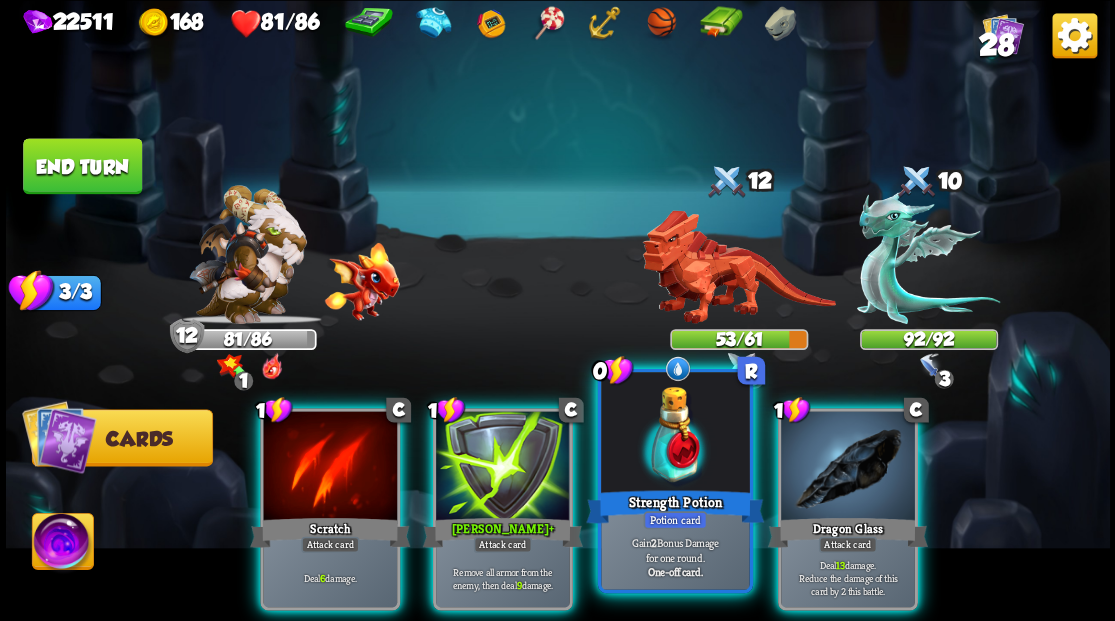 click at bounding box center (675, 434) 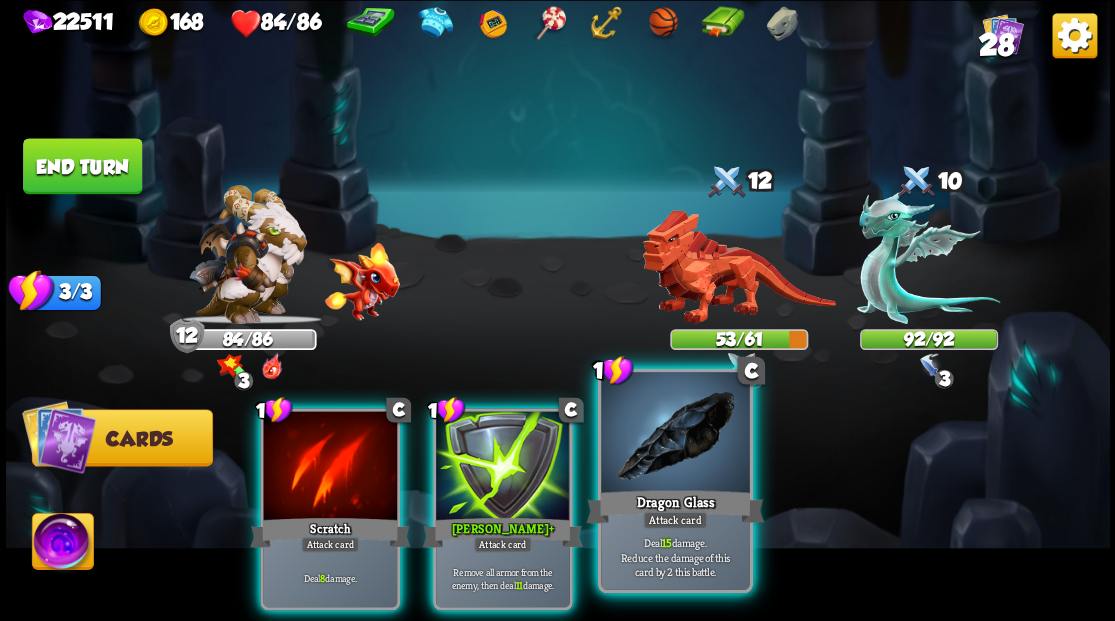 click at bounding box center (675, 434) 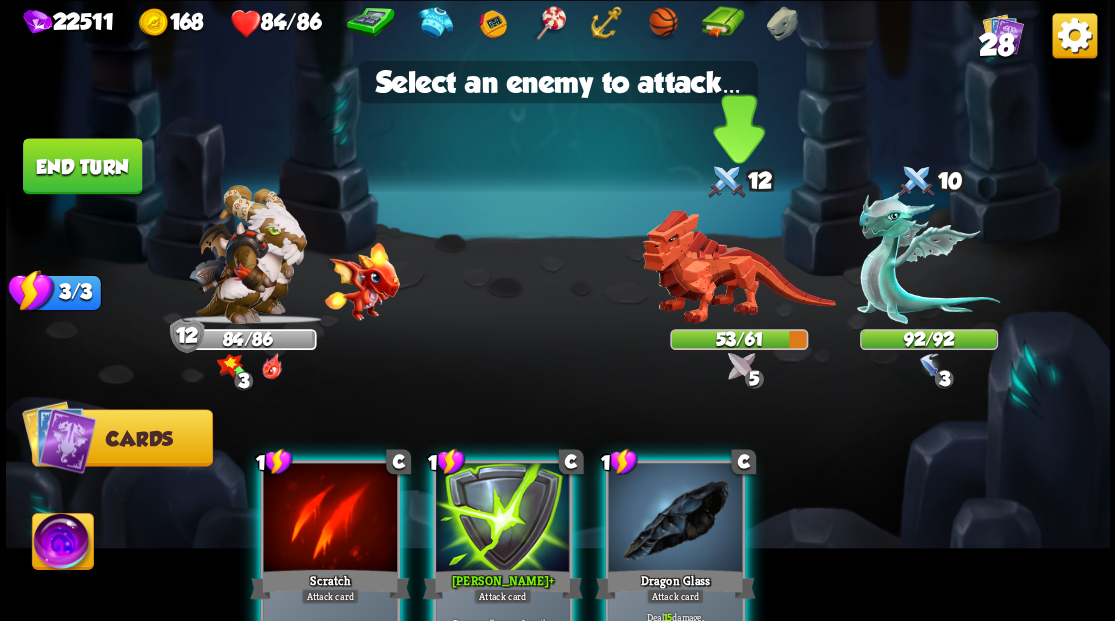 click at bounding box center [738, 267] 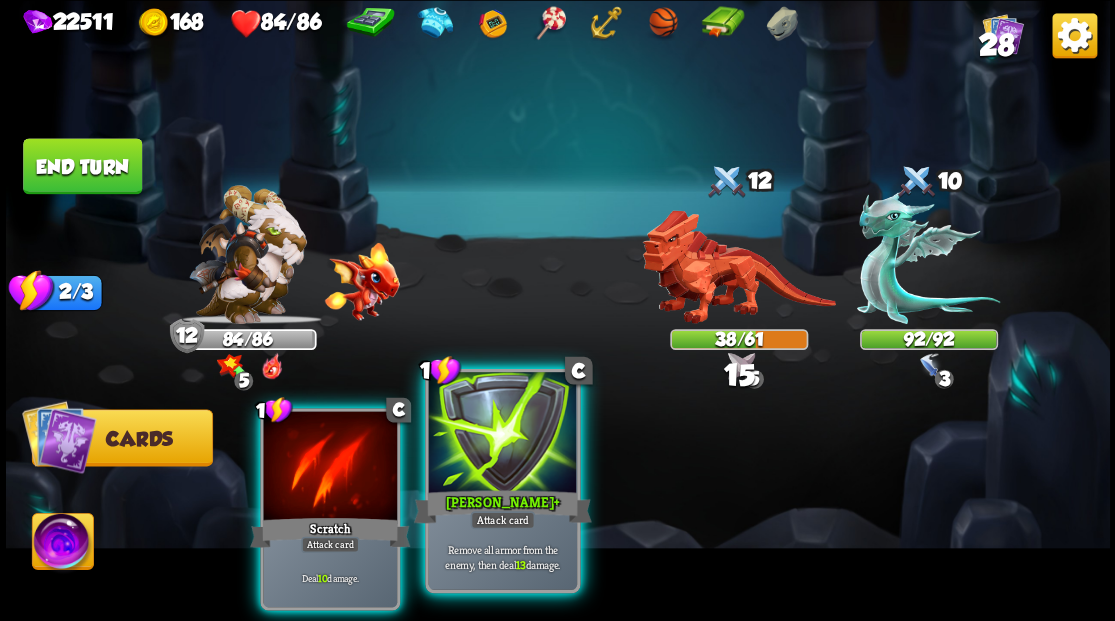 click at bounding box center (502, 434) 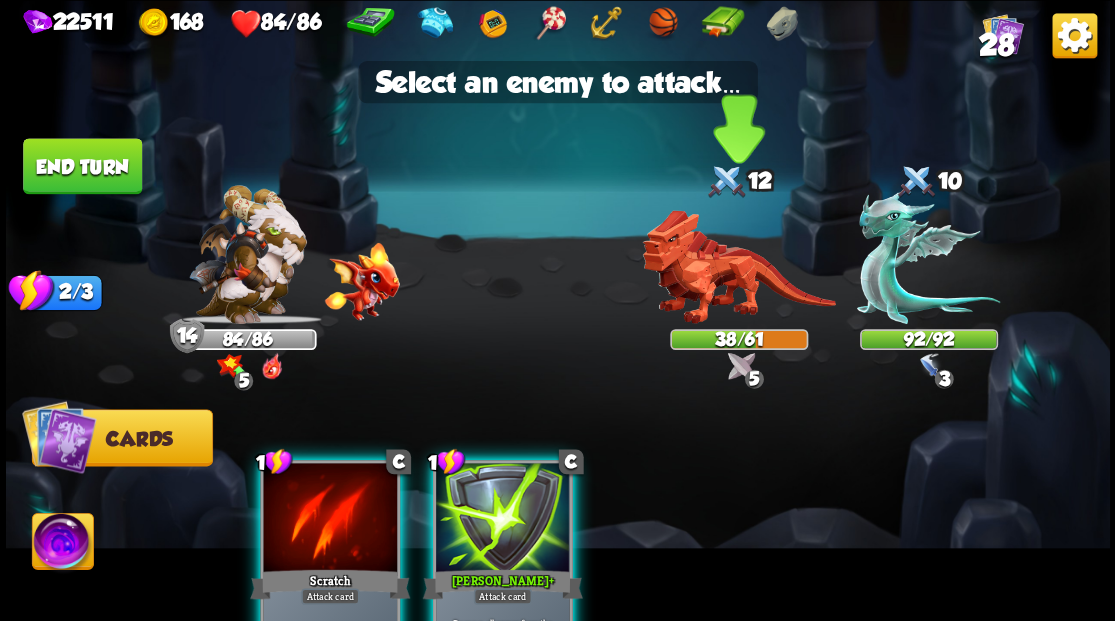 click at bounding box center (738, 267) 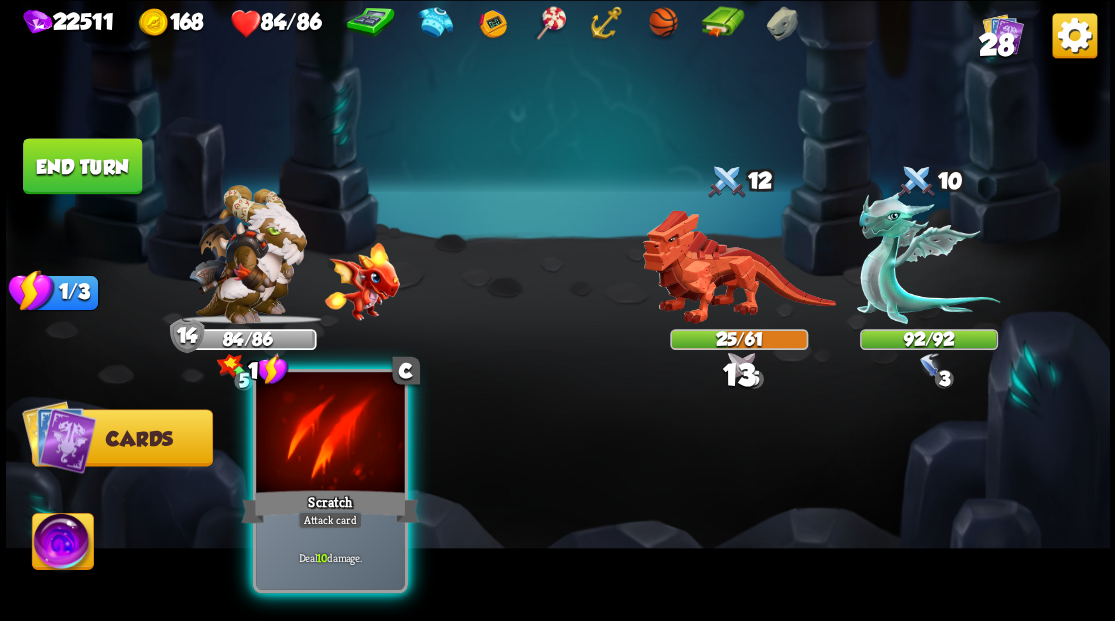 click at bounding box center [330, 434] 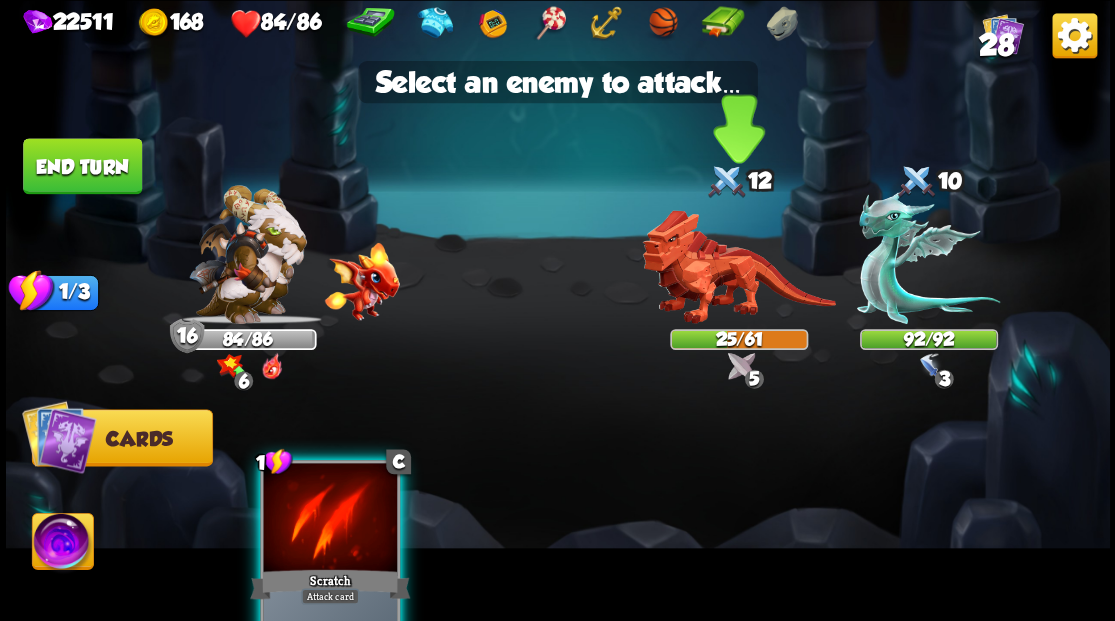 click at bounding box center [738, 267] 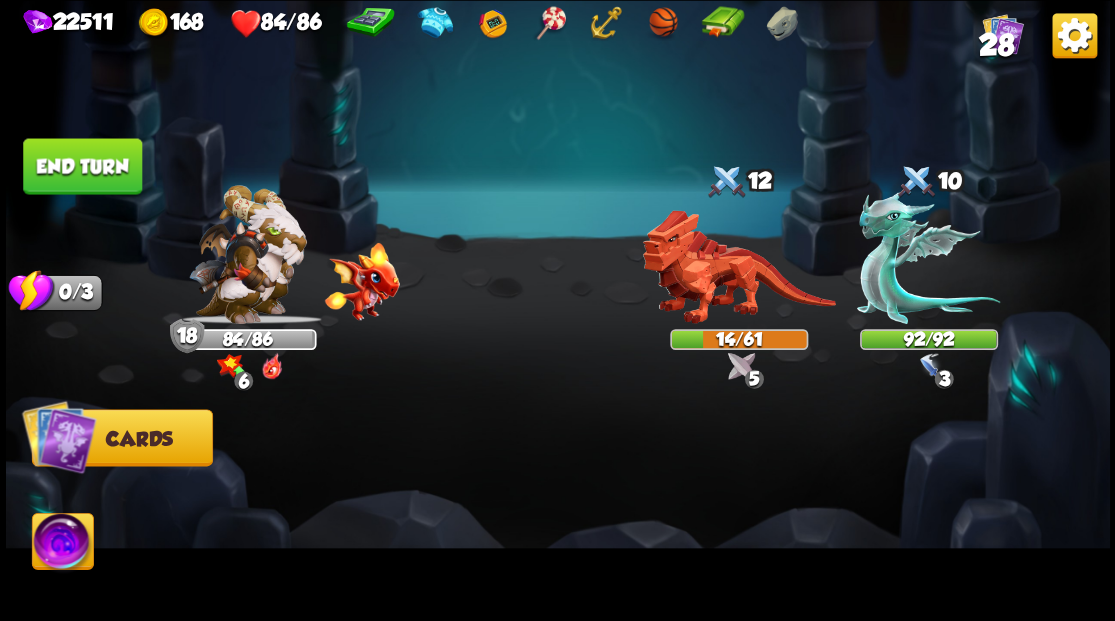 click on "End turn" at bounding box center (82, 166) 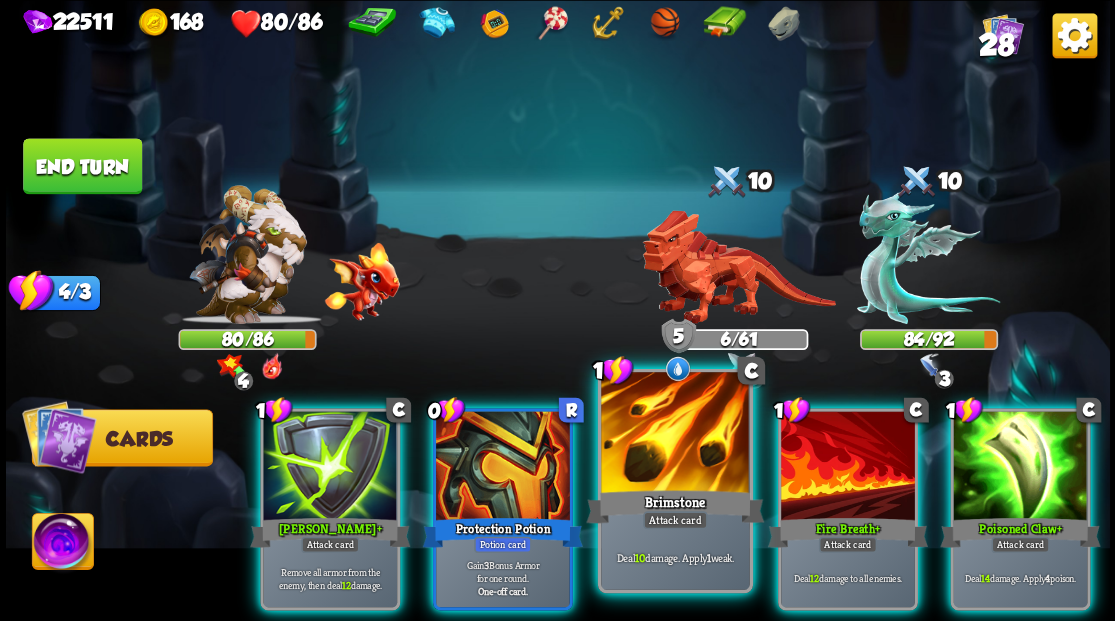 click at bounding box center [675, 434] 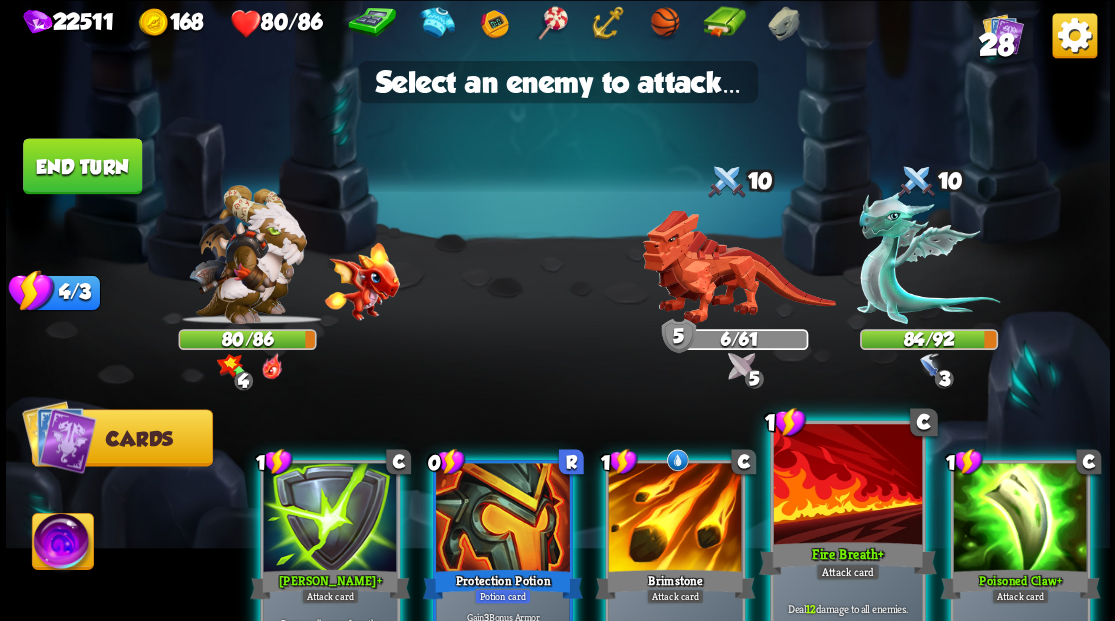 click at bounding box center (847, 485) 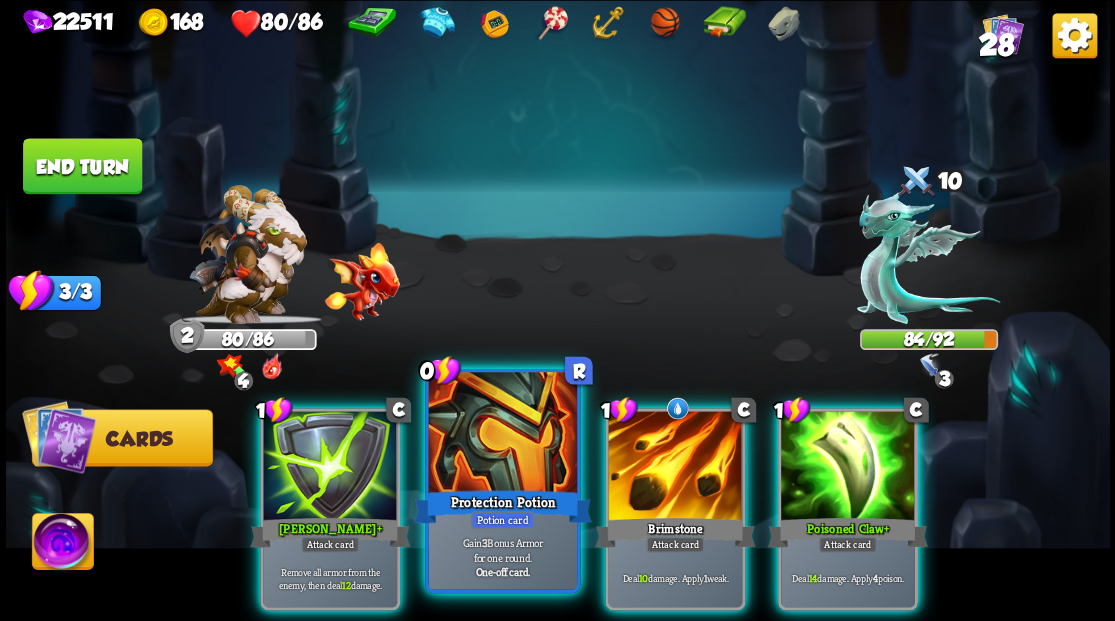 click at bounding box center [502, 434] 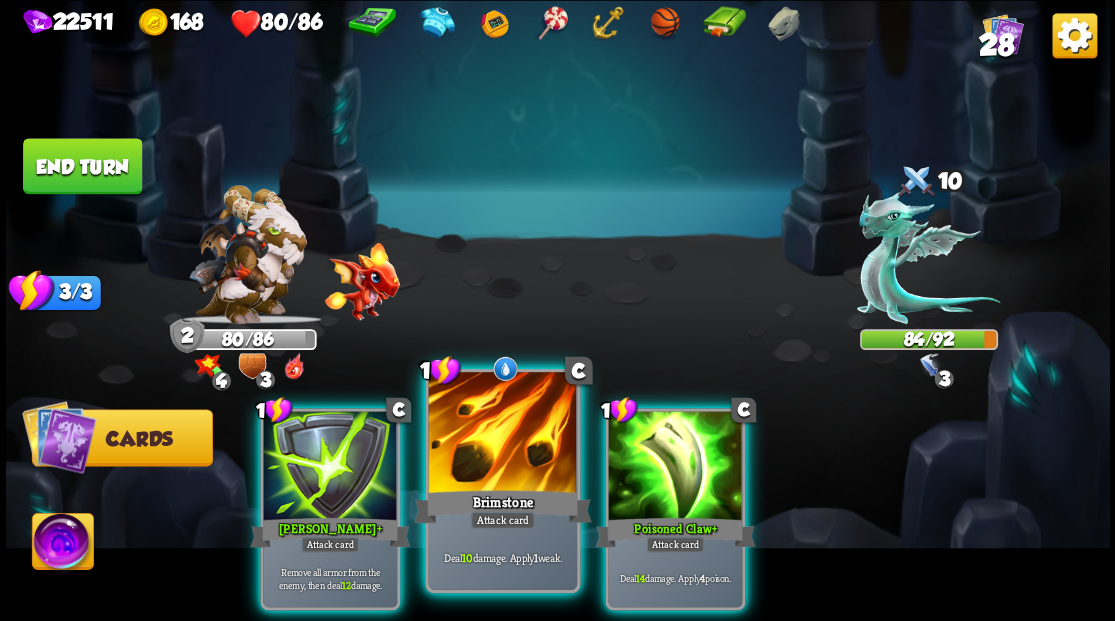 click at bounding box center [502, 434] 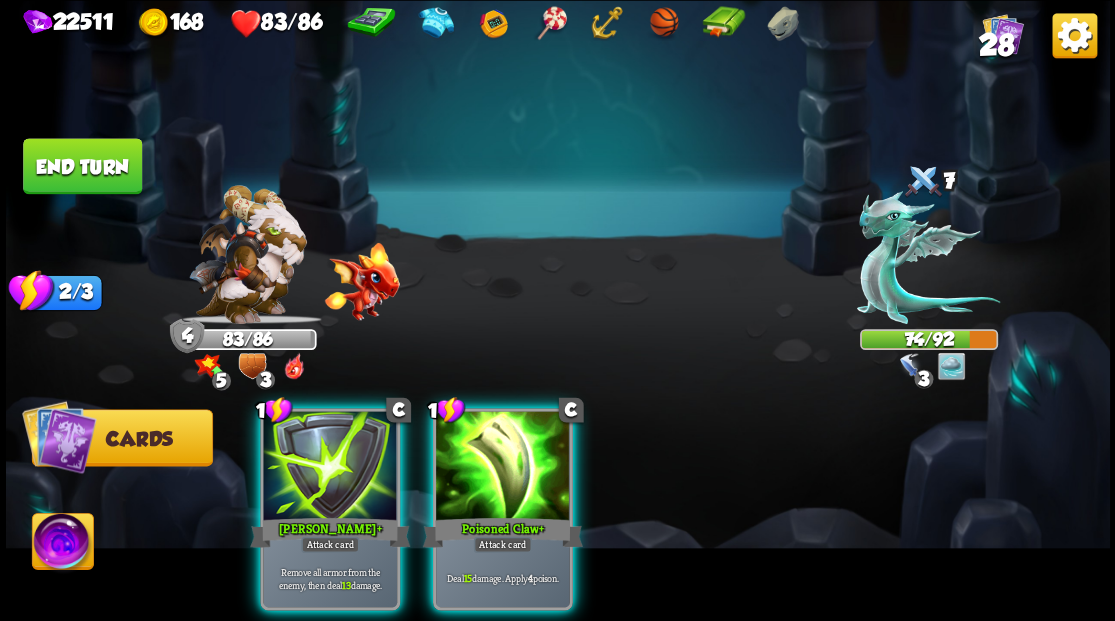 click at bounding box center [503, 467] 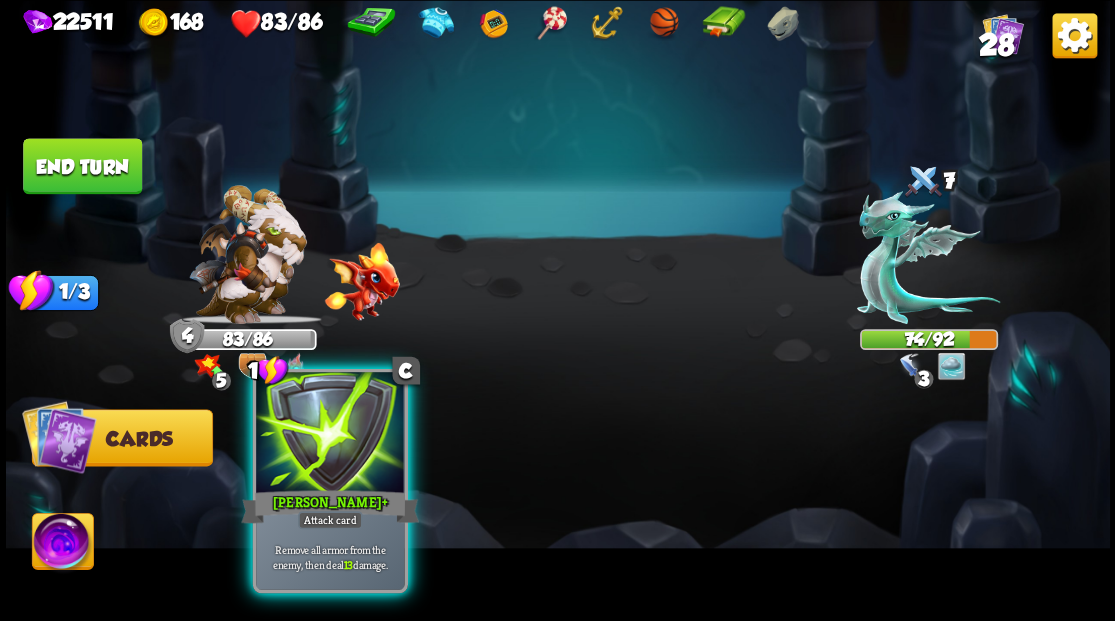 click at bounding box center [330, 434] 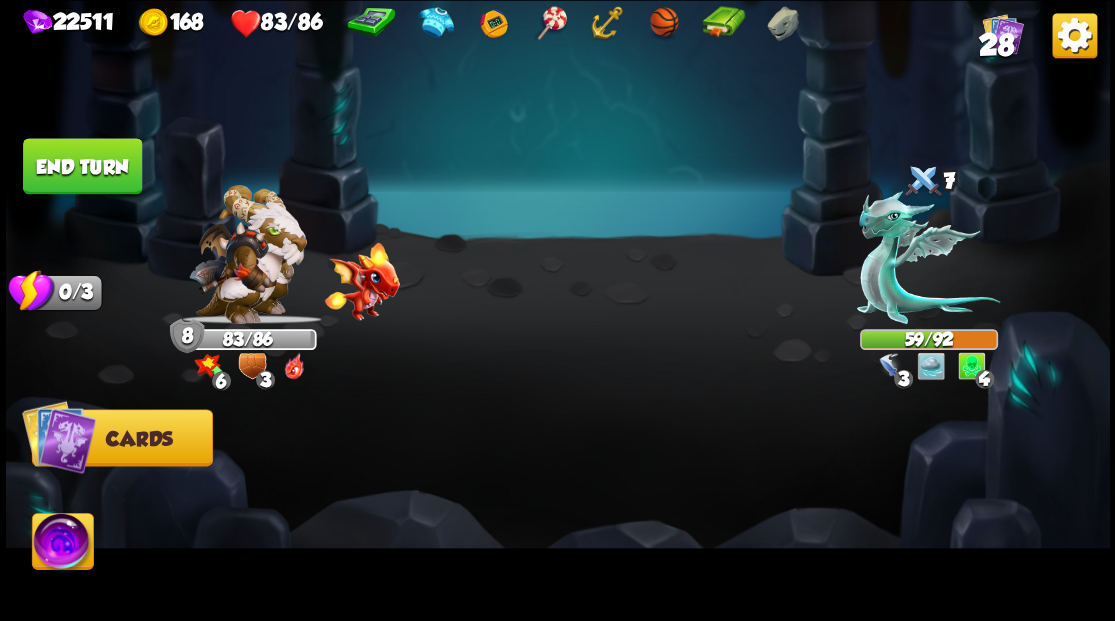 click on "End turn" at bounding box center (82, 166) 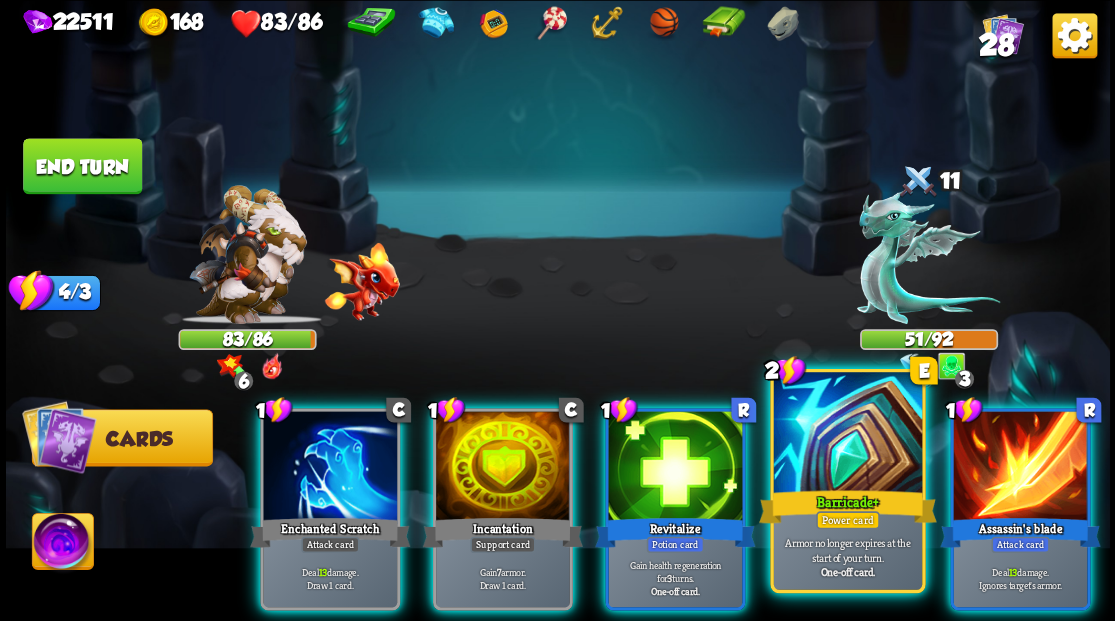 click at bounding box center (847, 434) 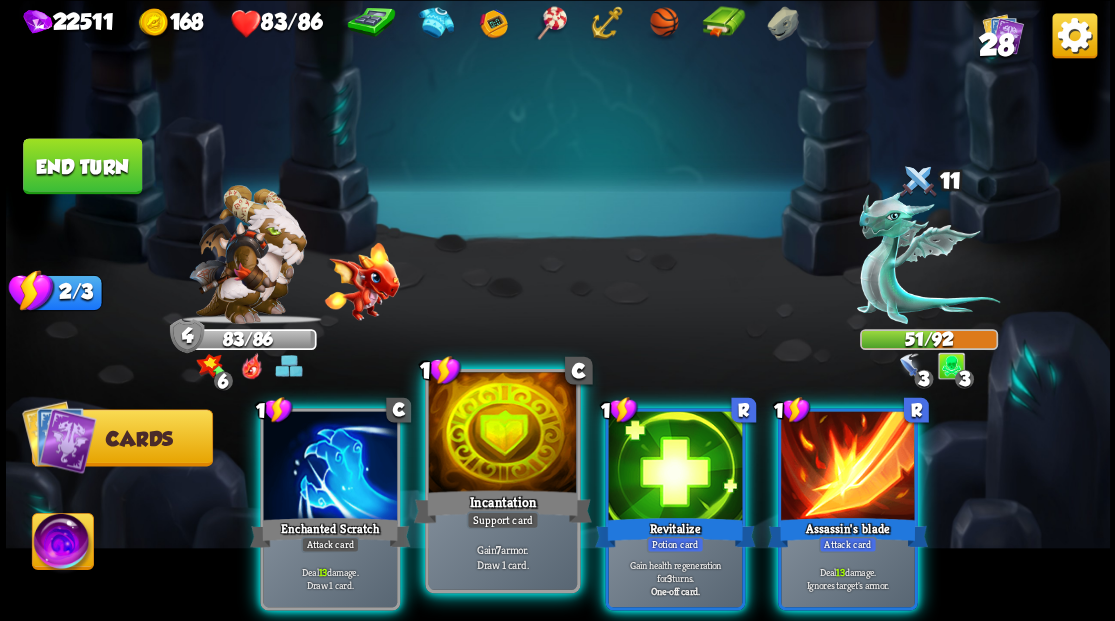 click at bounding box center (502, 434) 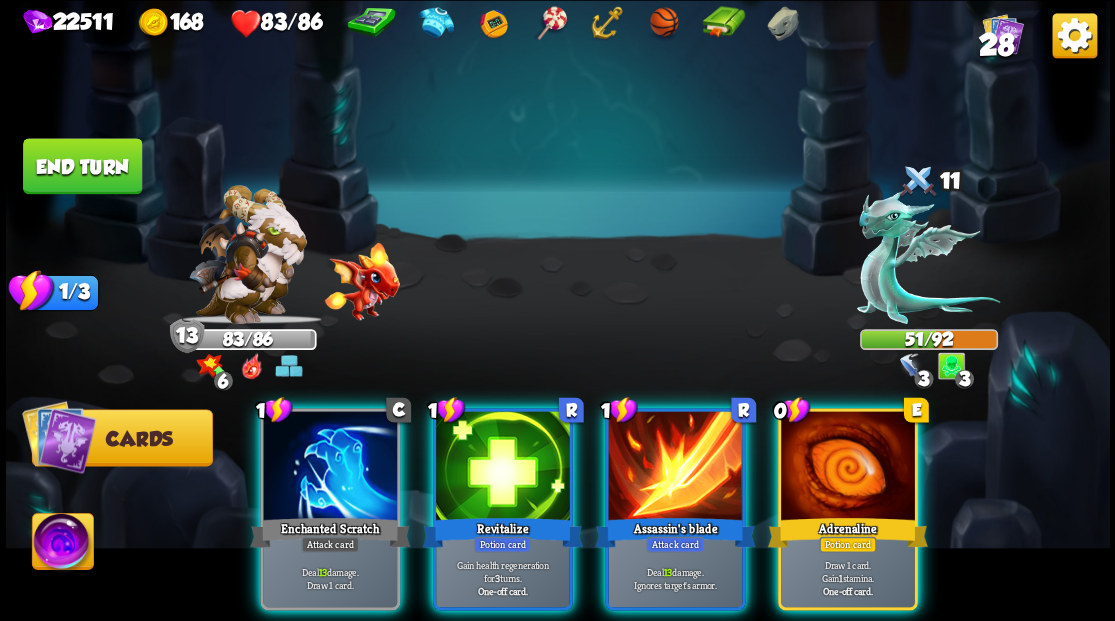 click at bounding box center (848, 467) 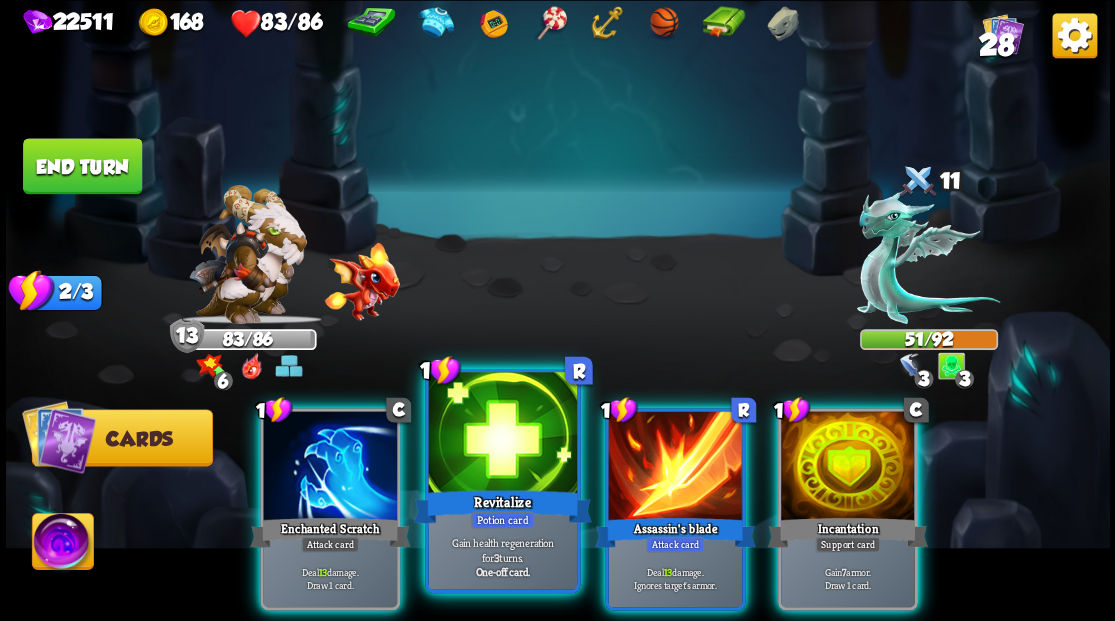 click at bounding box center [502, 434] 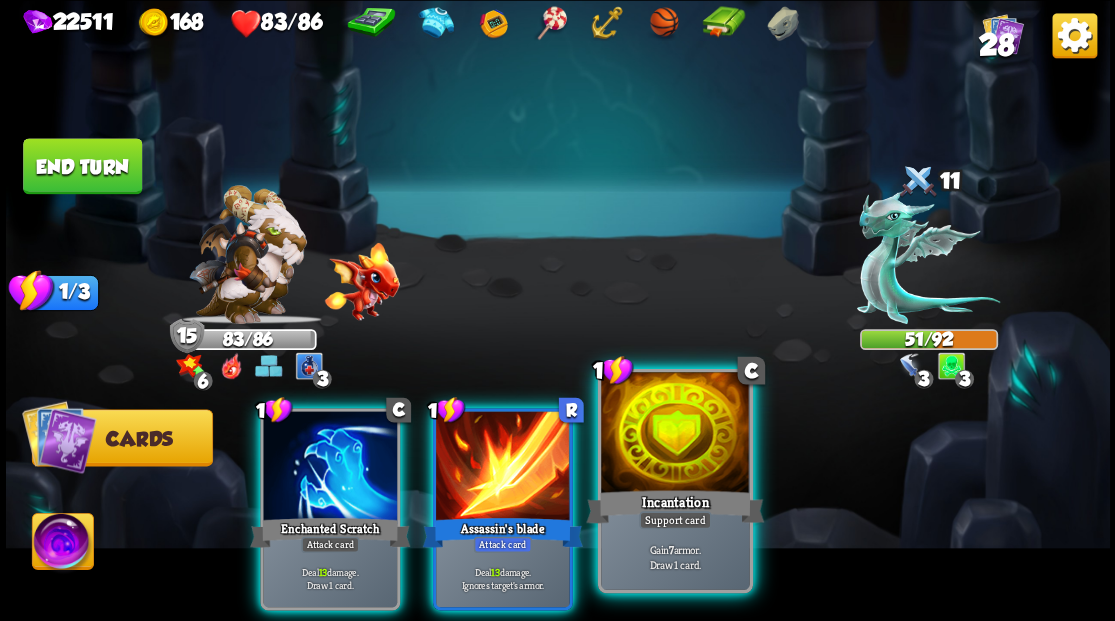 click at bounding box center (675, 434) 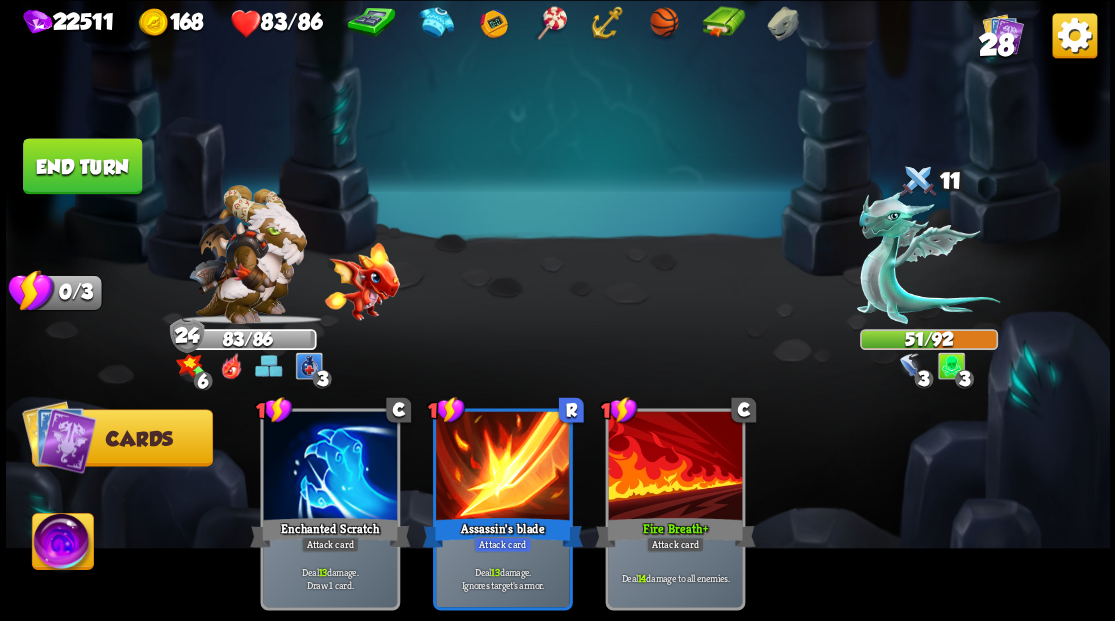 click on "End turn" at bounding box center [82, 166] 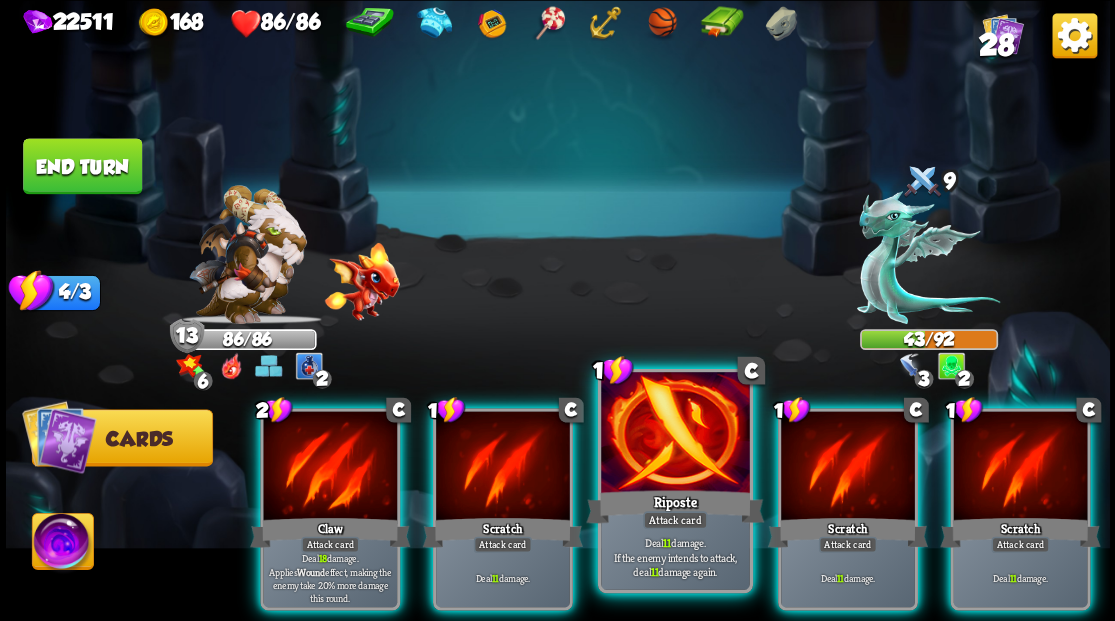drag, startPoint x: 644, startPoint y: 446, endPoint x: 658, endPoint y: 340, distance: 106.92053 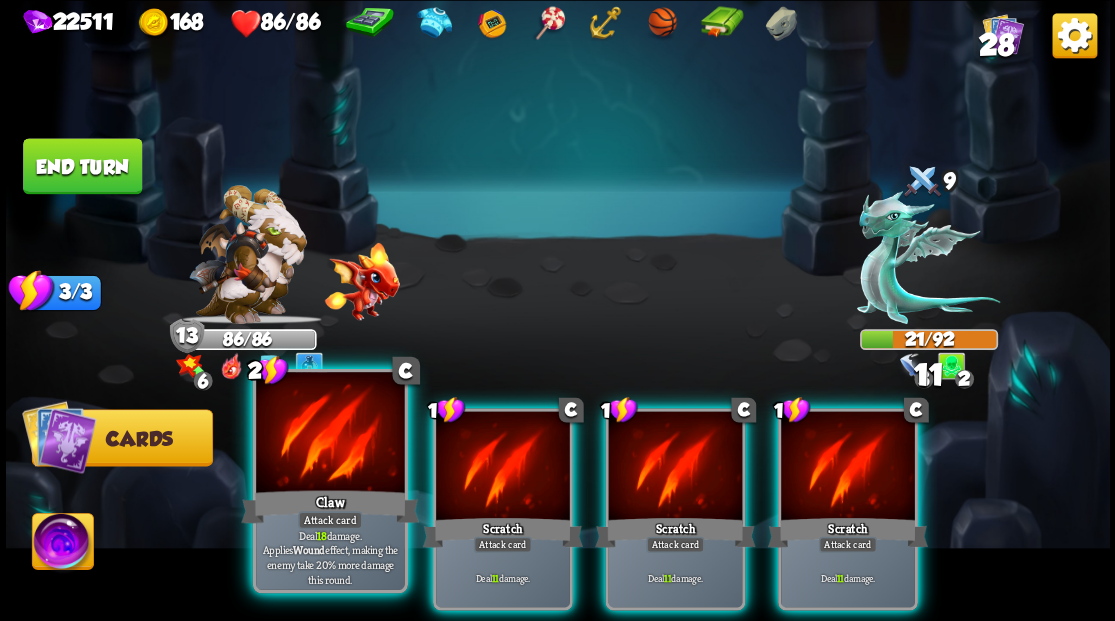 click at bounding box center (330, 434) 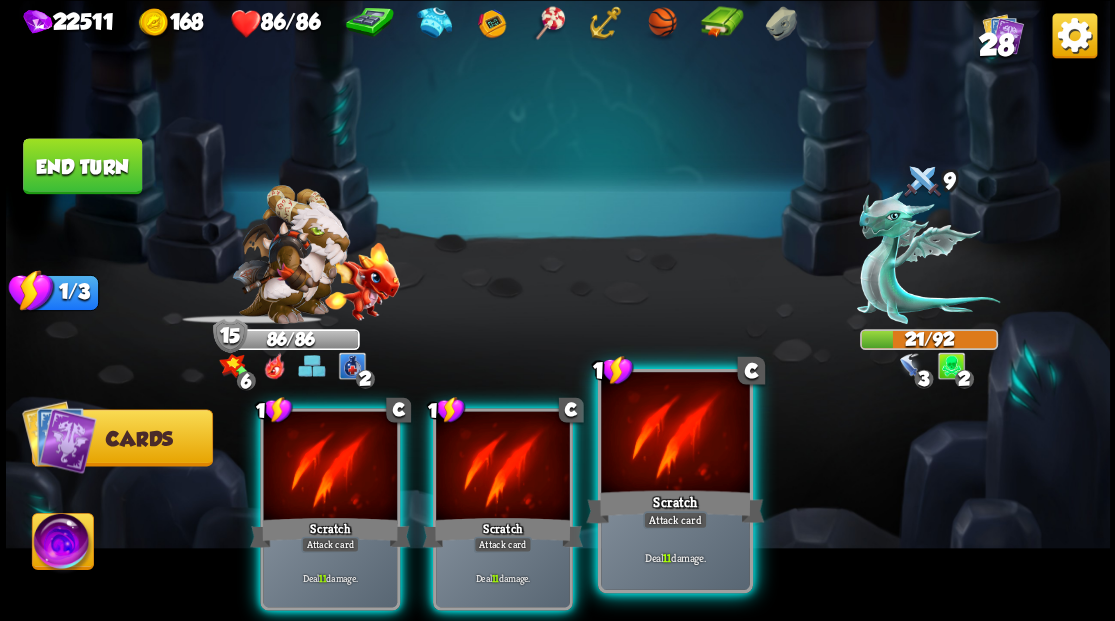 drag, startPoint x: 670, startPoint y: 430, endPoint x: 671, endPoint y: 400, distance: 30.016663 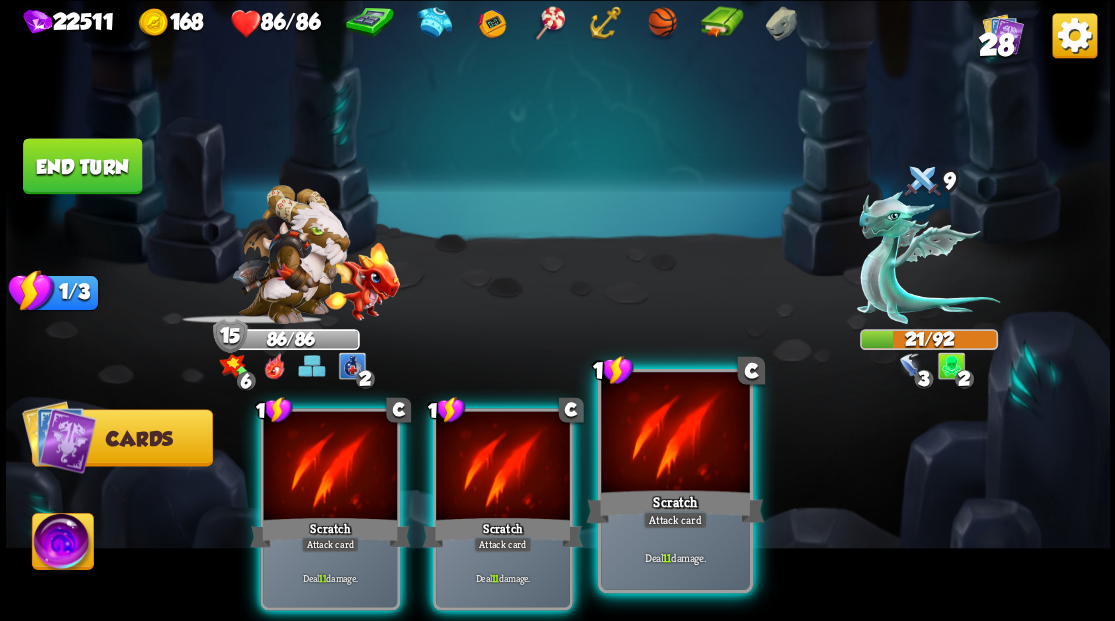 click at bounding box center [675, 434] 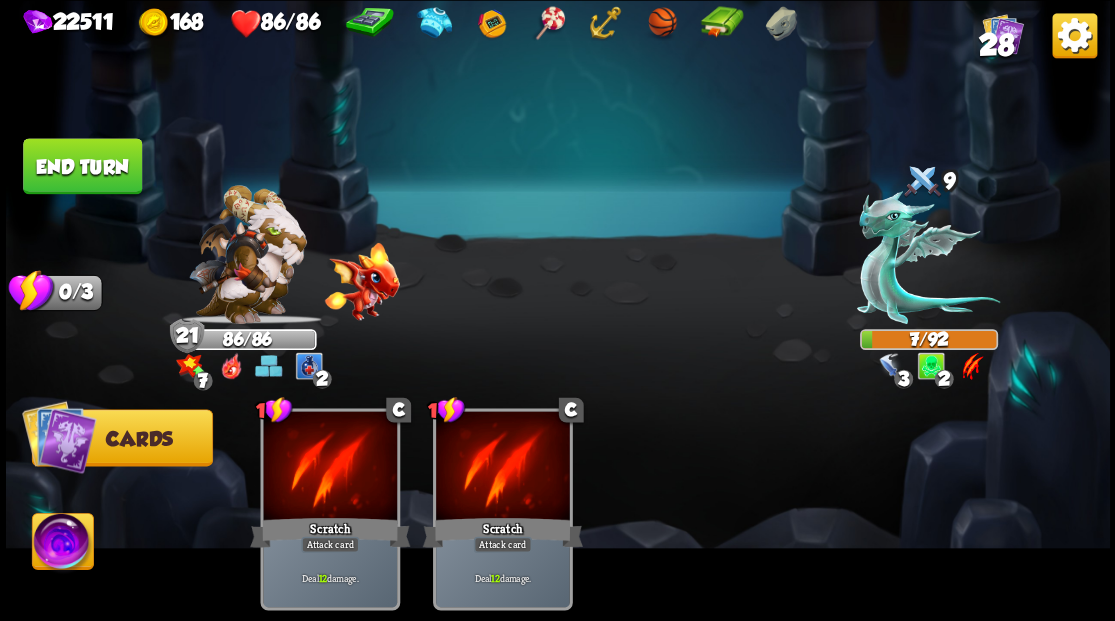 click on "End turn" at bounding box center (82, 166) 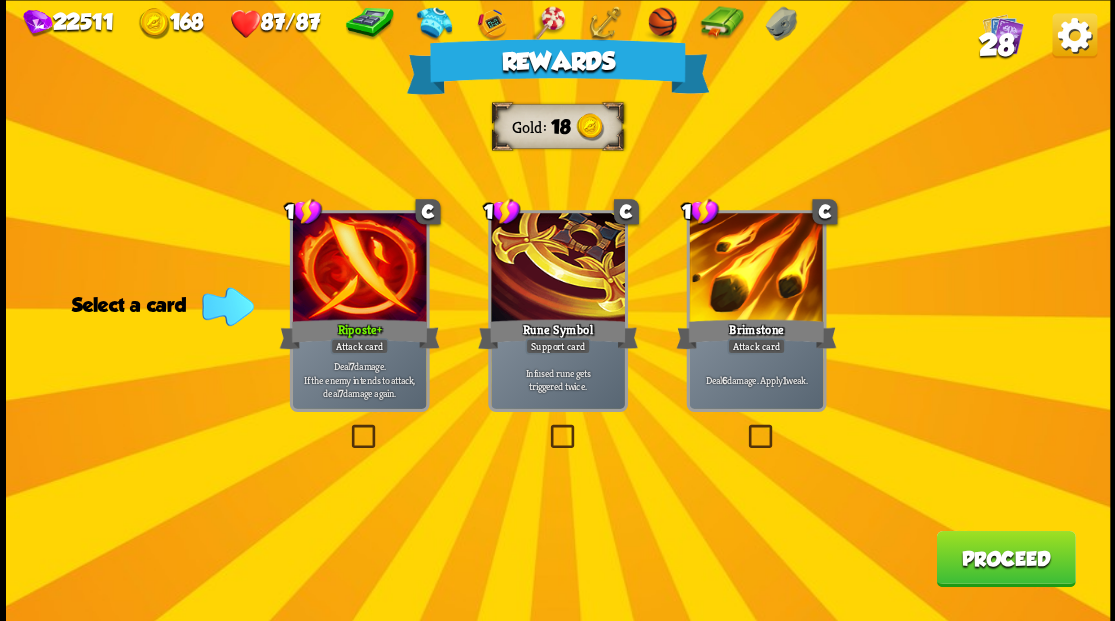 click at bounding box center (546, 427) 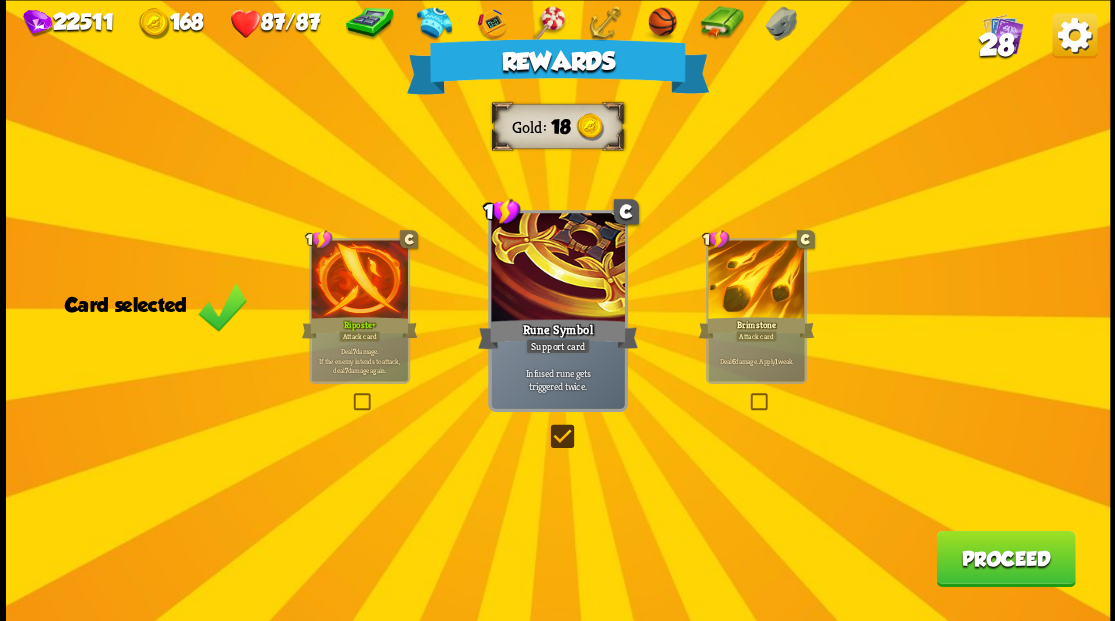 click on "Proceed" at bounding box center (1005, 558) 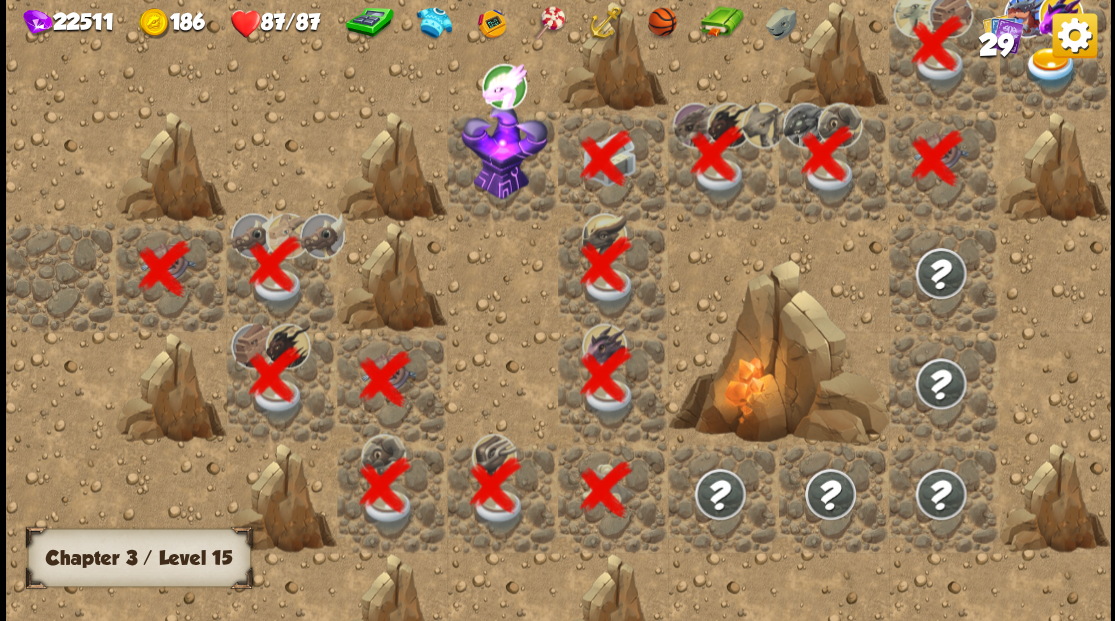 scroll, scrollTop: 0, scrollLeft: 384, axis: horizontal 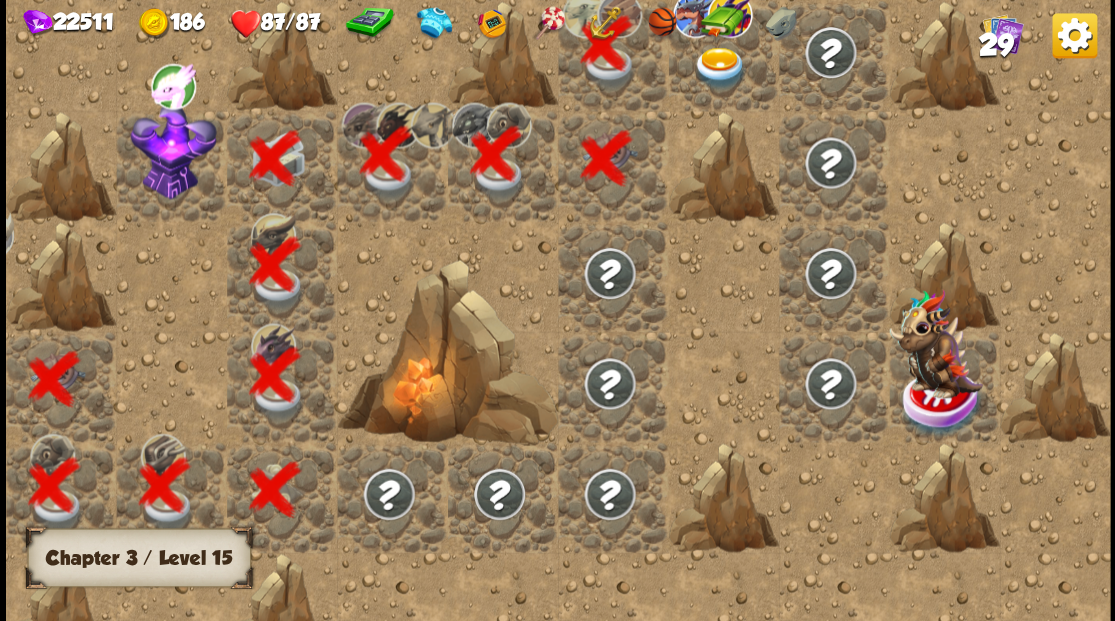 click at bounding box center [719, 68] 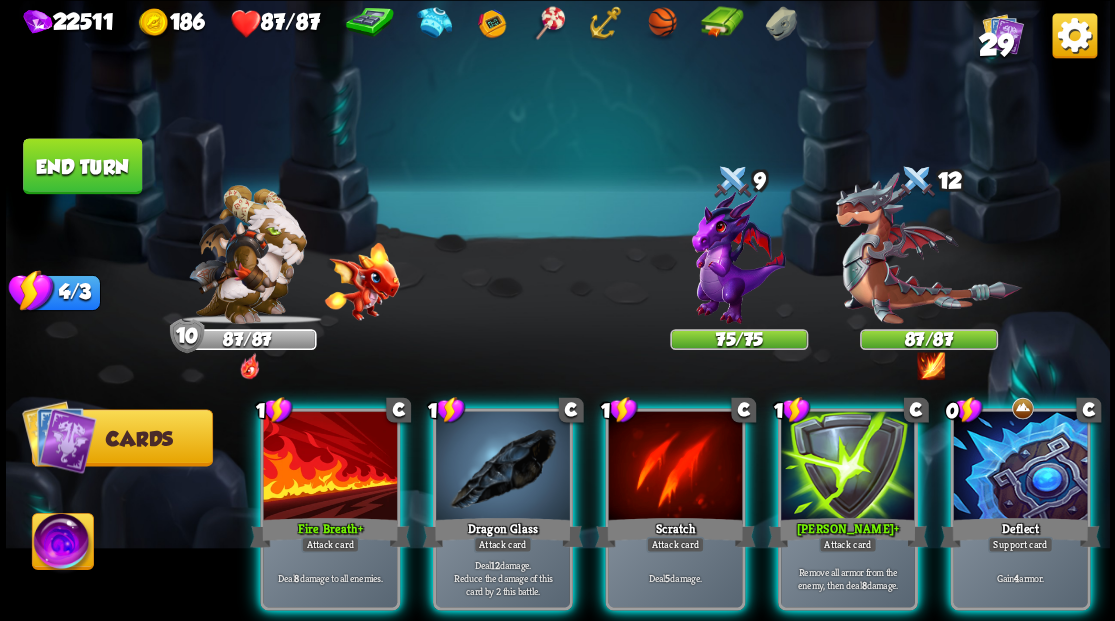 click on "Deflect" at bounding box center [1020, 532] 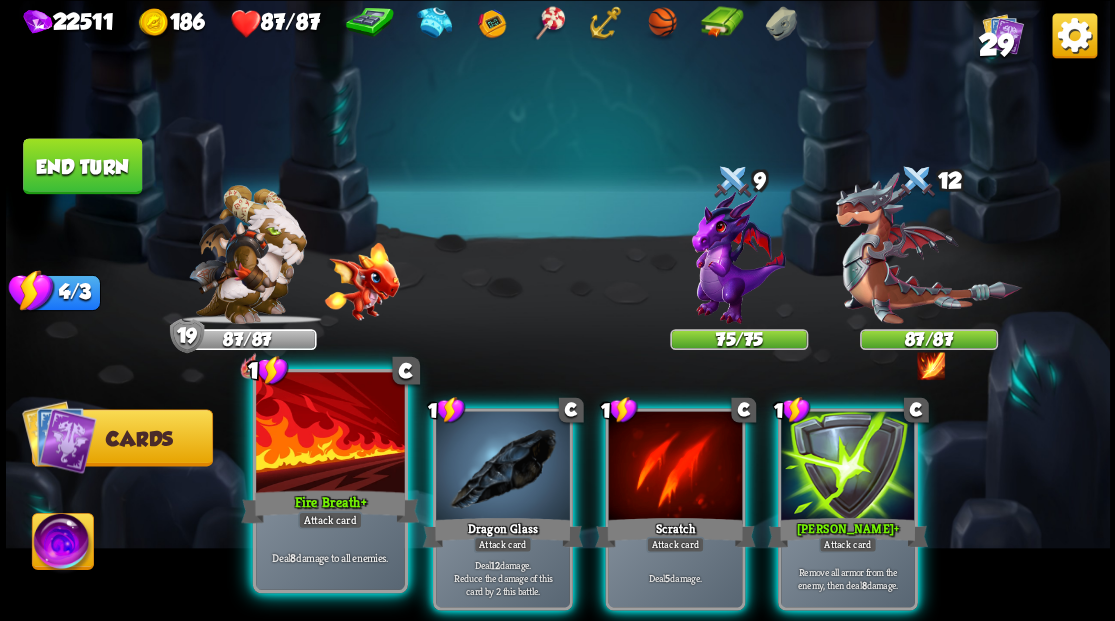 click at bounding box center [330, 434] 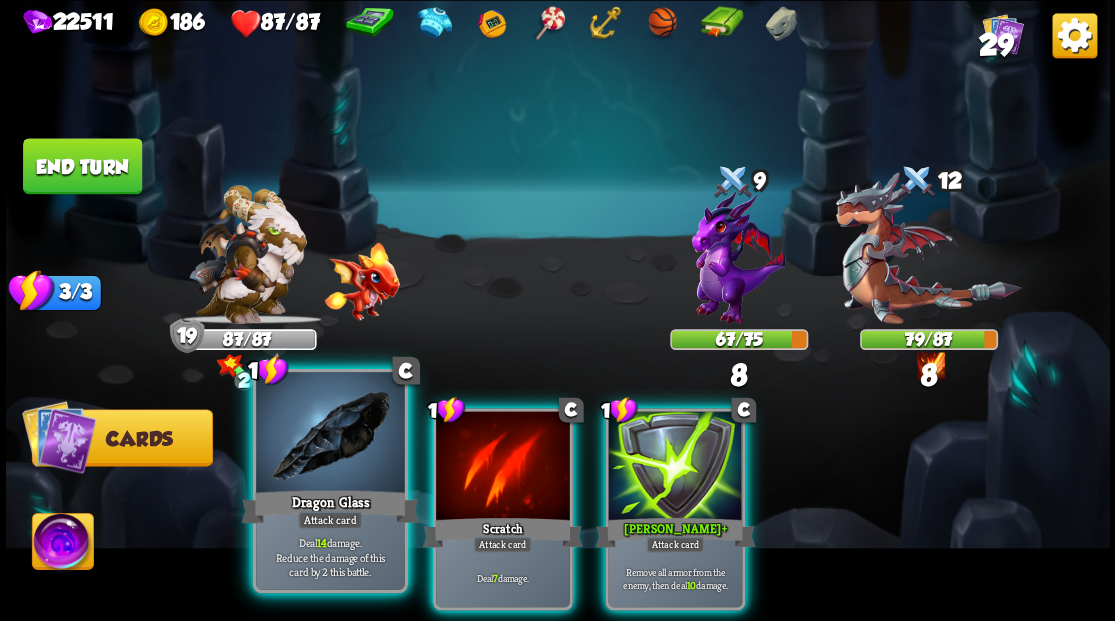 click at bounding box center [330, 434] 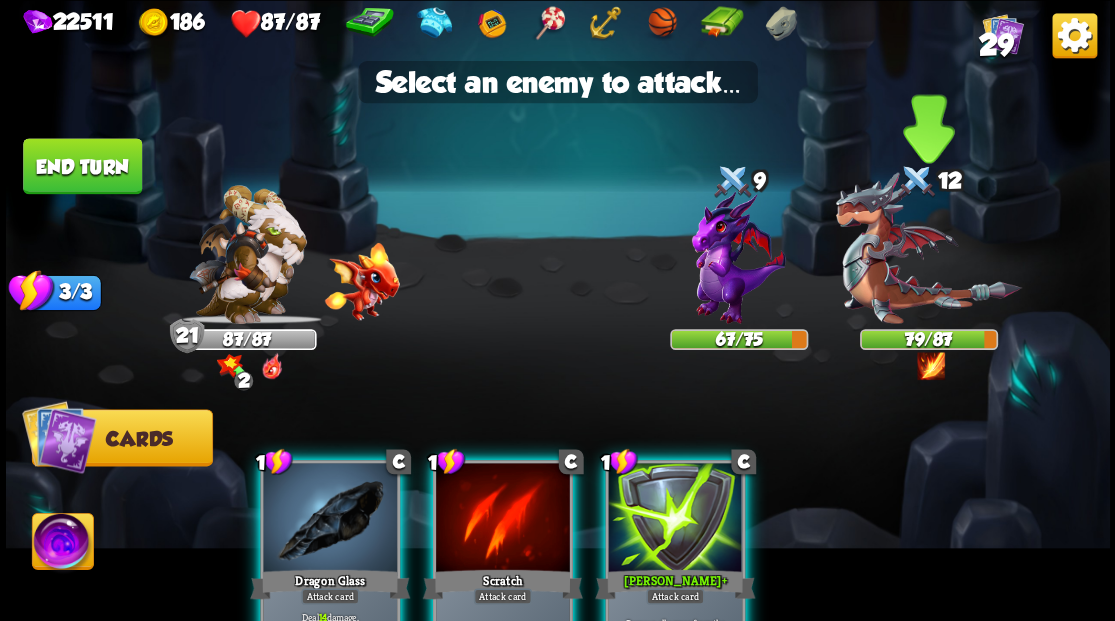 click at bounding box center (928, 248) 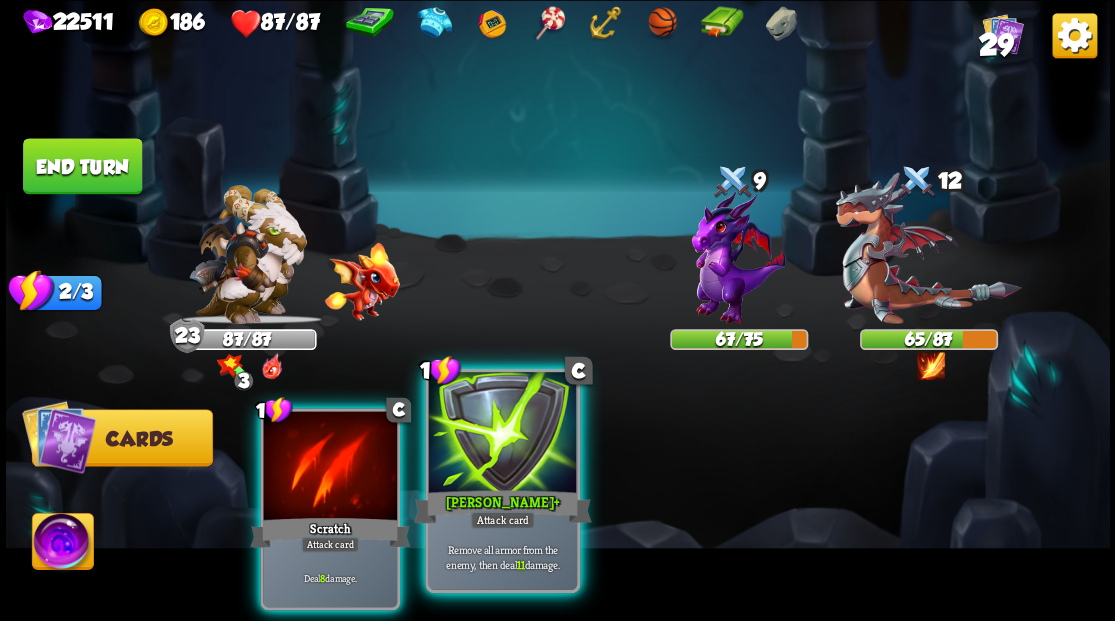 click at bounding box center [502, 434] 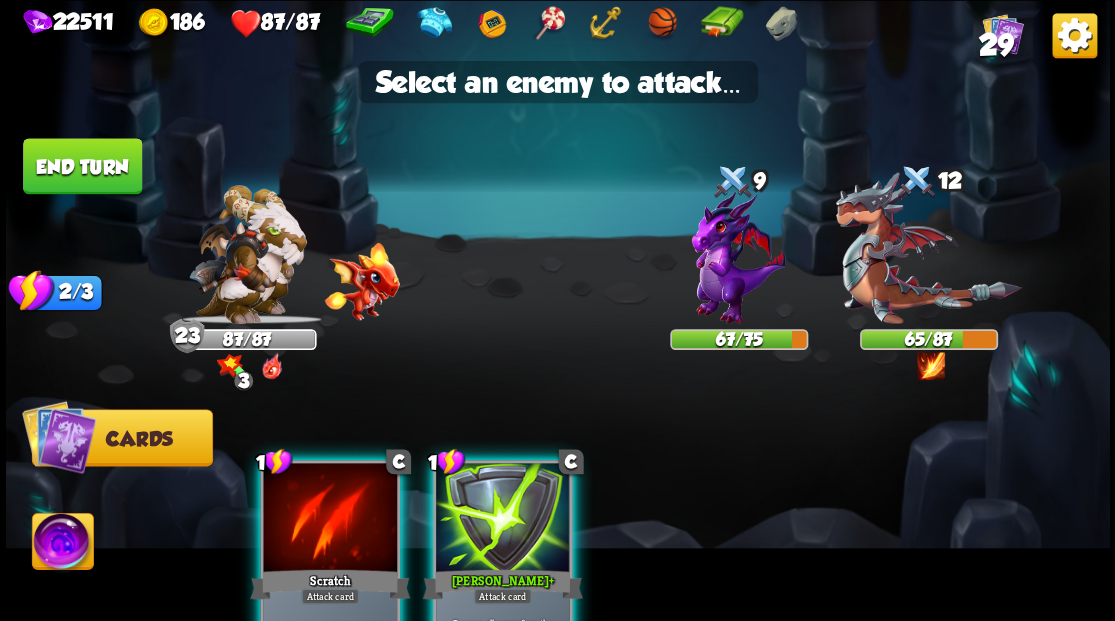 click at bounding box center [503, 519] 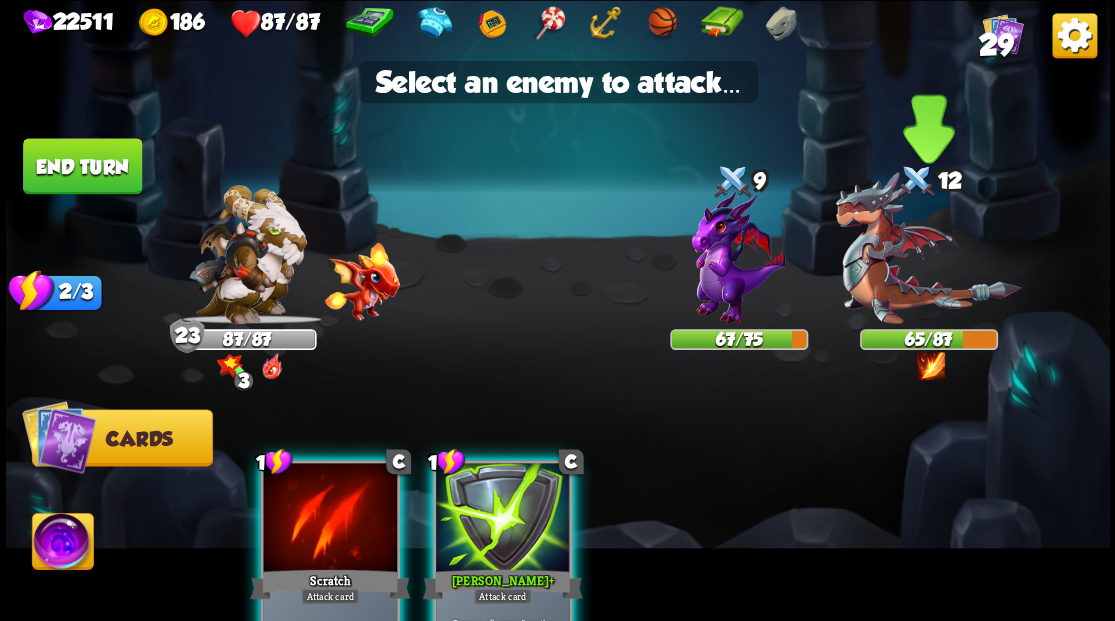 click at bounding box center (928, 248) 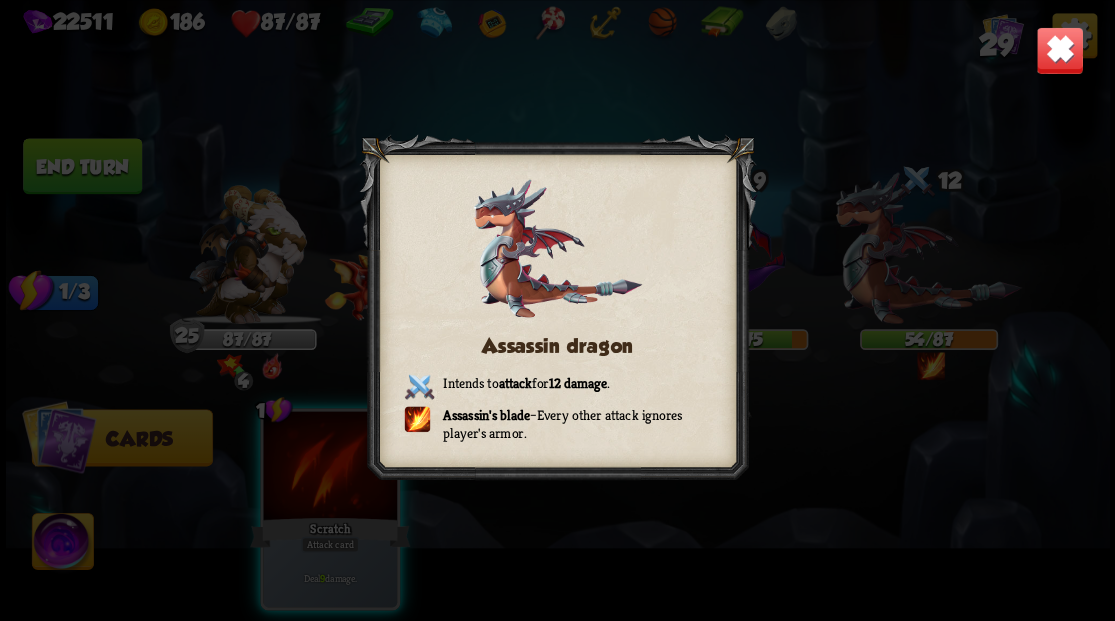 click at bounding box center (1059, 50) 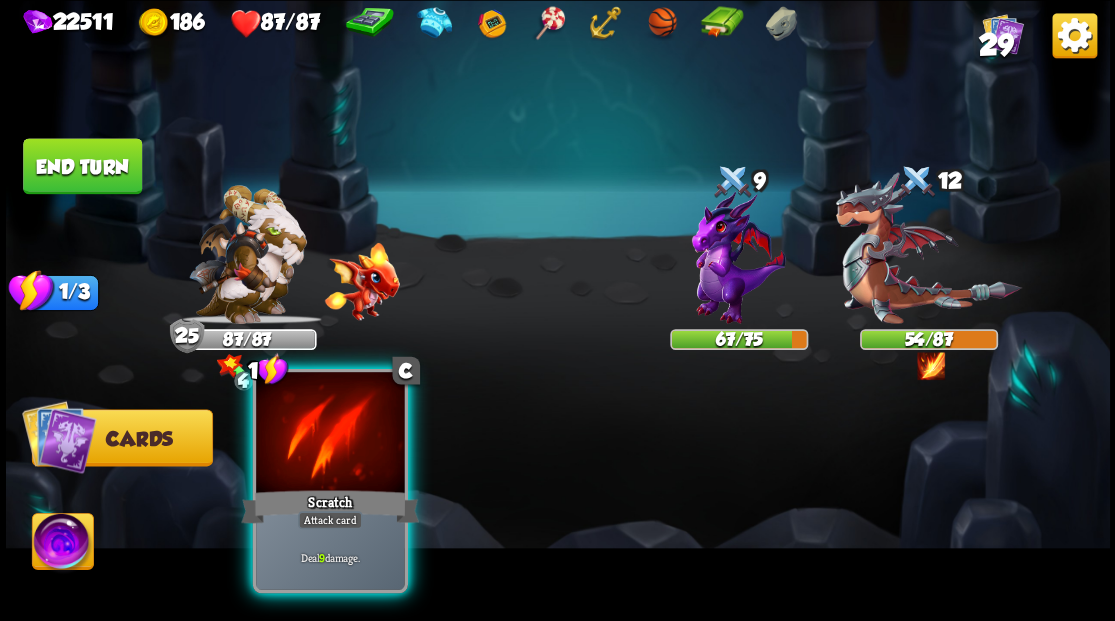click at bounding box center (330, 434) 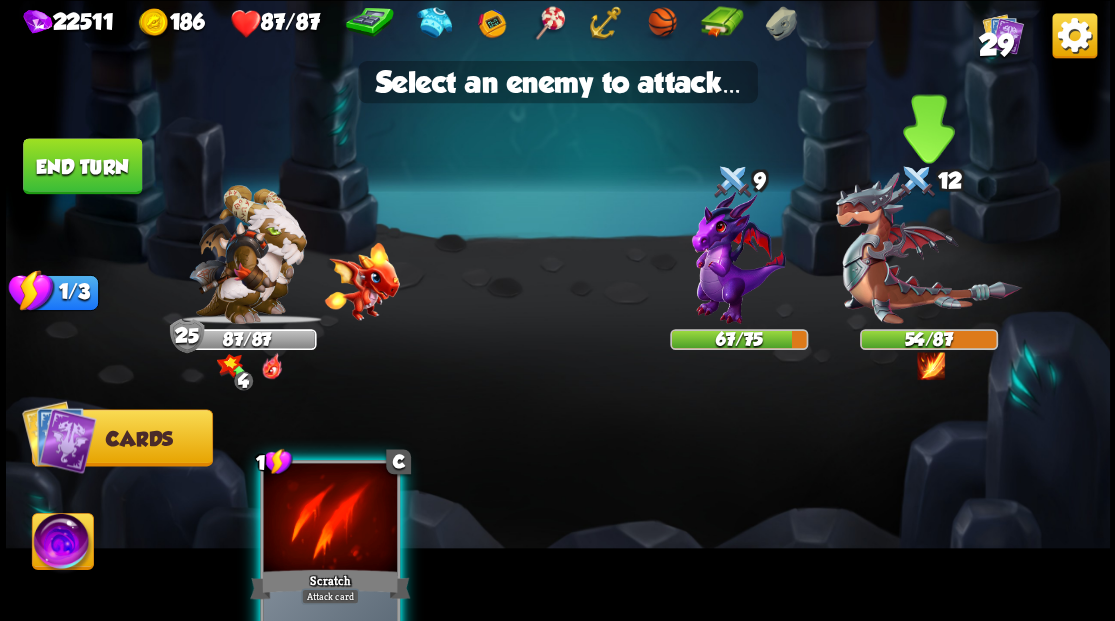 click at bounding box center [928, 248] 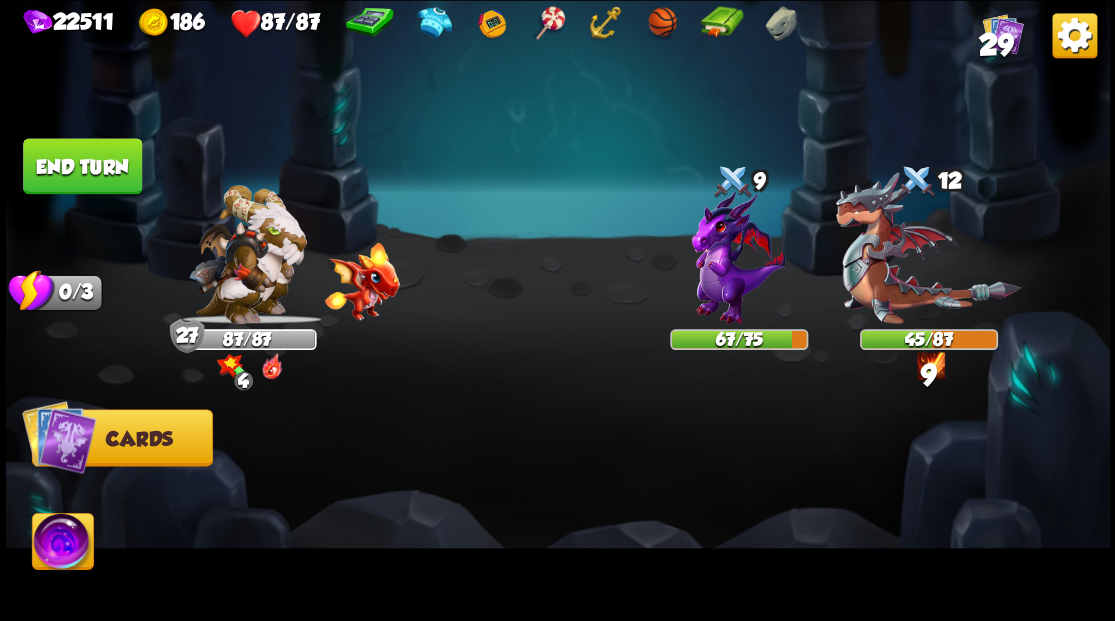 click on "End turn" at bounding box center [82, 166] 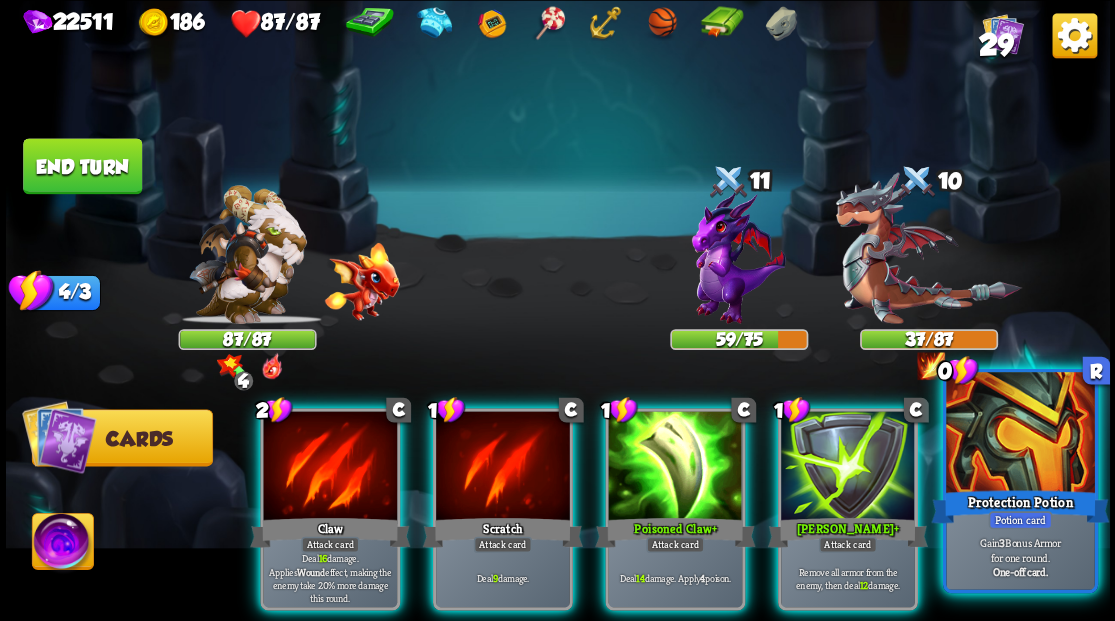 click at bounding box center (1020, 434) 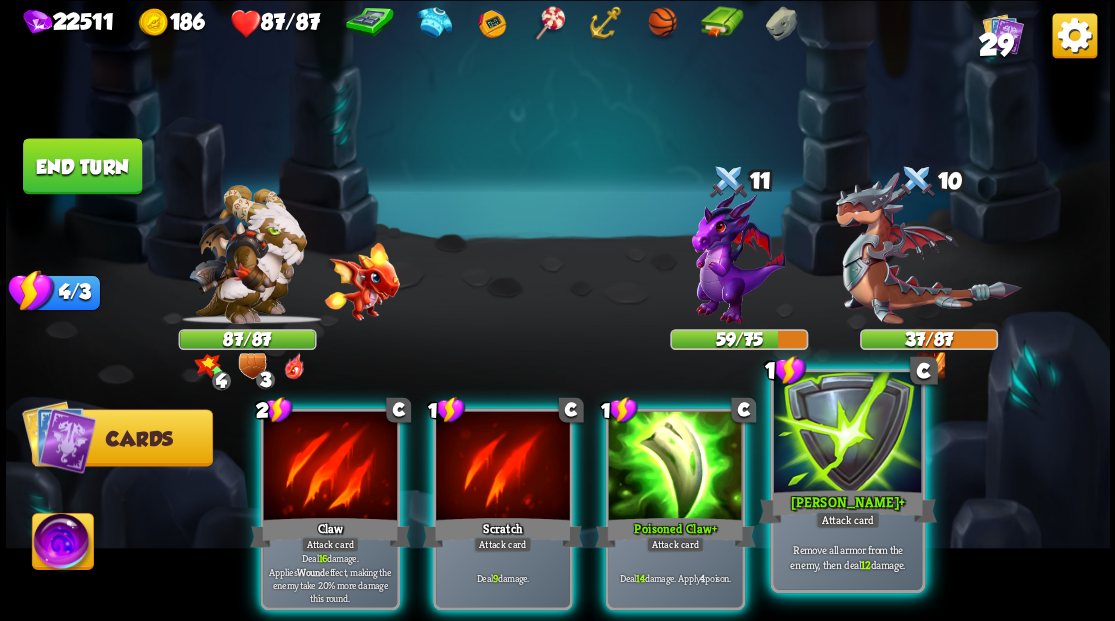 click on "[PERSON_NAME] +" at bounding box center (847, 506) 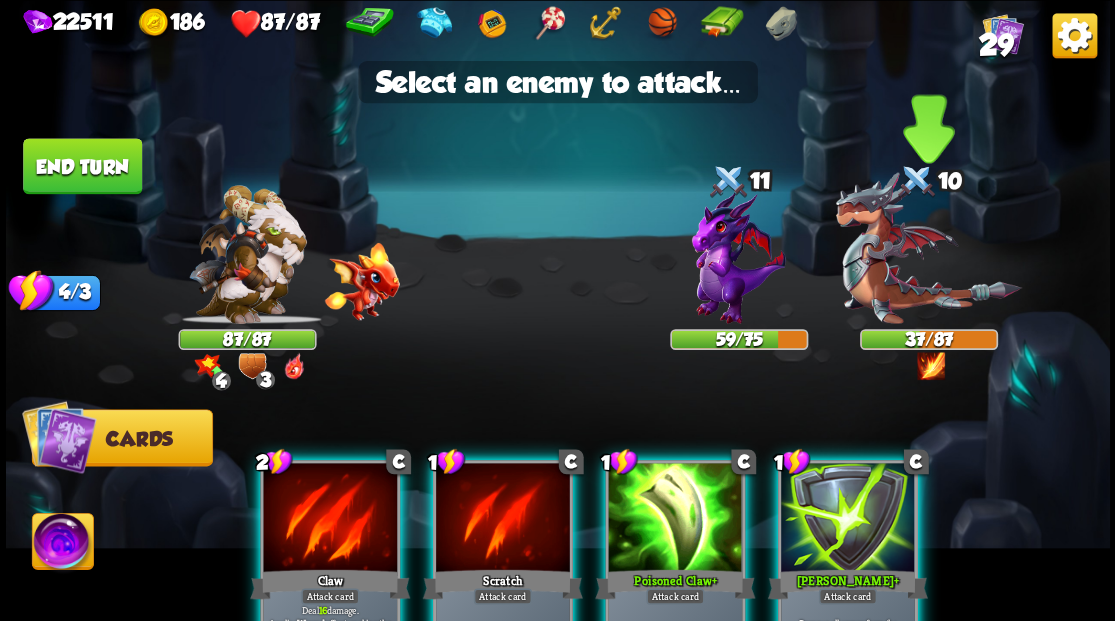 click at bounding box center (928, 248) 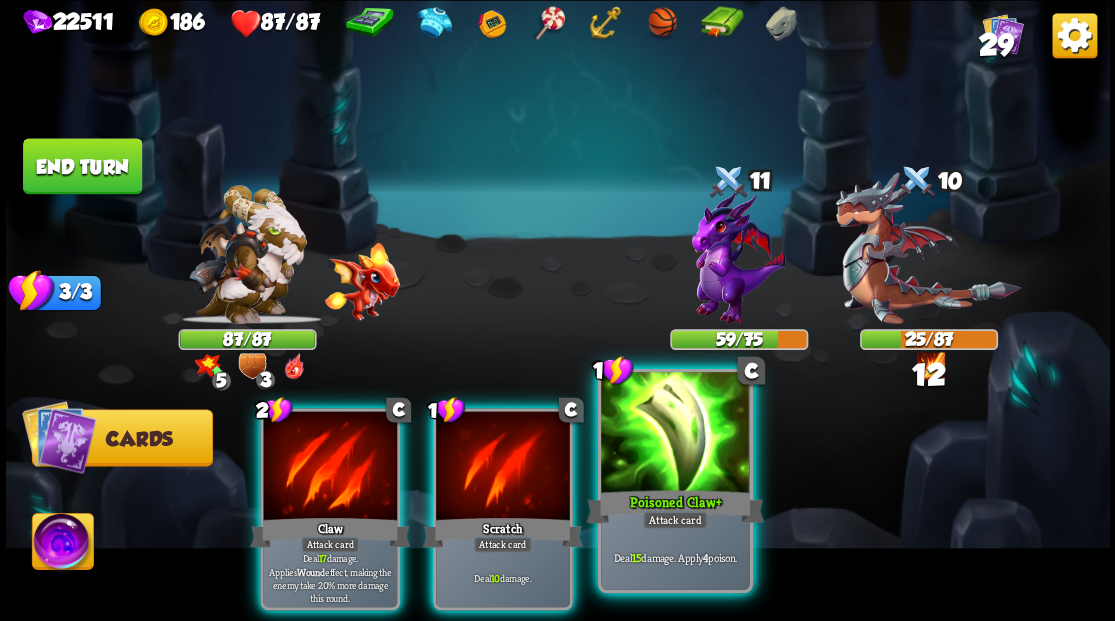 click at bounding box center (675, 434) 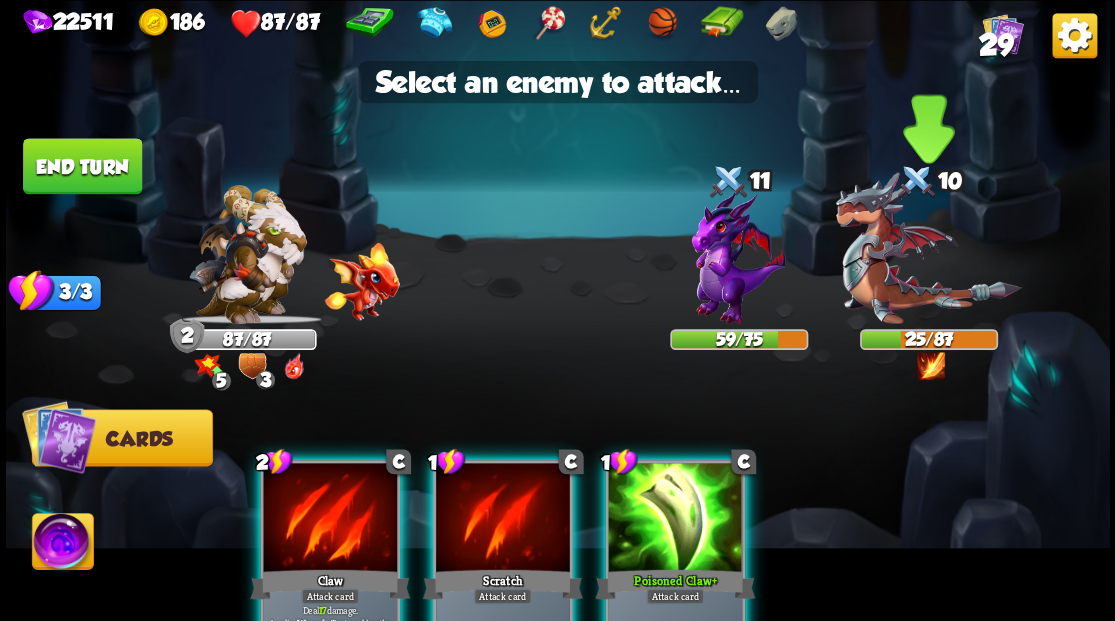 click at bounding box center [928, 248] 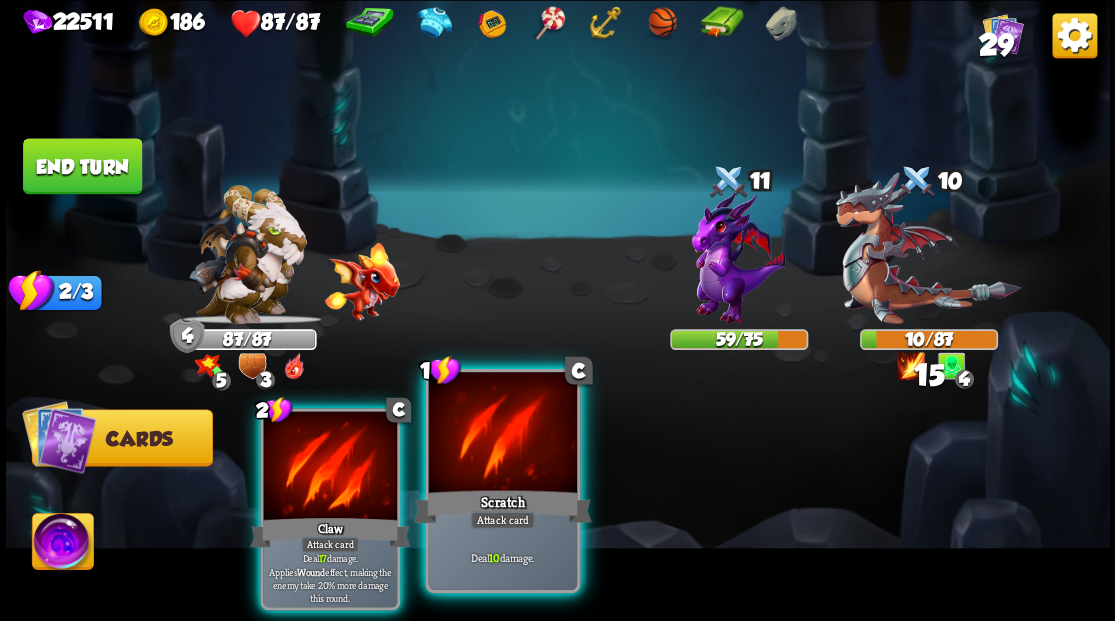 click at bounding box center (502, 434) 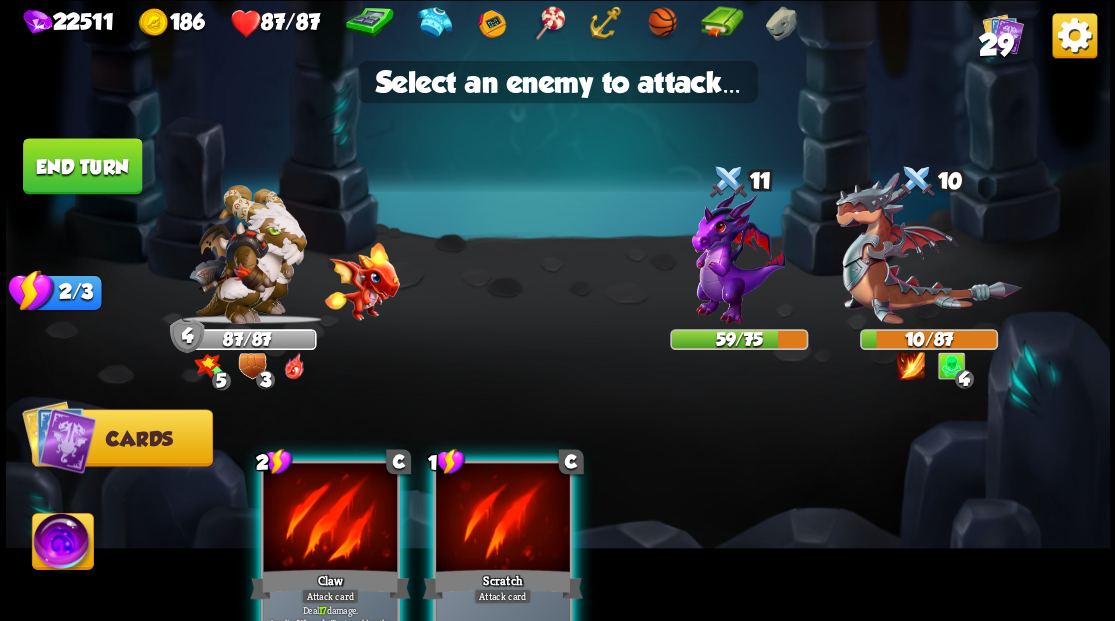 click at bounding box center (503, 519) 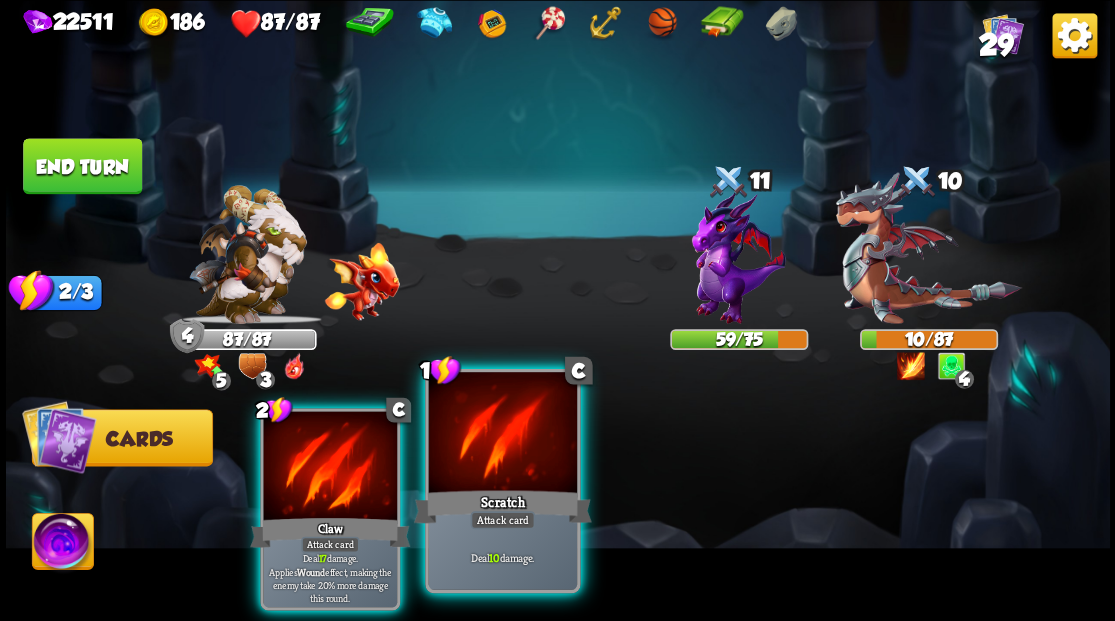 click at bounding box center [502, 434] 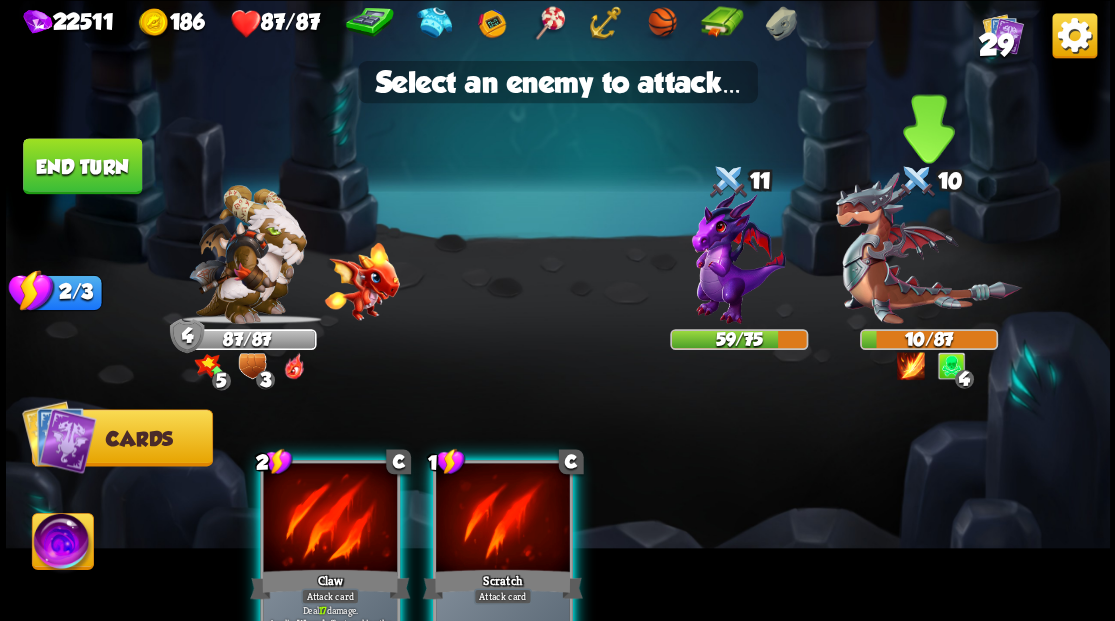 click at bounding box center [928, 248] 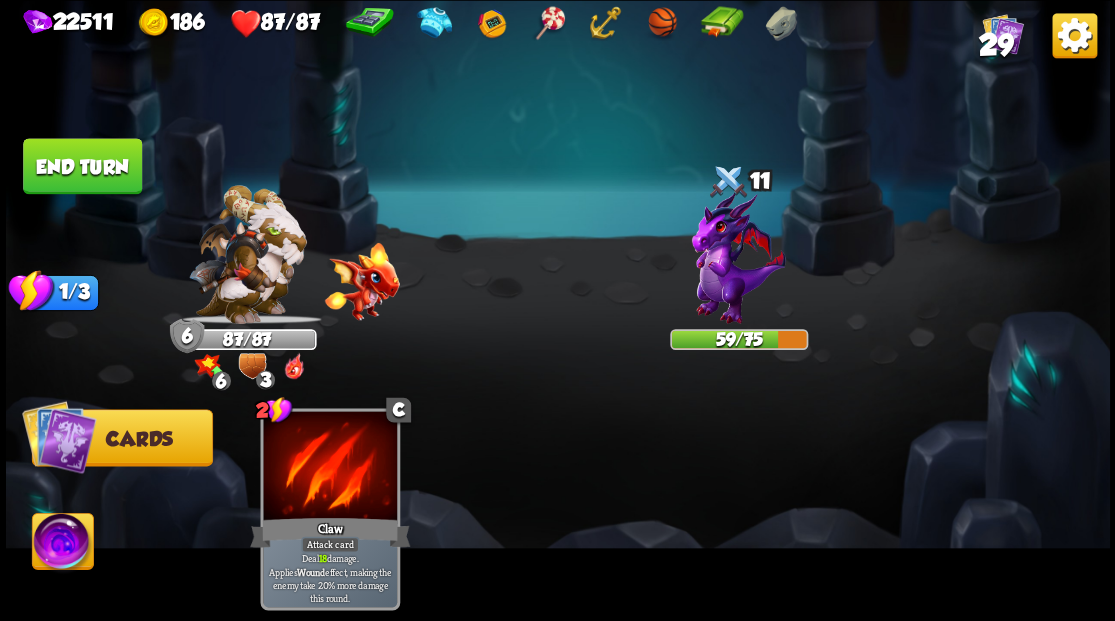 click on "End turn" at bounding box center (82, 166) 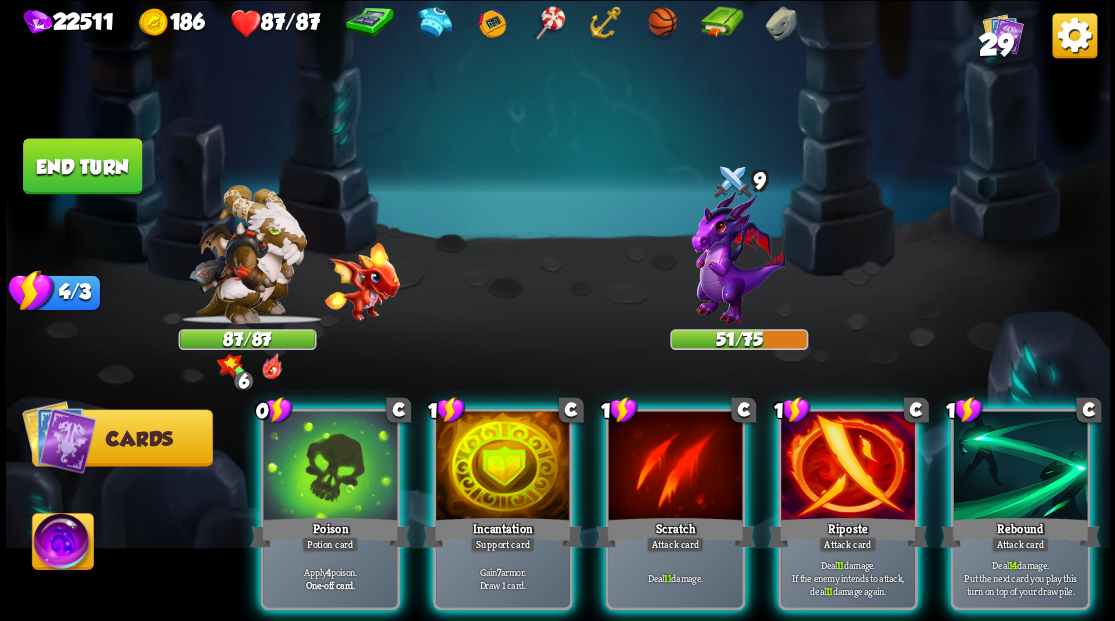 click at bounding box center [1020, 467] 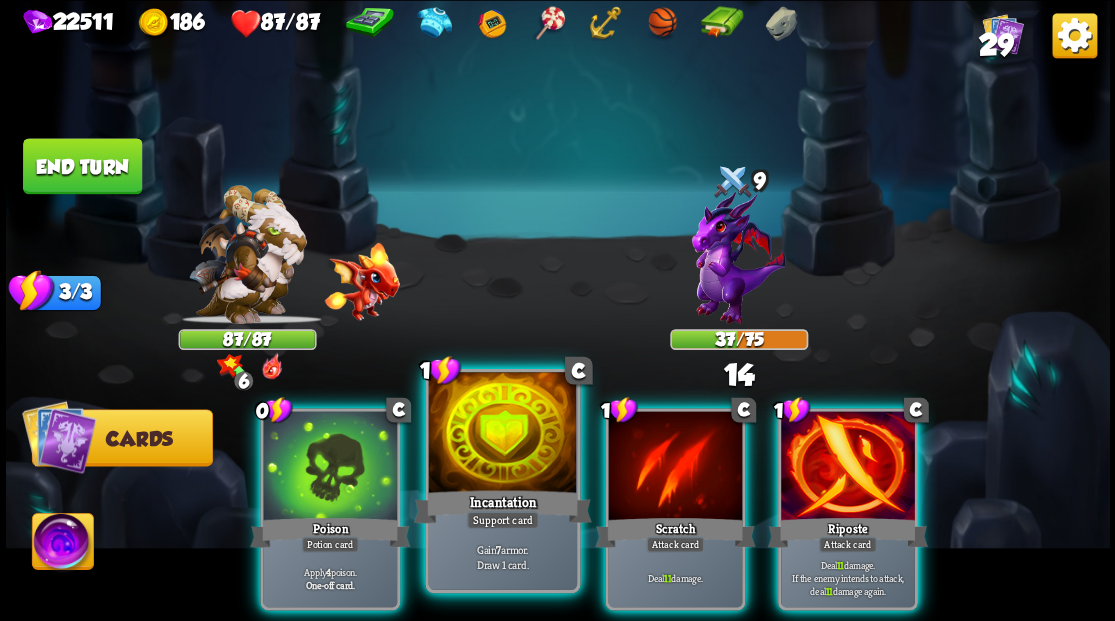 click at bounding box center (502, 434) 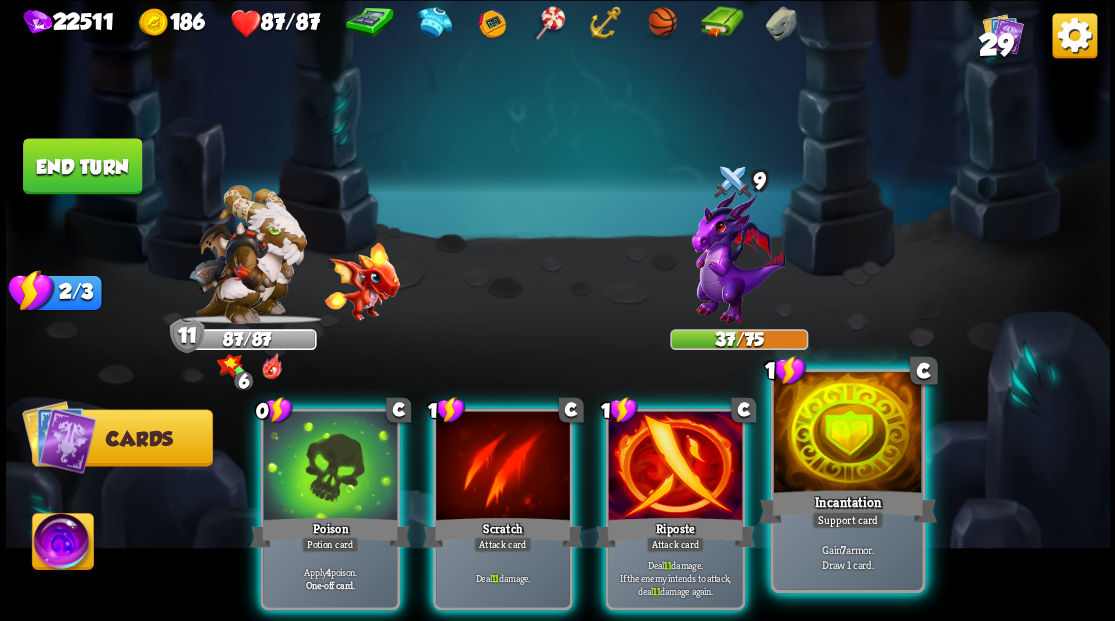 click on "Incantation" at bounding box center (847, 506) 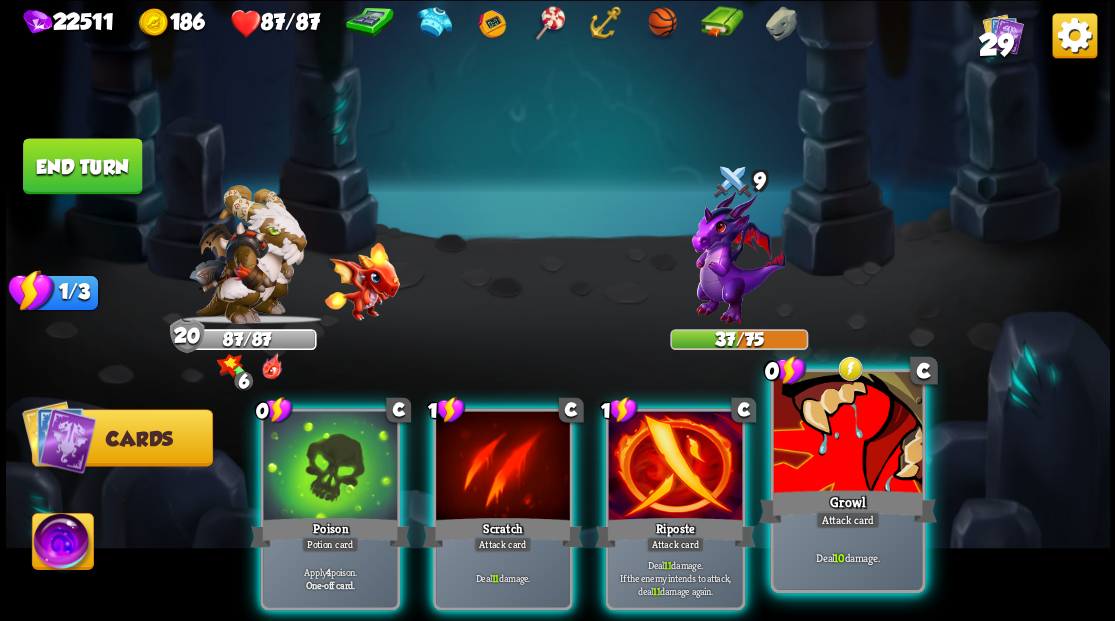 click at bounding box center [847, 434] 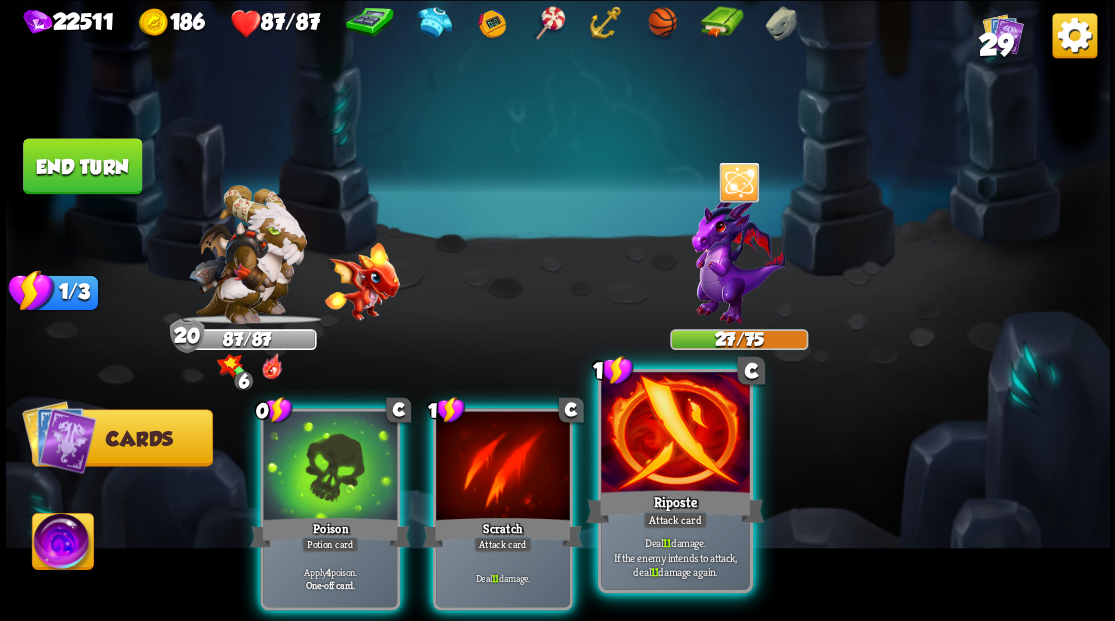 click at bounding box center [675, 434] 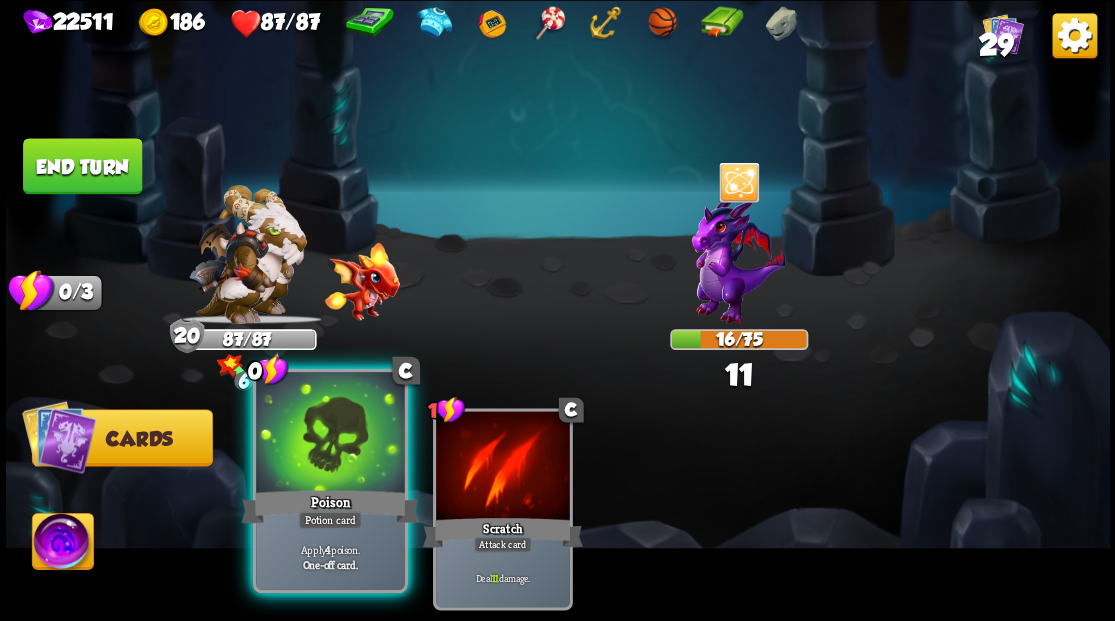 click at bounding box center [330, 434] 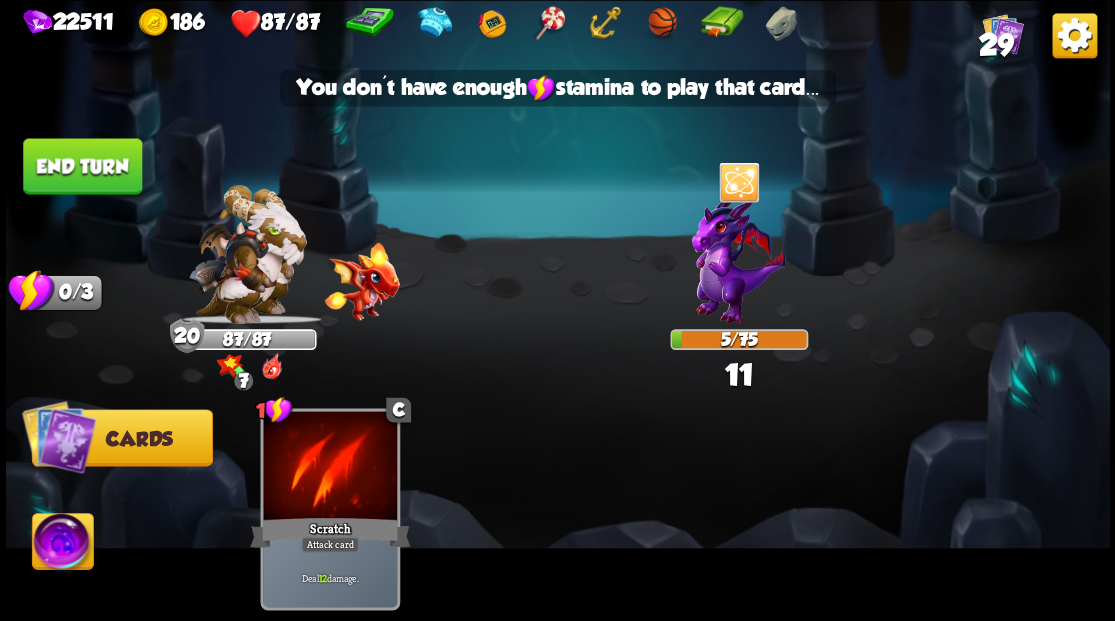 click on "End turn" at bounding box center (82, 166) 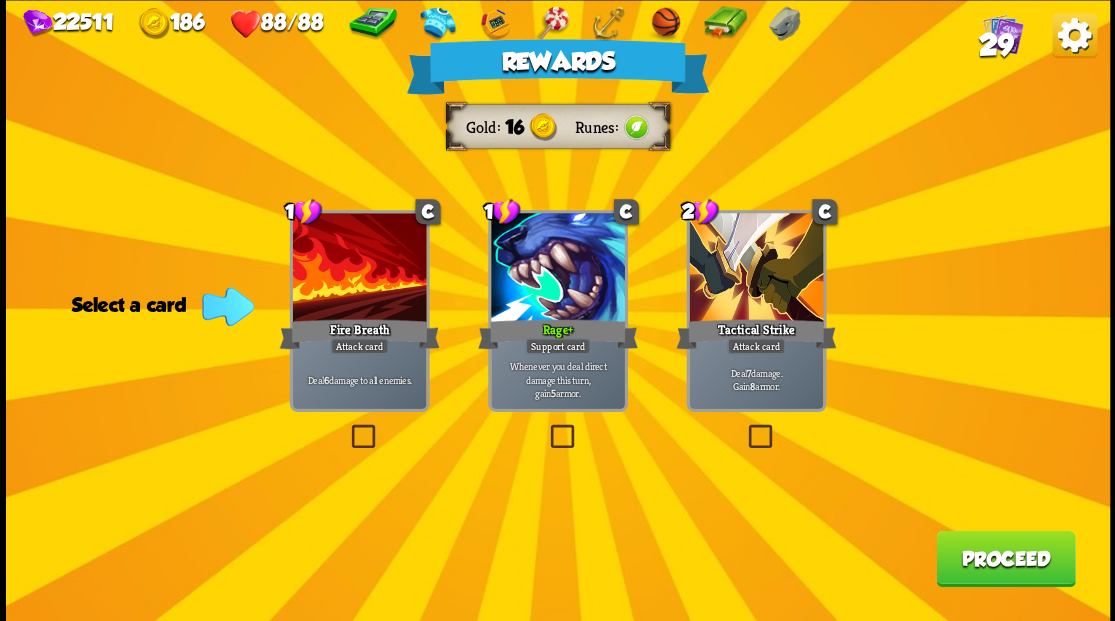 click on "Proceed" at bounding box center [1005, 558] 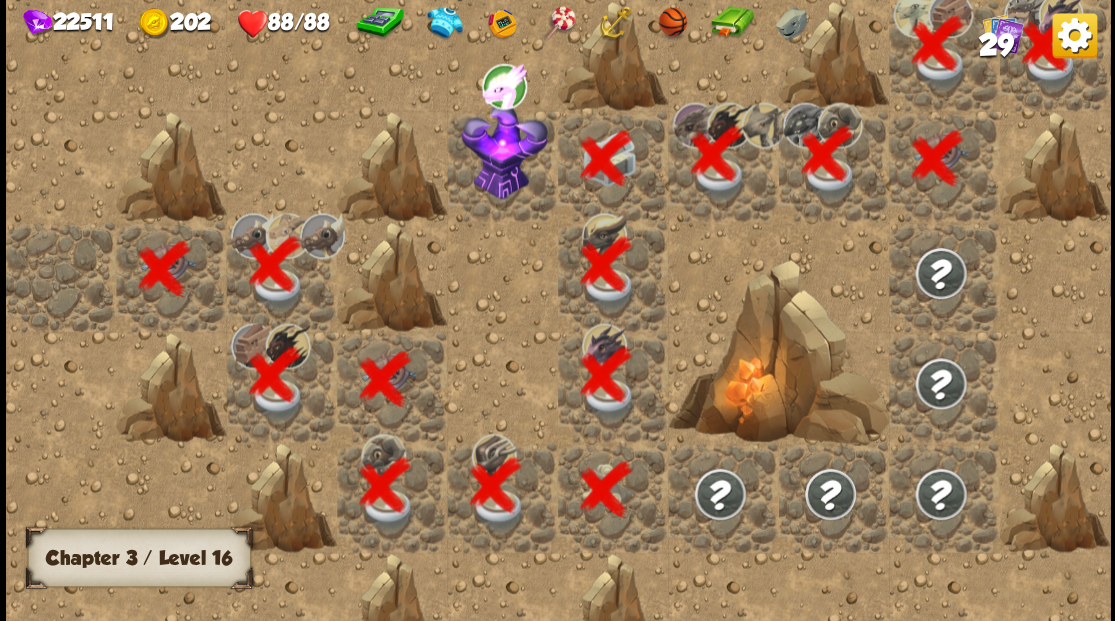 scroll, scrollTop: 0, scrollLeft: 384, axis: horizontal 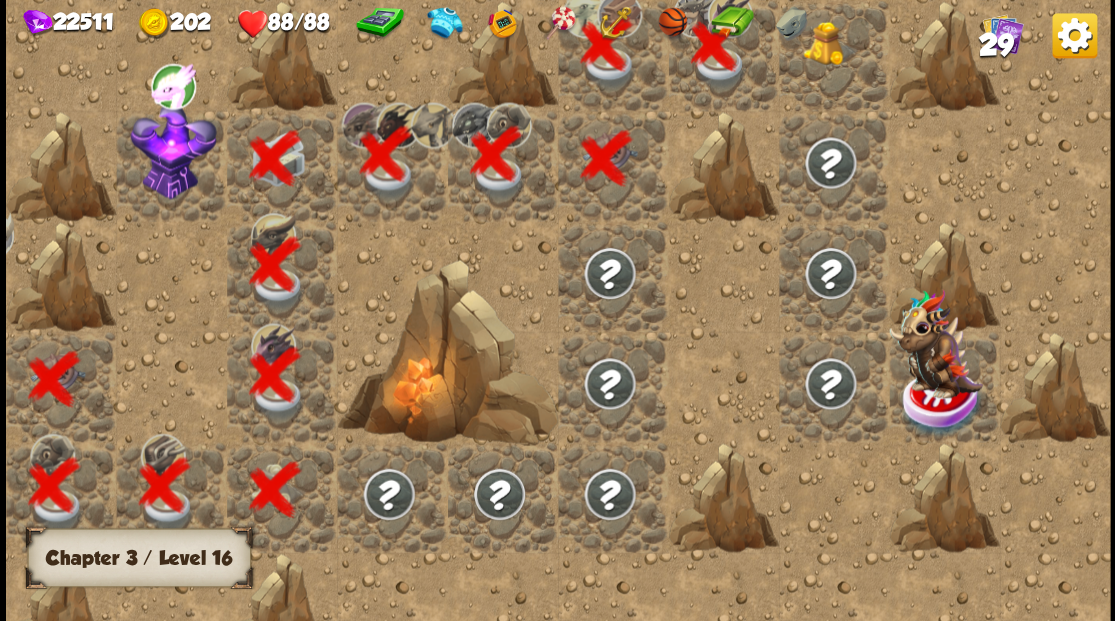 click at bounding box center (829, 43) 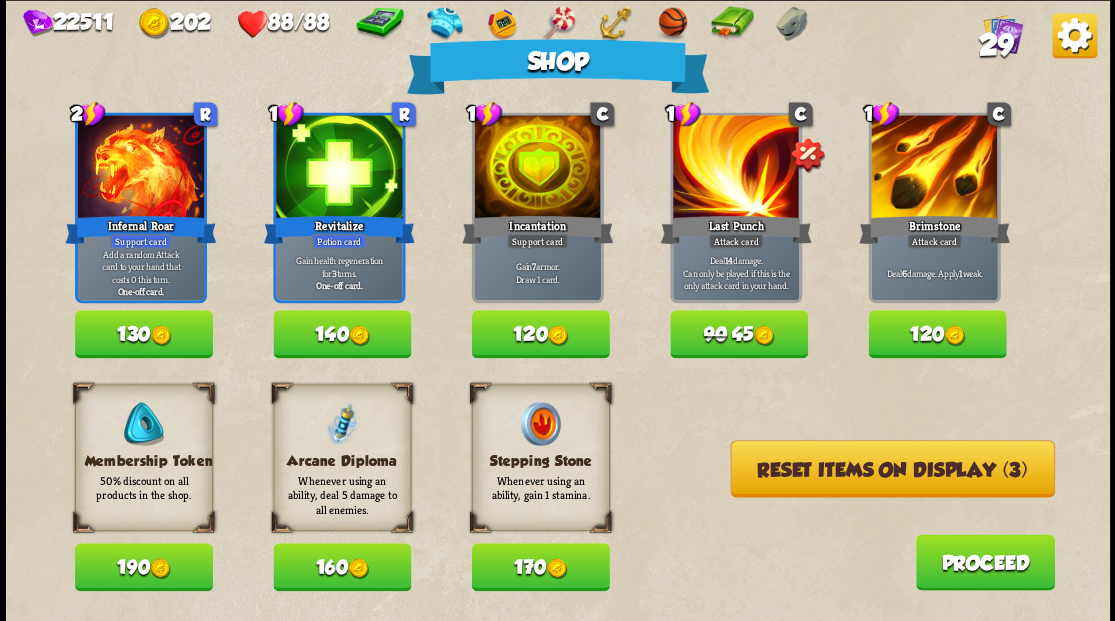 click on "160" at bounding box center (342, 567) 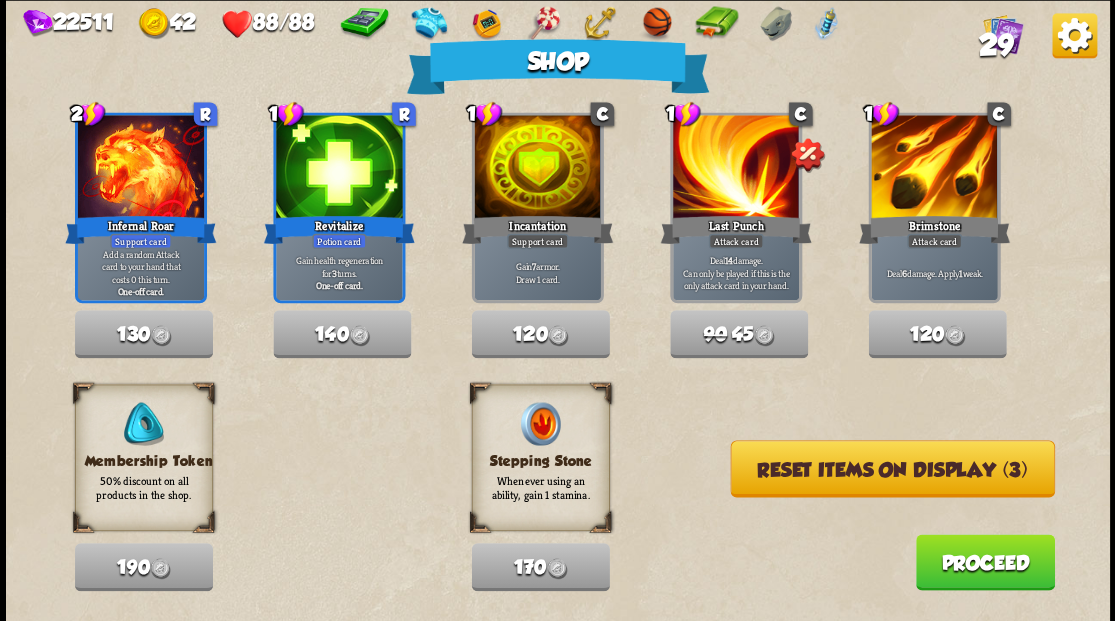 click on "Reset items on display (3)" at bounding box center (892, 468) 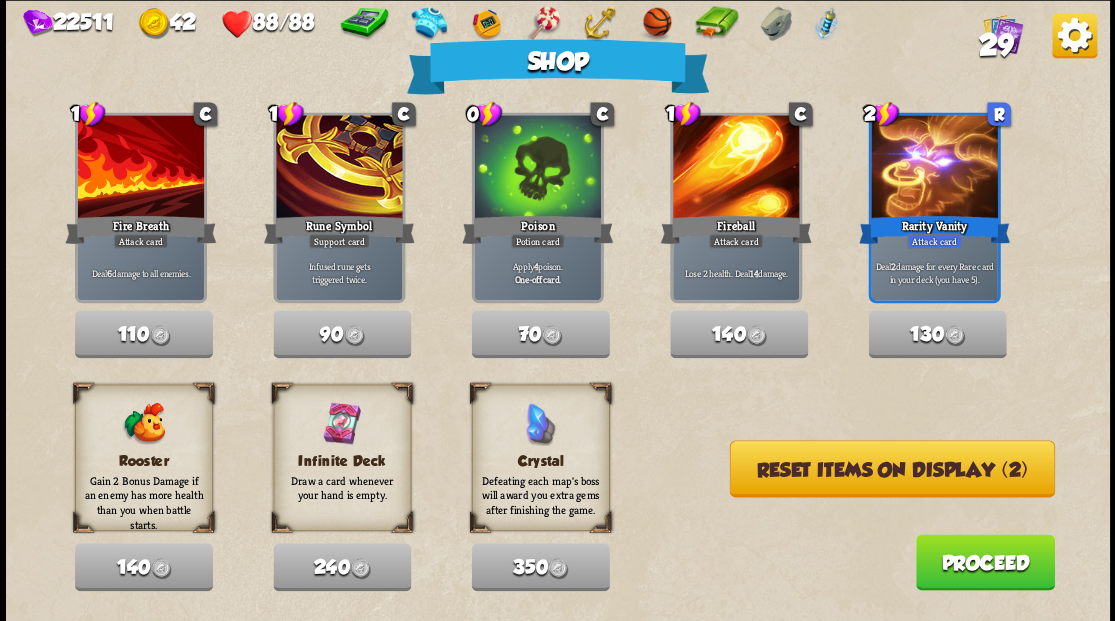 click on "Reset items on display (2)" at bounding box center (891, 468) 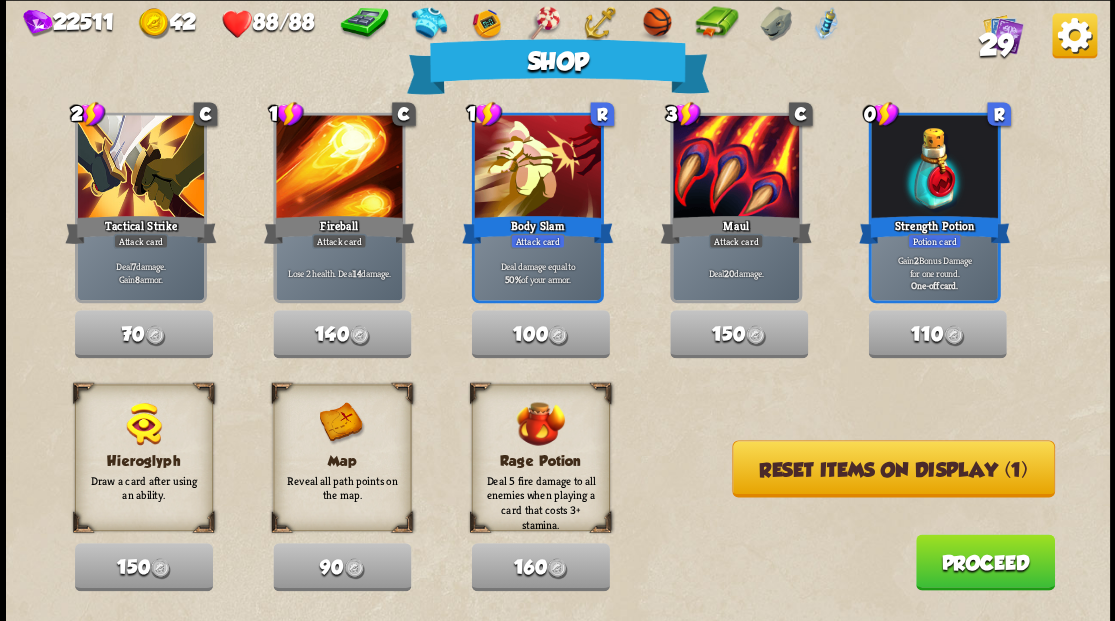 click on "Reset items on display (1)" at bounding box center (893, 468) 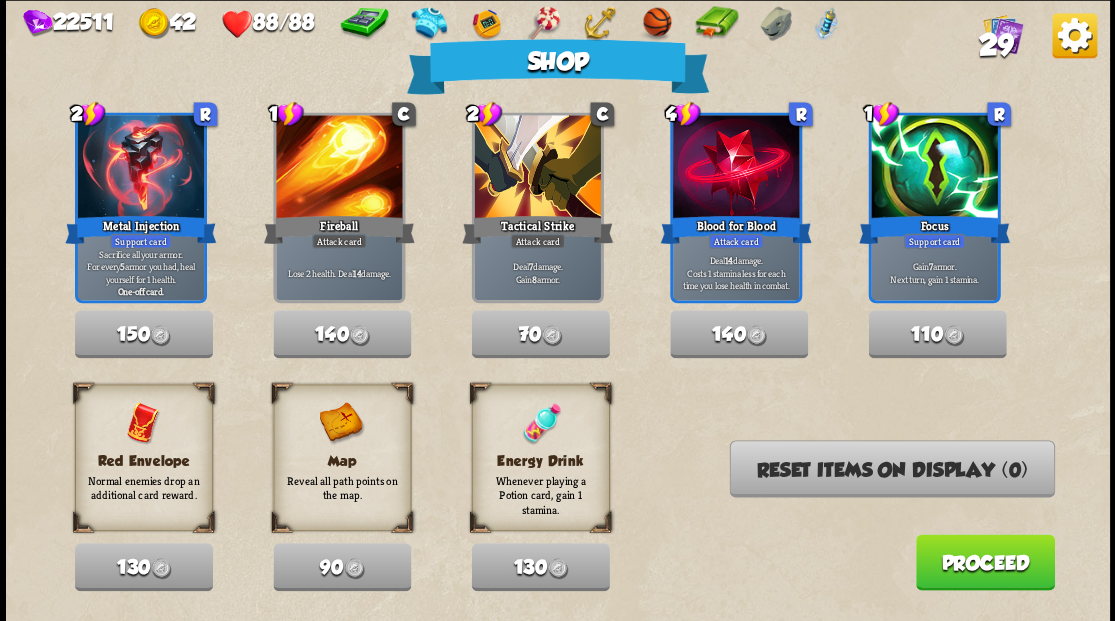 click on "Proceed" at bounding box center [984, 562] 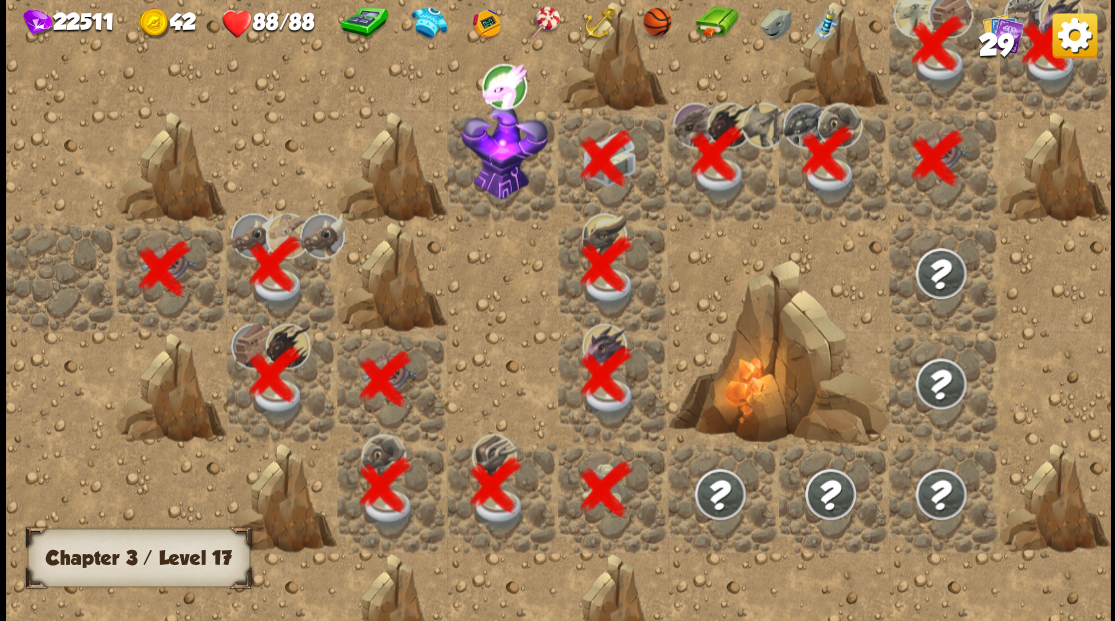 scroll, scrollTop: 0, scrollLeft: 384, axis: horizontal 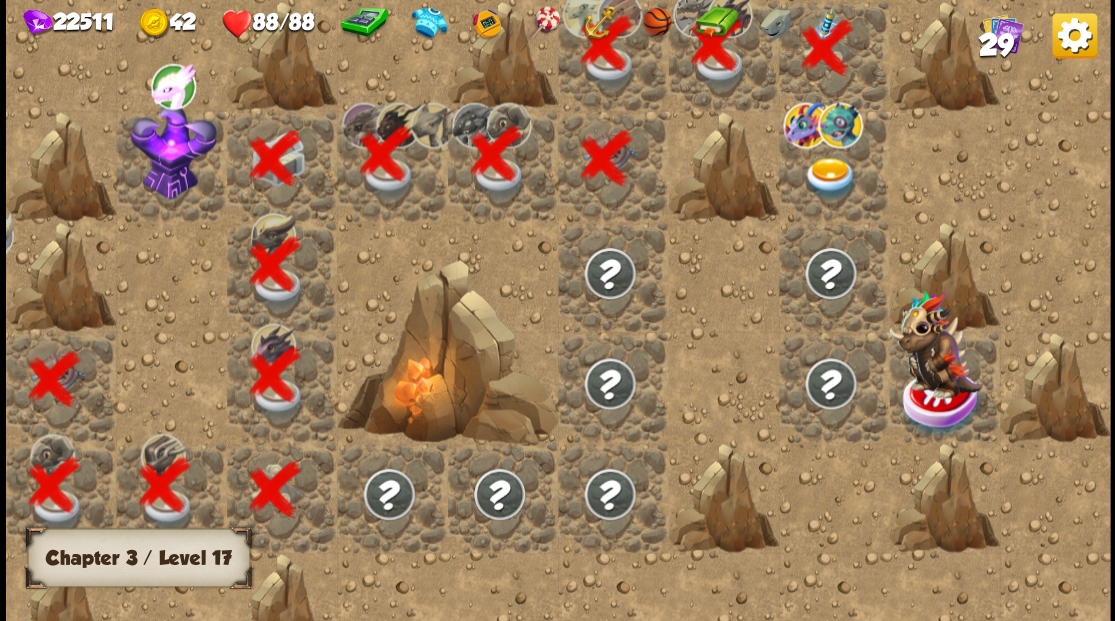 click at bounding box center [829, 178] 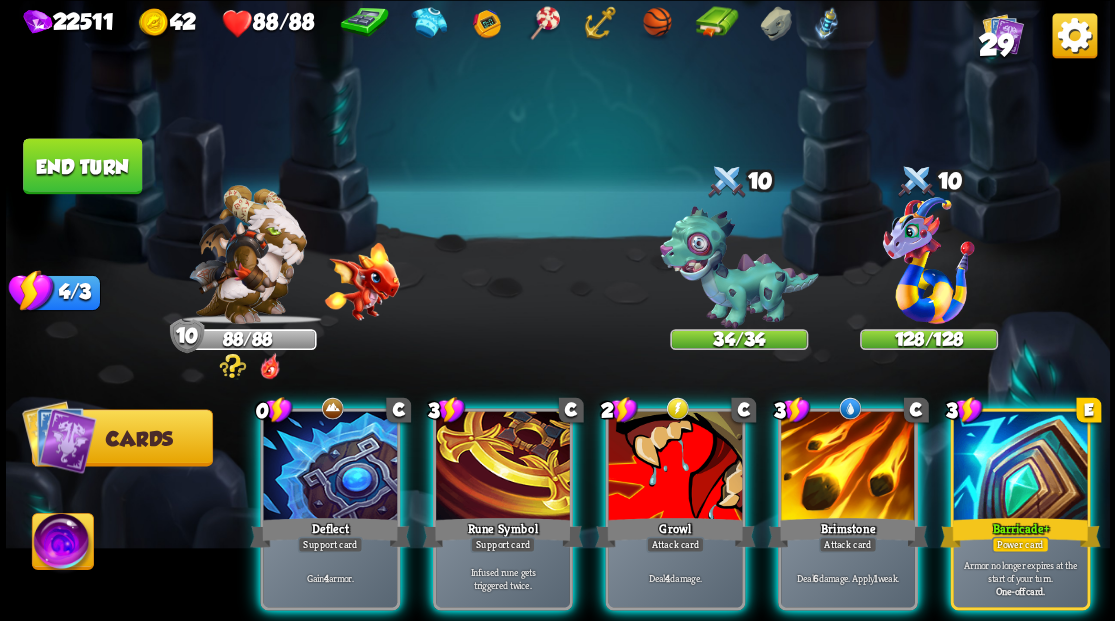 click at bounding box center (1020, 467) 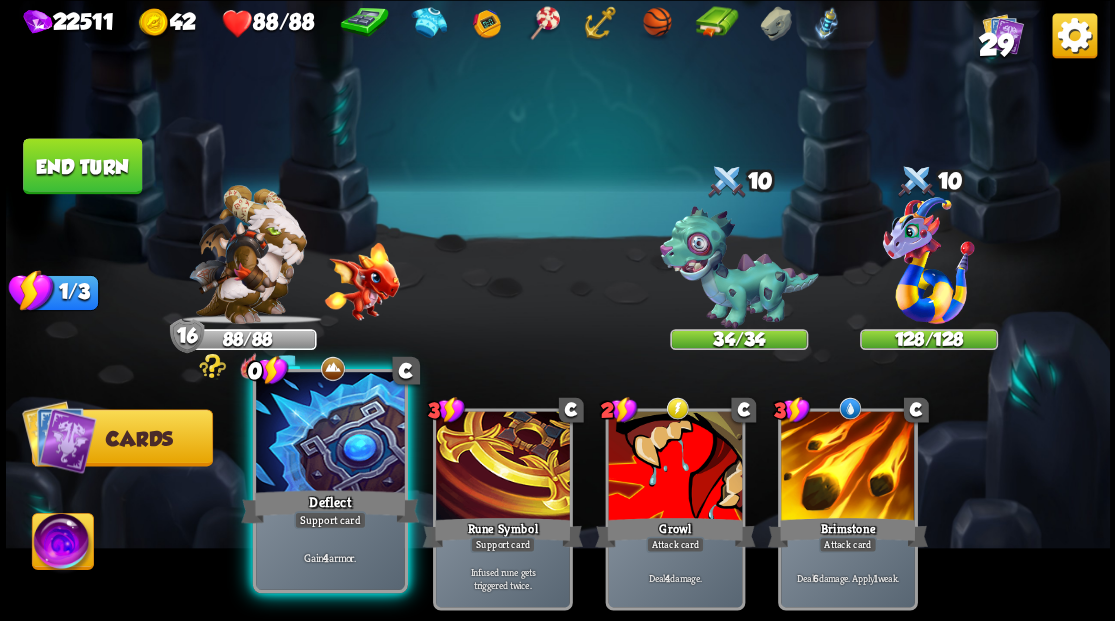 click at bounding box center (330, 434) 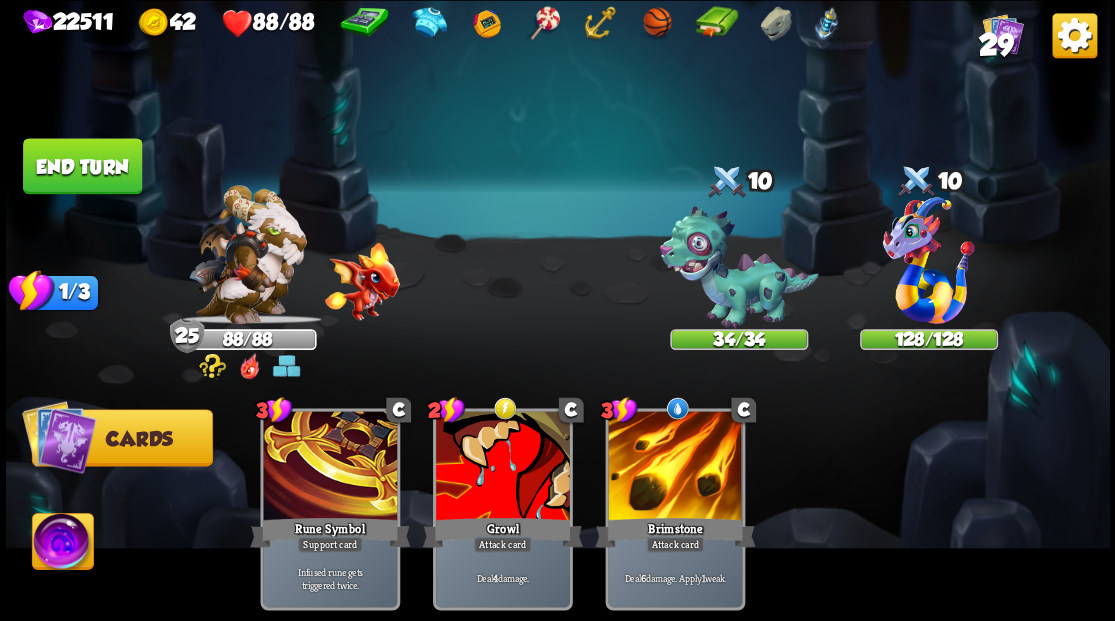 click on "End turn" at bounding box center [82, 166] 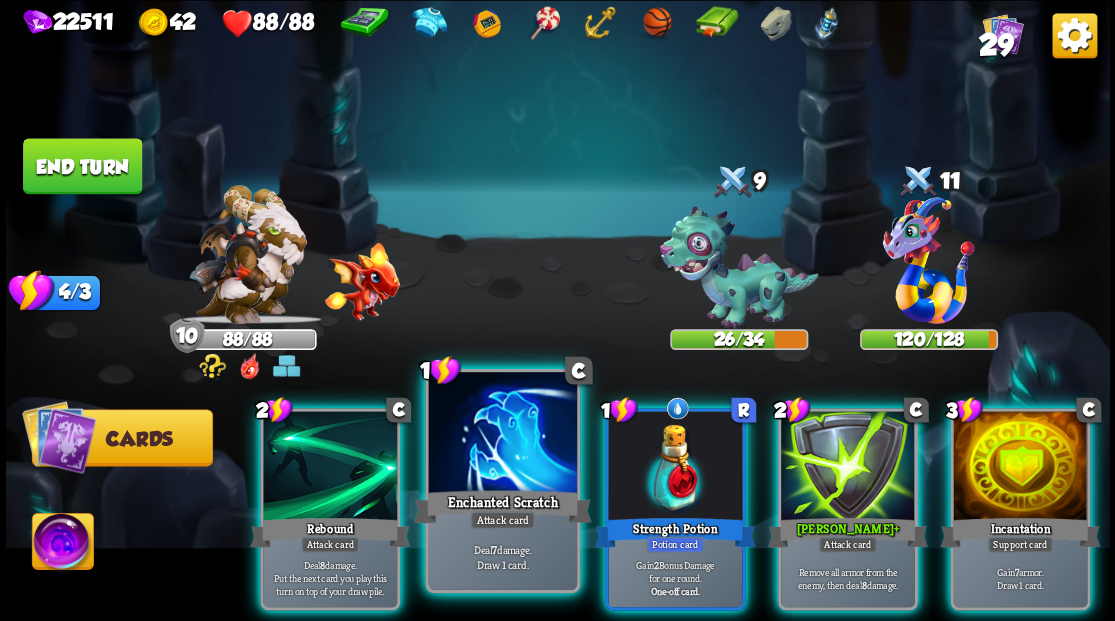 click at bounding box center (502, 434) 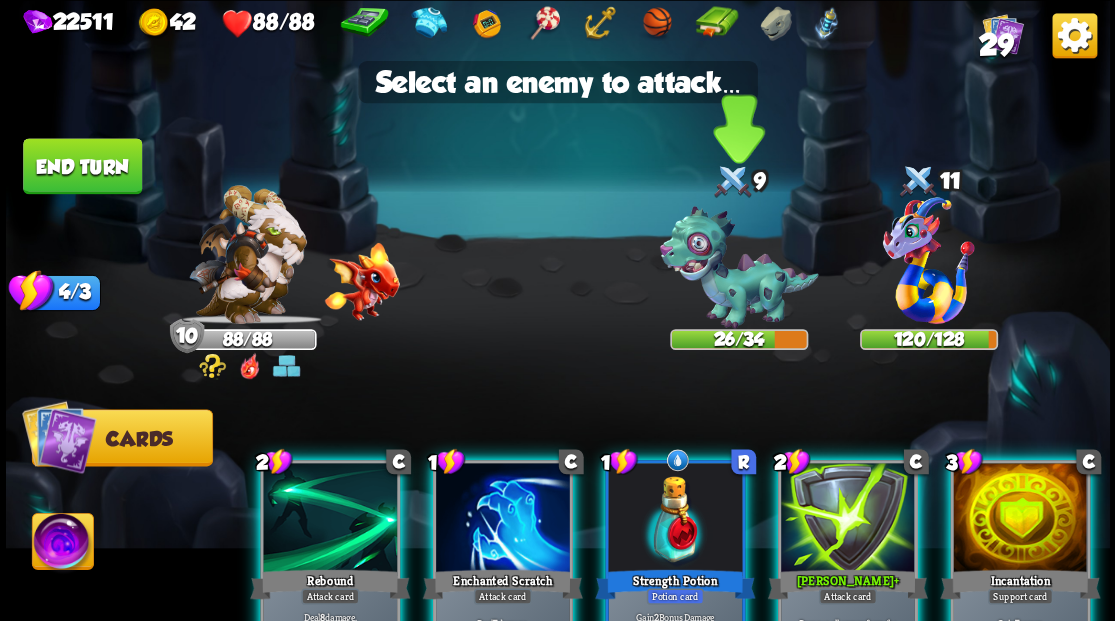 click at bounding box center [738, 267] 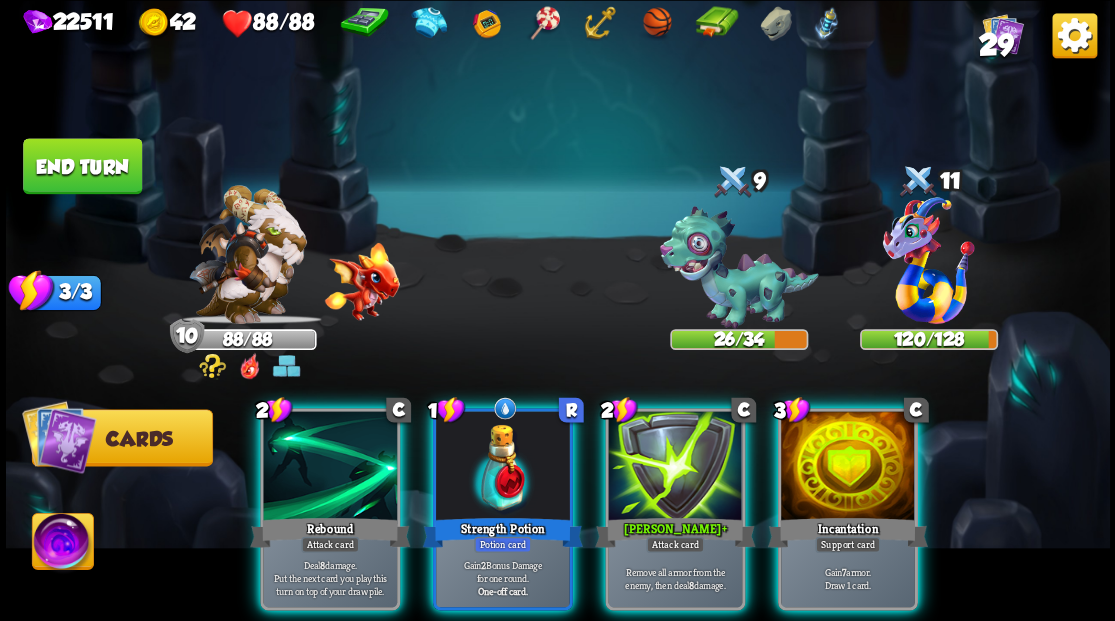 click at bounding box center (738, 267) 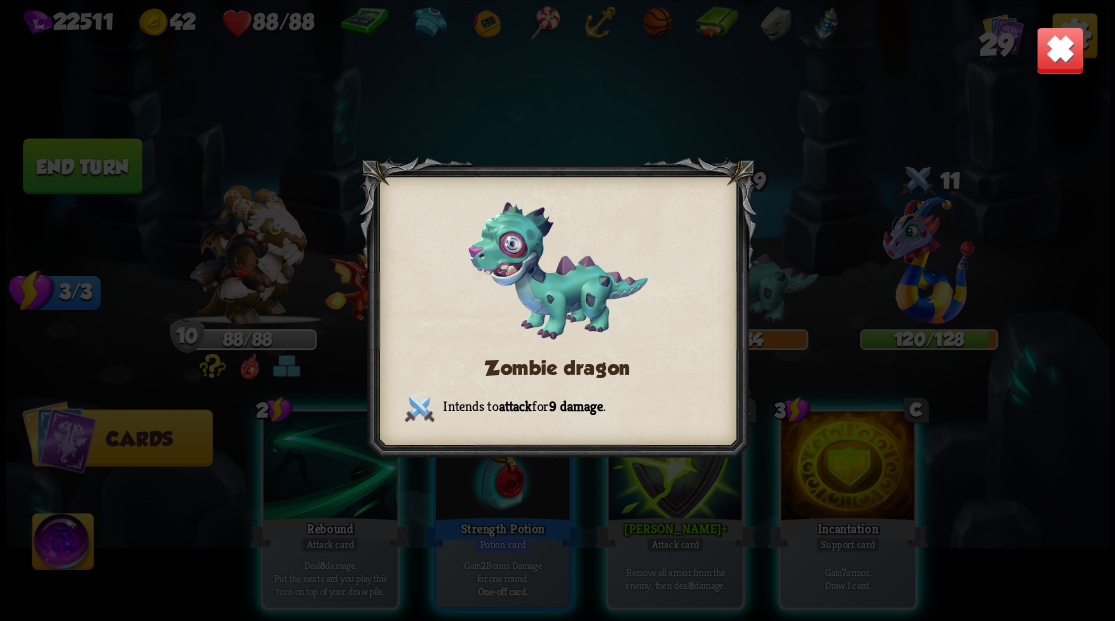 click at bounding box center [1059, 50] 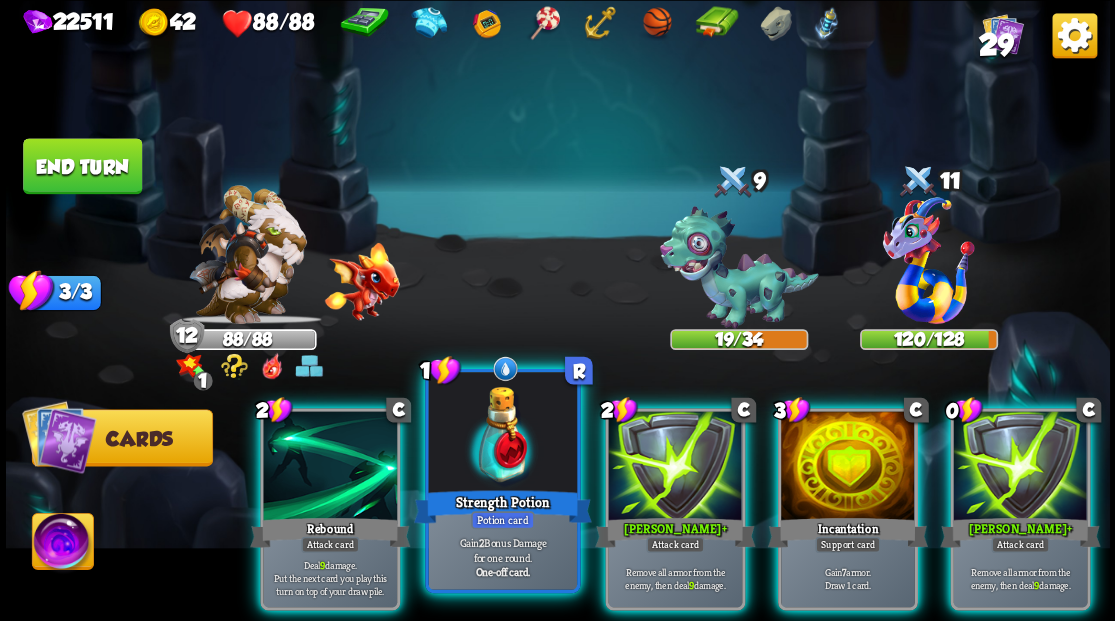 click at bounding box center [502, 434] 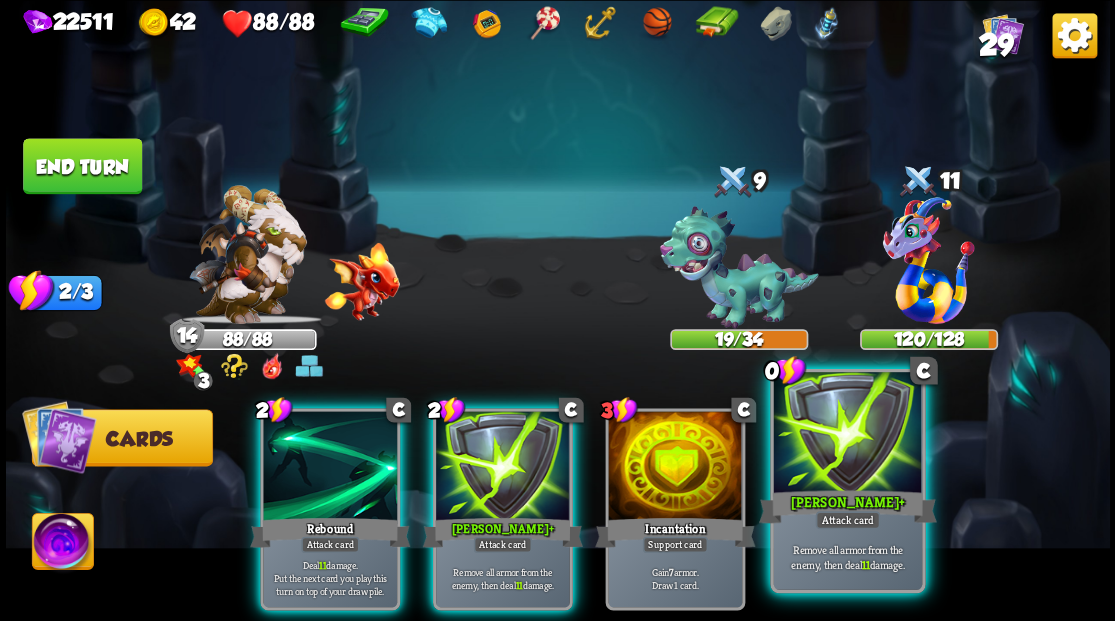 click at bounding box center (847, 434) 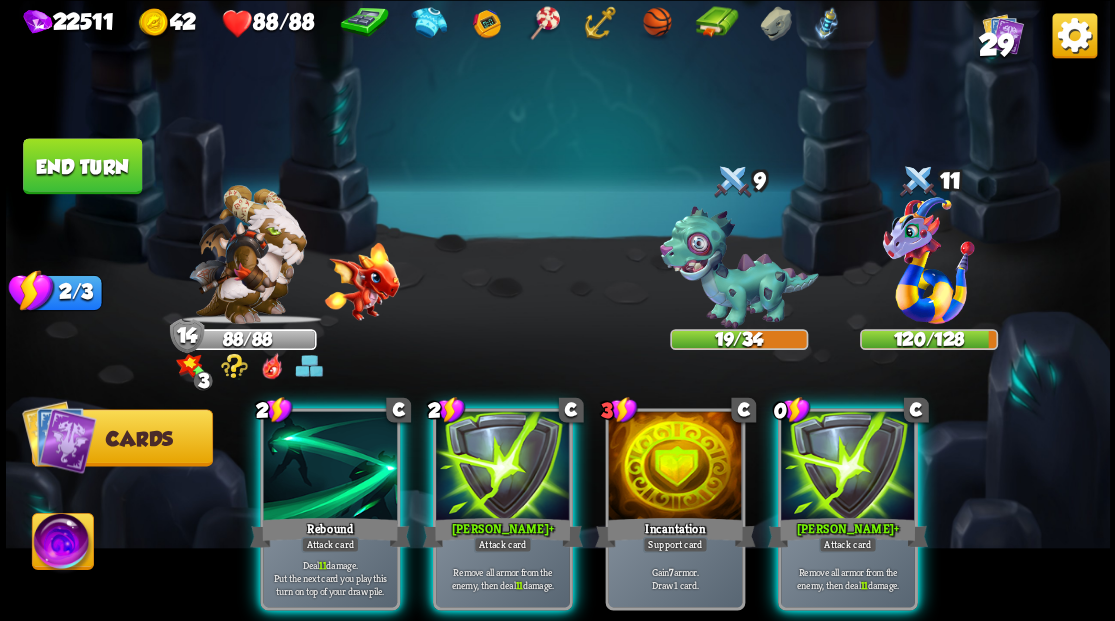 click at bounding box center [738, 267] 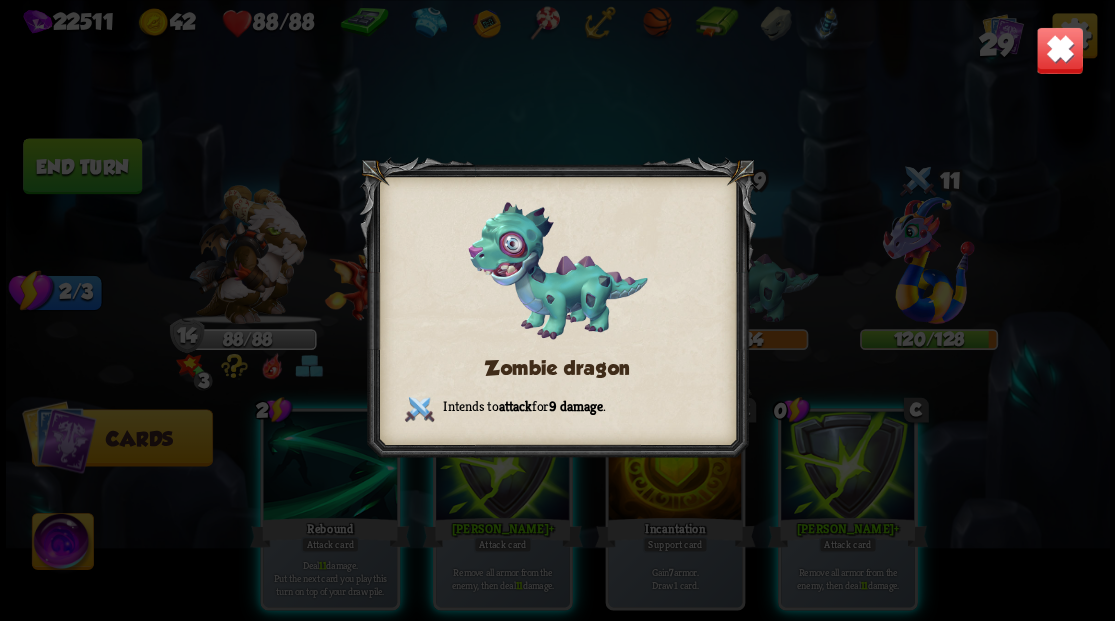 drag, startPoint x: 1051, startPoint y: 56, endPoint x: 1044, endPoint y: 70, distance: 15.652476 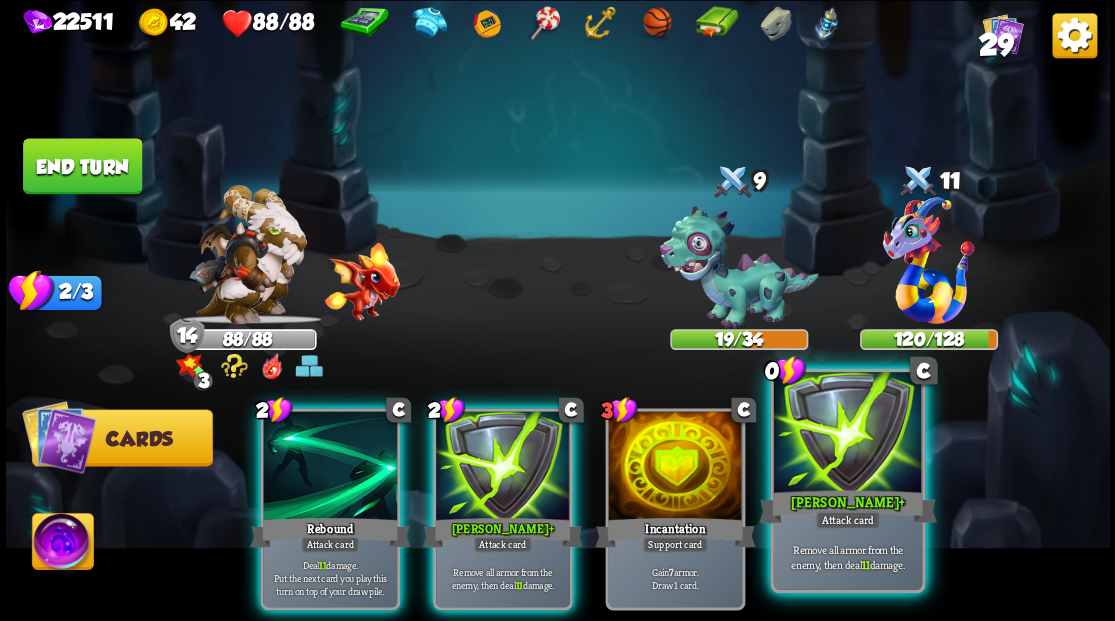 click at bounding box center (847, 434) 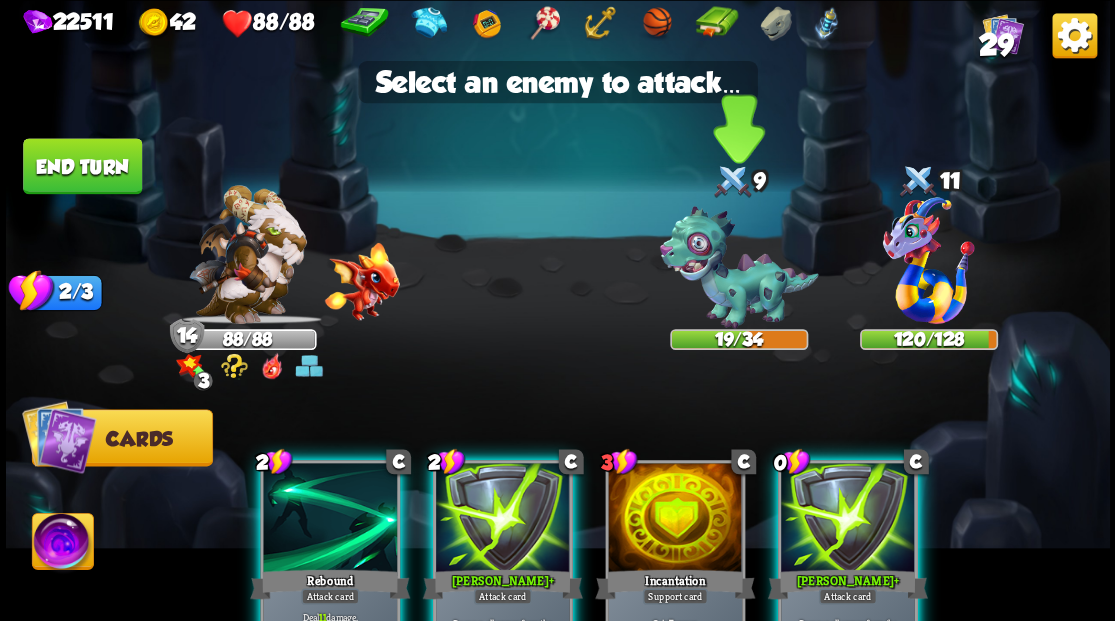 click at bounding box center [738, 267] 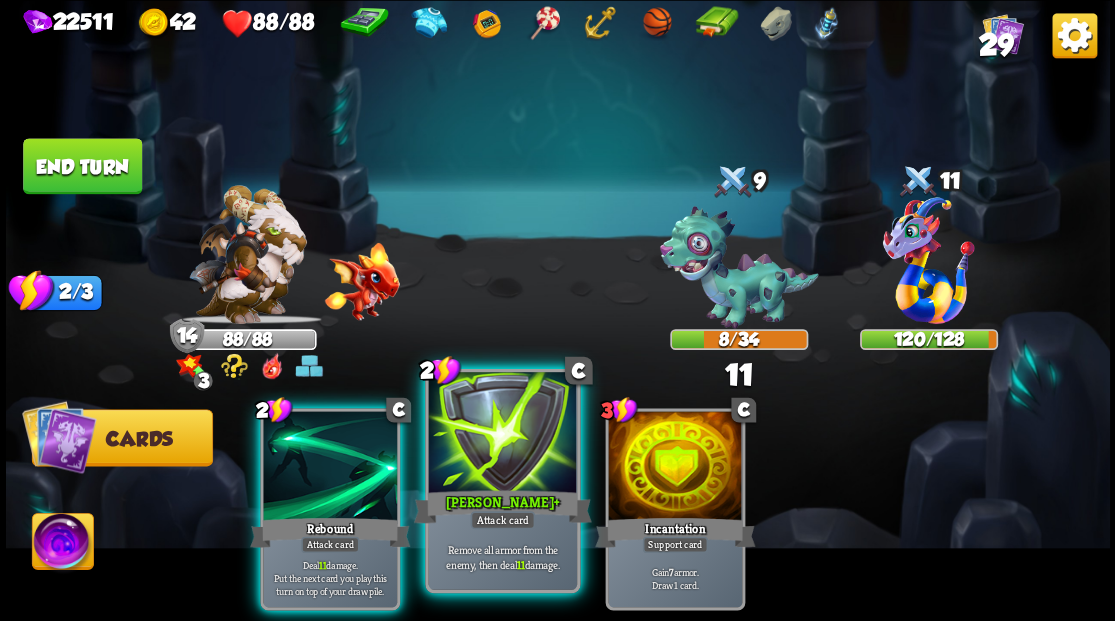 click at bounding box center [502, 434] 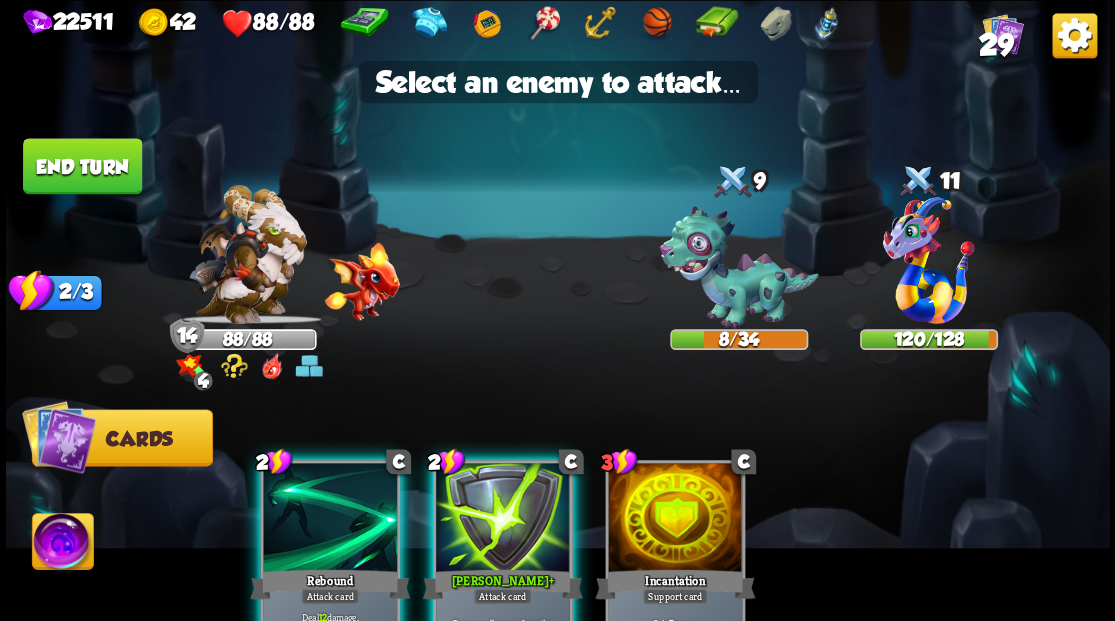 drag, startPoint x: 487, startPoint y: 522, endPoint x: 509, endPoint y: 455, distance: 70.5195 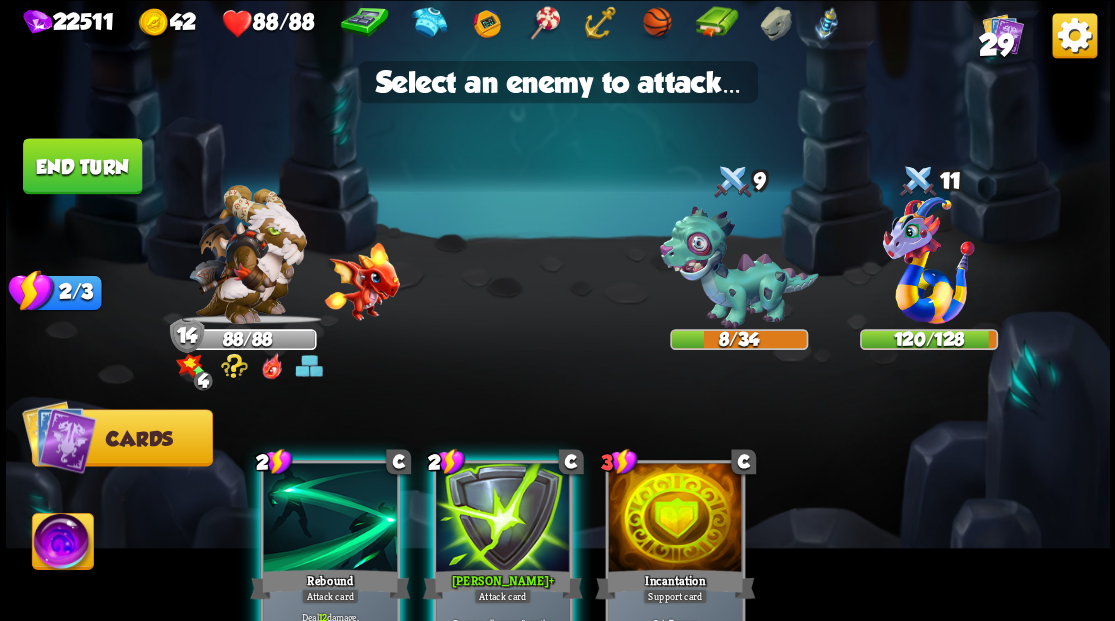 click at bounding box center [503, 519] 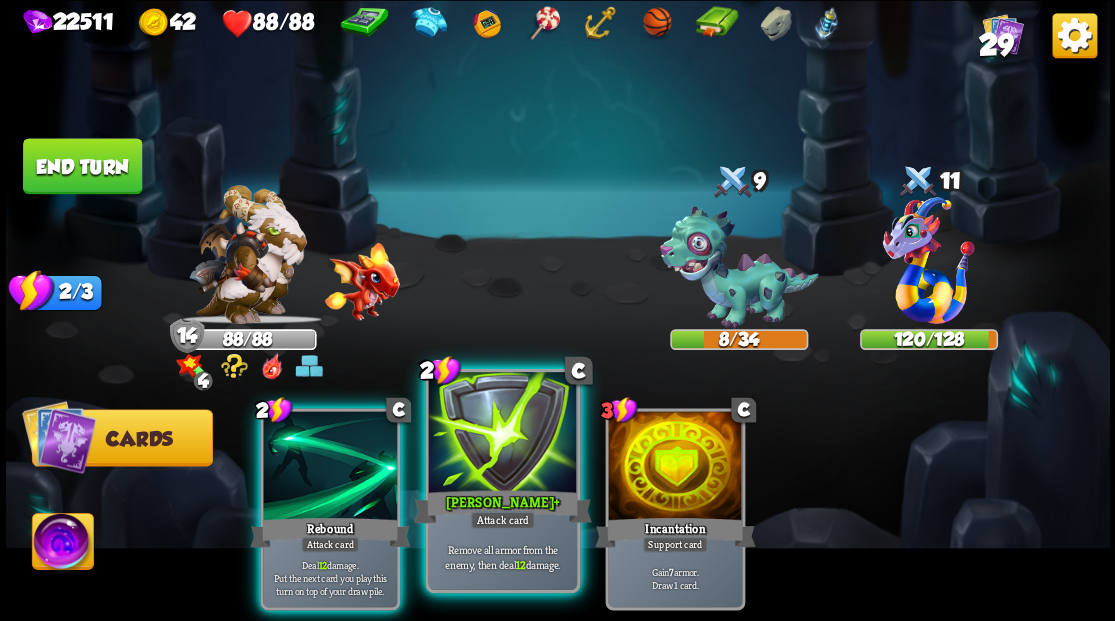 click at bounding box center (502, 434) 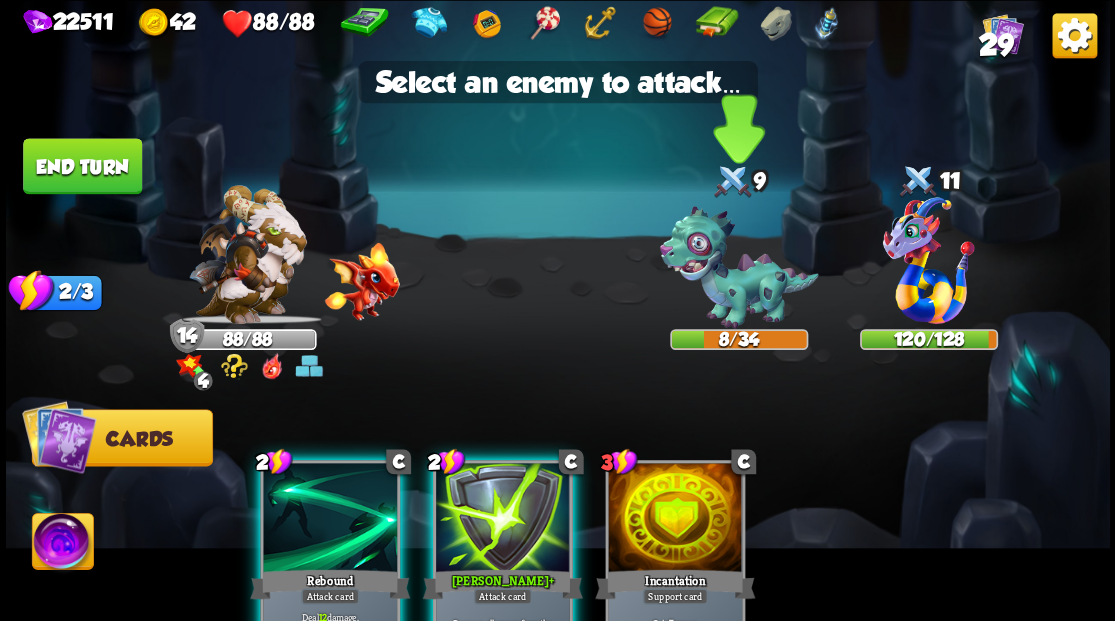 click at bounding box center [738, 267] 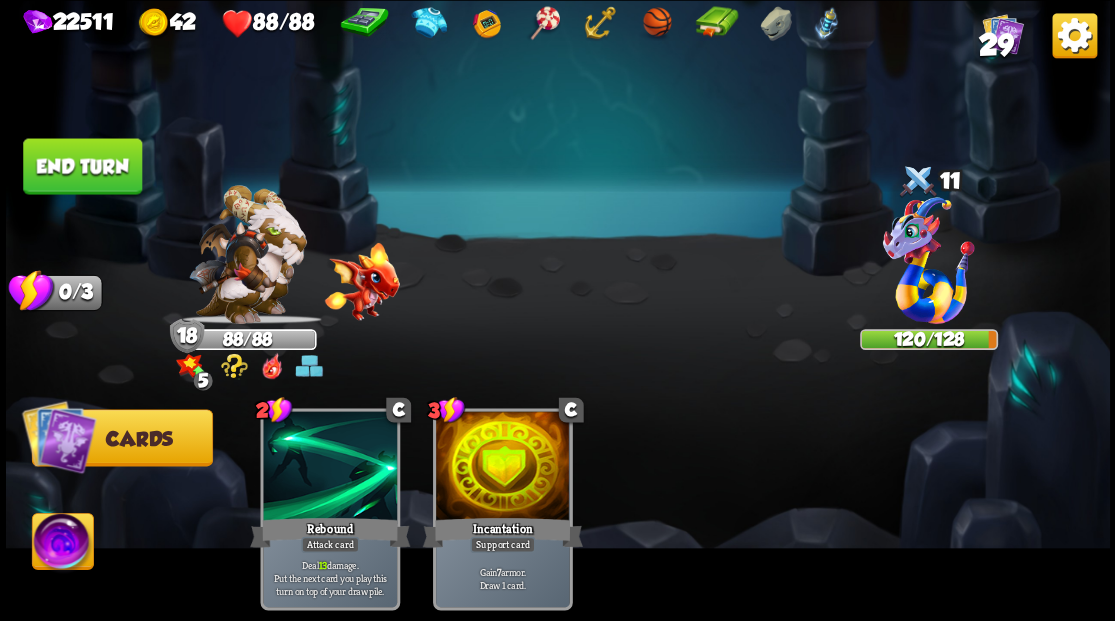 click on "End turn" at bounding box center [82, 166] 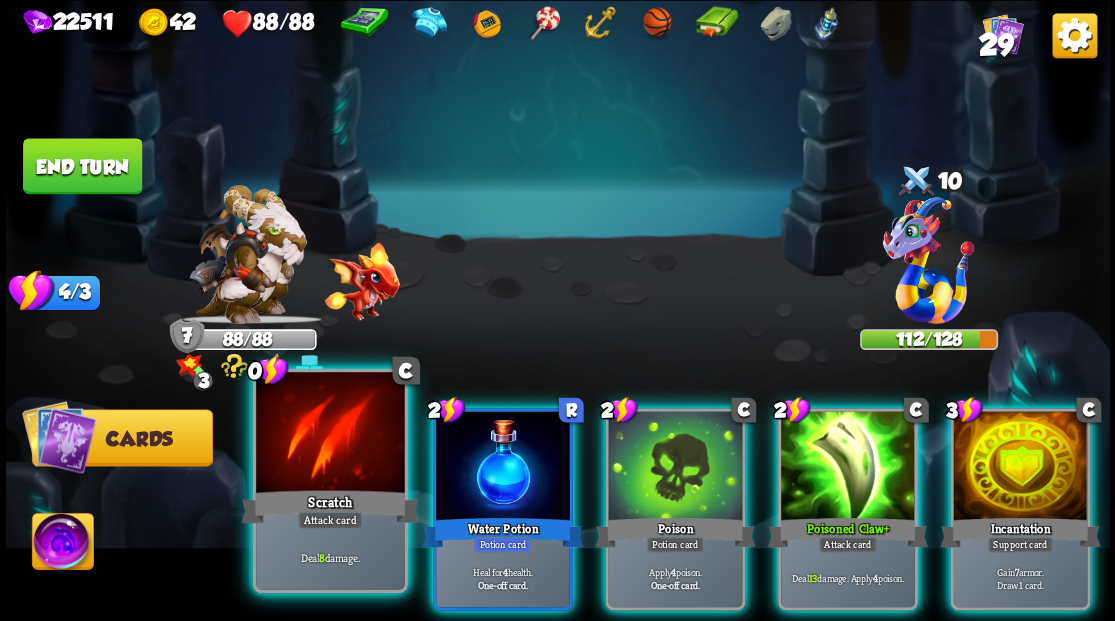 click at bounding box center (330, 434) 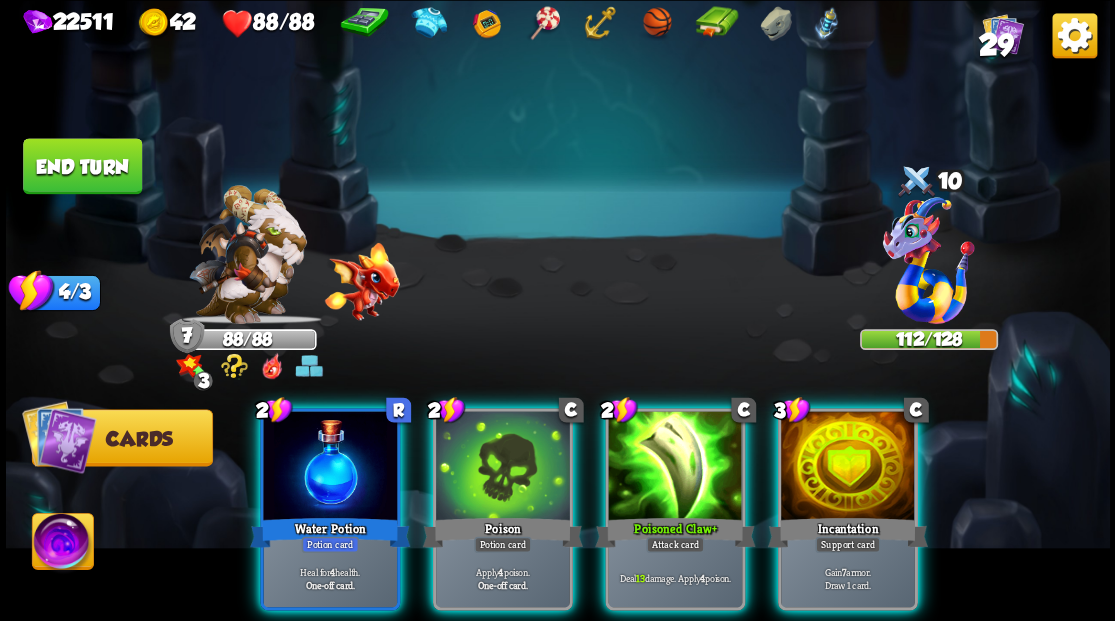 click at bounding box center [330, 467] 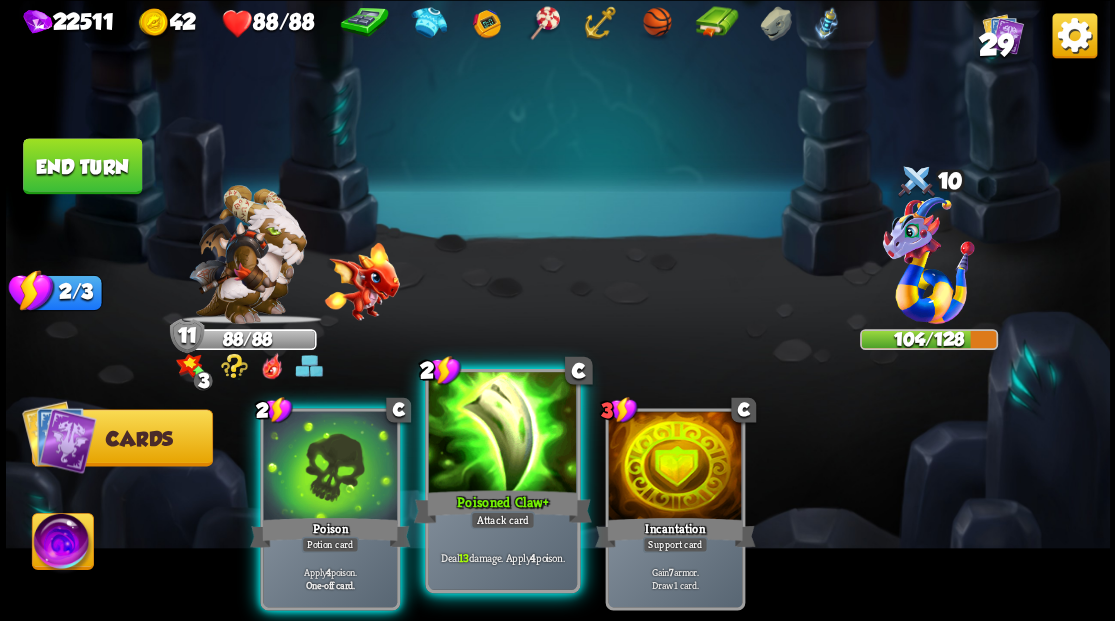 click at bounding box center [502, 434] 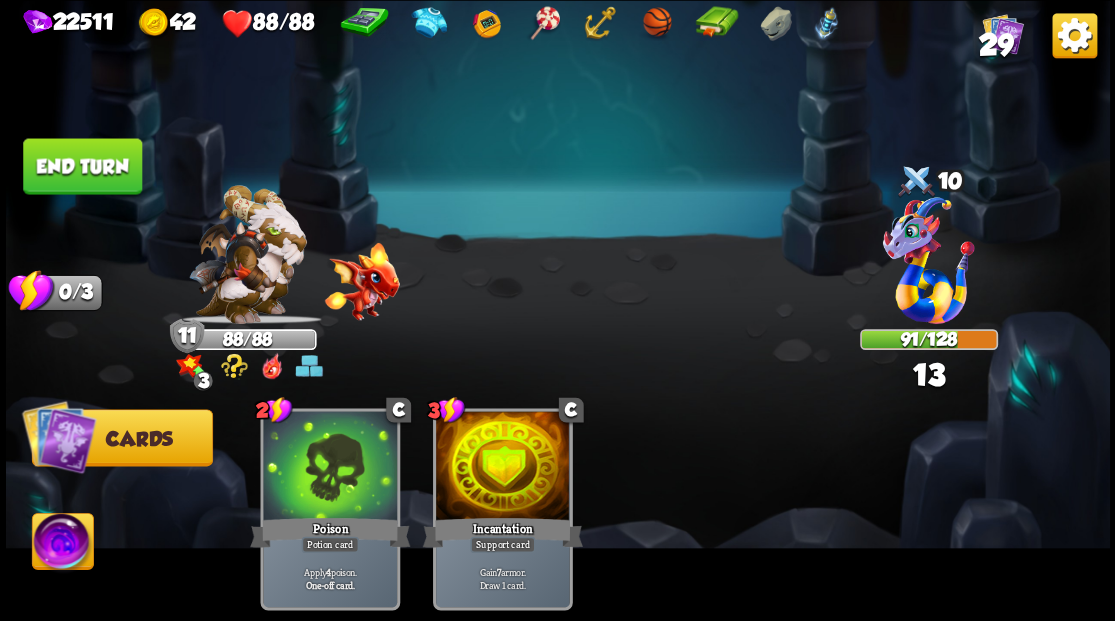 click on "End turn" at bounding box center [82, 166] 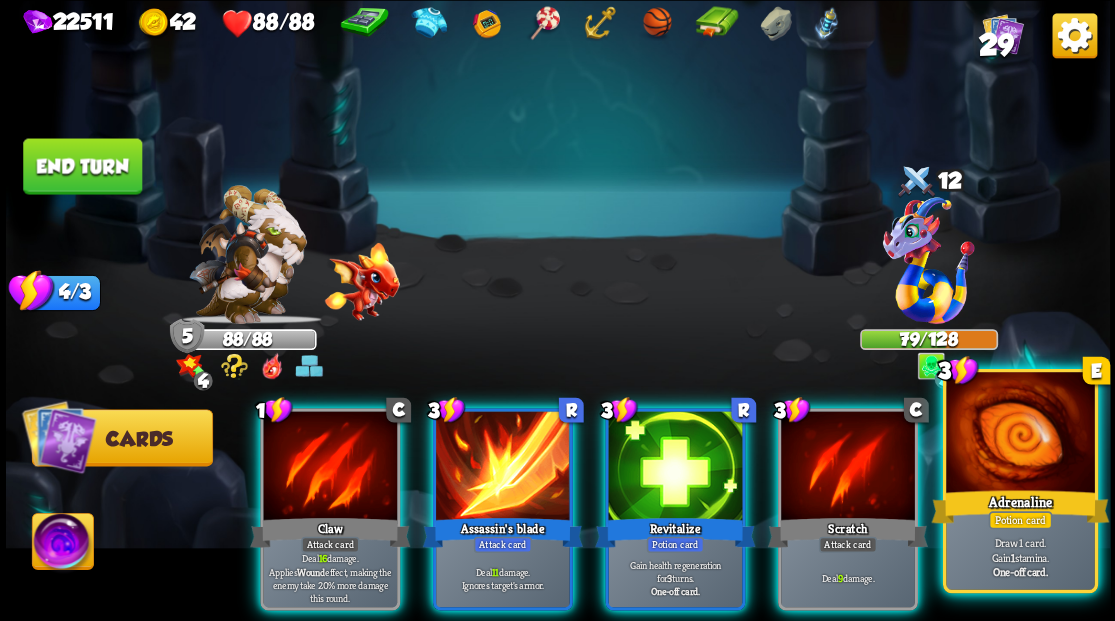 click at bounding box center [1020, 434] 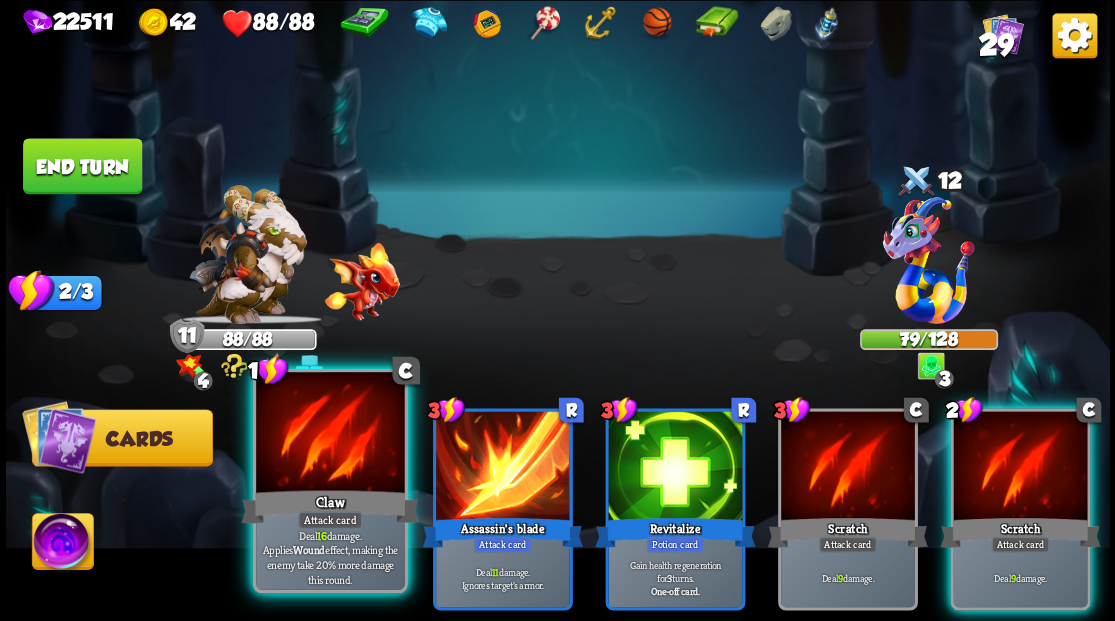 click at bounding box center [330, 434] 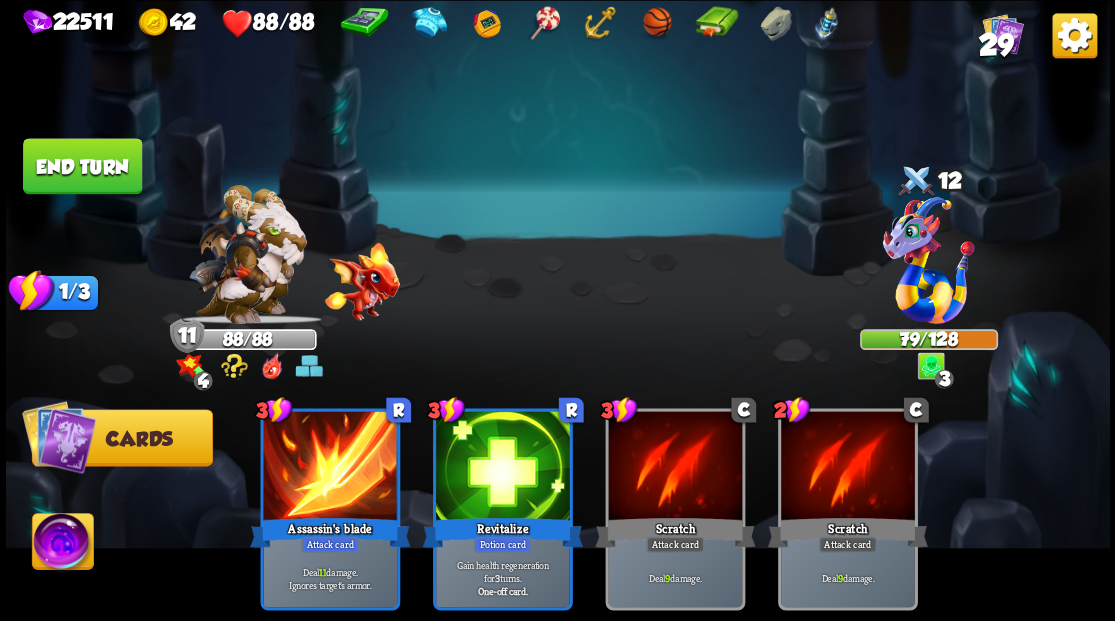 click at bounding box center [330, 467] 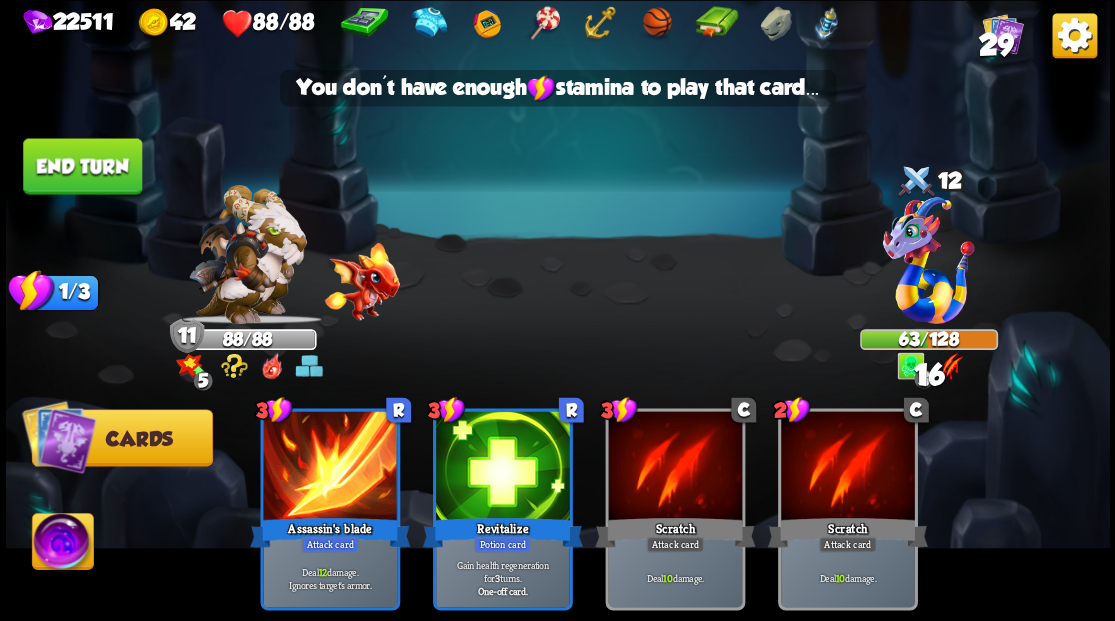 click on "End turn" at bounding box center (82, 166) 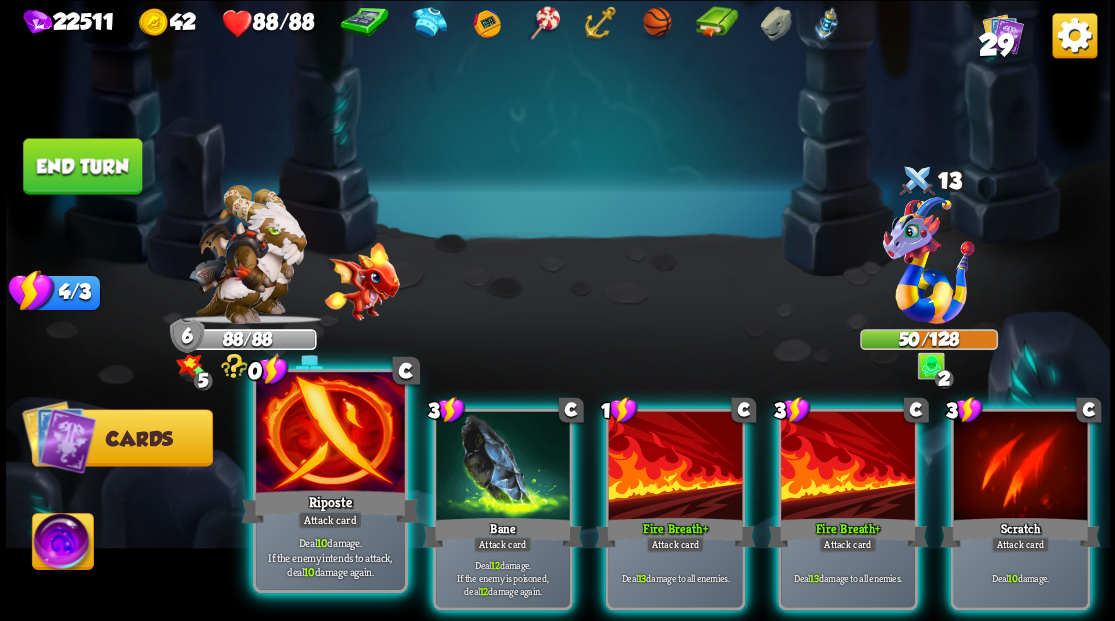 click at bounding box center (330, 434) 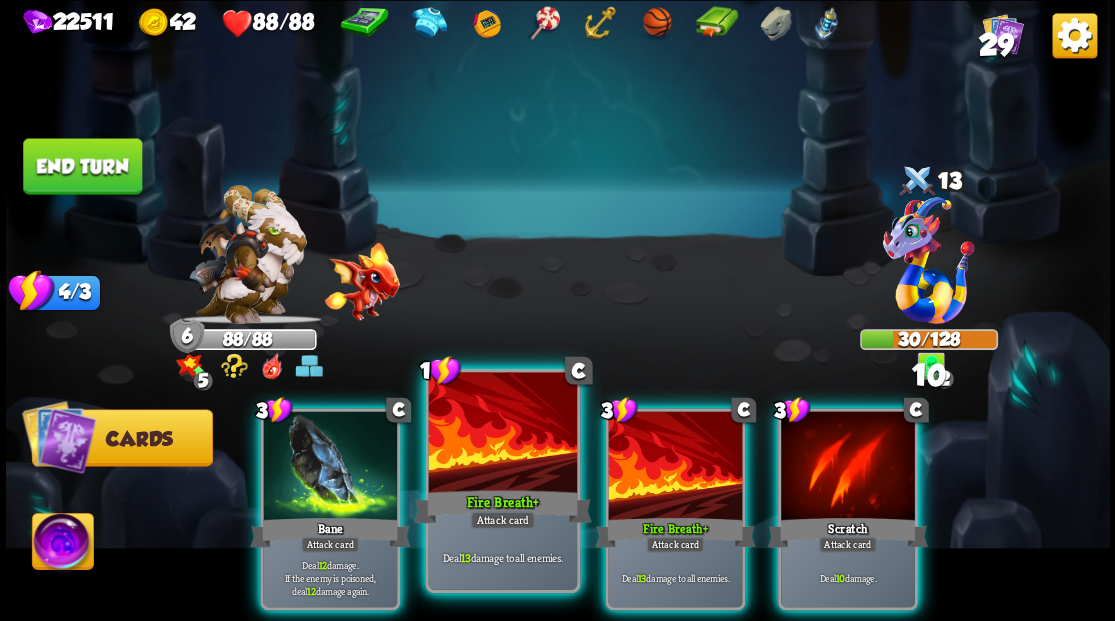 click at bounding box center (502, 434) 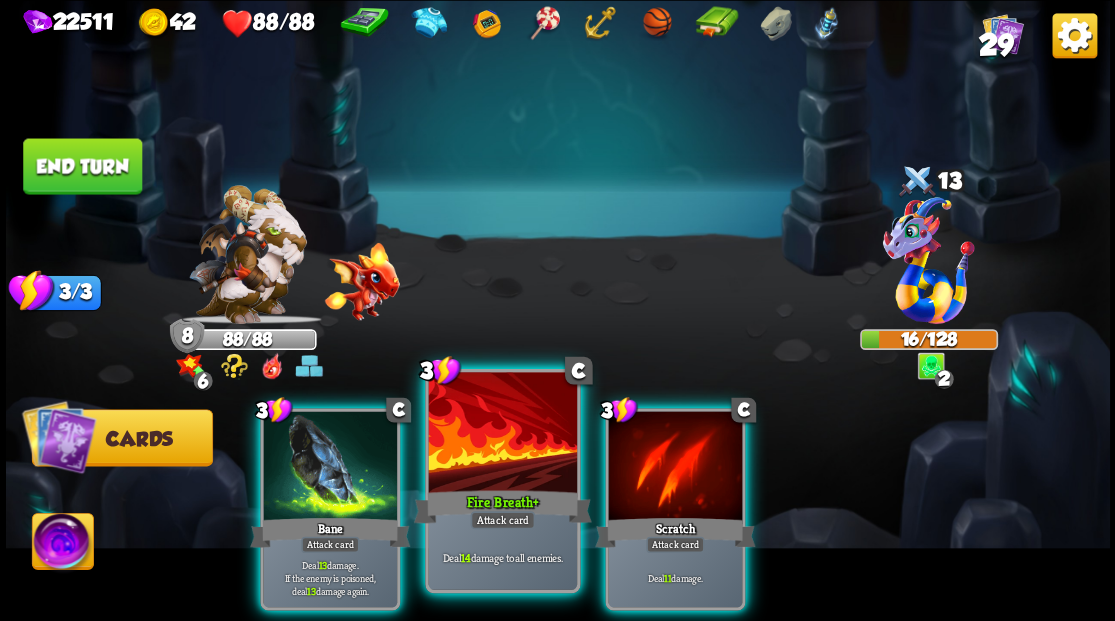 click at bounding box center (502, 434) 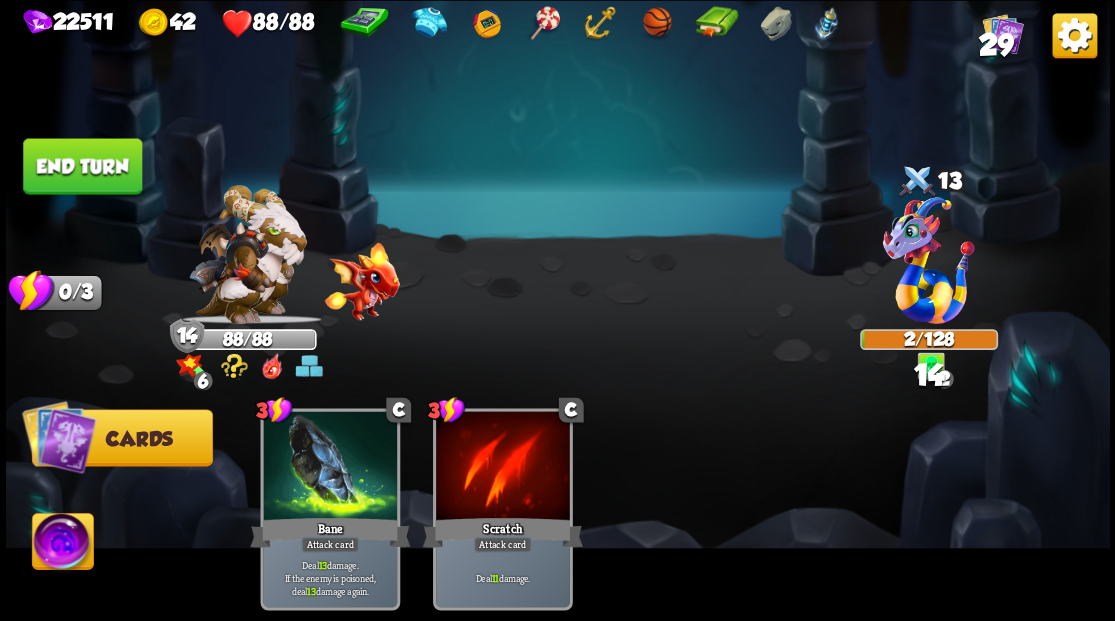 click on "End turn" at bounding box center [82, 166] 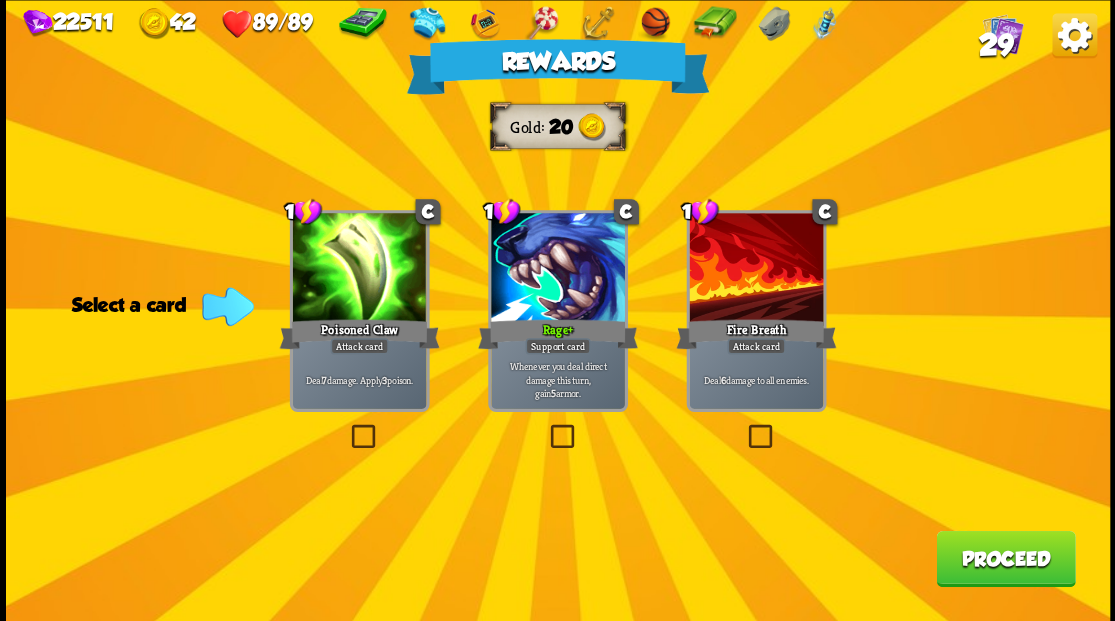 click on "Proceed" at bounding box center (1005, 558) 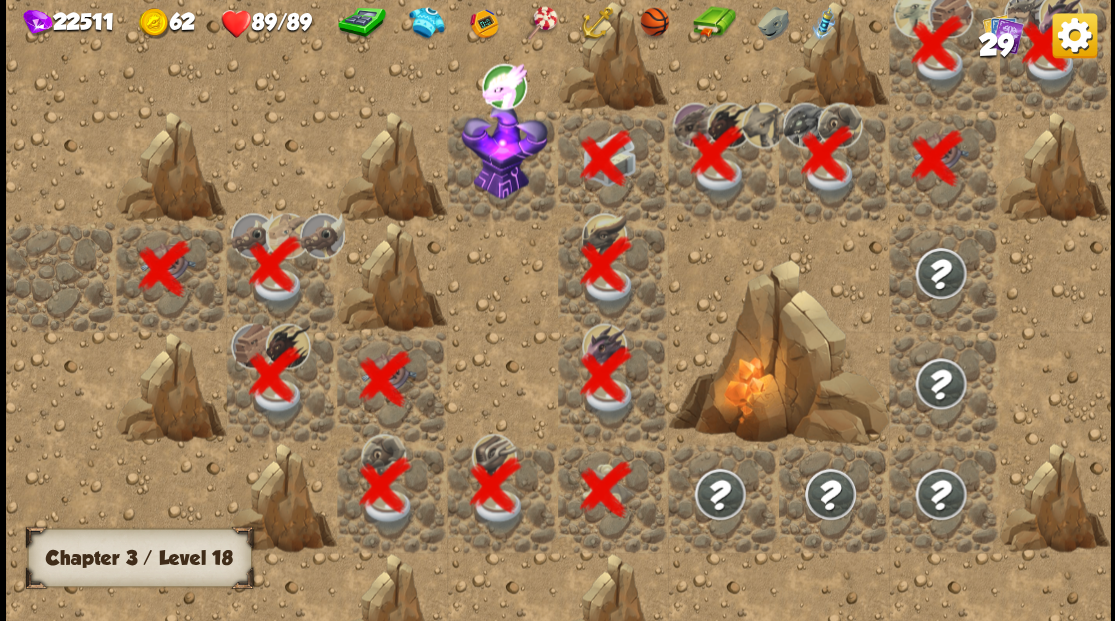 scroll, scrollTop: 0, scrollLeft: 384, axis: horizontal 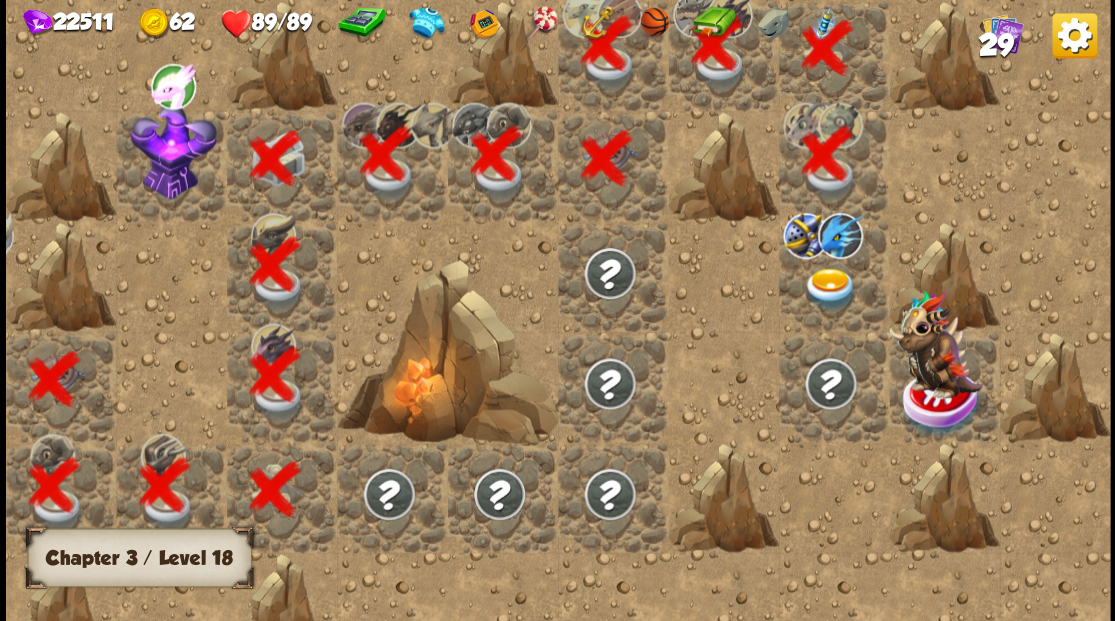 click at bounding box center (391, 311) 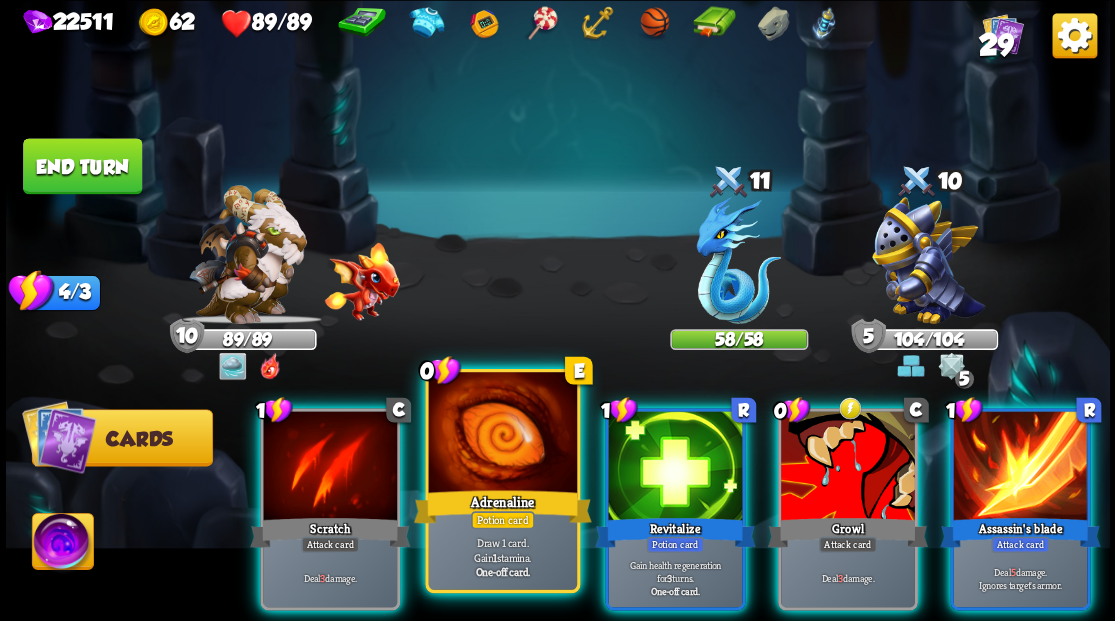 click at bounding box center [502, 434] 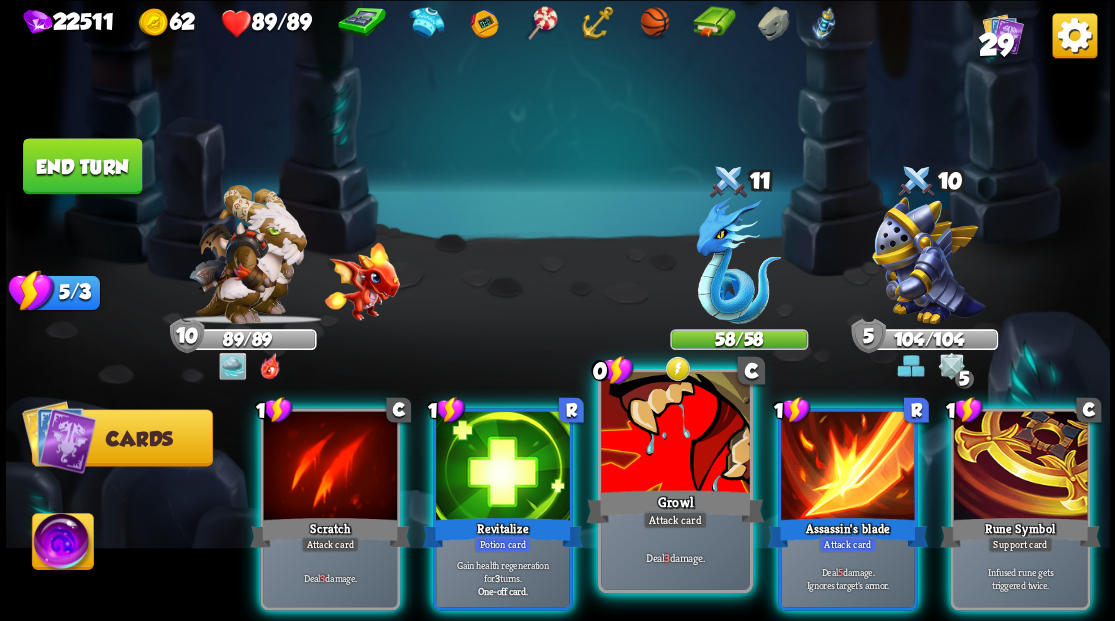 click on "Growl" at bounding box center (675, 506) 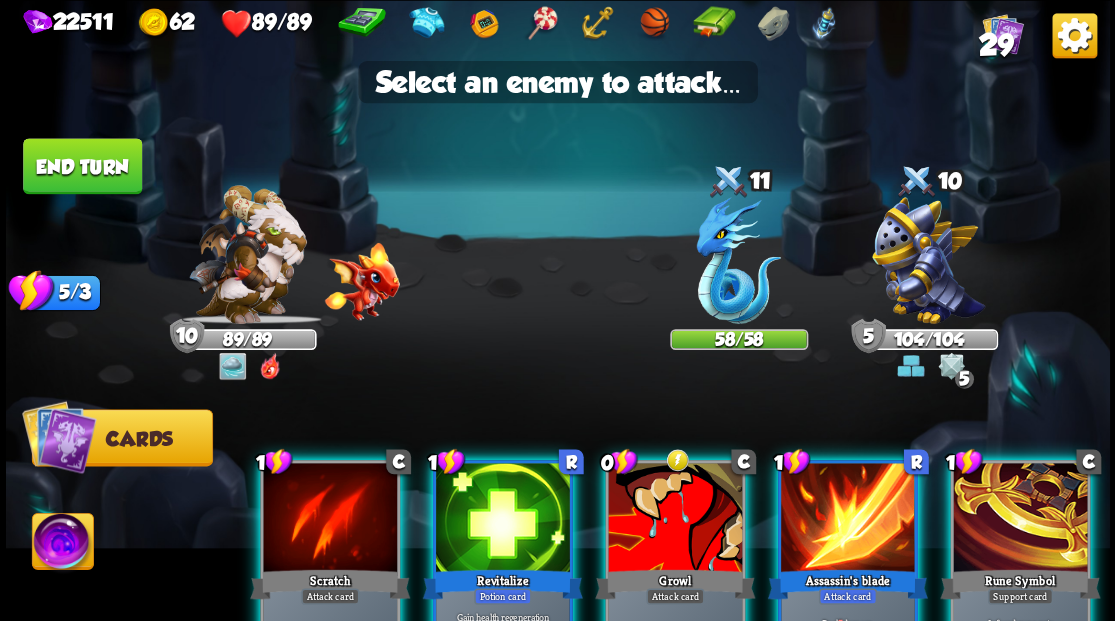 click at bounding box center (675, 519) 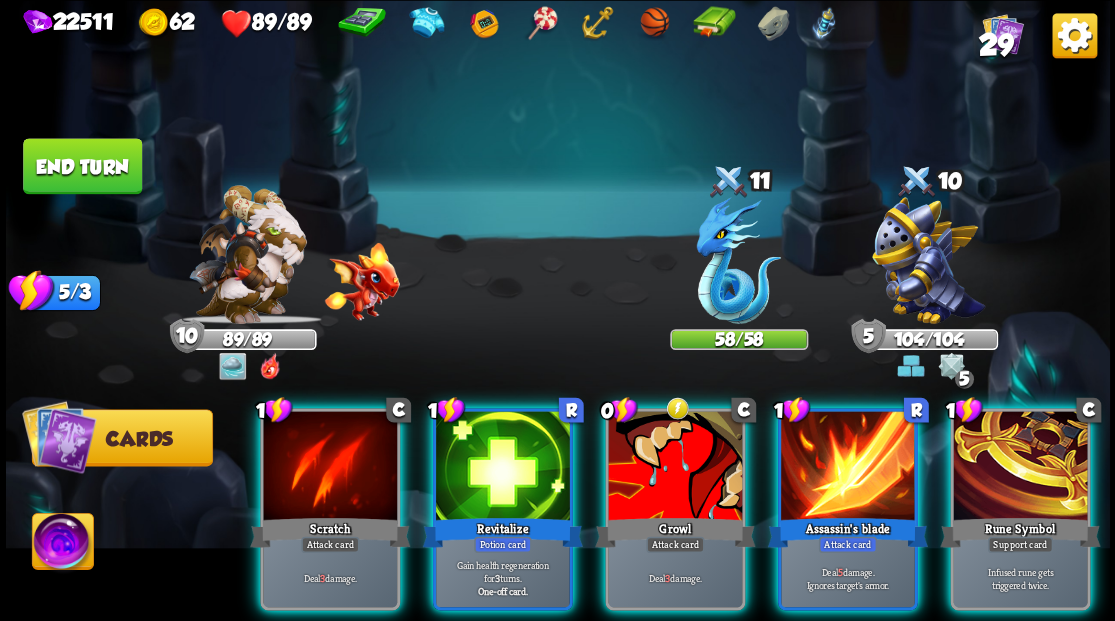 click at bounding box center [1020, 467] 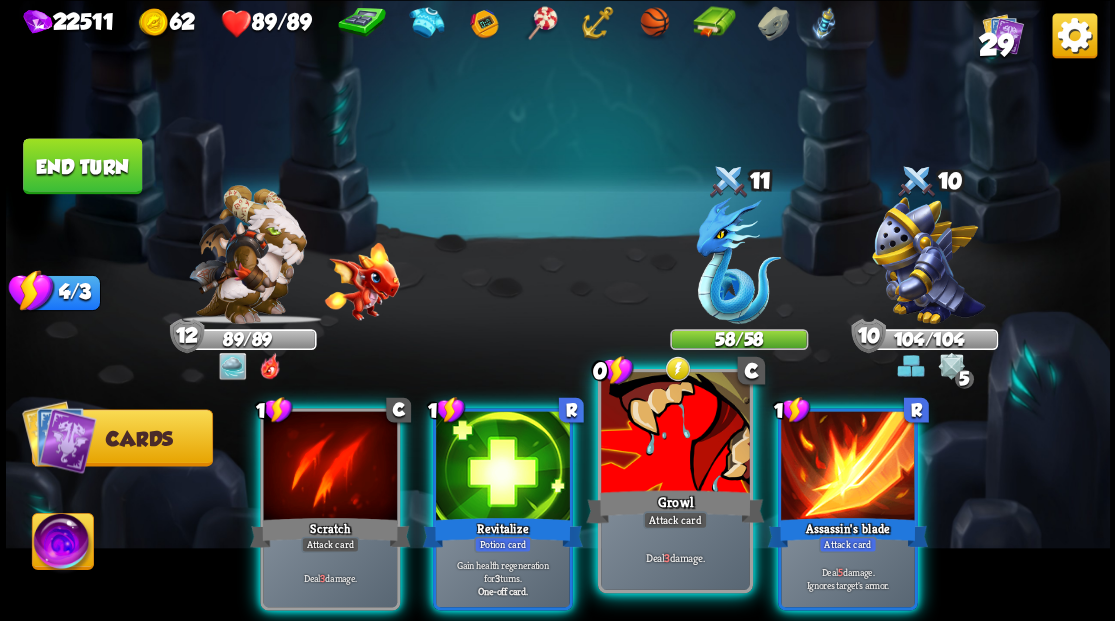 click at bounding box center [675, 434] 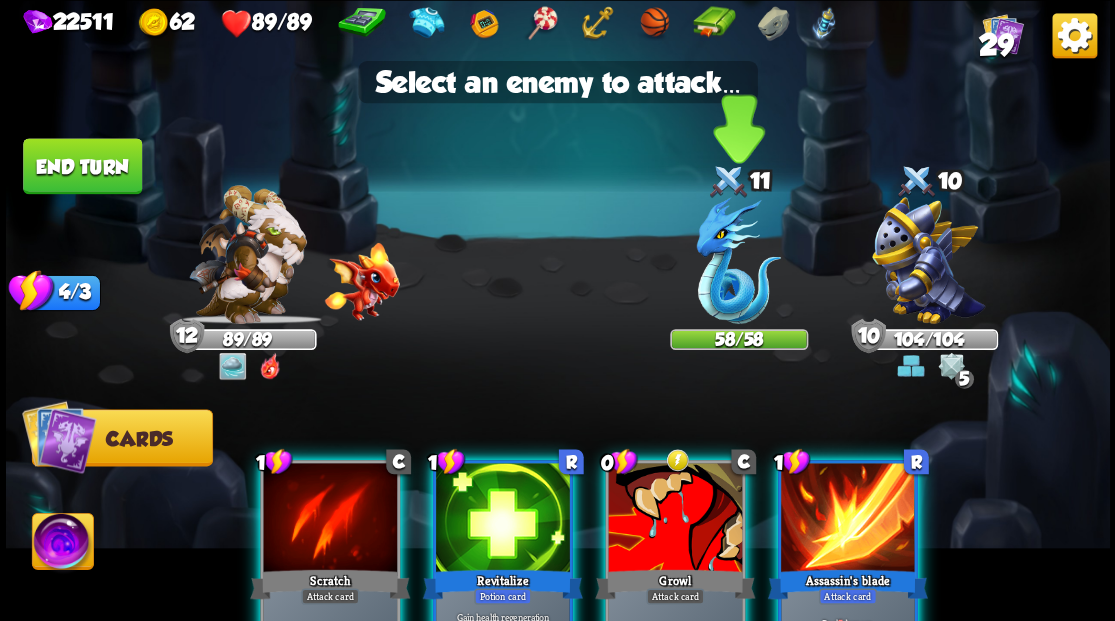 click at bounding box center (738, 260) 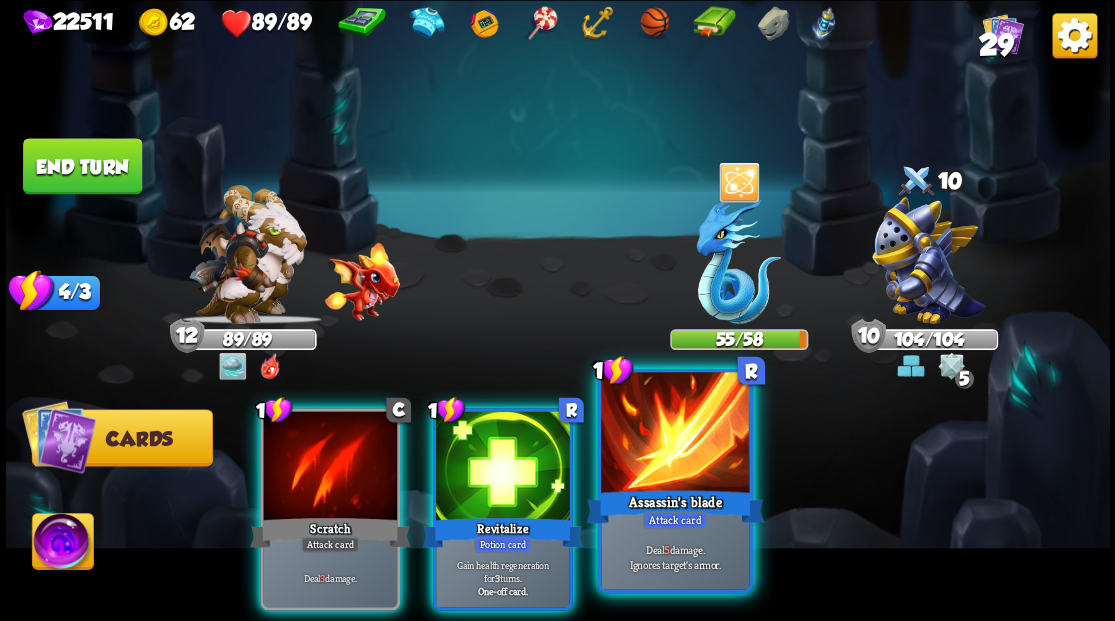 click at bounding box center (675, 434) 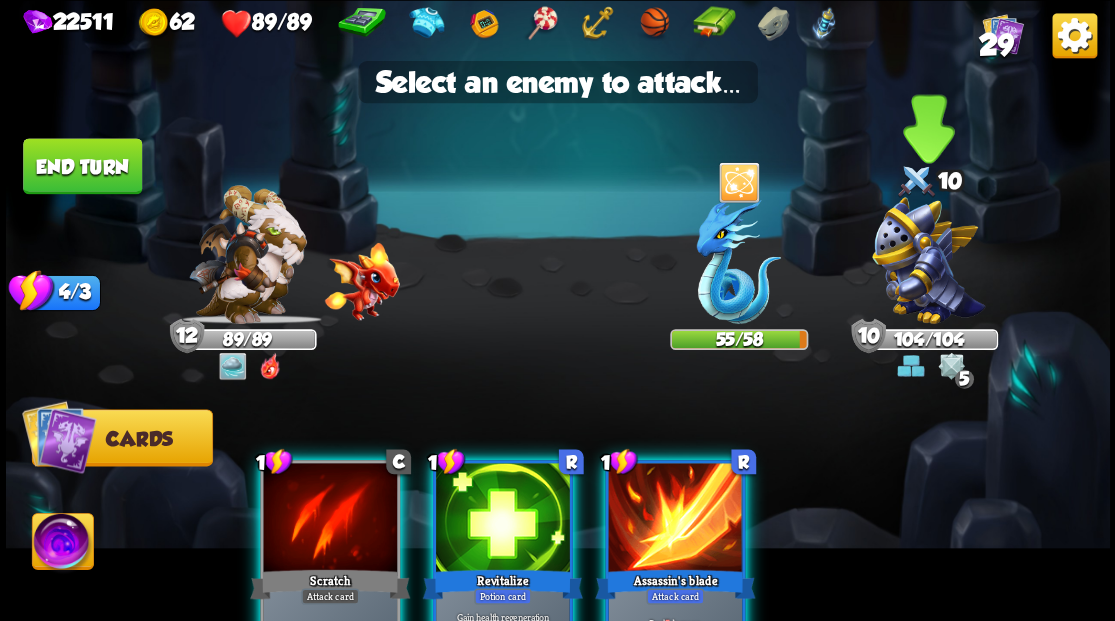click at bounding box center [928, 260] 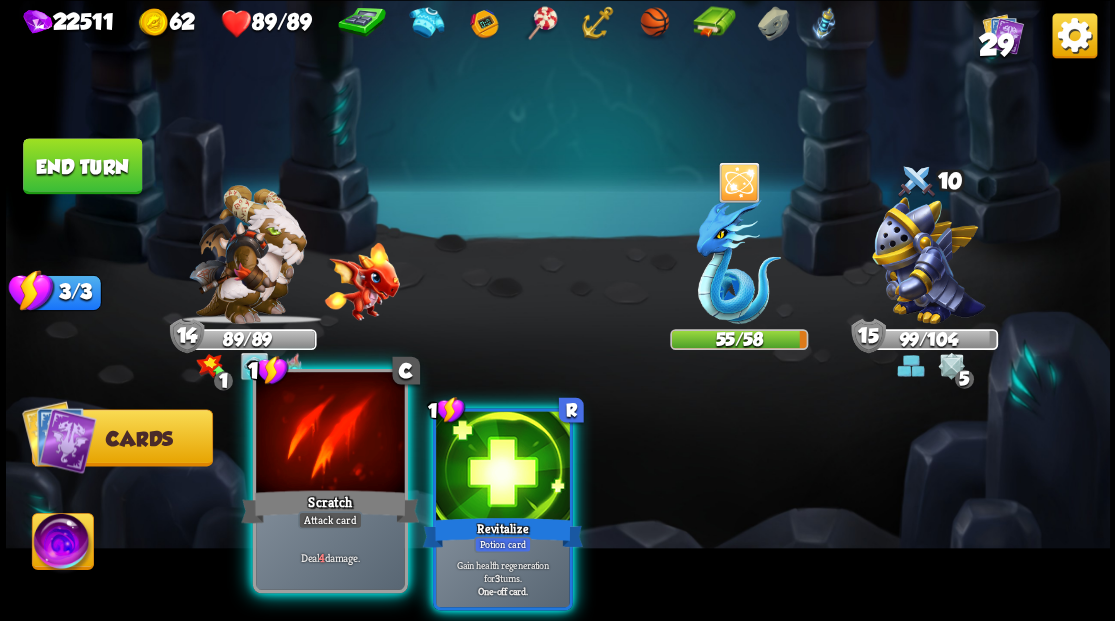 click at bounding box center [330, 434] 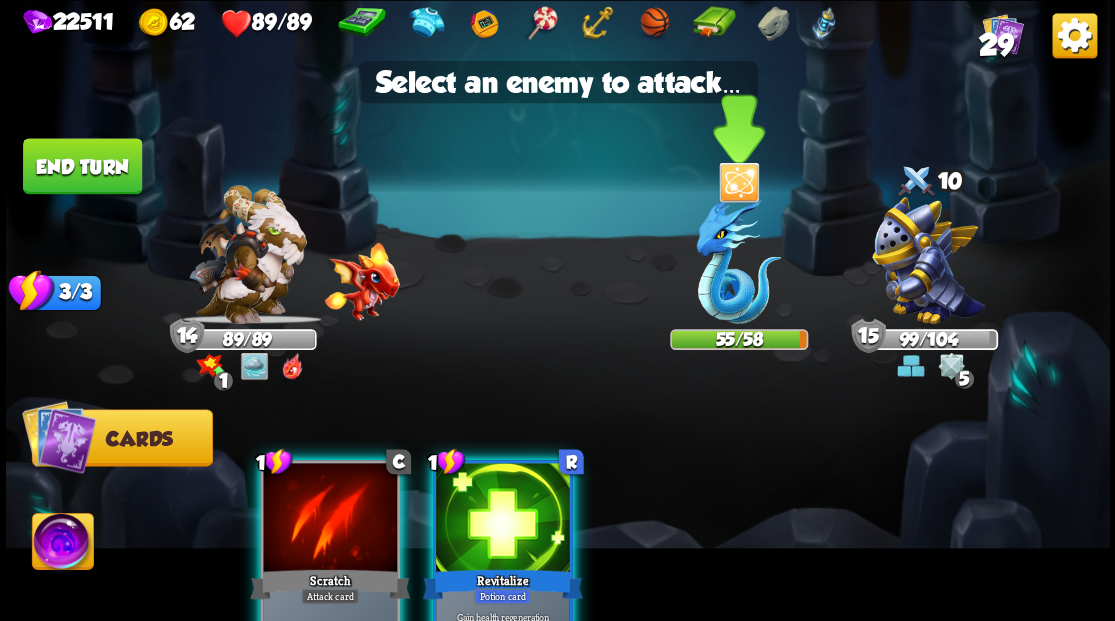 click at bounding box center [738, 260] 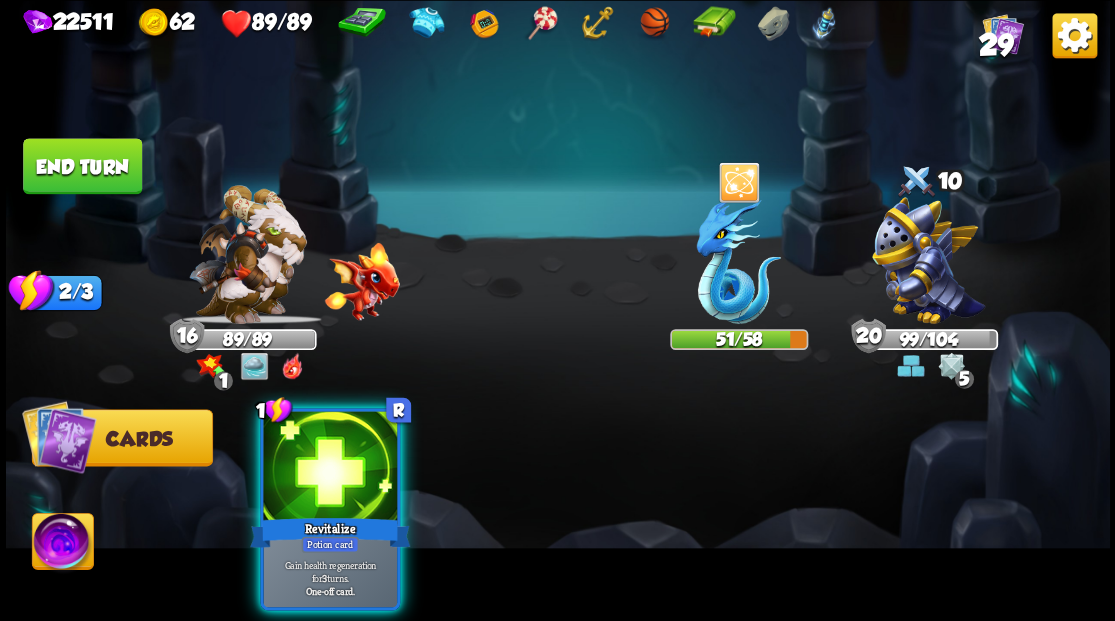 drag, startPoint x: 338, startPoint y: 453, endPoint x: 338, endPoint y: 418, distance: 35 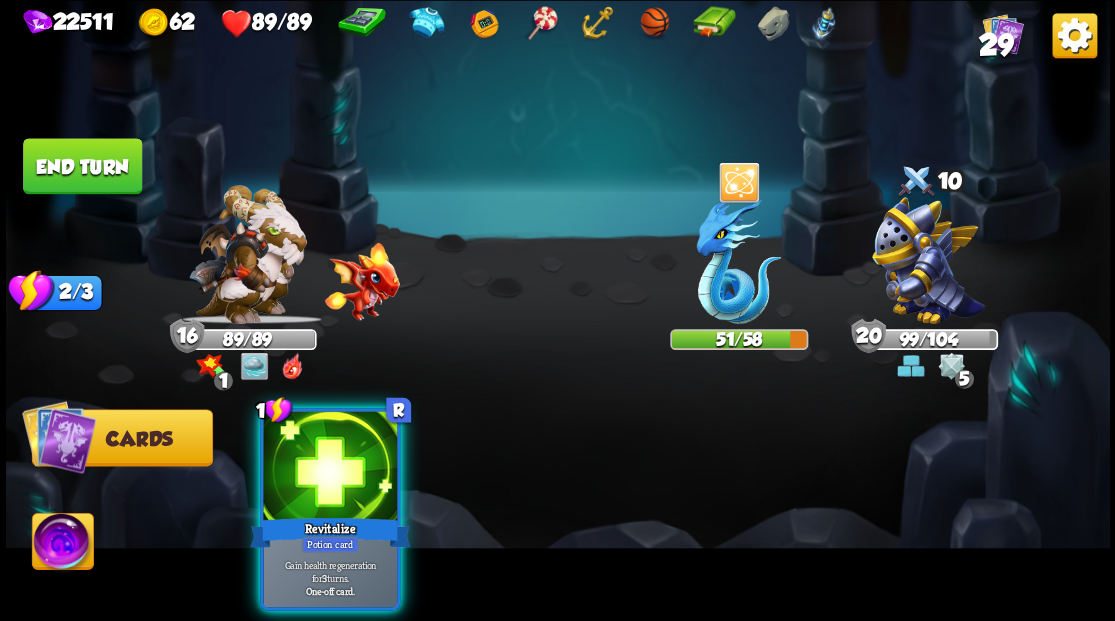 click at bounding box center [330, 467] 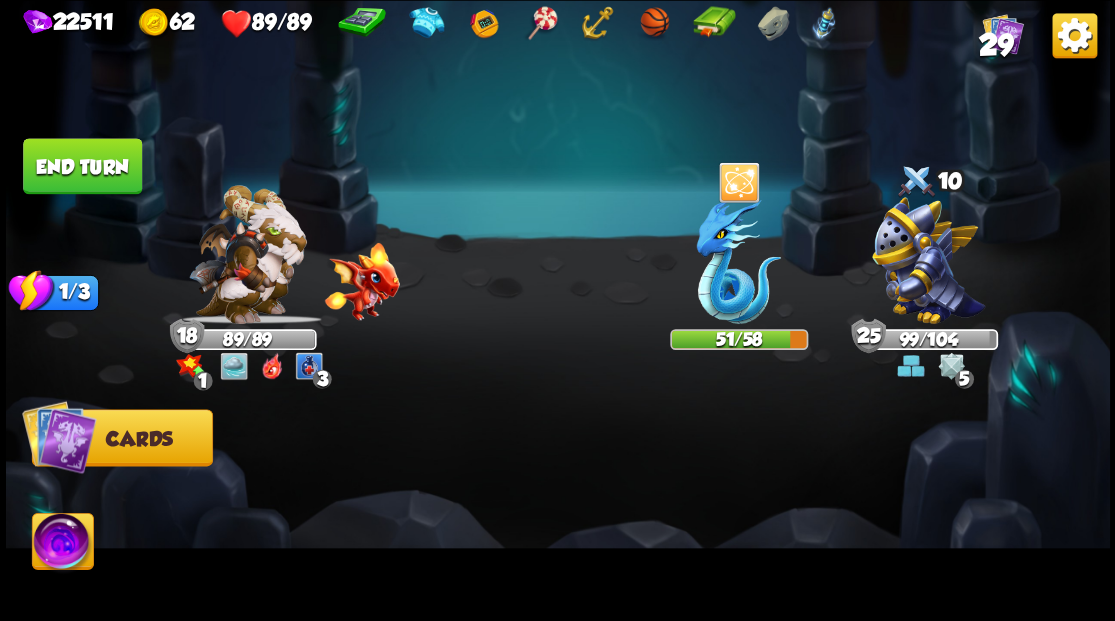 click on "End turn" at bounding box center [82, 166] 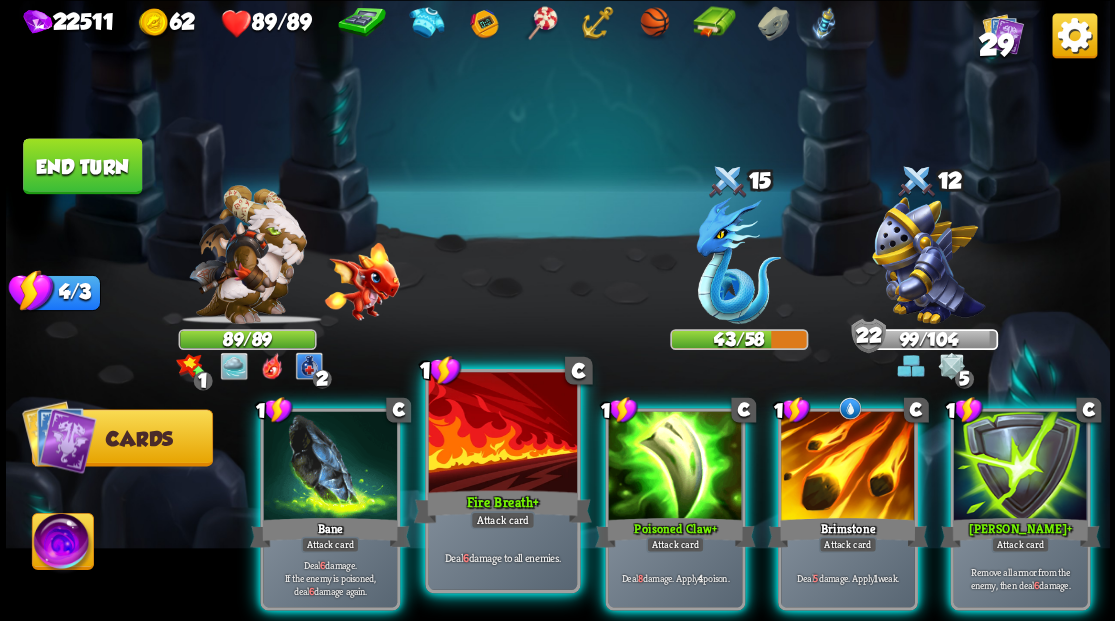 click at bounding box center (502, 434) 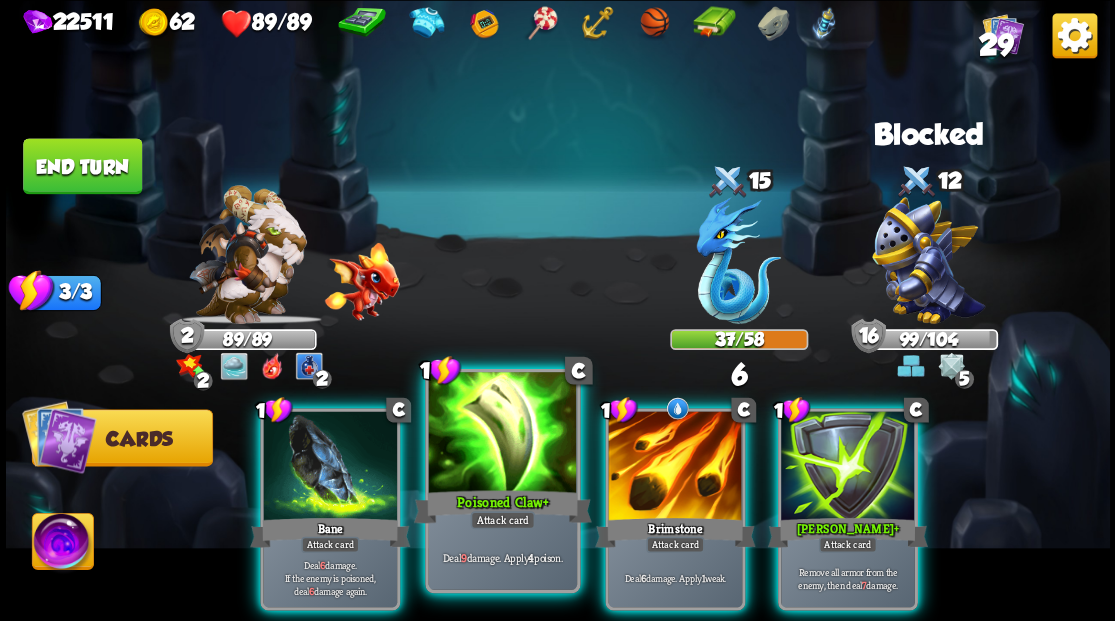 click at bounding box center (502, 434) 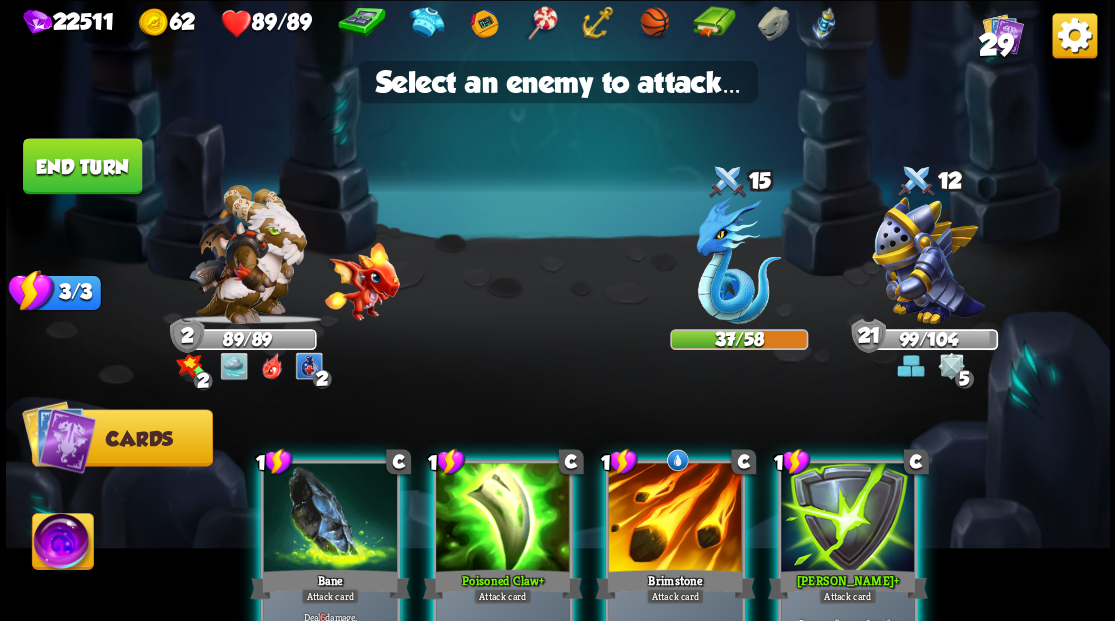 click at bounding box center (503, 519) 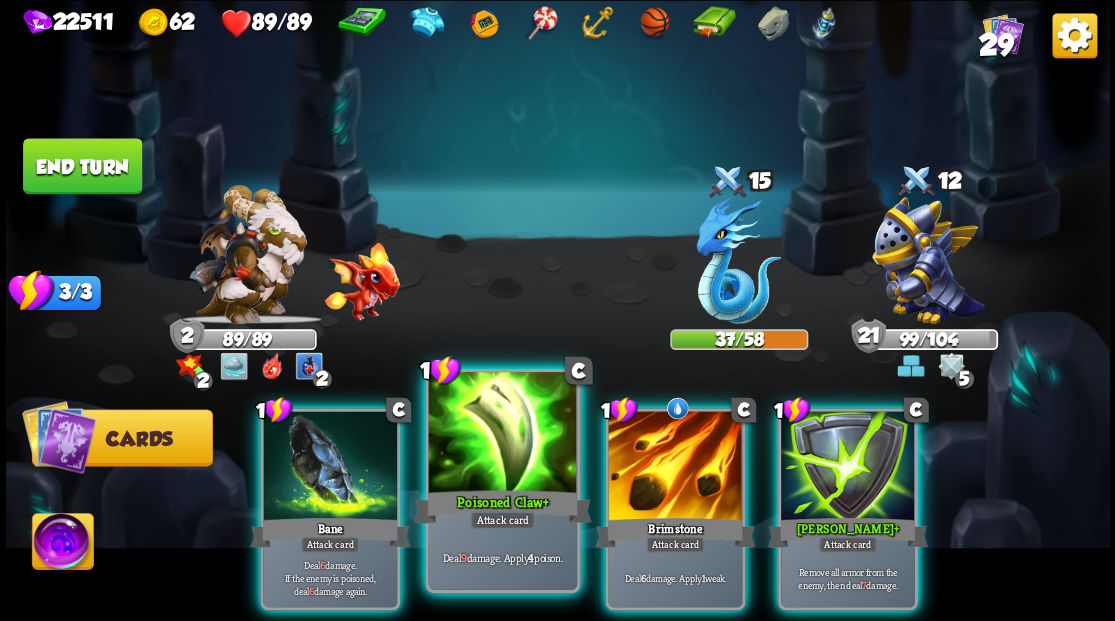 click at bounding box center (502, 434) 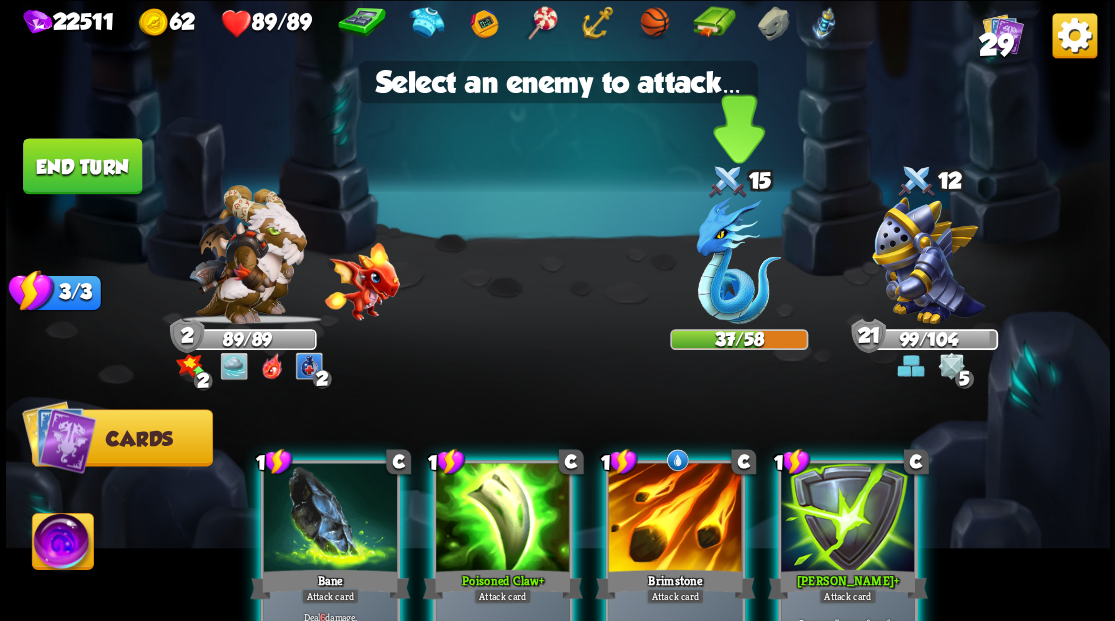 click at bounding box center [738, 260] 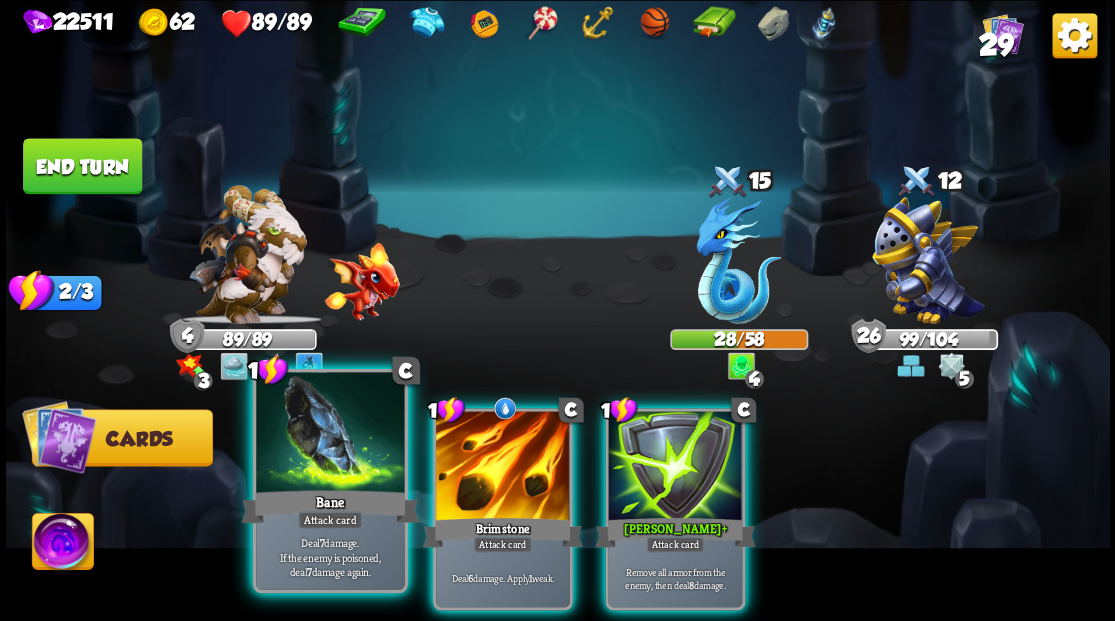 click at bounding box center (330, 434) 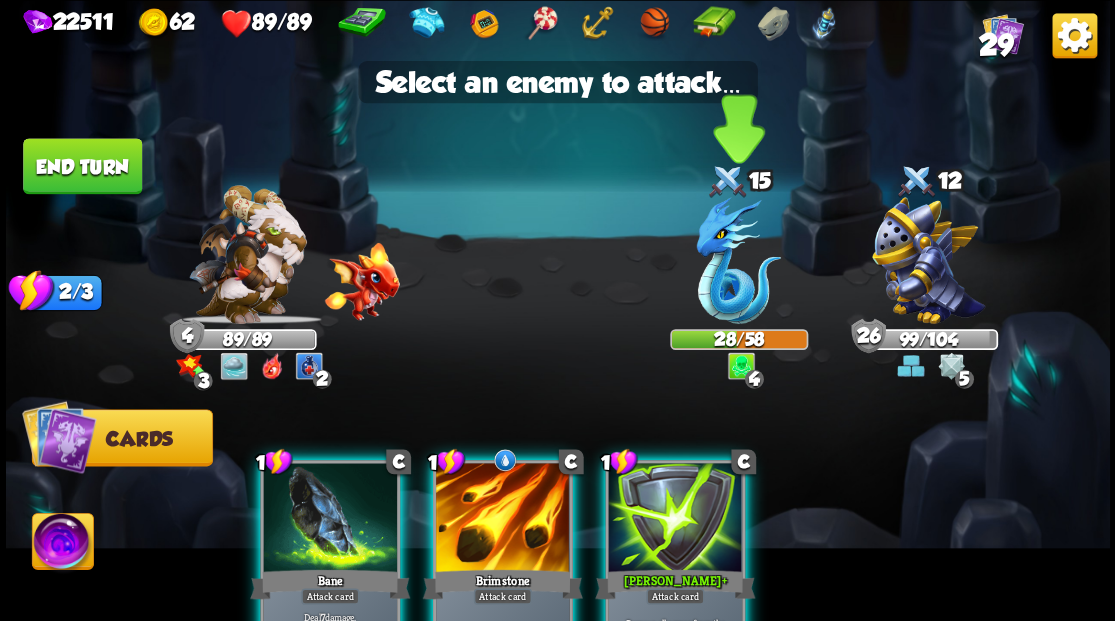 click at bounding box center [738, 260] 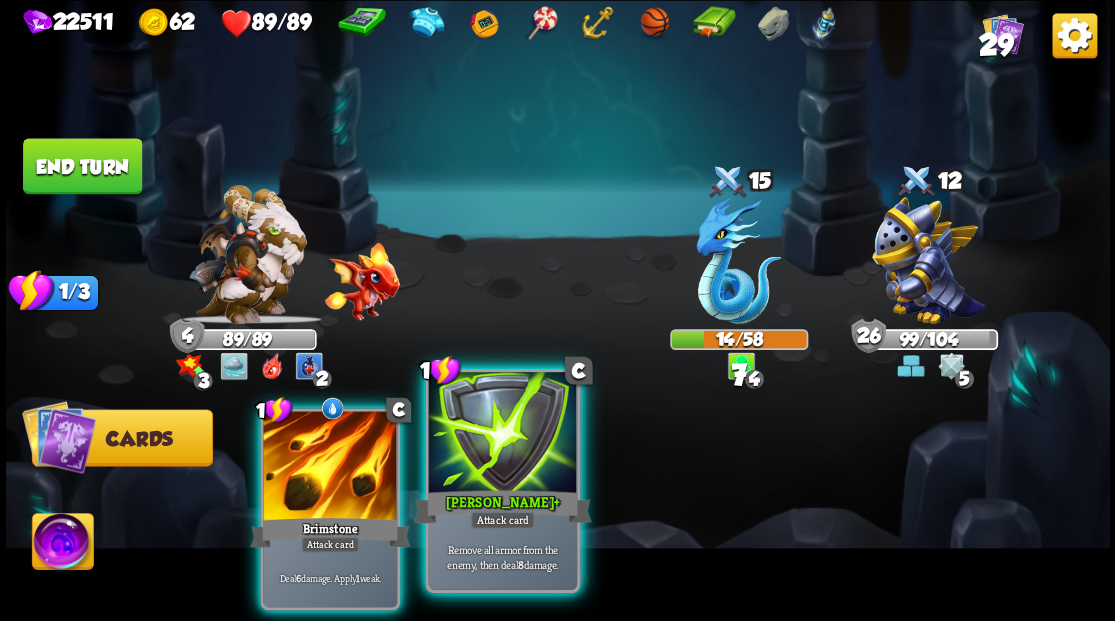 click at bounding box center [502, 434] 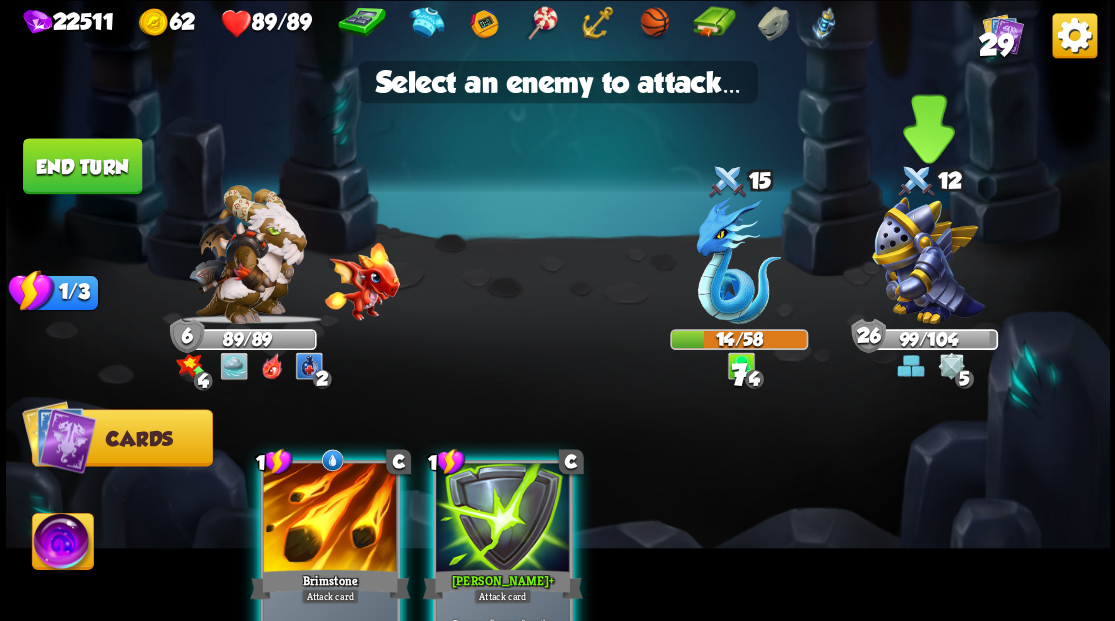 click at bounding box center (928, 260) 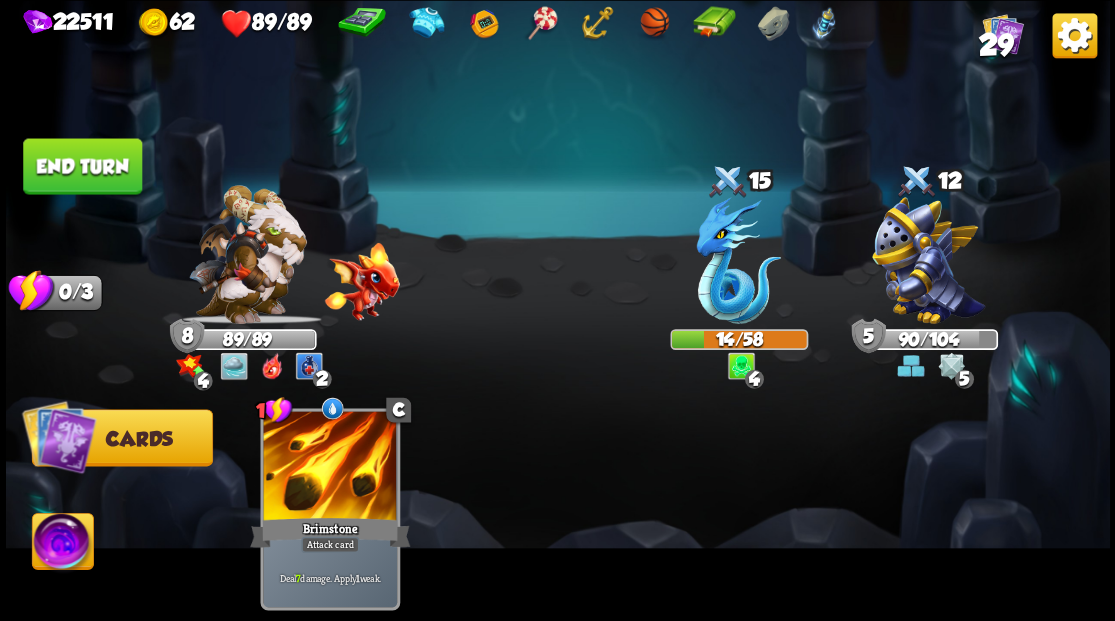 click on "End turn" at bounding box center [82, 166] 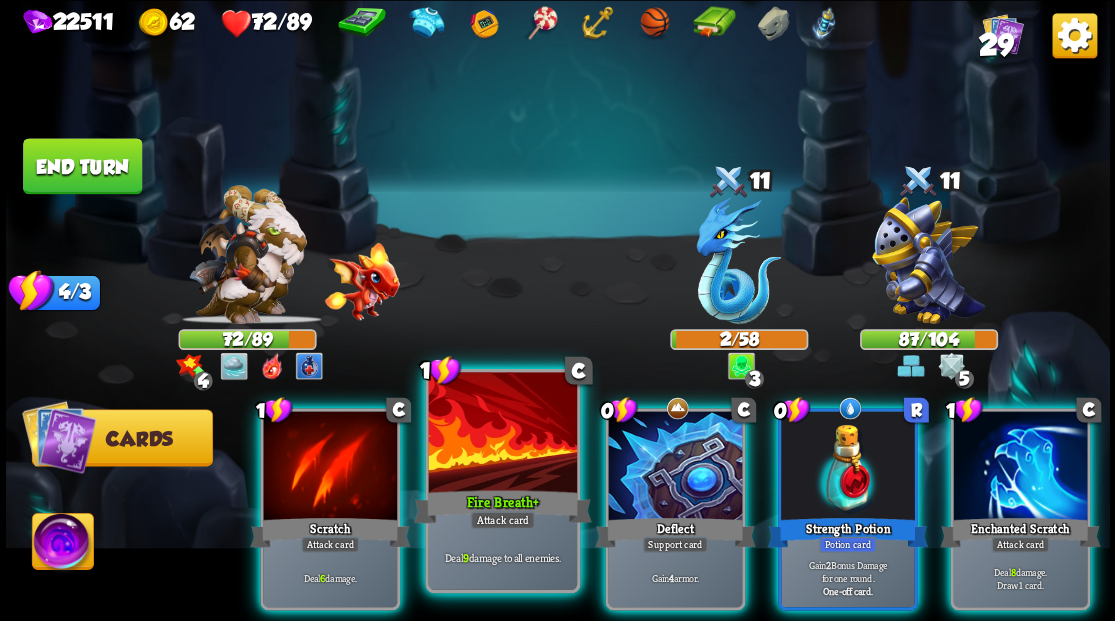 click at bounding box center (502, 434) 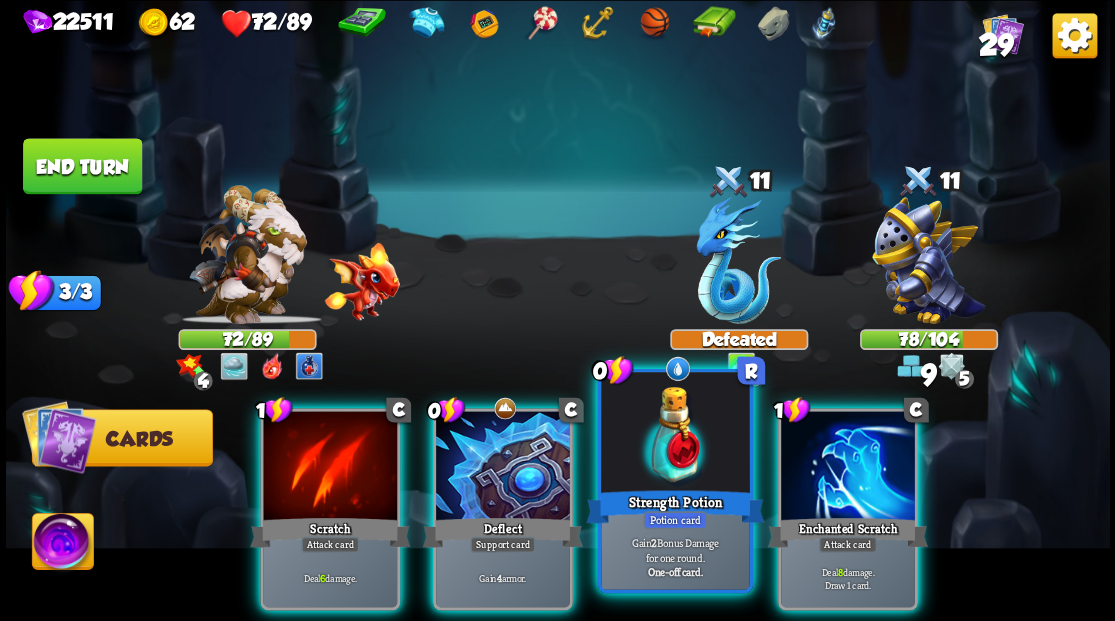 click at bounding box center (675, 434) 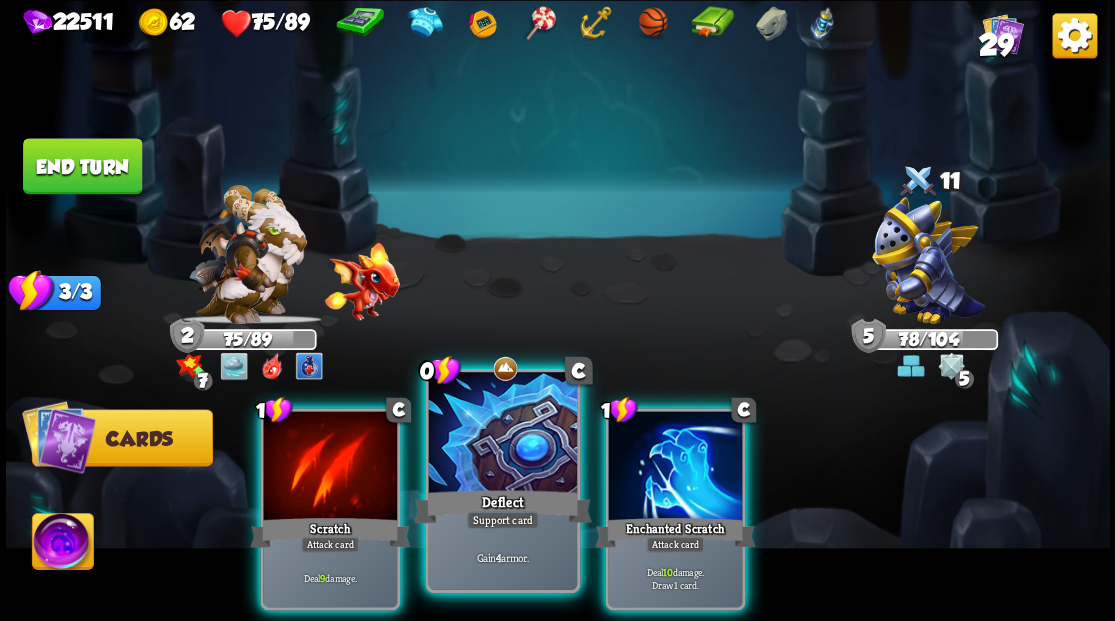 click at bounding box center [502, 434] 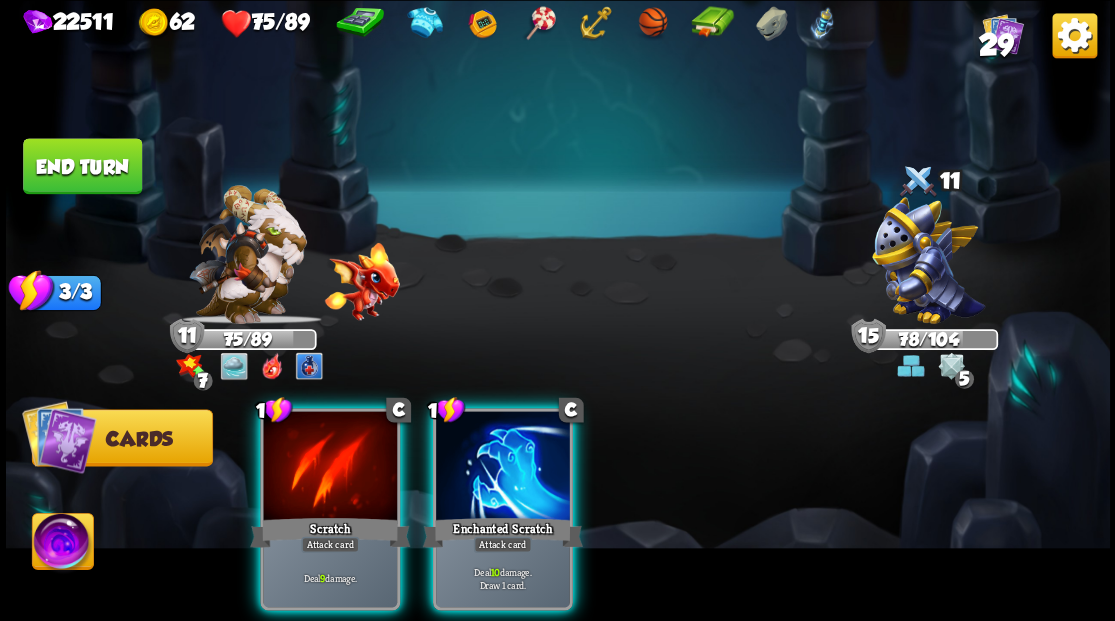 click at bounding box center (503, 467) 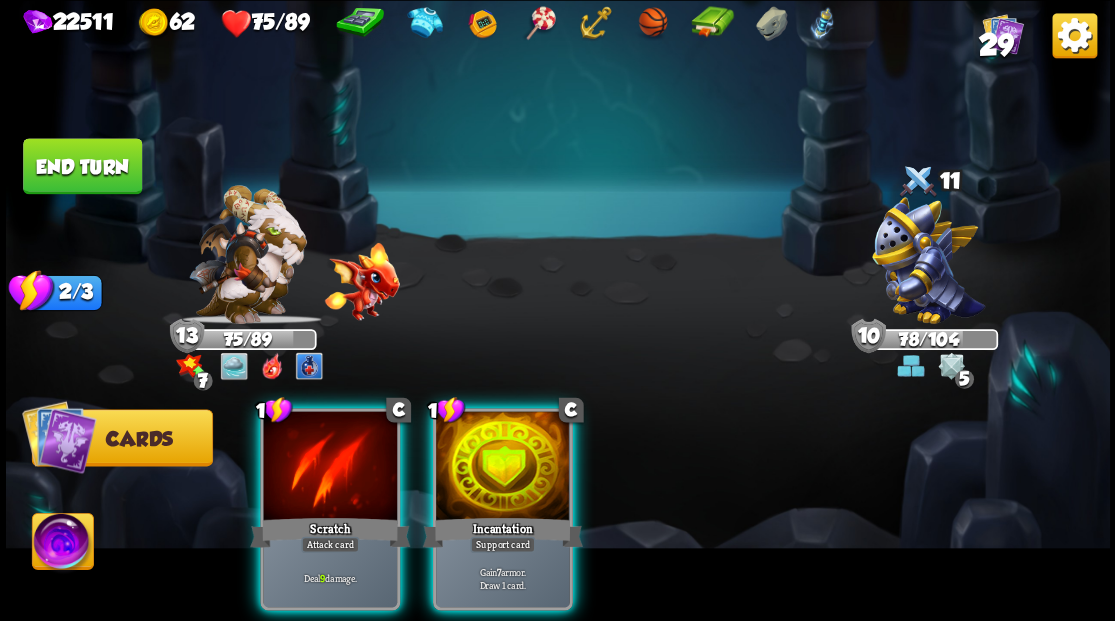 click at bounding box center (503, 467) 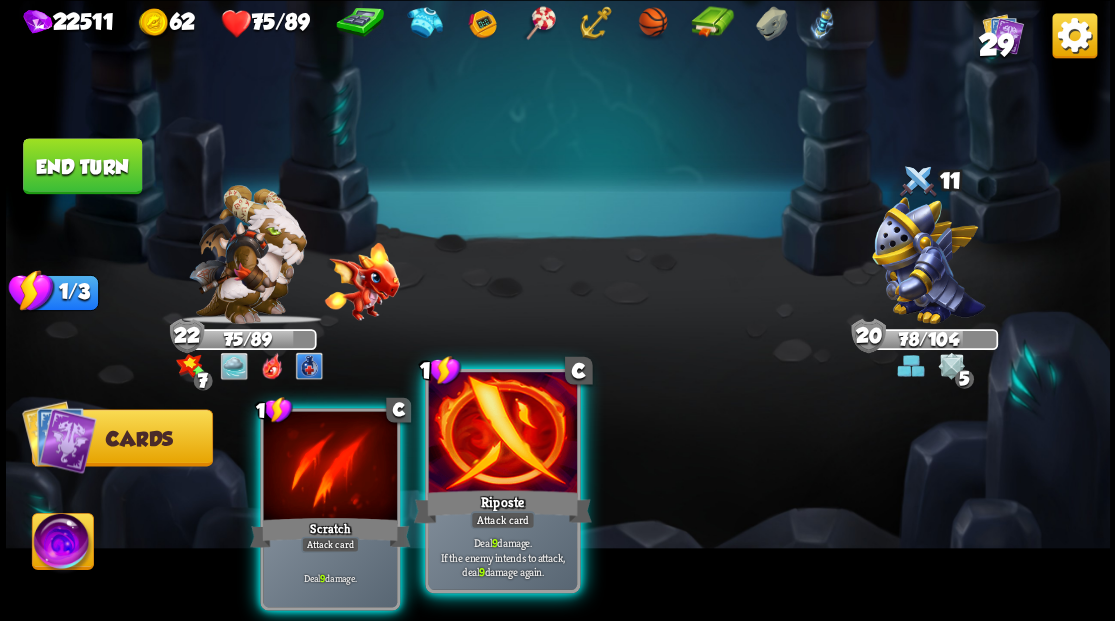 click at bounding box center (502, 434) 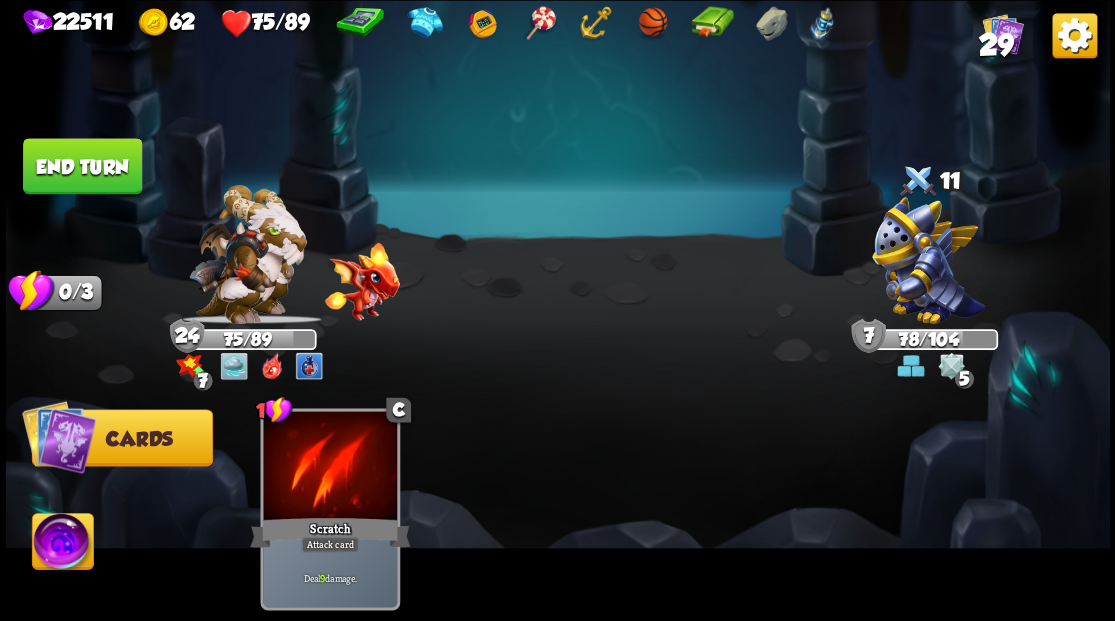 click on "End turn" at bounding box center [82, 166] 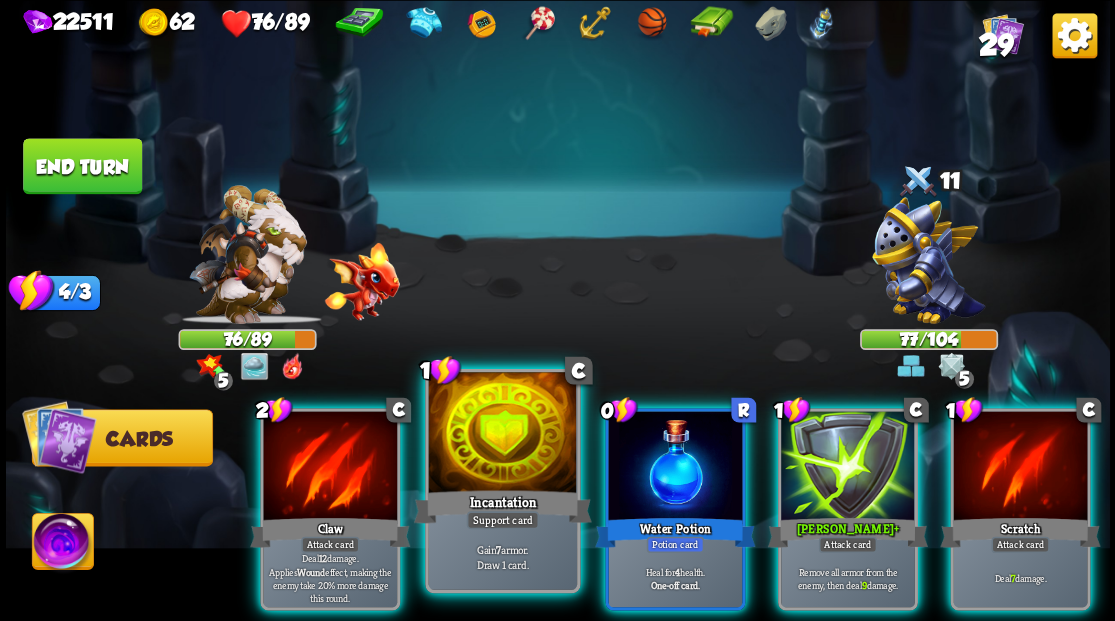 click at bounding box center [502, 434] 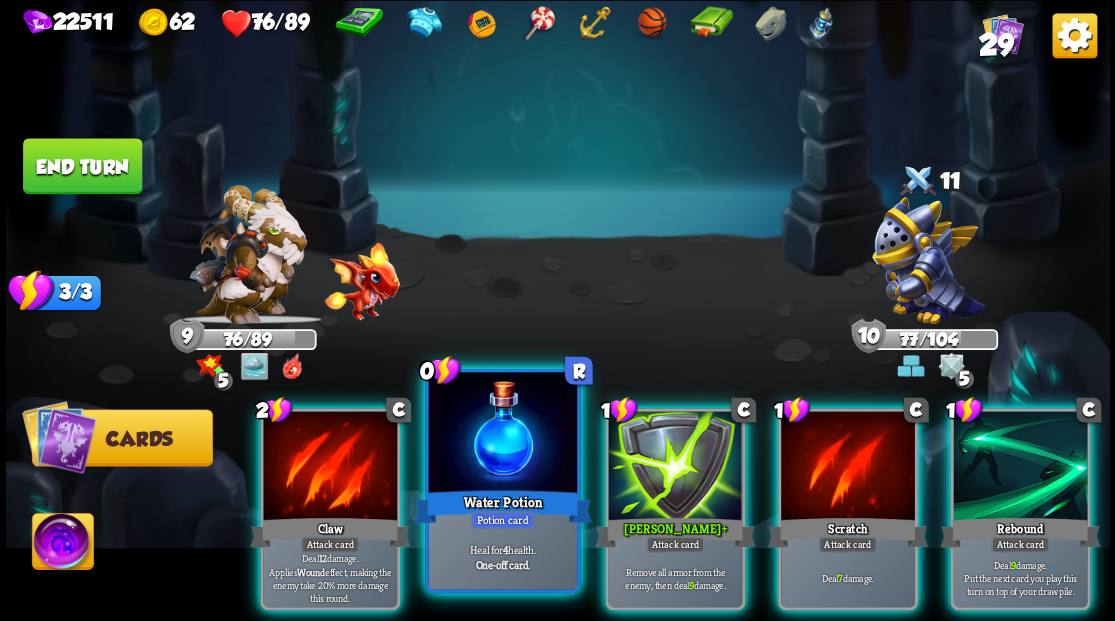 click at bounding box center [502, 434] 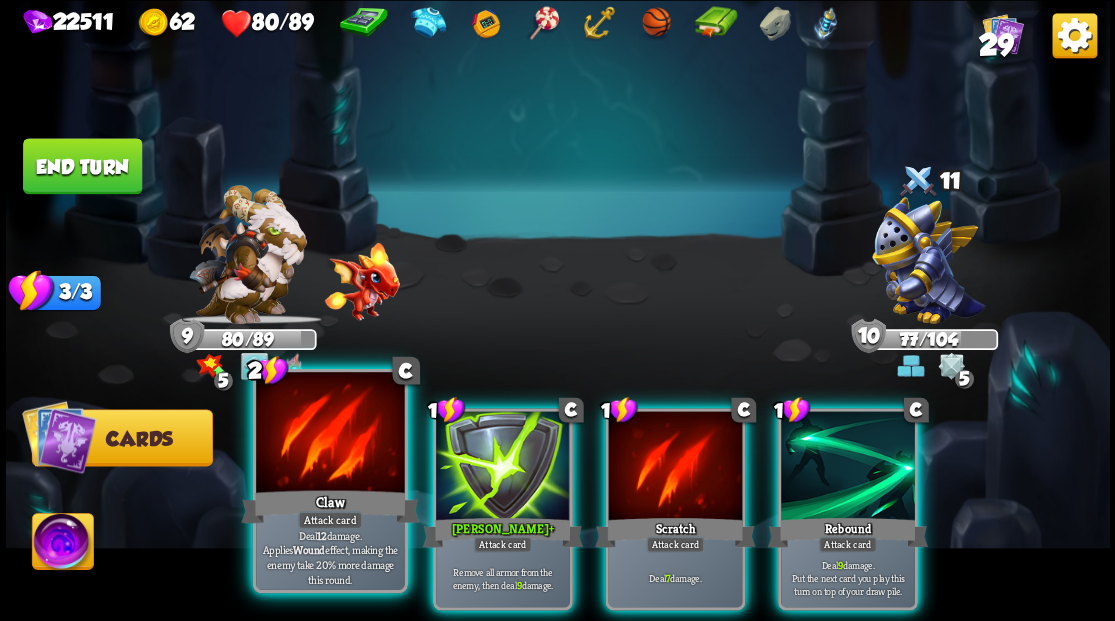 click at bounding box center (330, 434) 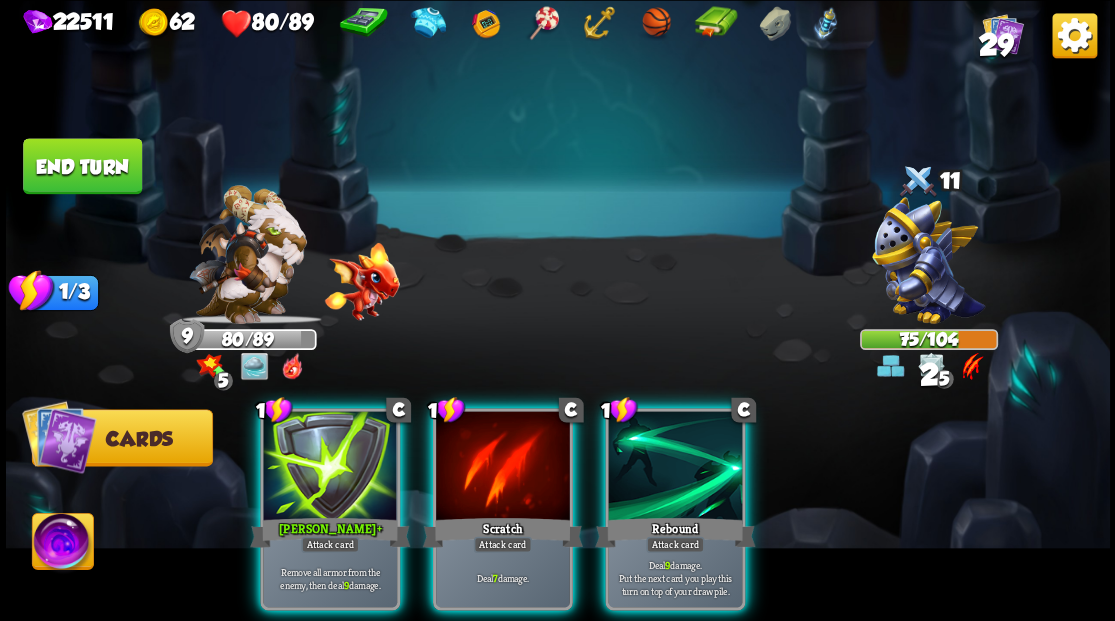 click at bounding box center (330, 467) 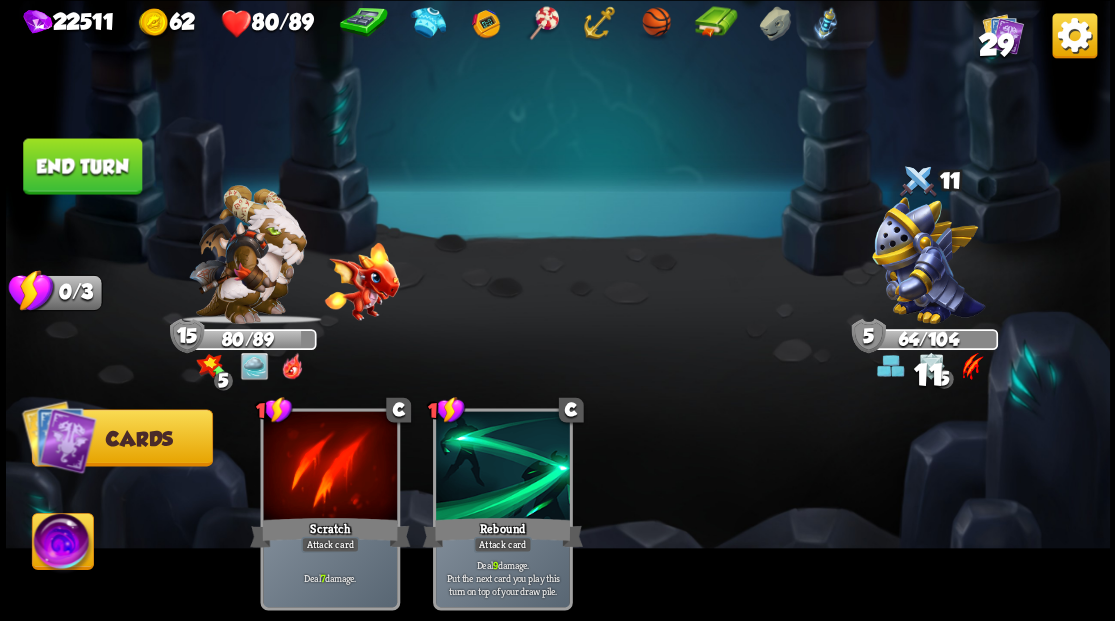 click on "End turn" at bounding box center (82, 166) 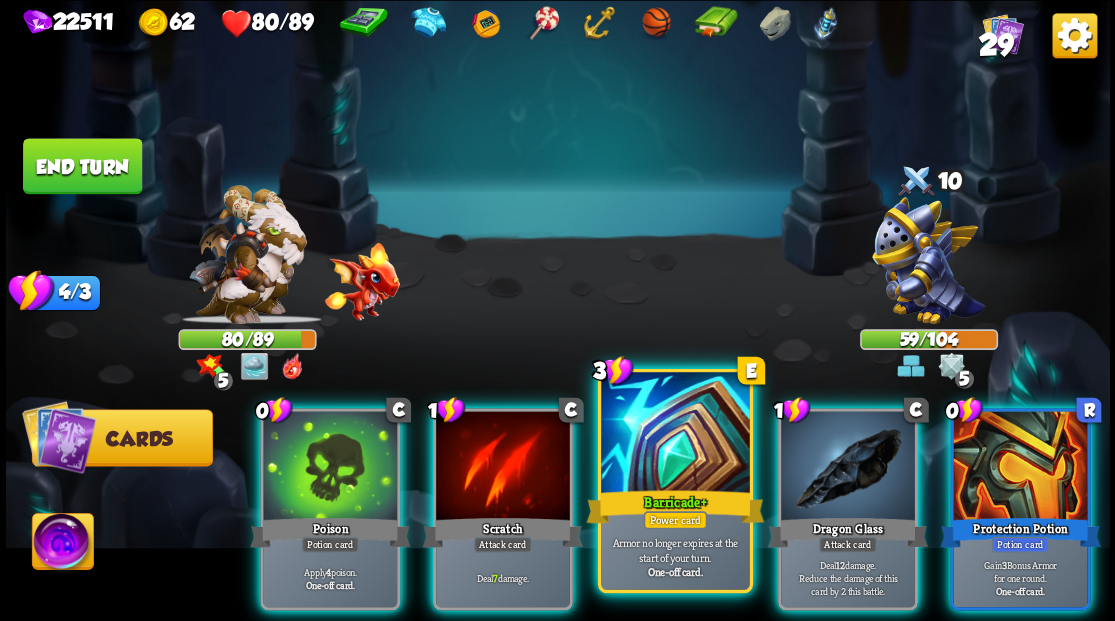 click at bounding box center (675, 434) 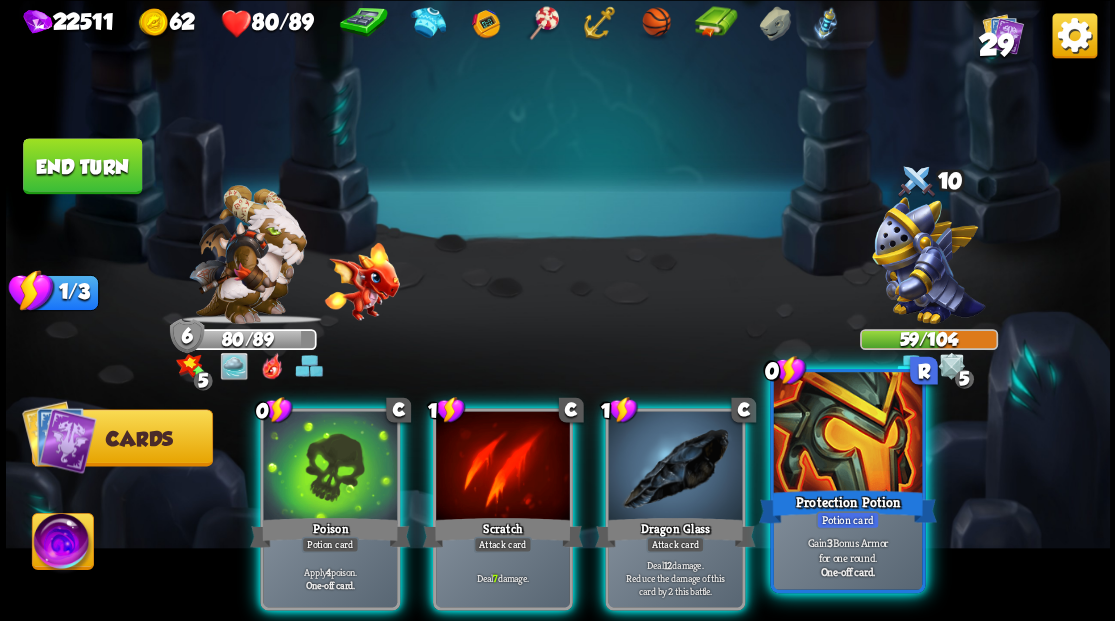 click at bounding box center [847, 434] 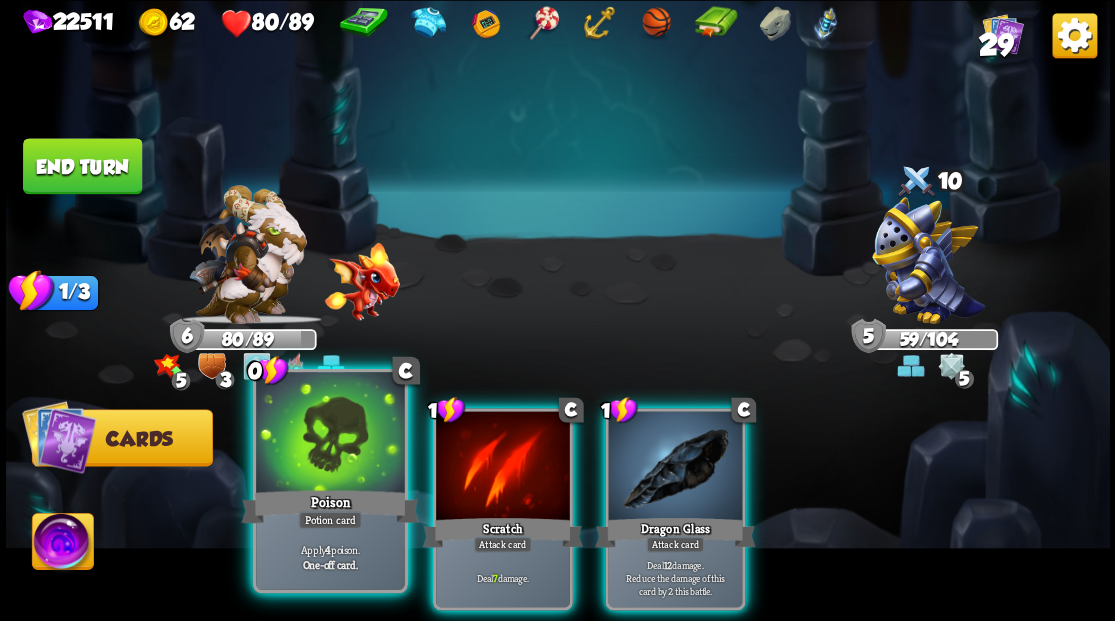 click at bounding box center [330, 434] 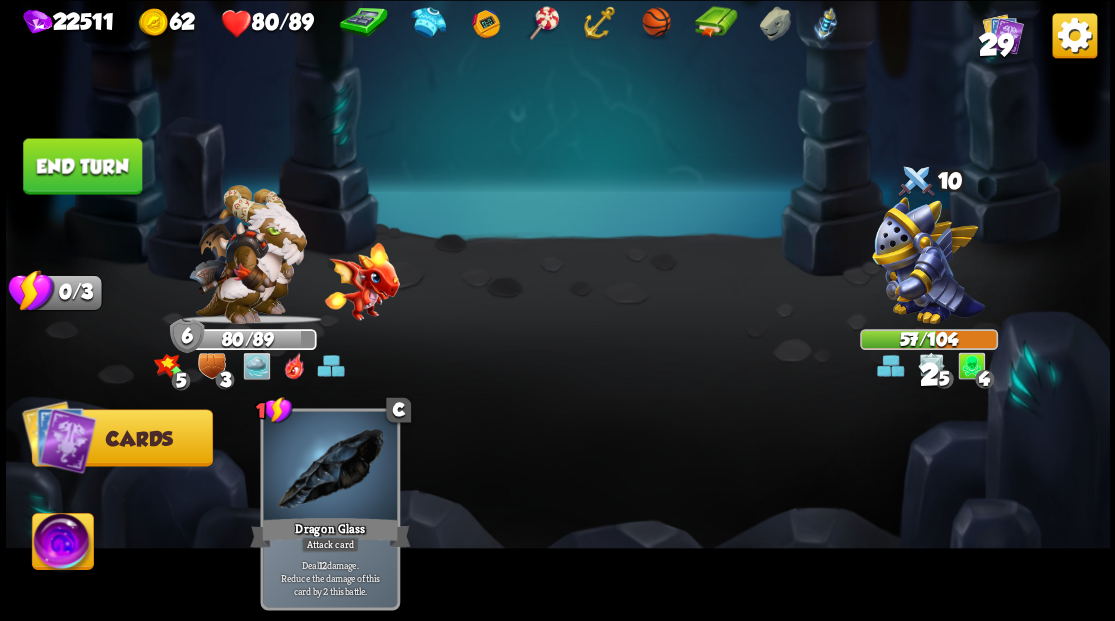 click on "End turn" at bounding box center (82, 166) 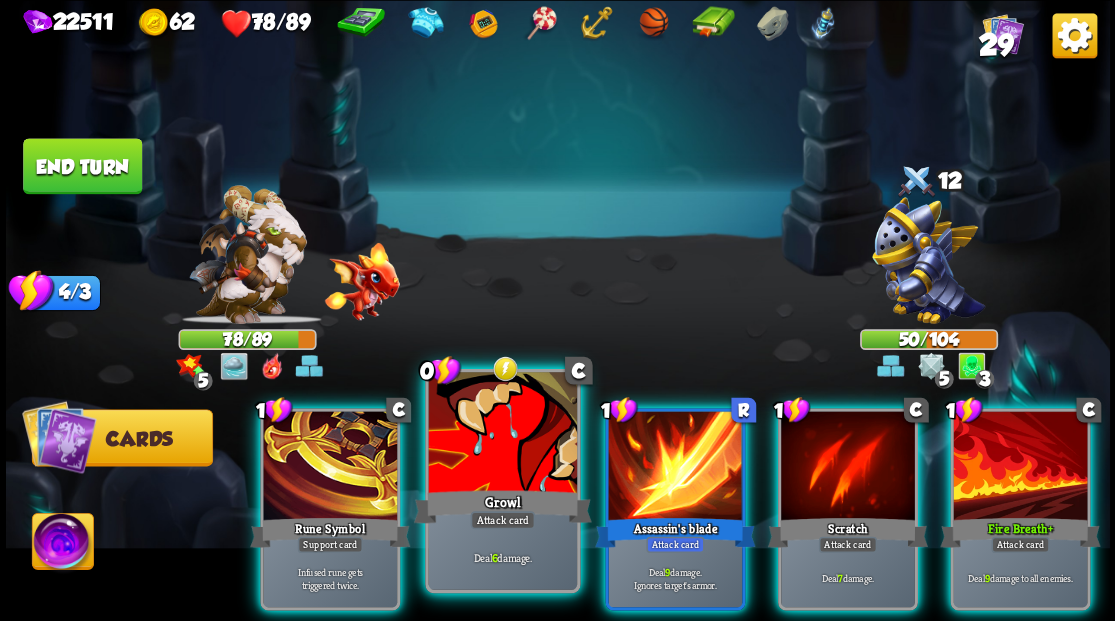 click at bounding box center (502, 434) 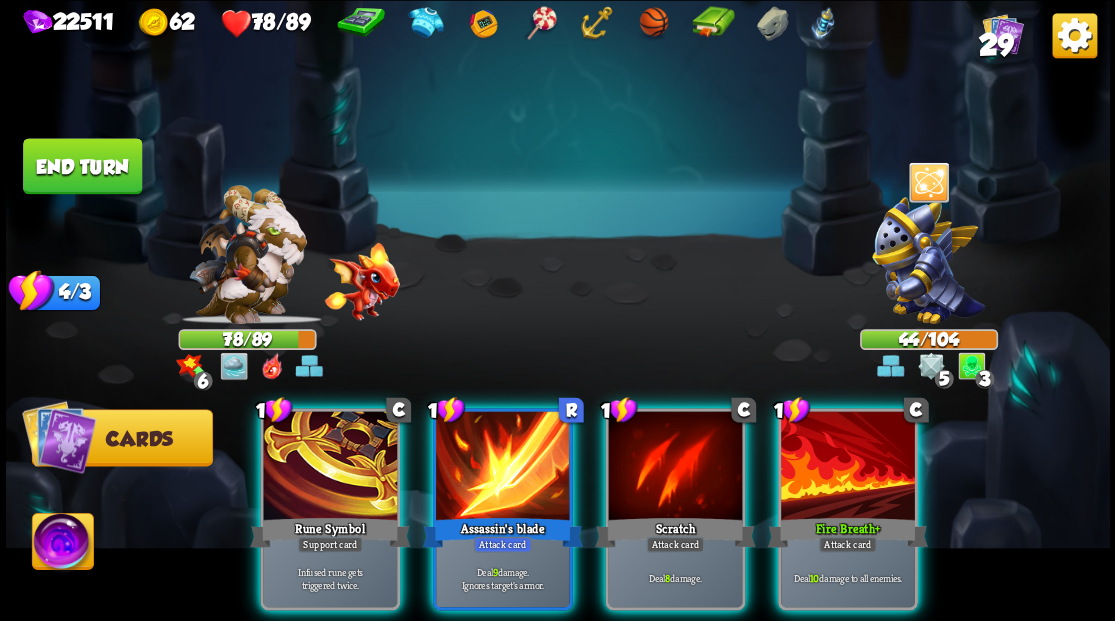 click at bounding box center [848, 467] 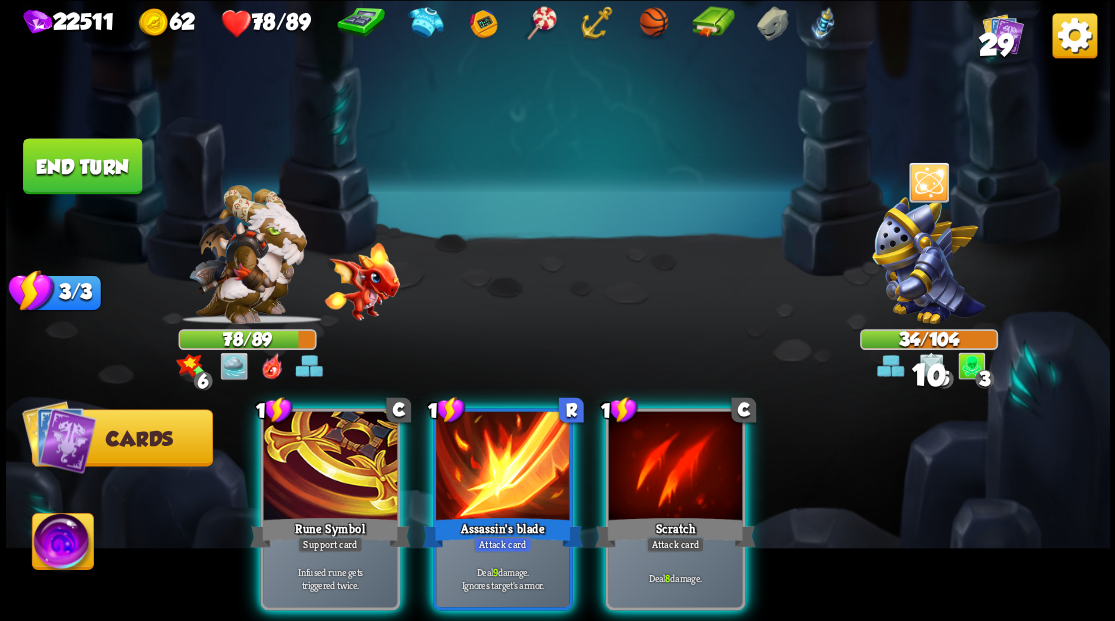 click at bounding box center (675, 467) 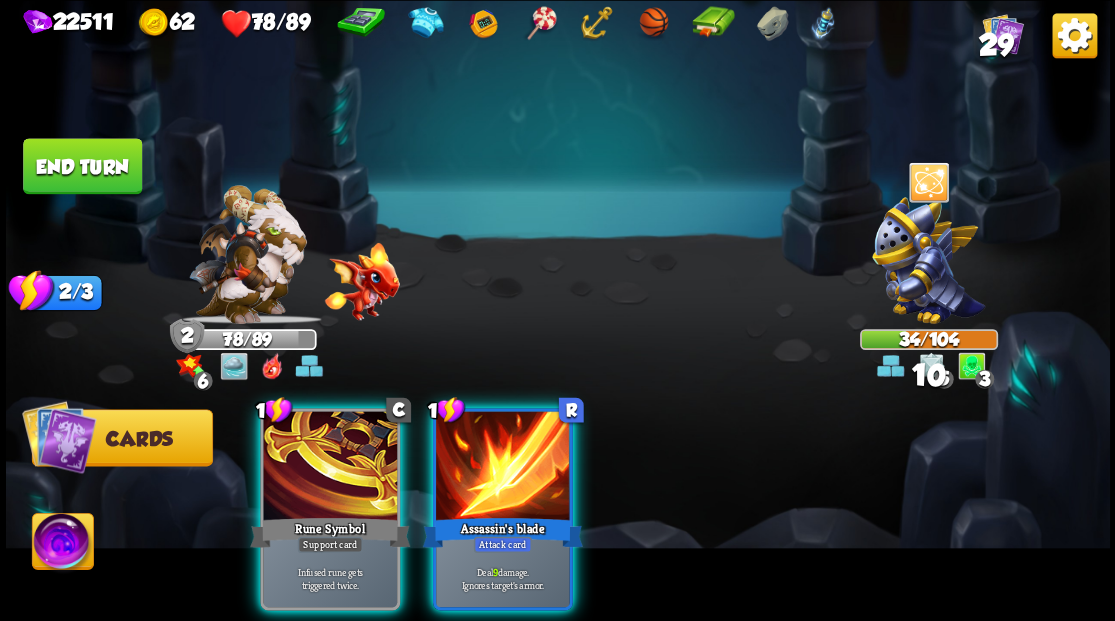 click at bounding box center (503, 467) 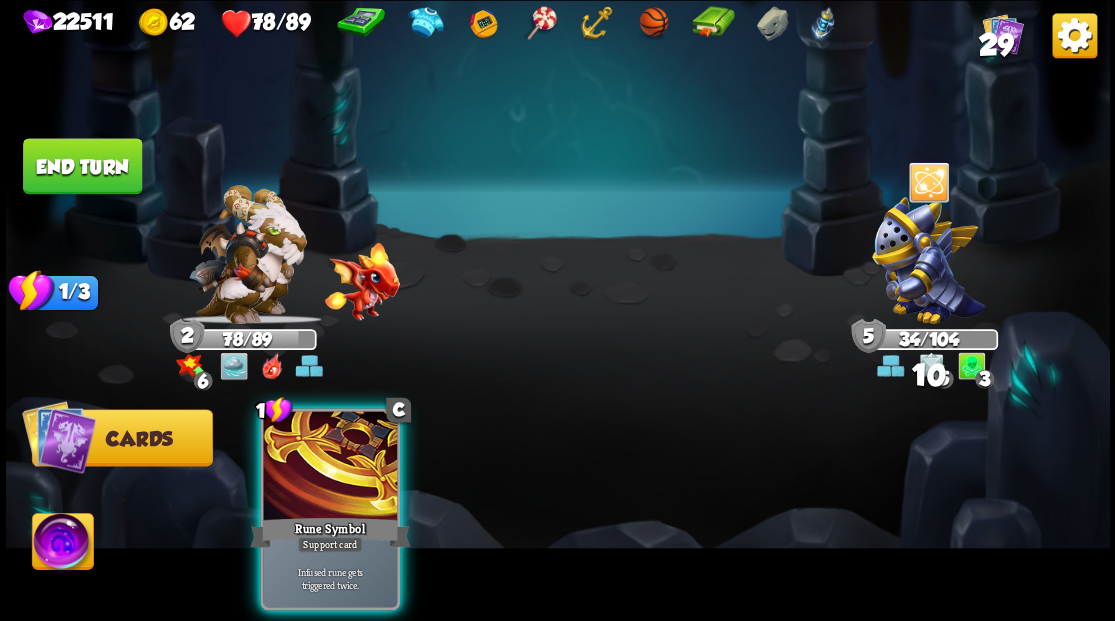 drag, startPoint x: 538, startPoint y: 453, endPoint x: 518, endPoint y: 448, distance: 20.615528 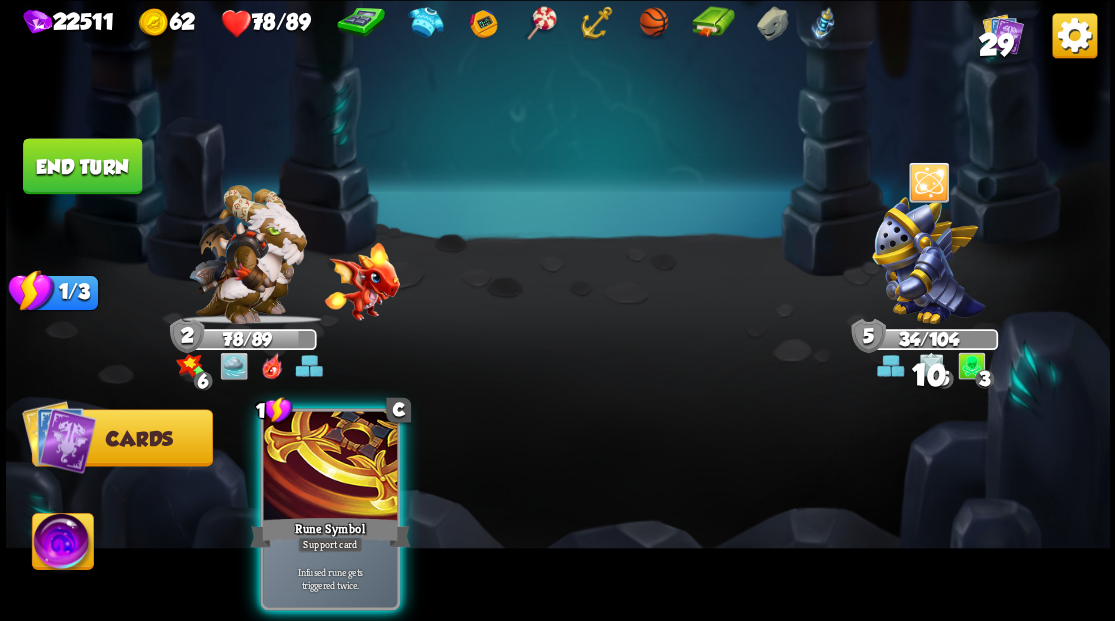 click on "1
C   Rune Symbol     Support card   Infused rune gets triggered twice." at bounding box center (667, 483) 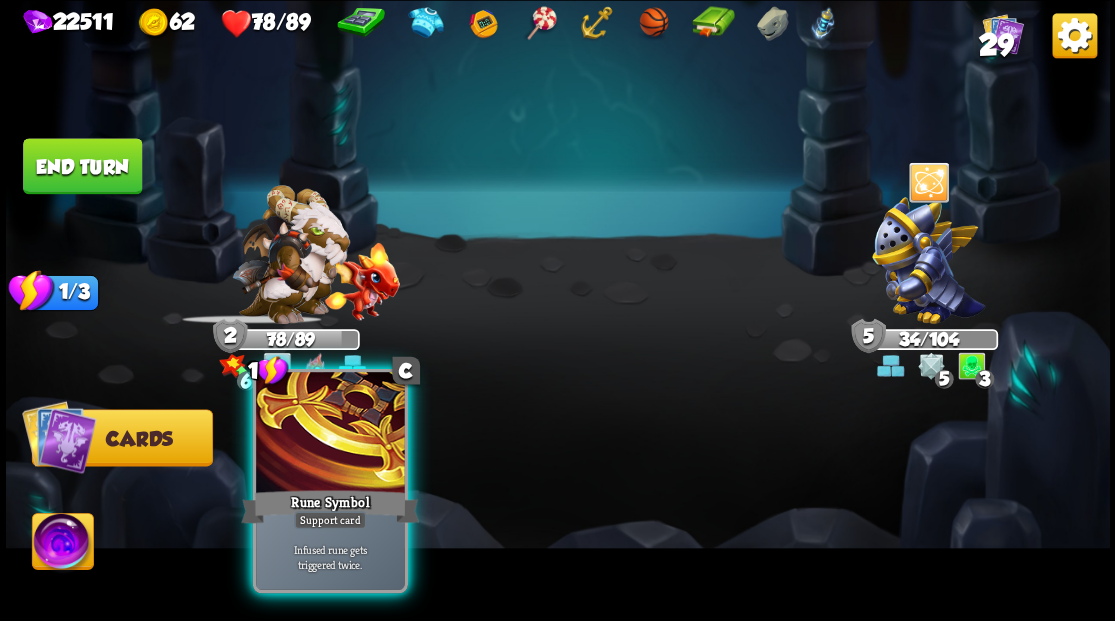 click at bounding box center (330, 434) 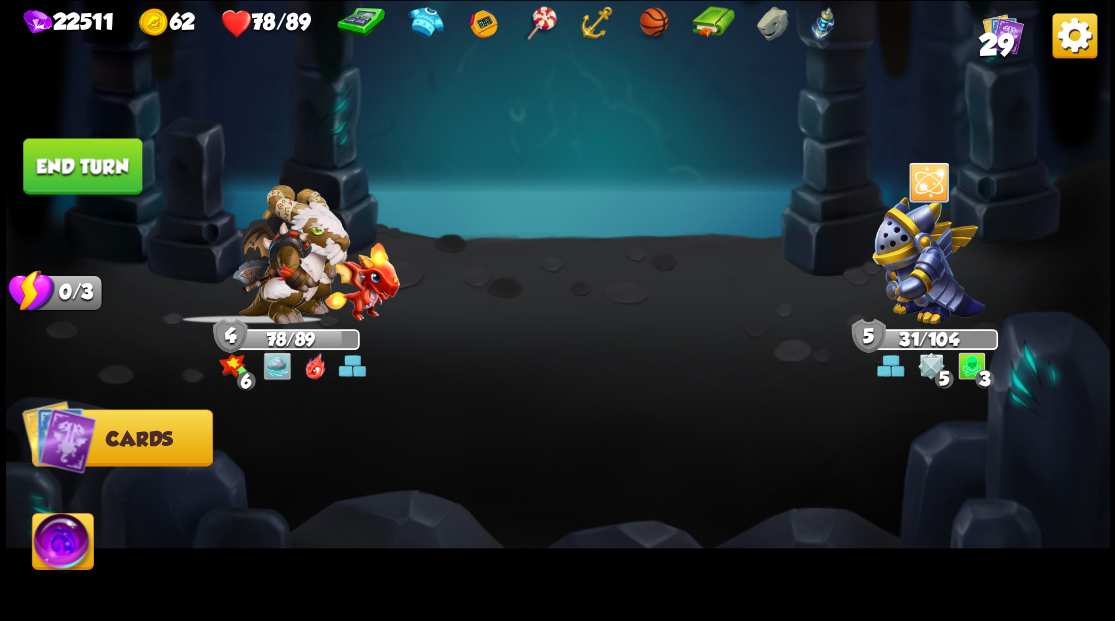 click on "End turn" at bounding box center (82, 166) 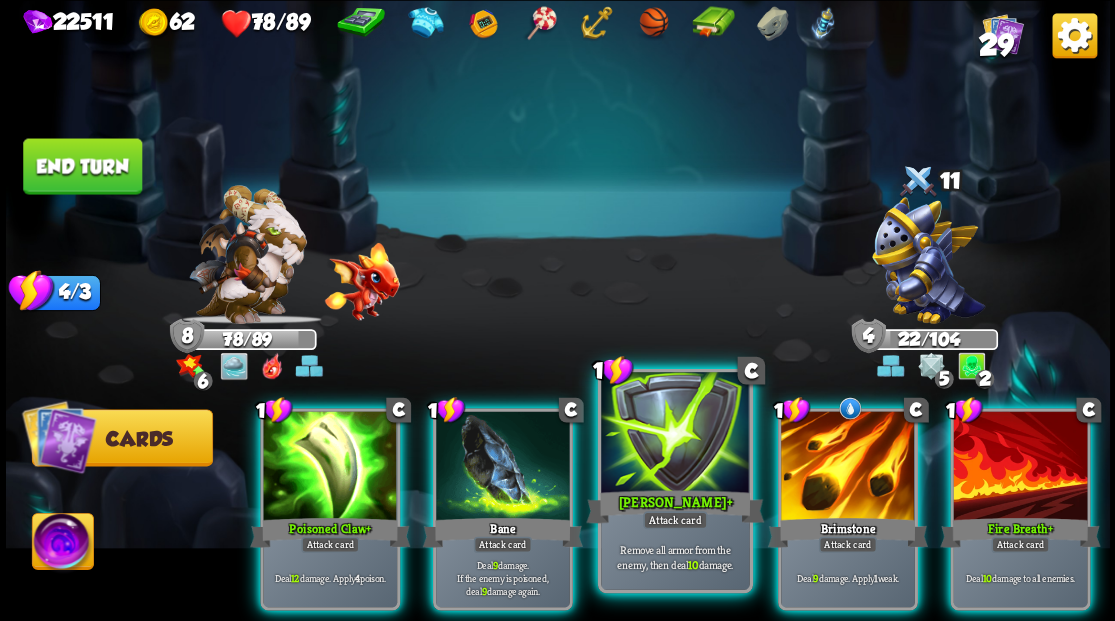 click at bounding box center [675, 434] 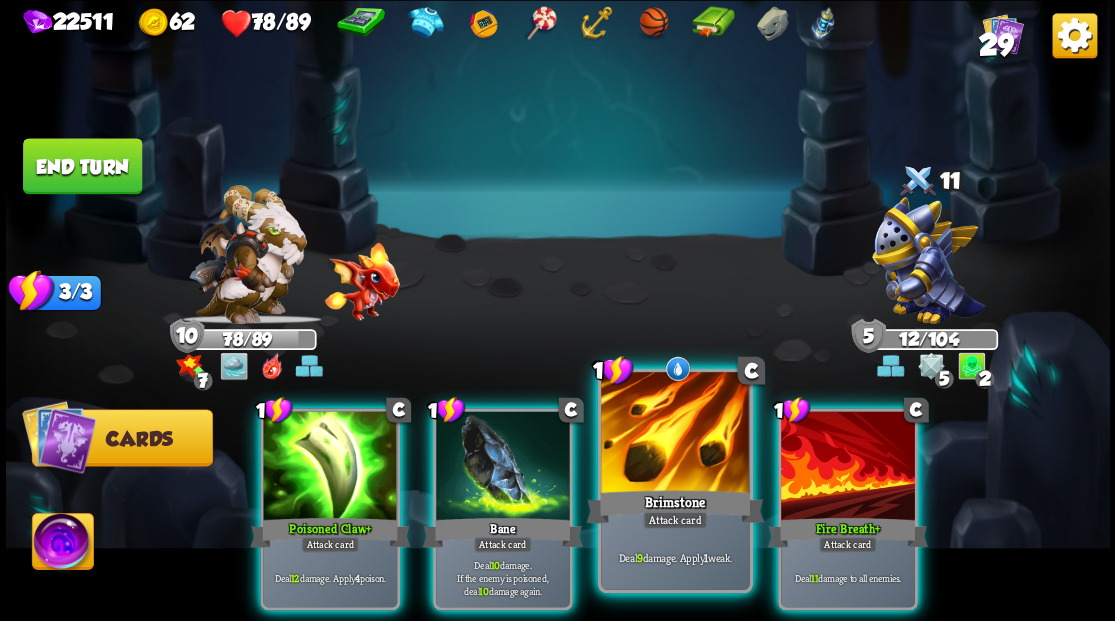 click at bounding box center (675, 434) 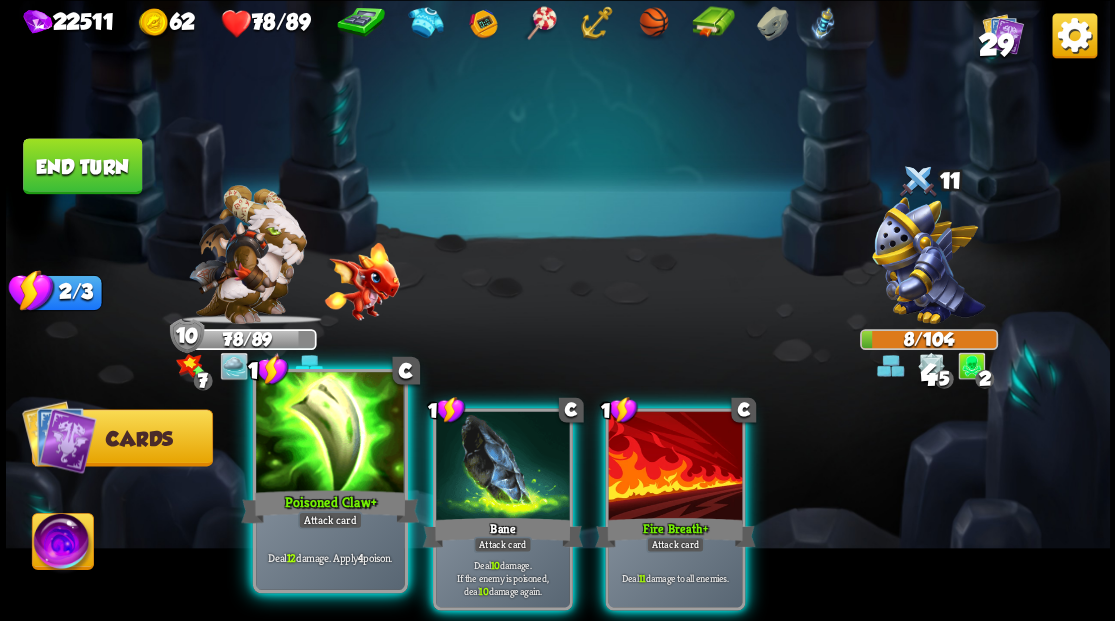 click at bounding box center [330, 434] 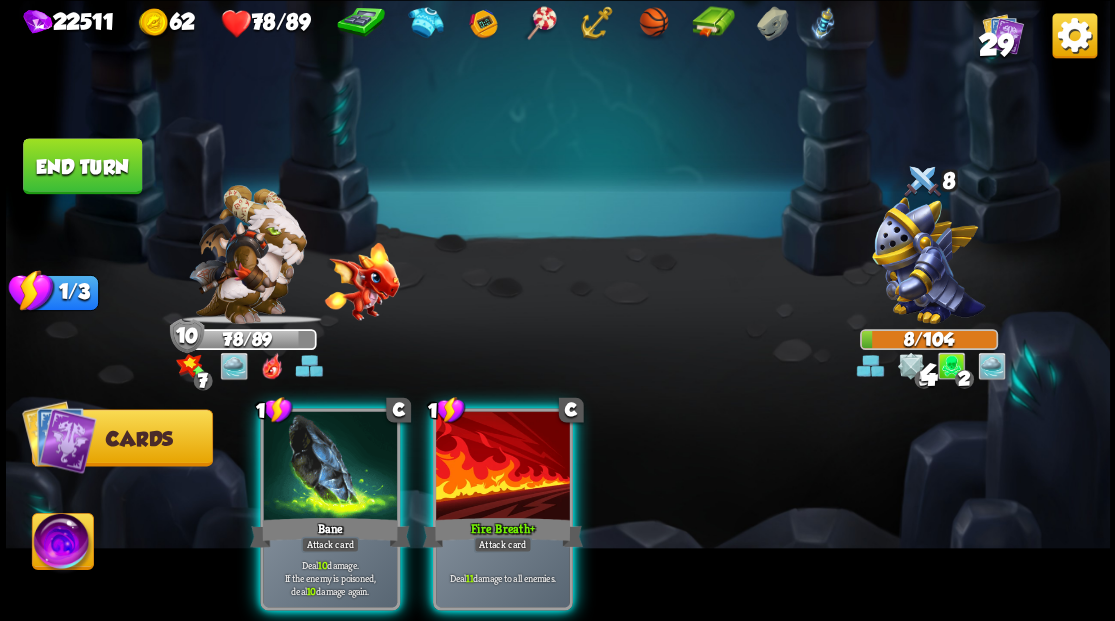 click at bounding box center (330, 467) 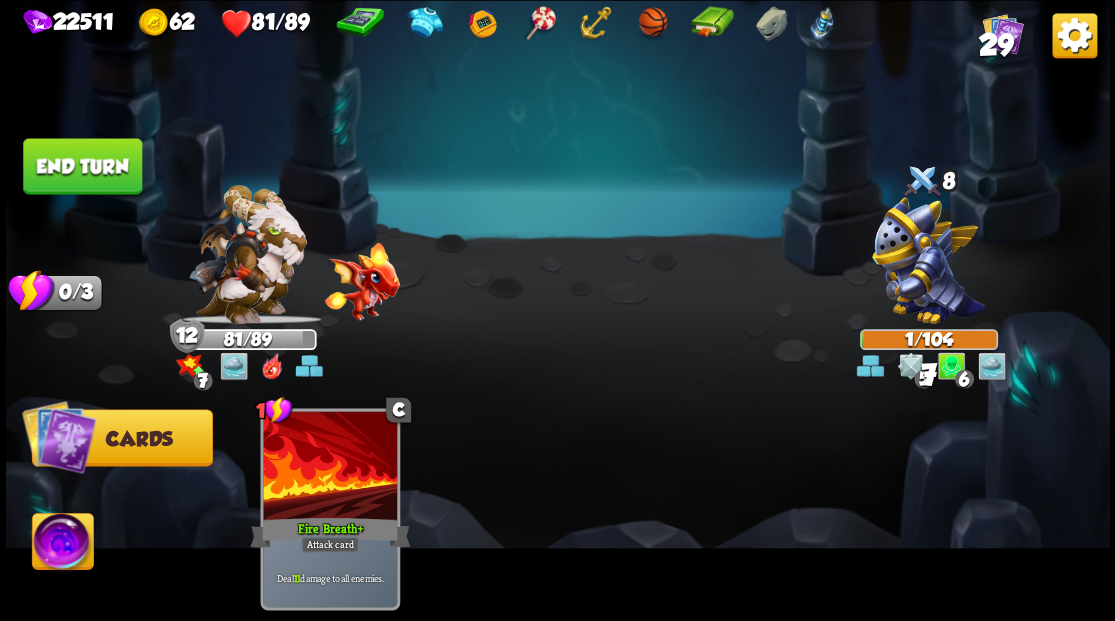 click on "End turn" at bounding box center (82, 166) 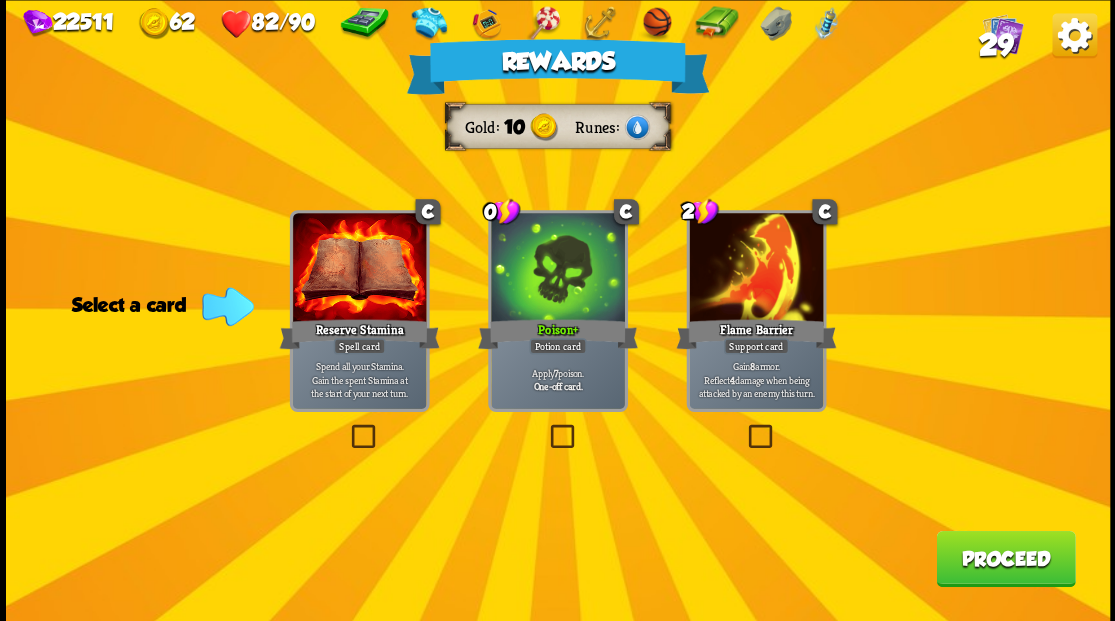 click on "Proceed" at bounding box center [1005, 558] 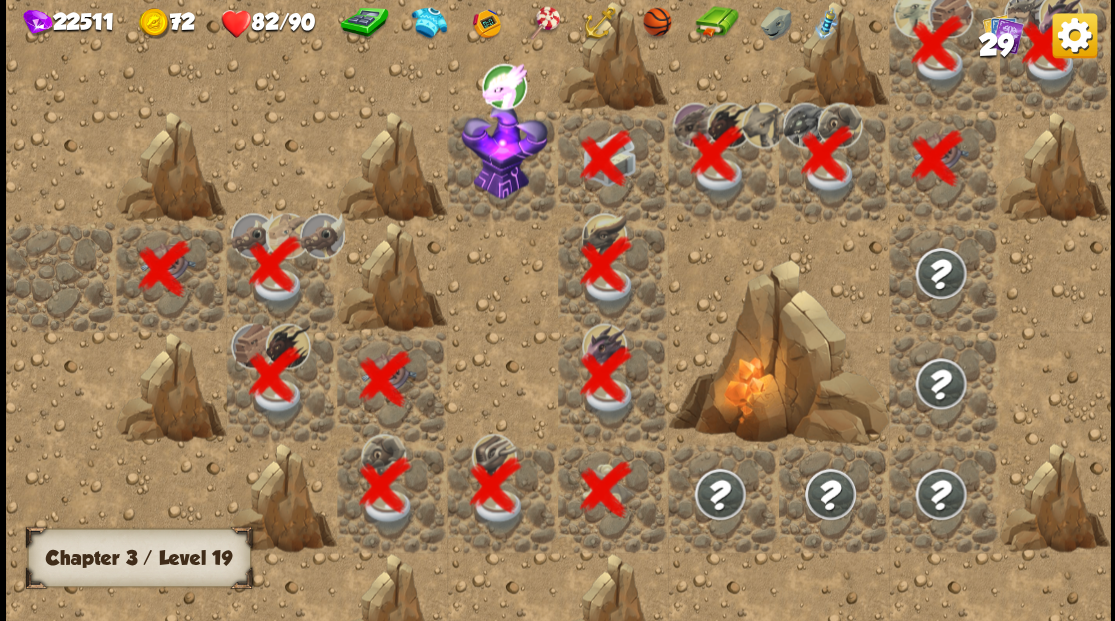 scroll, scrollTop: 0, scrollLeft: 384, axis: horizontal 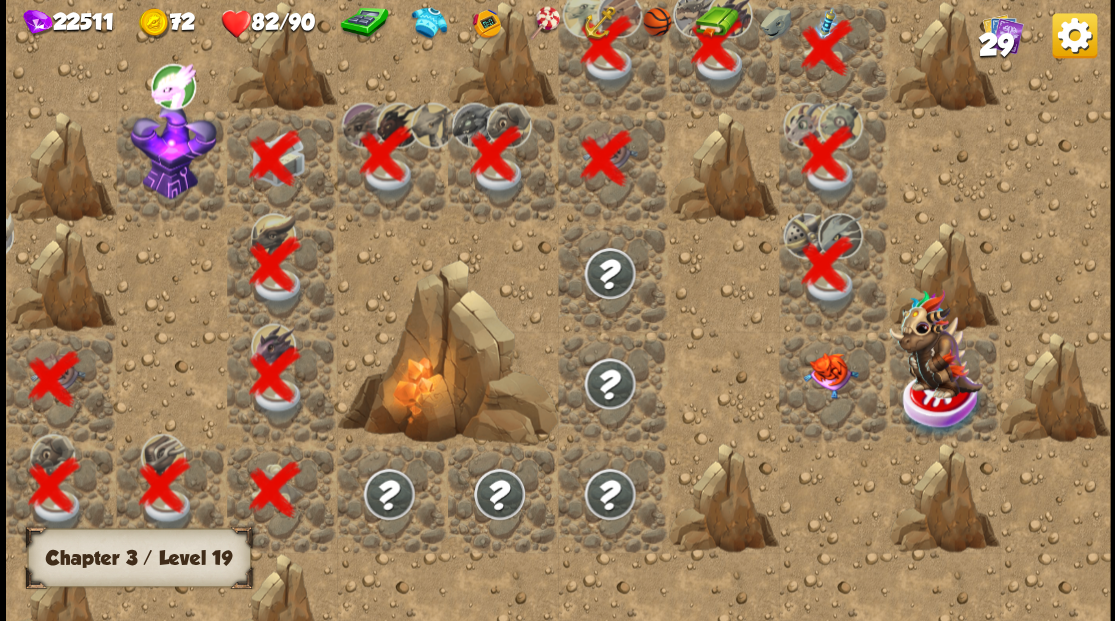 click at bounding box center (829, 375) 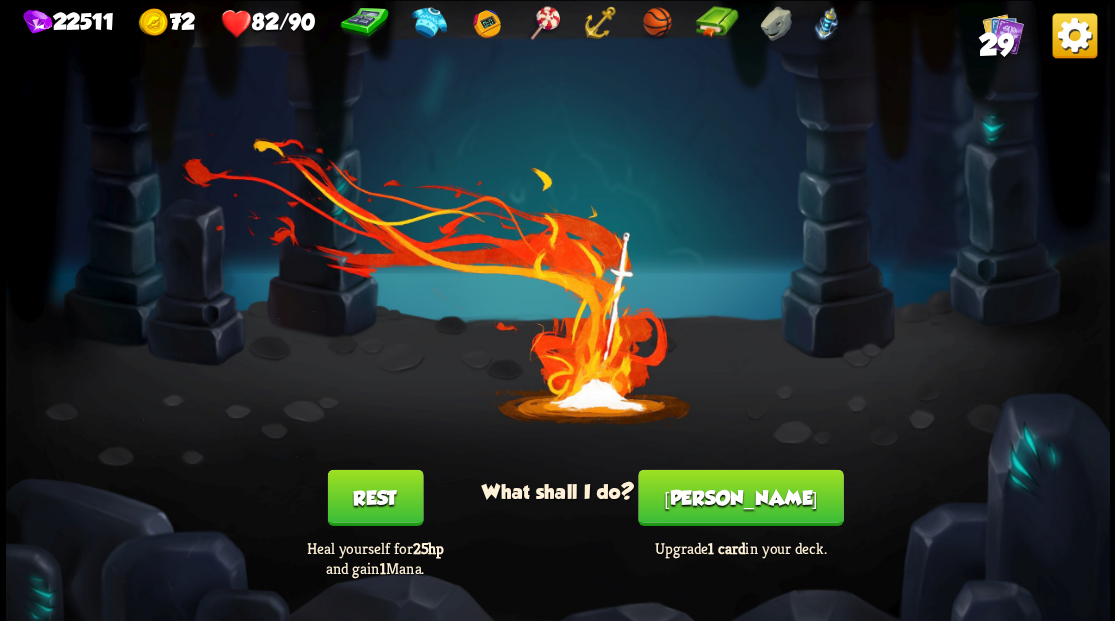 click on "[PERSON_NAME]" at bounding box center (740, 497) 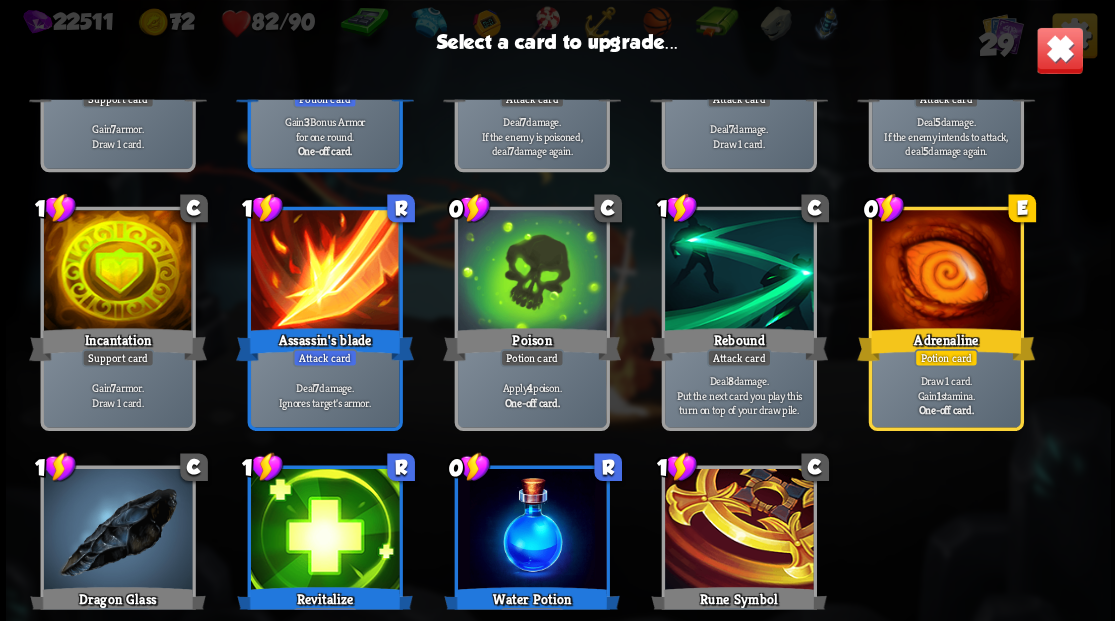 scroll, scrollTop: 629, scrollLeft: 0, axis: vertical 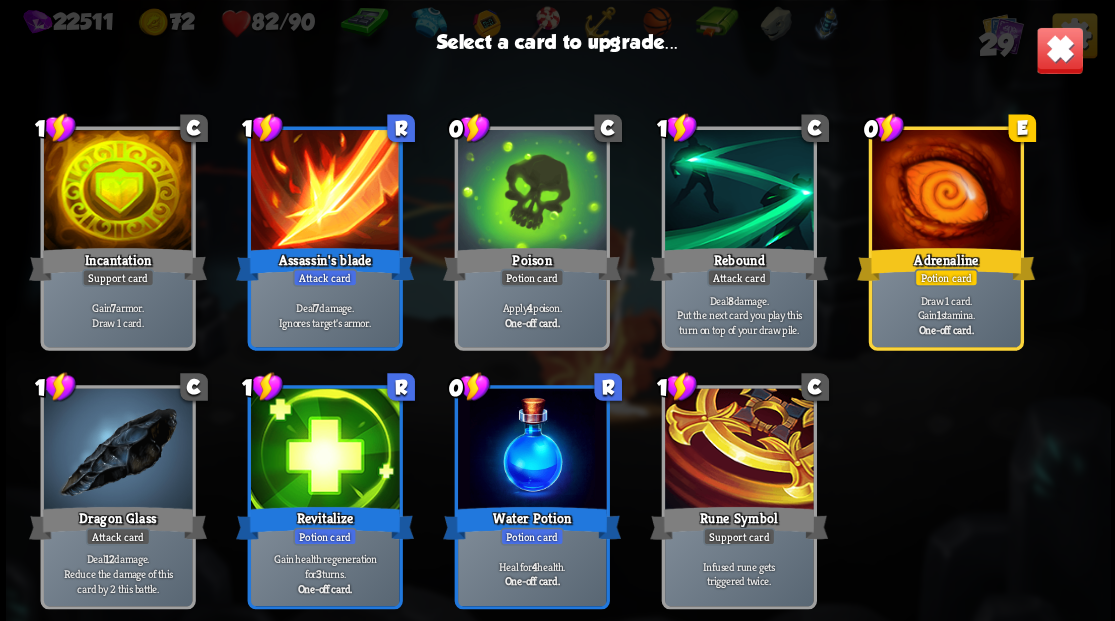 click at bounding box center (738, 450) 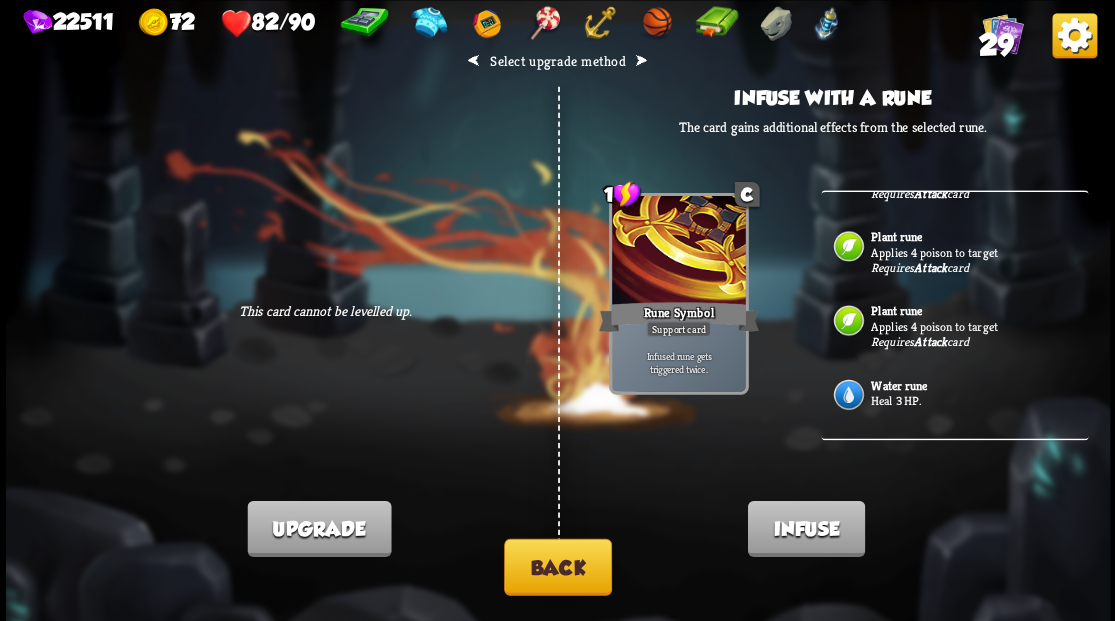 scroll, scrollTop: 834, scrollLeft: 0, axis: vertical 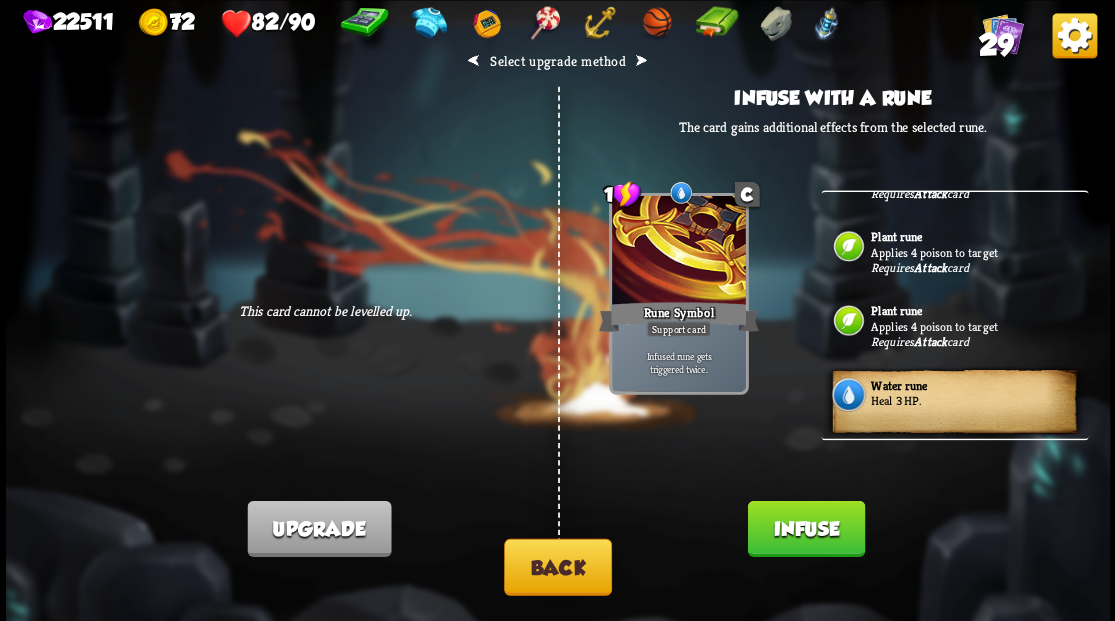 click on "Infuse" at bounding box center [805, 528] 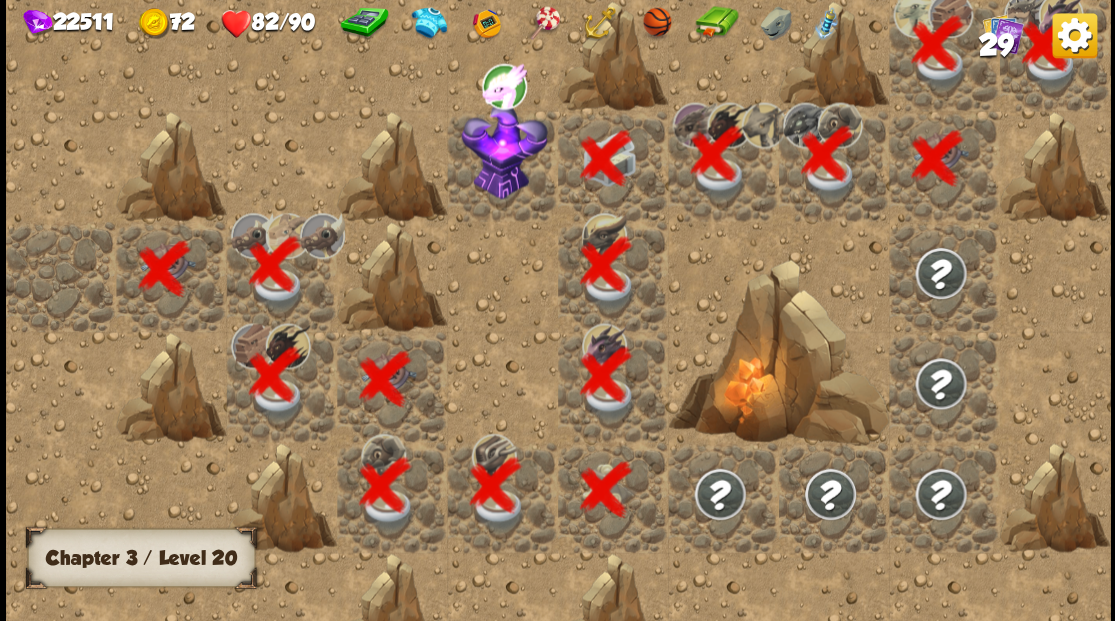 scroll, scrollTop: 0, scrollLeft: 384, axis: horizontal 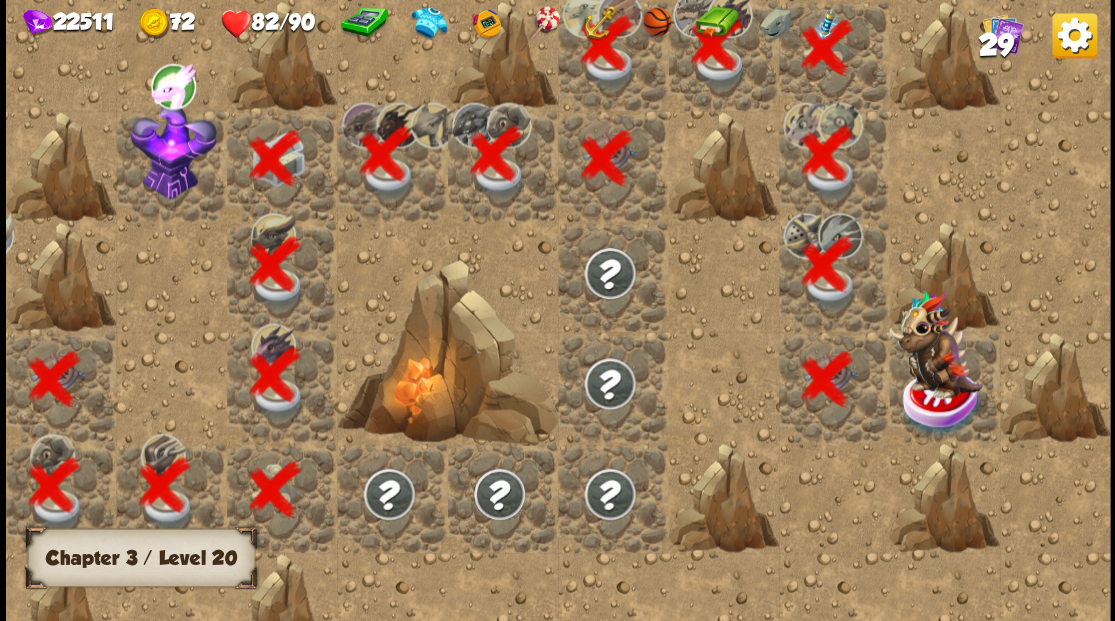 click at bounding box center [935, 343] 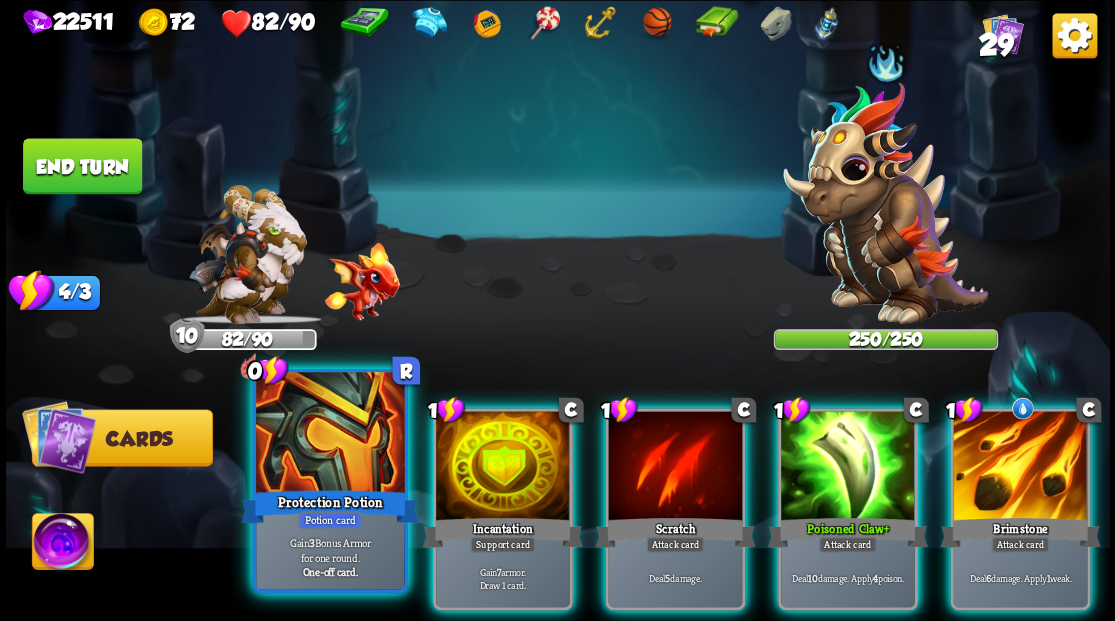 click at bounding box center (330, 434) 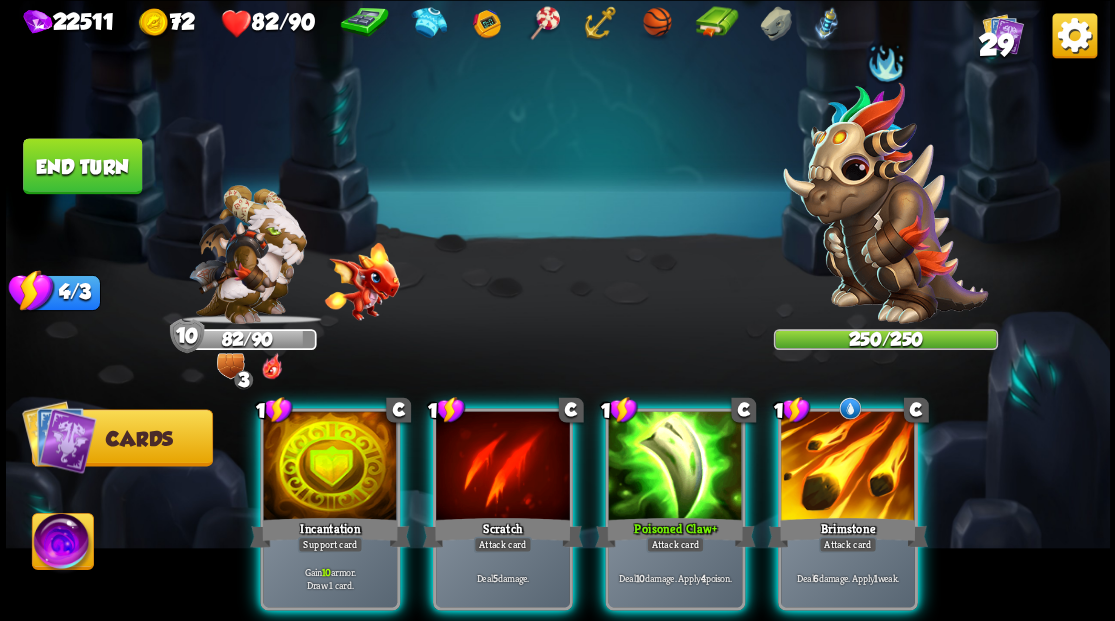 click at bounding box center (330, 467) 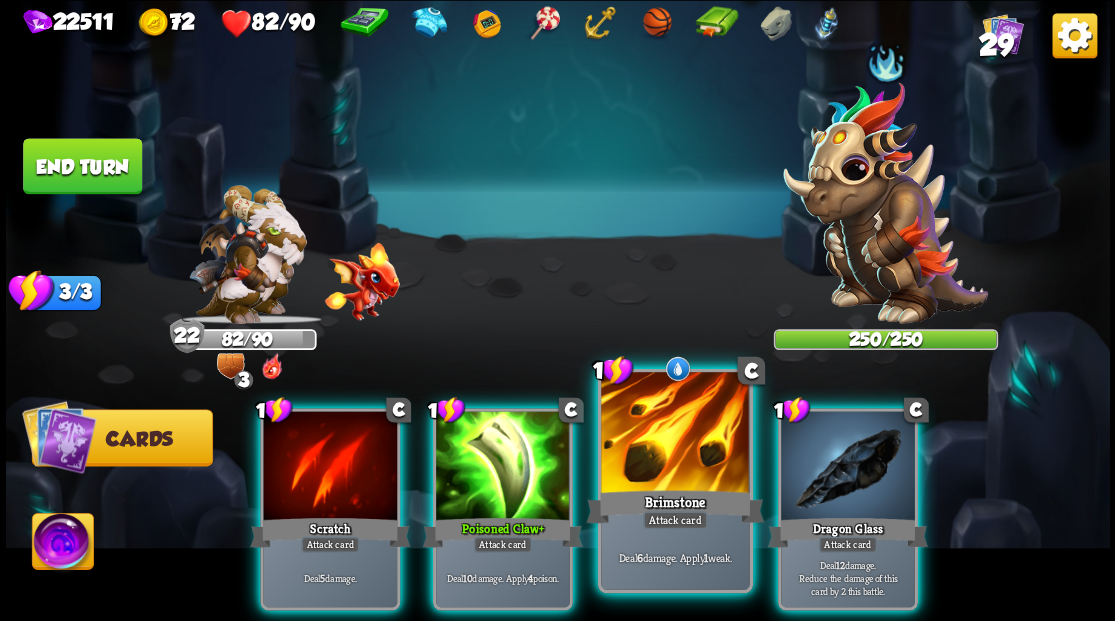 click at bounding box center (675, 434) 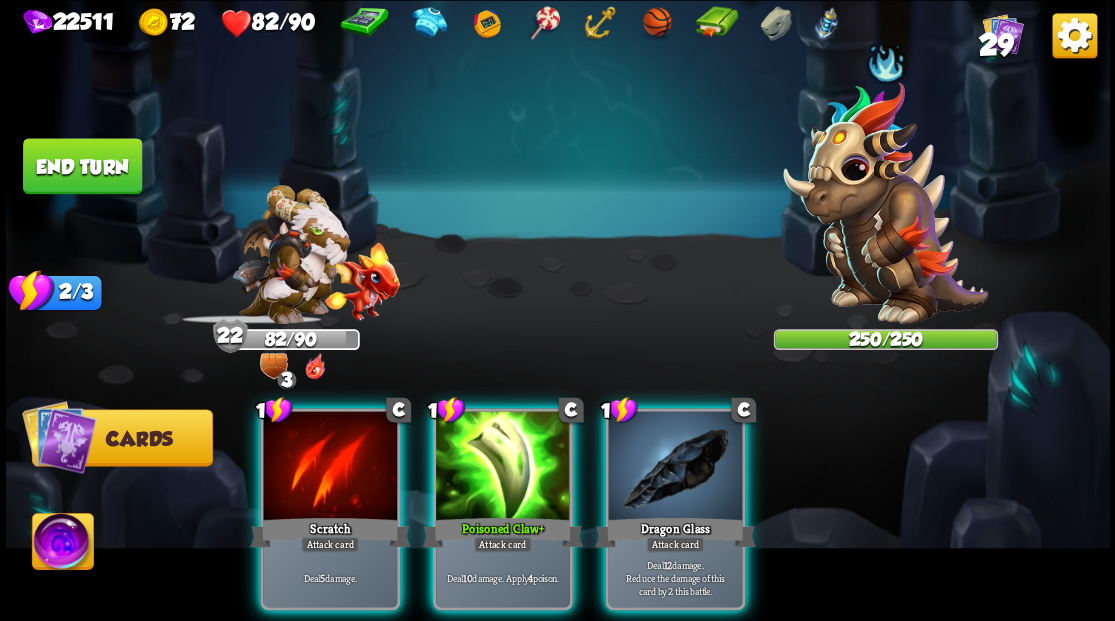 click at bounding box center [675, 467] 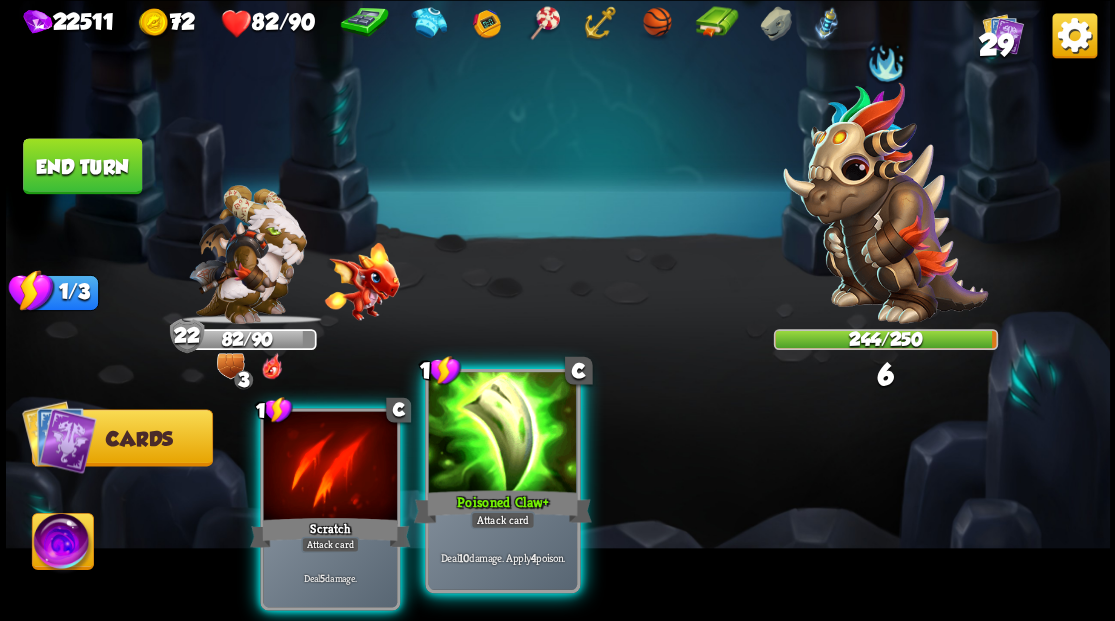 click at bounding box center [502, 434] 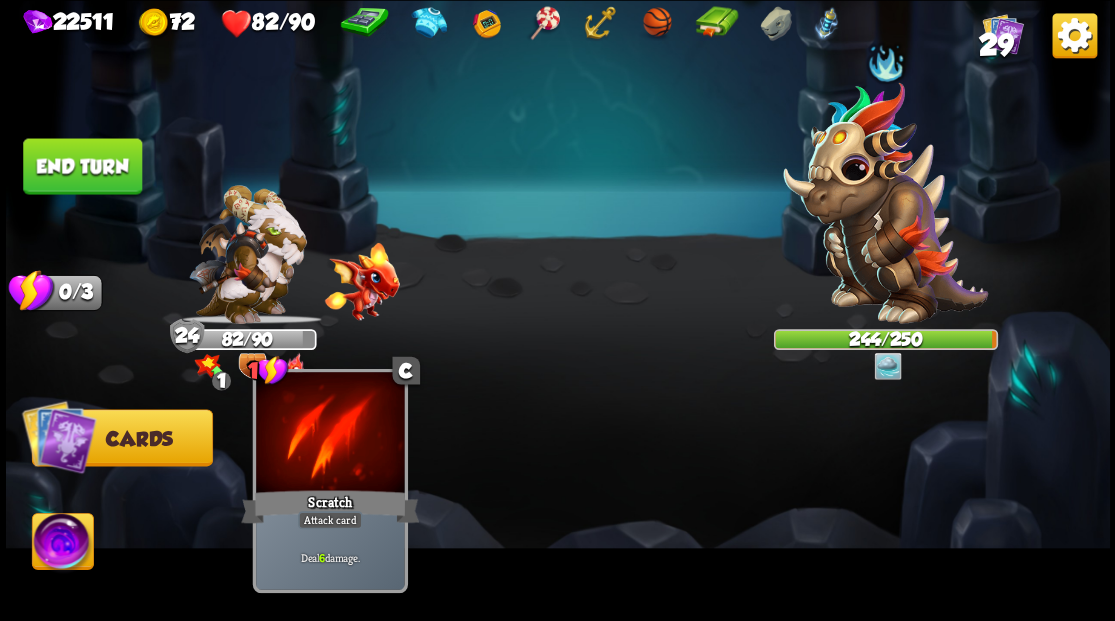 click at bounding box center (330, 434) 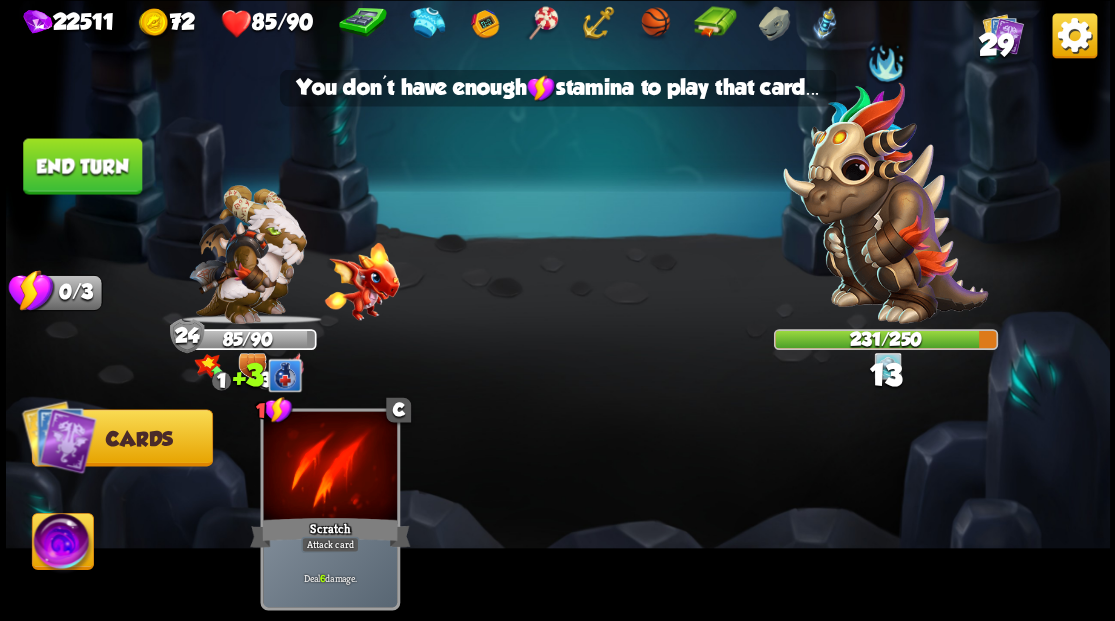 click on "End turn" at bounding box center [82, 166] 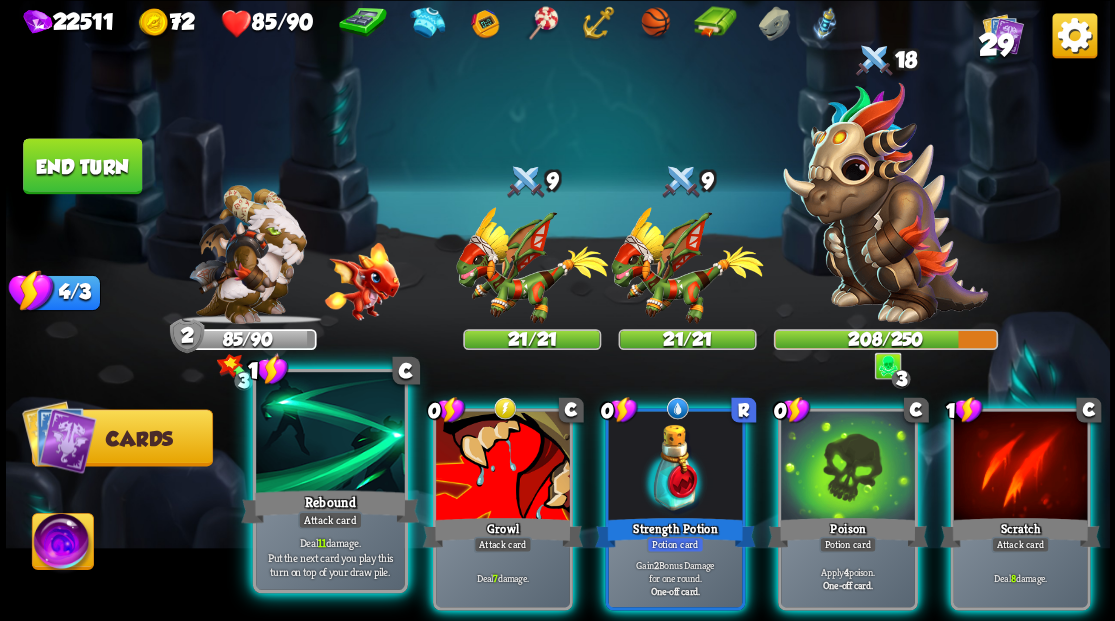 click at bounding box center (330, 434) 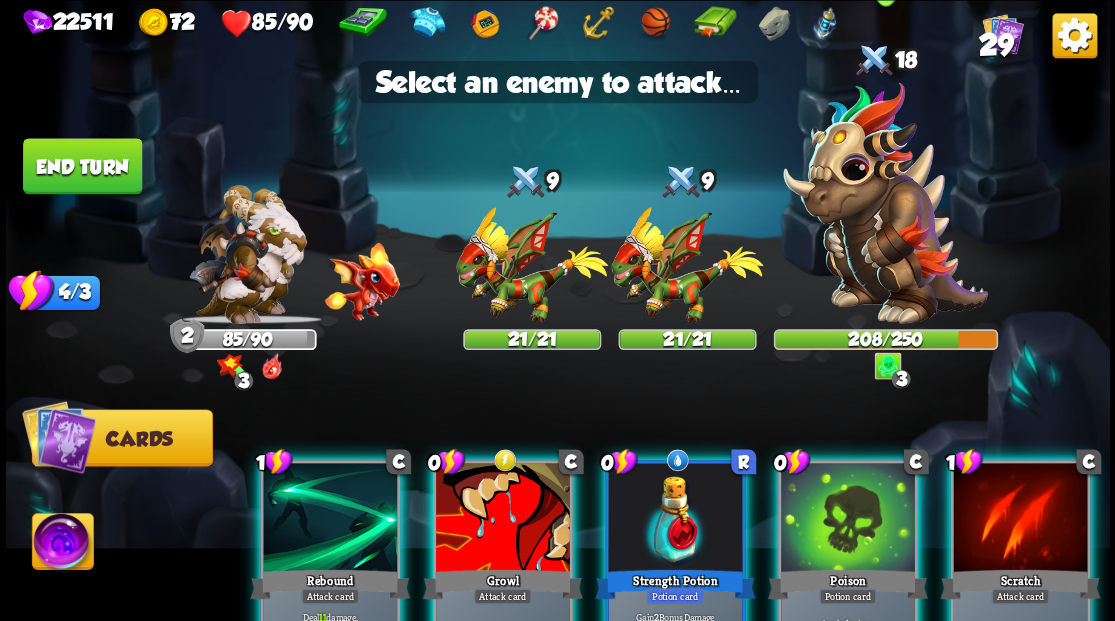 click at bounding box center (885, 203) 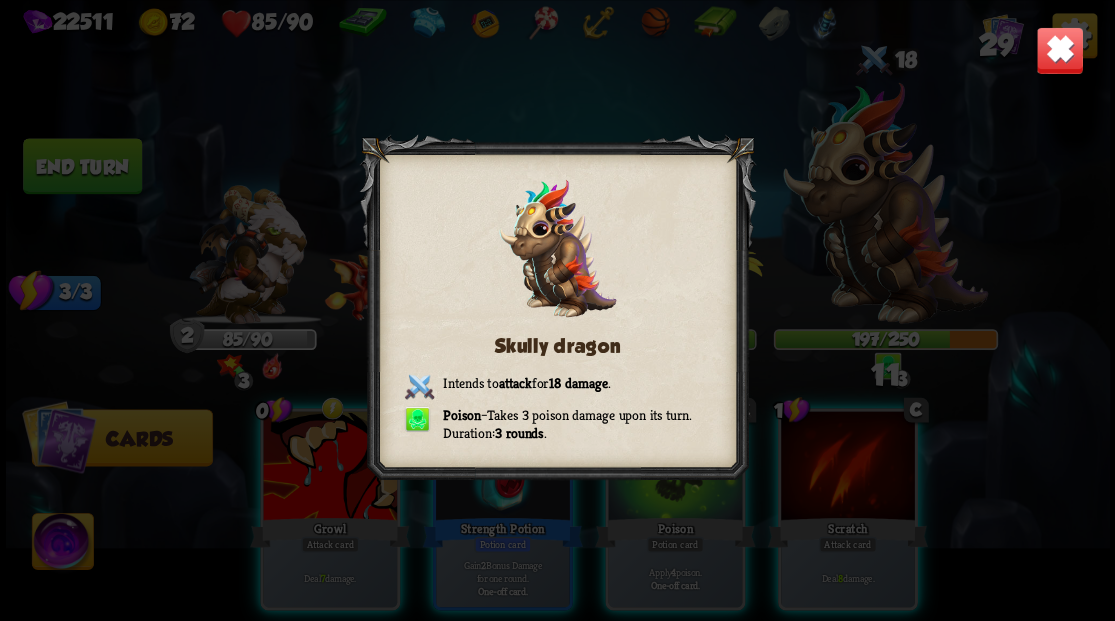 click at bounding box center [1059, 50] 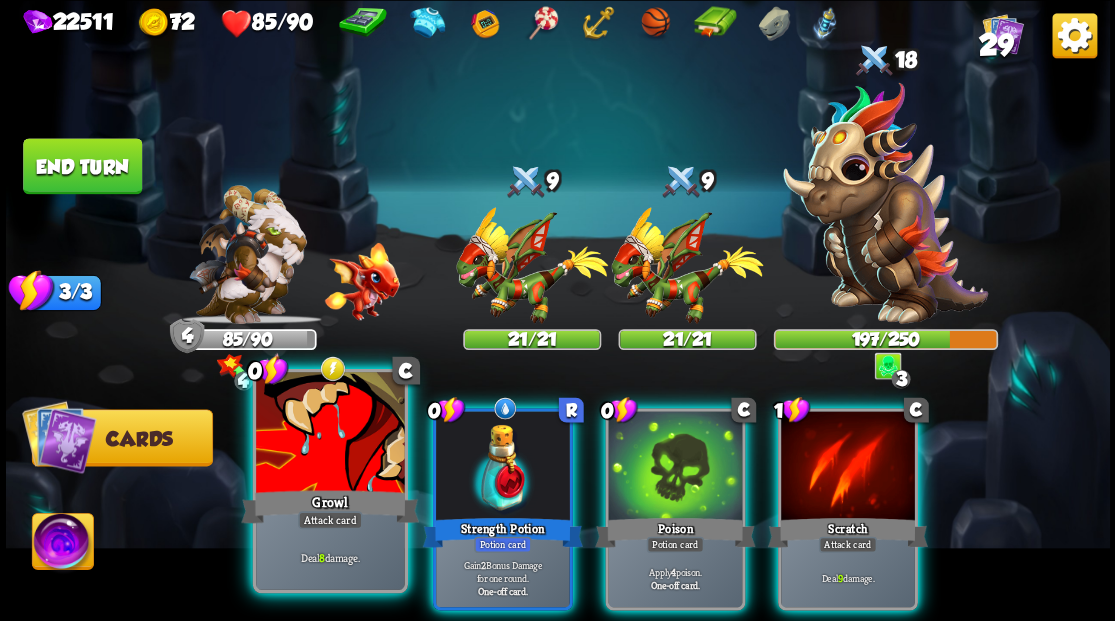 click at bounding box center [330, 434] 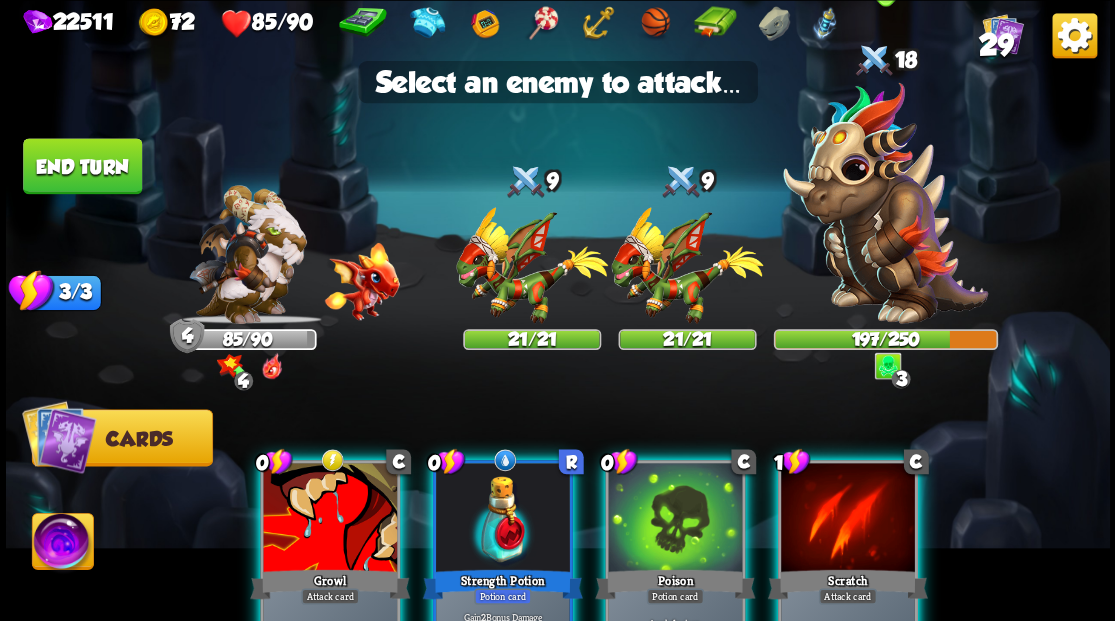 click at bounding box center [885, 203] 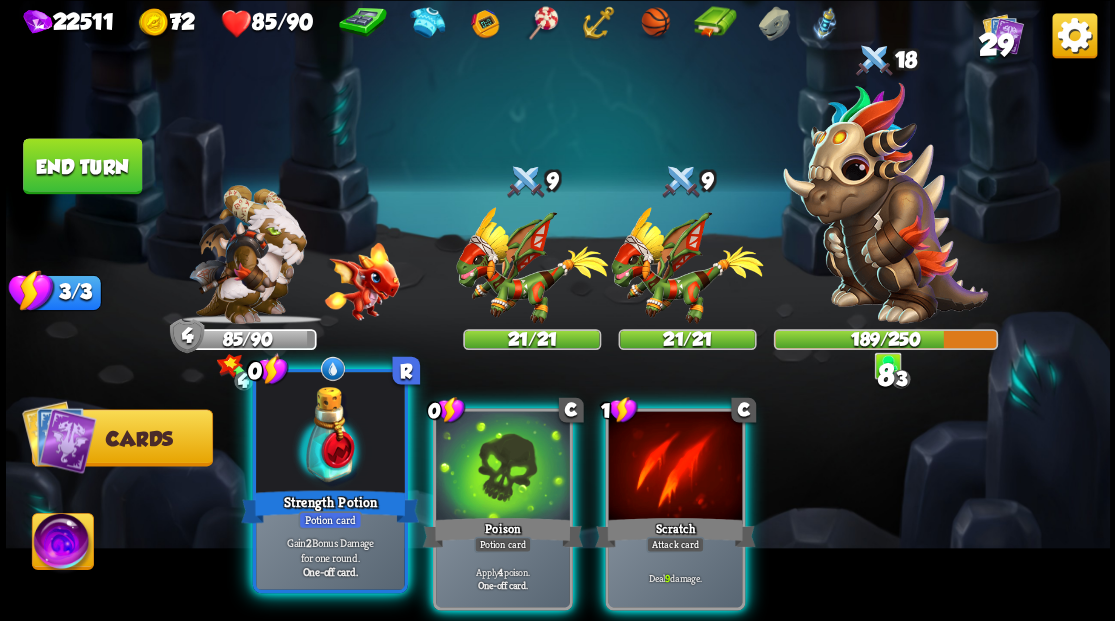 click at bounding box center (330, 434) 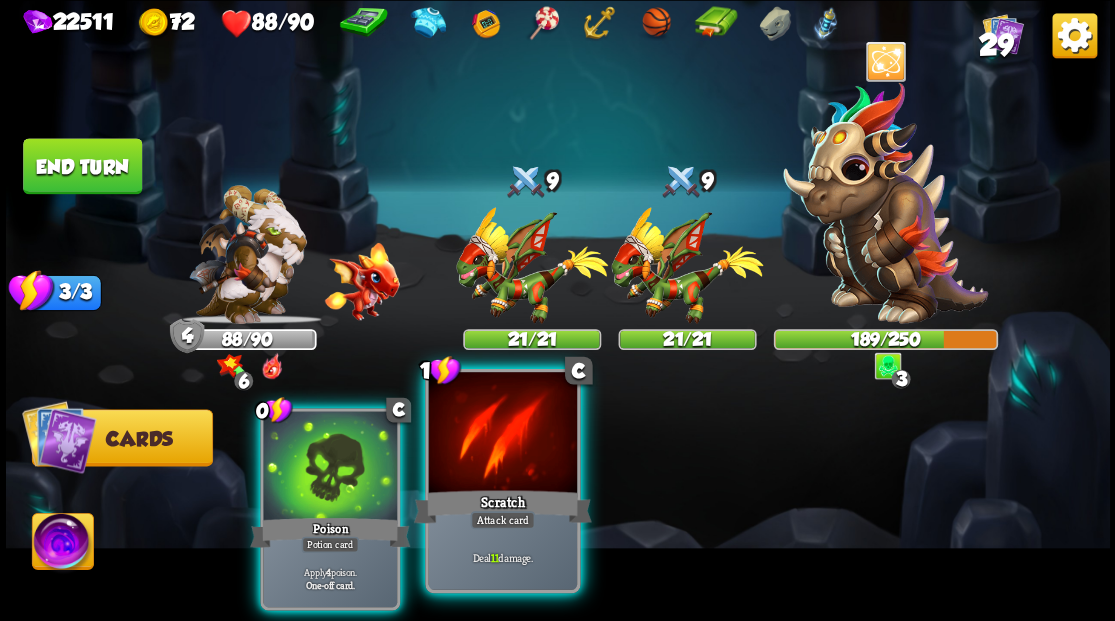 click at bounding box center [502, 434] 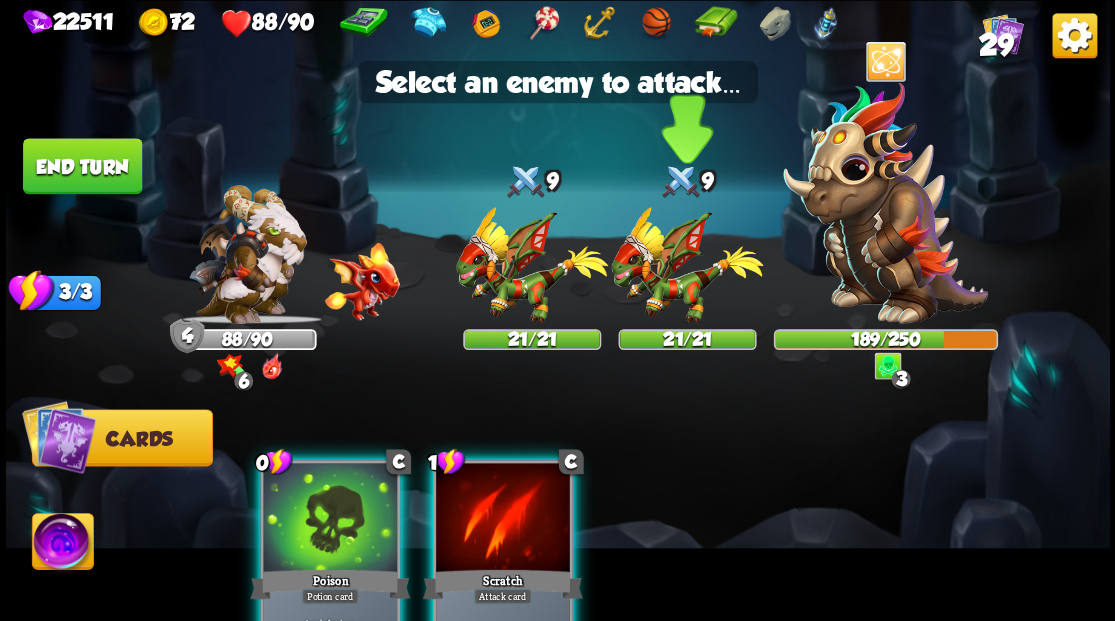 click at bounding box center (687, 265) 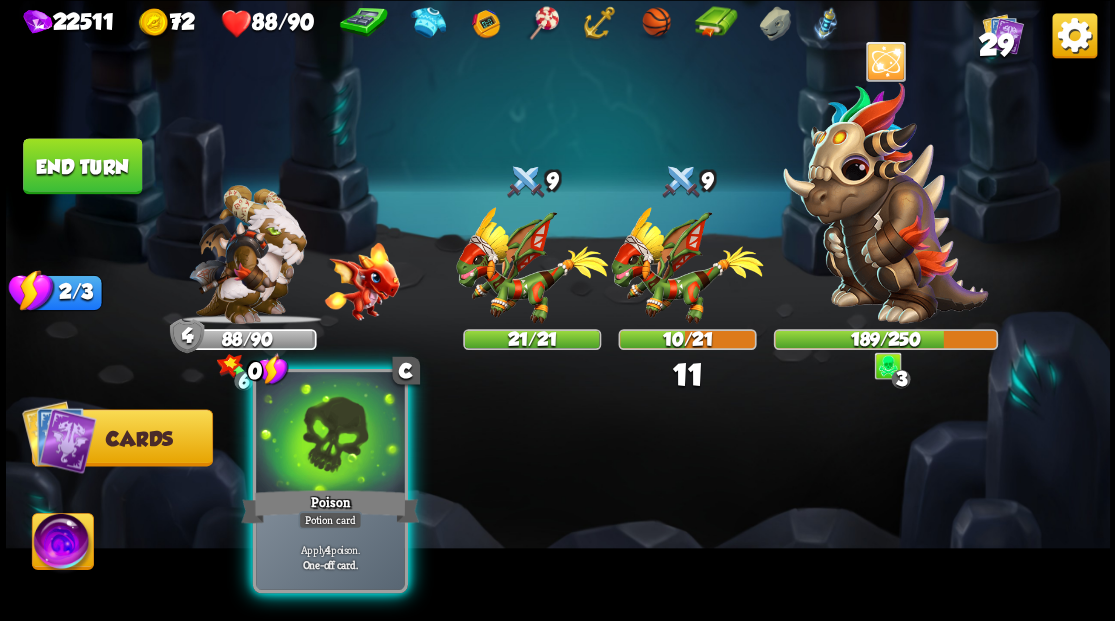 click at bounding box center [330, 434] 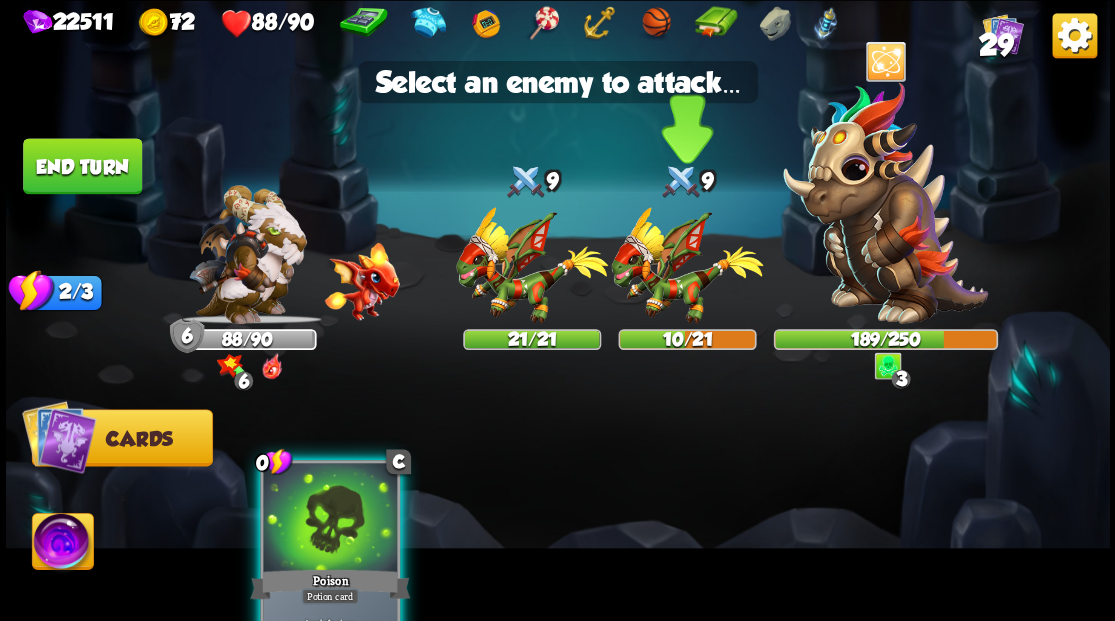 click at bounding box center [687, 265] 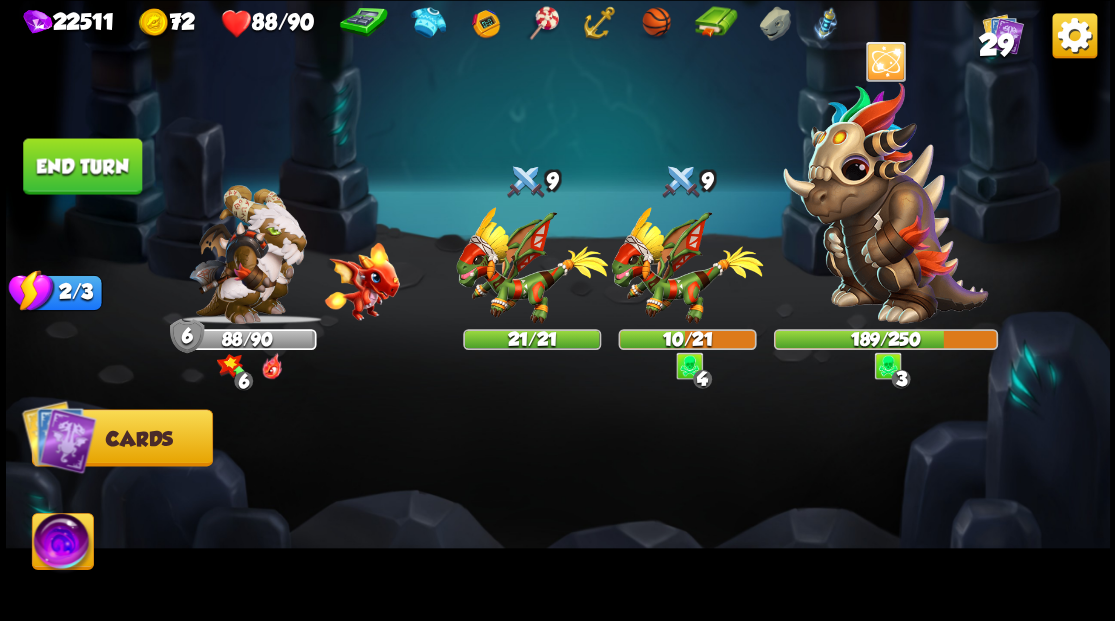 click on "End turn" at bounding box center (82, 166) 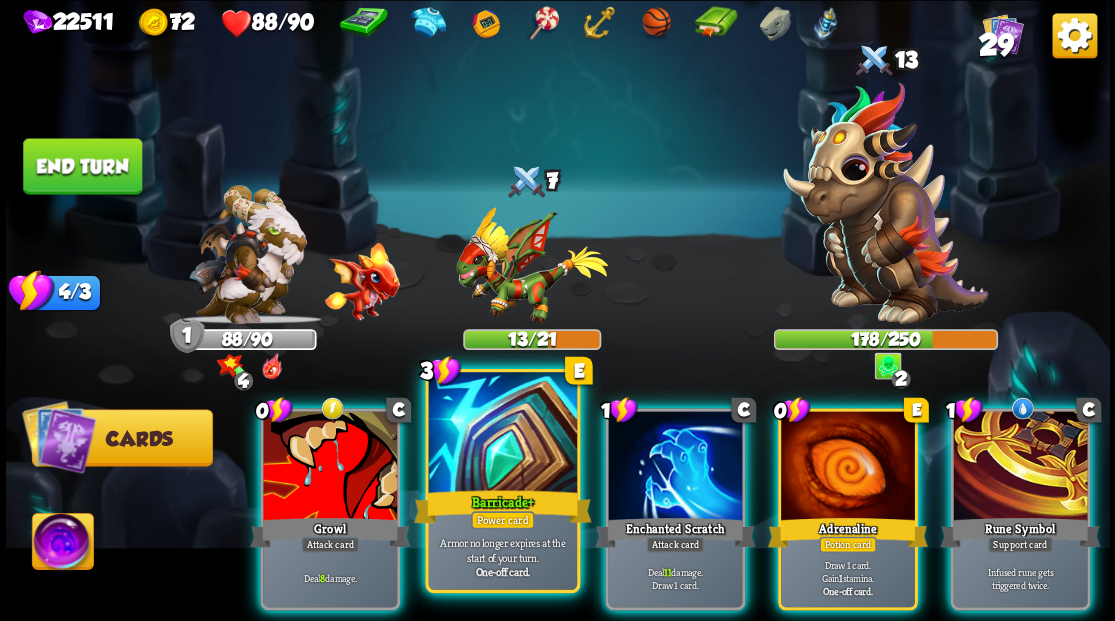 click at bounding box center [502, 434] 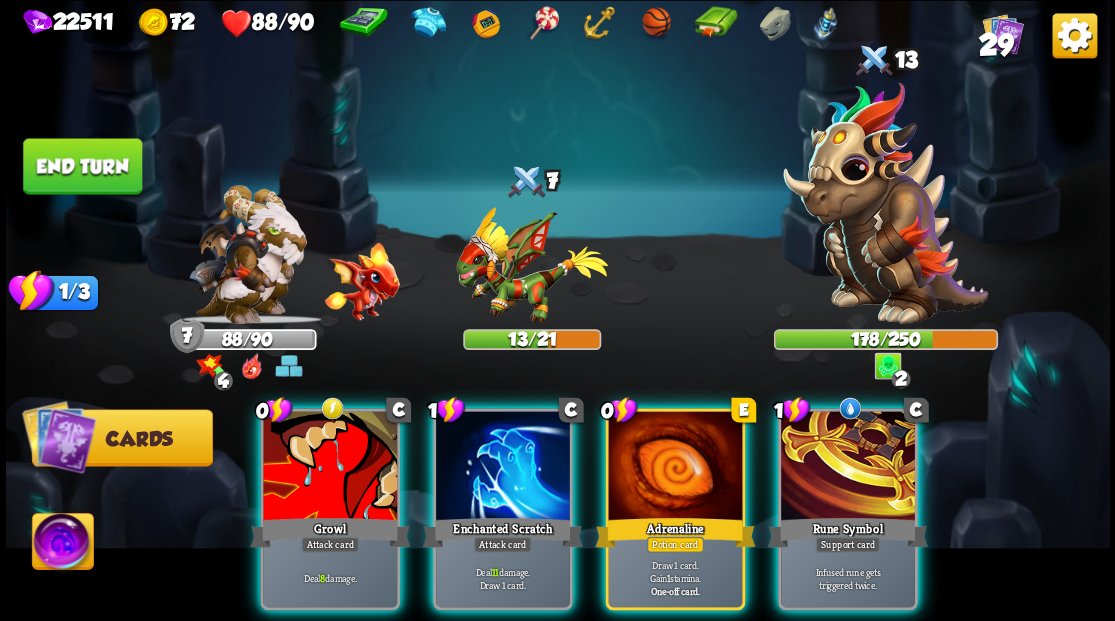 drag, startPoint x: 668, startPoint y: 450, endPoint x: 669, endPoint y: 349, distance: 101.00495 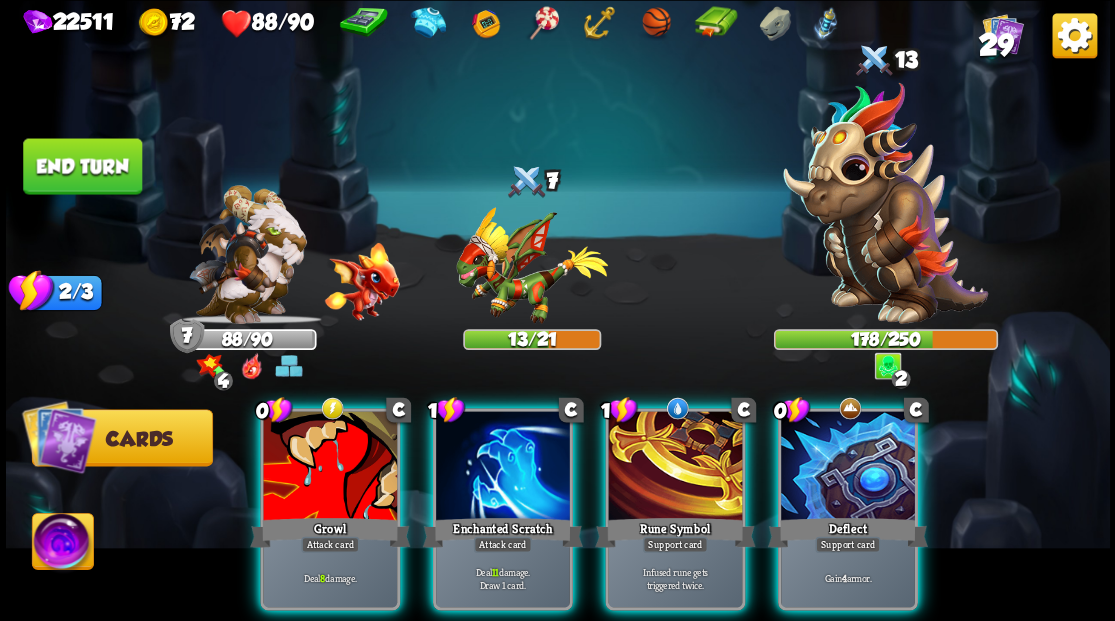 click at bounding box center [848, 467] 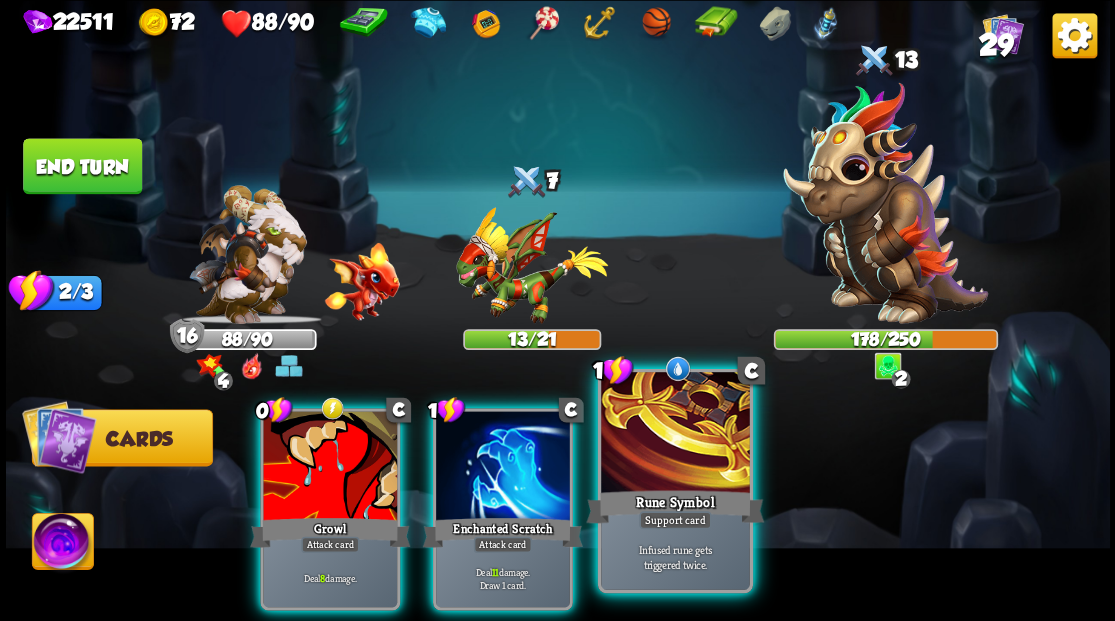 click at bounding box center [675, 434] 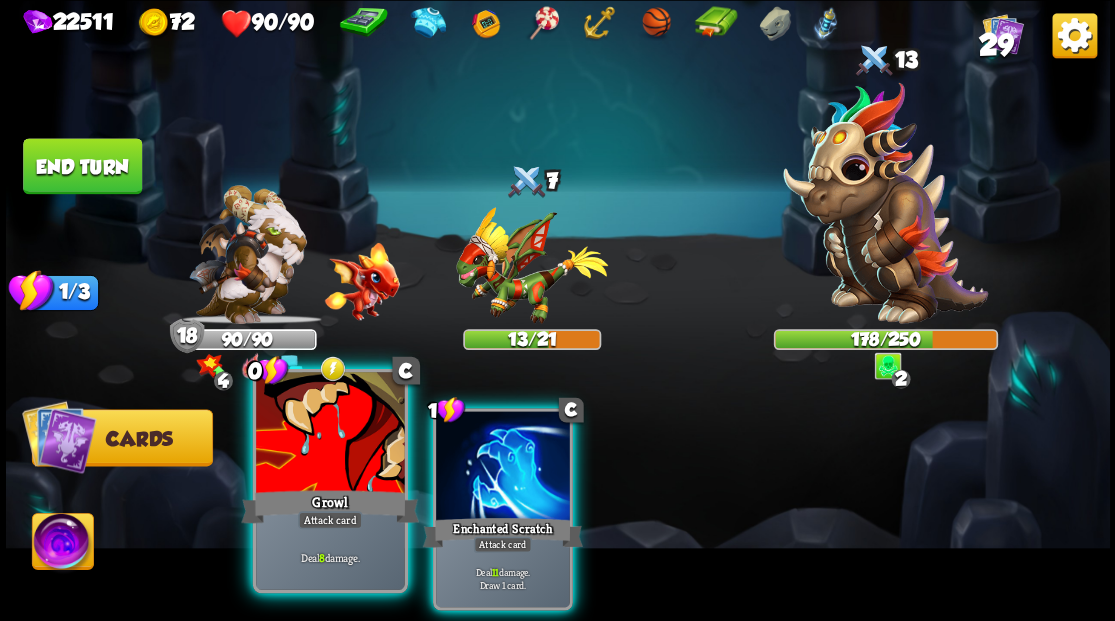 click at bounding box center [330, 434] 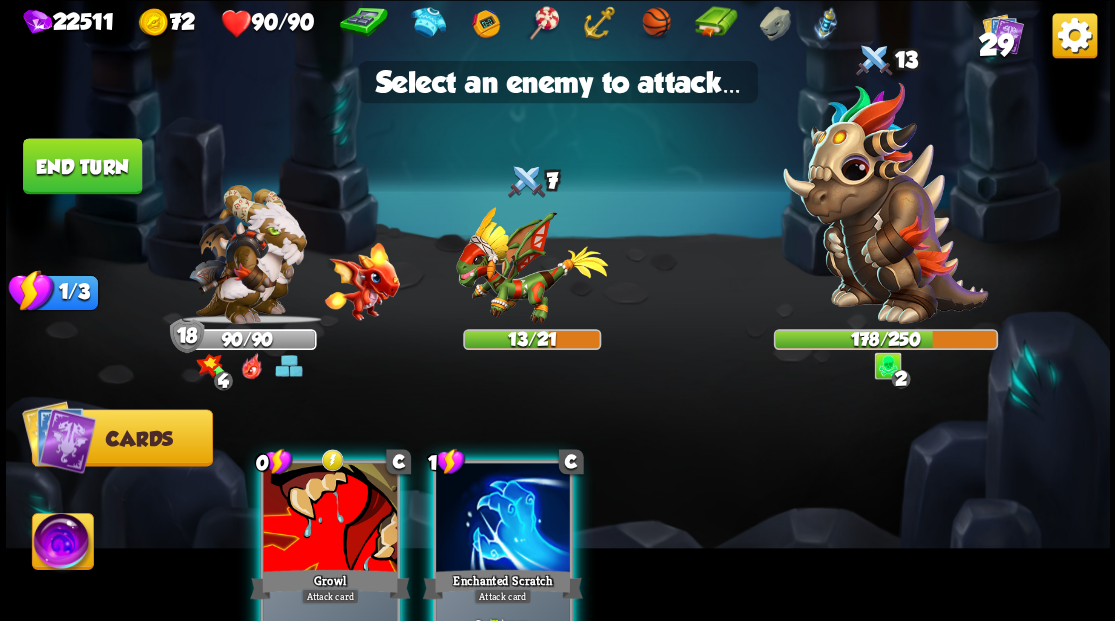 click at bounding box center [332, 461] 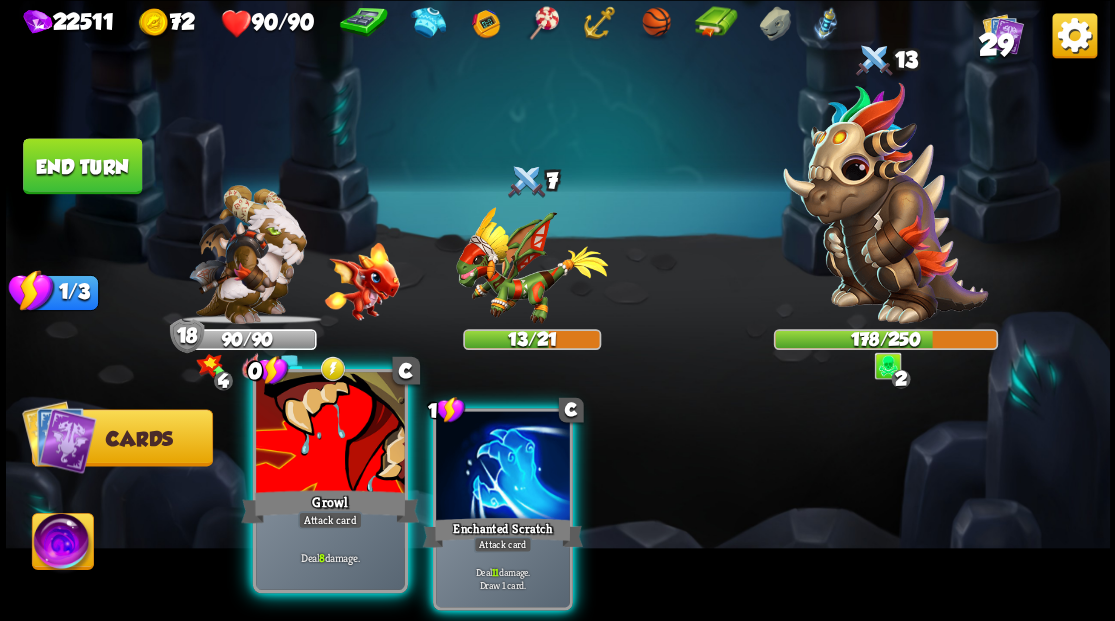 click at bounding box center [330, 434] 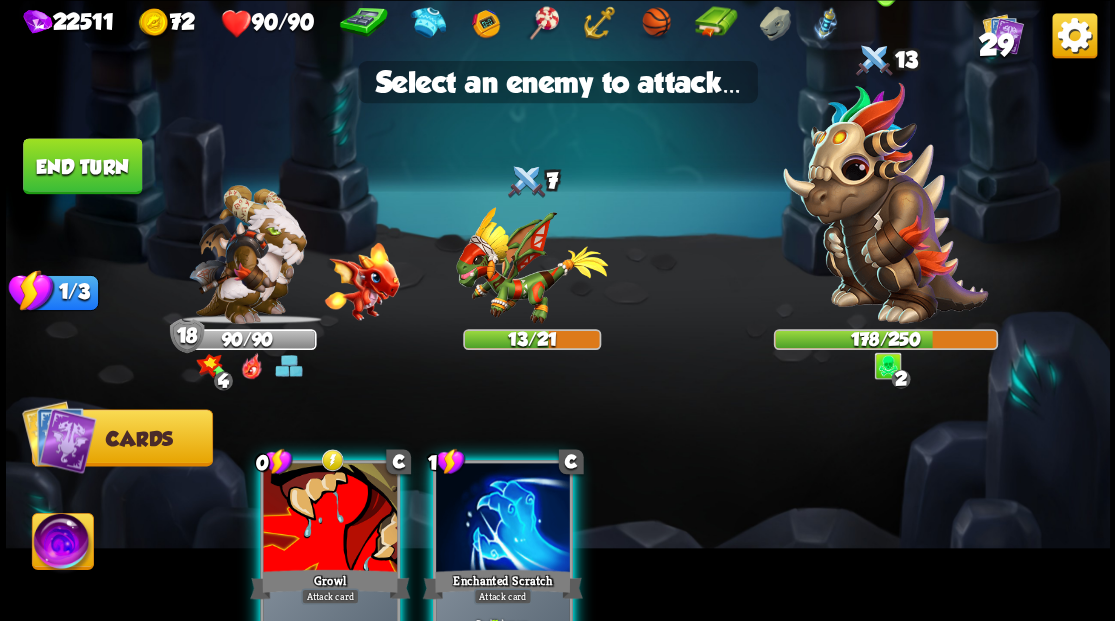 click at bounding box center (885, 203) 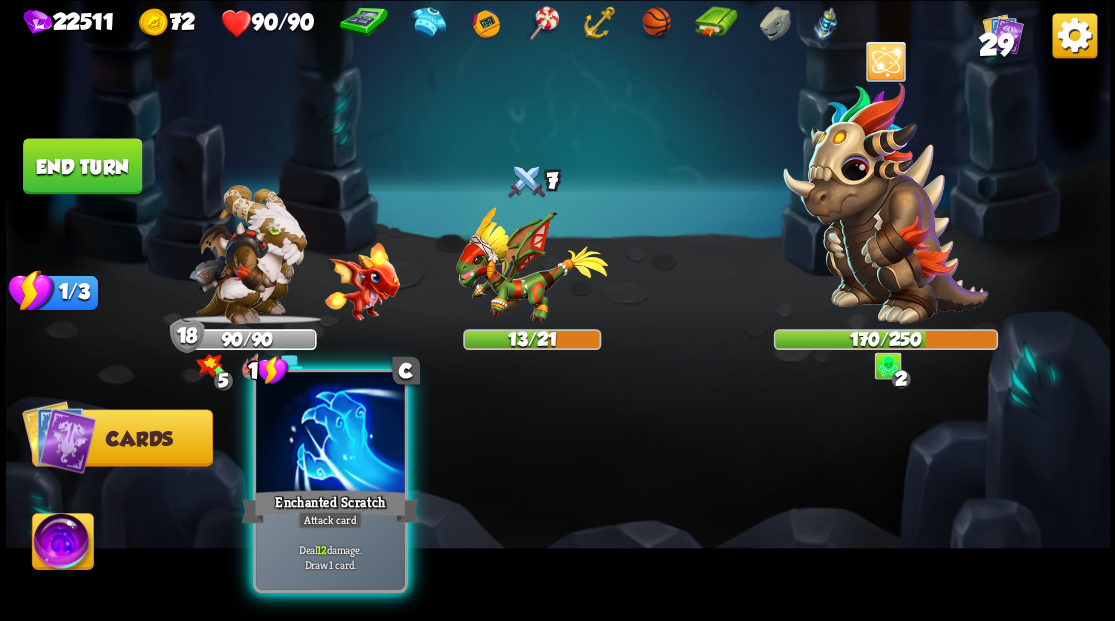 click at bounding box center [330, 434] 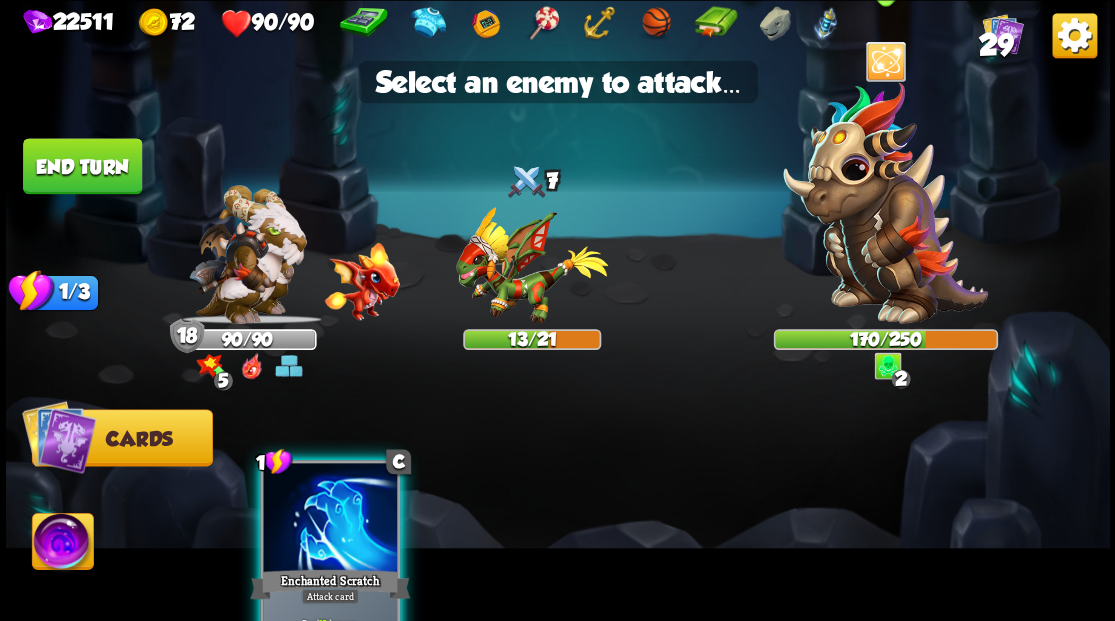 click at bounding box center [885, 203] 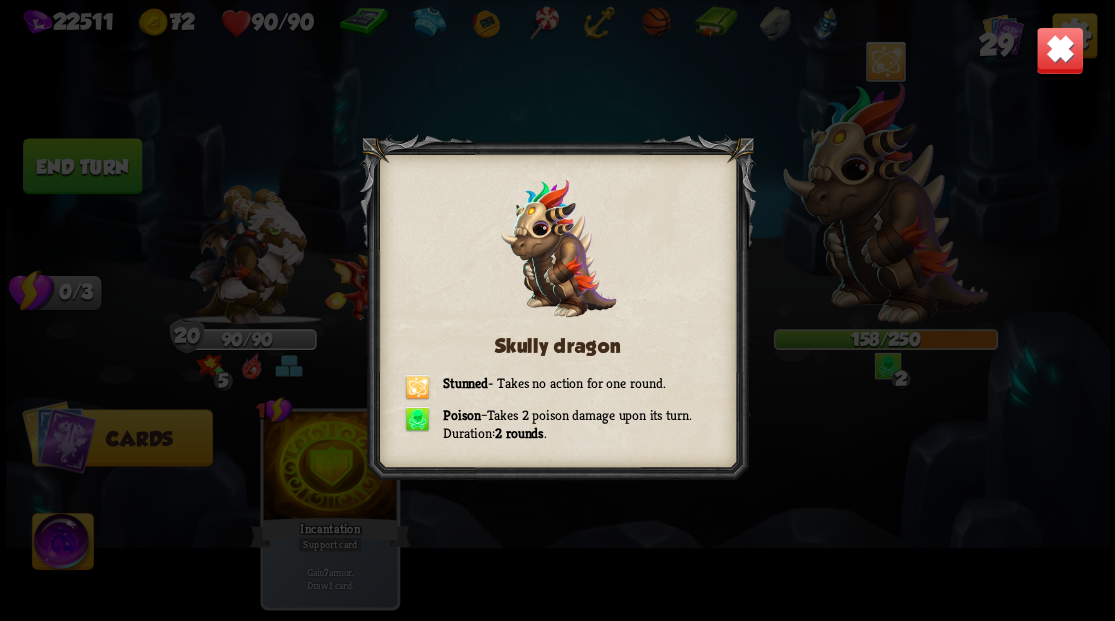 click at bounding box center [1059, 50] 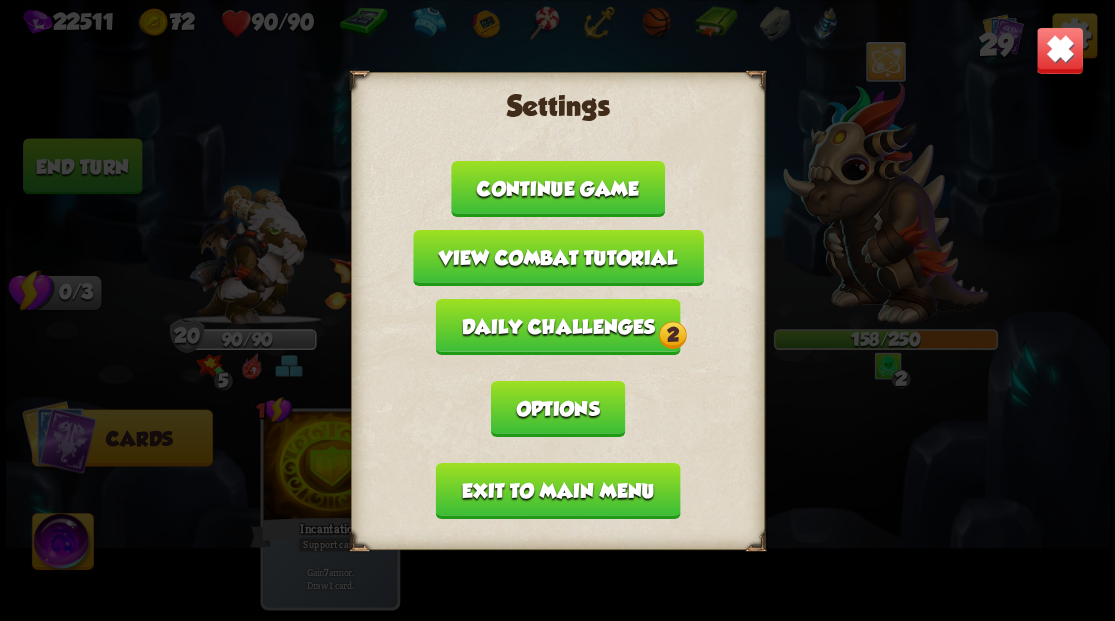 click at bounding box center (1059, 50) 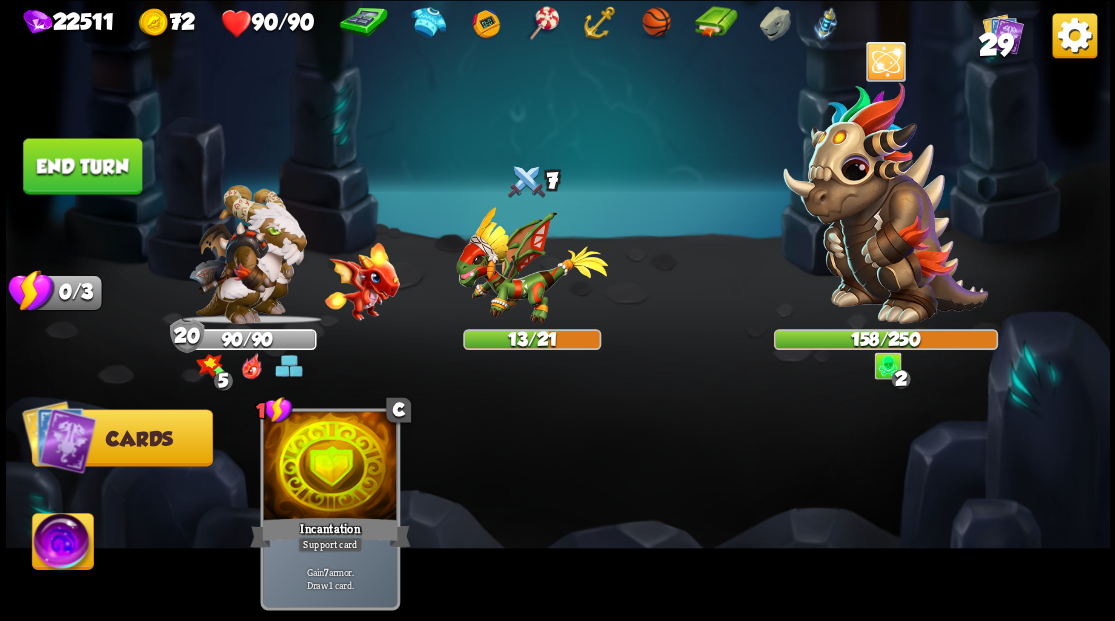 click on "End turn" at bounding box center [82, 166] 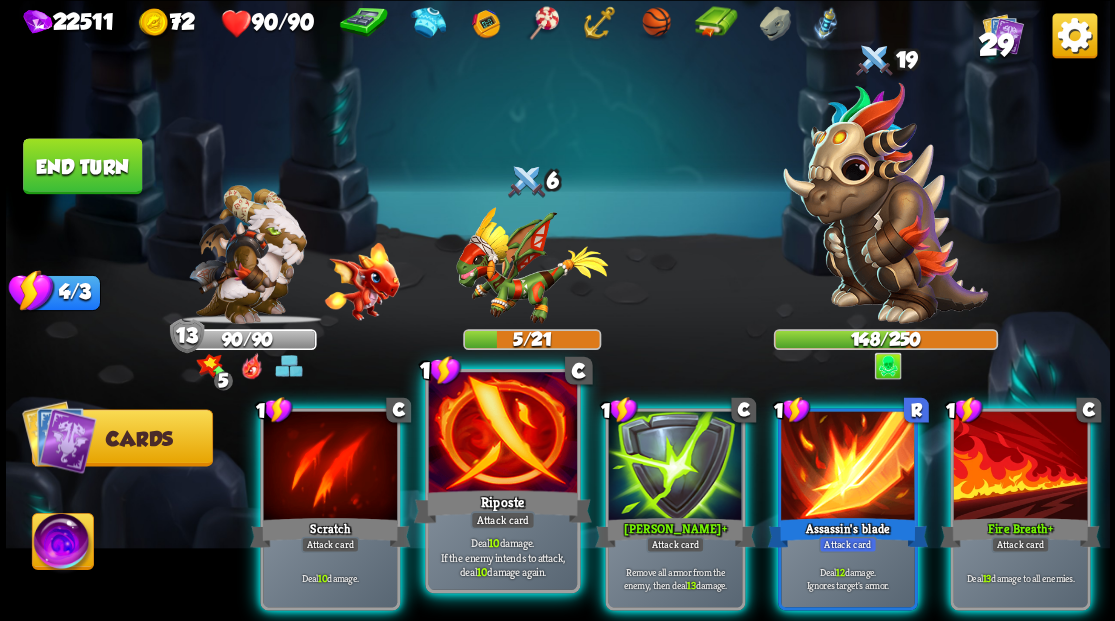 click at bounding box center (502, 434) 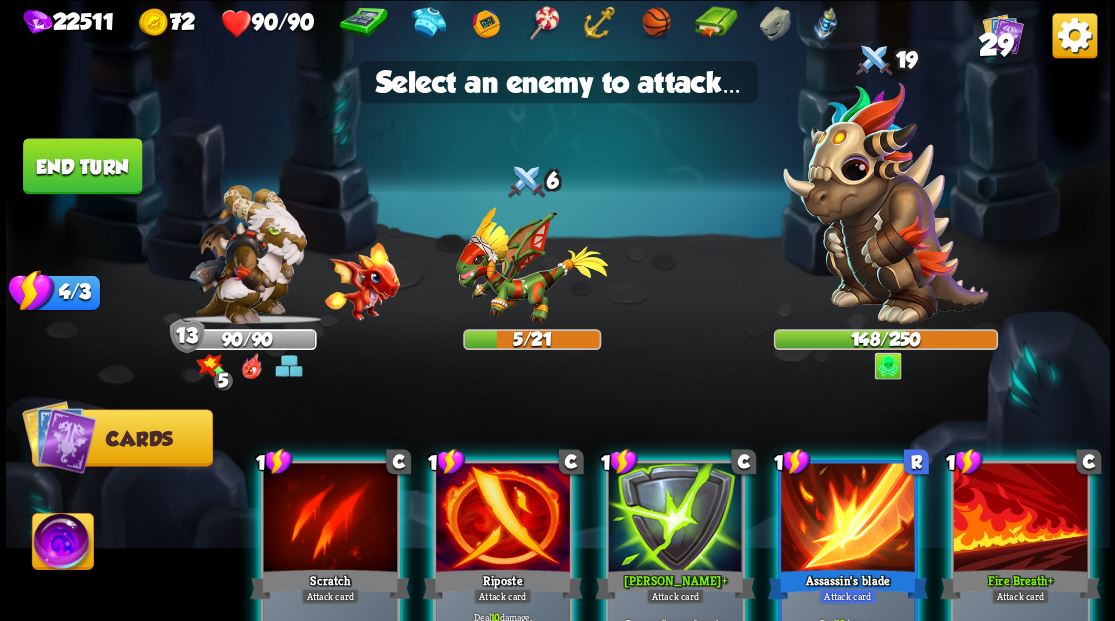 click at bounding box center [503, 519] 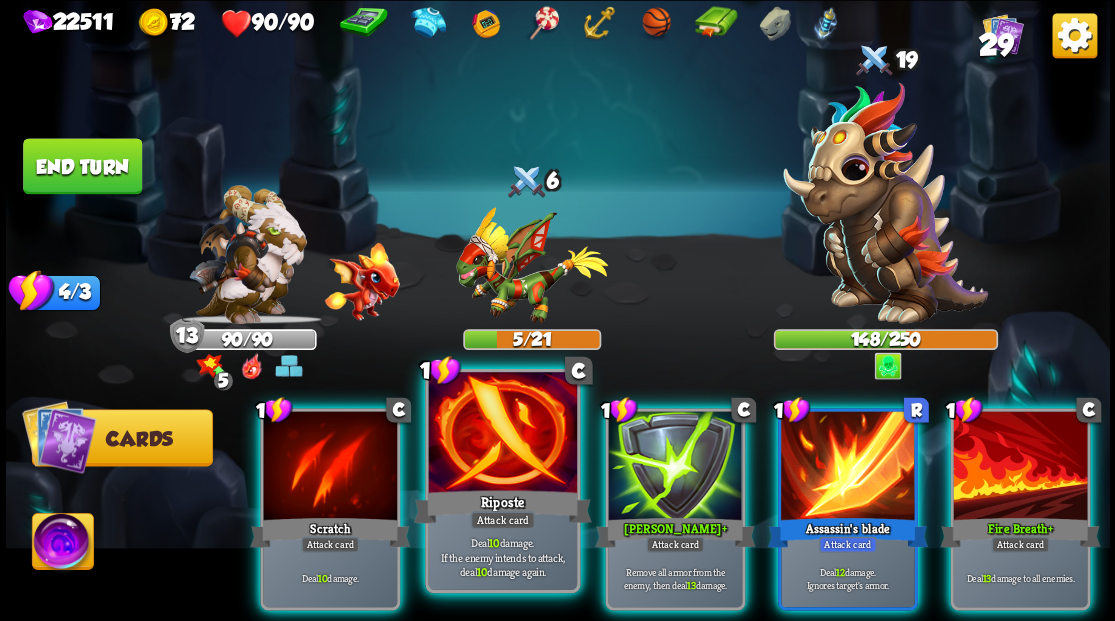 click at bounding box center (502, 434) 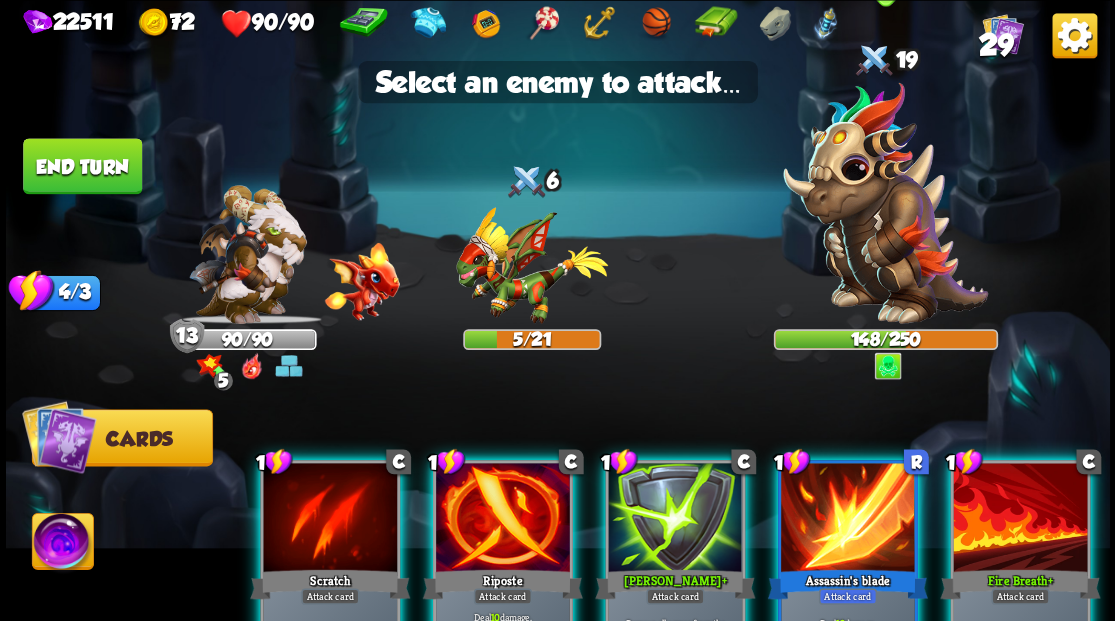 click at bounding box center [885, 203] 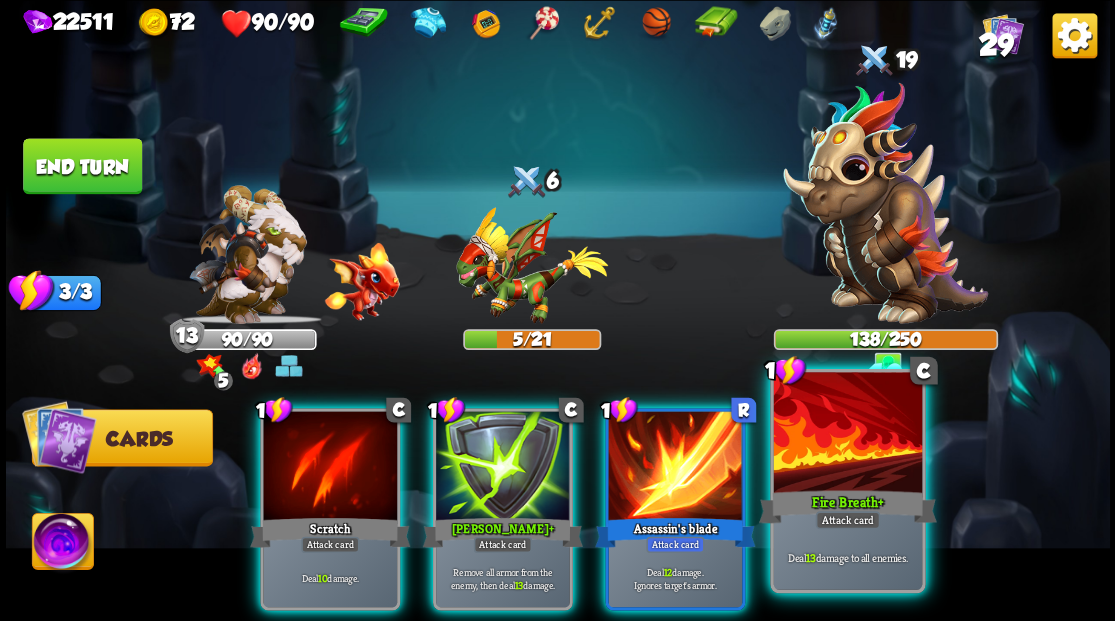 click at bounding box center [847, 434] 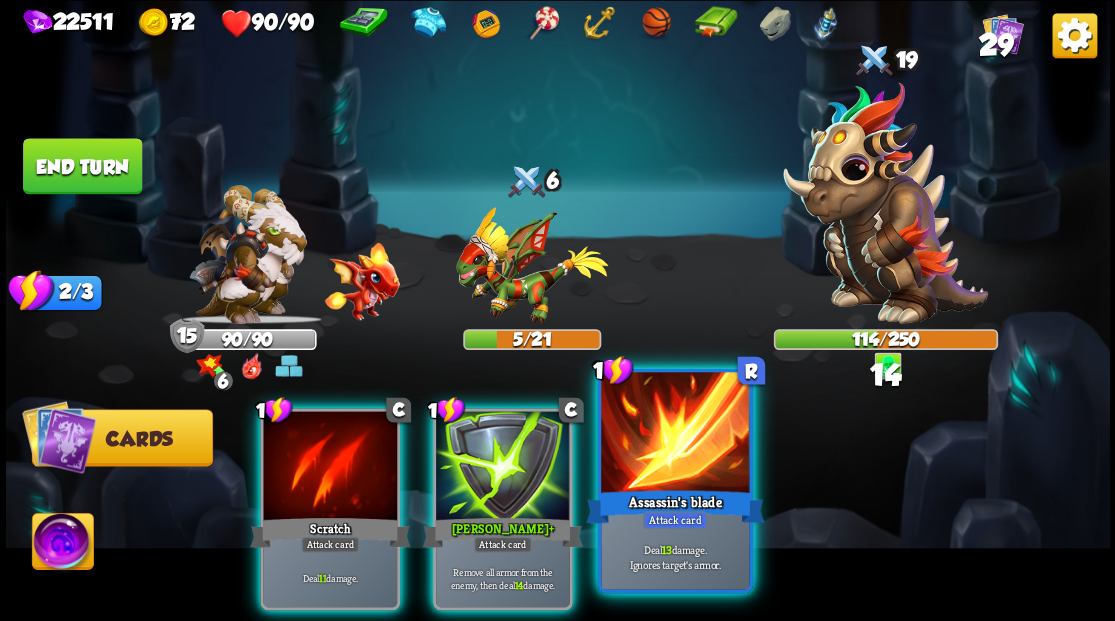click at bounding box center (675, 434) 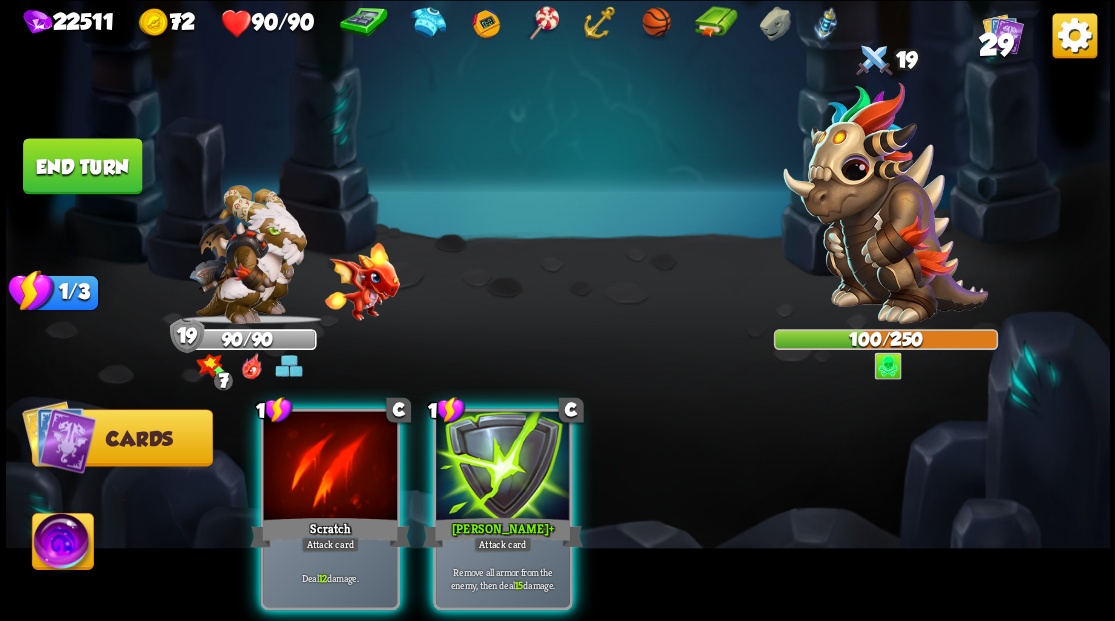 click at bounding box center (503, 467) 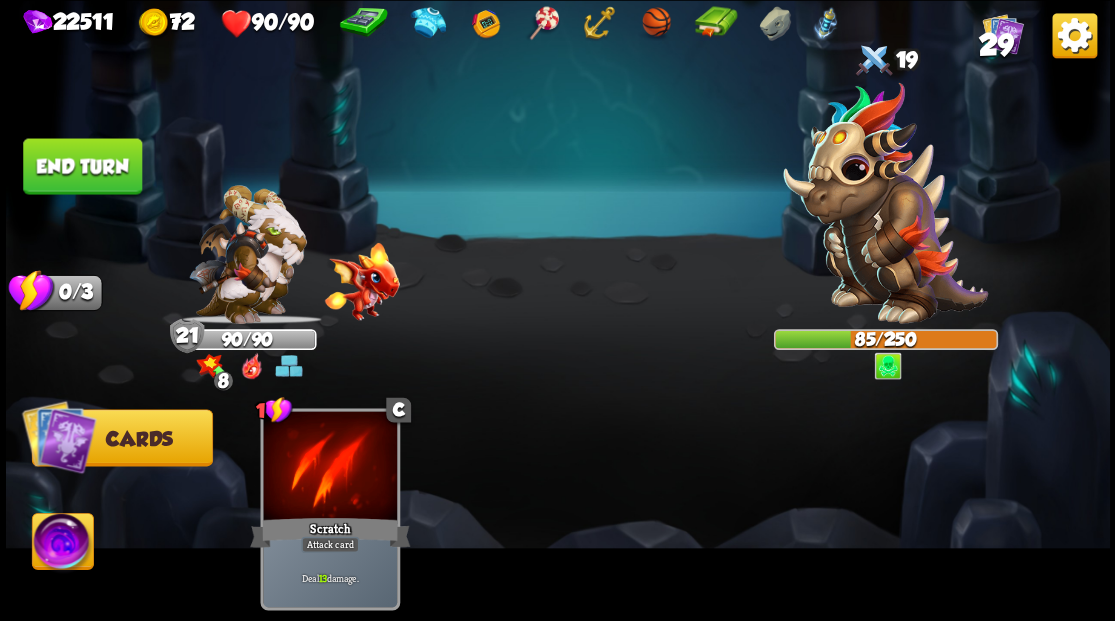 click on "End turn" at bounding box center [82, 166] 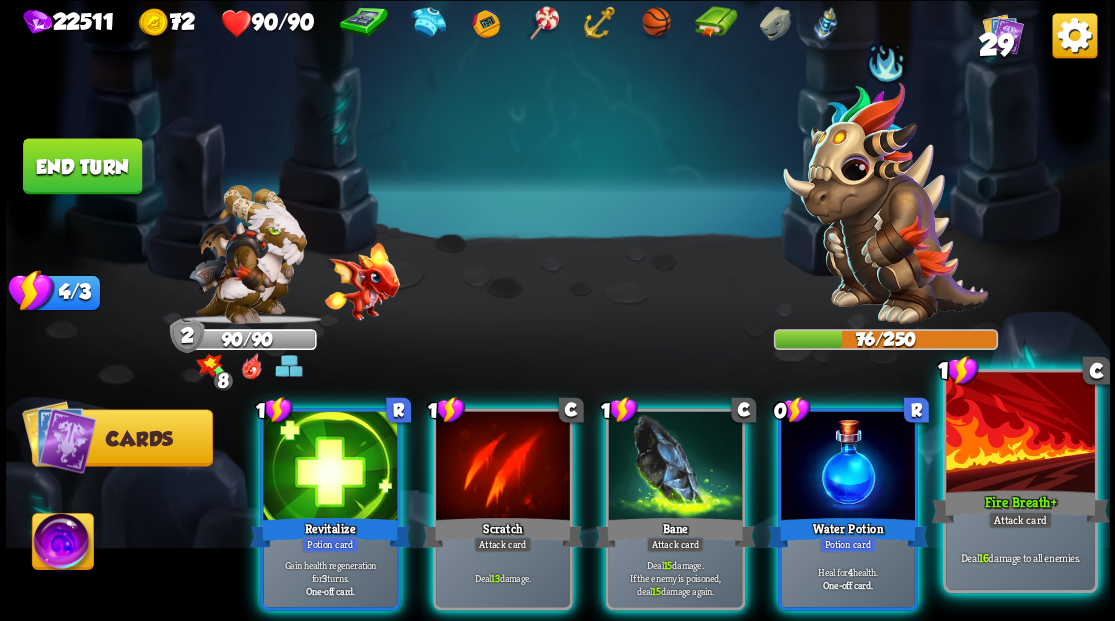 click at bounding box center [1020, 434] 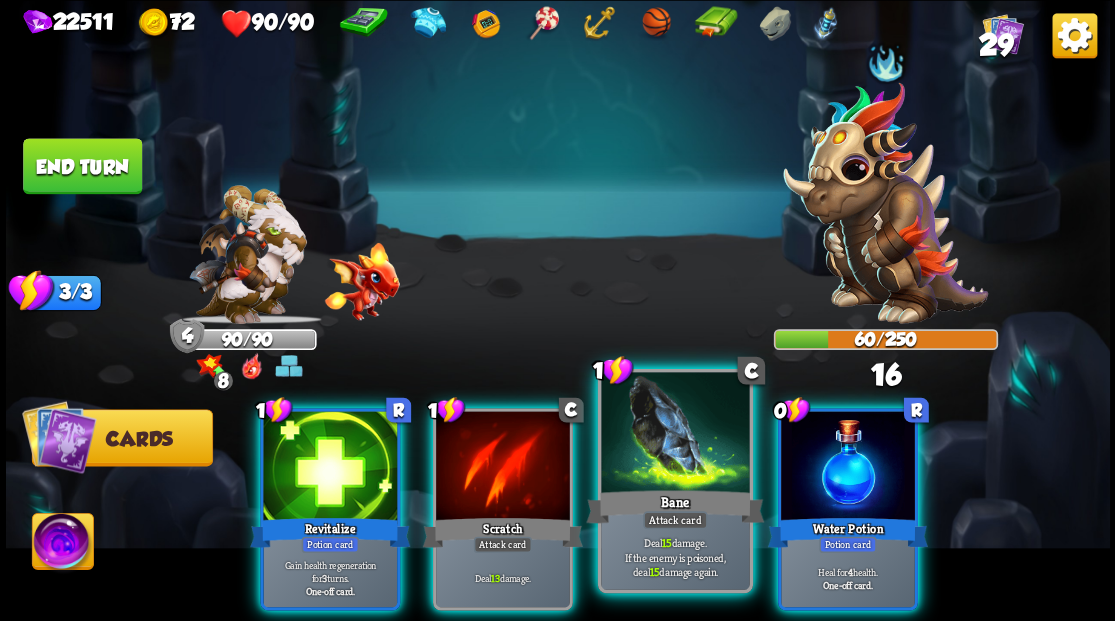 click at bounding box center [675, 434] 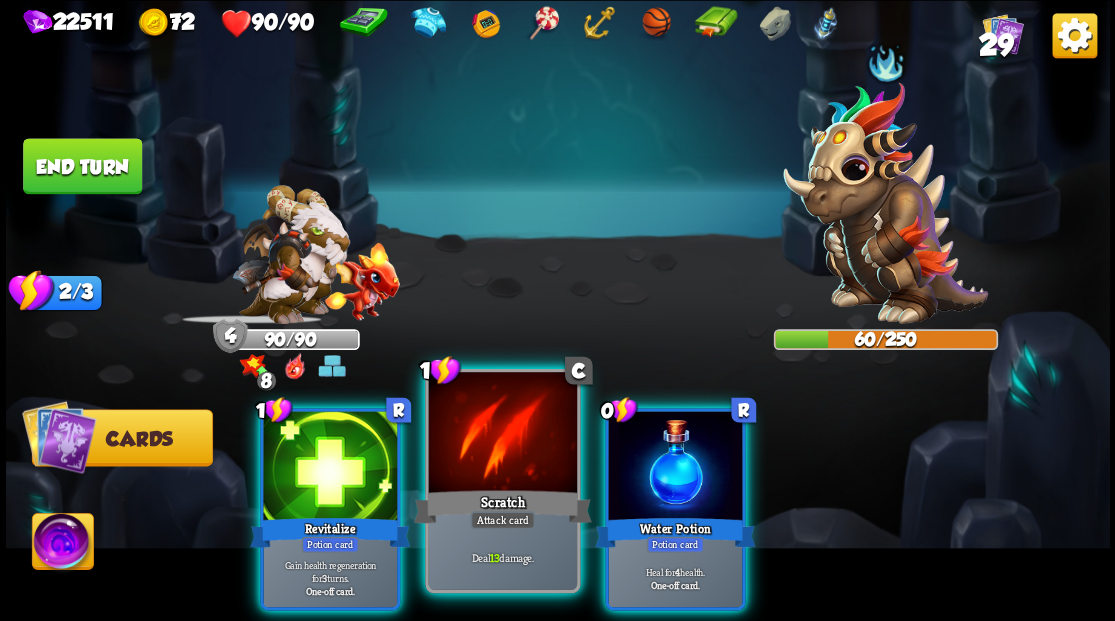 click at bounding box center [502, 434] 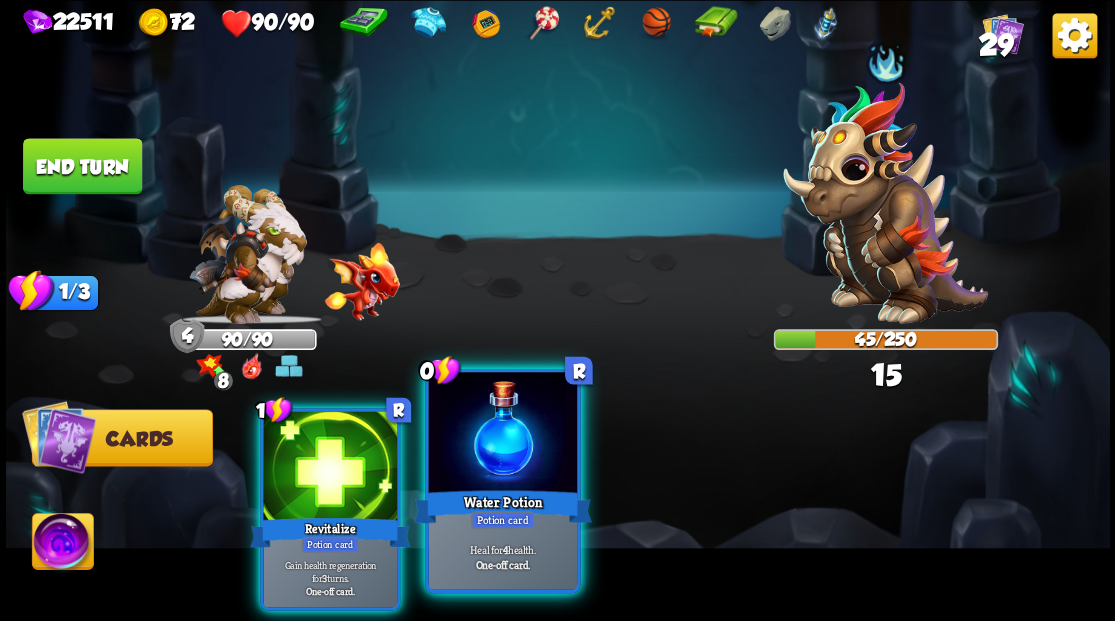 click at bounding box center (502, 434) 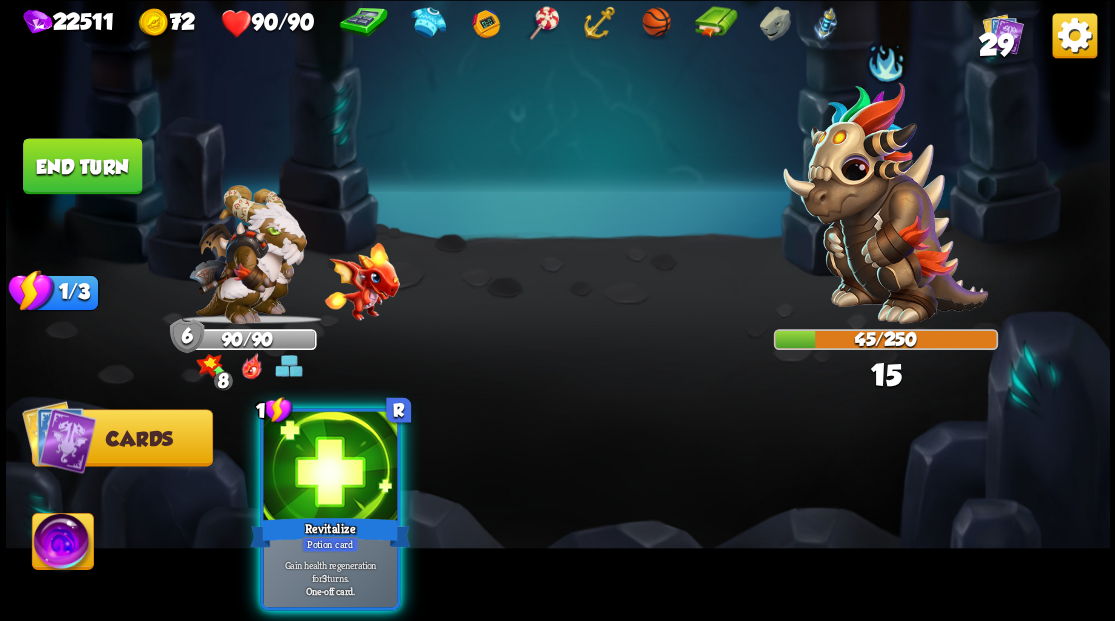 click at bounding box center [330, 467] 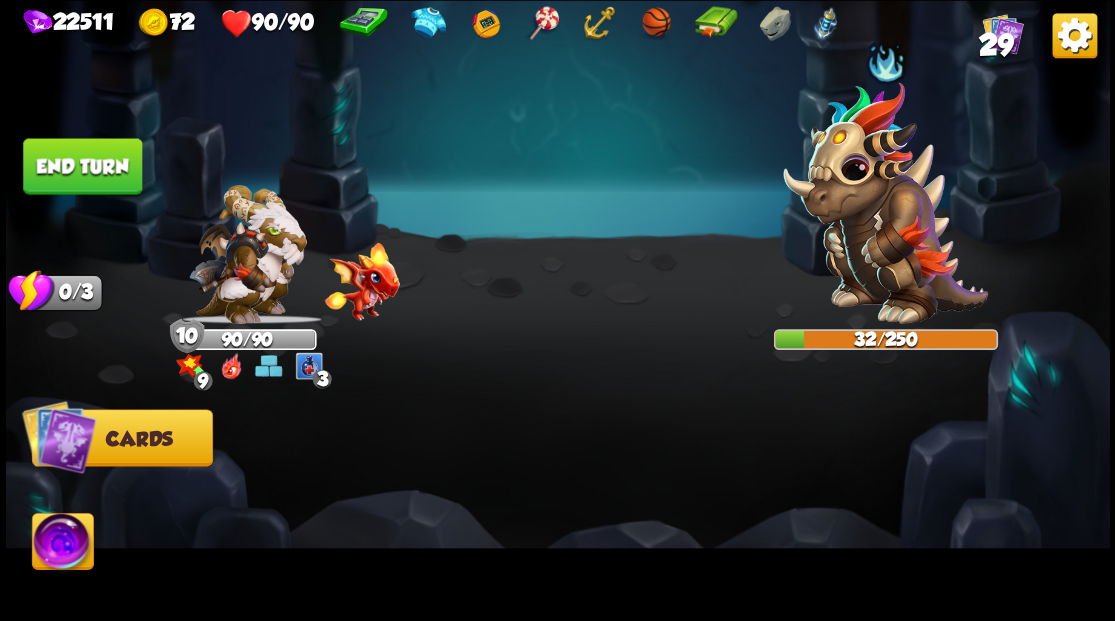 click on "End turn" at bounding box center (82, 166) 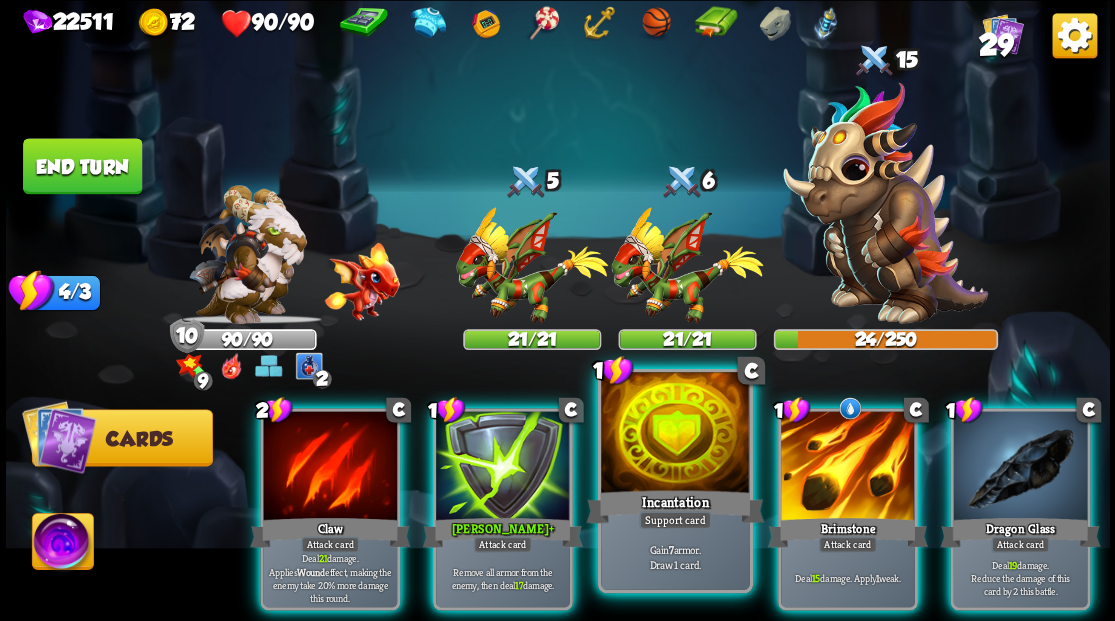click at bounding box center (675, 434) 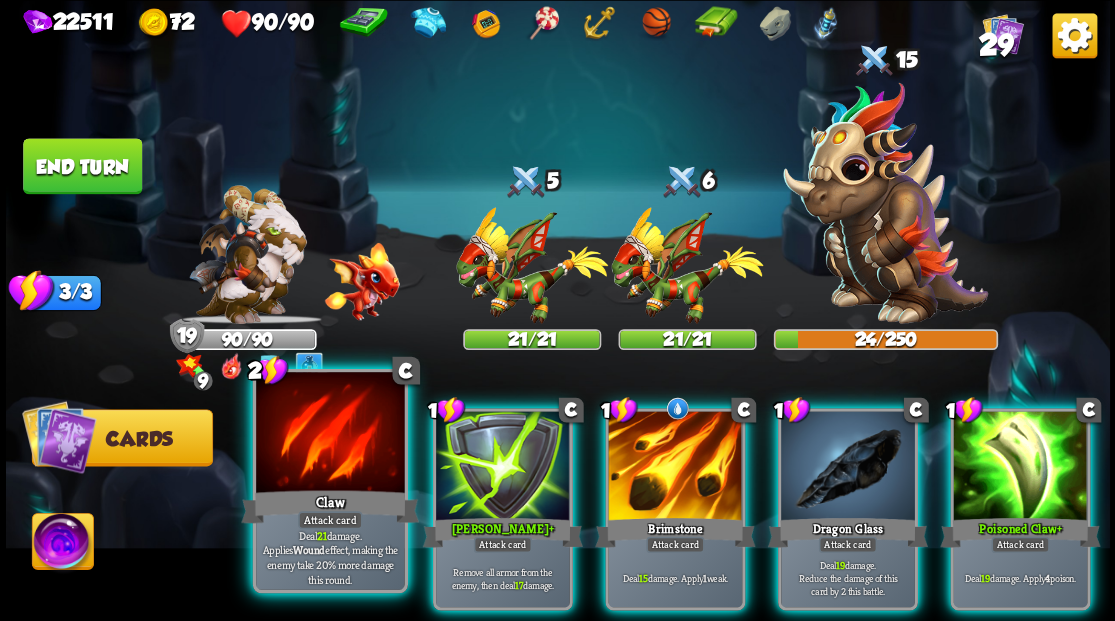 click at bounding box center (330, 434) 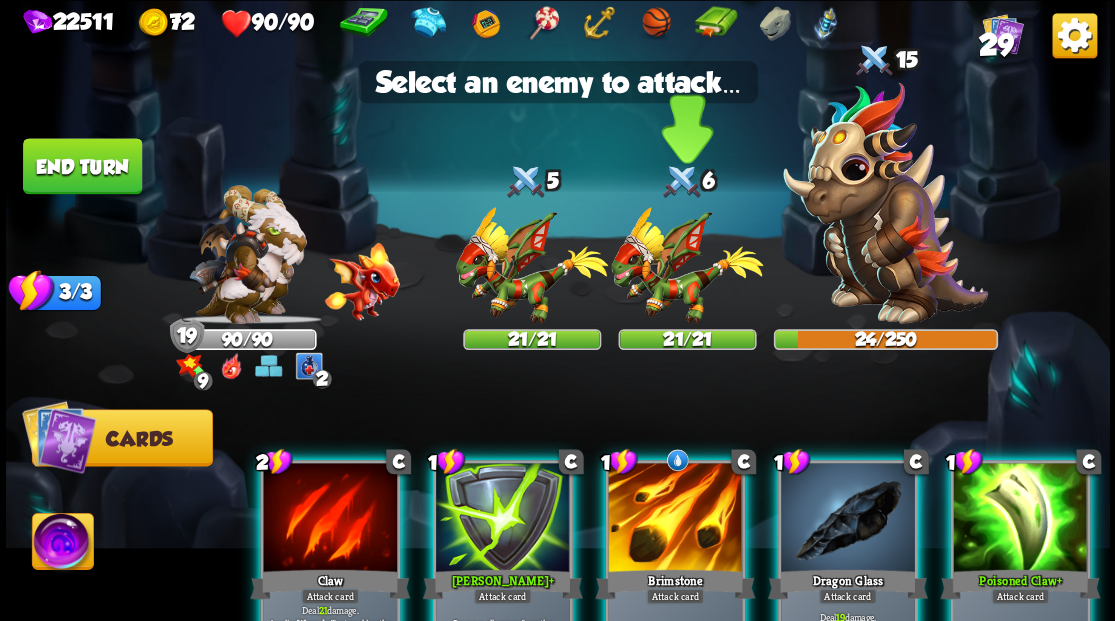 click at bounding box center [687, 265] 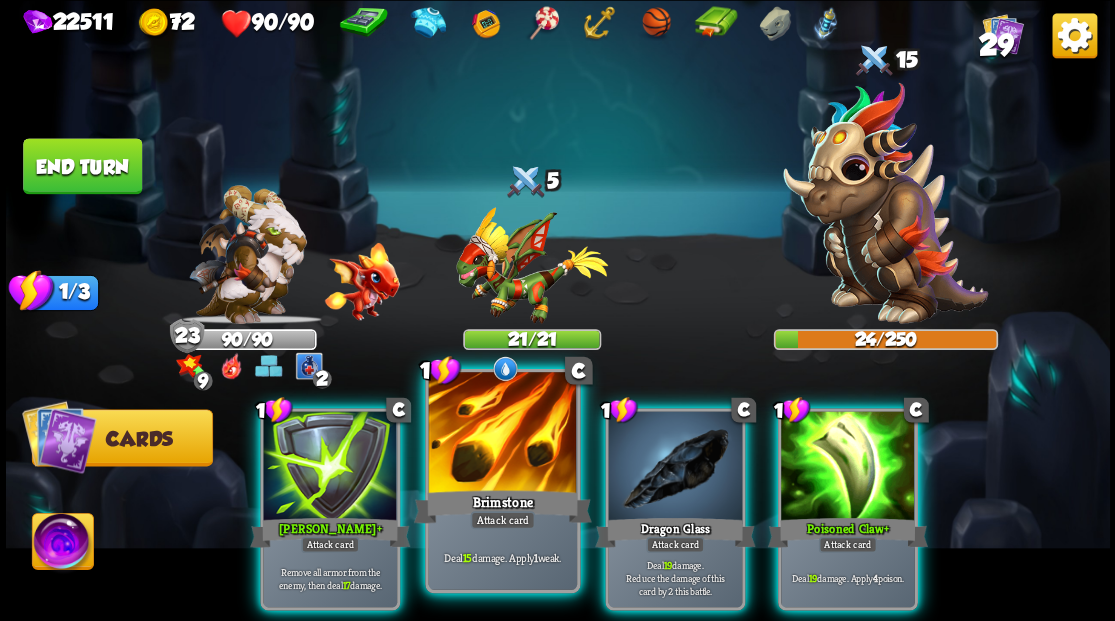 click at bounding box center (502, 434) 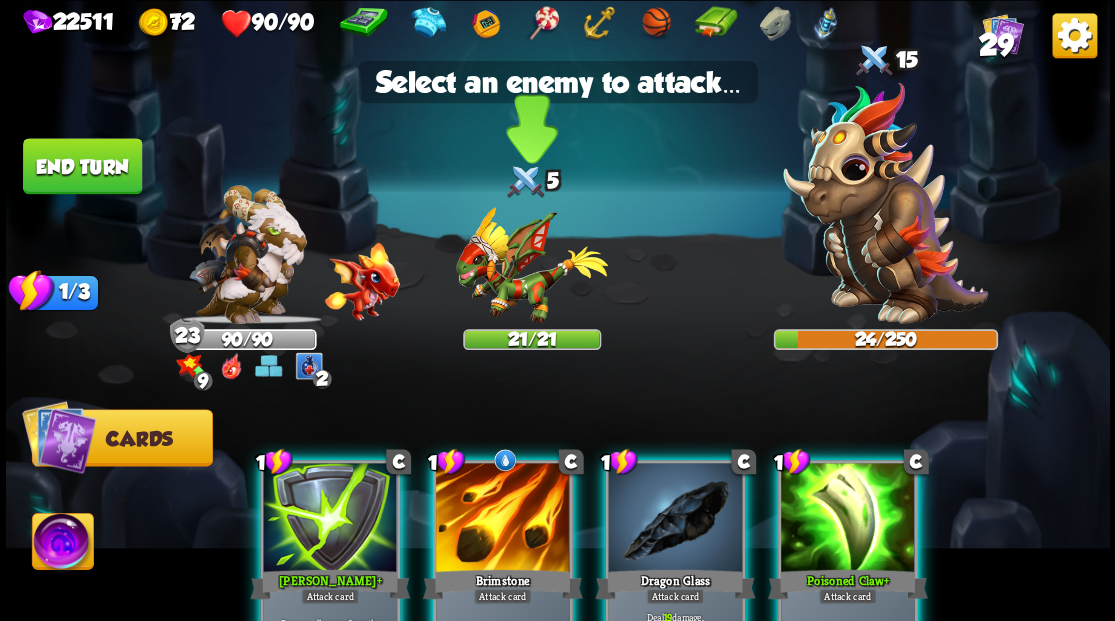 click at bounding box center [532, 265] 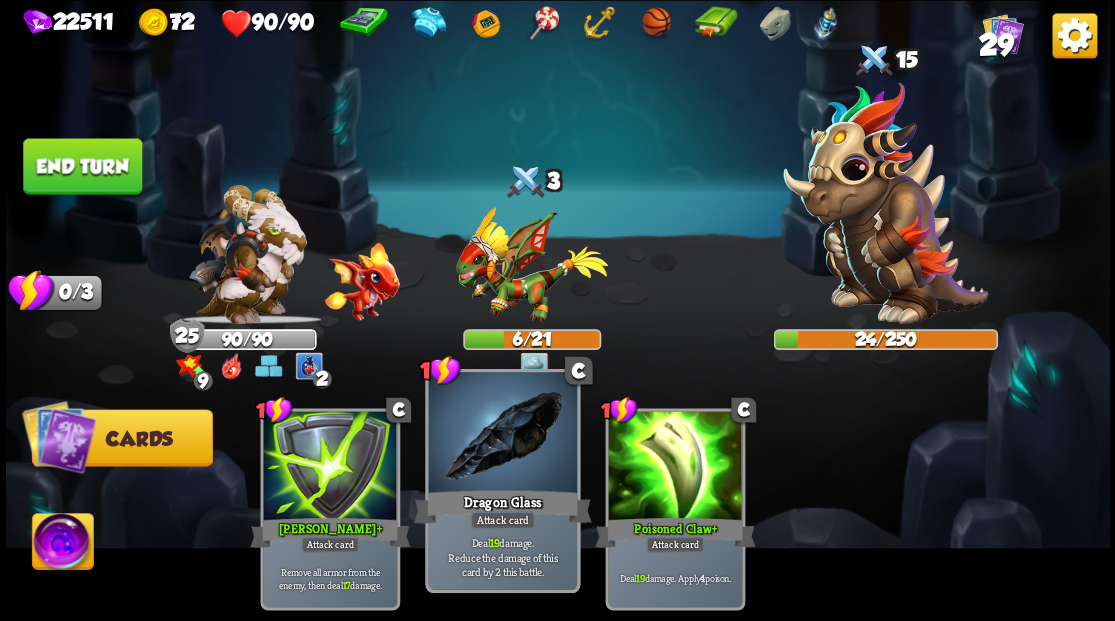 click at bounding box center [502, 434] 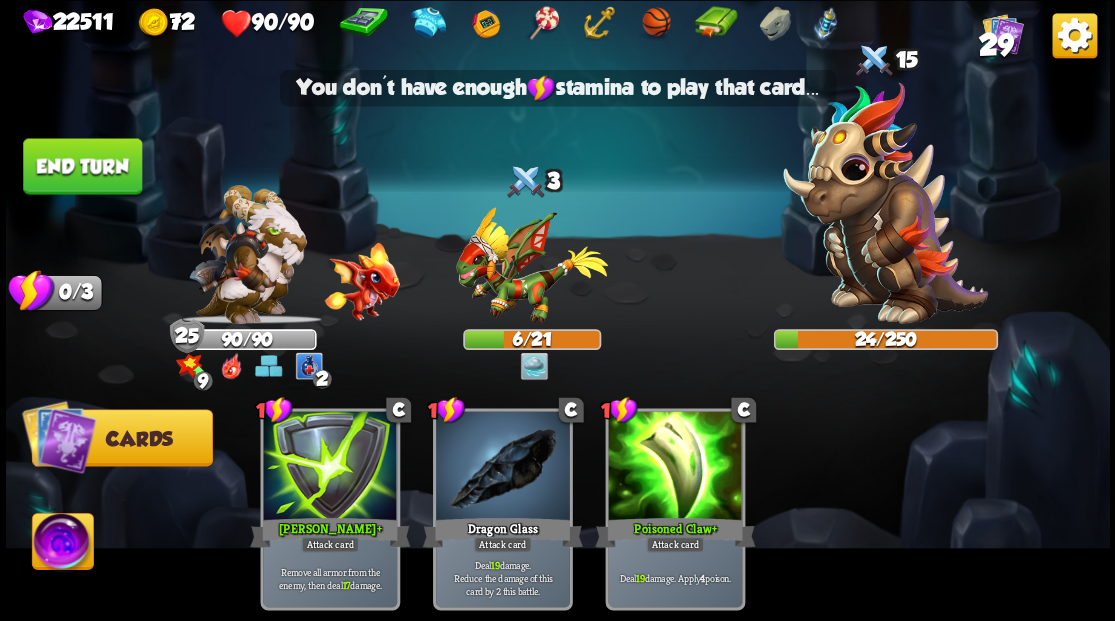 click on "End turn" at bounding box center (82, 166) 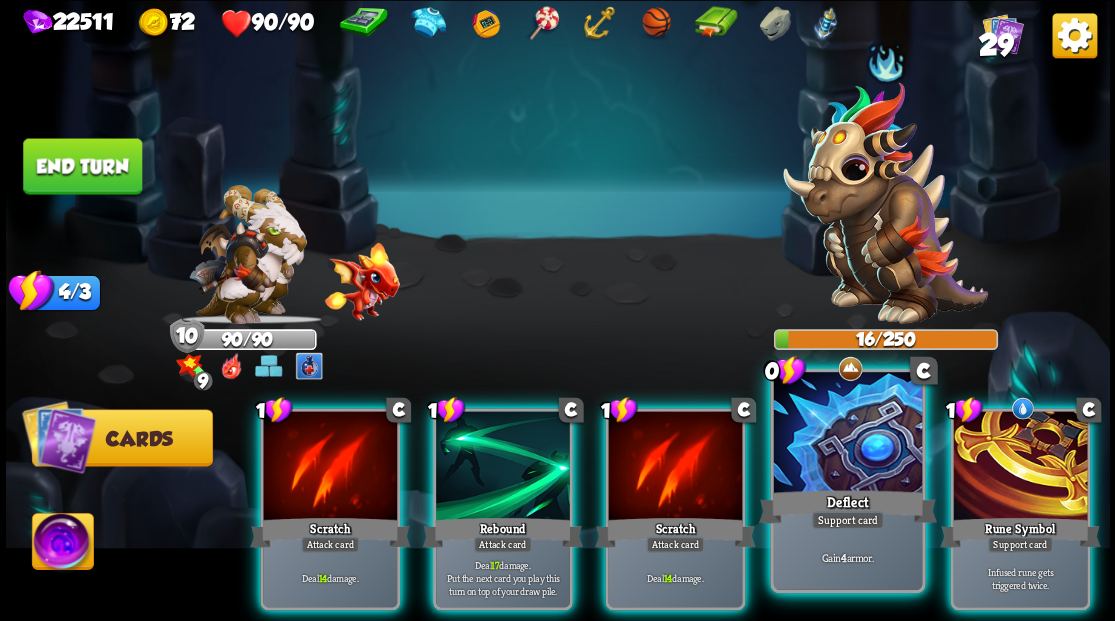 click at bounding box center (847, 434) 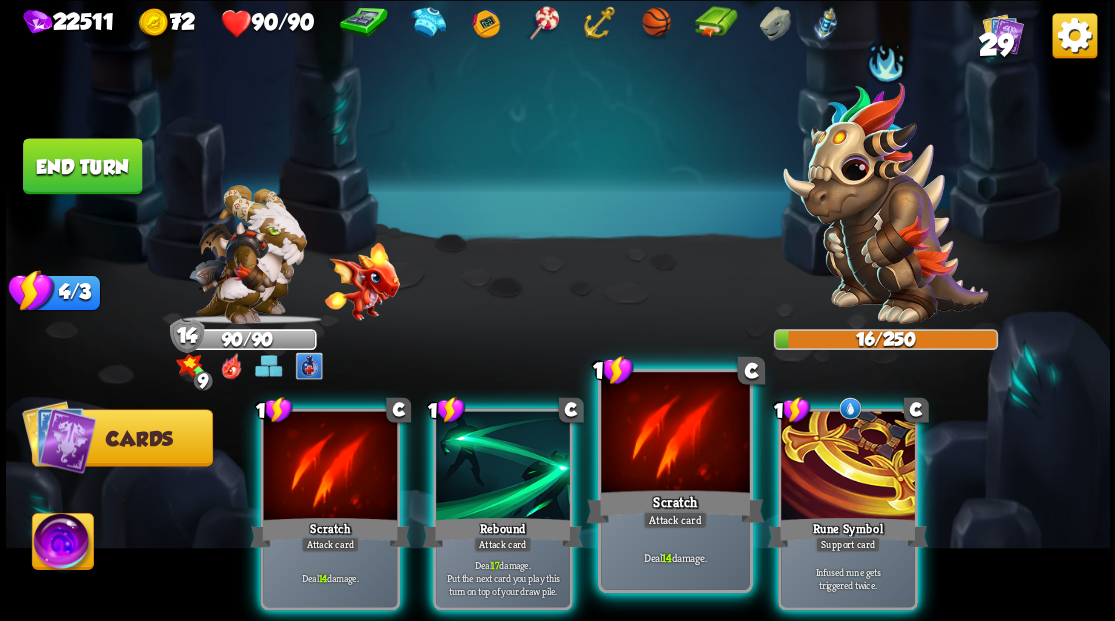 click at bounding box center (675, 434) 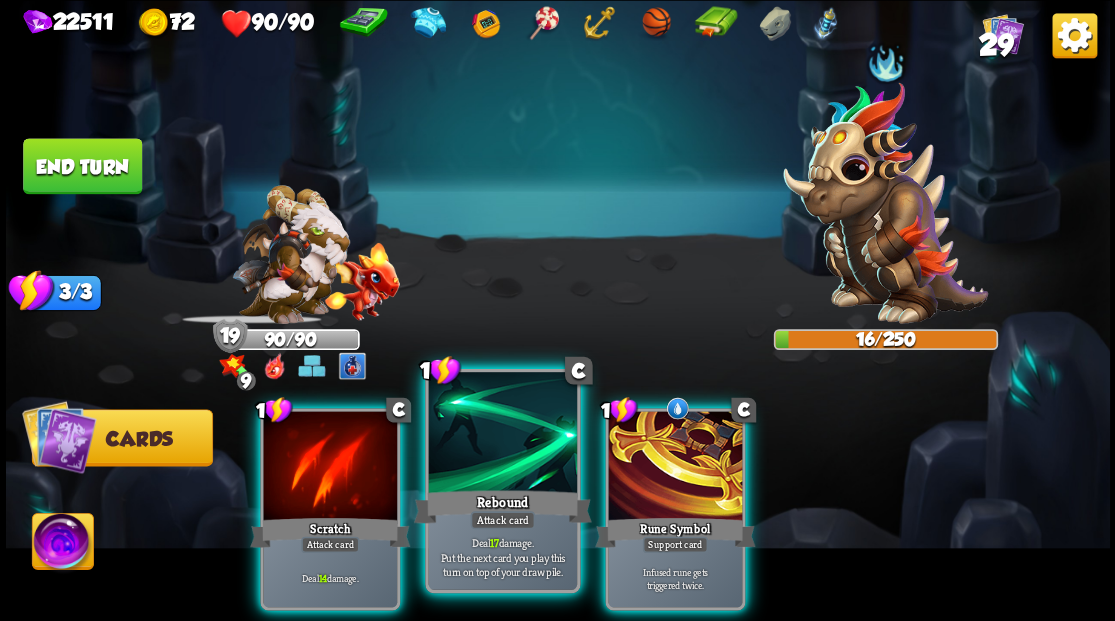 click at bounding box center (502, 434) 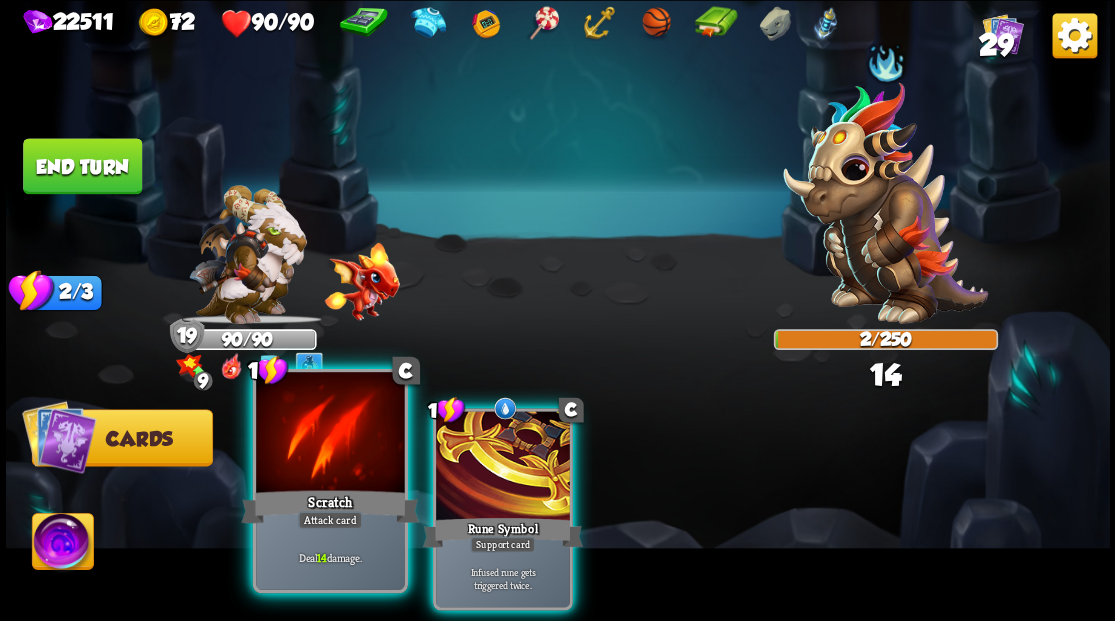 click at bounding box center [330, 434] 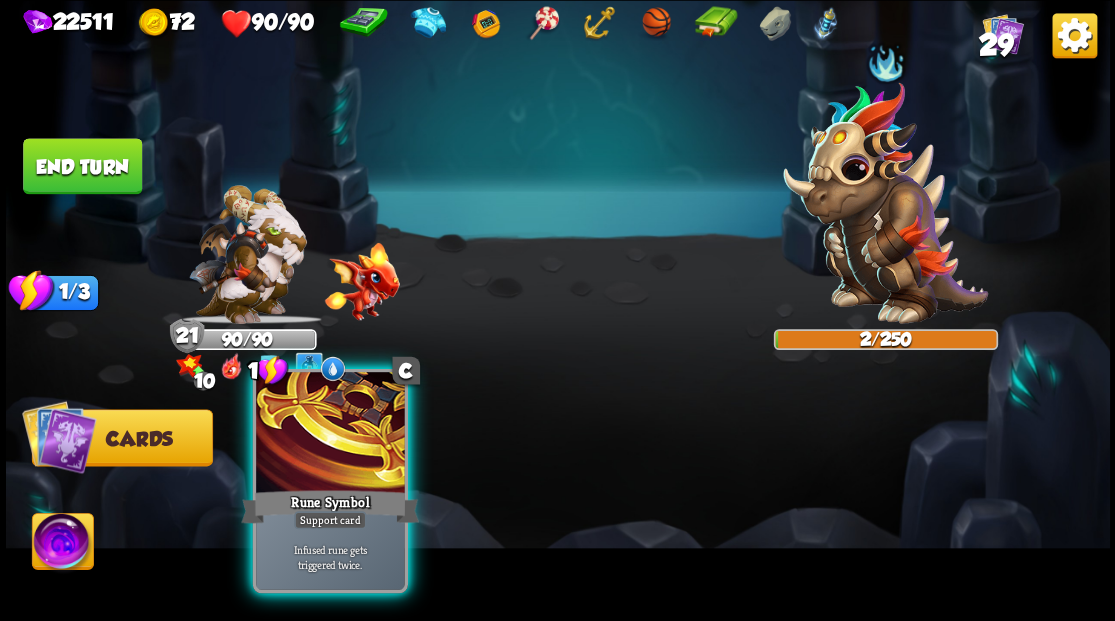click at bounding box center [330, 434] 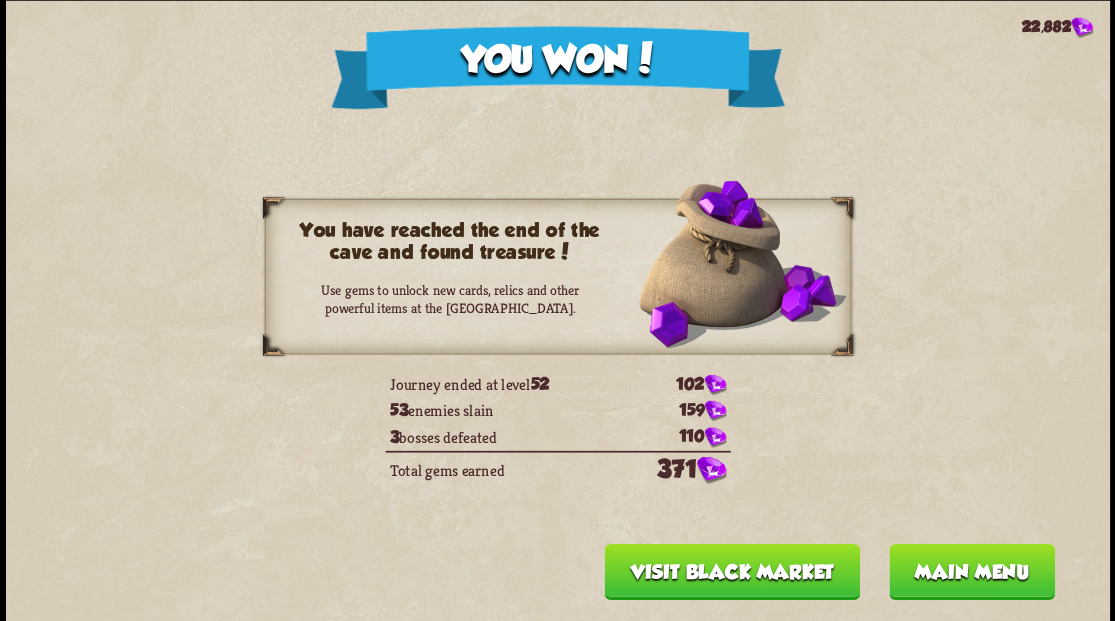 click on "Main menu" at bounding box center [971, 571] 